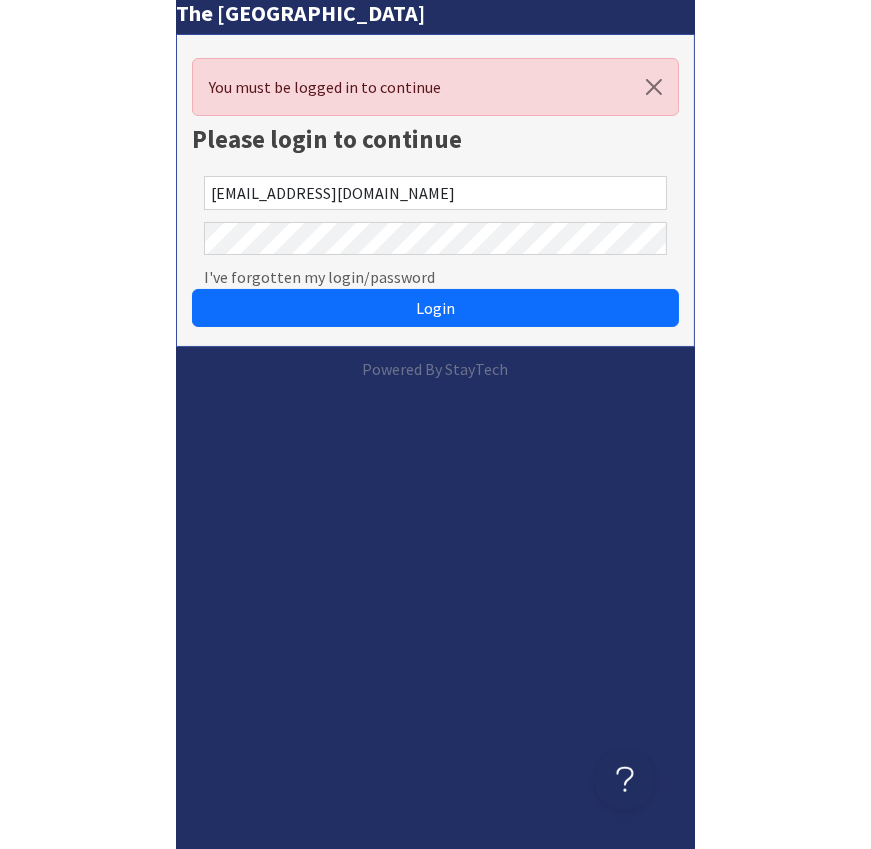 scroll, scrollTop: 0, scrollLeft: 0, axis: both 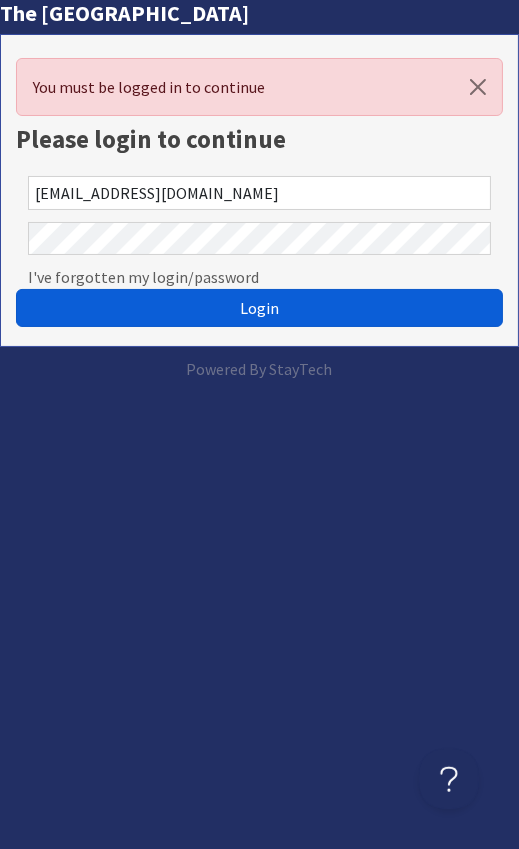 click on "Login" at bounding box center (259, 308) 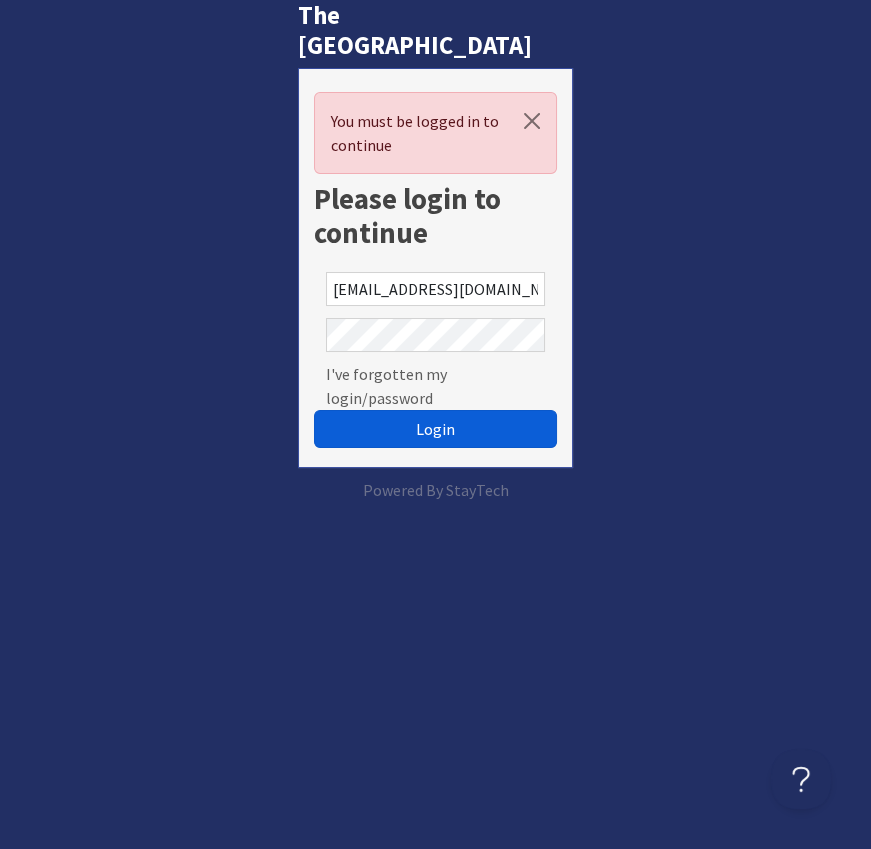 click on "Login" at bounding box center [435, 429] 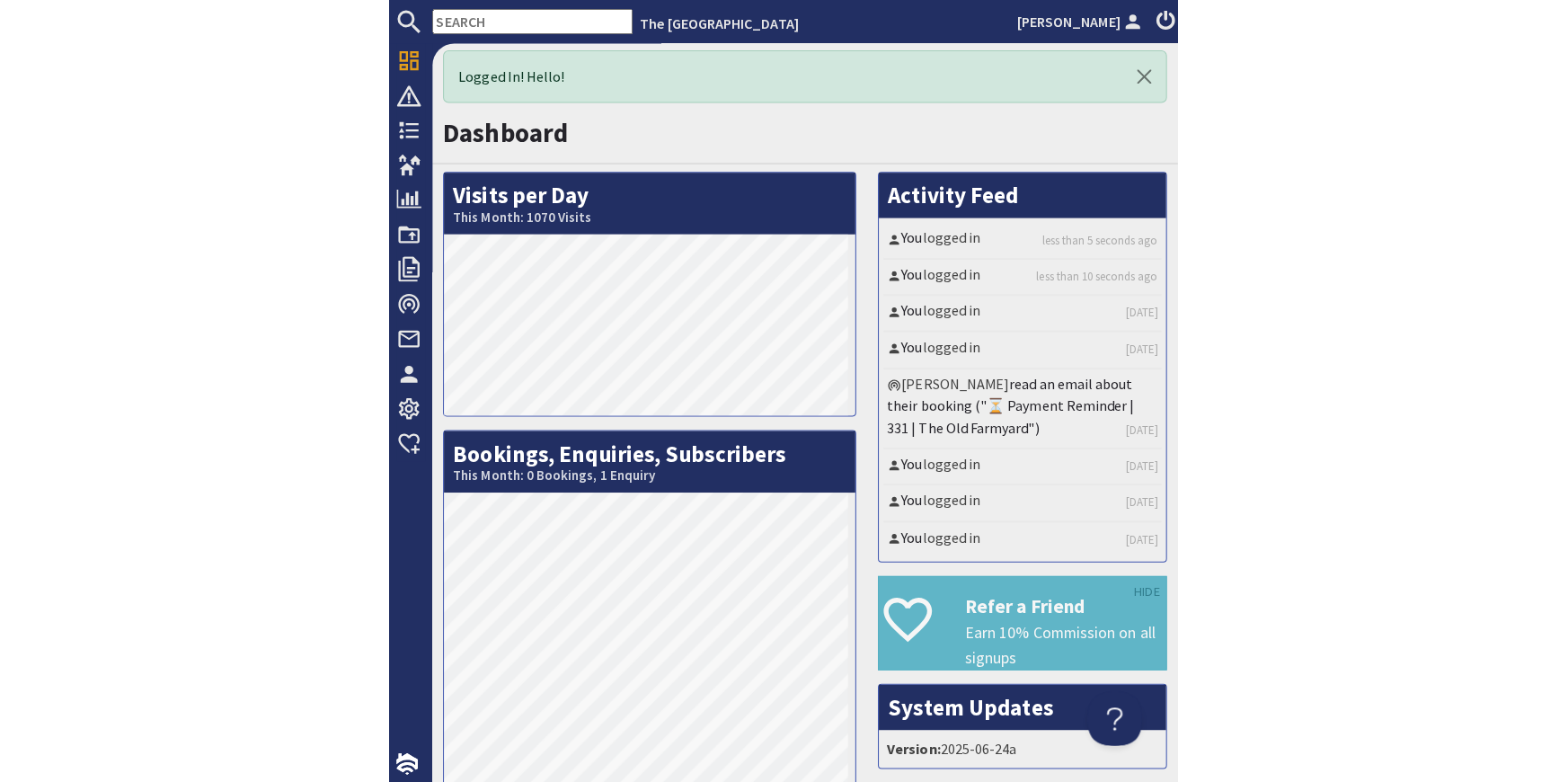 scroll, scrollTop: 0, scrollLeft: 0, axis: both 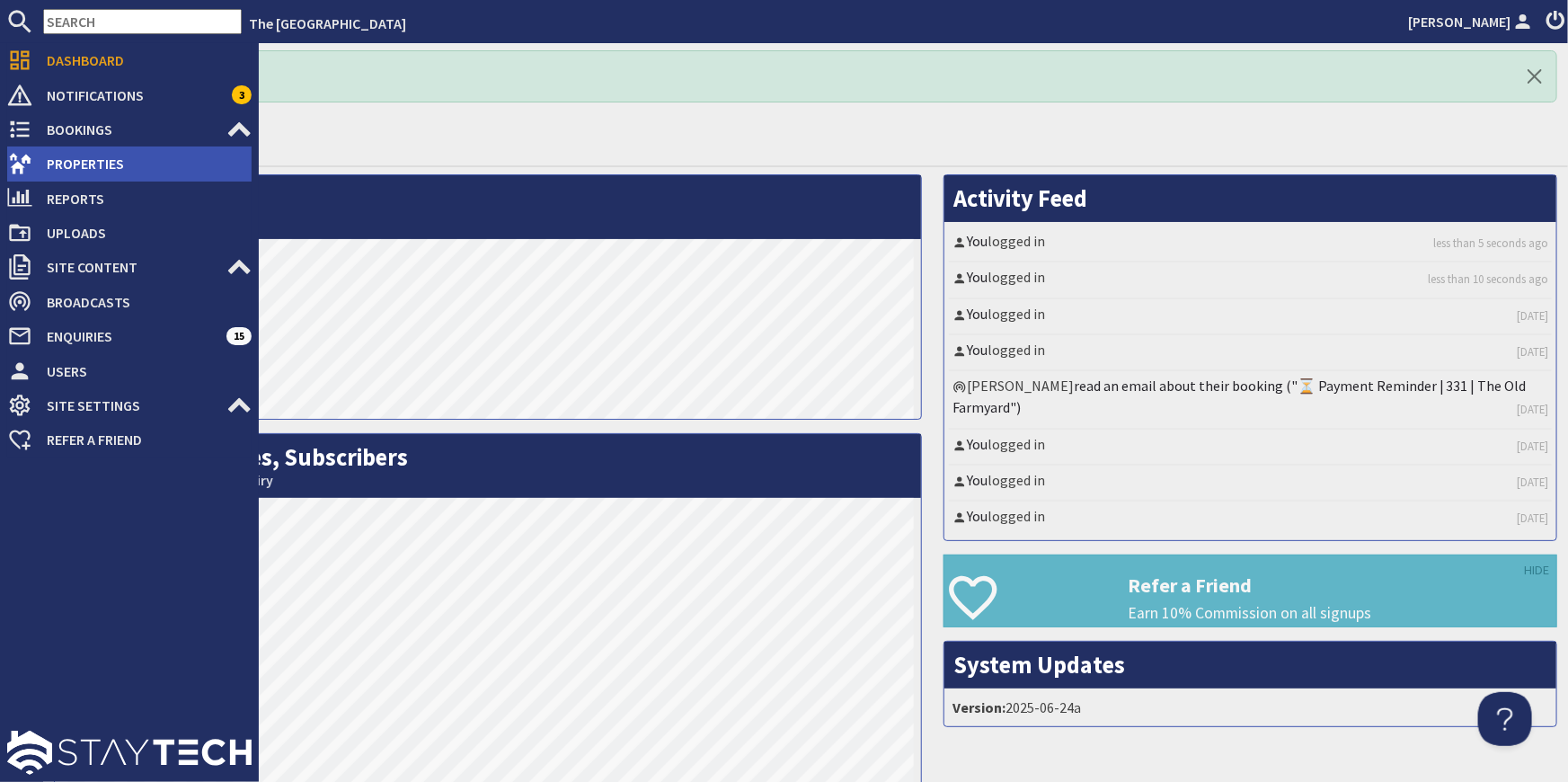 click on "Properties" at bounding box center (142, 164) 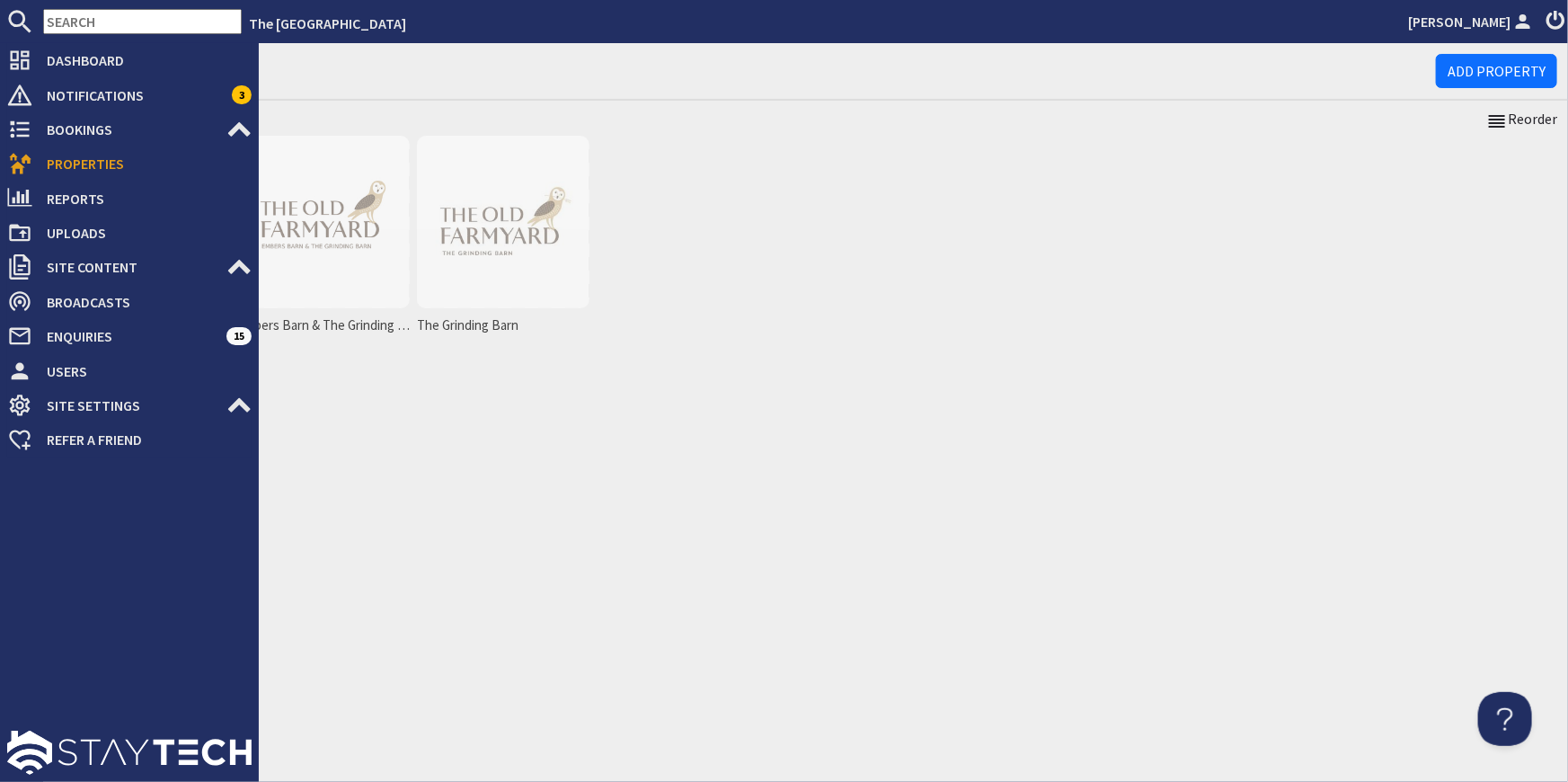 scroll, scrollTop: 0, scrollLeft: 0, axis: both 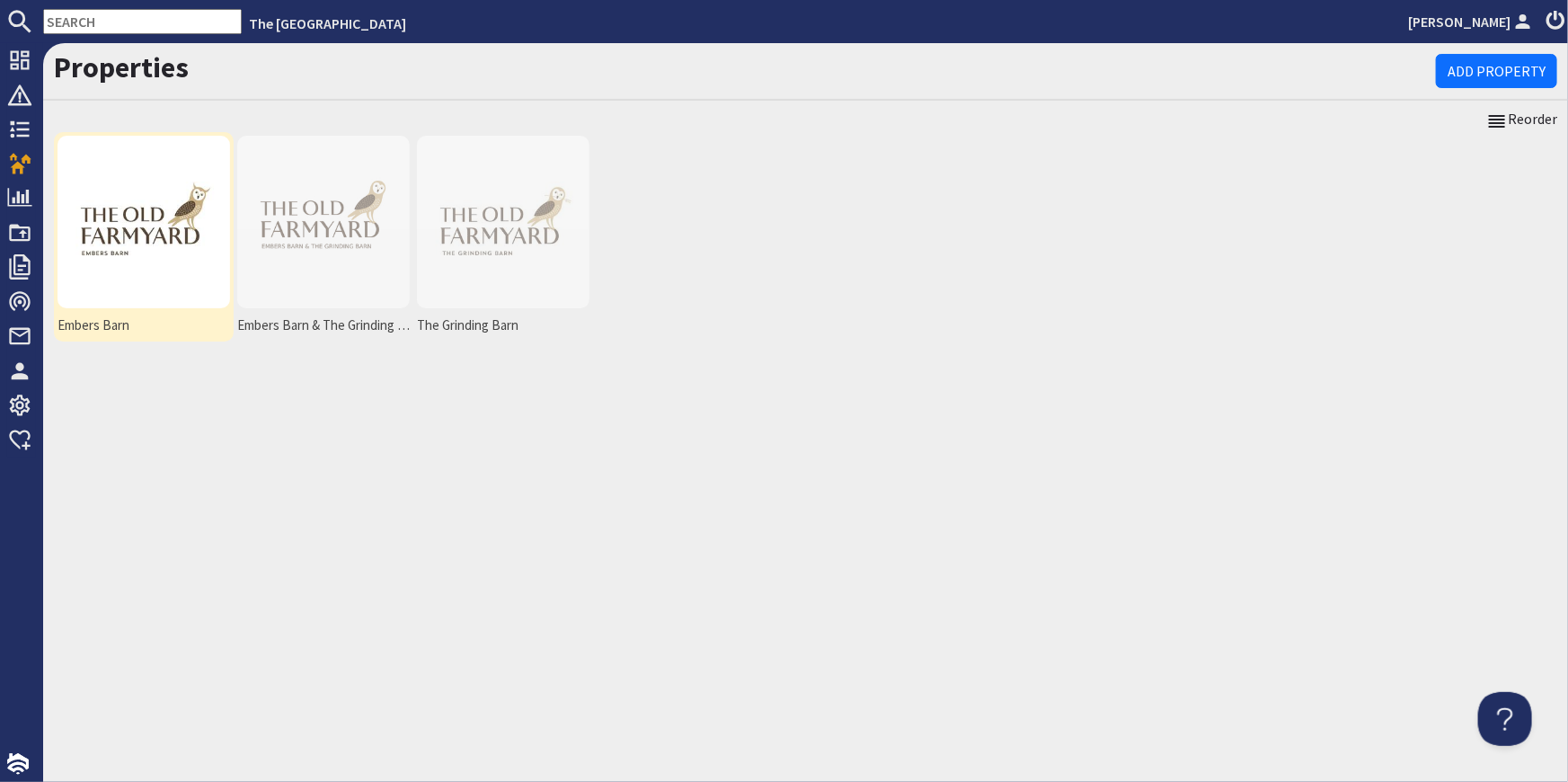 click at bounding box center [144, 222] 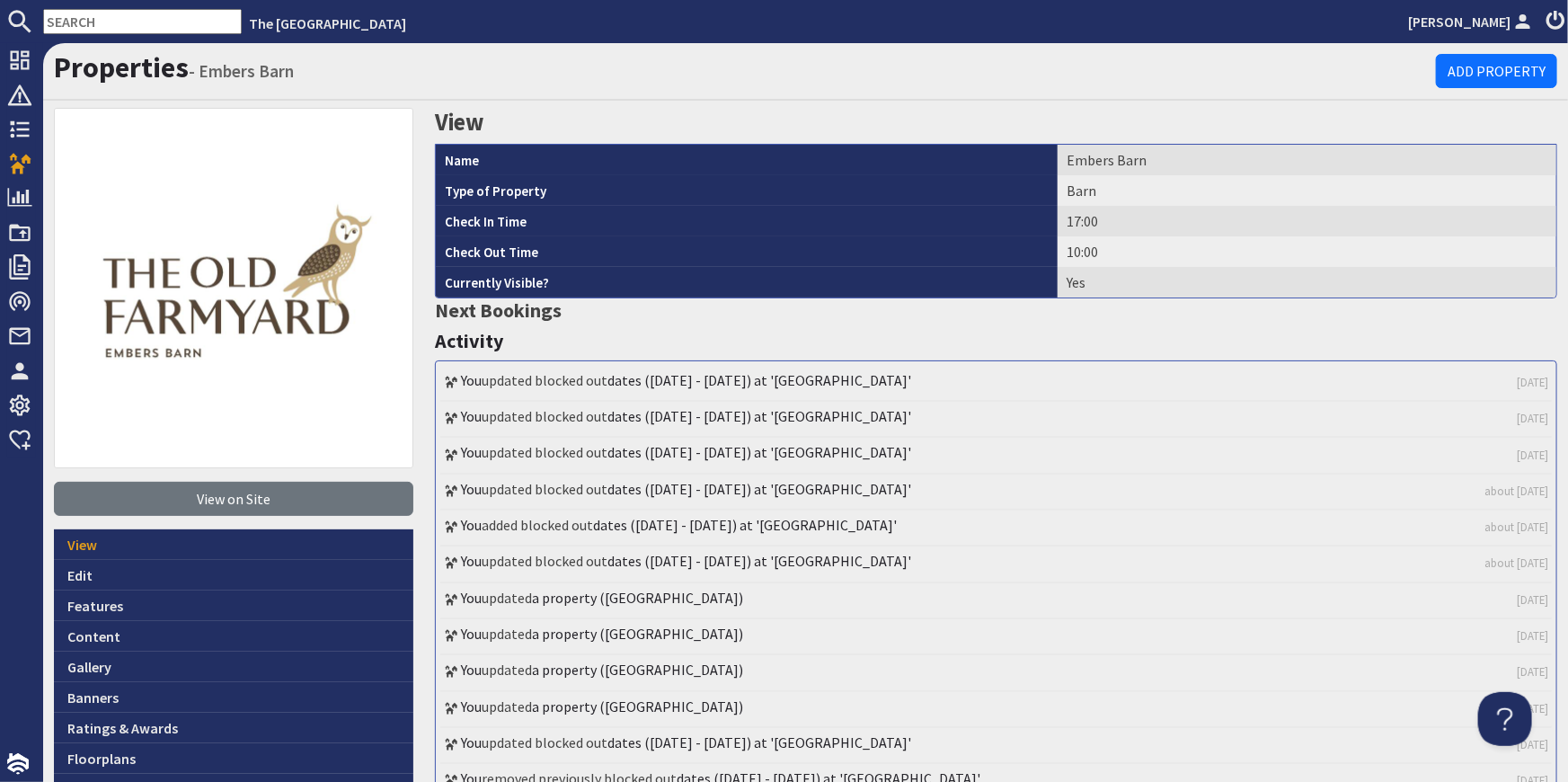 scroll, scrollTop: 0, scrollLeft: 0, axis: both 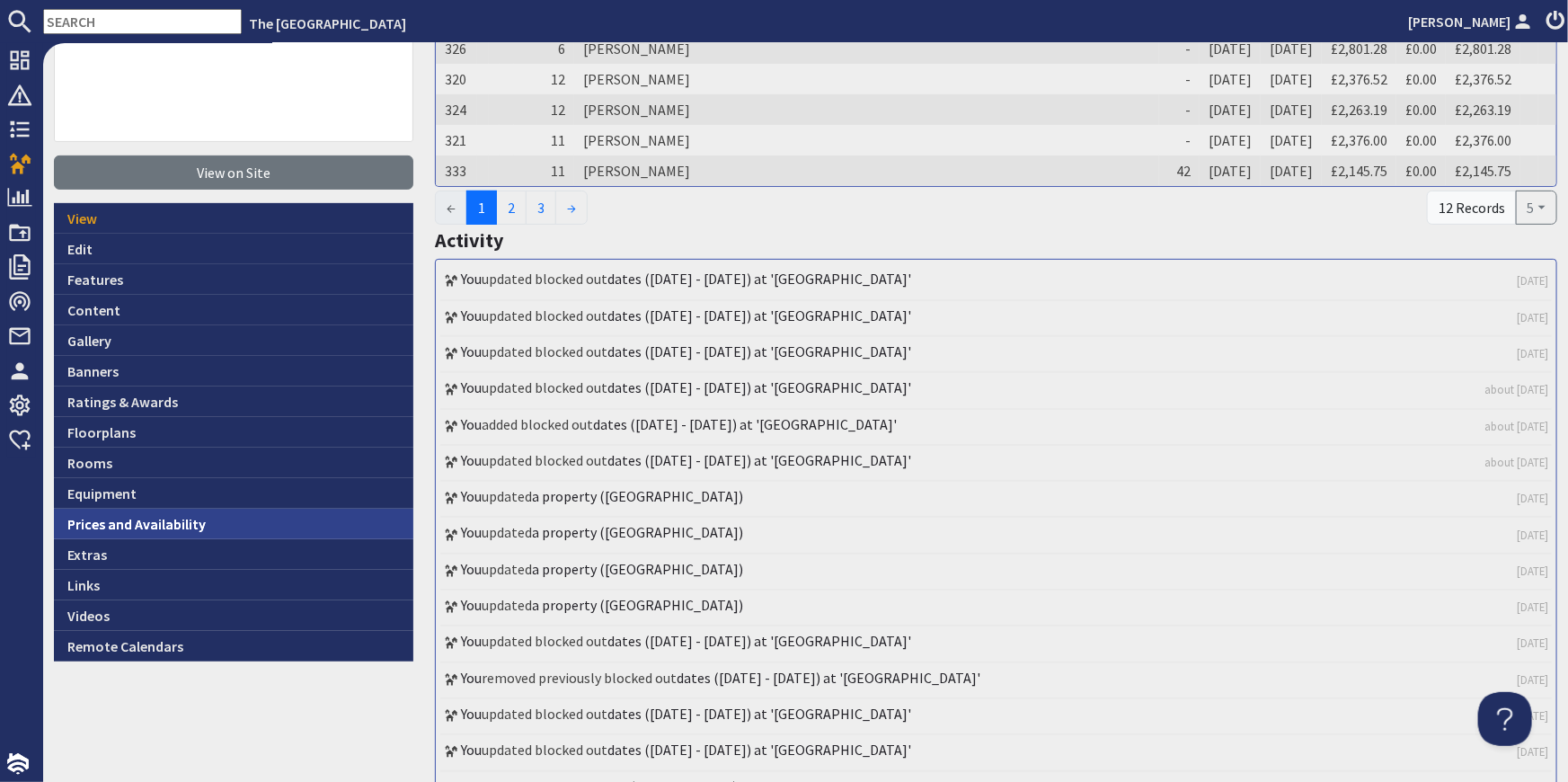 click on "Prices and Availability" at bounding box center [234, 524] 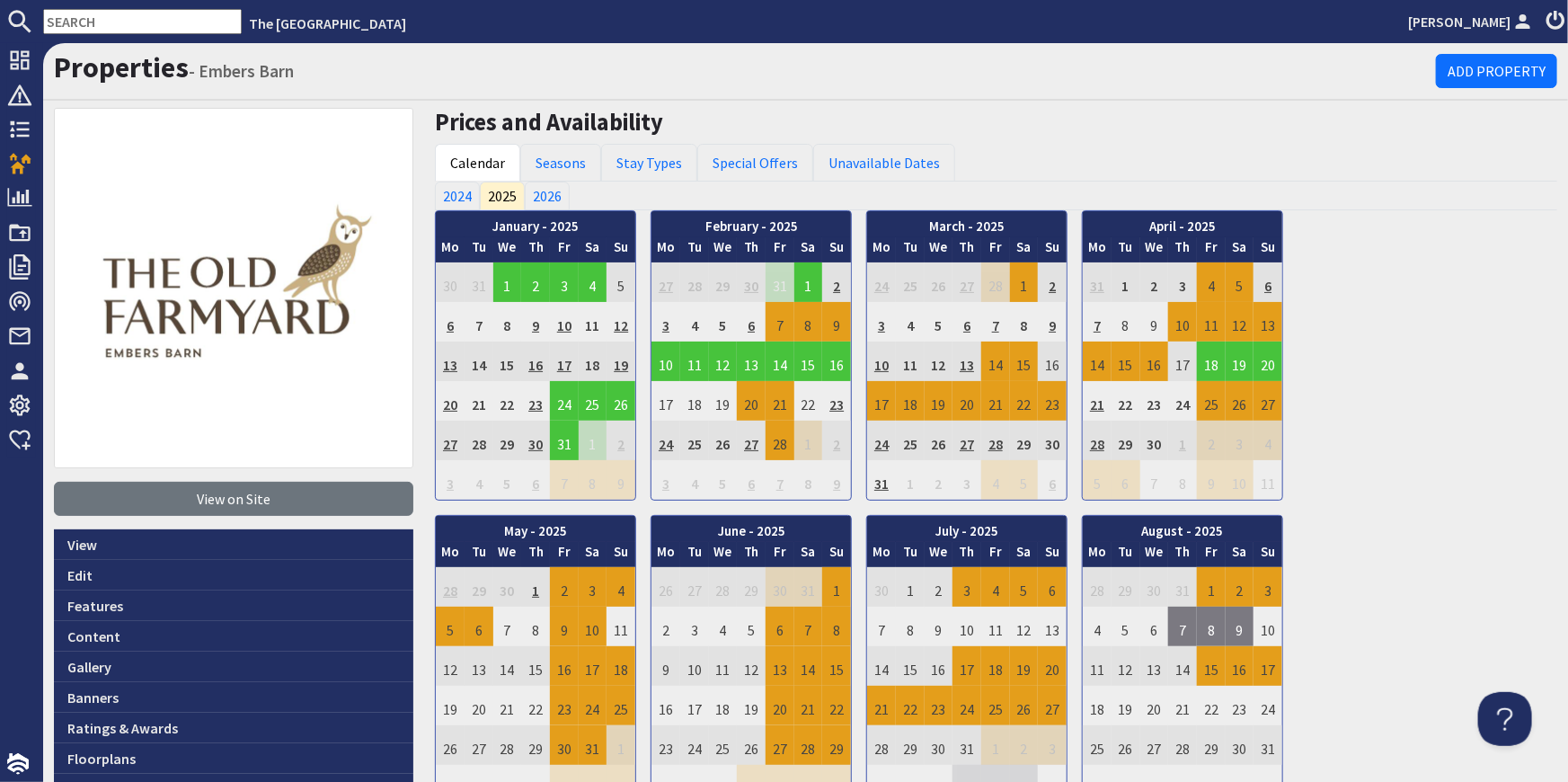 scroll, scrollTop: 0, scrollLeft: 0, axis: both 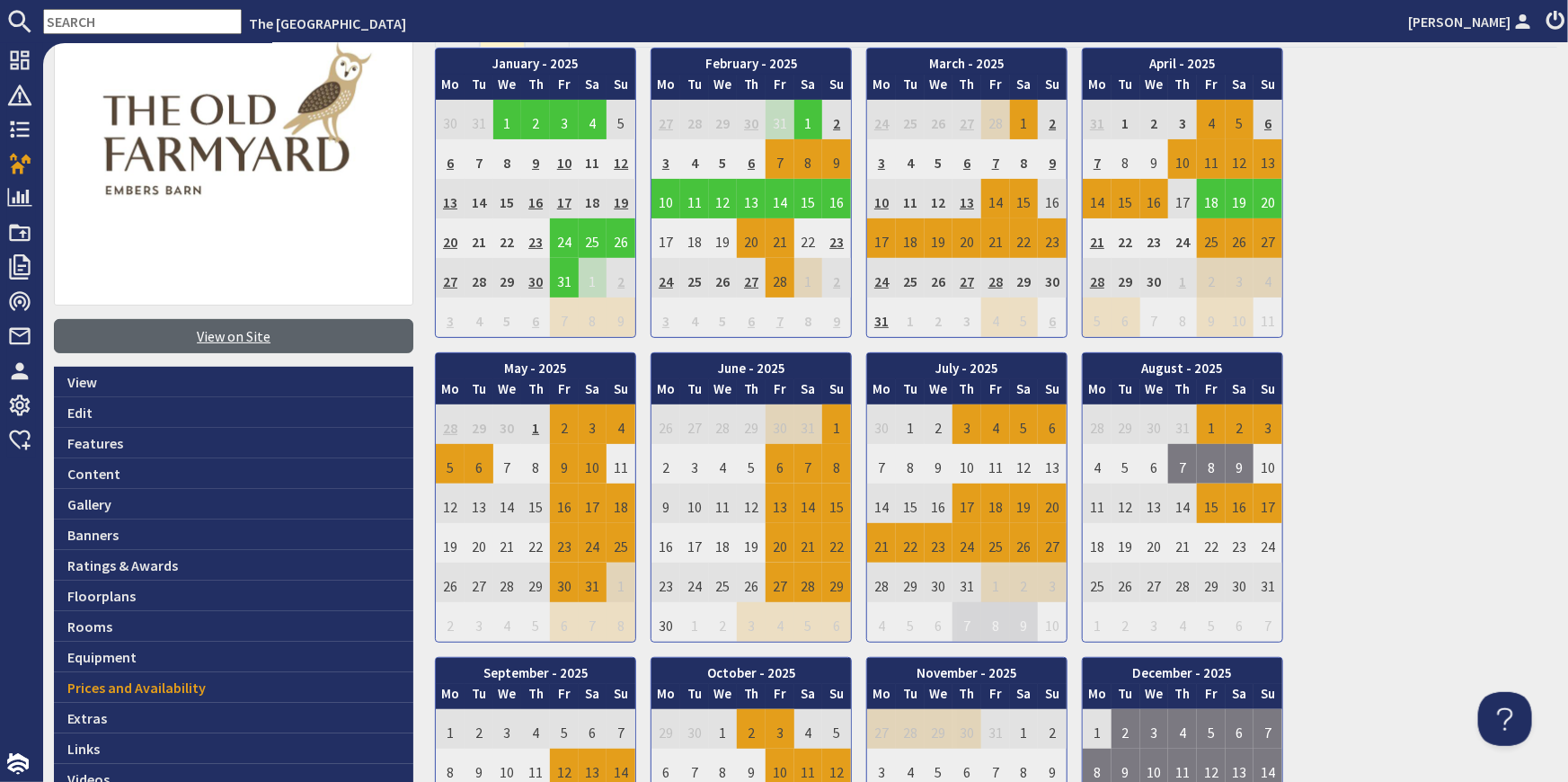 click on "View on Site" at bounding box center [234, 336] 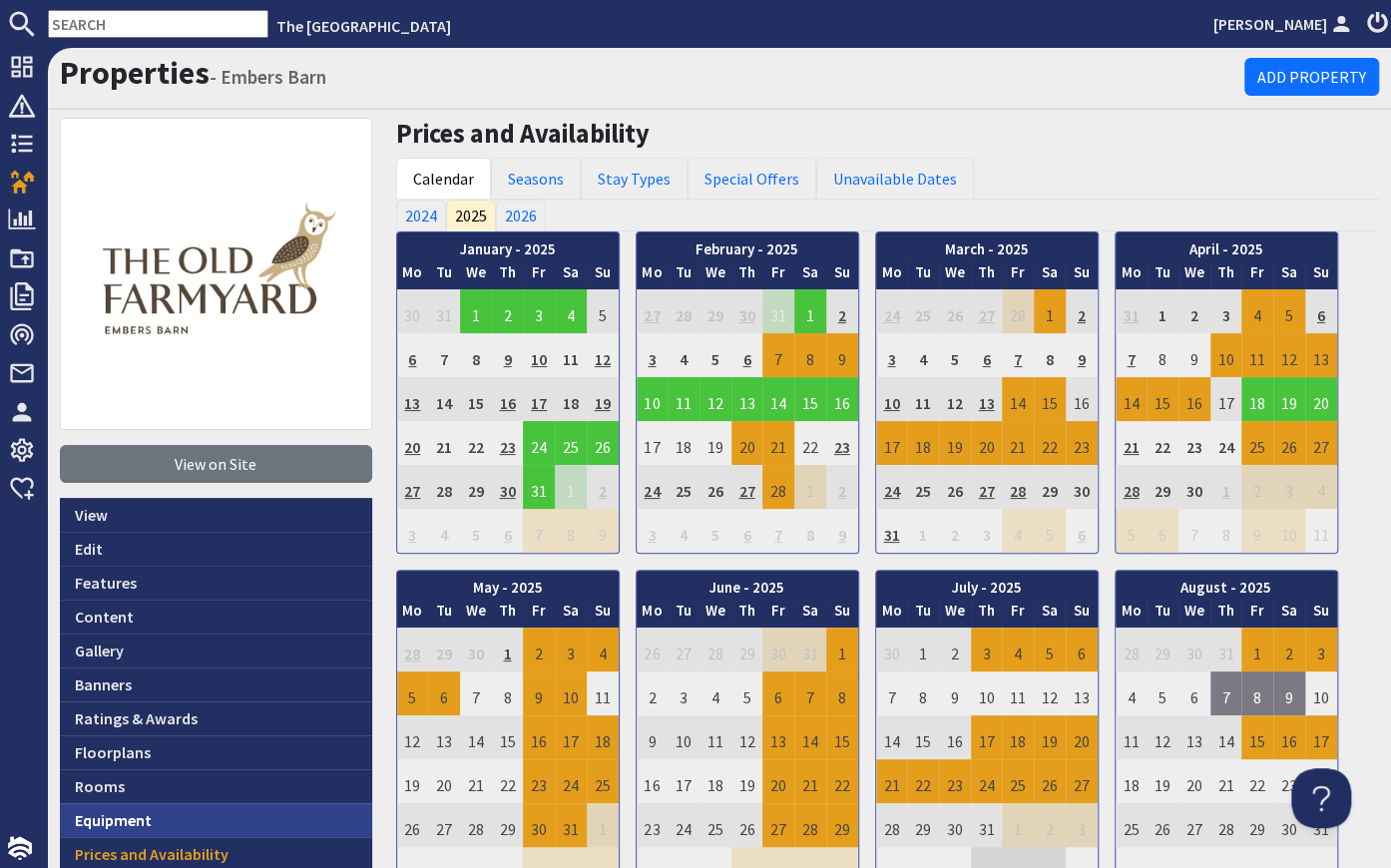 scroll, scrollTop: 0, scrollLeft: 0, axis: both 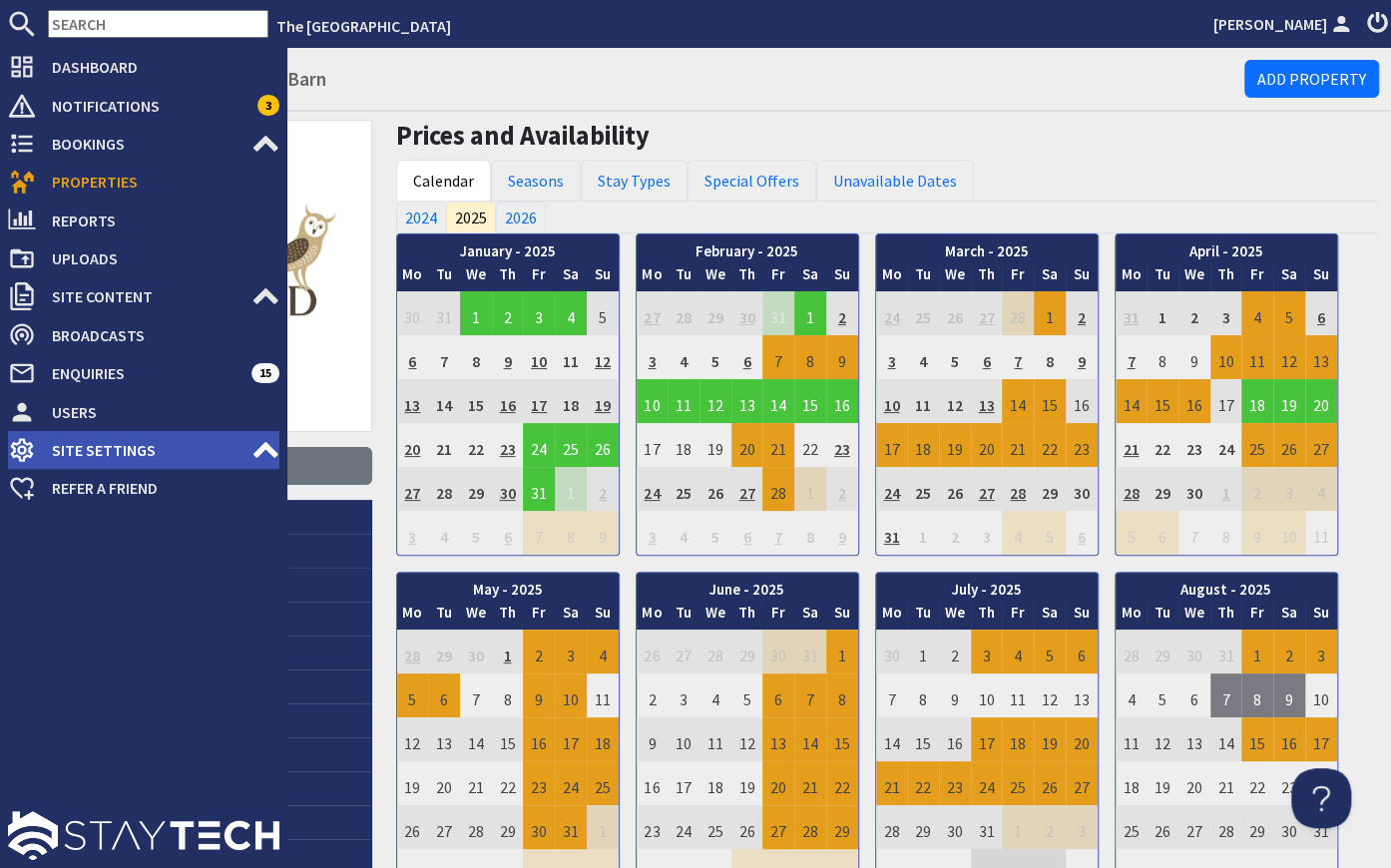 click on "Site Settings" at bounding box center [144, 450] 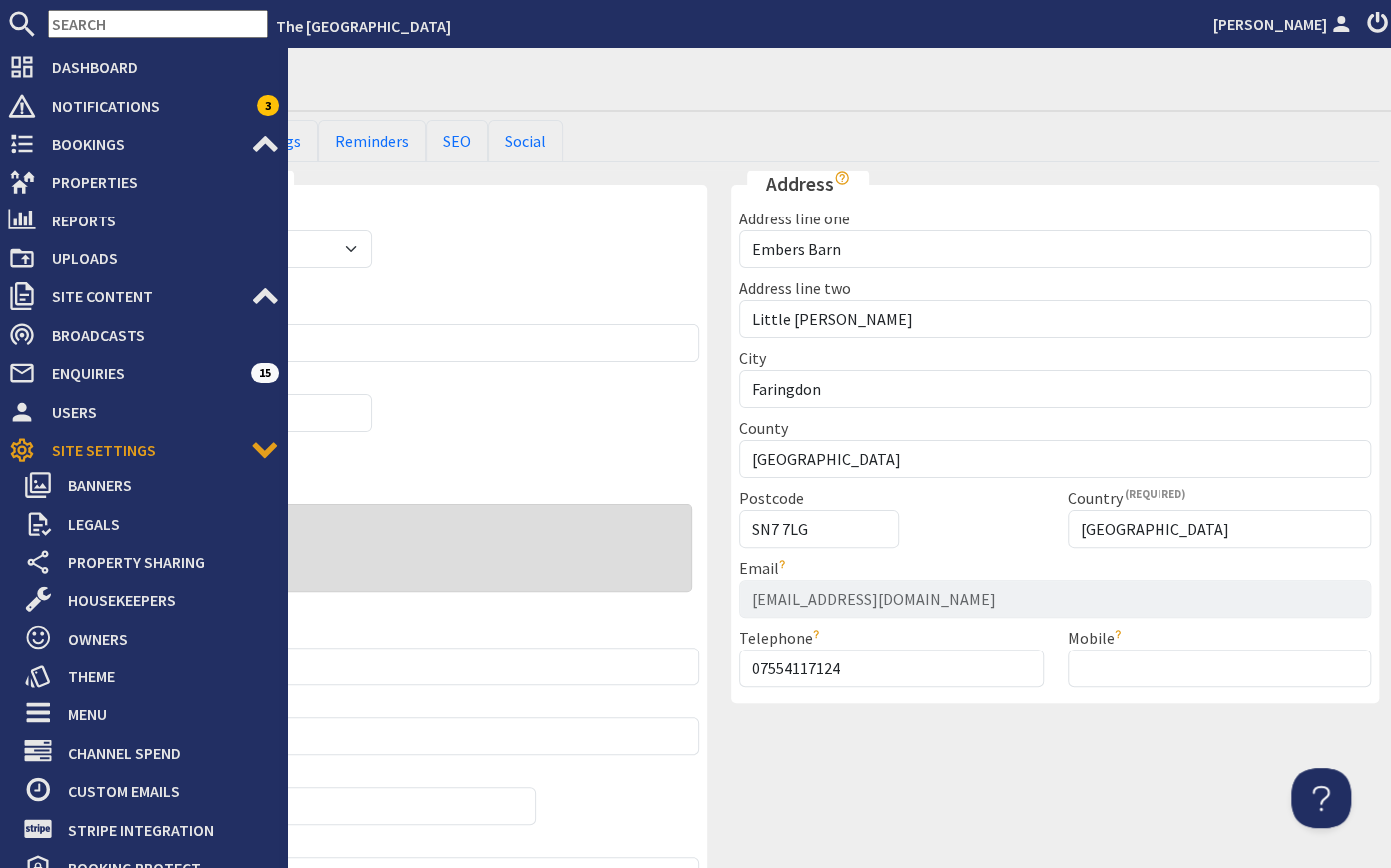 scroll, scrollTop: 0, scrollLeft: 0, axis: both 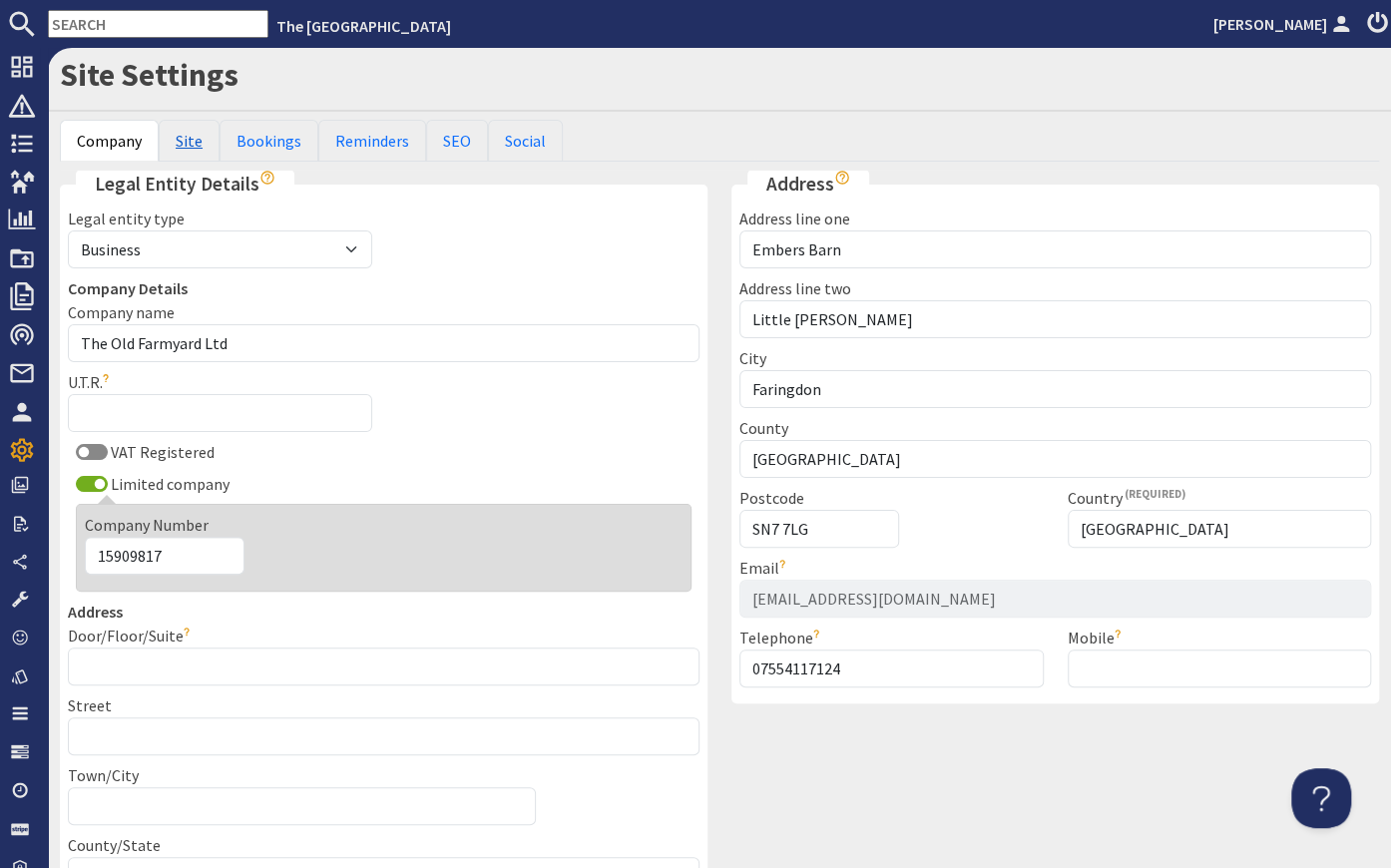 click on "Site" at bounding box center (189, 141) 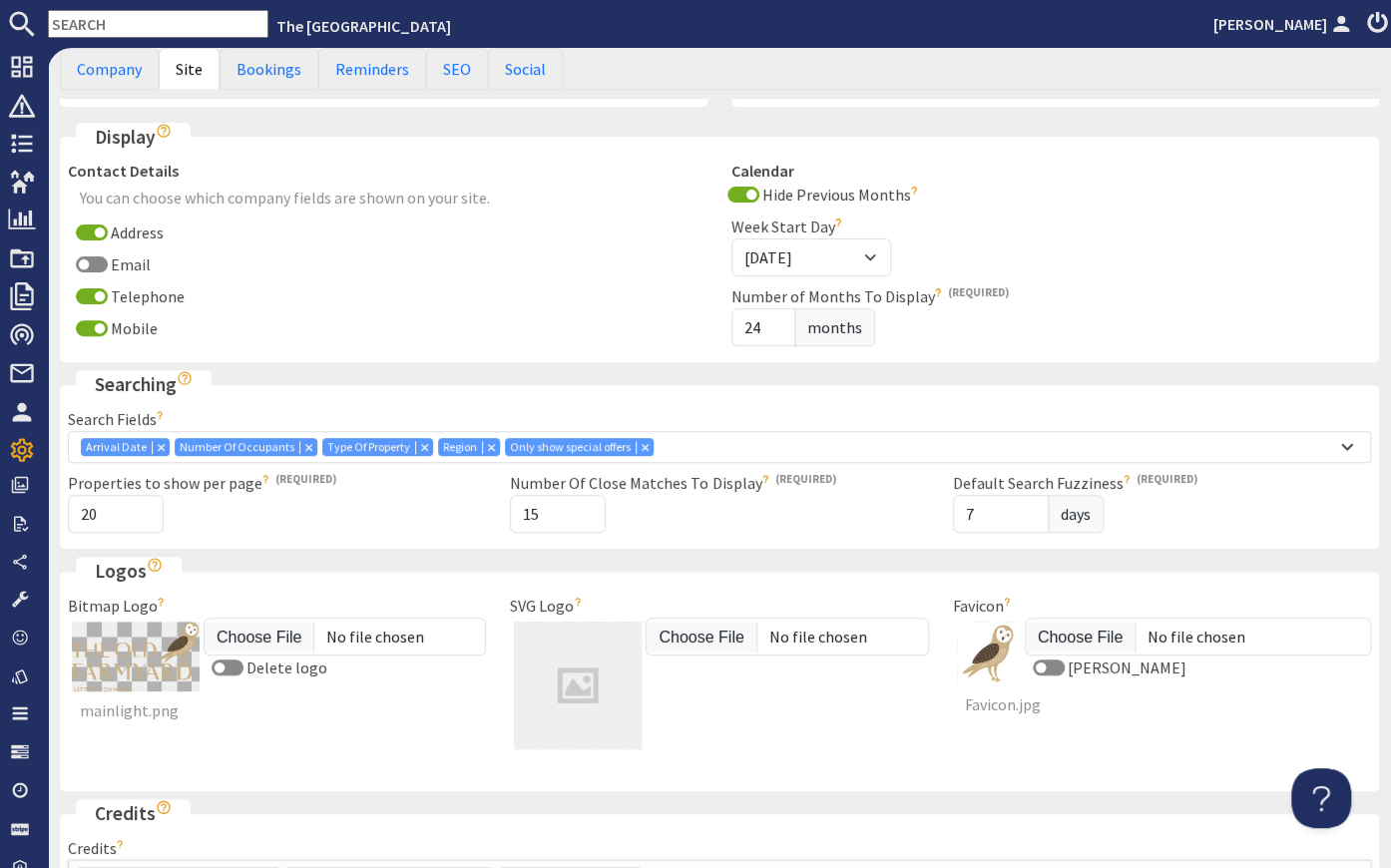 scroll, scrollTop: 181, scrollLeft: 0, axis: vertical 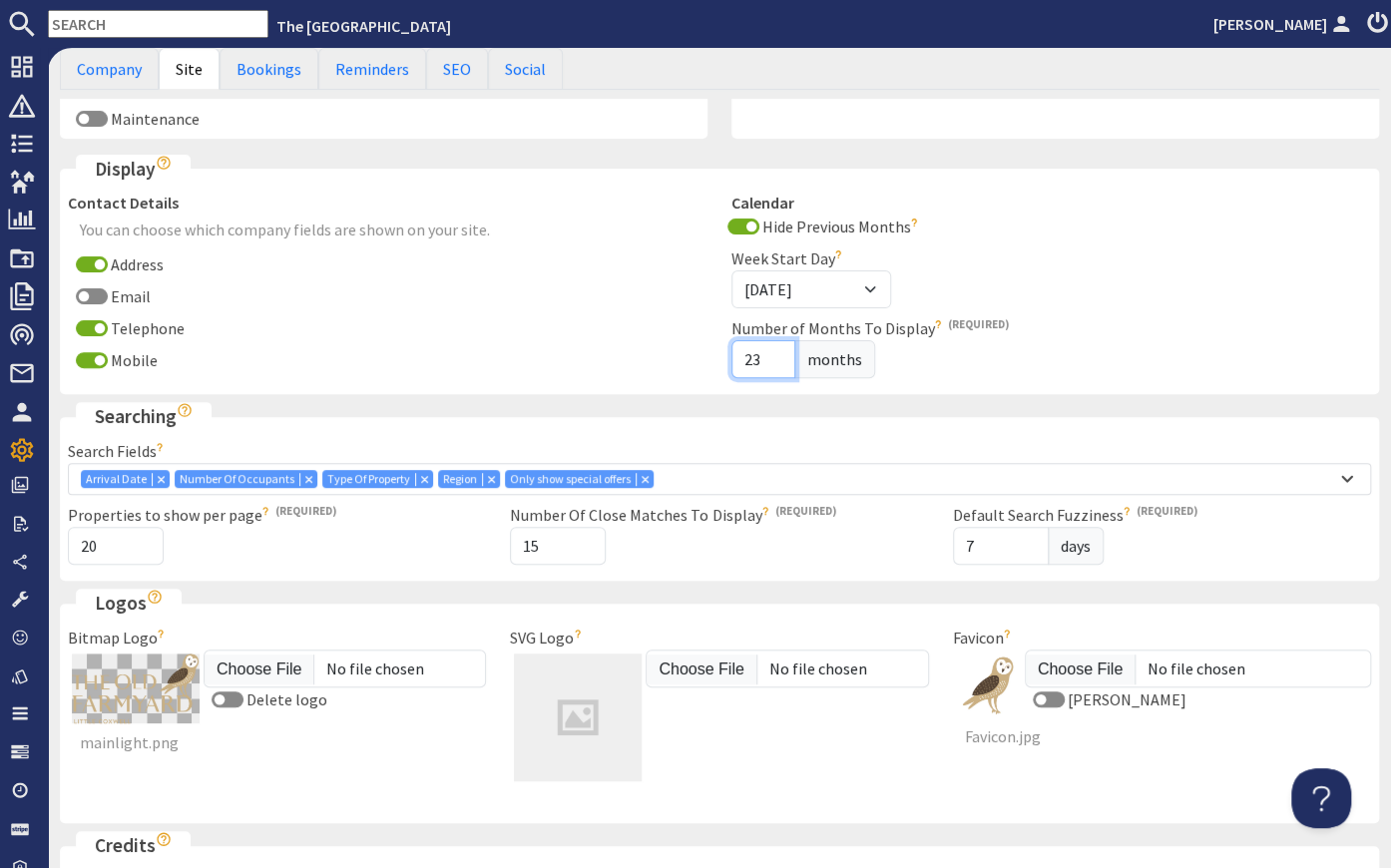 click on "23" at bounding box center (763, 359) 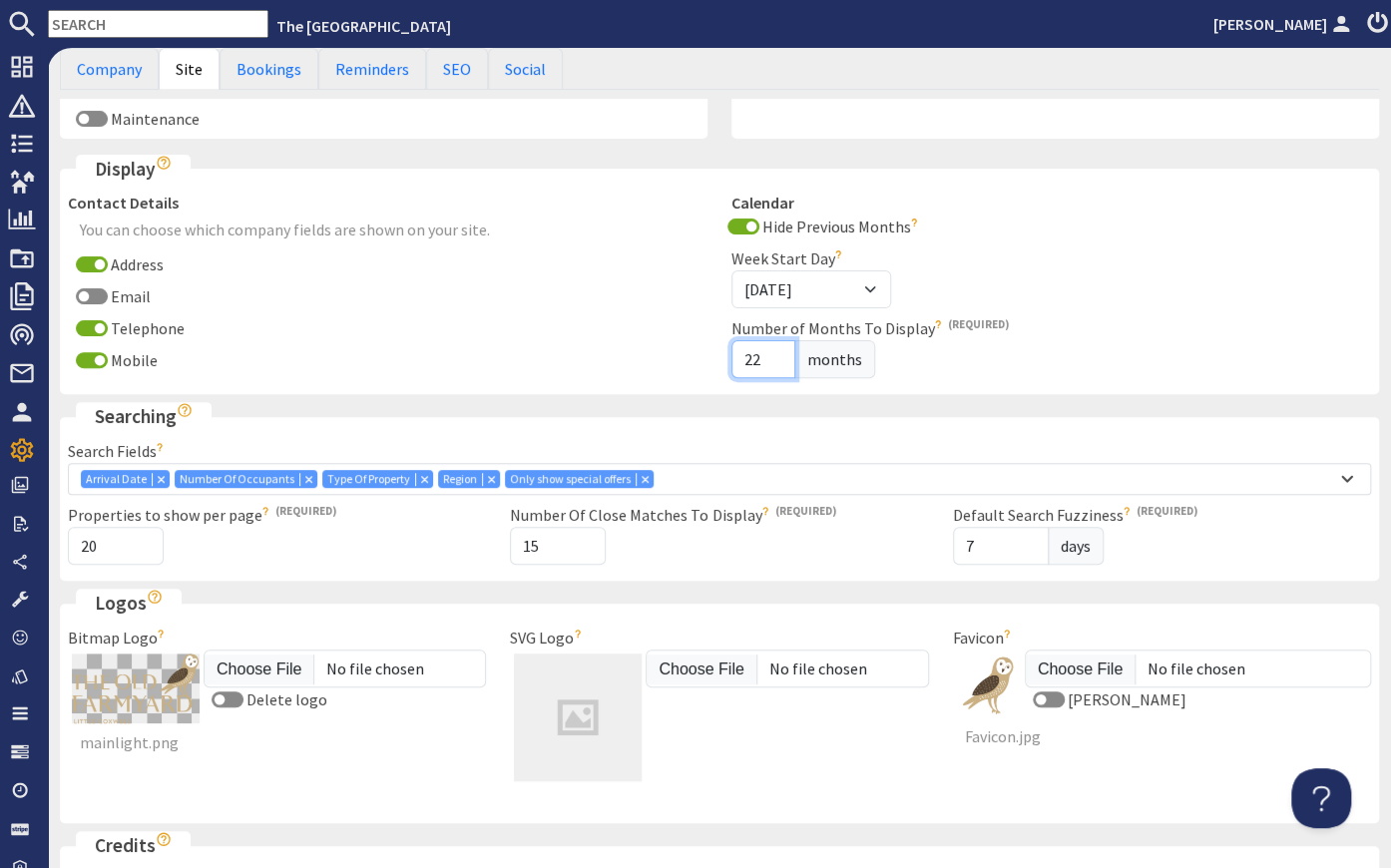 click on "22" at bounding box center (763, 359) 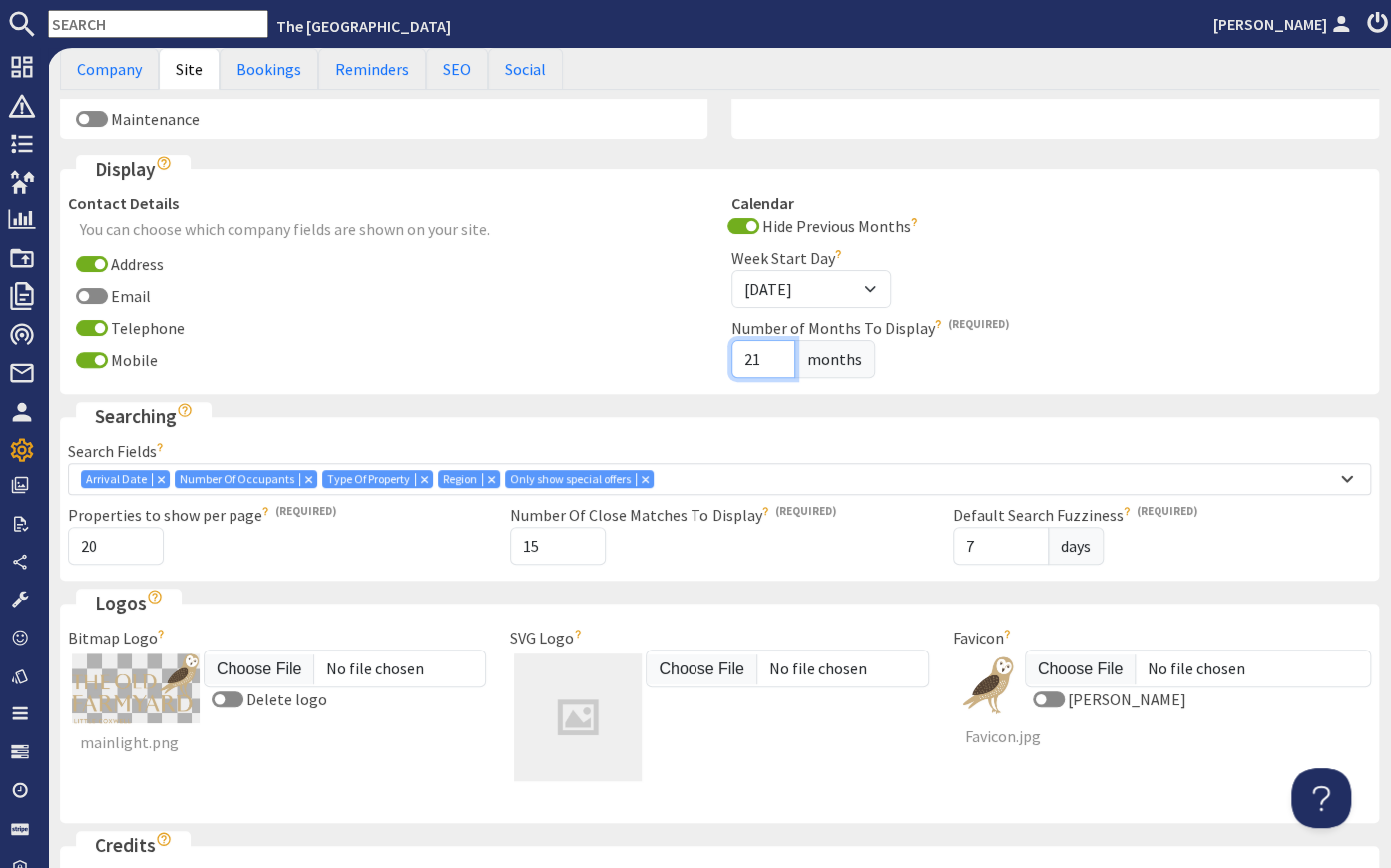 click on "21" at bounding box center (763, 359) 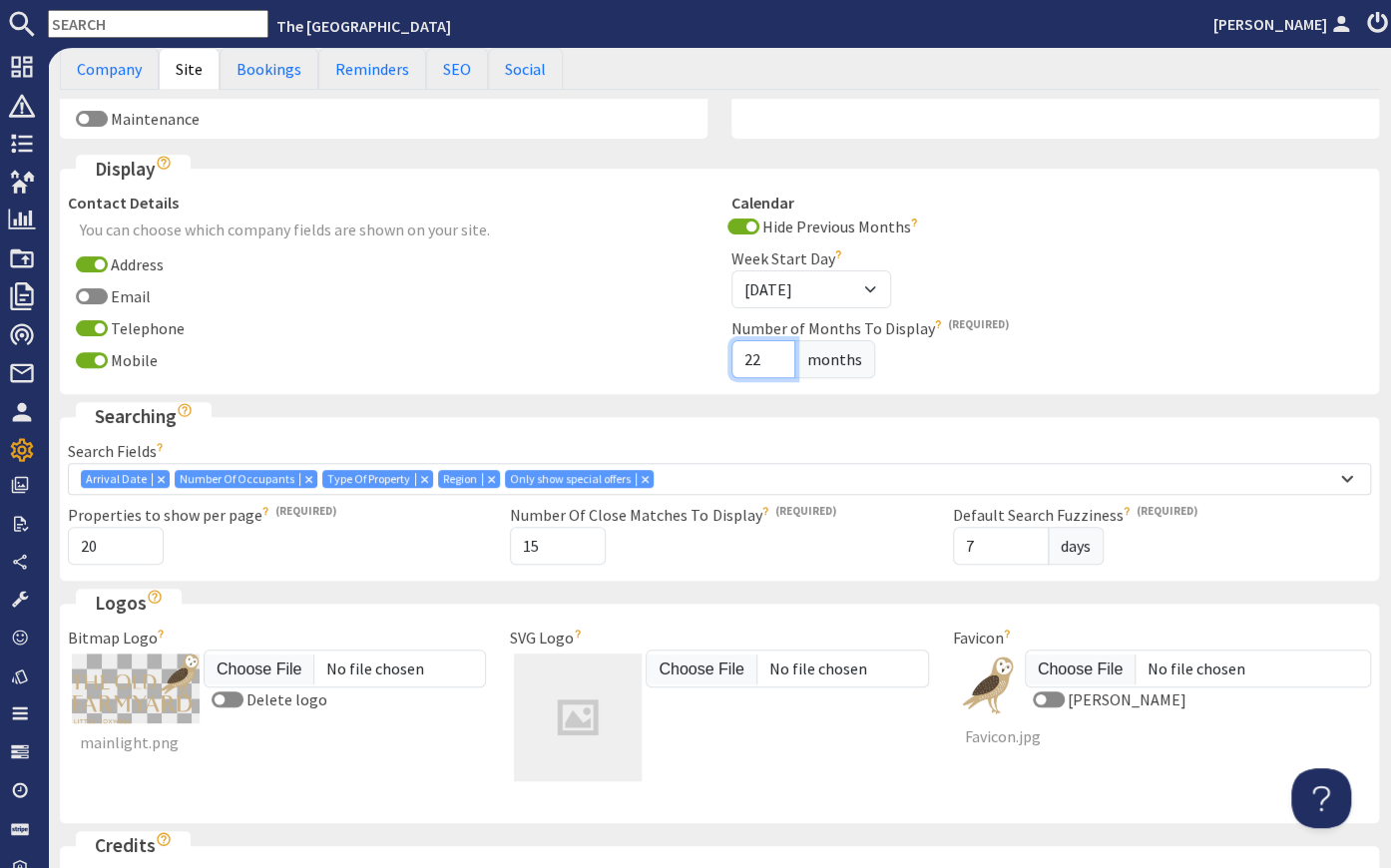 click on "22" at bounding box center (763, 359) 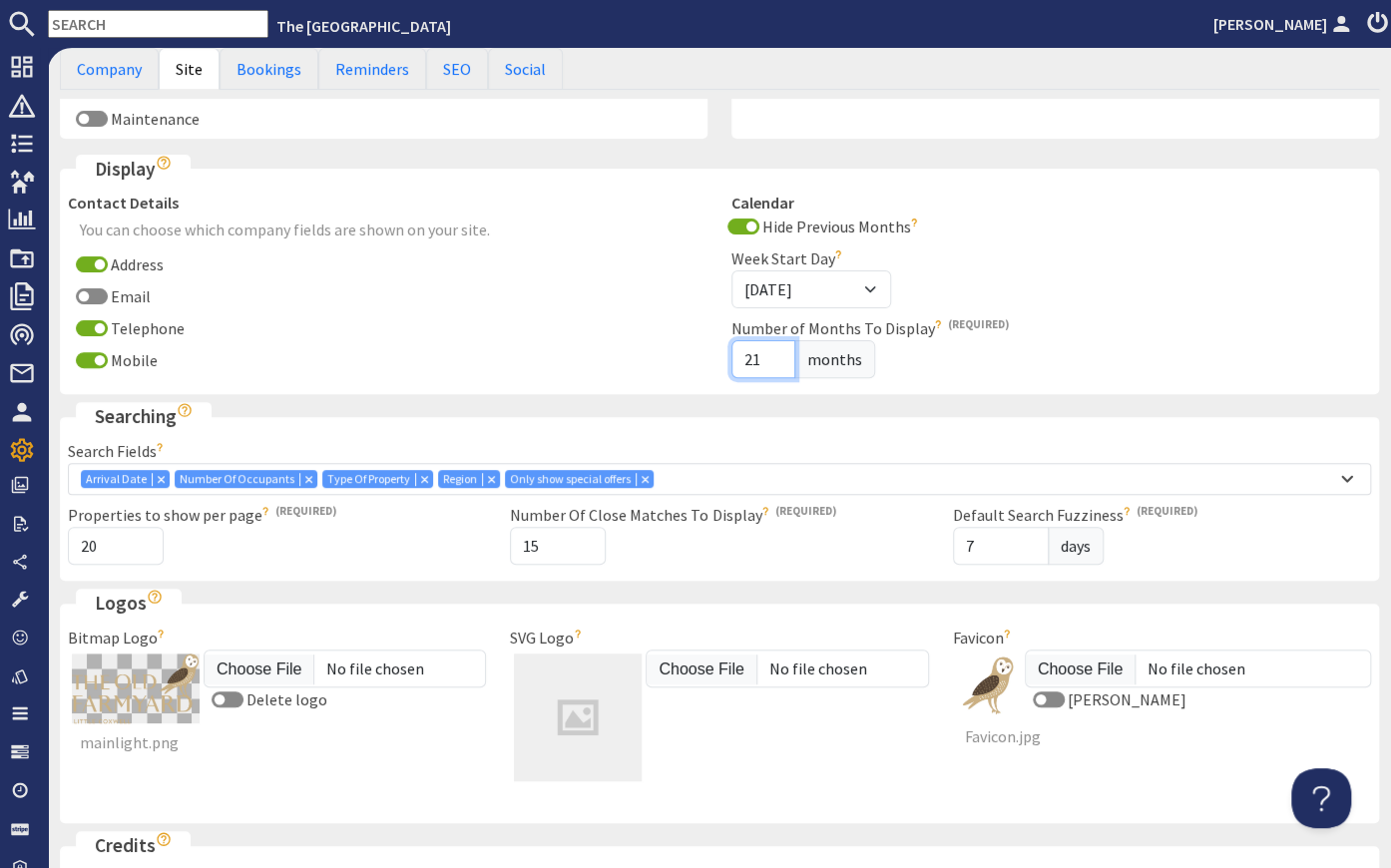 click on "21" at bounding box center (763, 359) 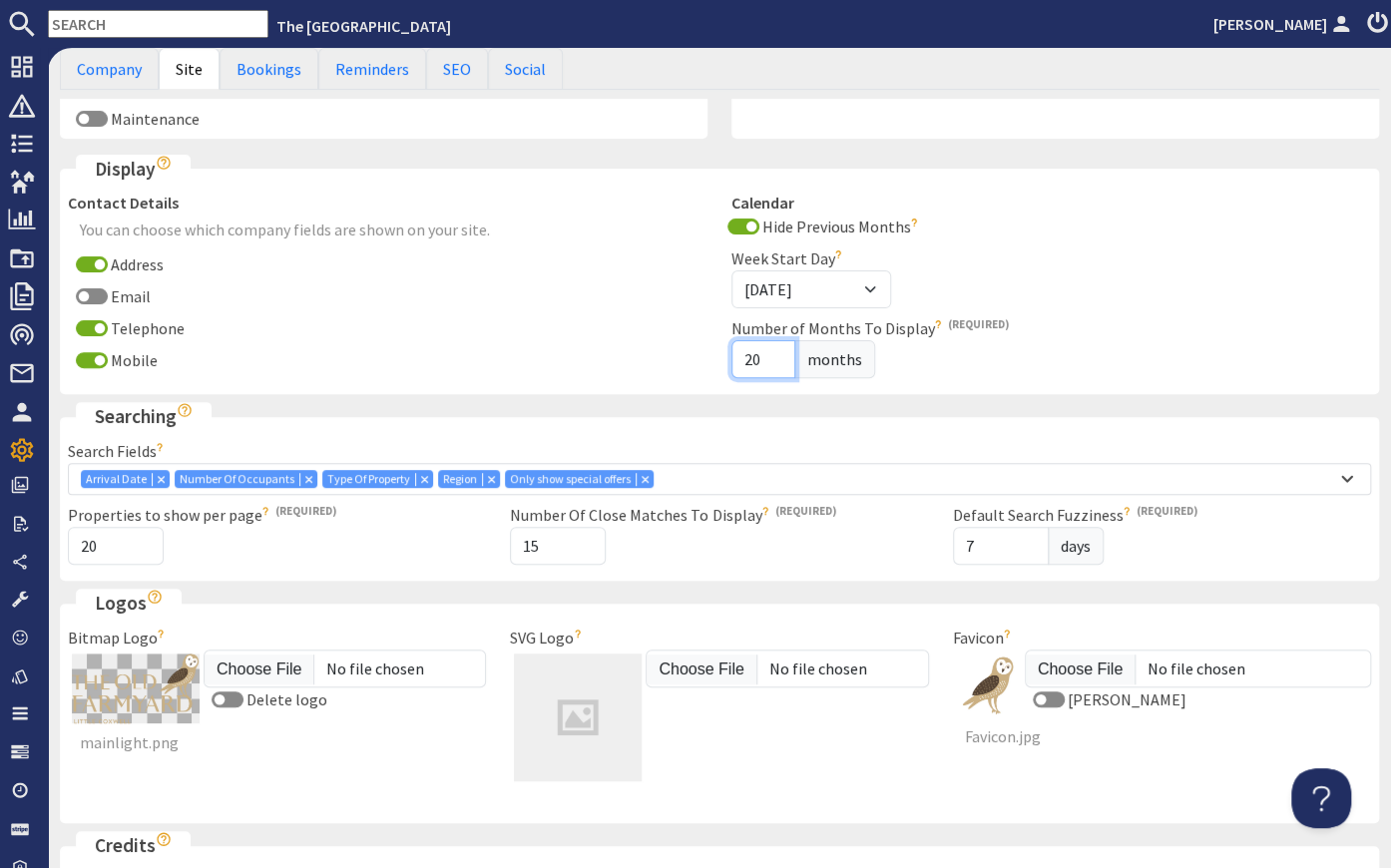 click on "20" at bounding box center (763, 359) 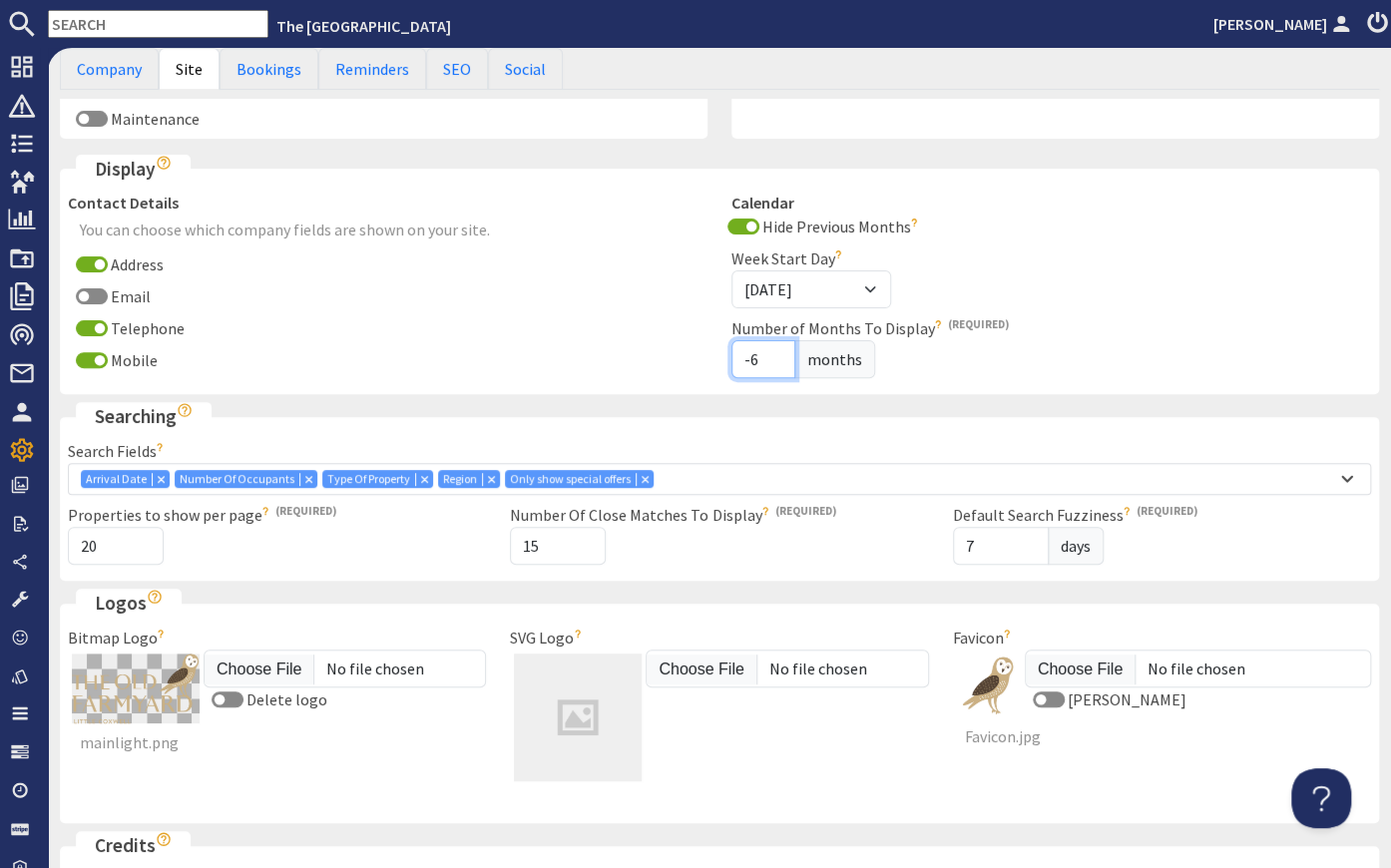 click on "-6" at bounding box center [763, 359] 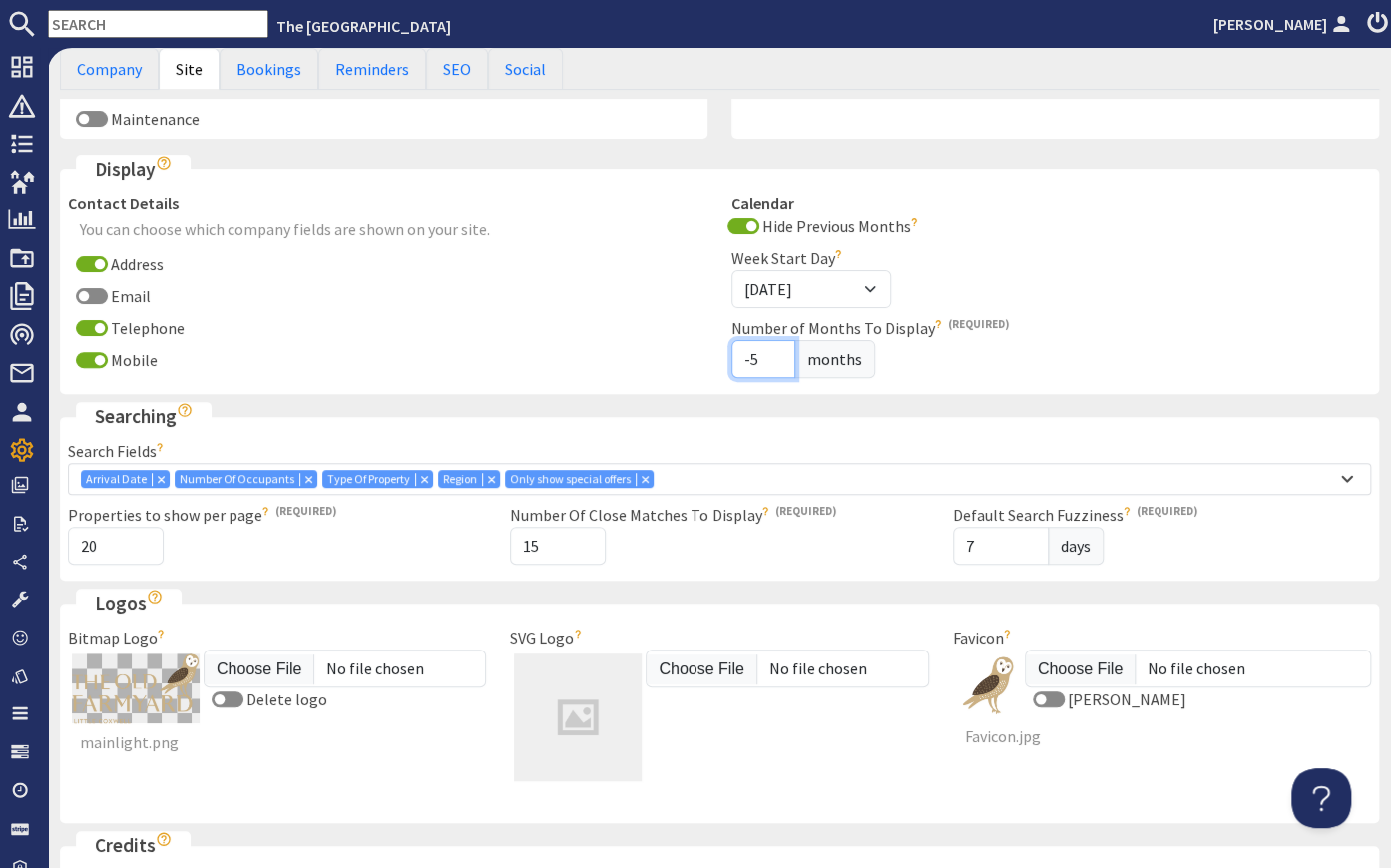 click on "-5" at bounding box center (763, 359) 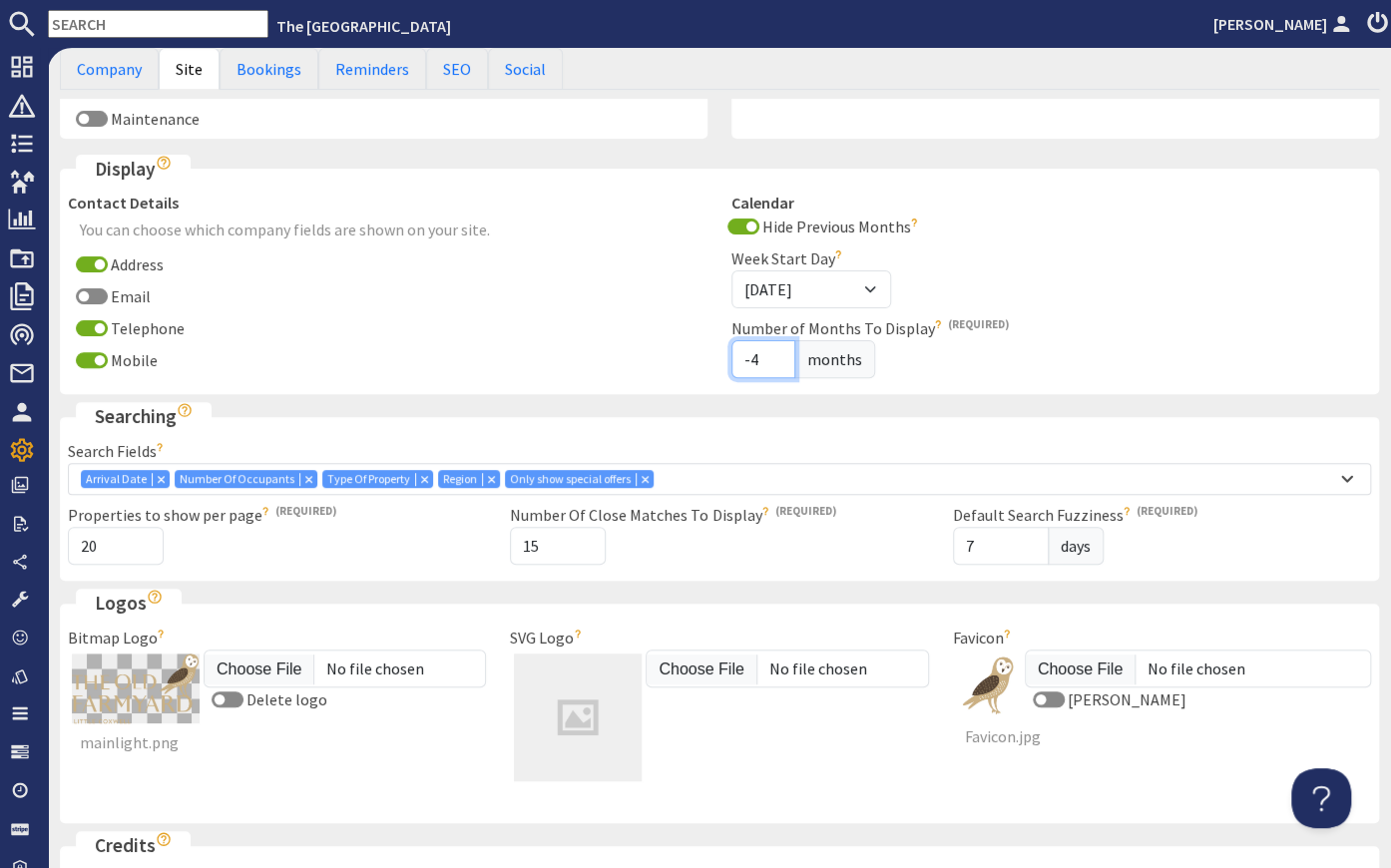 click on "-4" at bounding box center [763, 359] 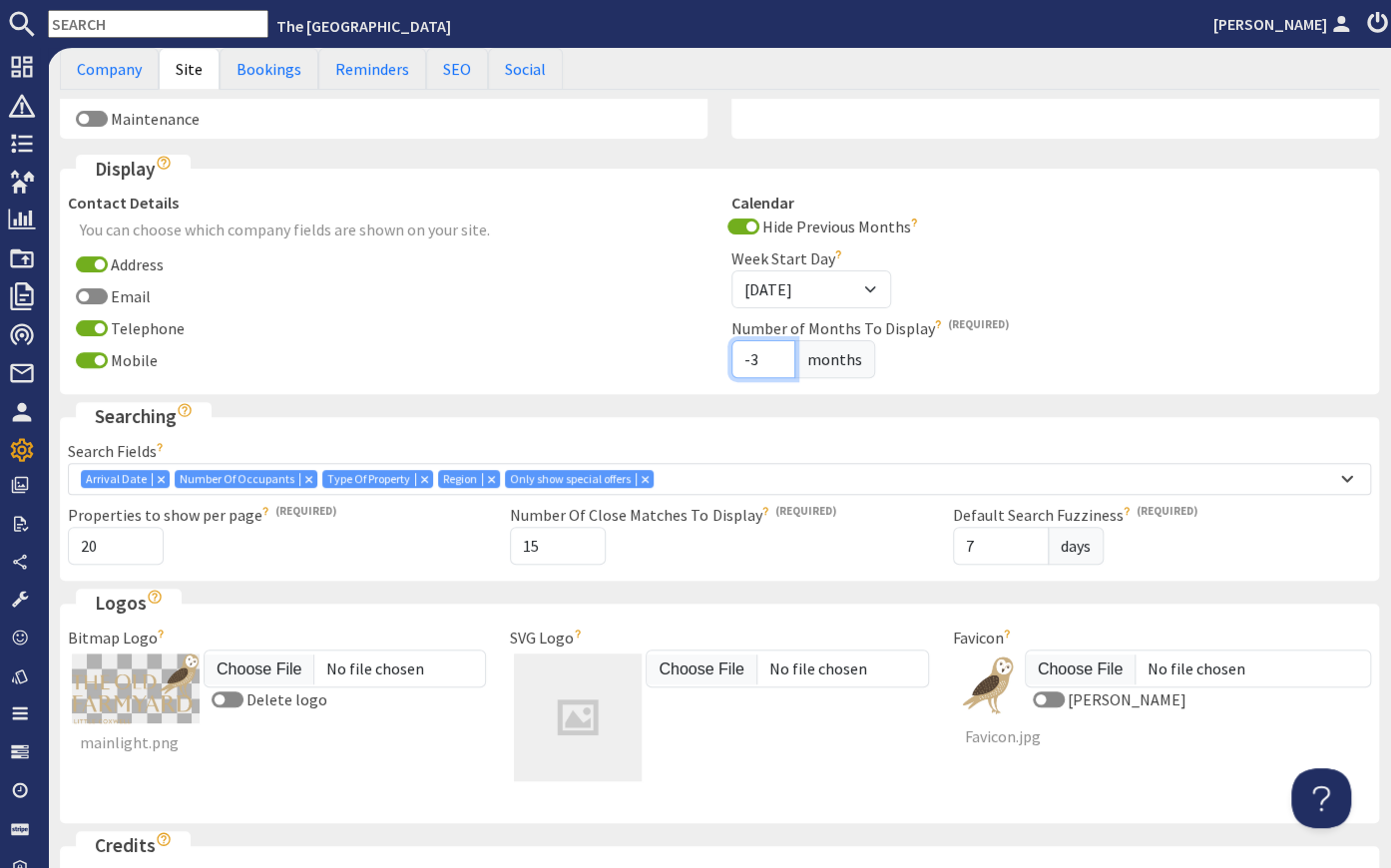 click on "-3" at bounding box center [763, 359] 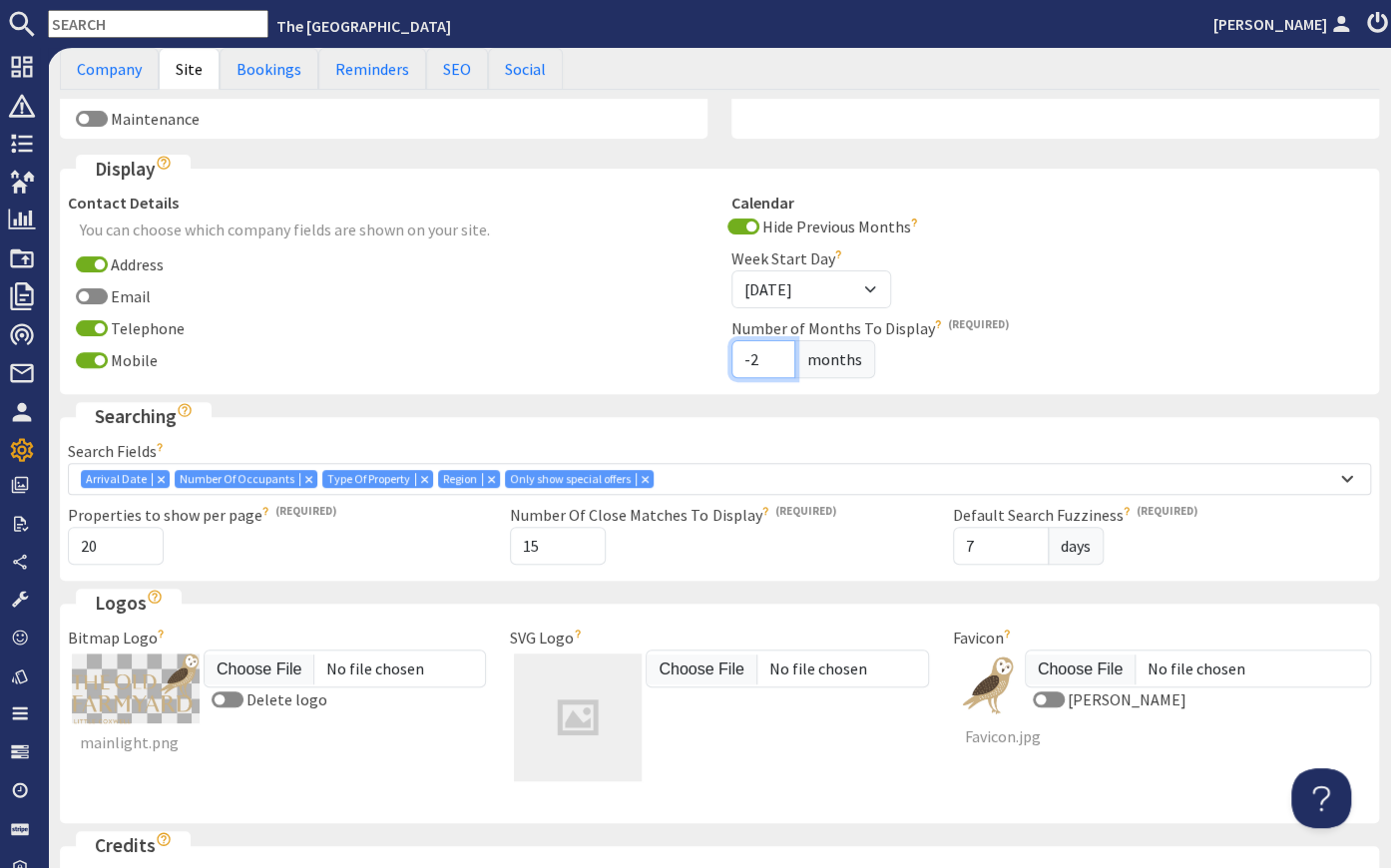 click on "-2" at bounding box center [763, 359] 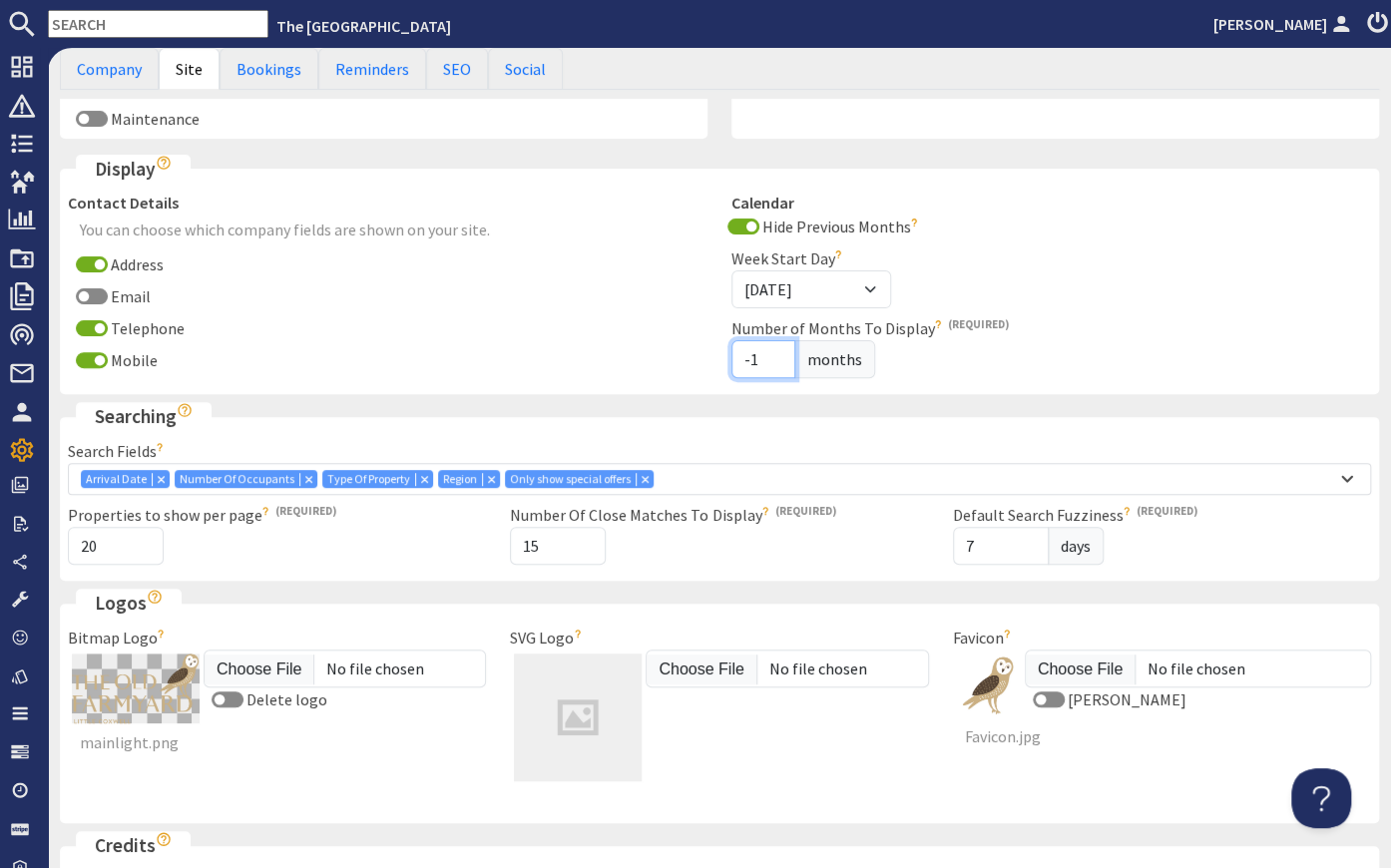 click on "-1" at bounding box center [763, 359] 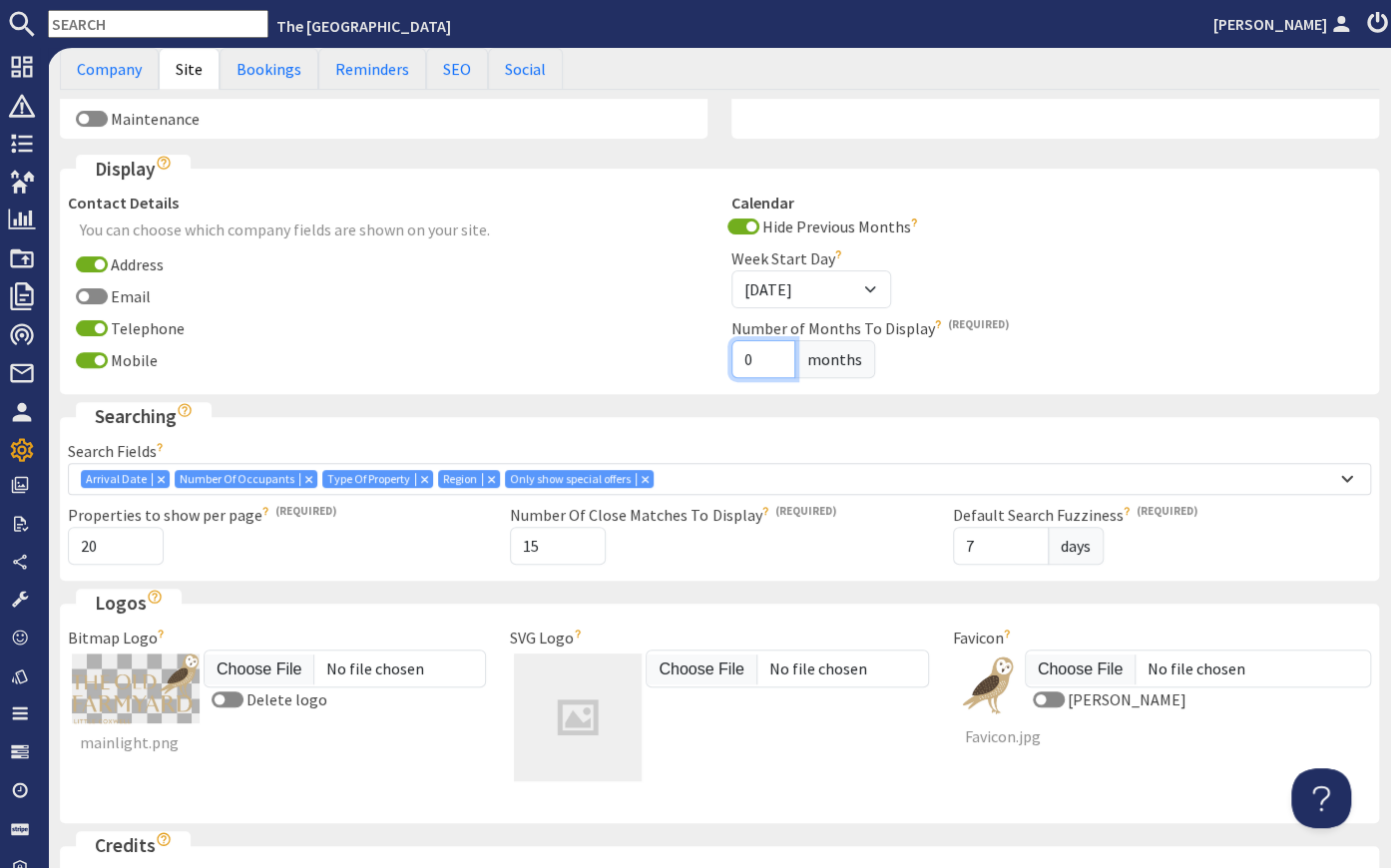 type on "0" 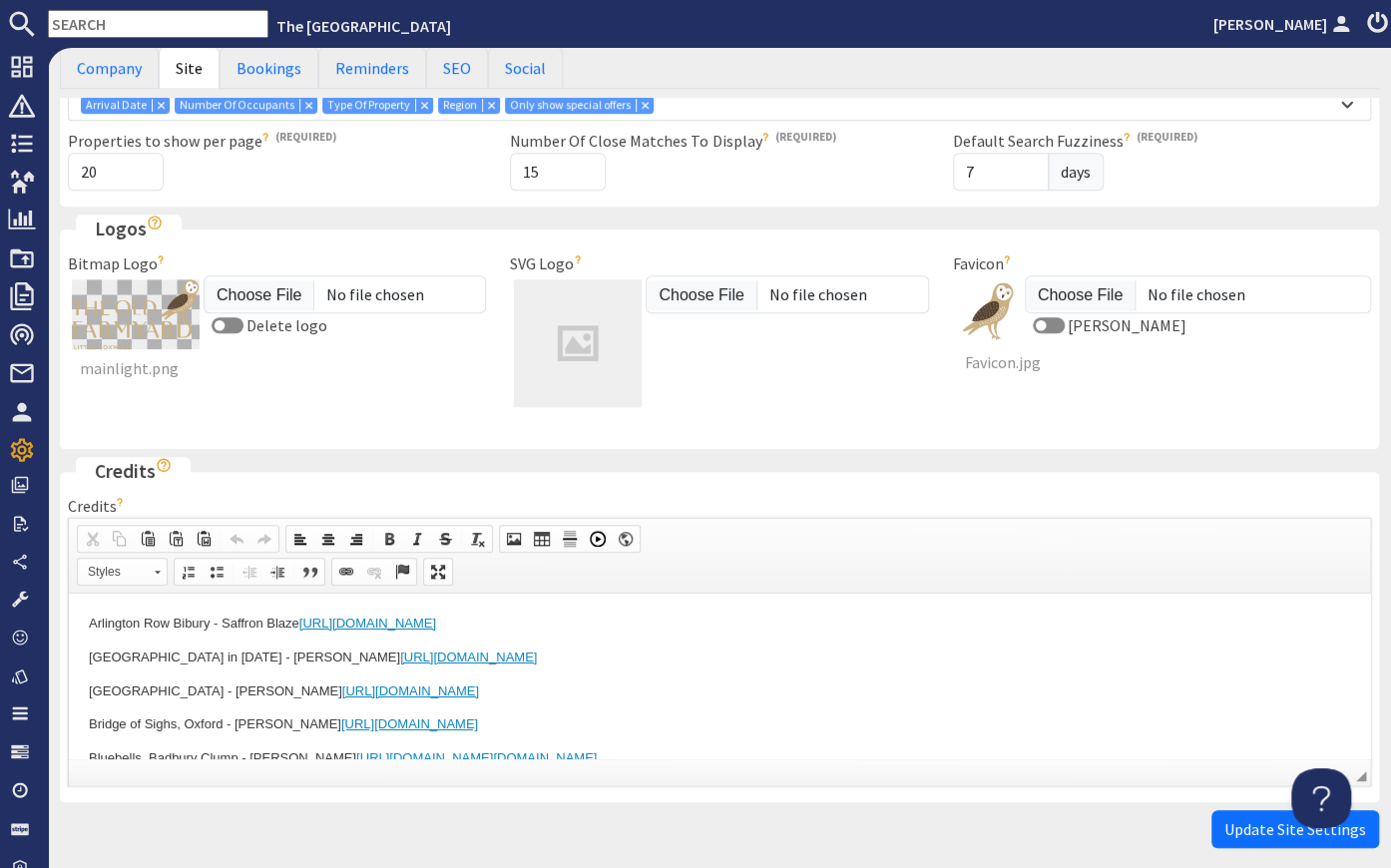 scroll, scrollTop: 643, scrollLeft: 0, axis: vertical 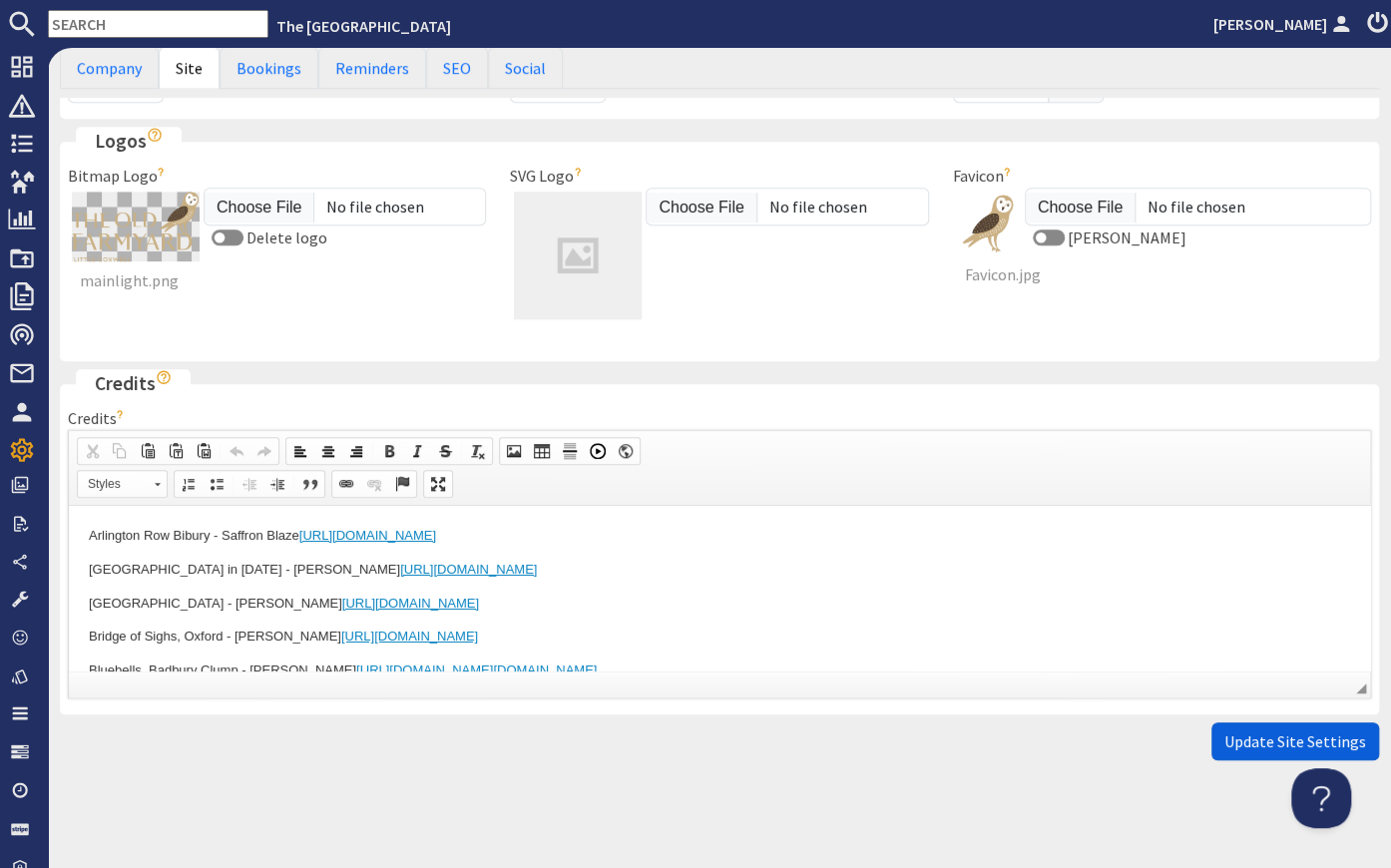 click on "Update Site Settings" at bounding box center (1295, 741) 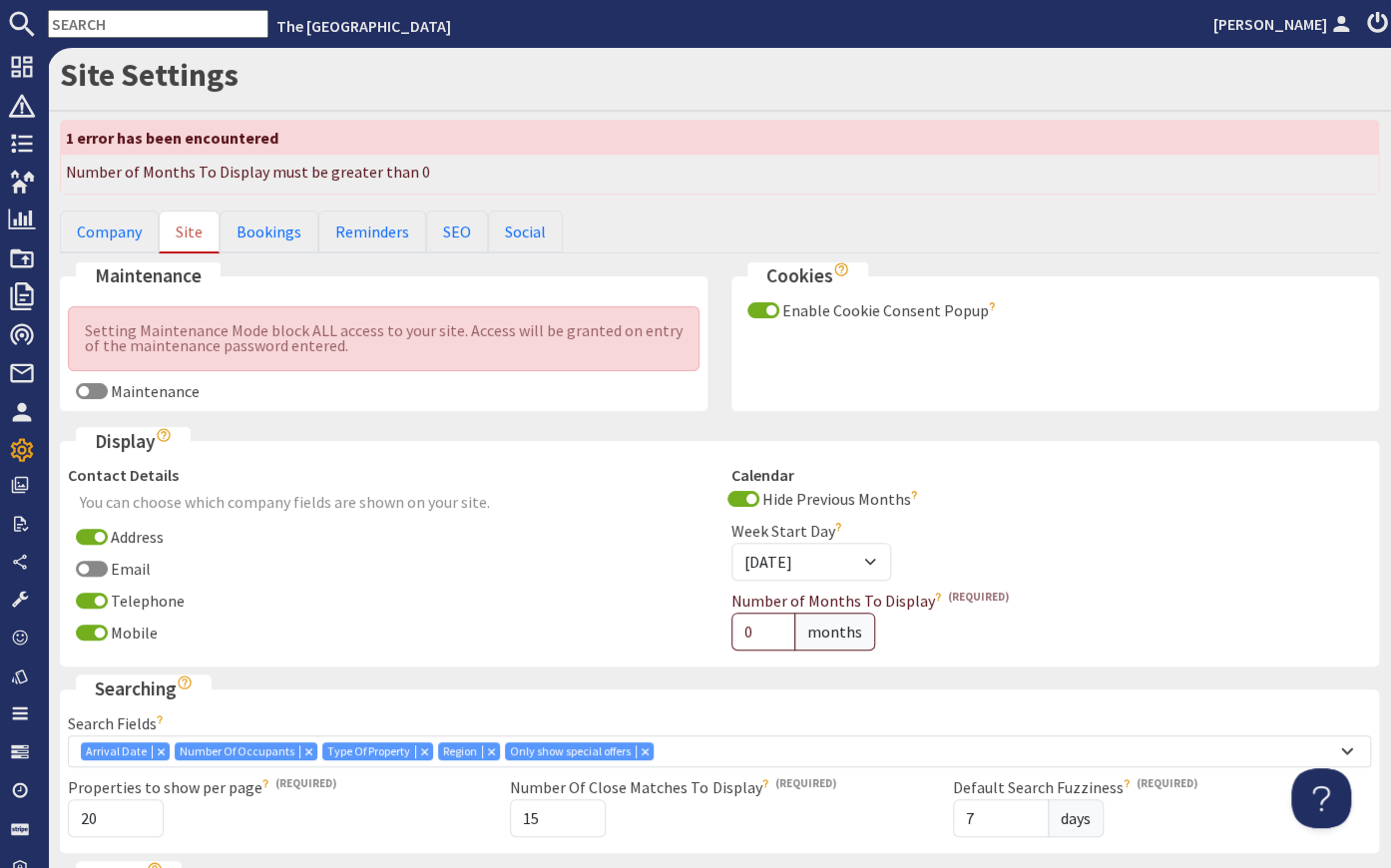 scroll, scrollTop: 0, scrollLeft: 0, axis: both 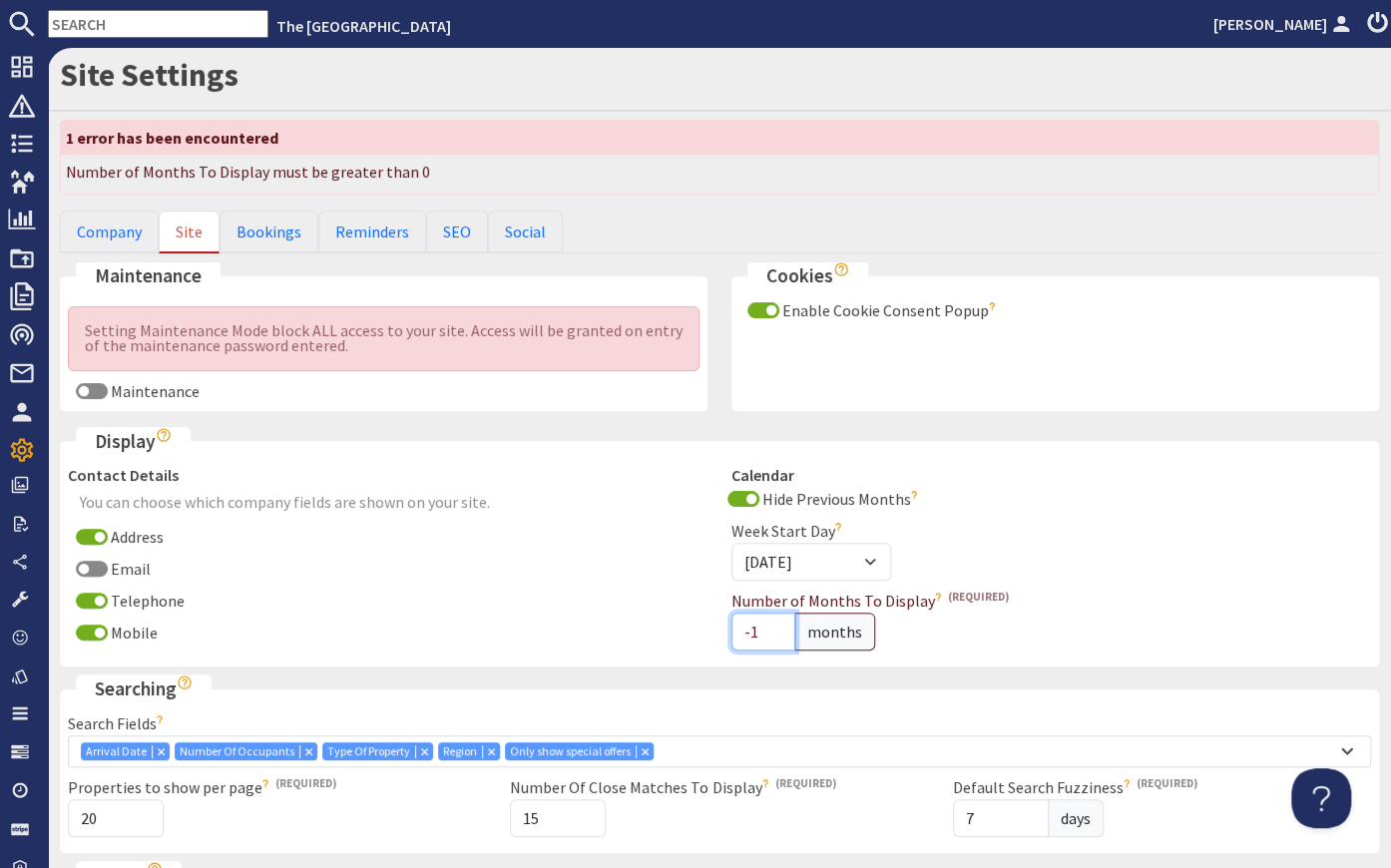 click on "-1" at bounding box center [763, 632] 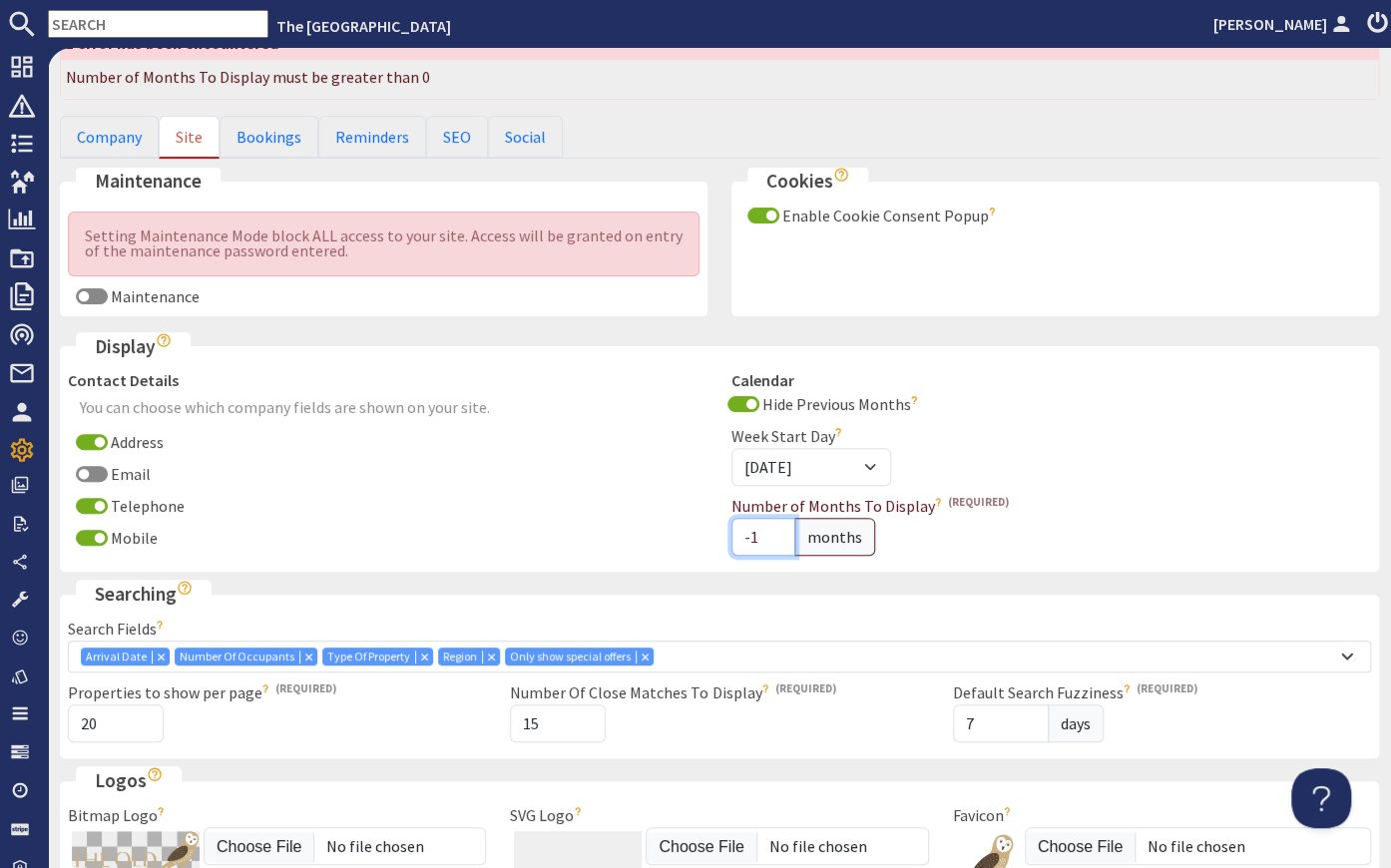 scroll, scrollTop: 90, scrollLeft: 0, axis: vertical 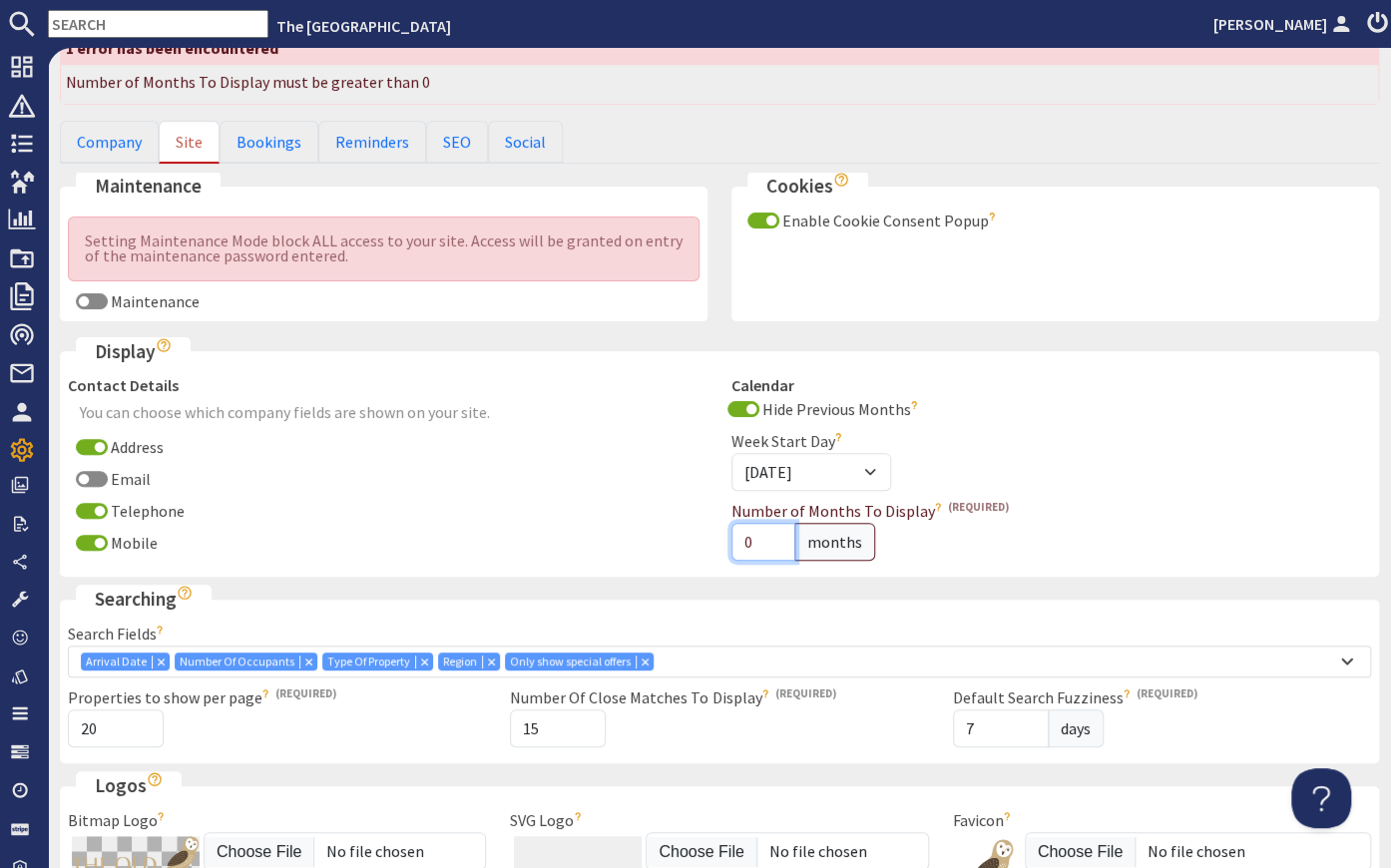 click on "0" at bounding box center [763, 542] 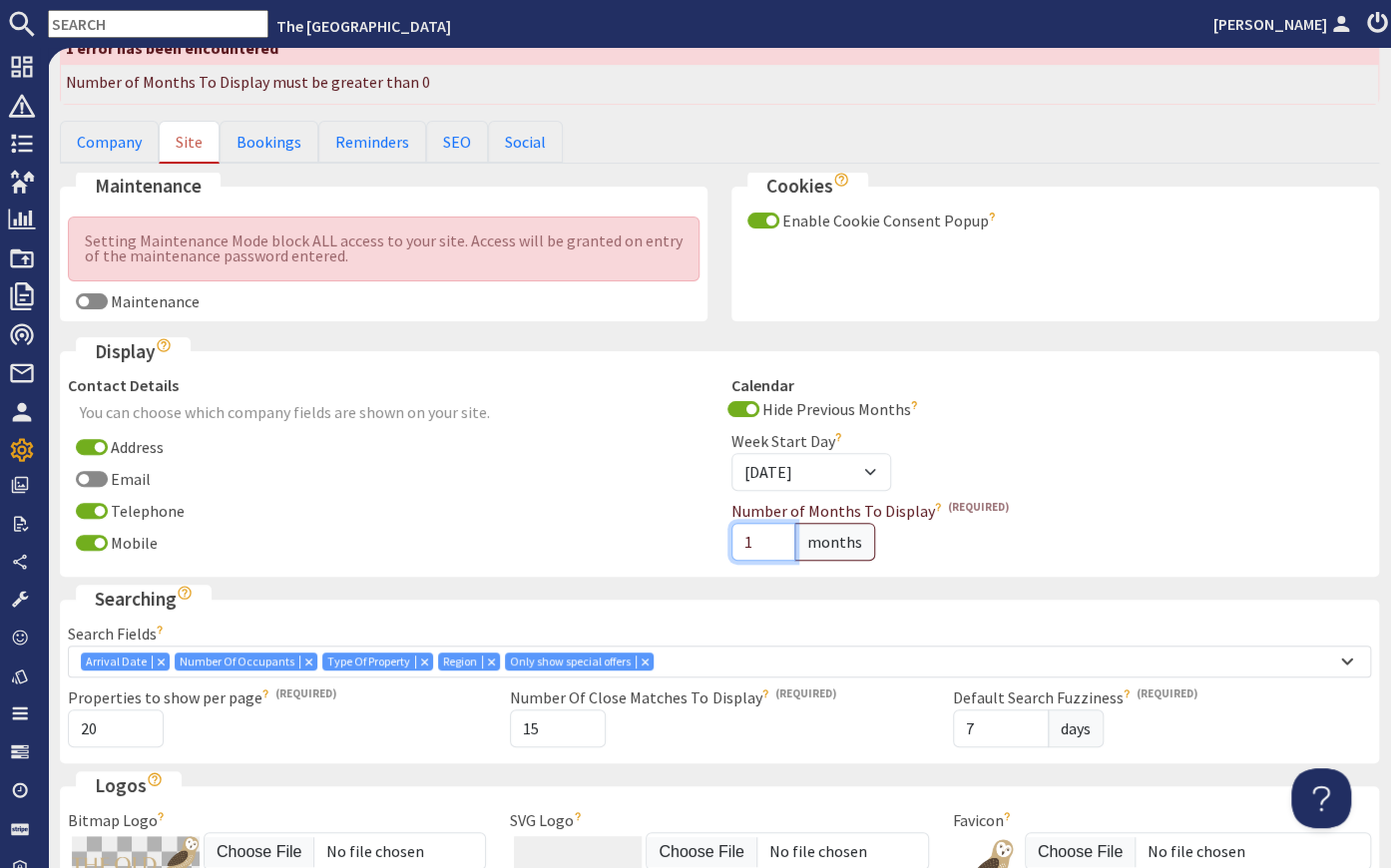 type on "1" 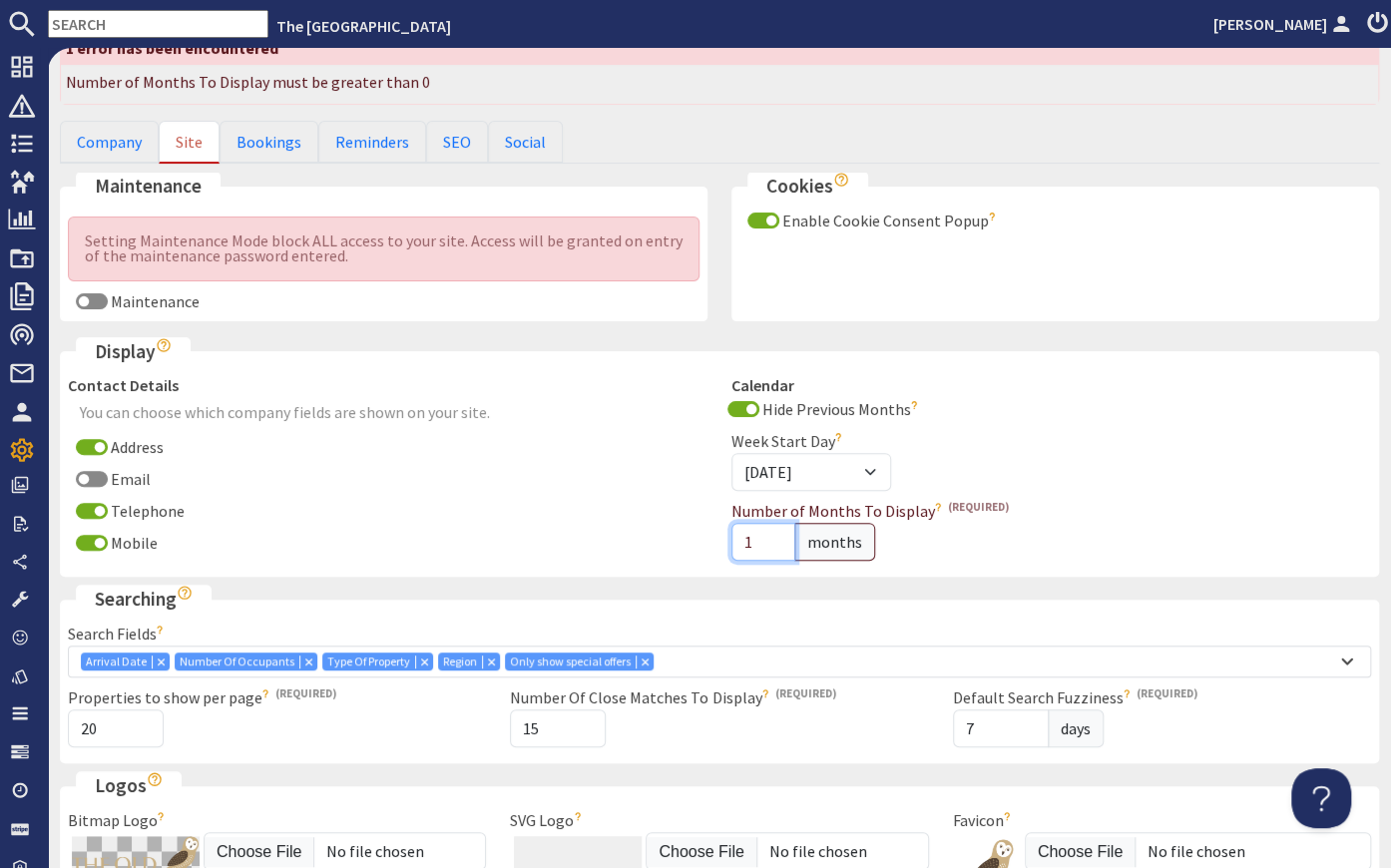 click on "1" at bounding box center [763, 542] 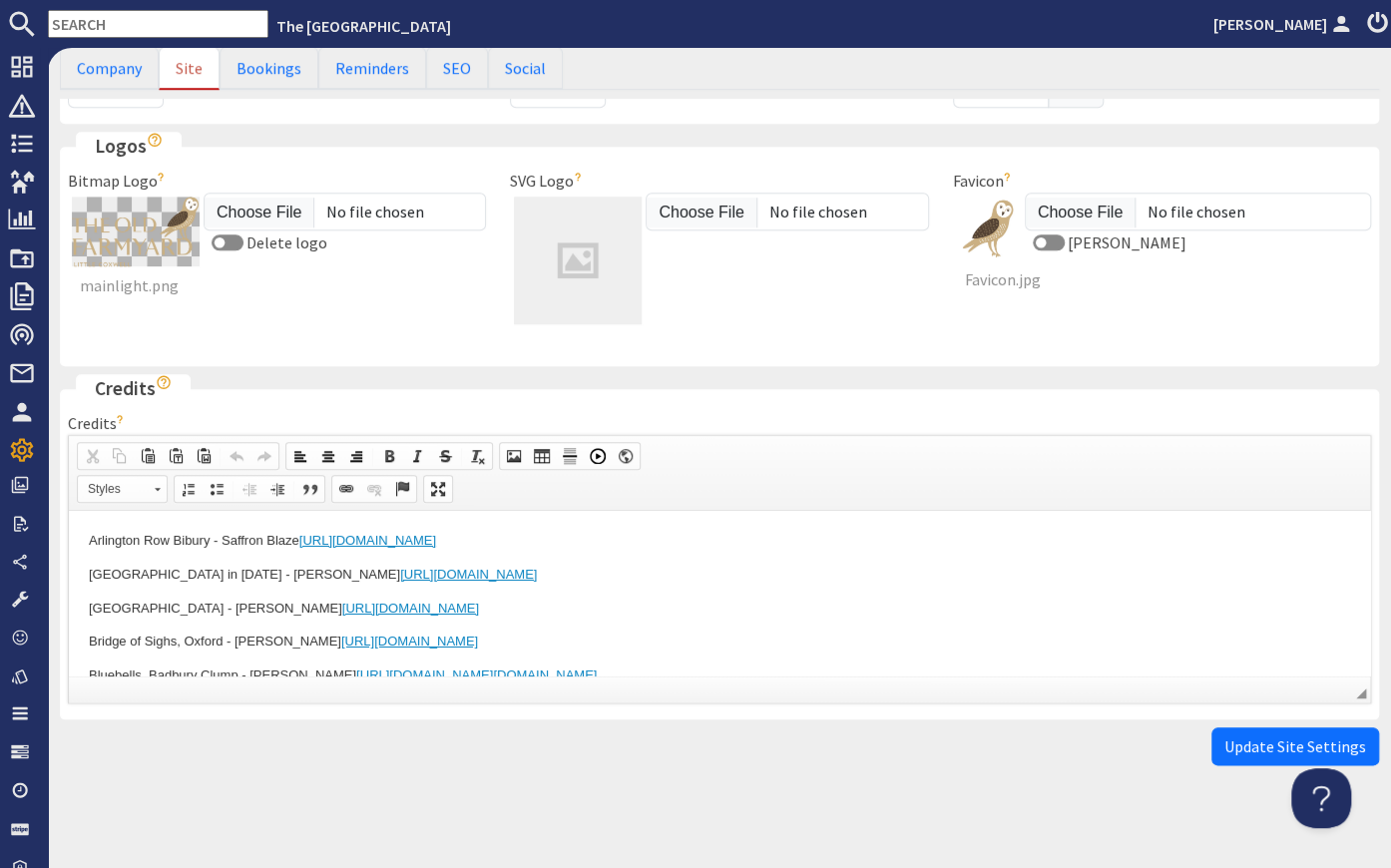 scroll, scrollTop: 734, scrollLeft: 0, axis: vertical 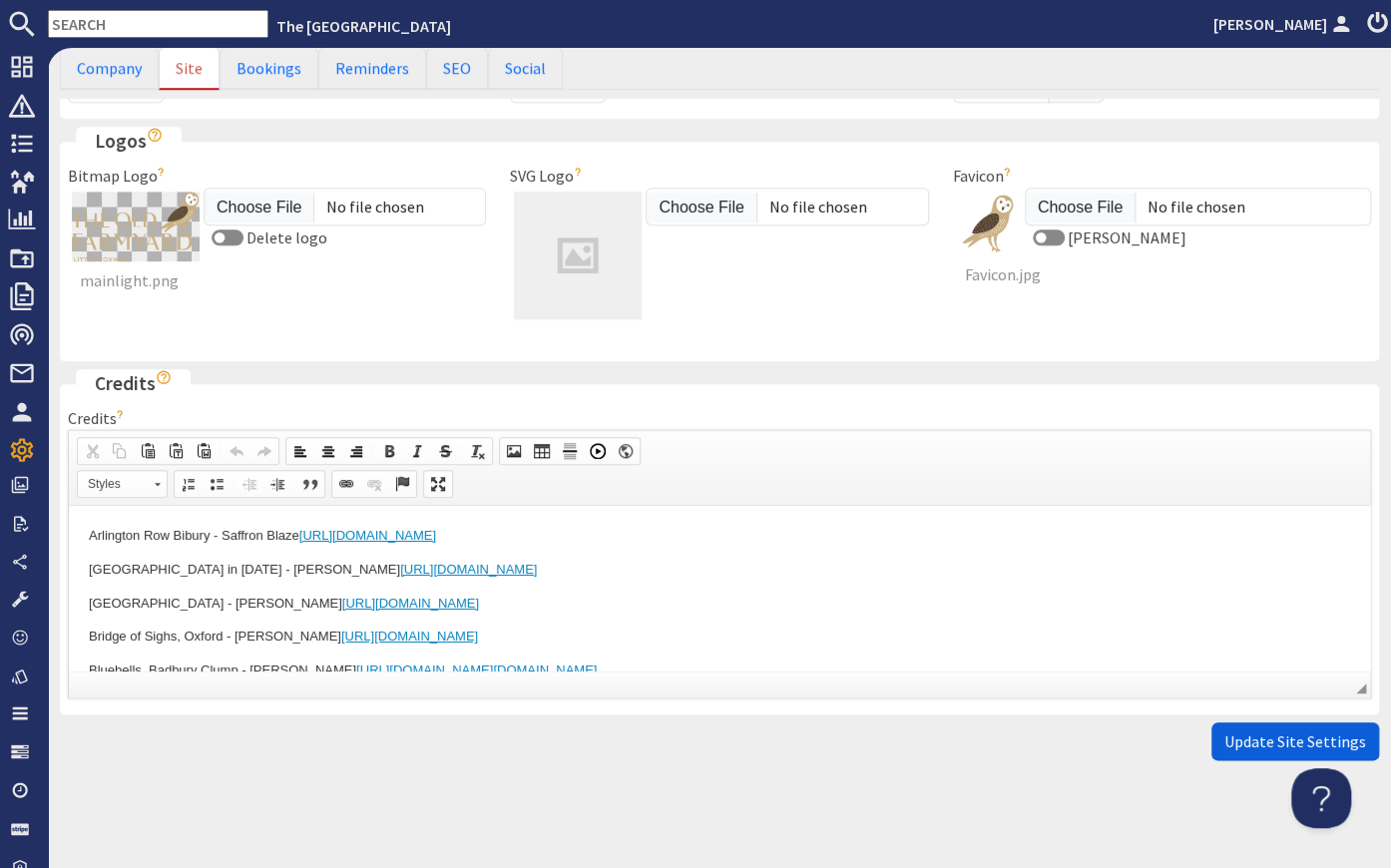 click on "Update Site Settings" at bounding box center (1295, 741) 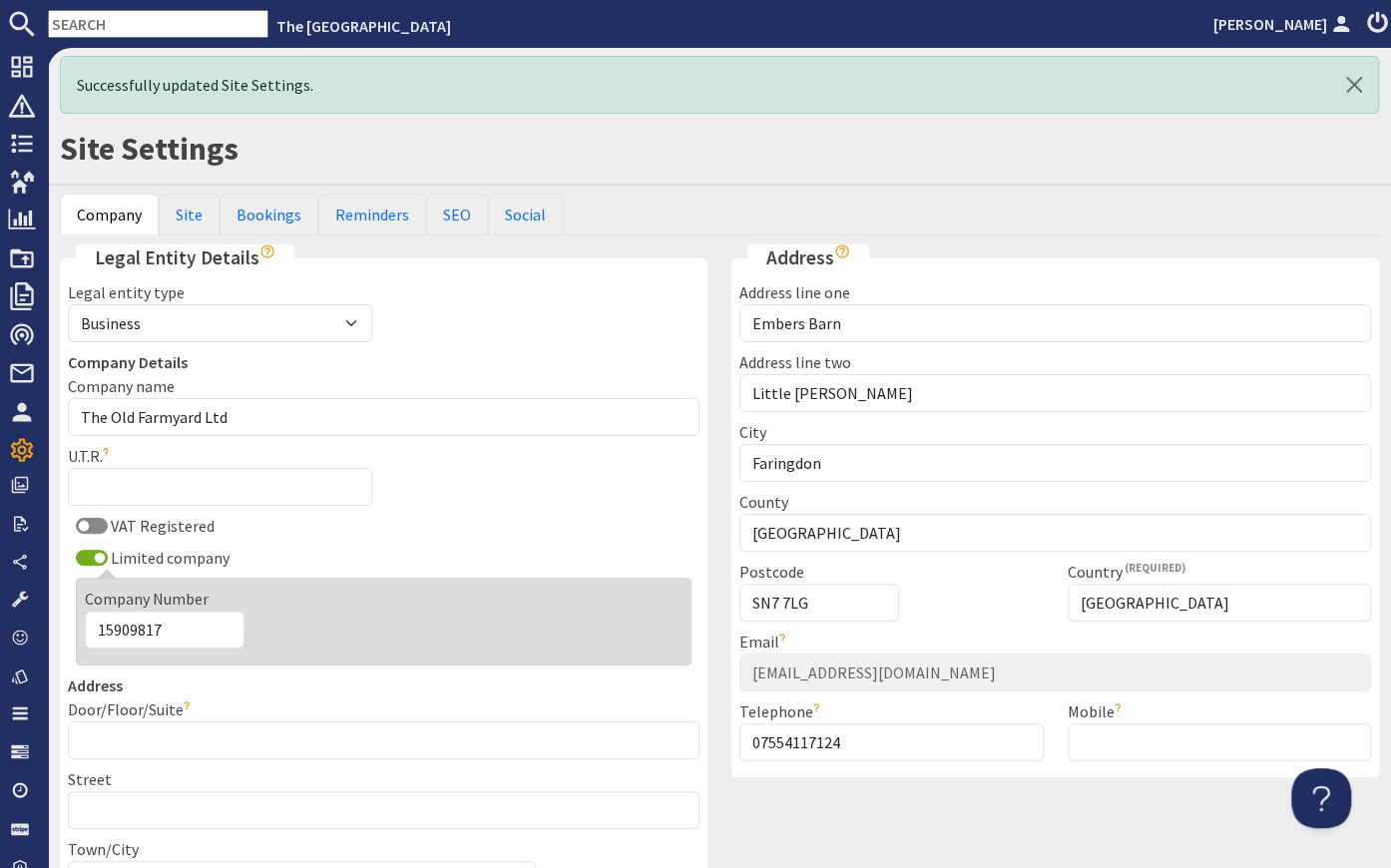 scroll, scrollTop: 0, scrollLeft: 0, axis: both 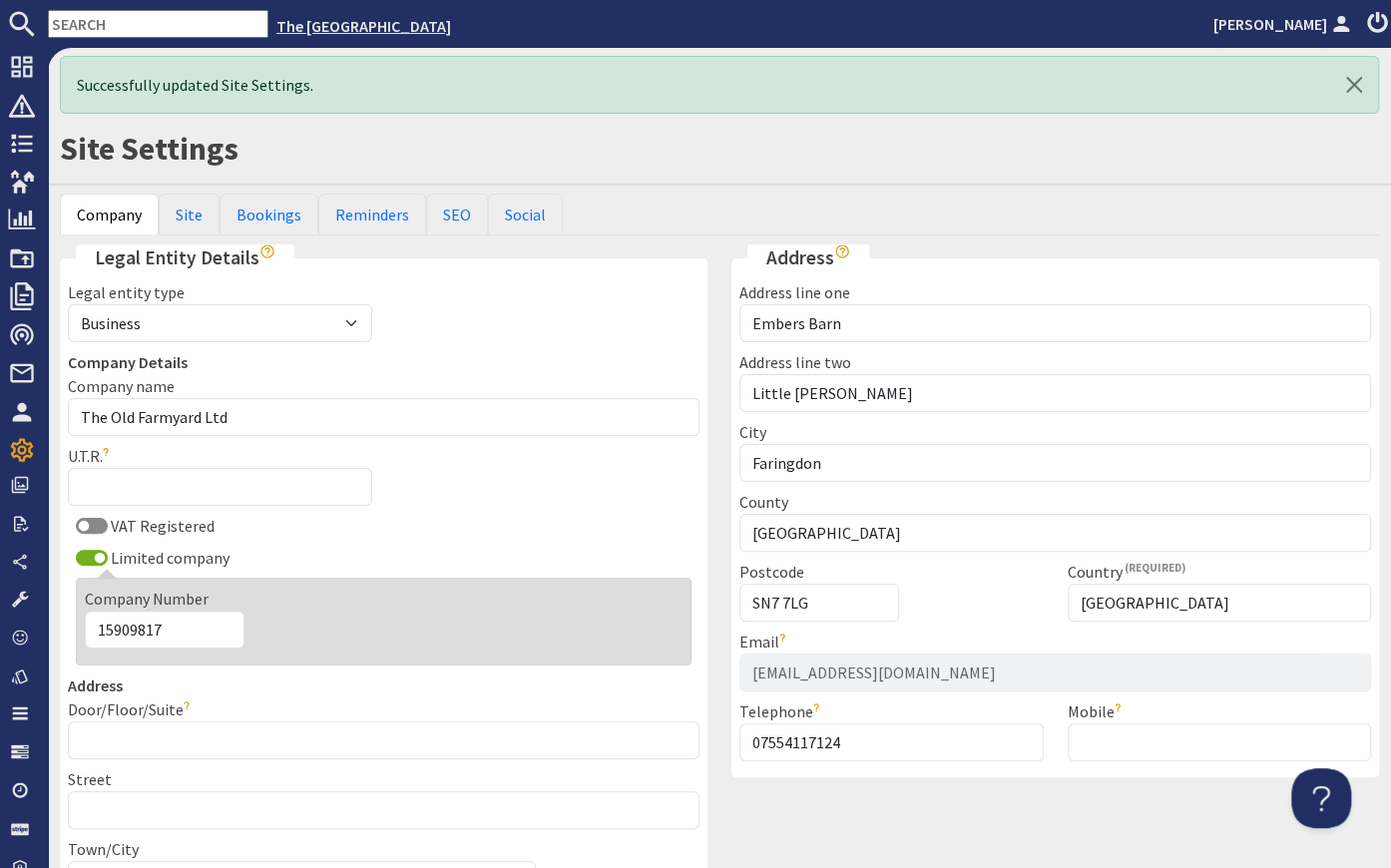click on "The [GEOGRAPHIC_DATA]" at bounding box center (363, 26) 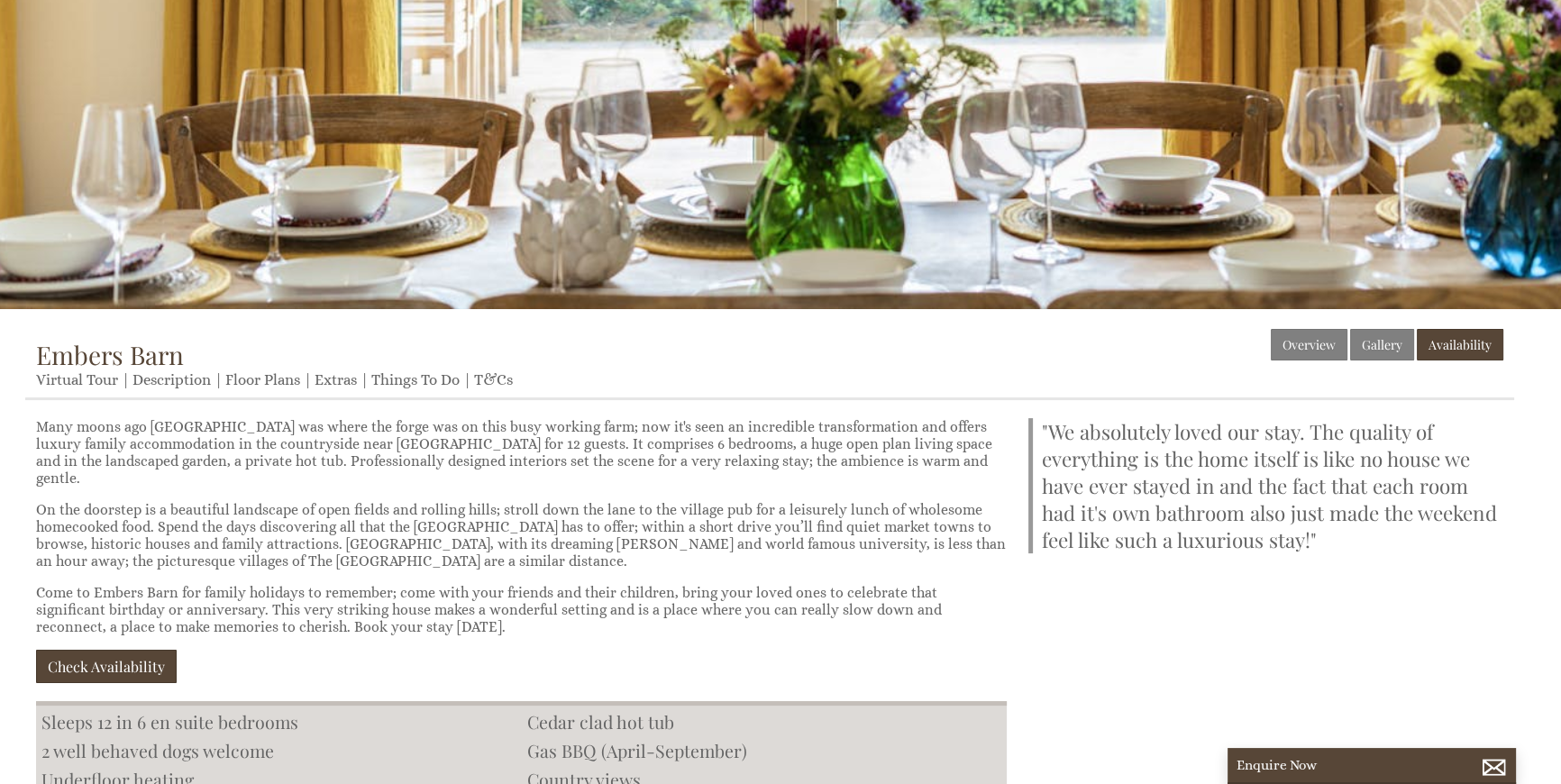 scroll, scrollTop: 327, scrollLeft: 0, axis: vertical 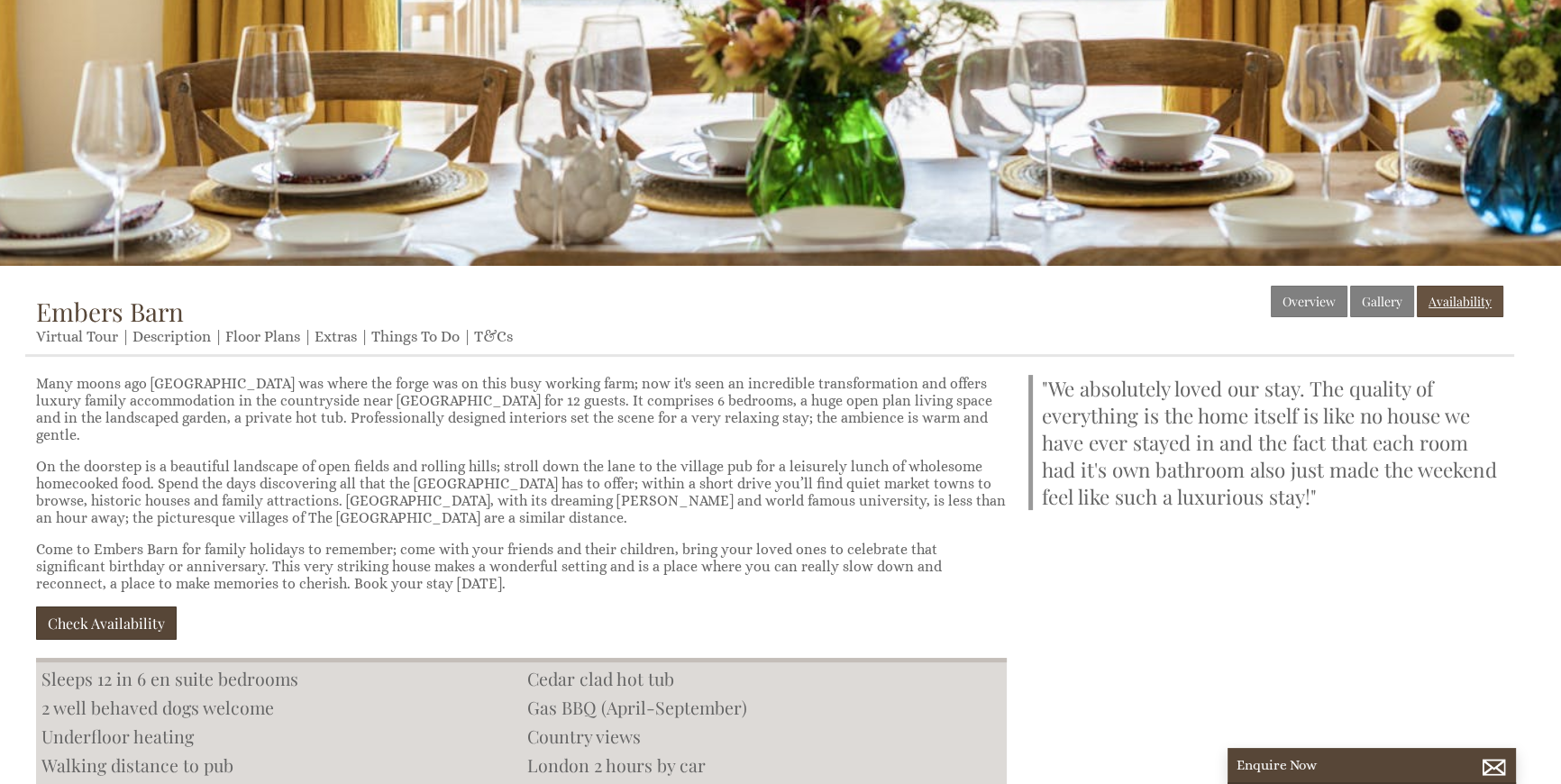 click on "Availability" at bounding box center [1460, 301] 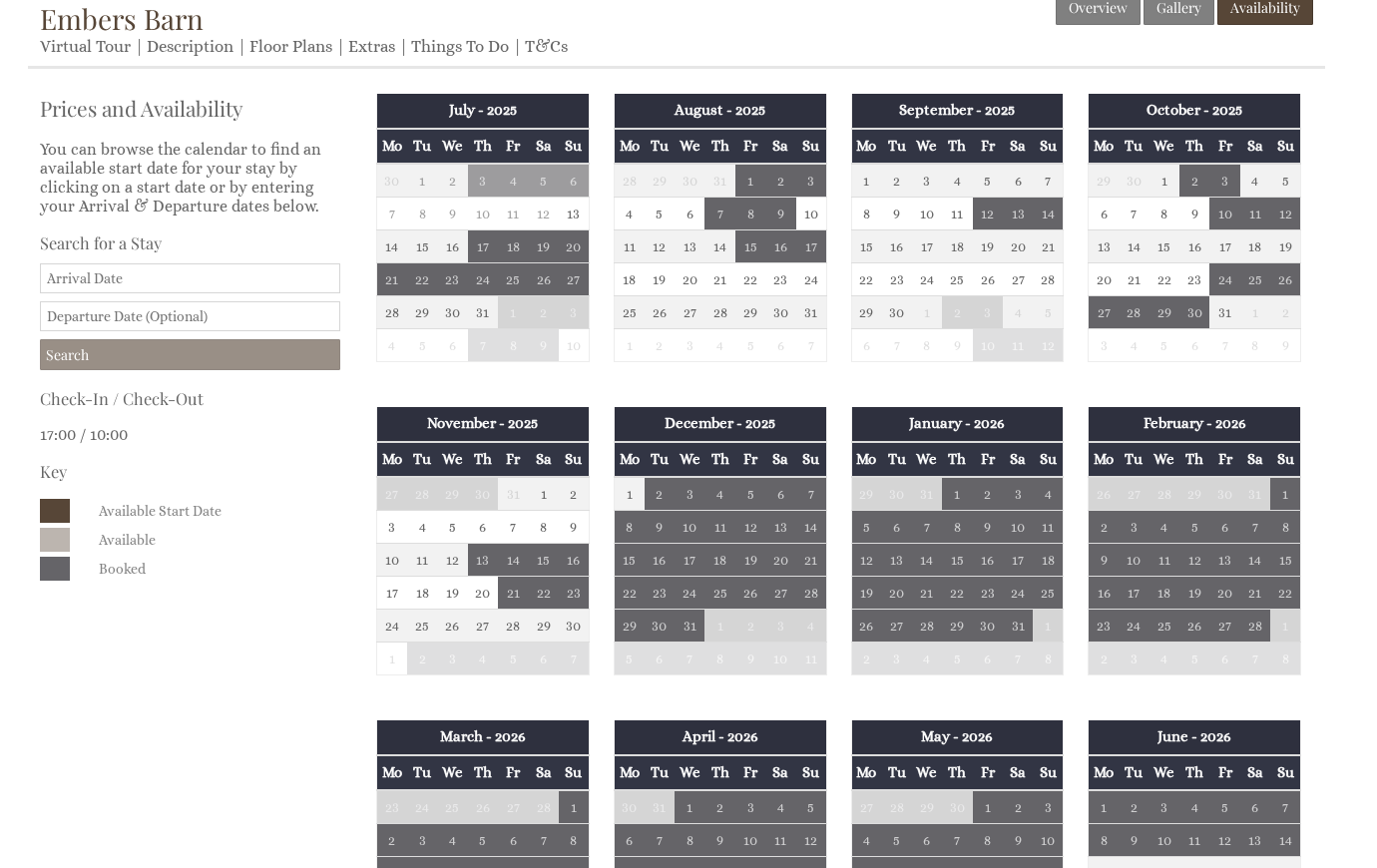 scroll, scrollTop: 544, scrollLeft: 0, axis: vertical 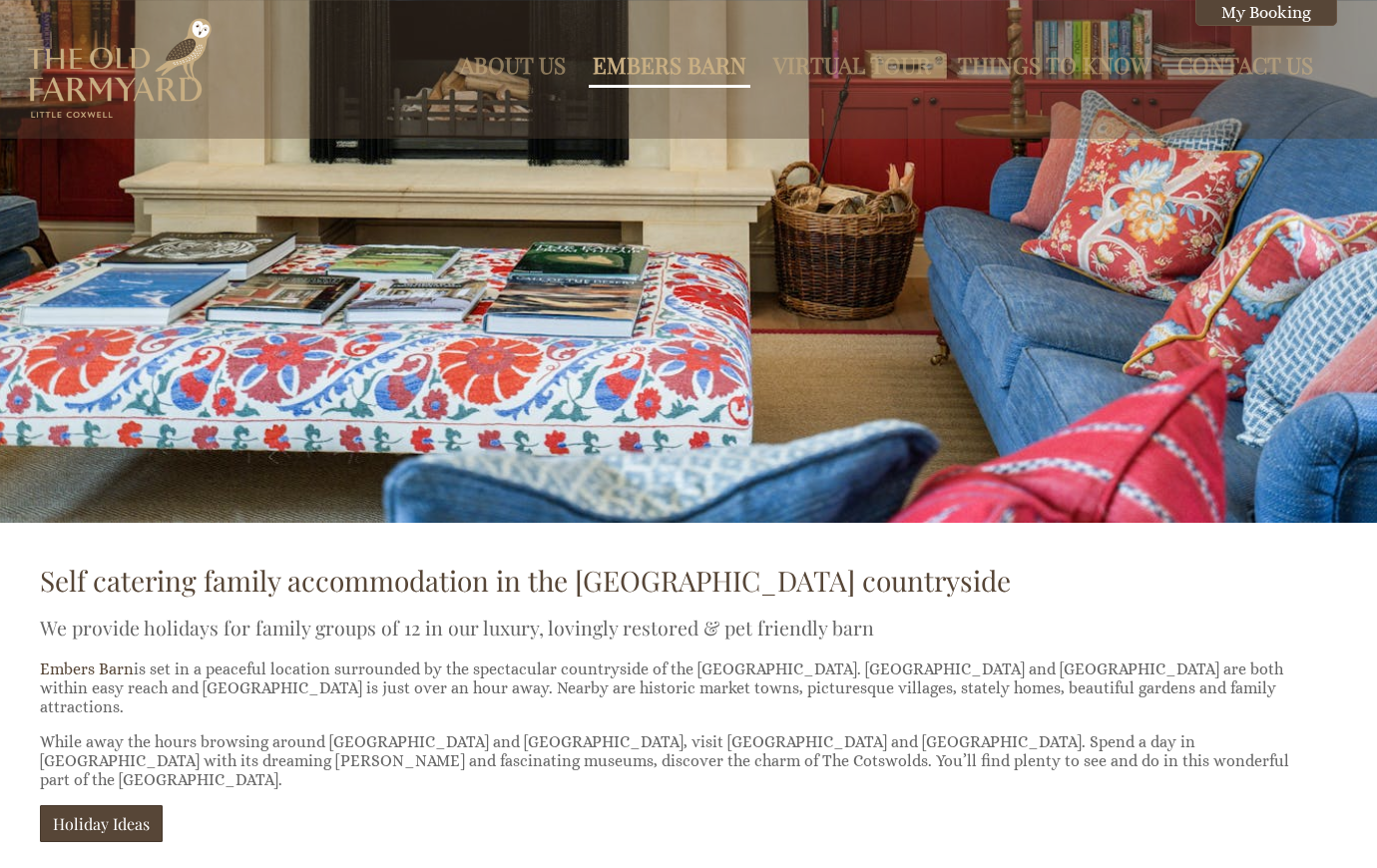 click on "Embers Barn" at bounding box center [670, 65] 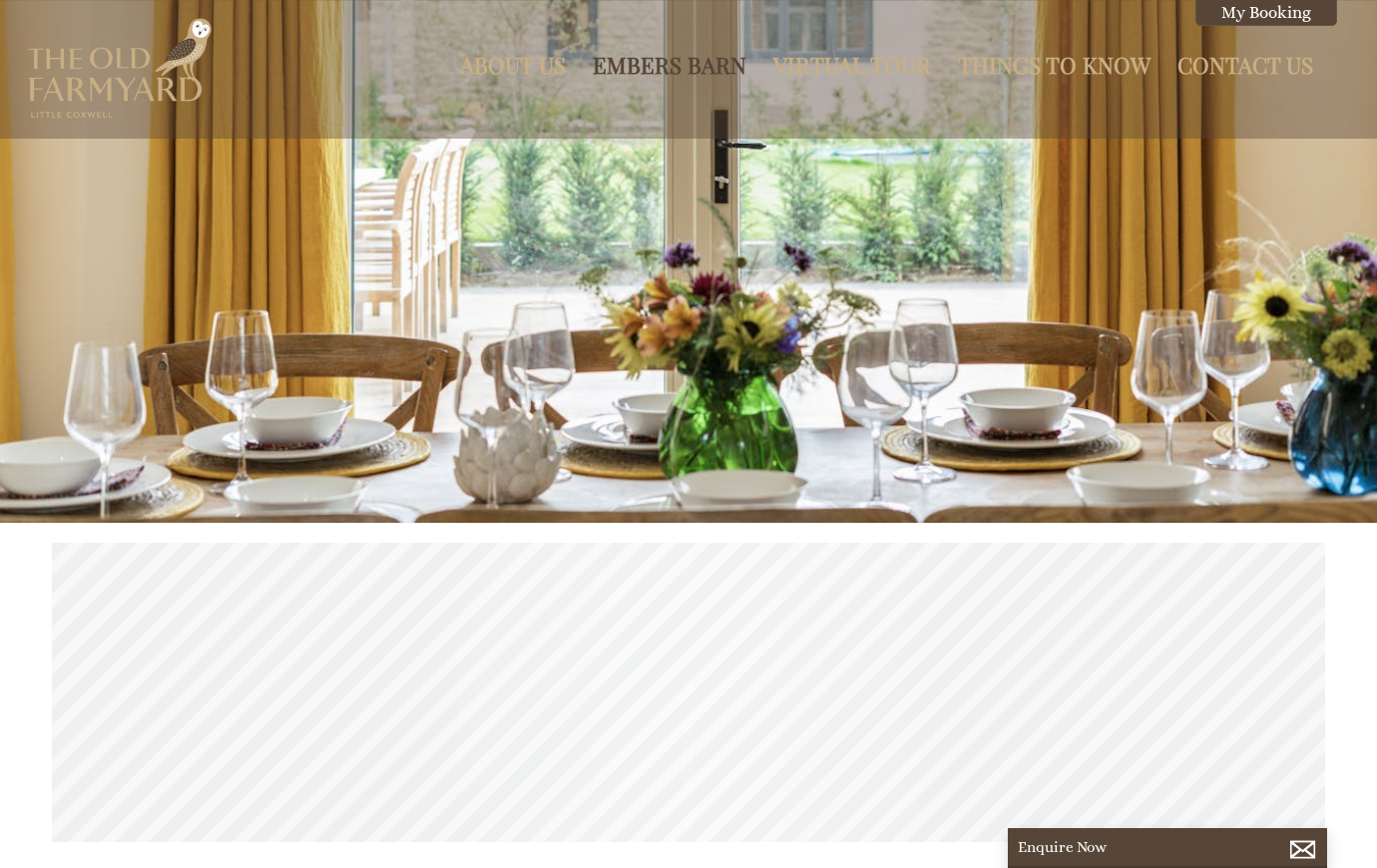 scroll, scrollTop: 0, scrollLeft: 18, axis: horizontal 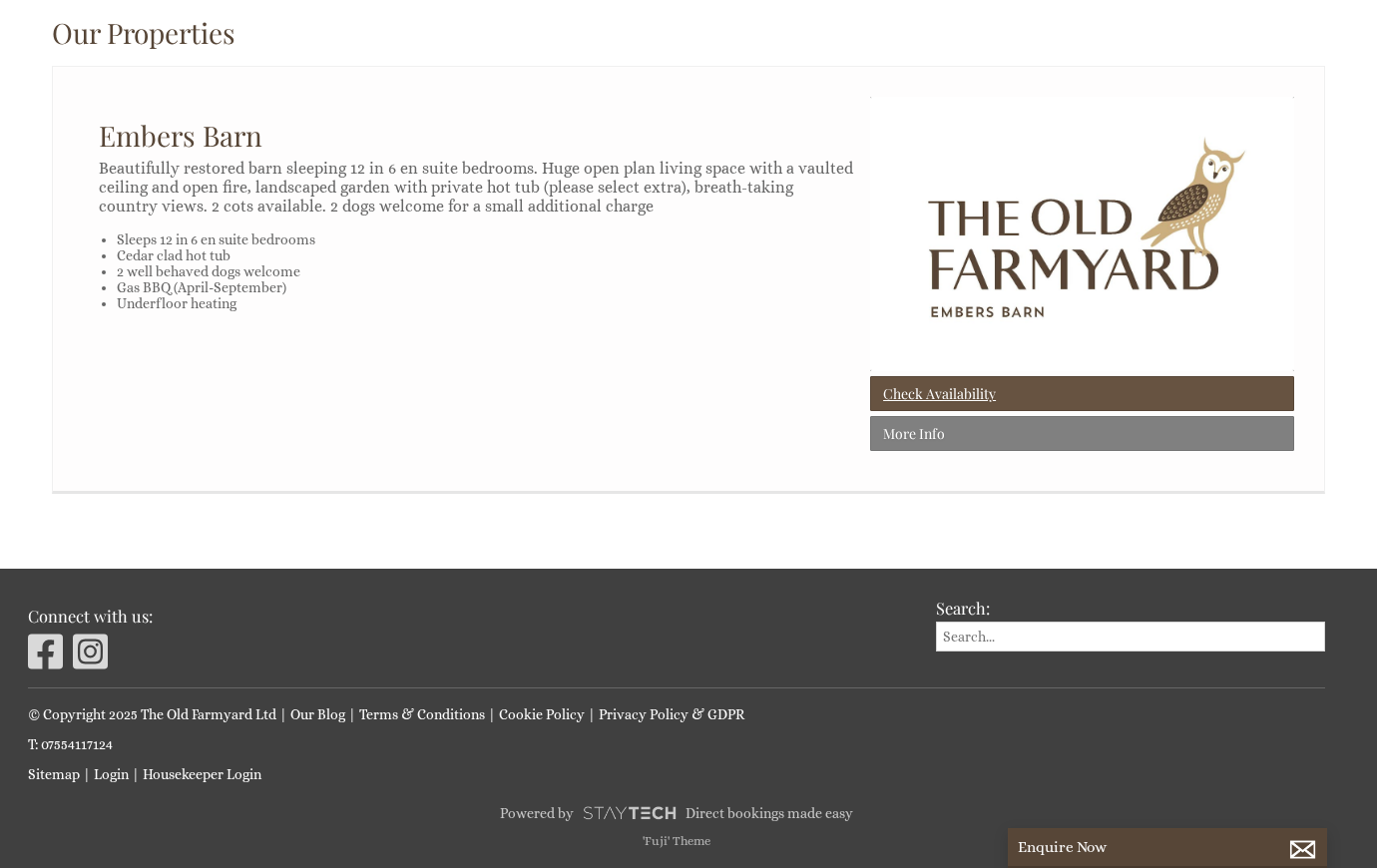 click on "Check Availability" at bounding box center (1082, 393) 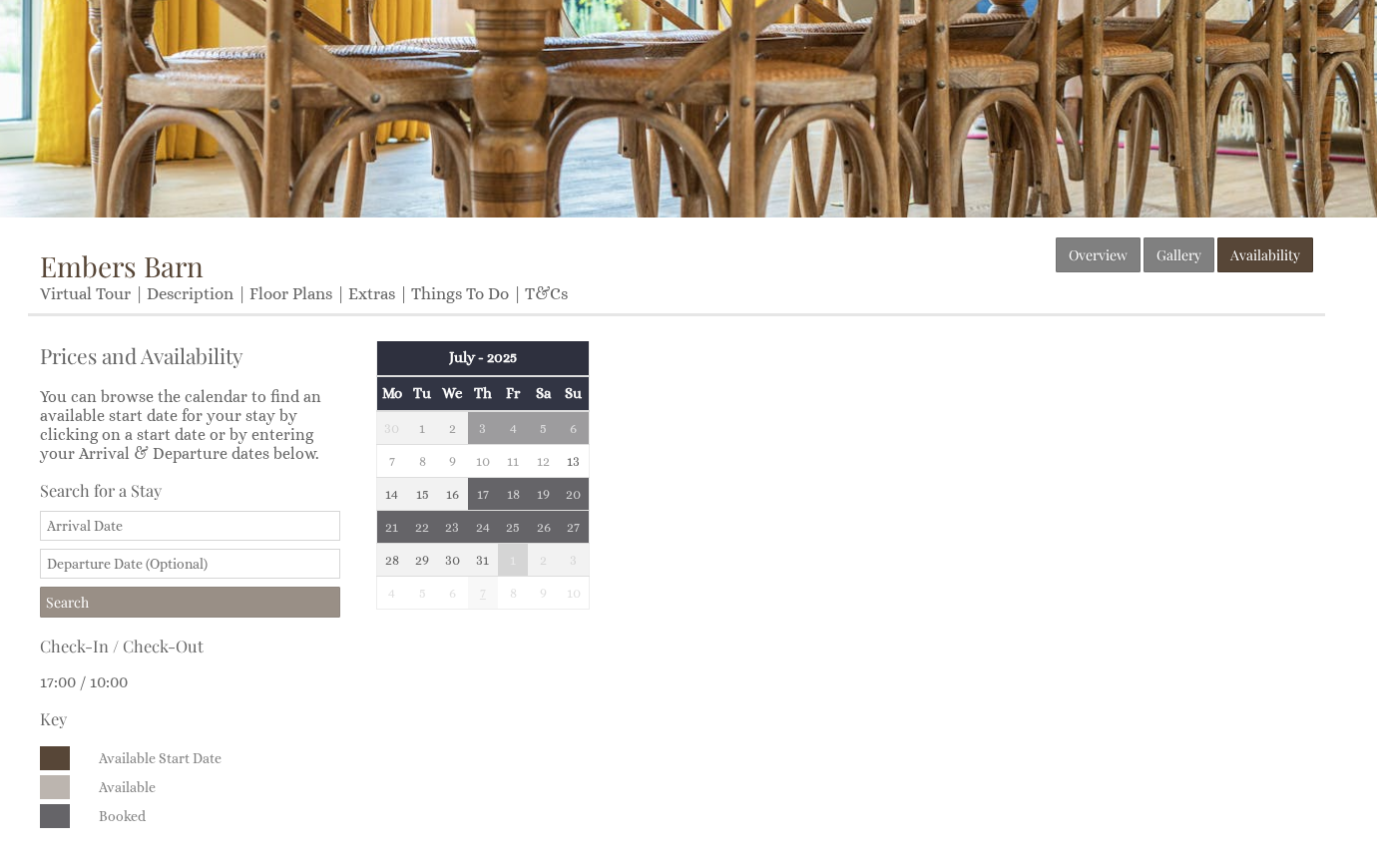 scroll, scrollTop: 335, scrollLeft: 0, axis: vertical 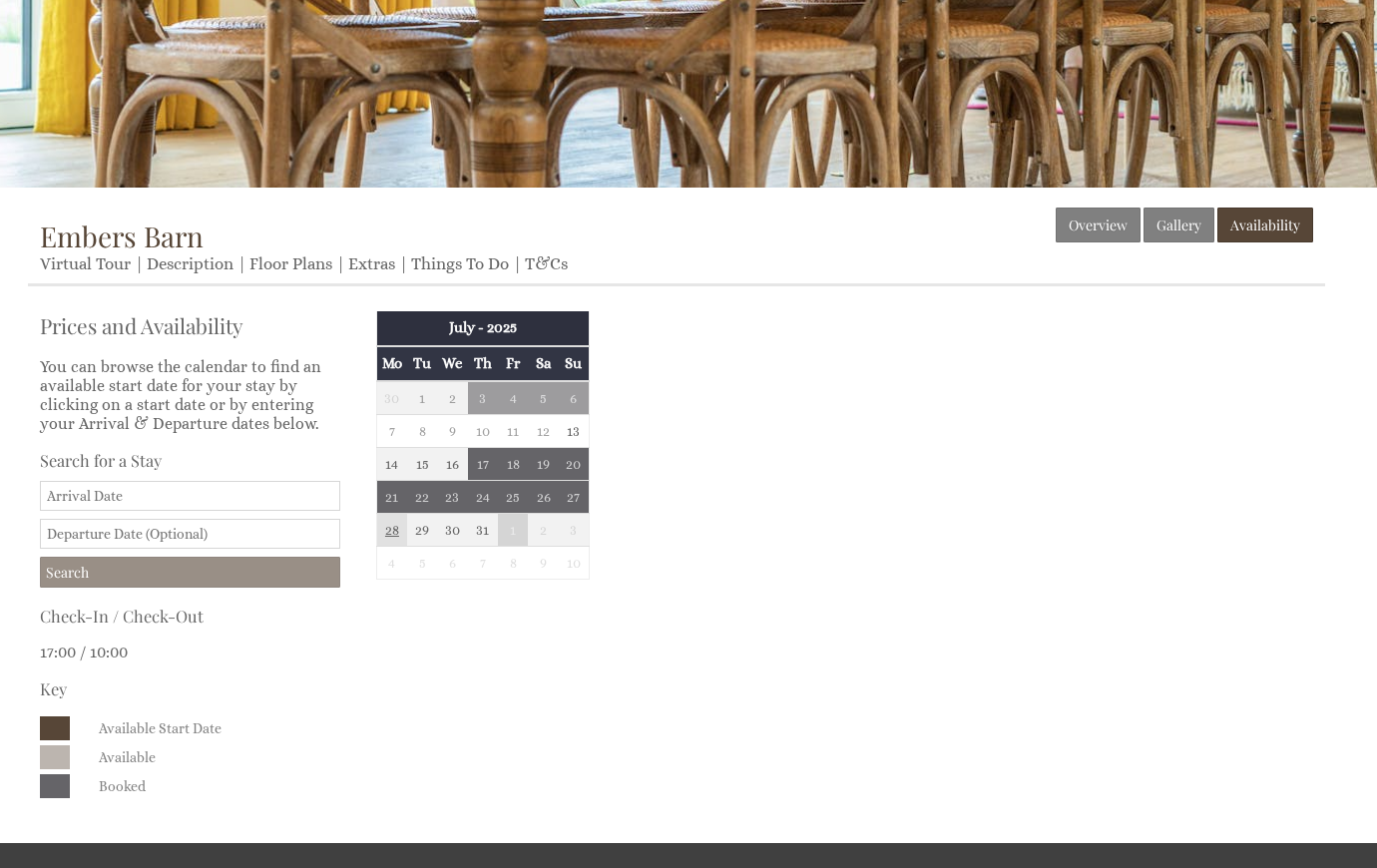 click on "28" at bounding box center (392, 530) 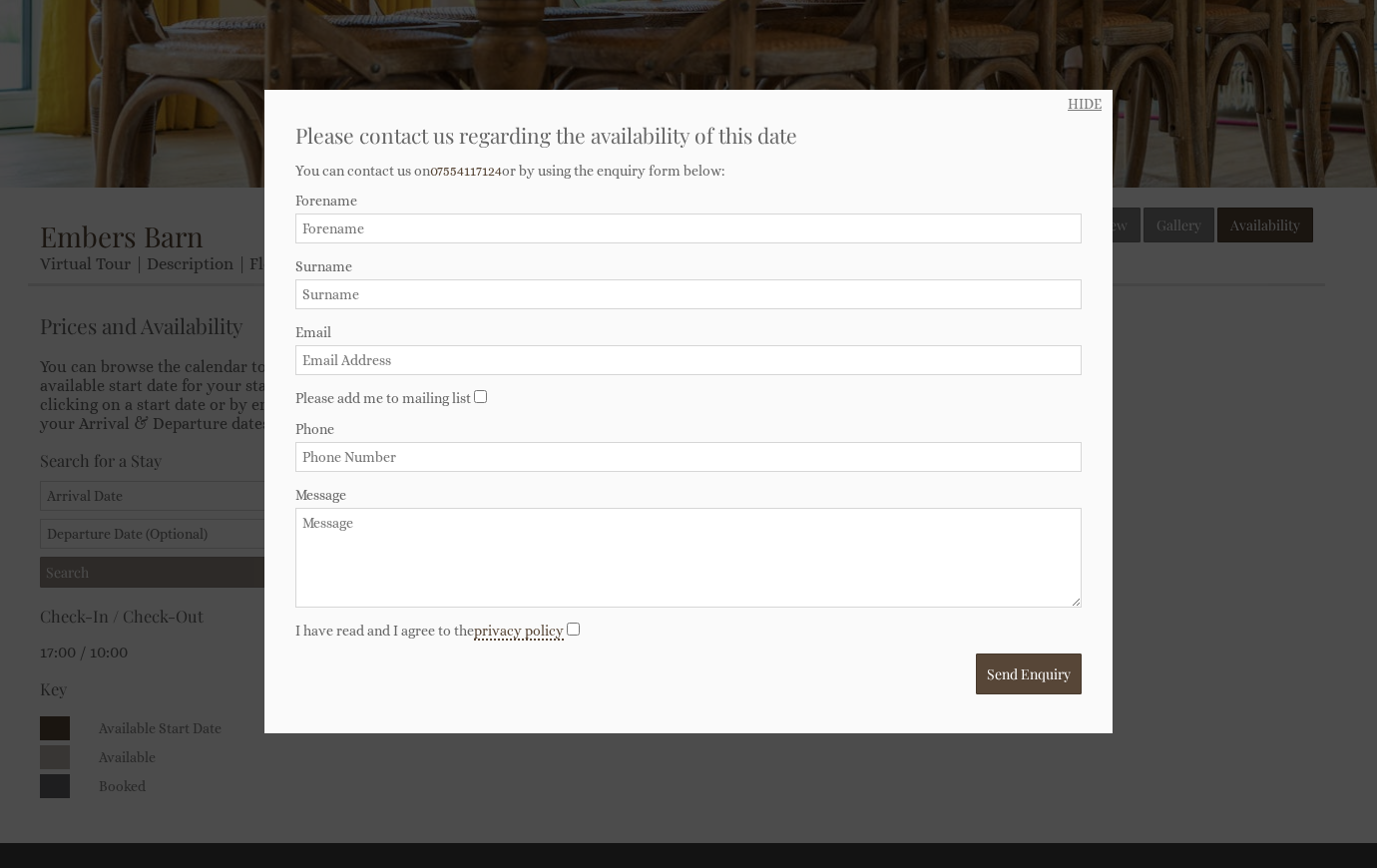 click on "HIDE" at bounding box center [1085, 104] 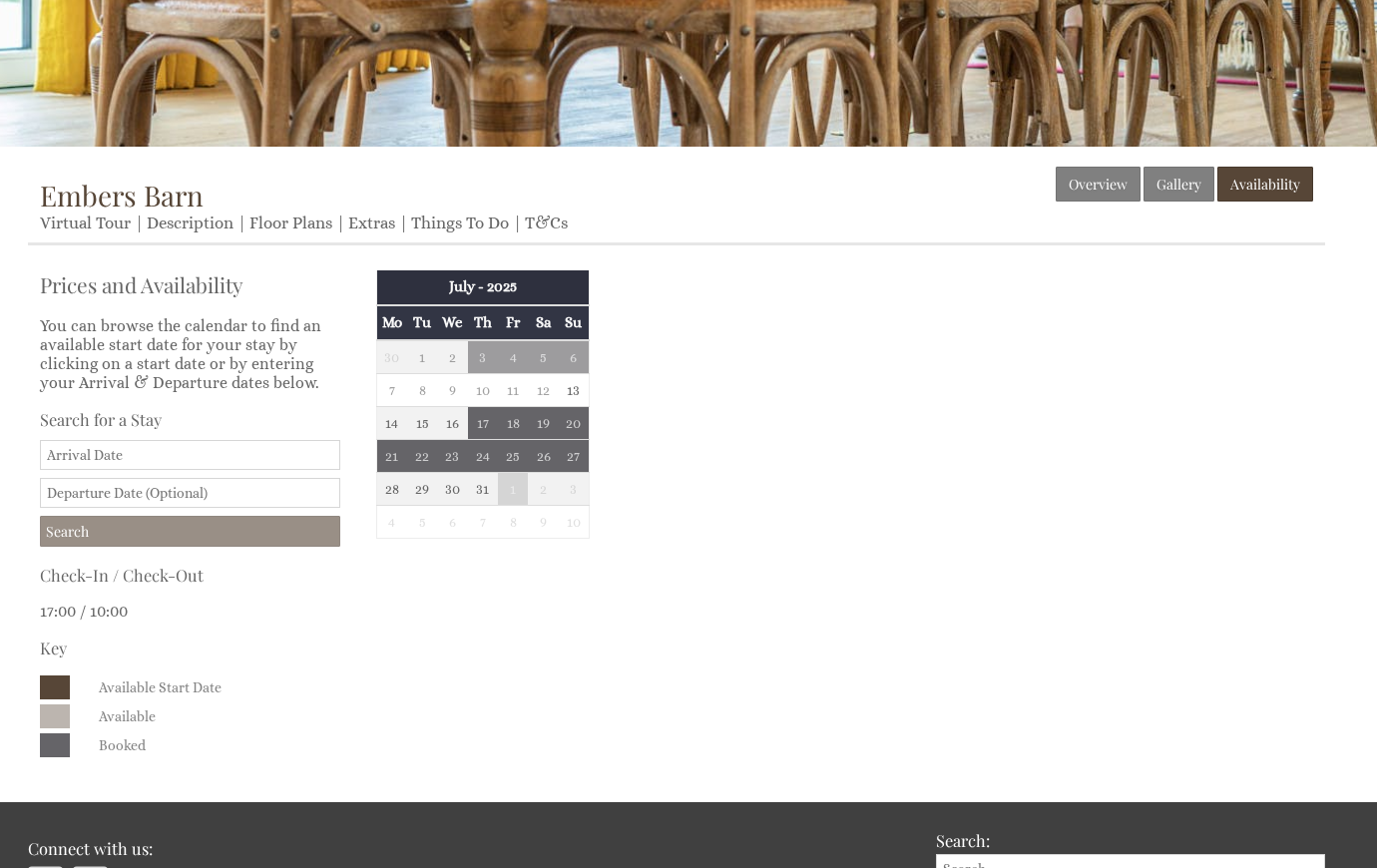 scroll, scrollTop: 335, scrollLeft: 0, axis: vertical 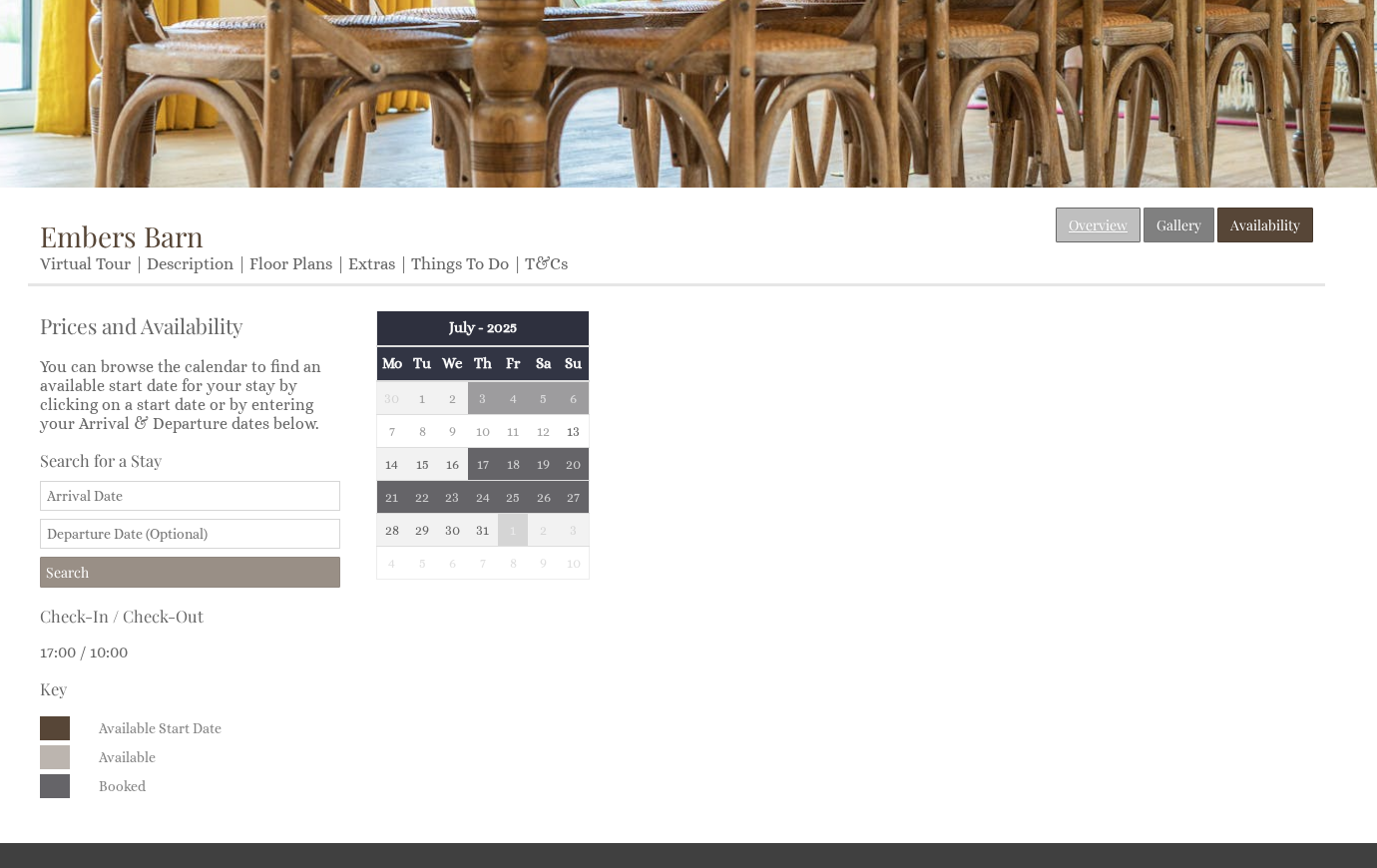 click on "Overview" at bounding box center [1098, 224] 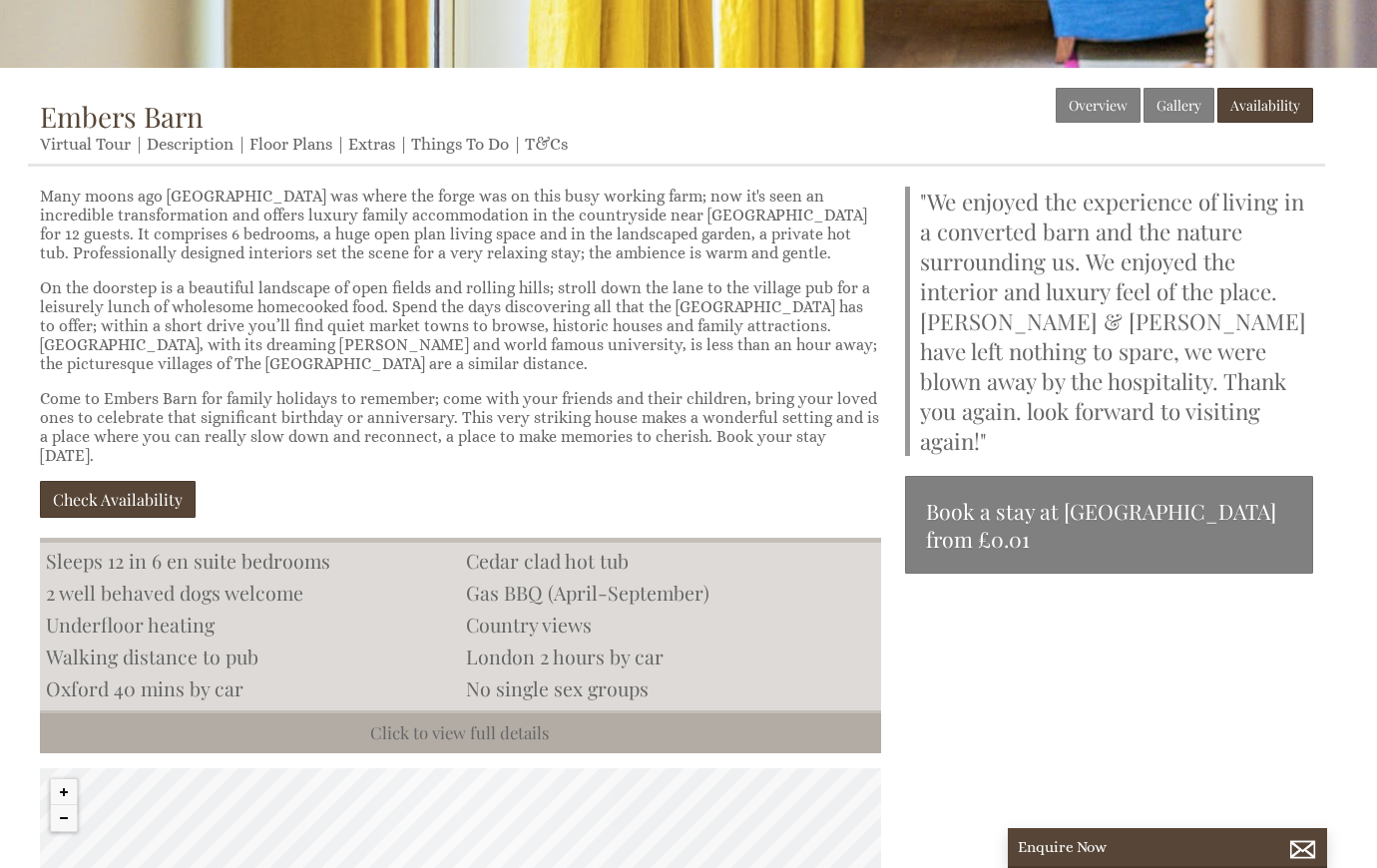 scroll, scrollTop: 422, scrollLeft: 0, axis: vertical 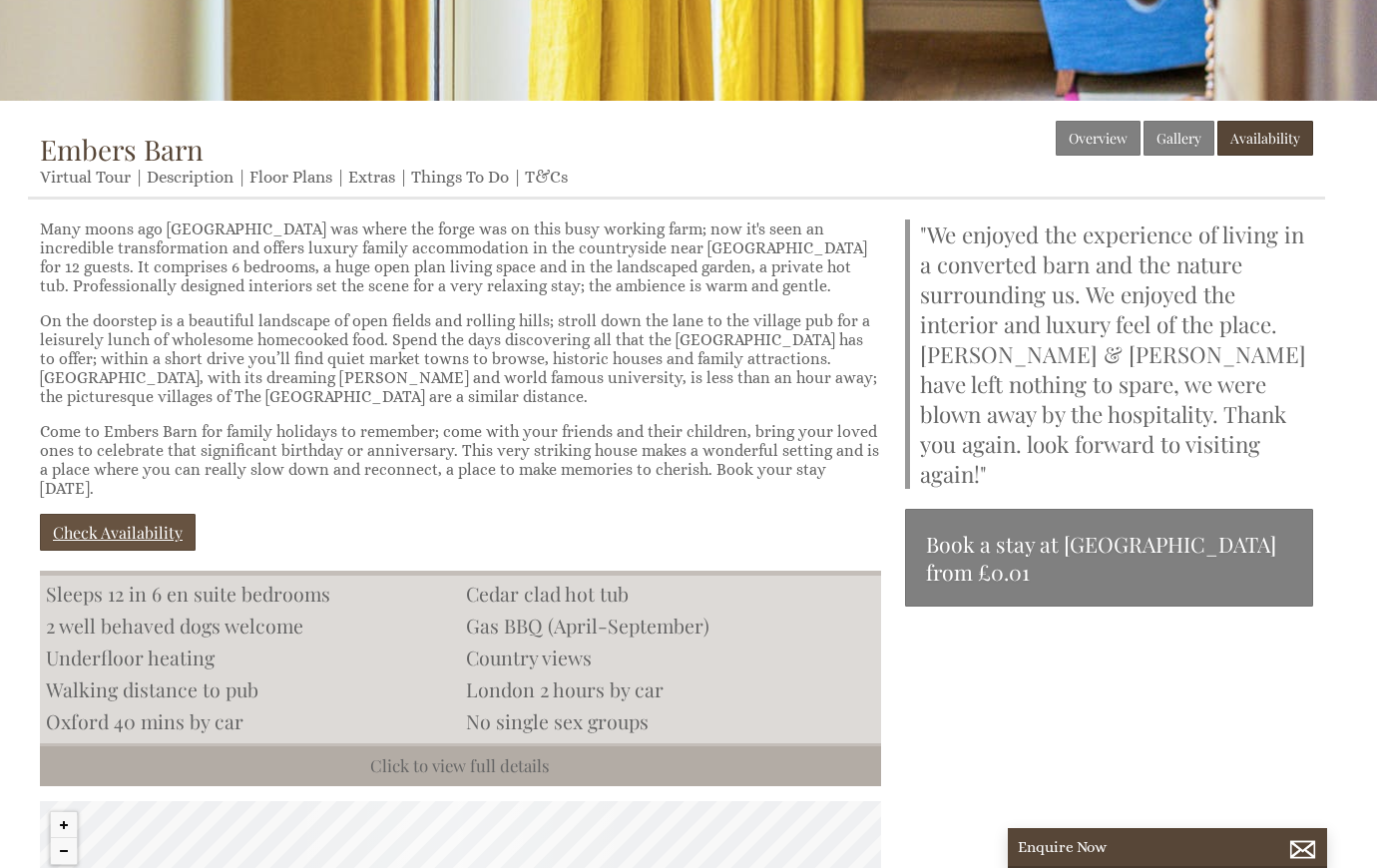 click on "Check Availability" at bounding box center (118, 532) 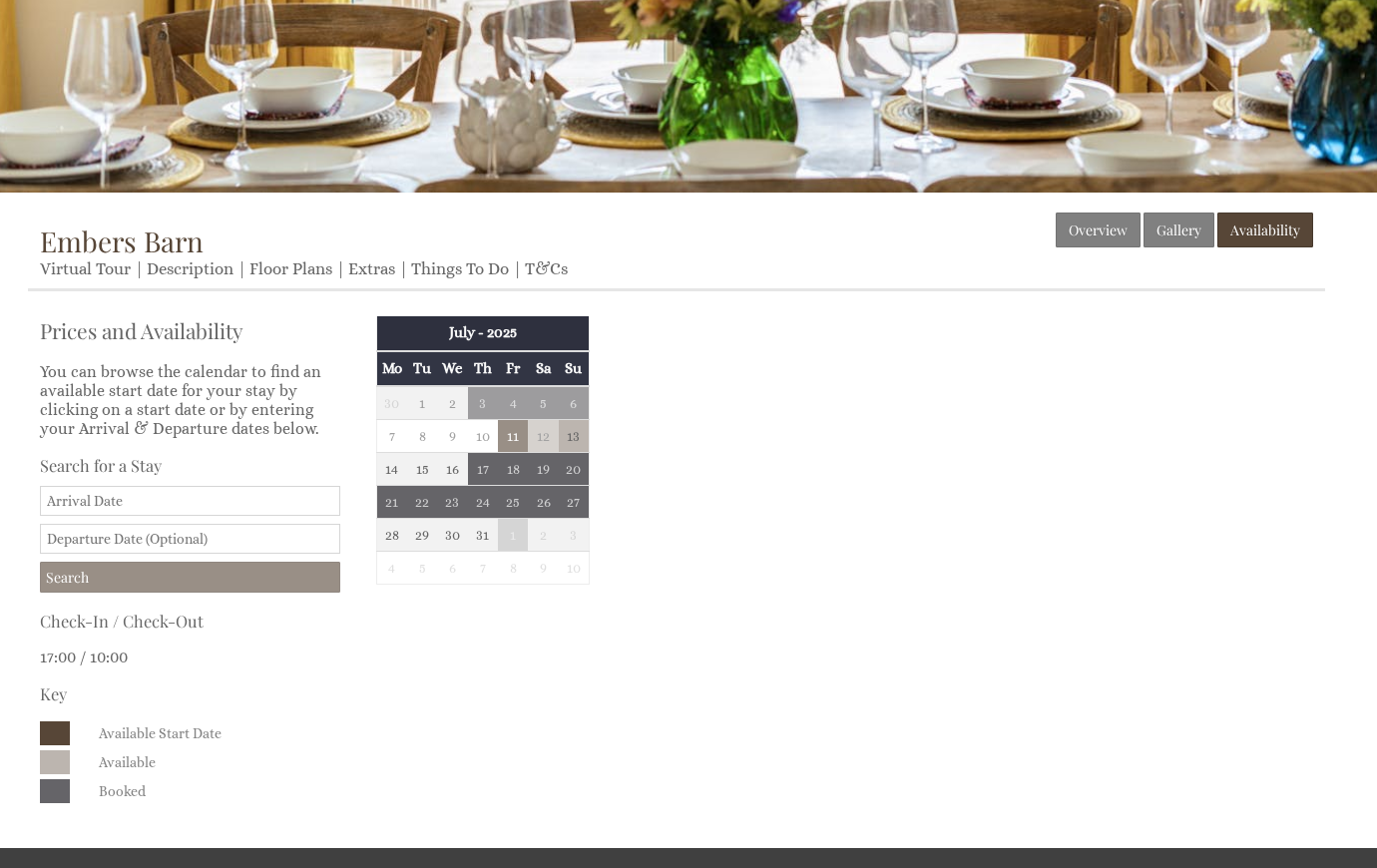 scroll, scrollTop: 362, scrollLeft: 0, axis: vertical 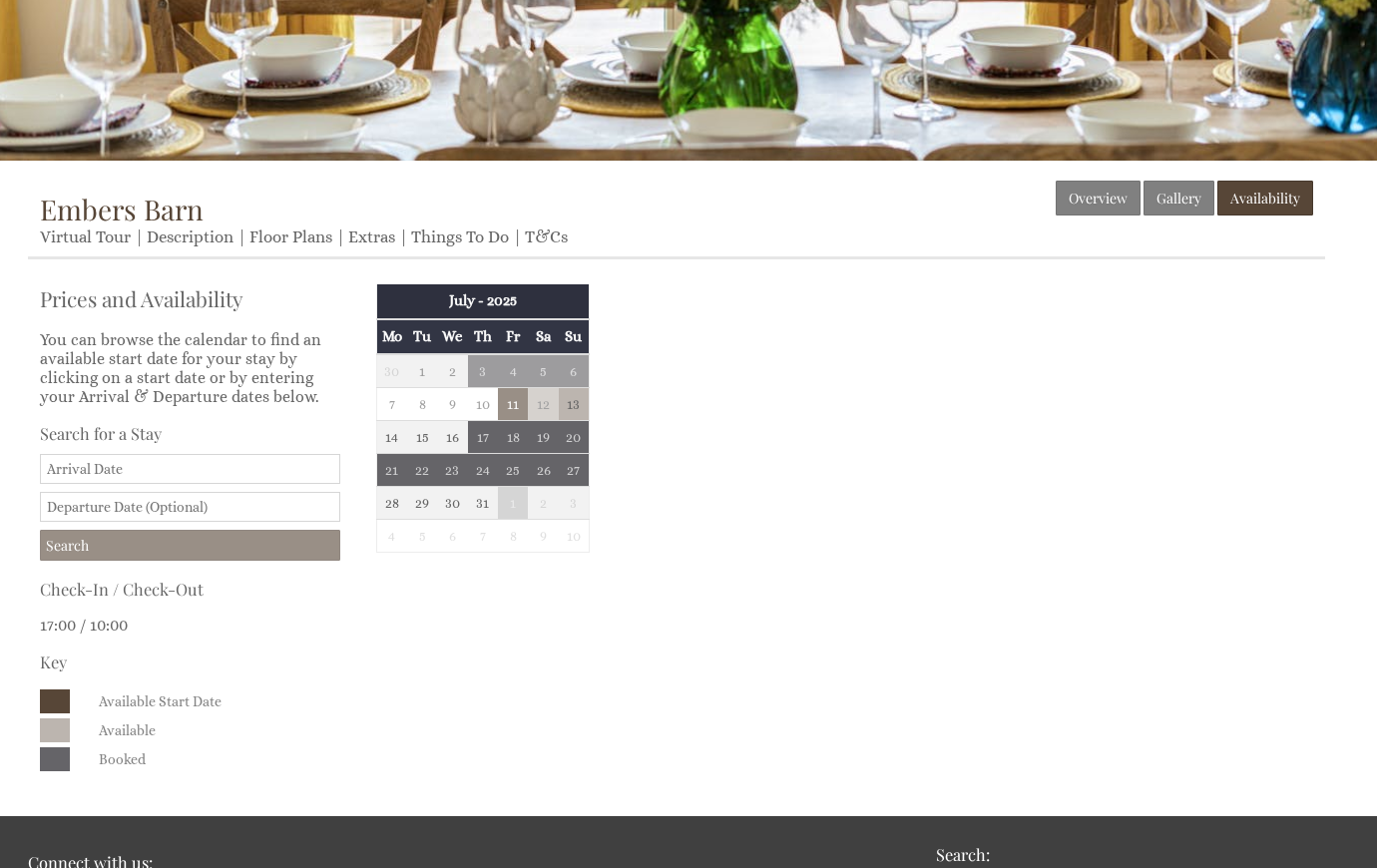 click on "Date" at bounding box center [190, 469] 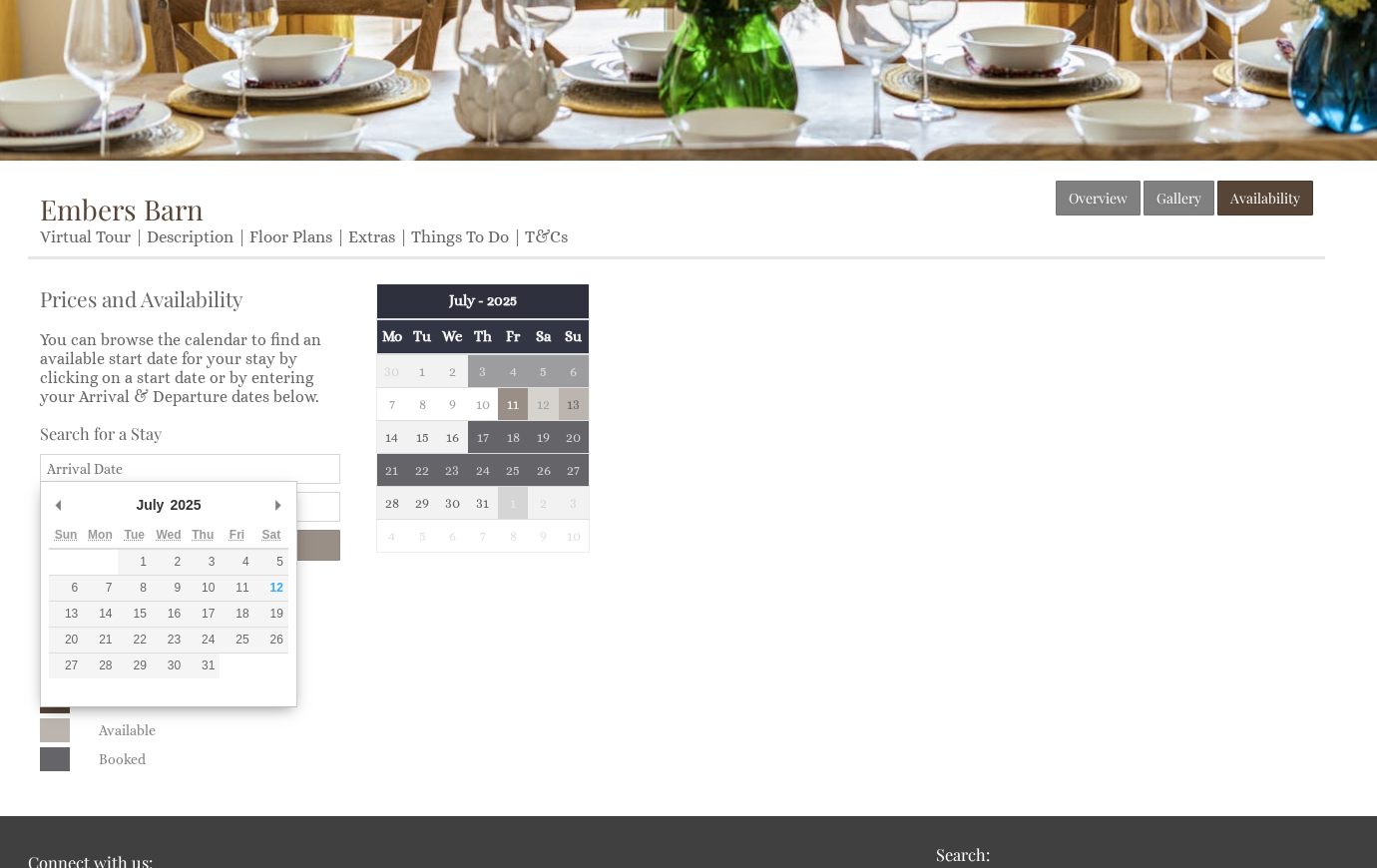 click on "Properties
Embers Barn
Overview
Gallery
Availability
Virtual Tour
Description
Floor Plans
Extras
Things To Do
T&Cs
Prices and Availability
You can browse the calendar to find an available start date for your stay by clicking on a start date or by entering your Arrival & Departure dates below.
Search for a Stay
Search
Check-In / Check-Out
17:00 / 10:00
Key
Available Start Date
Available
Booked
Mo Tu We" at bounding box center (677, 478) 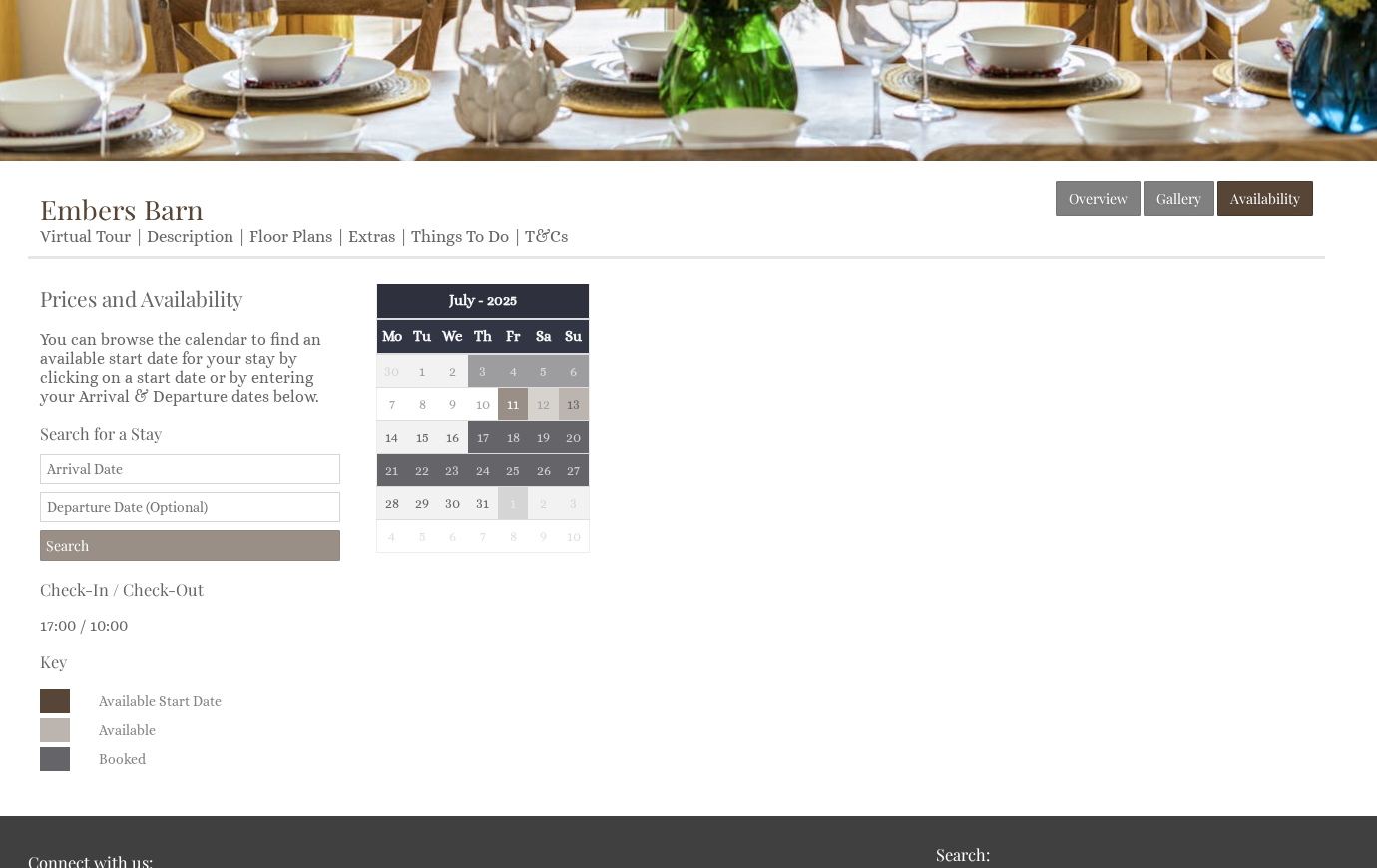 click on "Date" at bounding box center (190, 469) 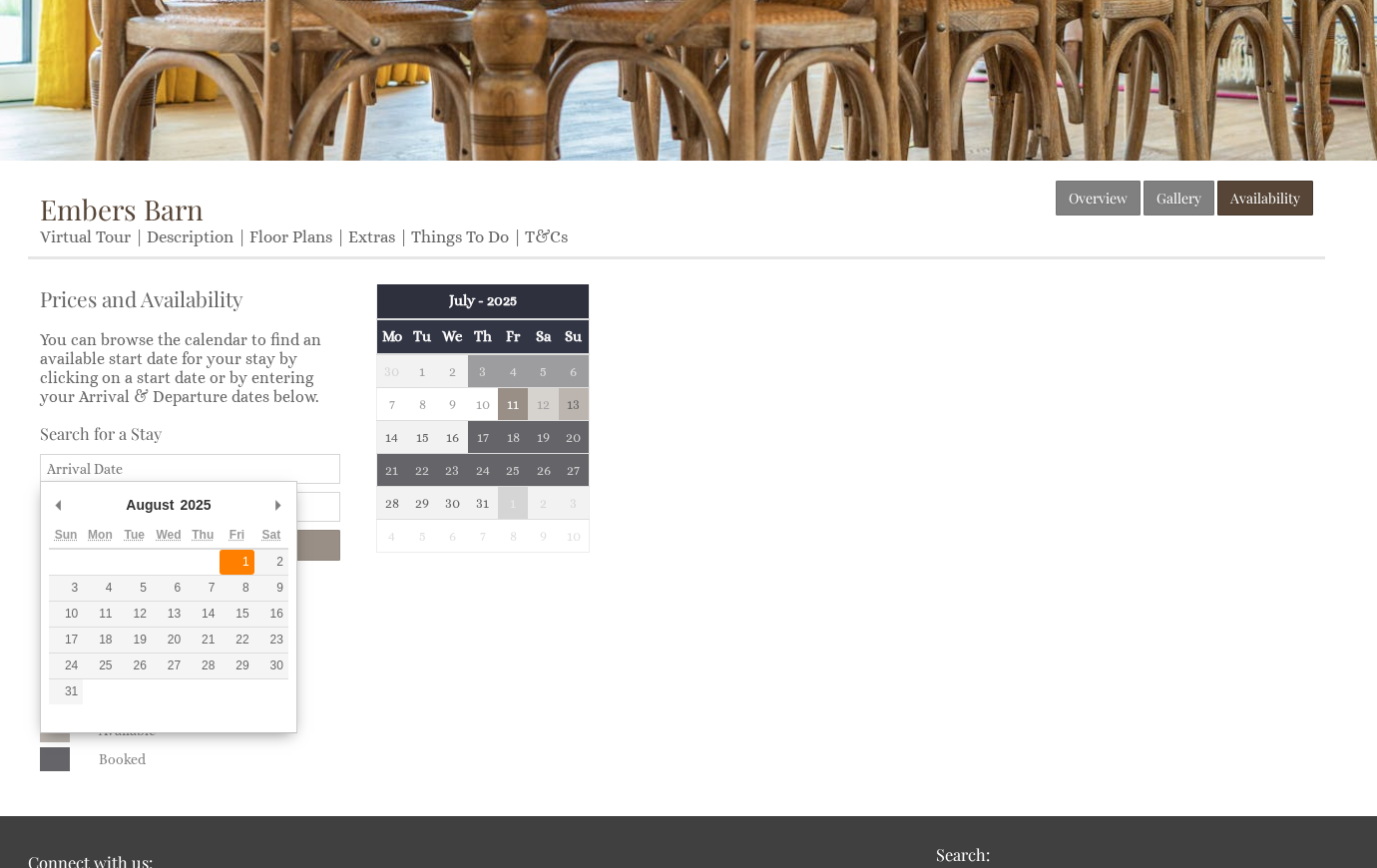 type on "[DATE]" 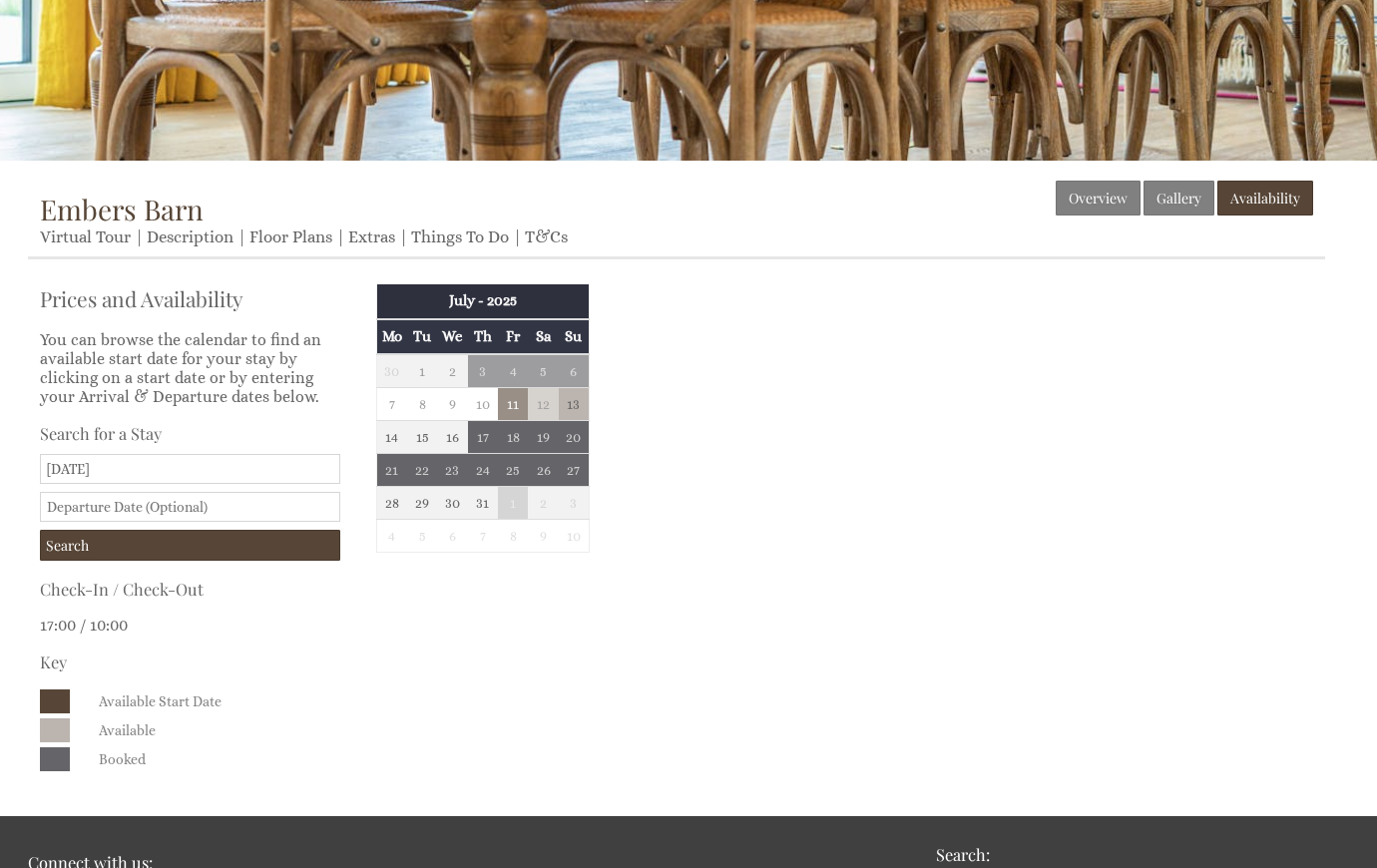 click at bounding box center [190, 507] 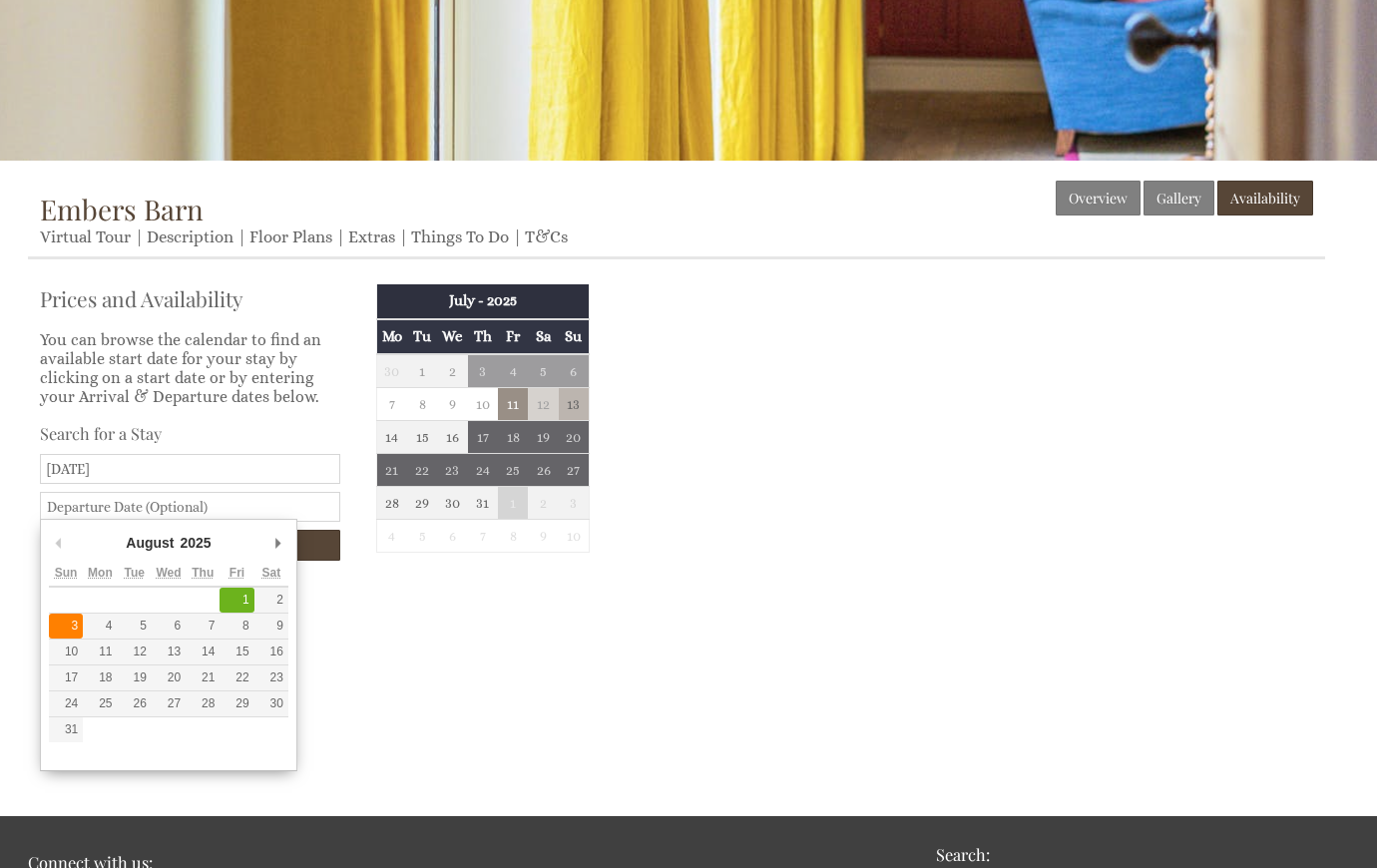 type on "[DATE]" 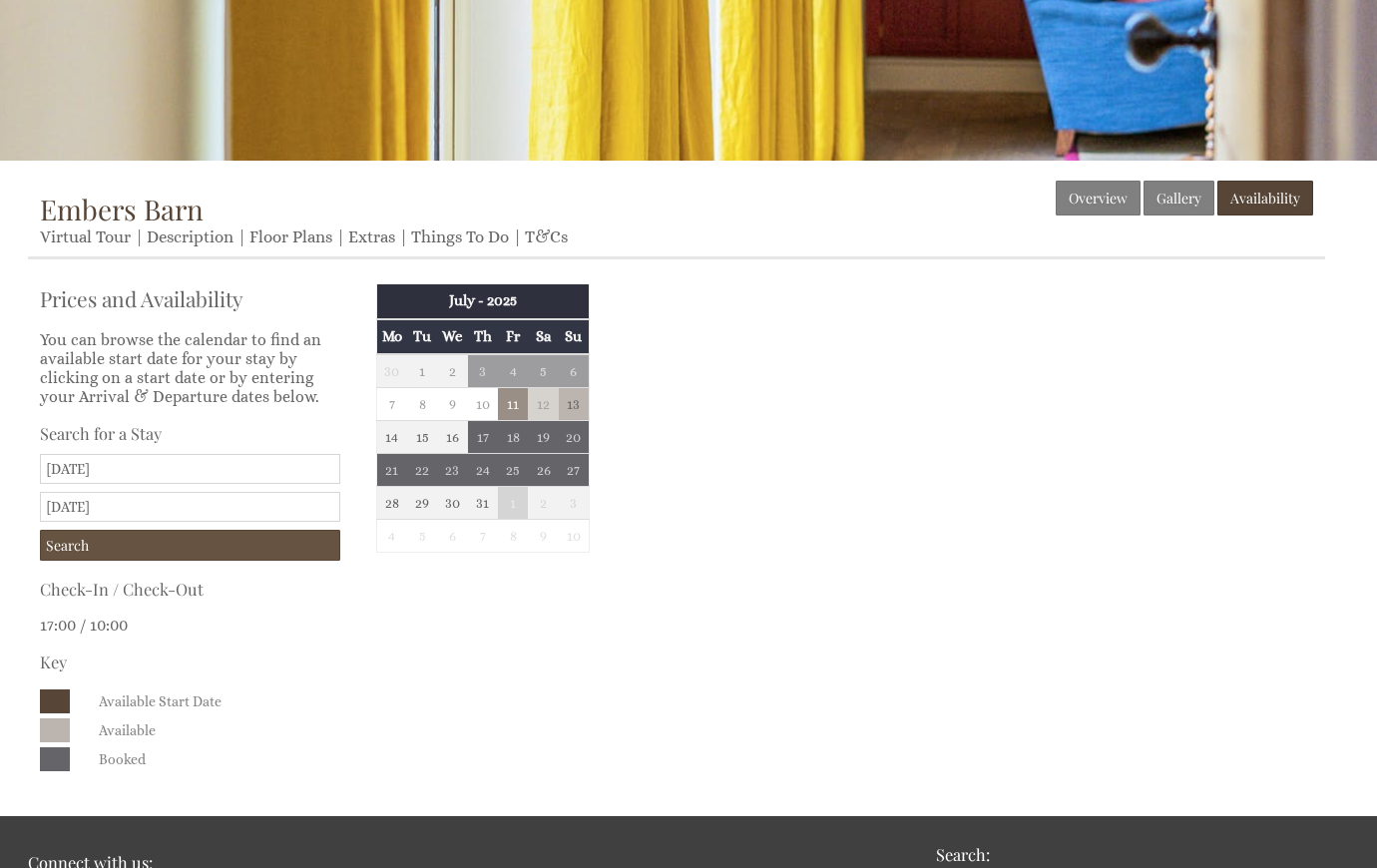 click on "Search" at bounding box center (190, 545) 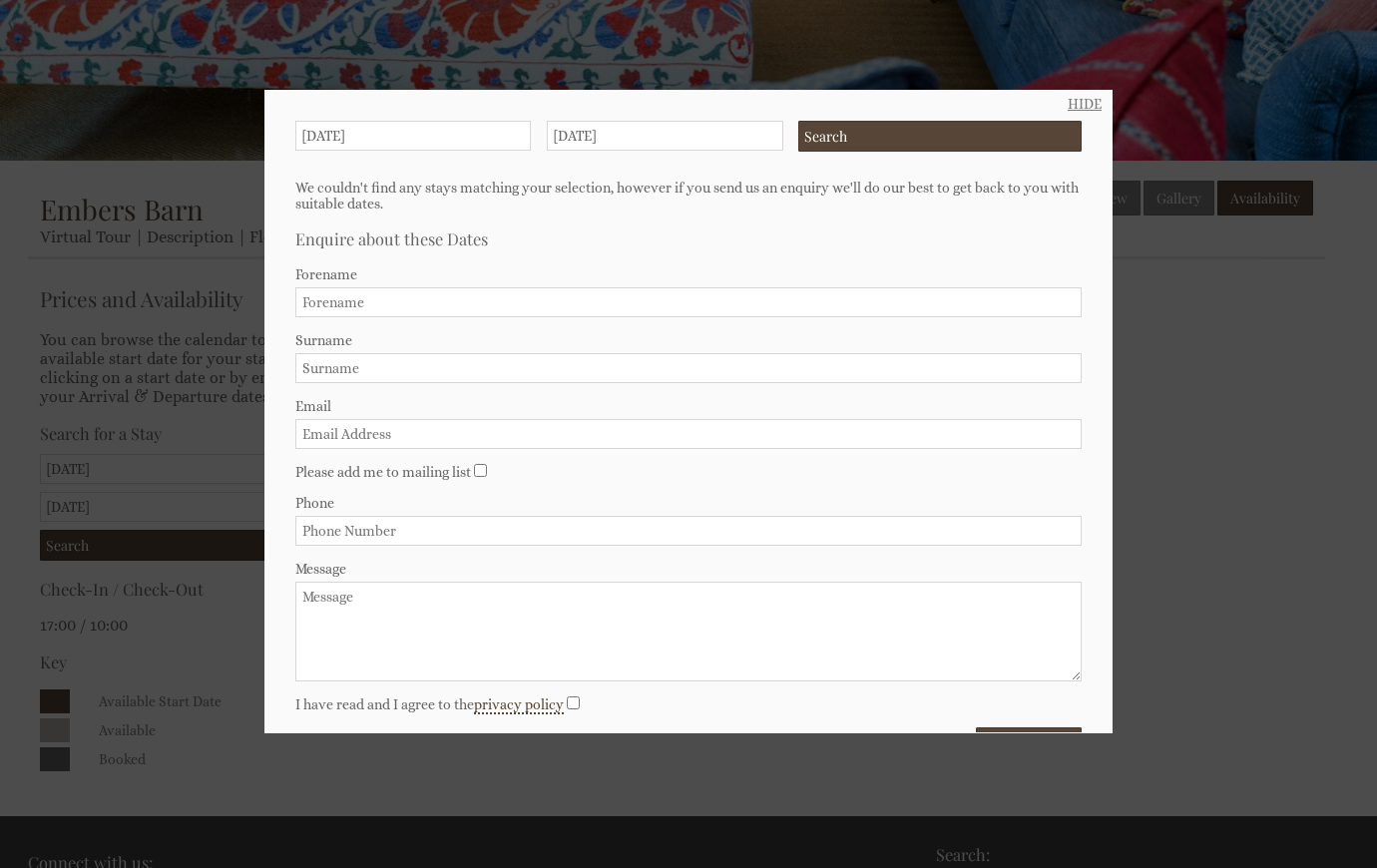 click on "HIDE" at bounding box center [1085, 104] 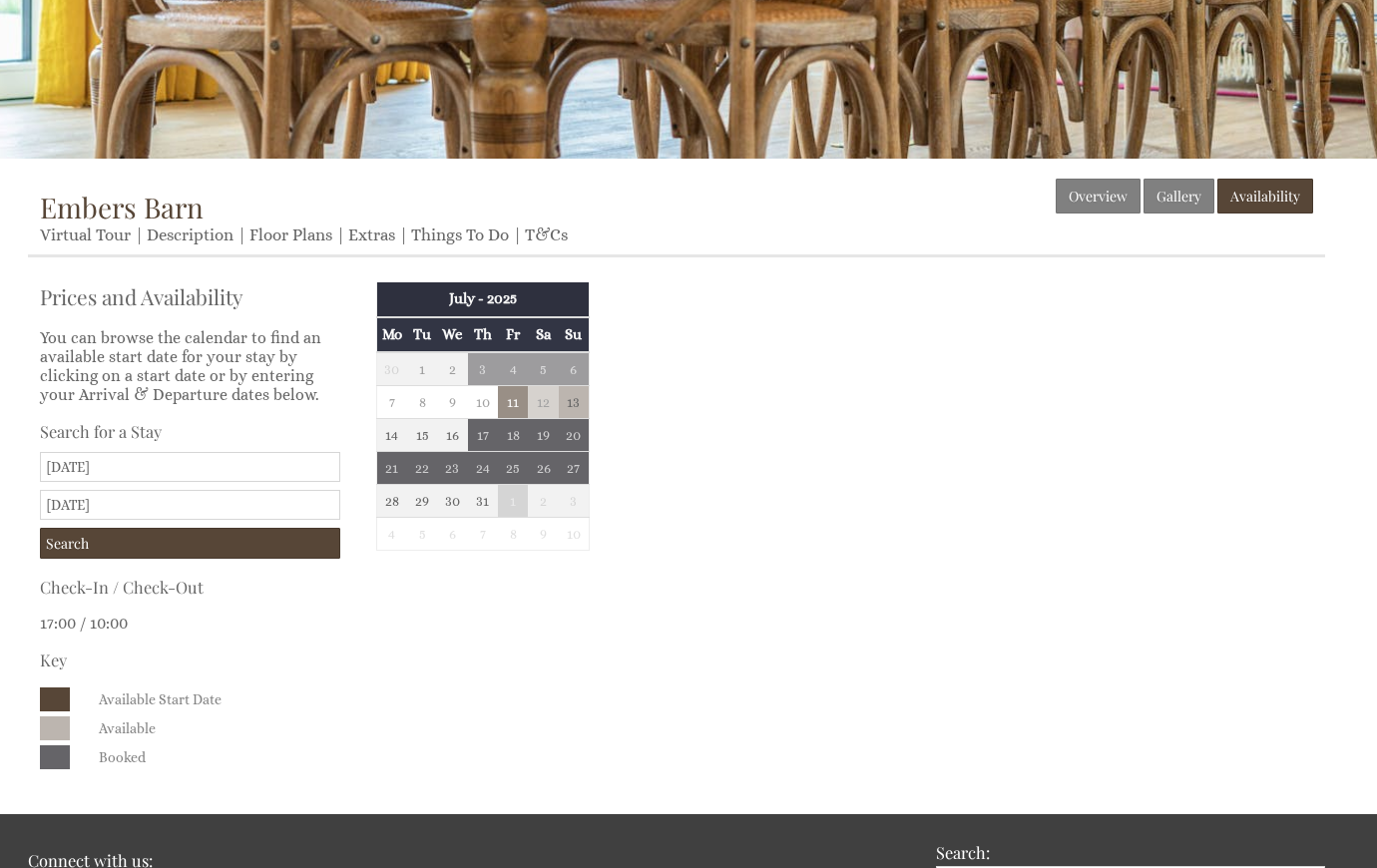 scroll, scrollTop: 271, scrollLeft: 0, axis: vertical 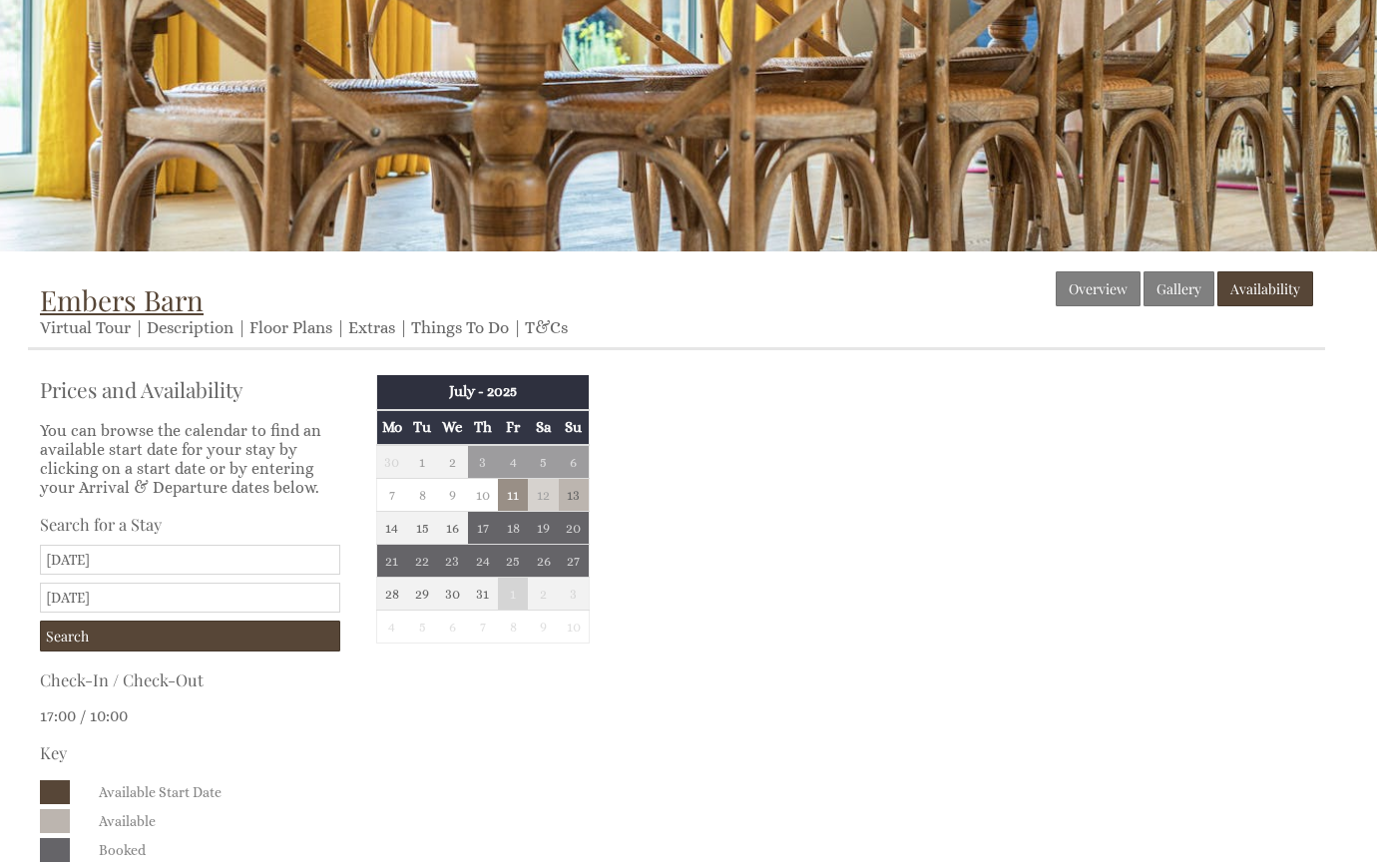 click on "Embers Barn" at bounding box center [122, 299] 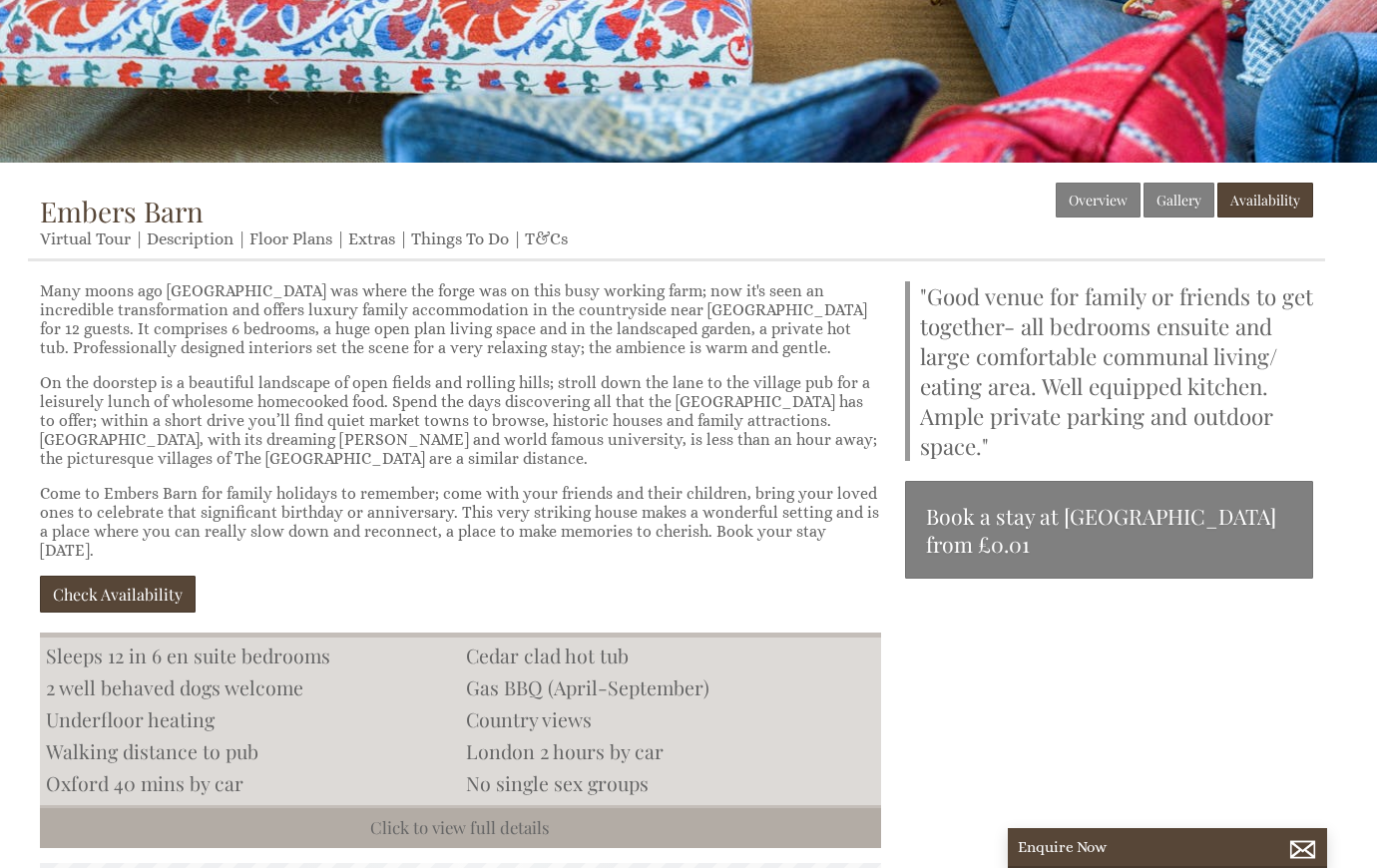 scroll, scrollTop: 240, scrollLeft: 0, axis: vertical 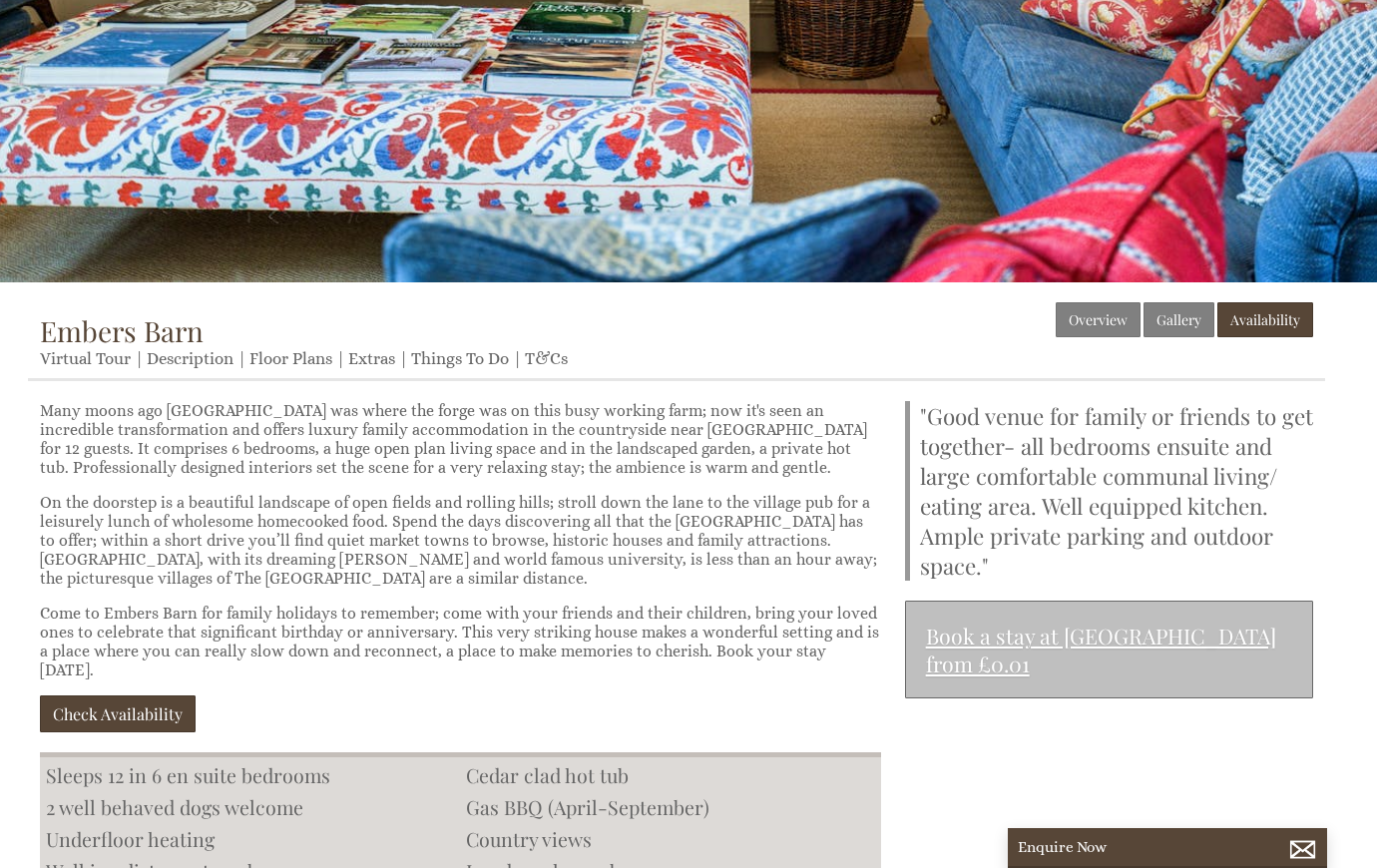 click on "Book a stay at Embers Barn from £0.01" at bounding box center (1109, 650) 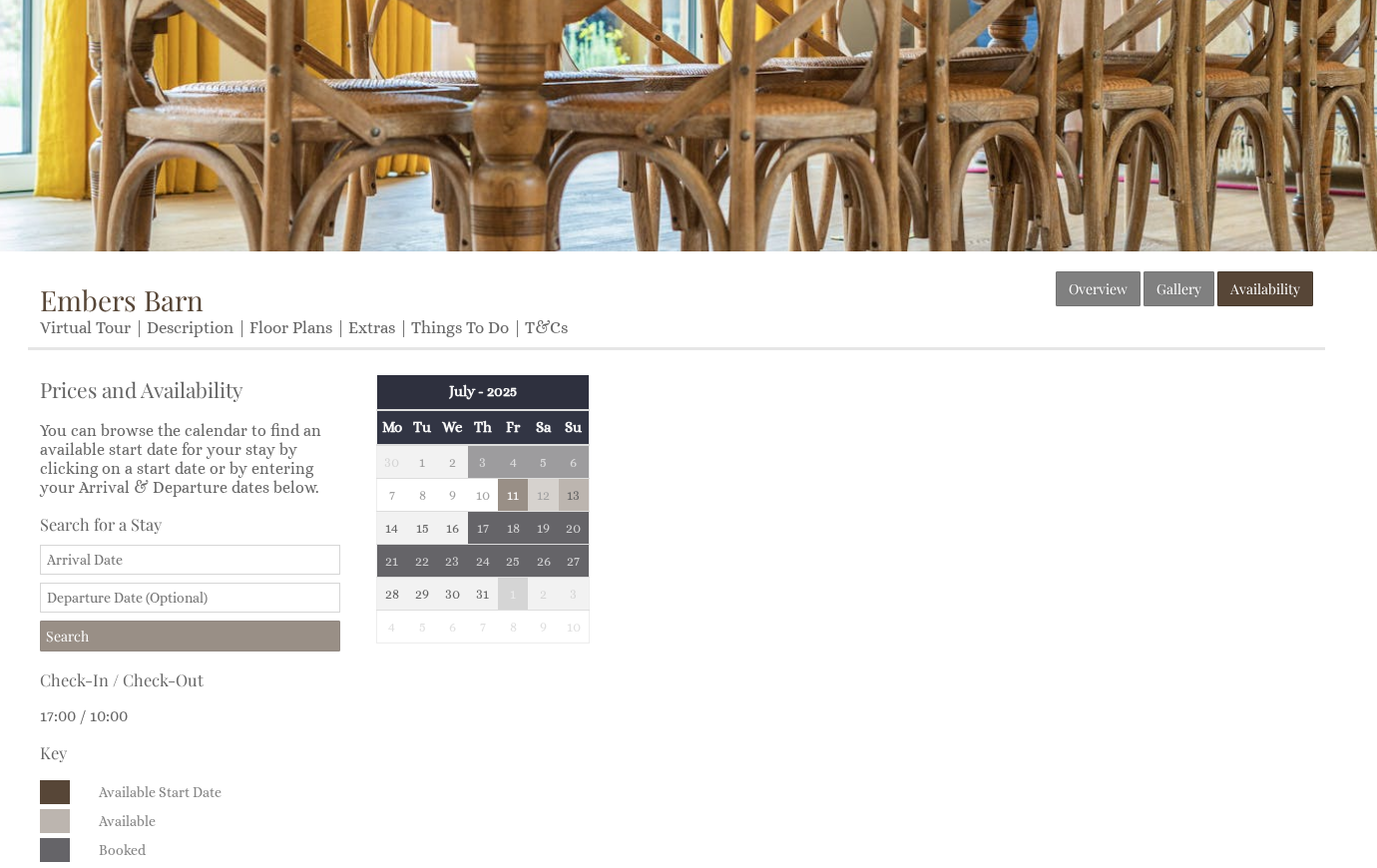 scroll, scrollTop: 0, scrollLeft: 0, axis: both 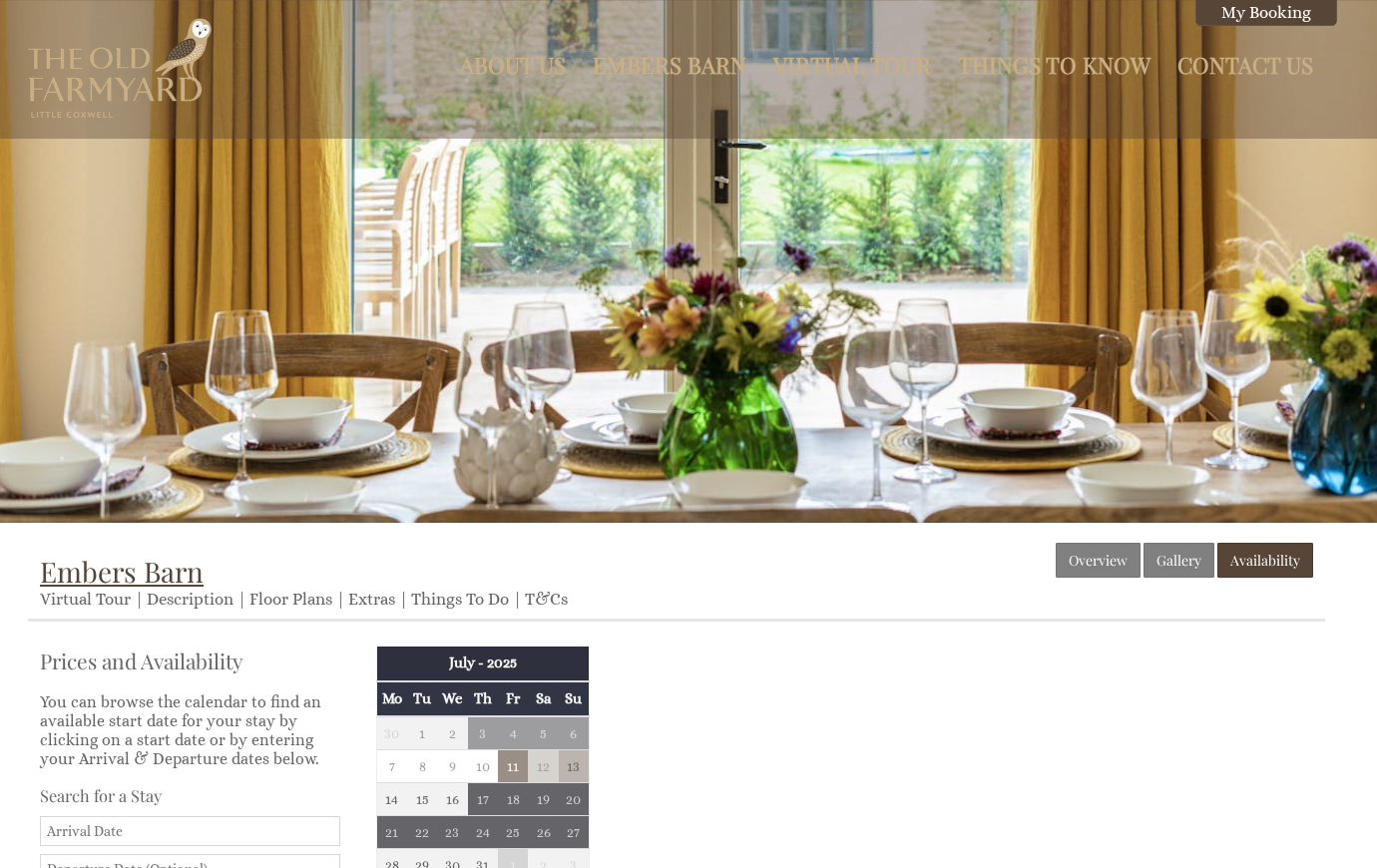 click on "Embers Barn" at bounding box center [122, 571] 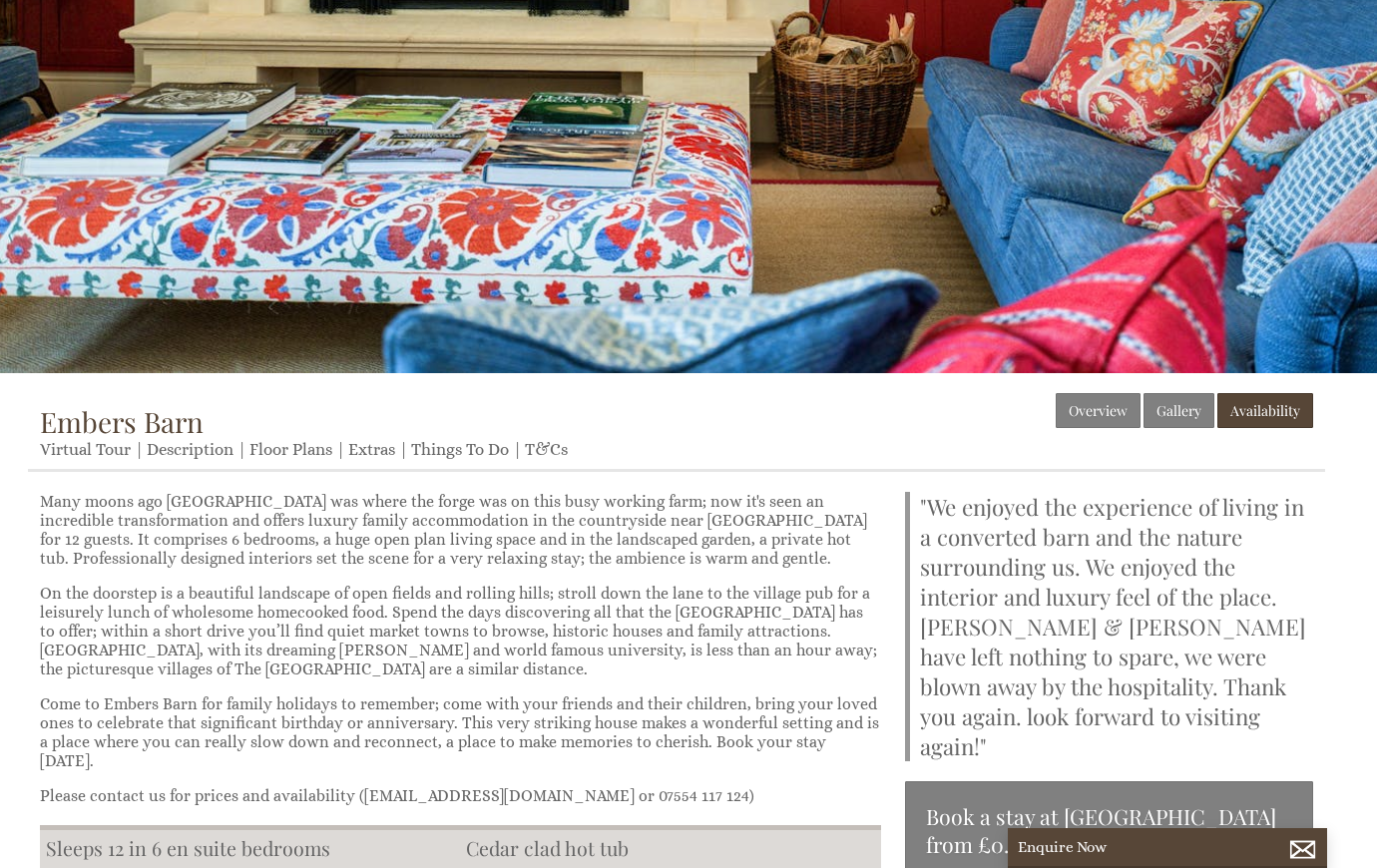 scroll, scrollTop: 181, scrollLeft: 0, axis: vertical 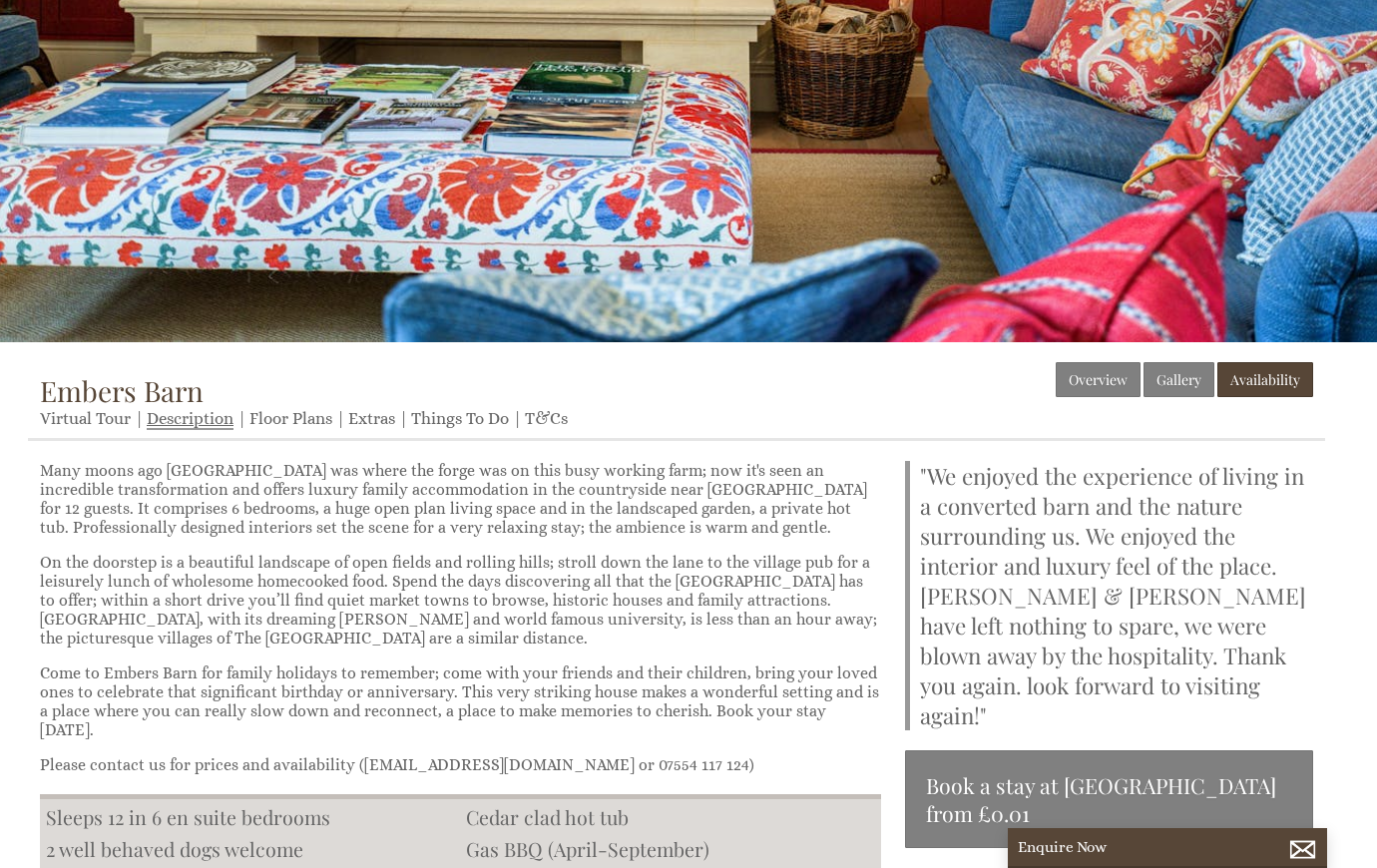 click on "Description" at bounding box center (190, 419) 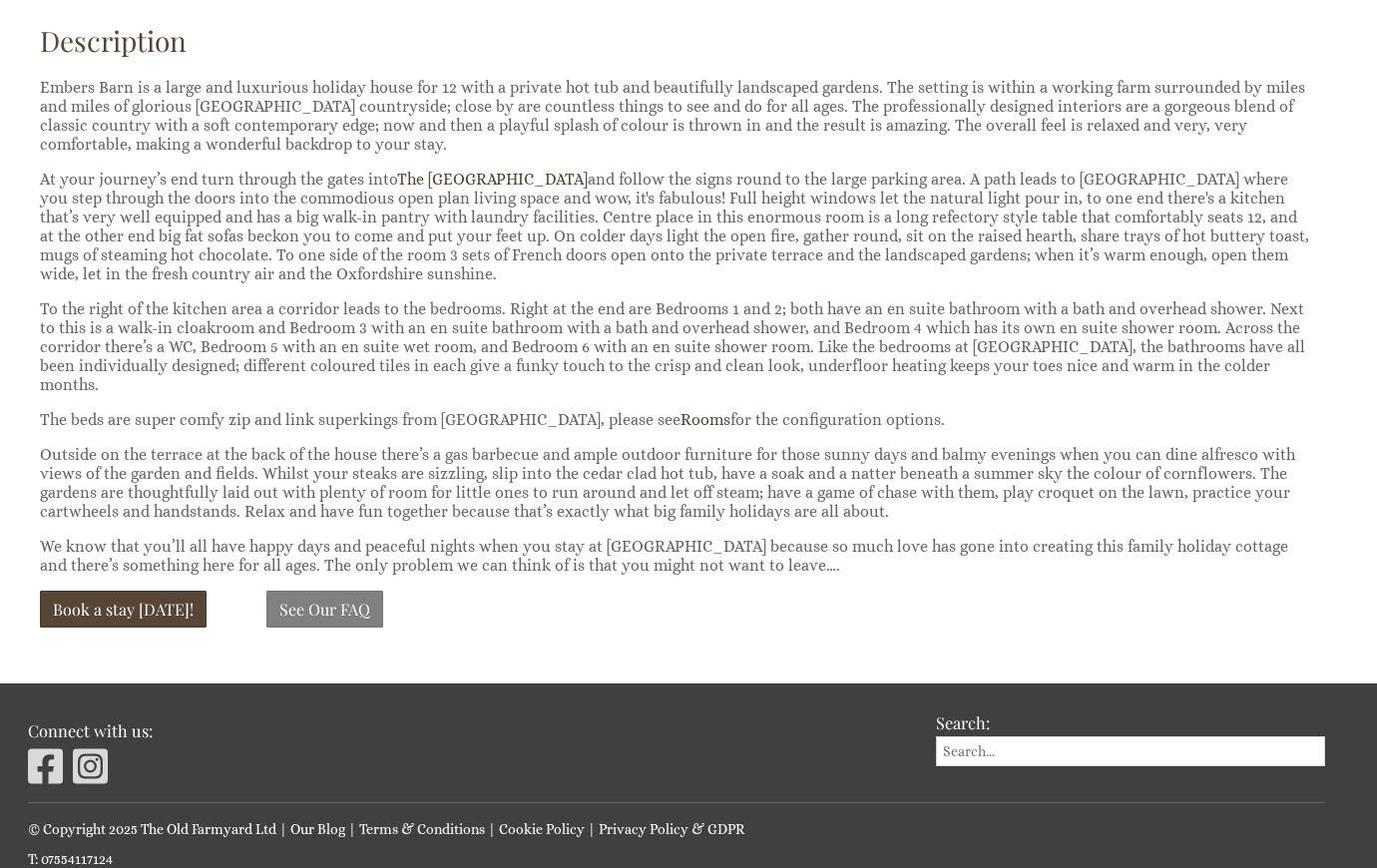 scroll, scrollTop: 537, scrollLeft: 0, axis: vertical 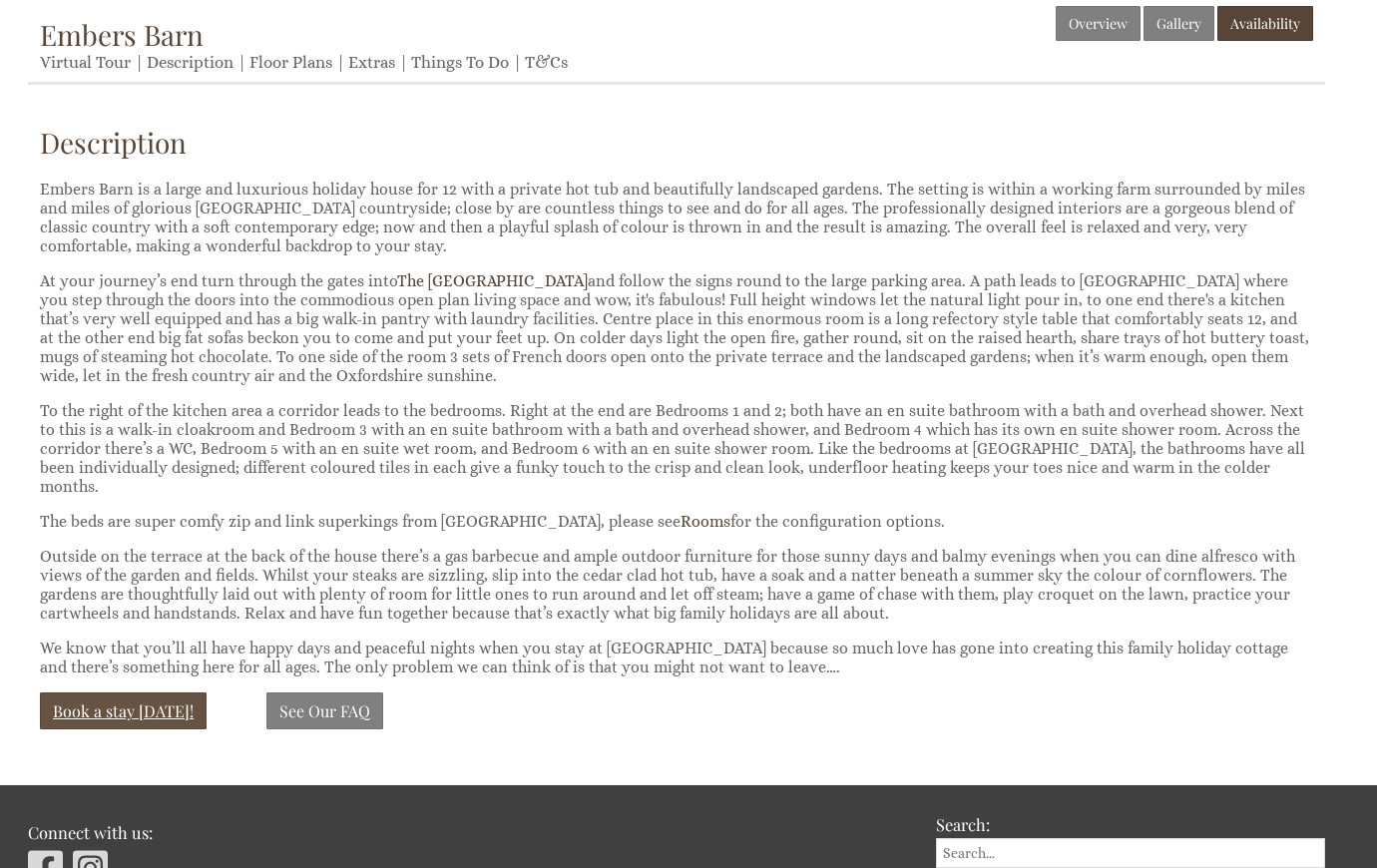 click on "Book a stay [DATE]!" at bounding box center [123, 710] 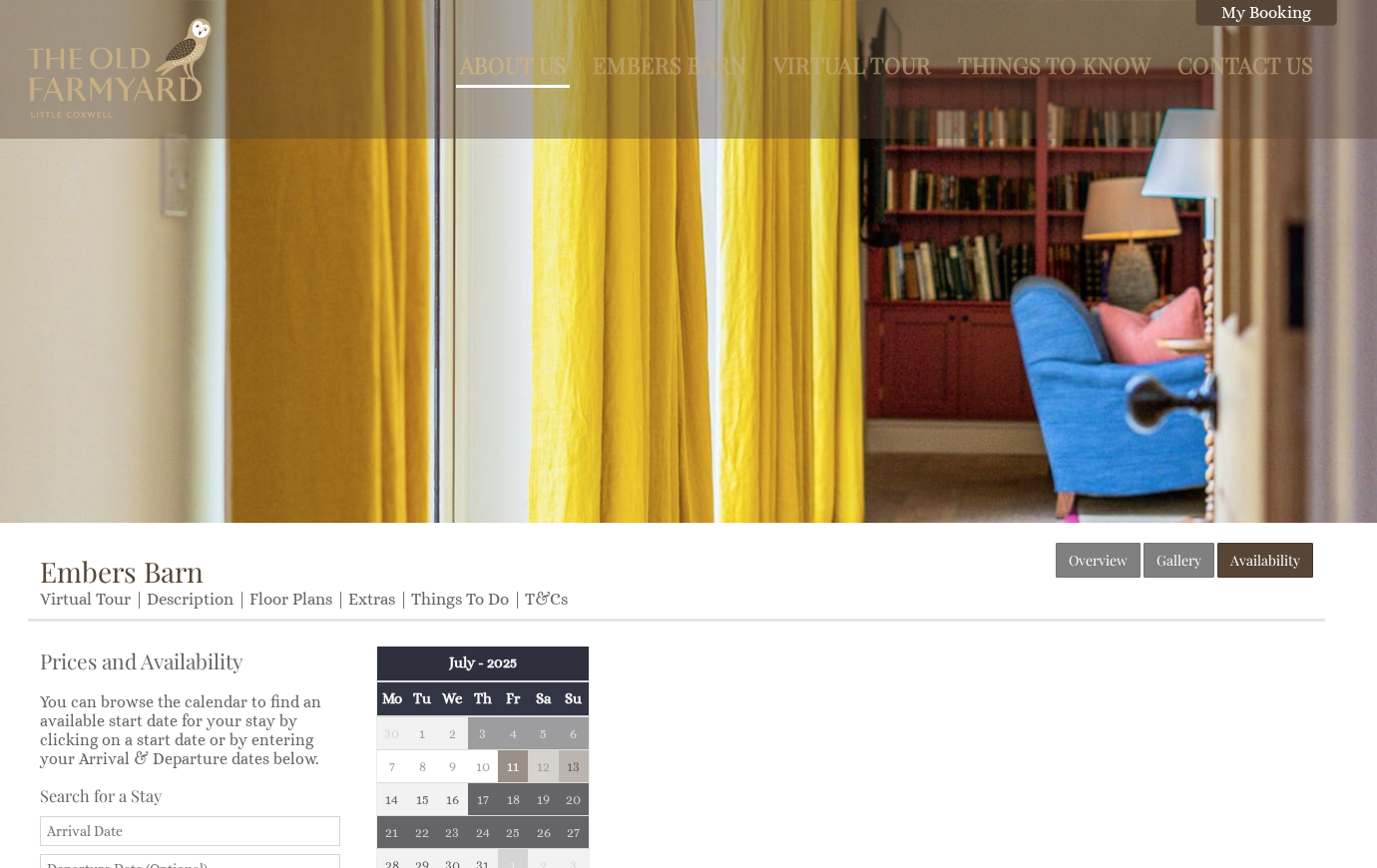 click on "About Us" at bounding box center (513, 65) 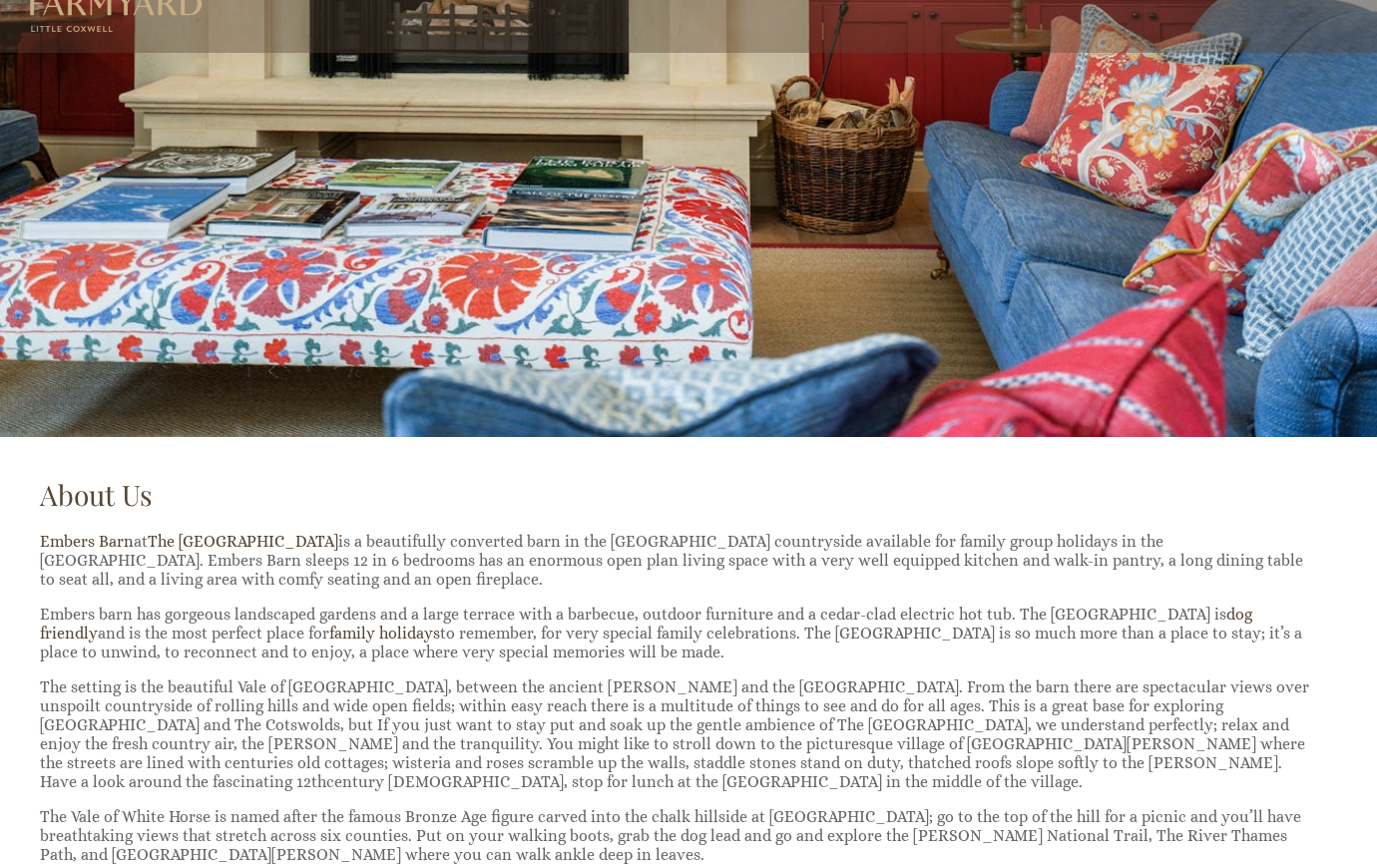 scroll, scrollTop: 0, scrollLeft: 0, axis: both 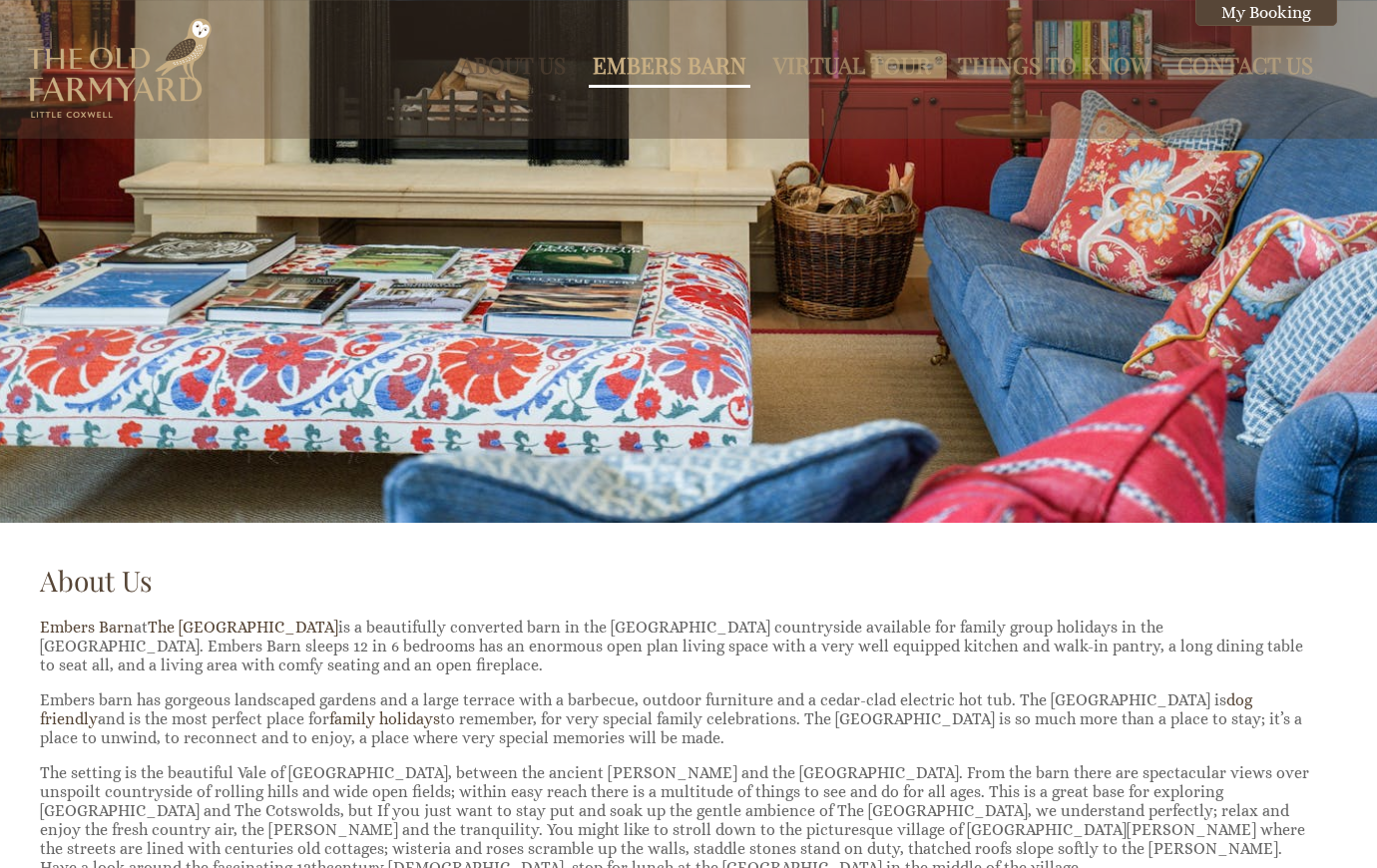 click on "Embers Barn" at bounding box center [670, 65] 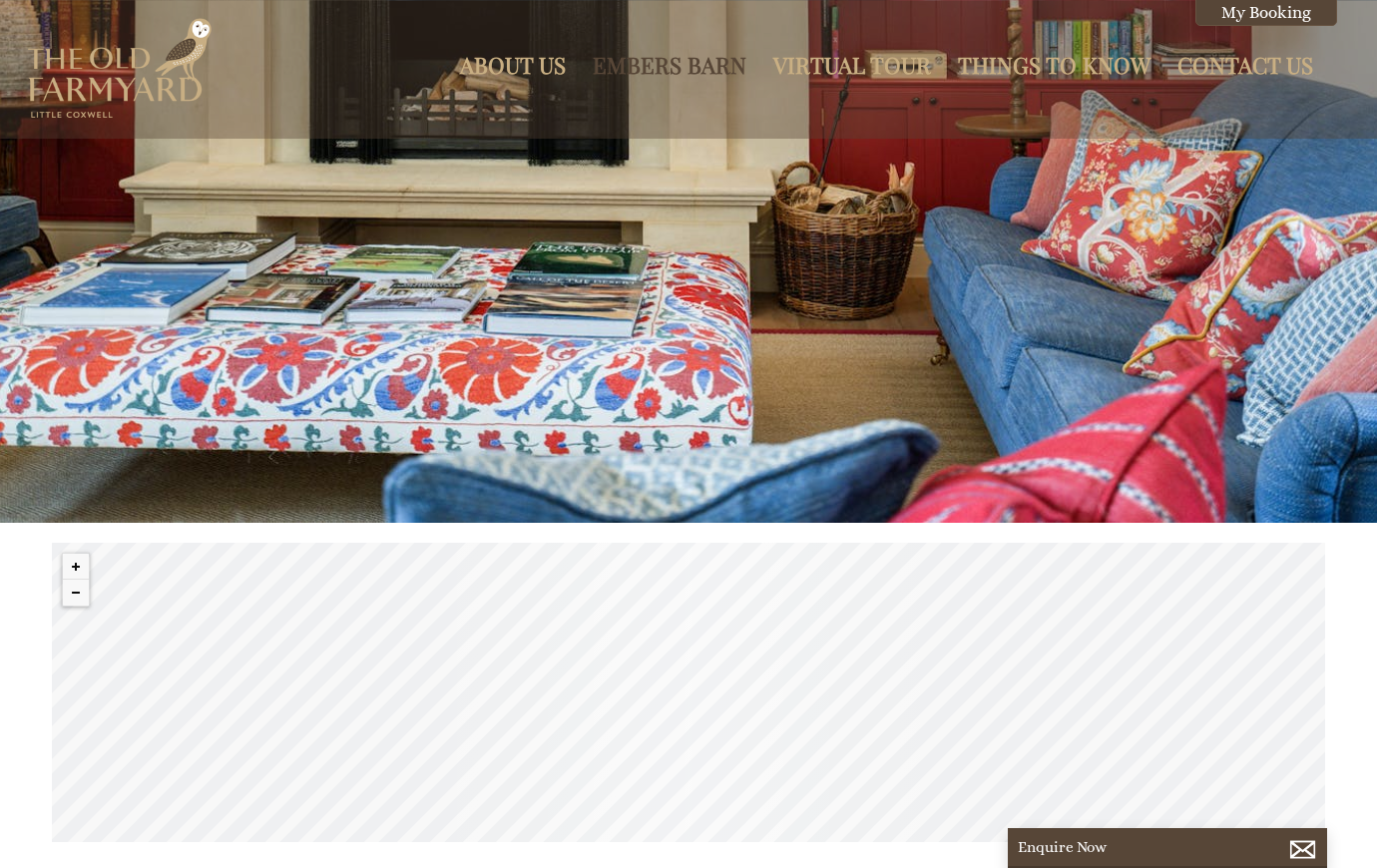 scroll, scrollTop: 0, scrollLeft: 18, axis: horizontal 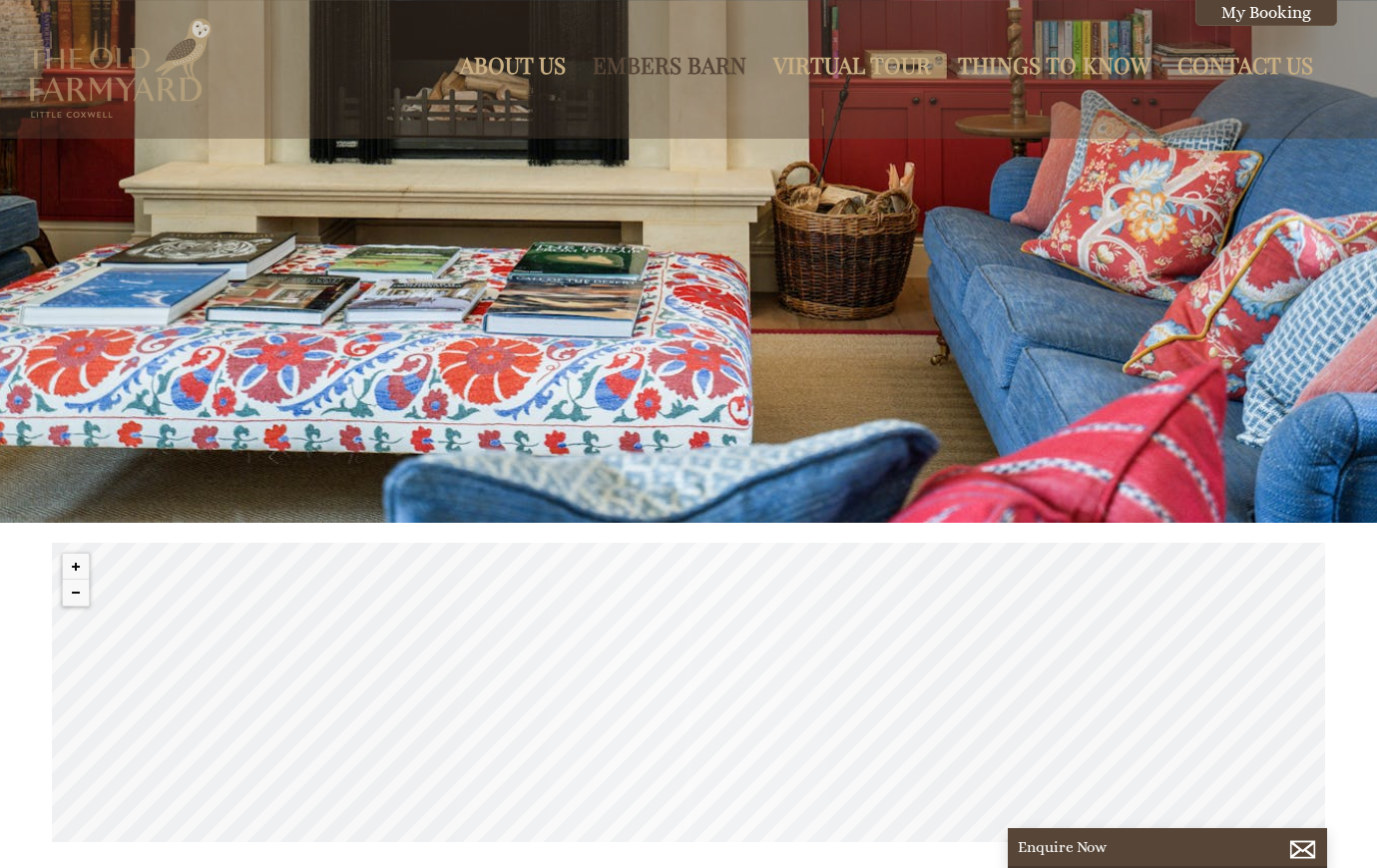 click at bounding box center (120, 68) 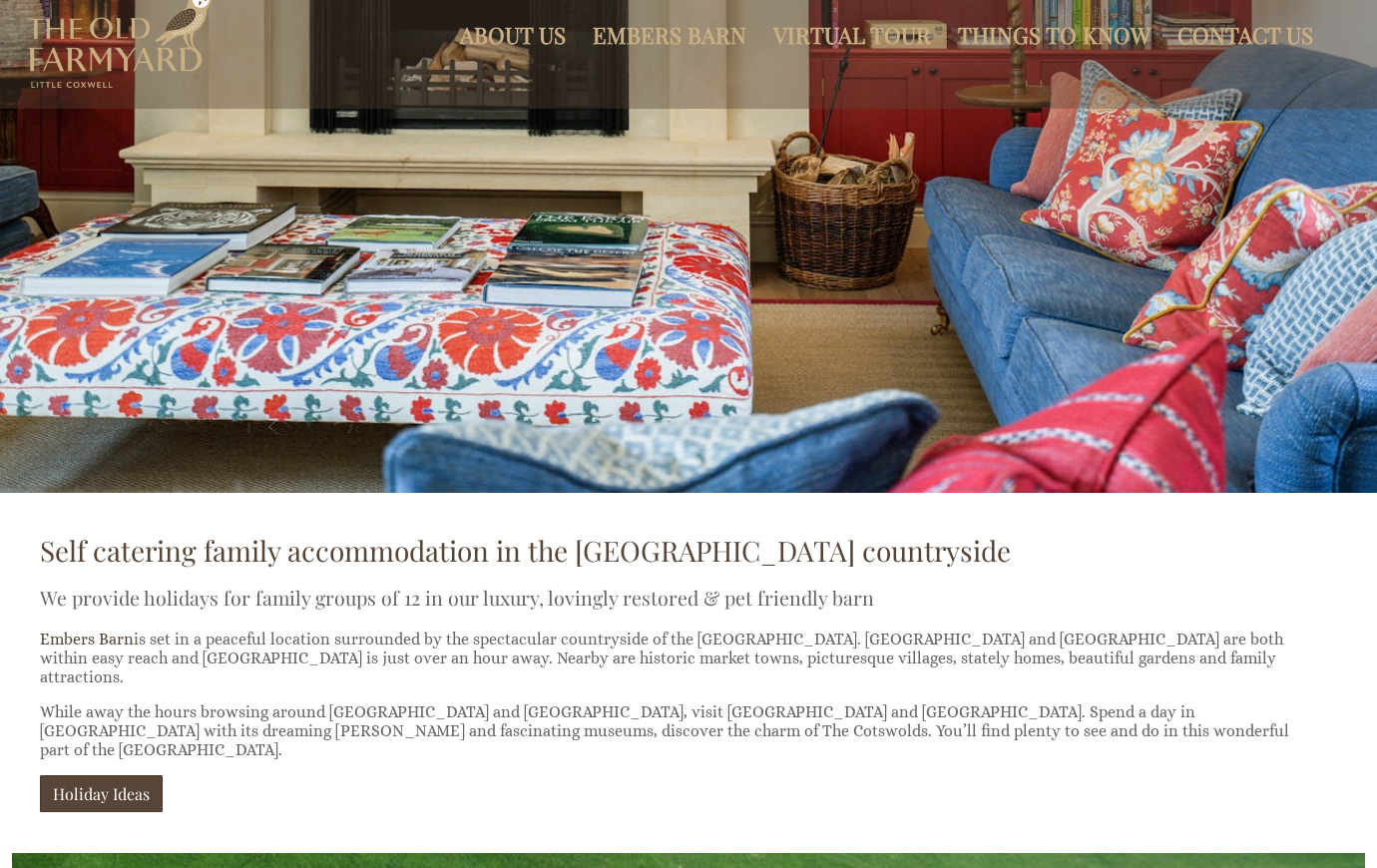 scroll, scrollTop: 0, scrollLeft: 0, axis: both 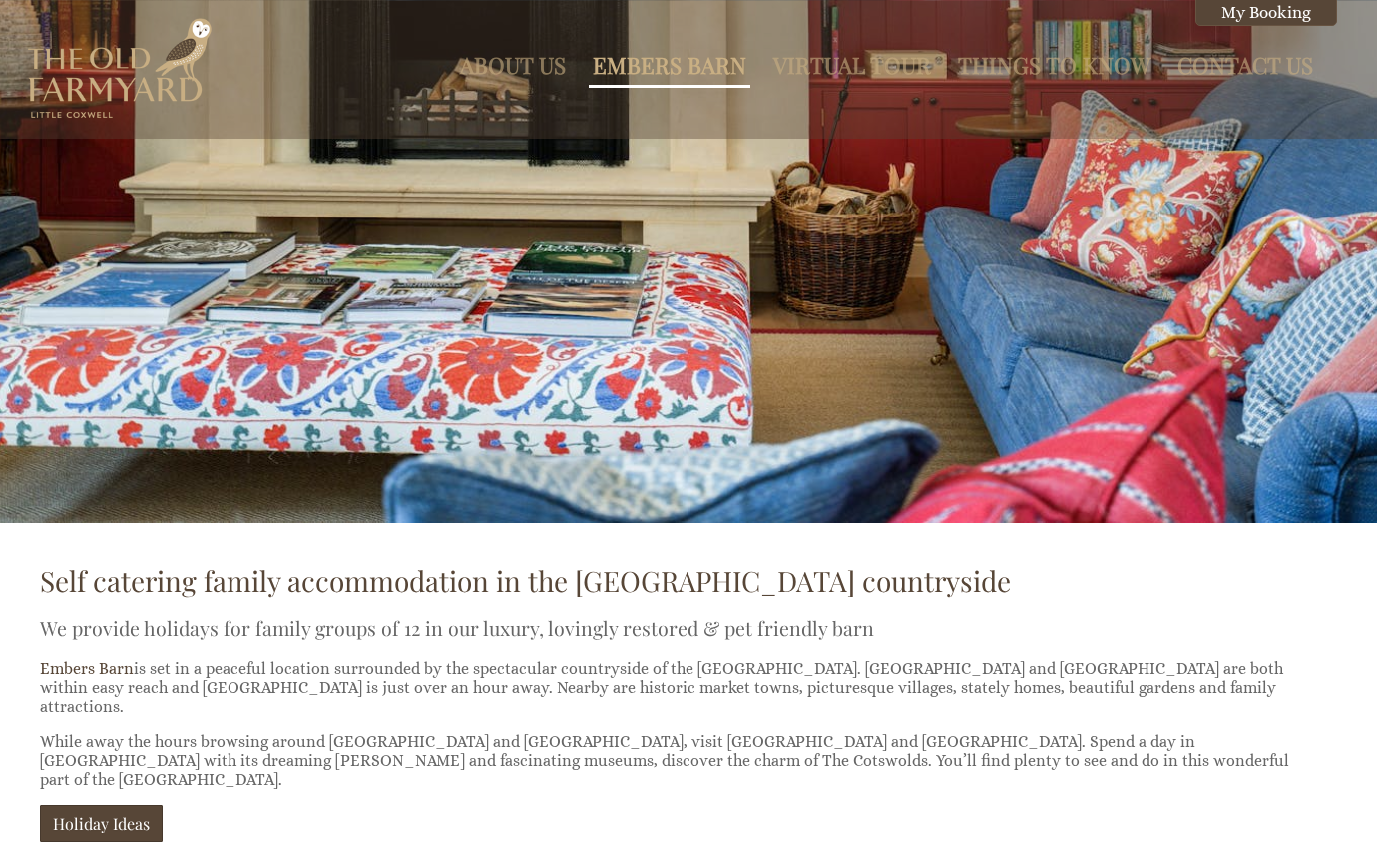 click on "Embers Barn" at bounding box center (670, 65) 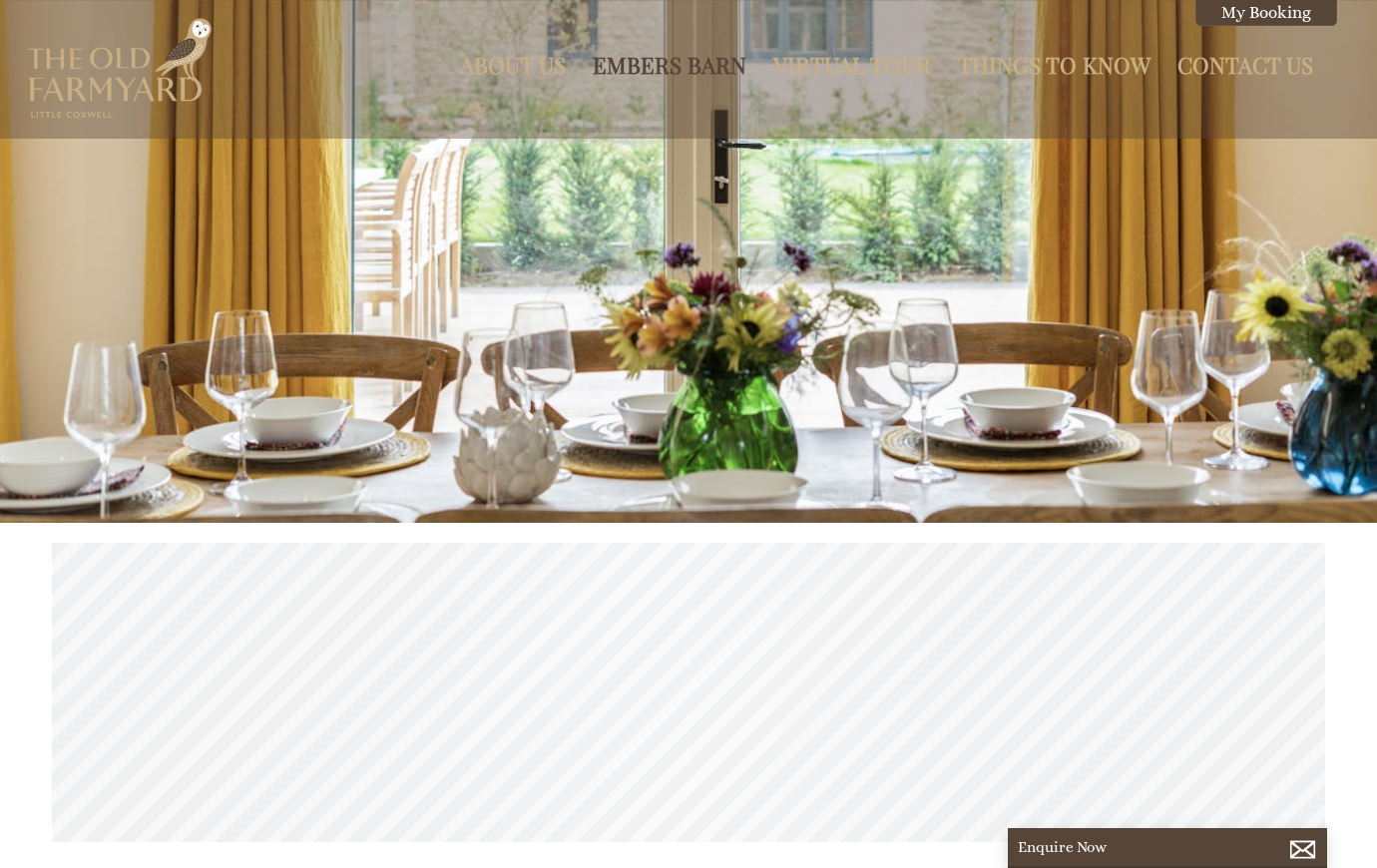 scroll, scrollTop: 0, scrollLeft: 18, axis: horizontal 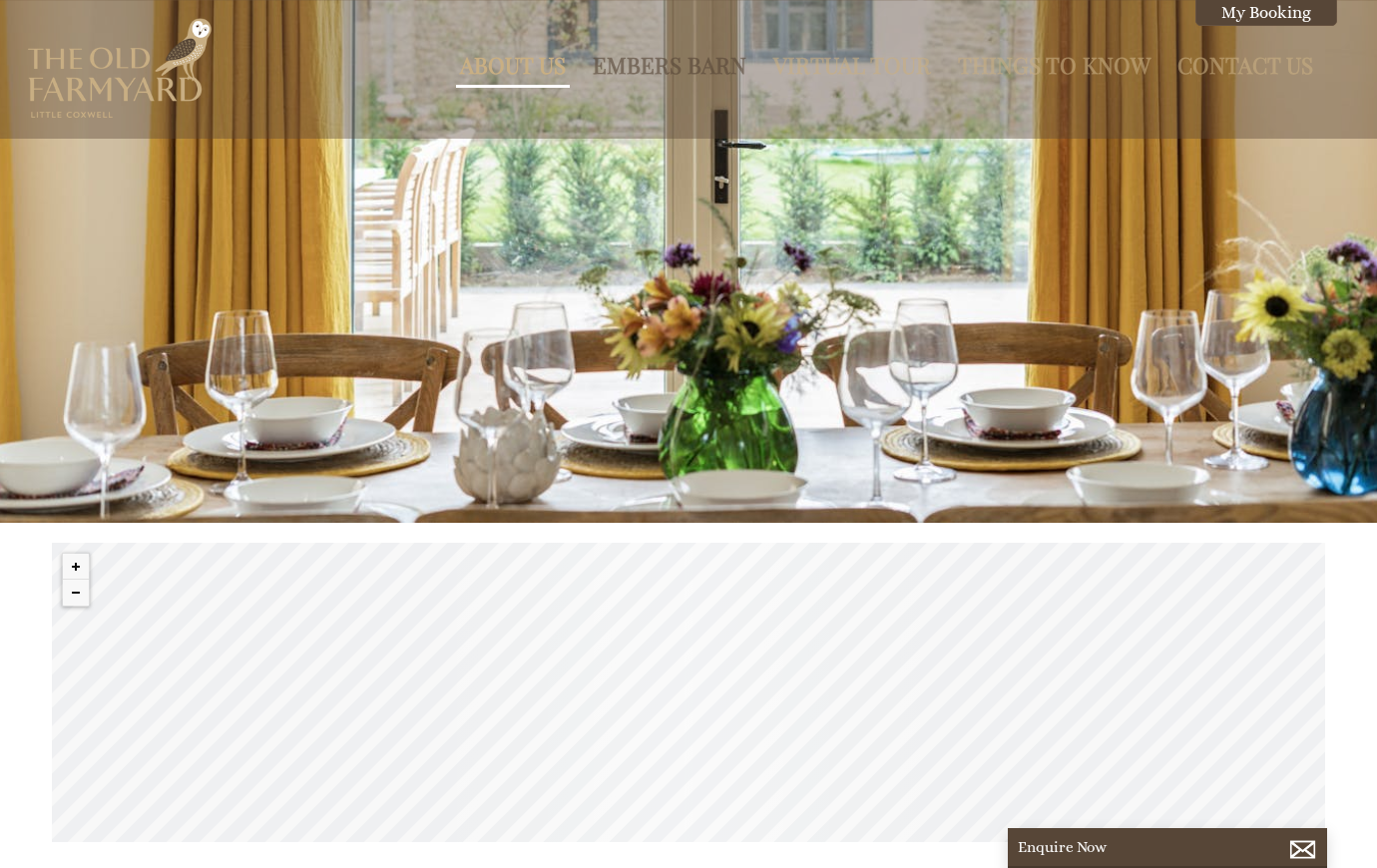 click on "About Us" at bounding box center (513, 65) 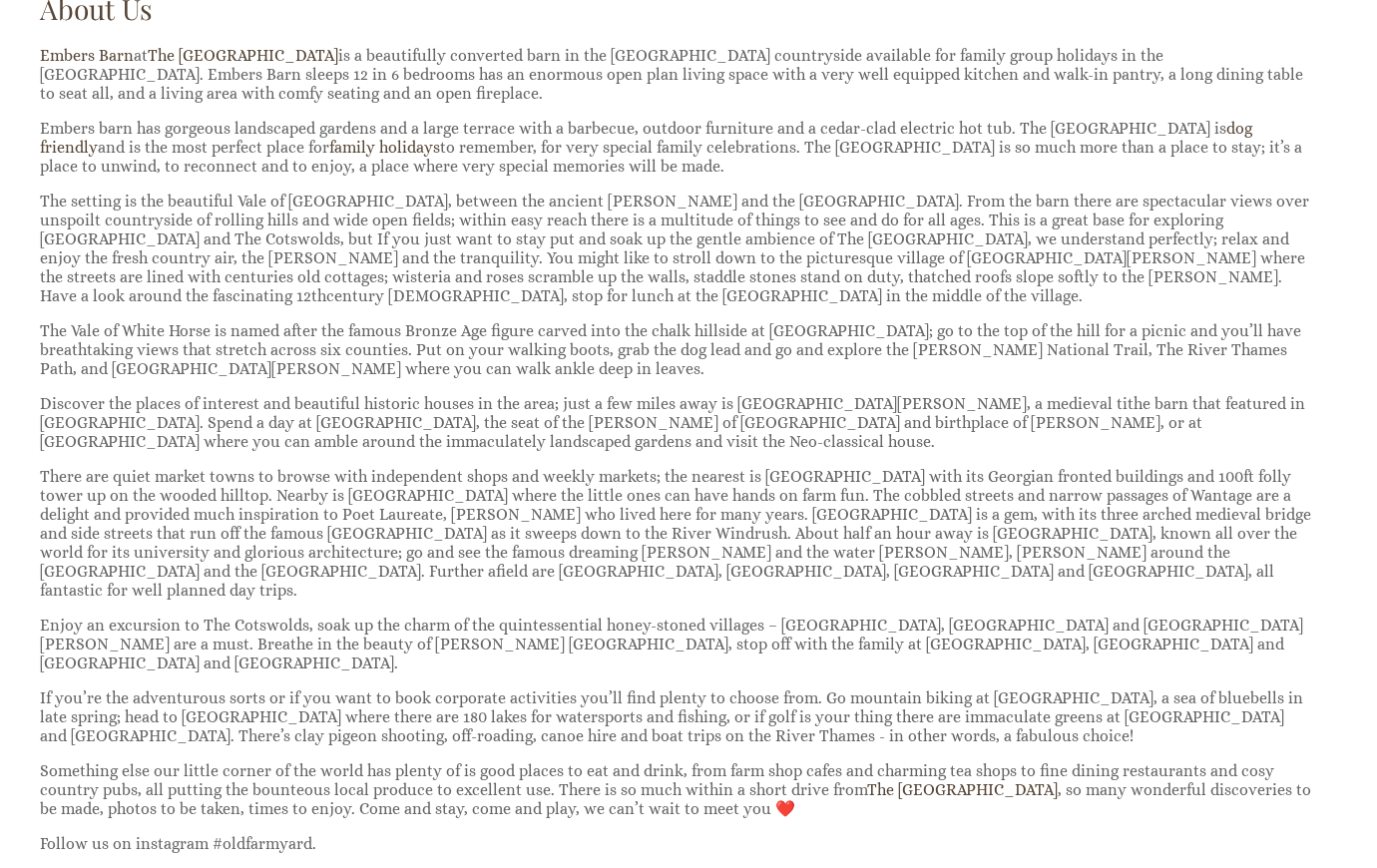 scroll, scrollTop: 725, scrollLeft: 0, axis: vertical 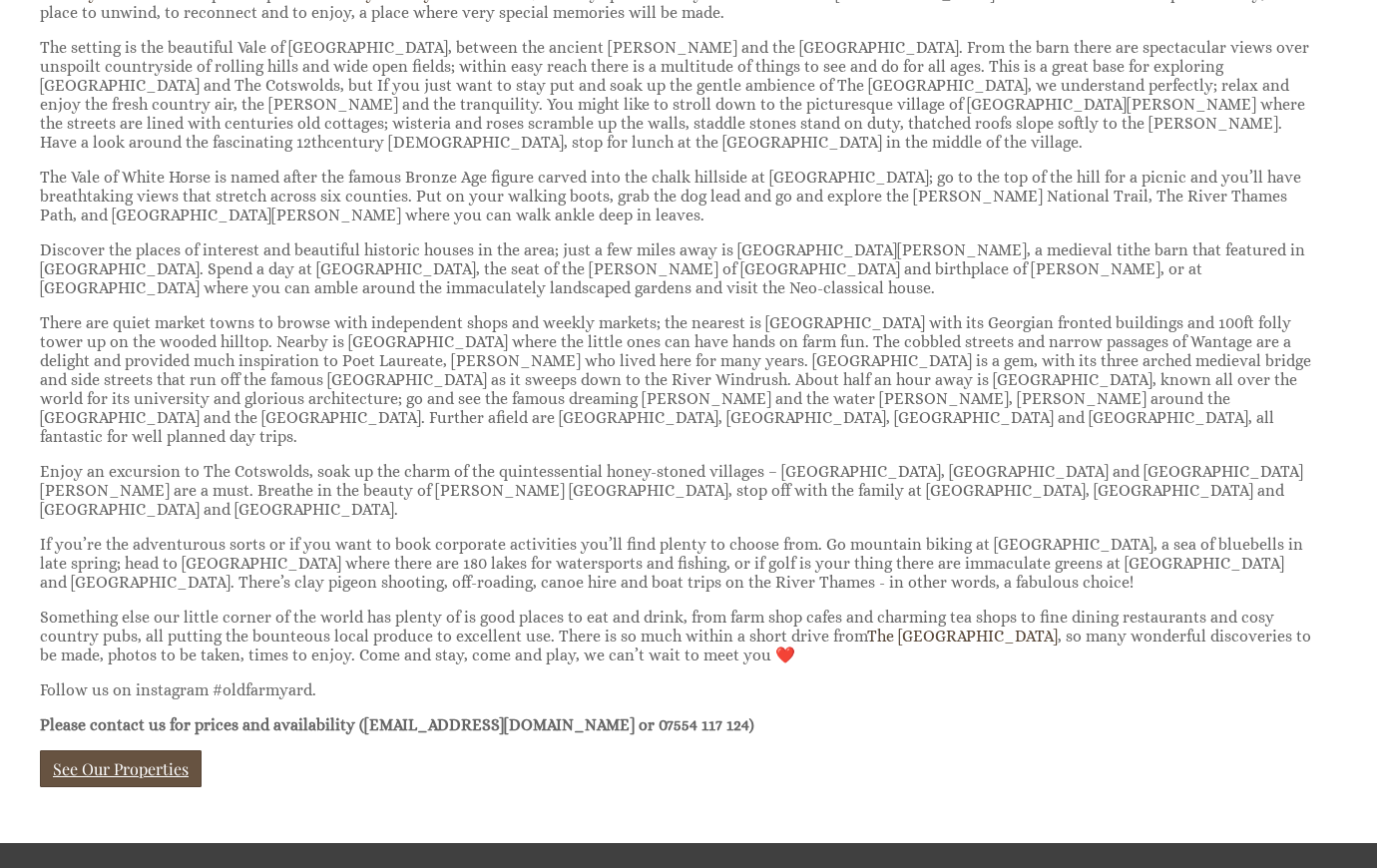 click on "See Our Properties" at bounding box center [121, 768] 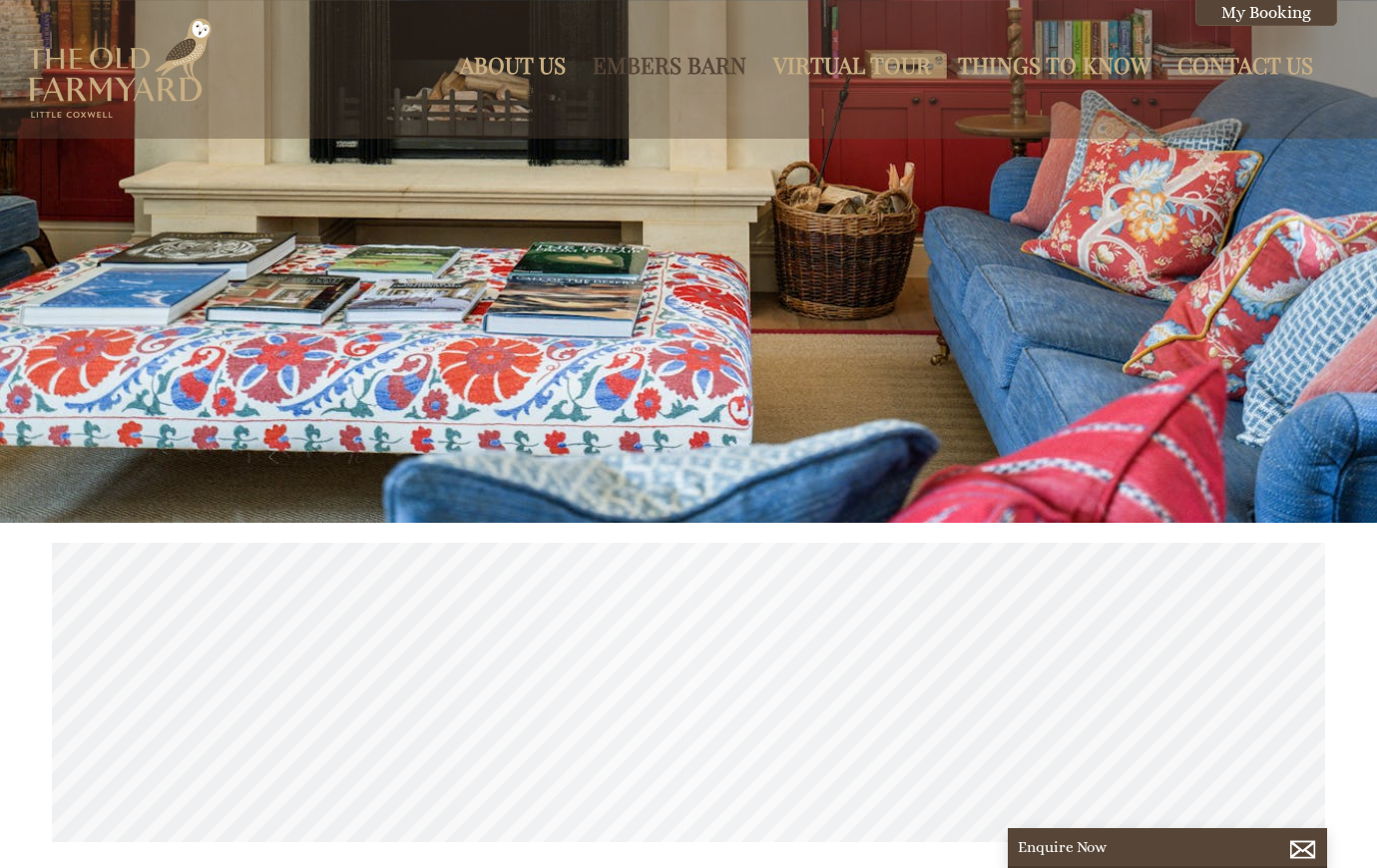 scroll, scrollTop: 0, scrollLeft: 18, axis: horizontal 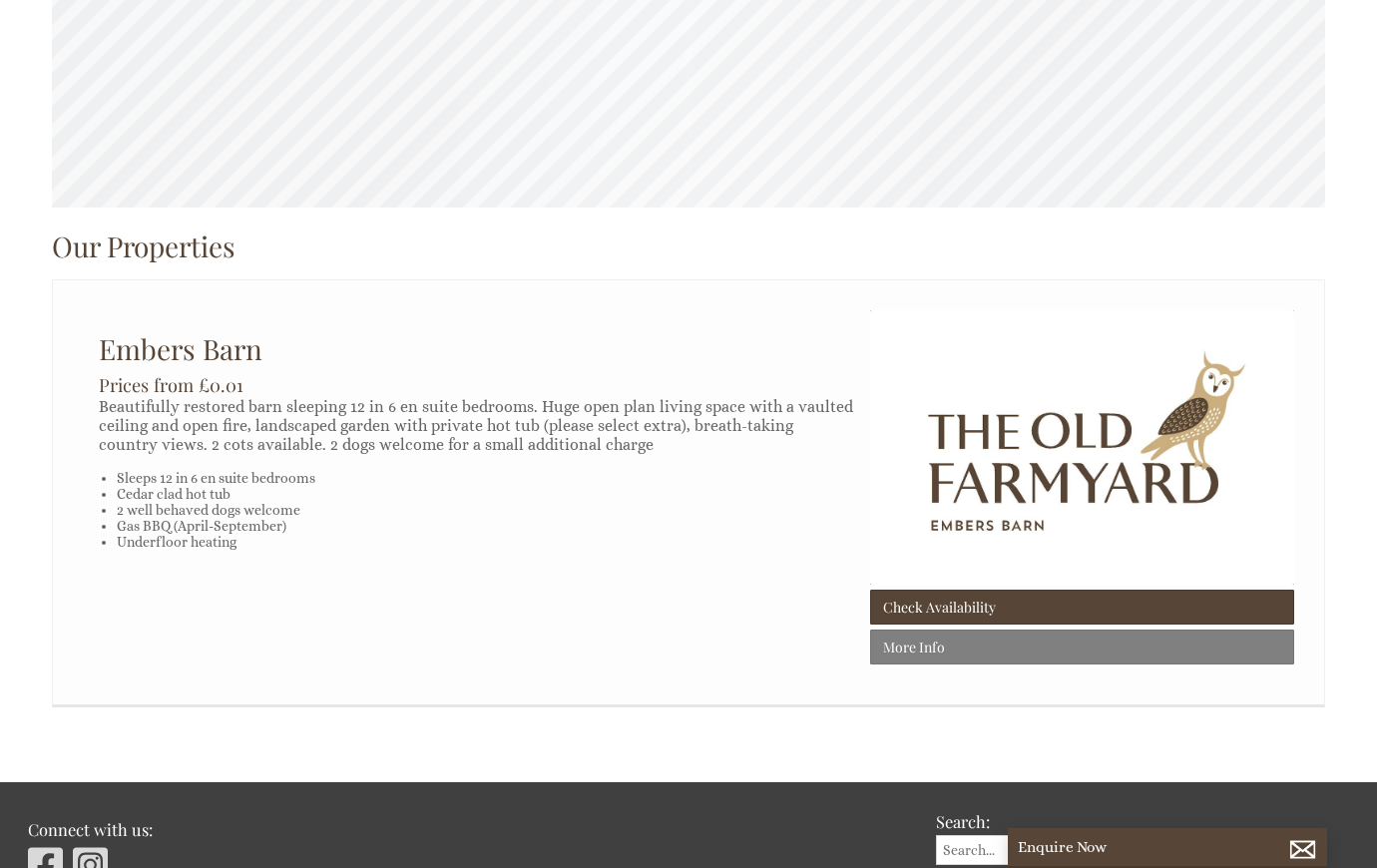 click on "Gas BBQ (April-September)" at bounding box center [485, 526] 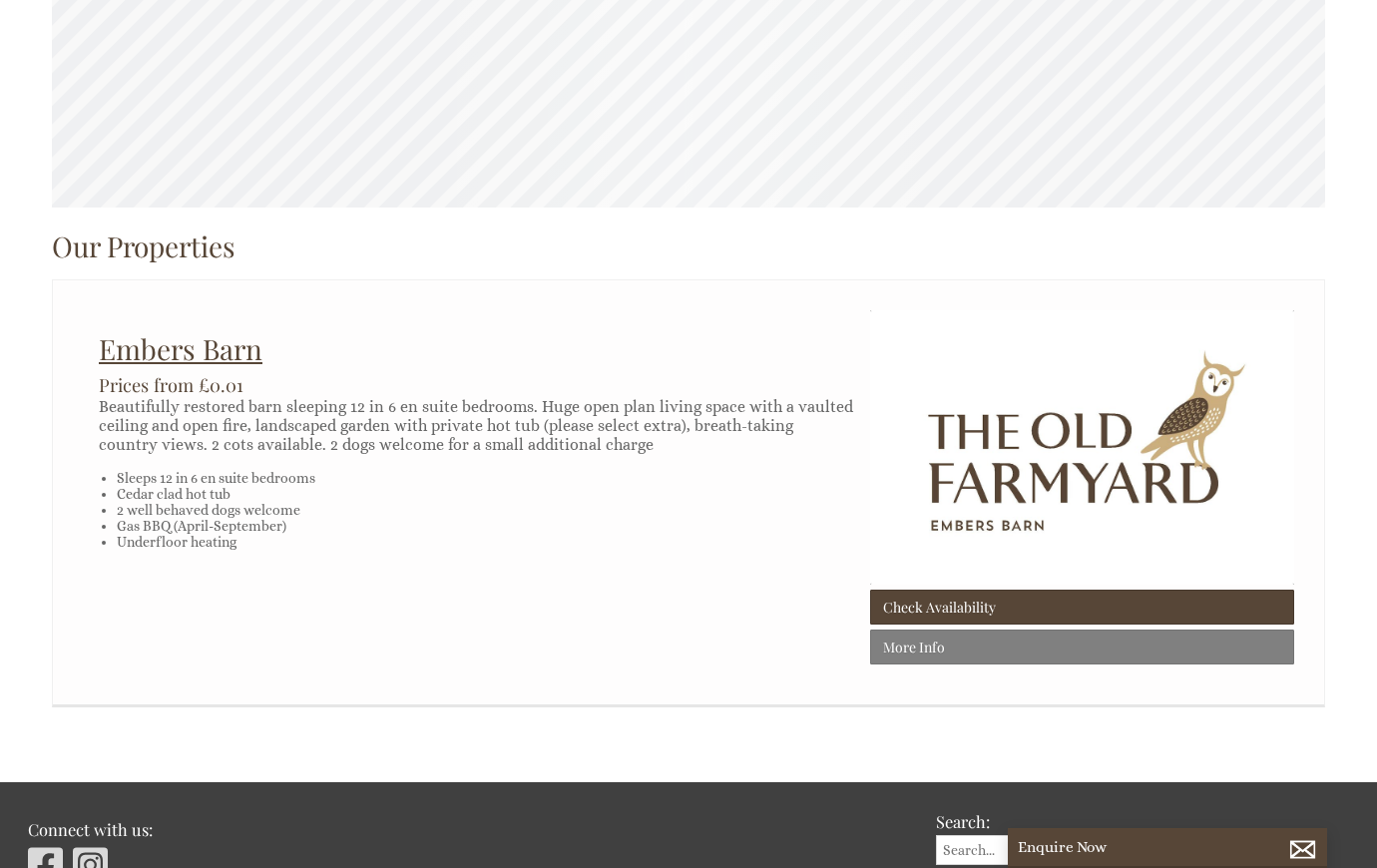 click on "Embers Barn" at bounding box center [181, 348] 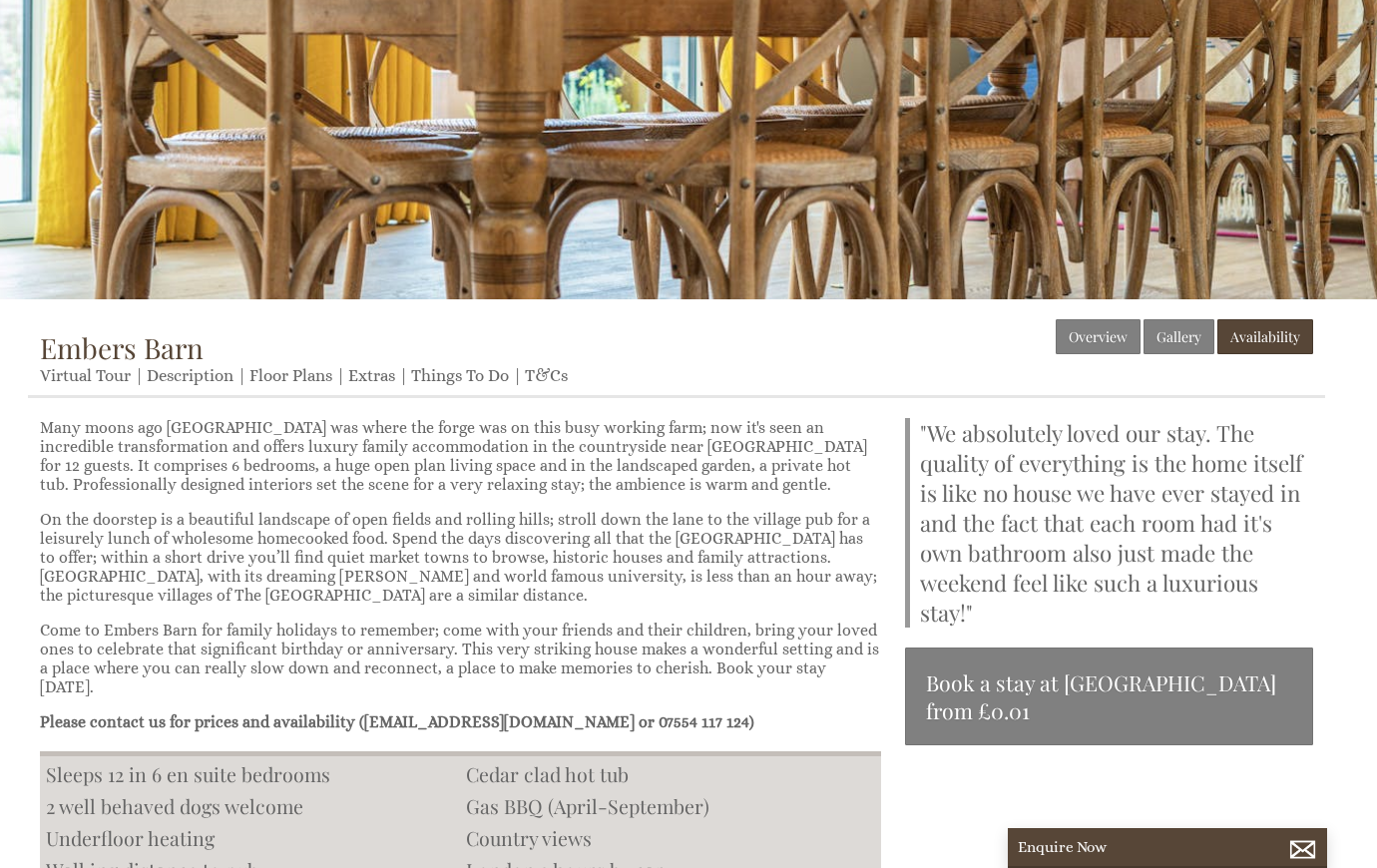 scroll, scrollTop: 0, scrollLeft: 0, axis: both 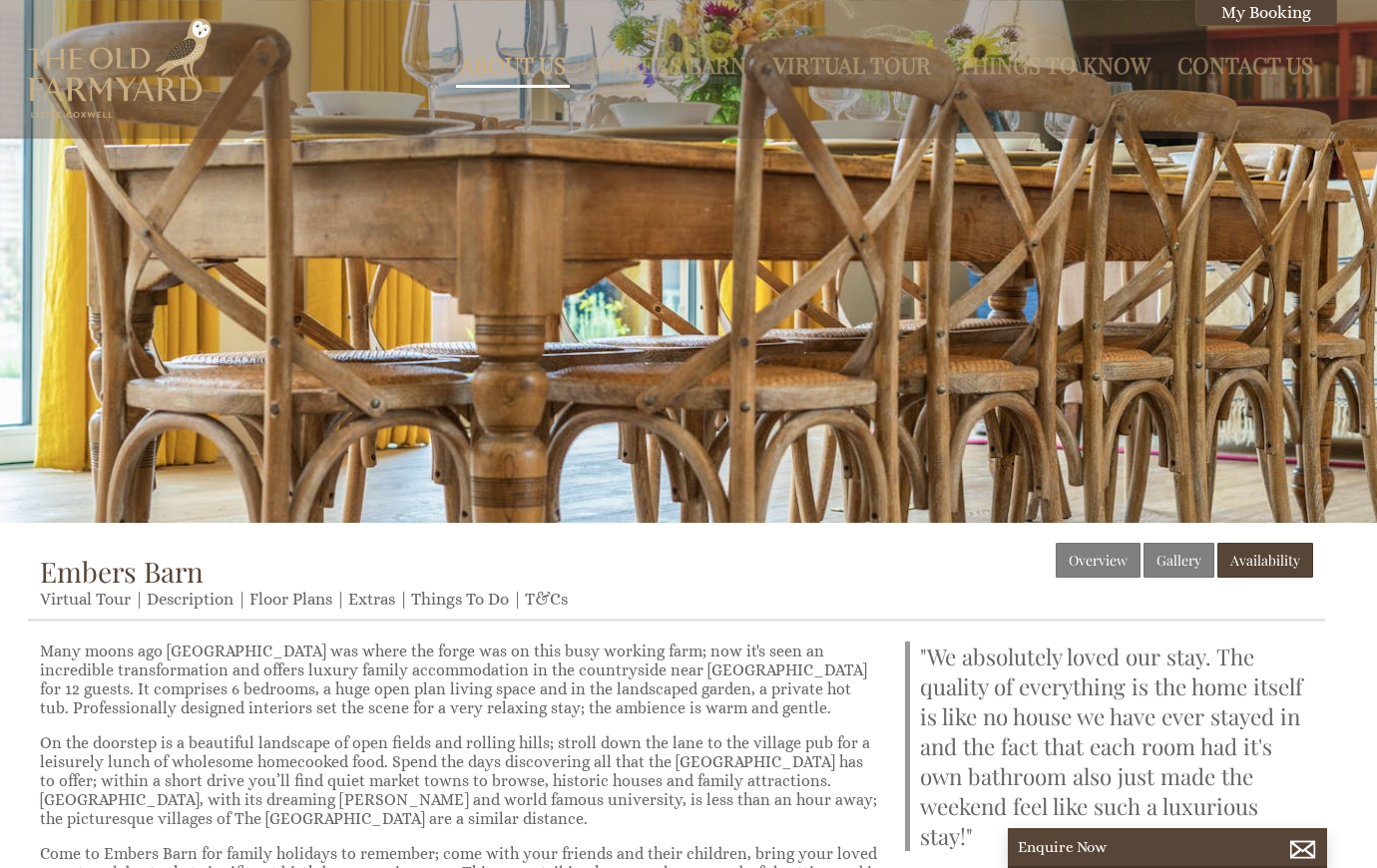 click on "About Us" at bounding box center [513, 65] 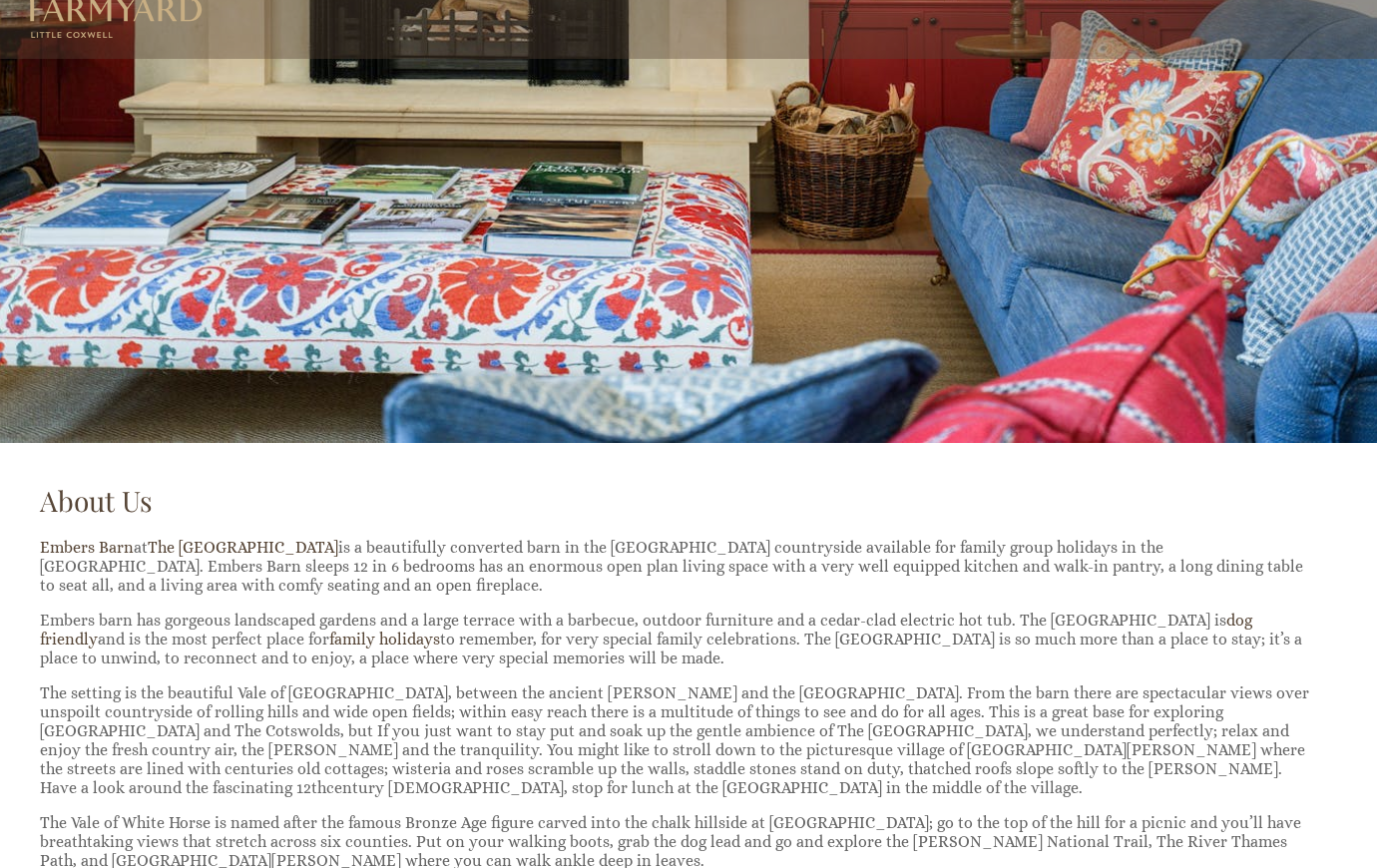 scroll, scrollTop: 0, scrollLeft: 0, axis: both 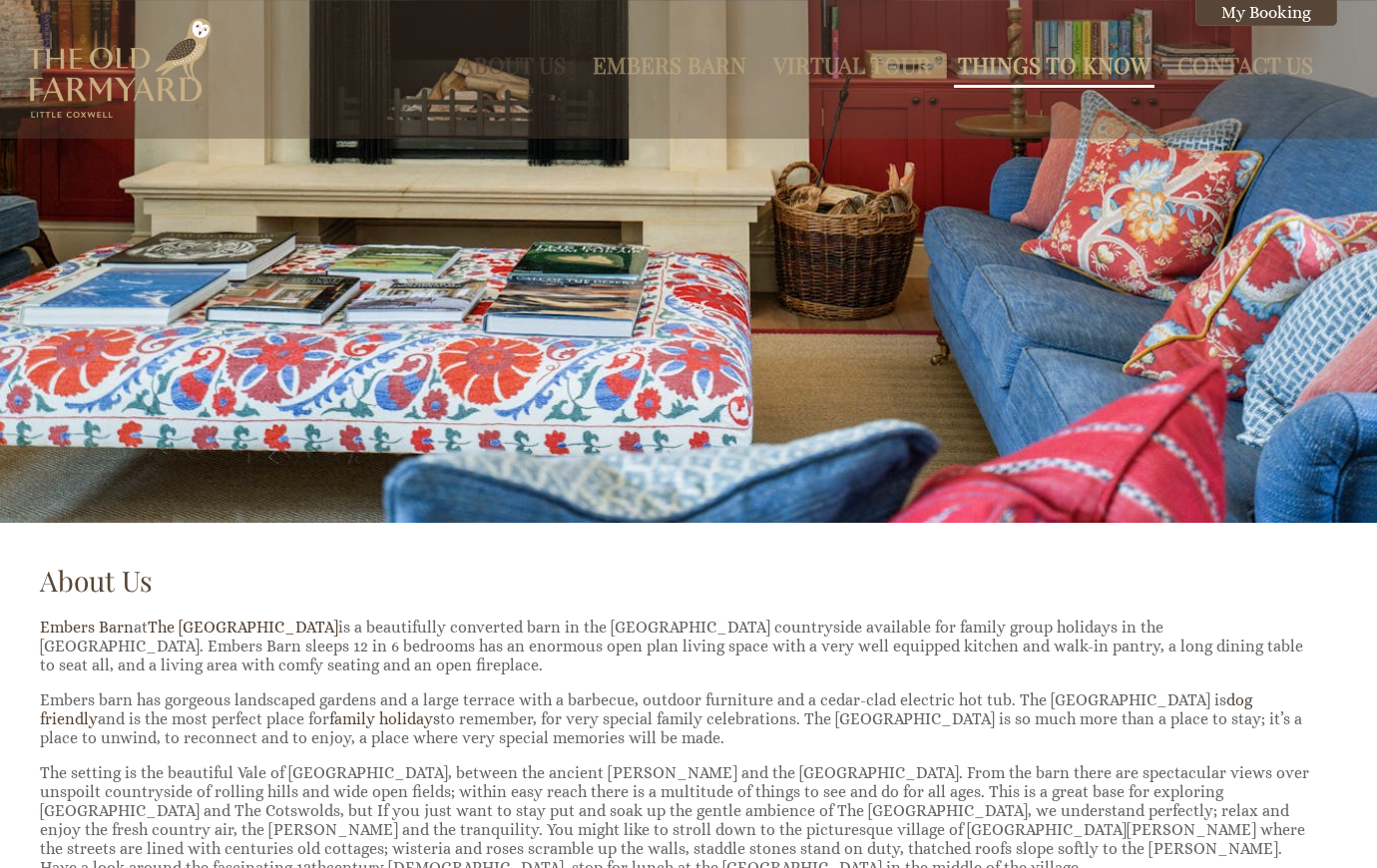 click on "Things to Know" at bounding box center [1054, 65] 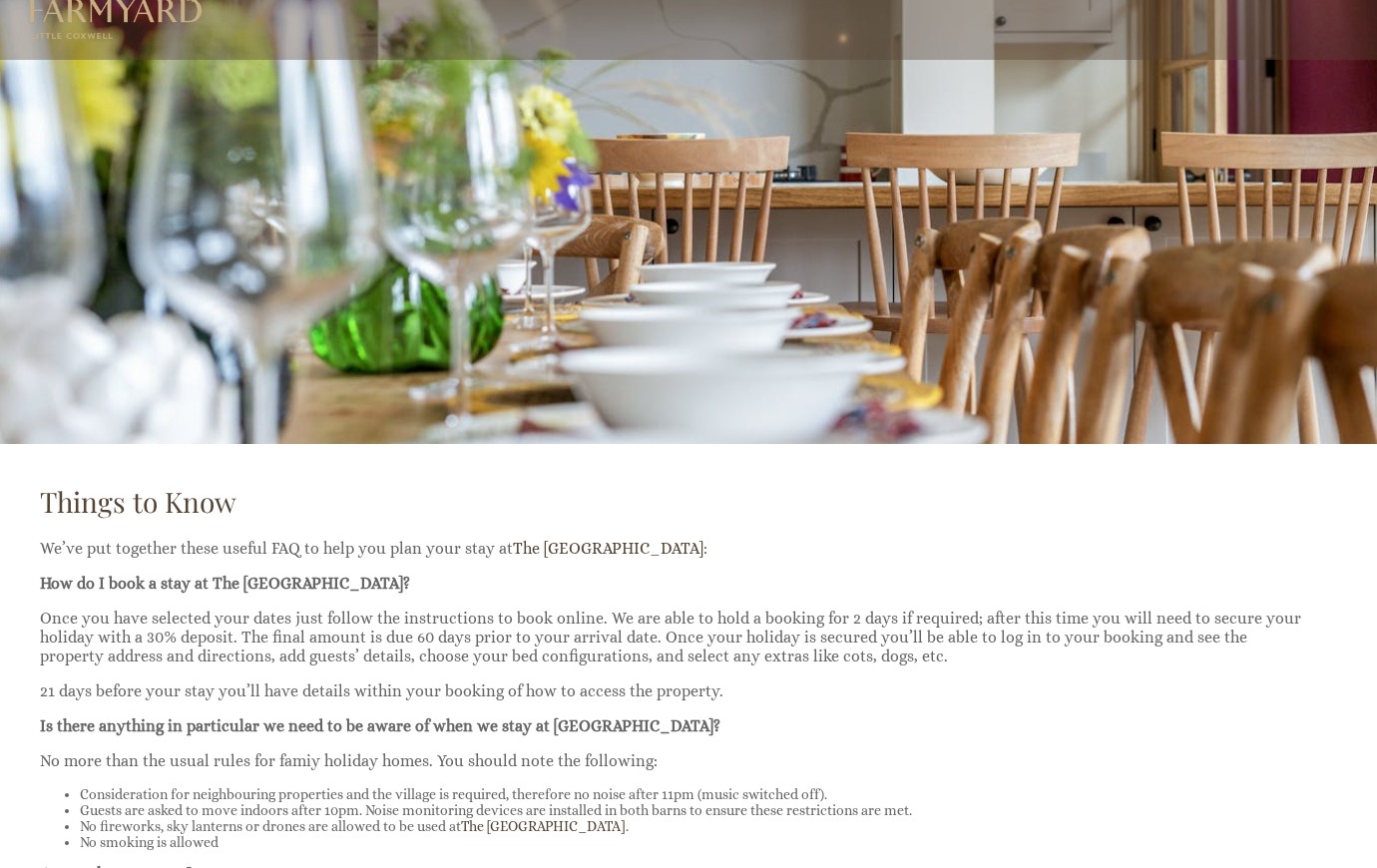 scroll, scrollTop: 0, scrollLeft: 0, axis: both 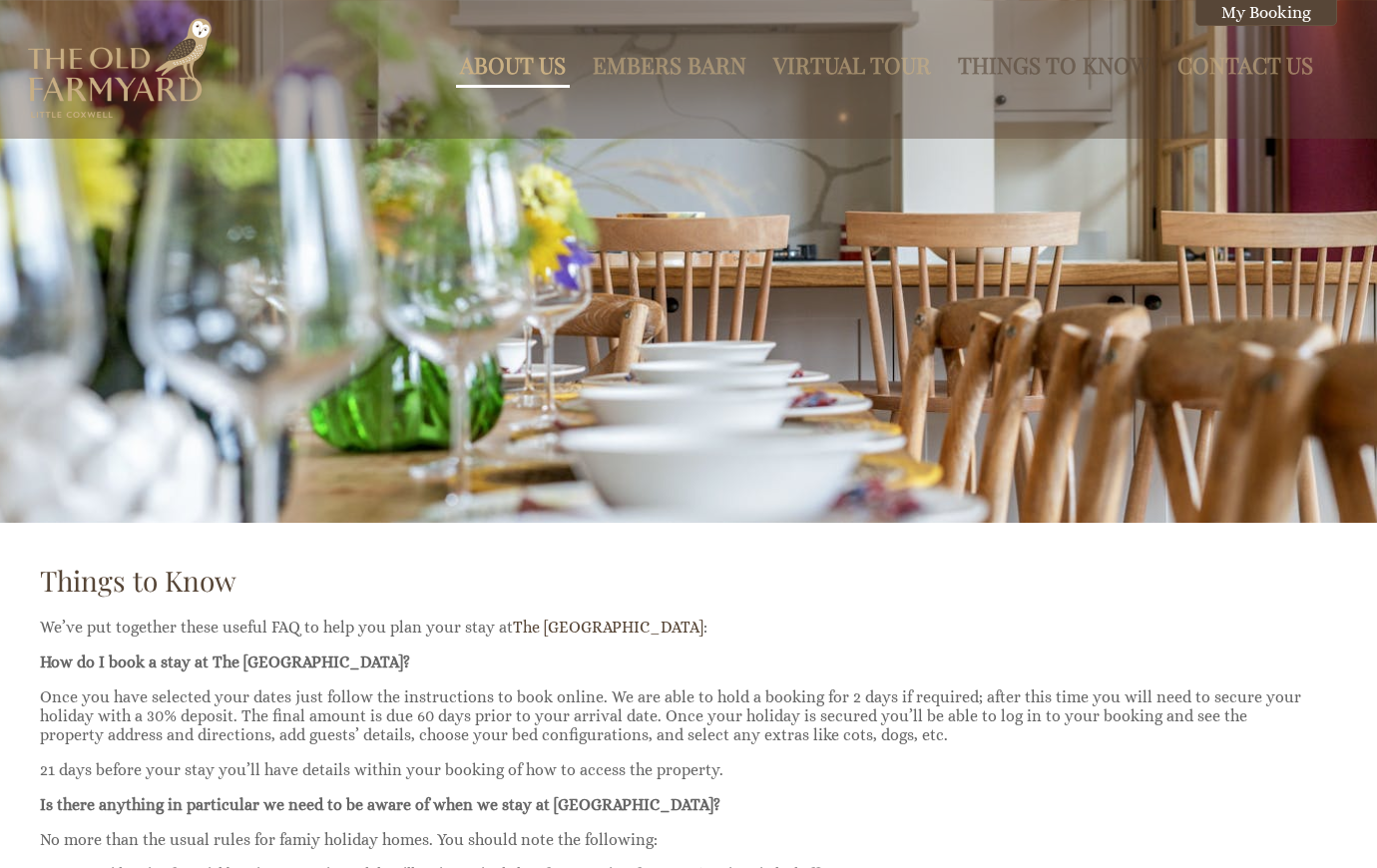 click on "About Us" at bounding box center (513, 65) 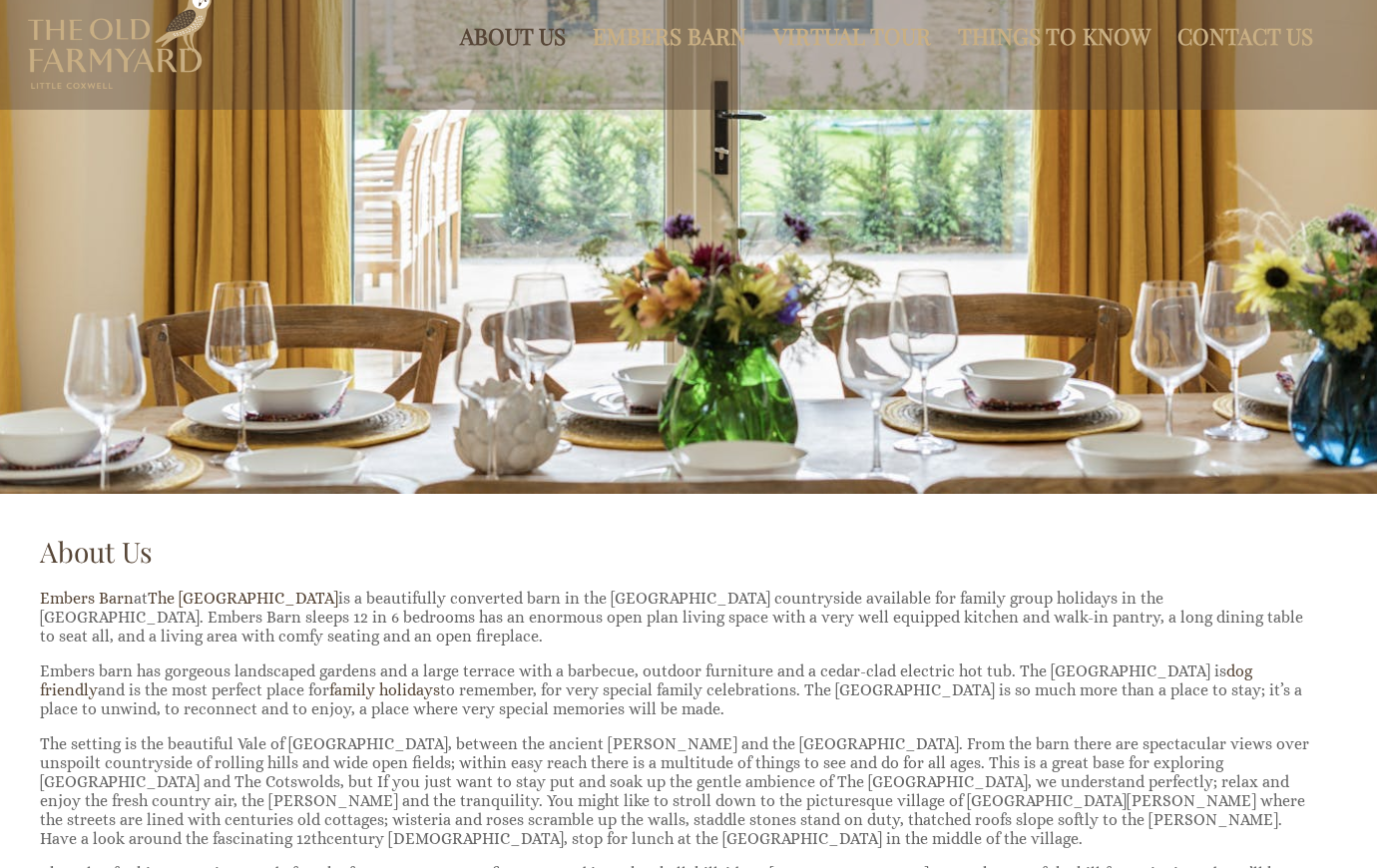 scroll, scrollTop: 0, scrollLeft: 0, axis: both 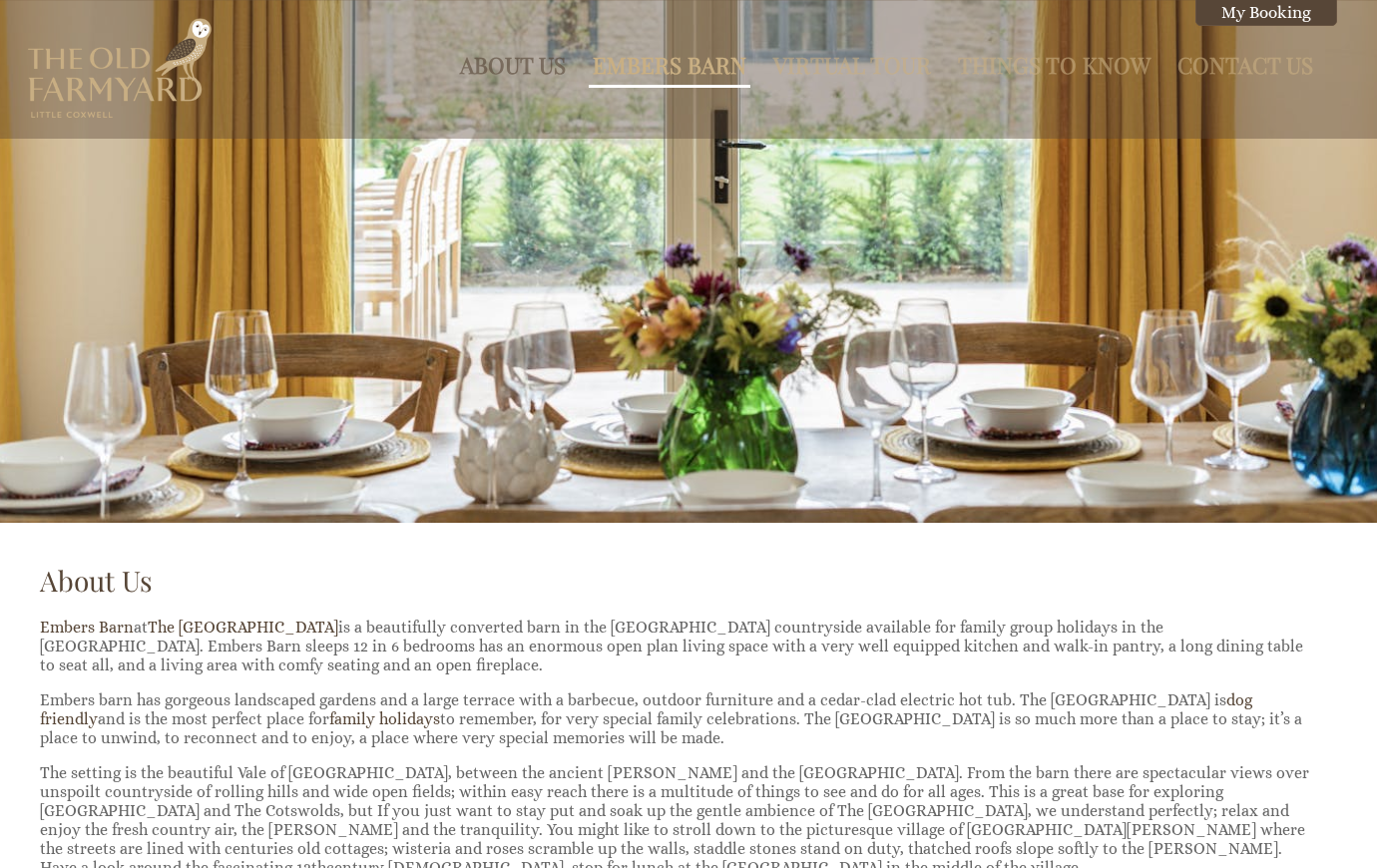 click on "Embers Barn" at bounding box center (670, 65) 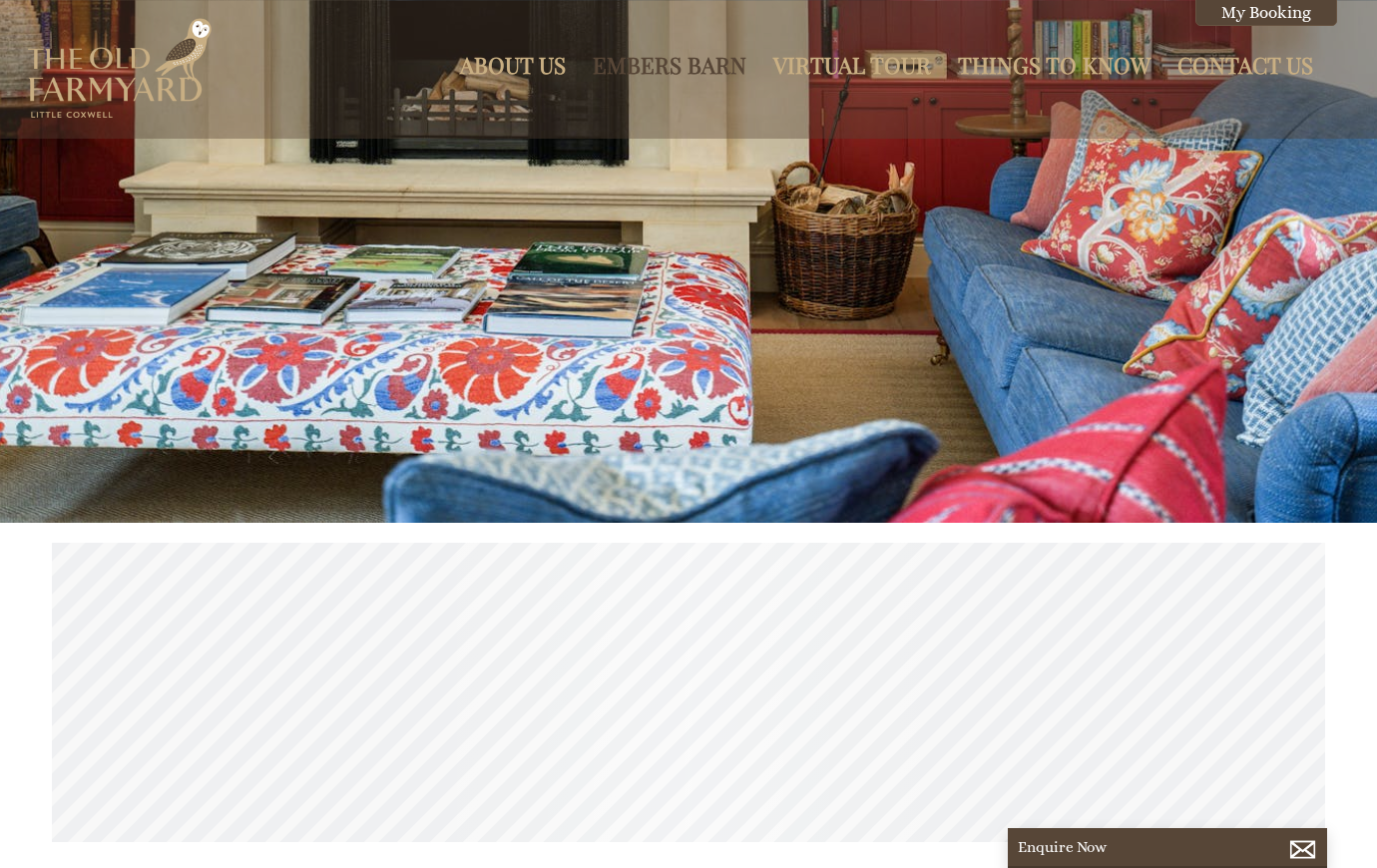 scroll, scrollTop: 0, scrollLeft: 18, axis: horizontal 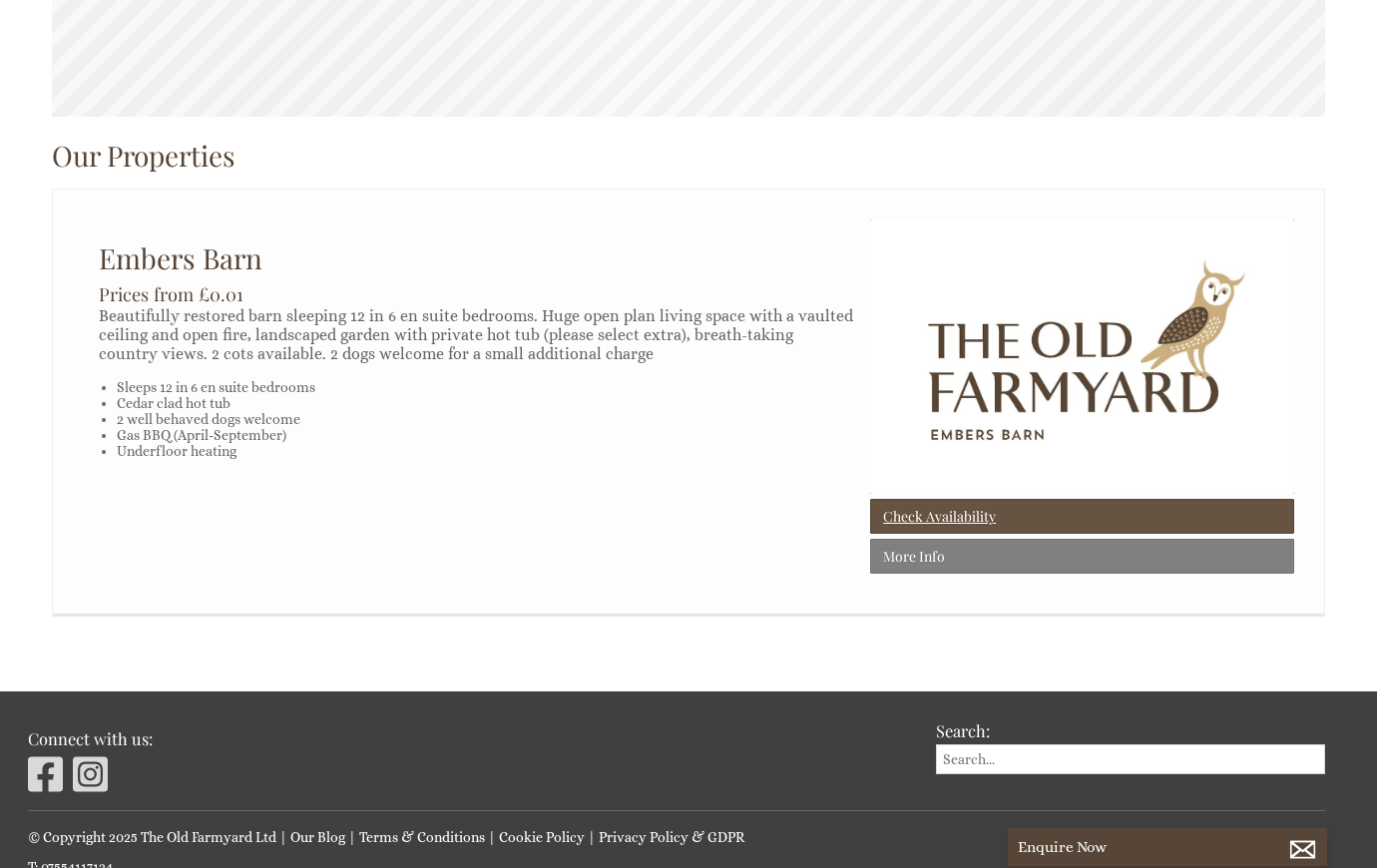 click on "Check Availability" at bounding box center (1082, 516) 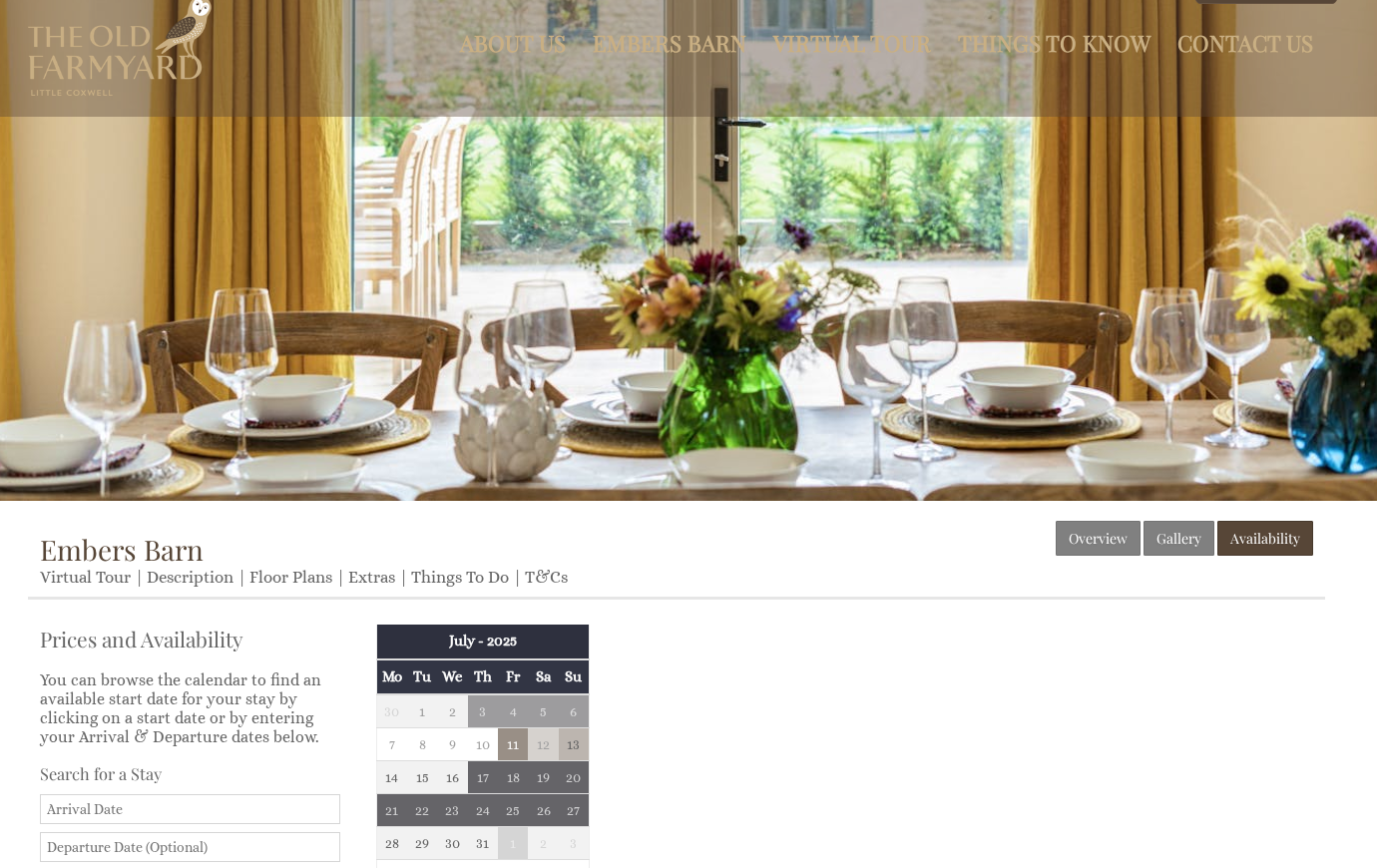 scroll, scrollTop: 0, scrollLeft: 0, axis: both 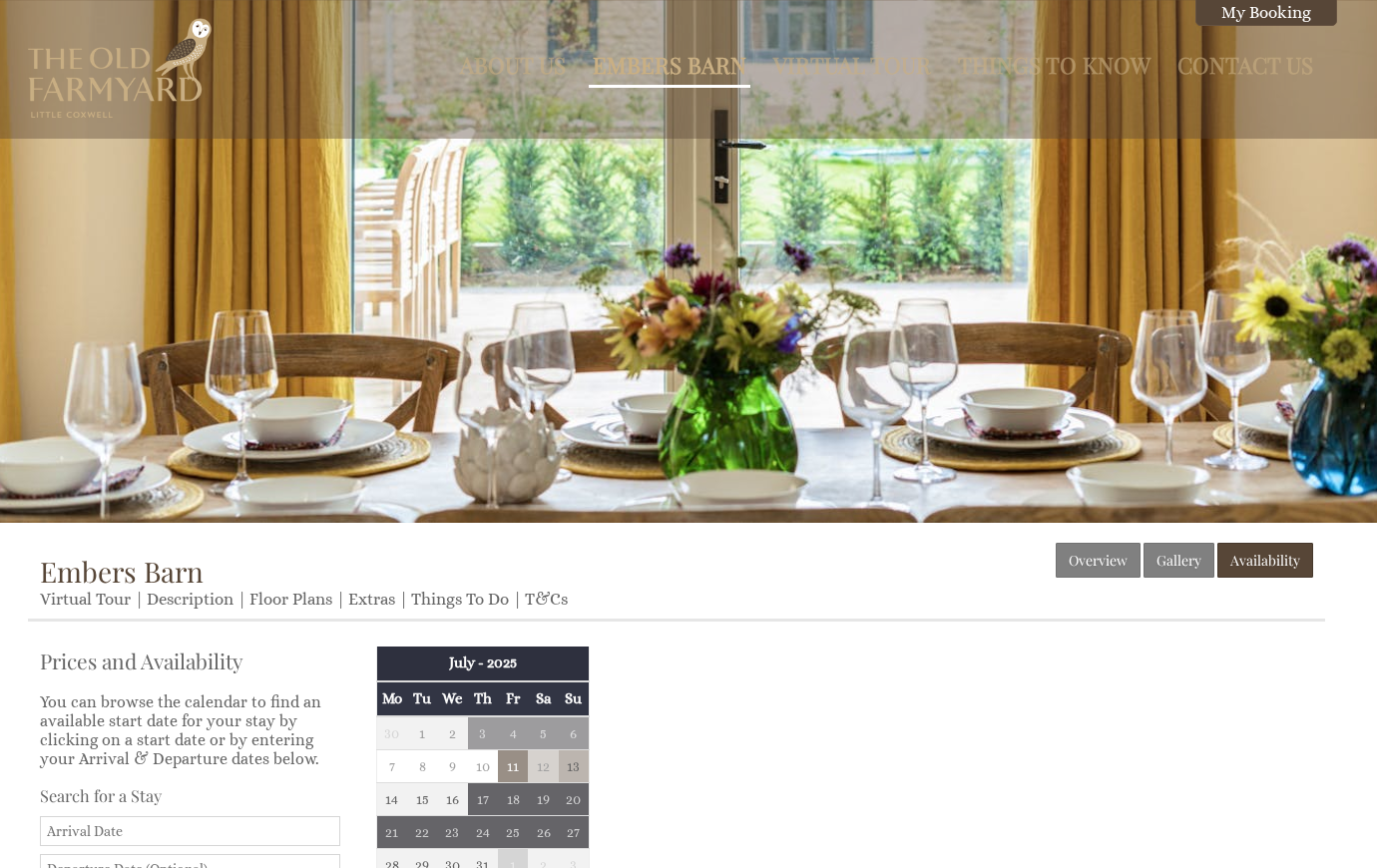 click on "Embers Barn" at bounding box center [670, 65] 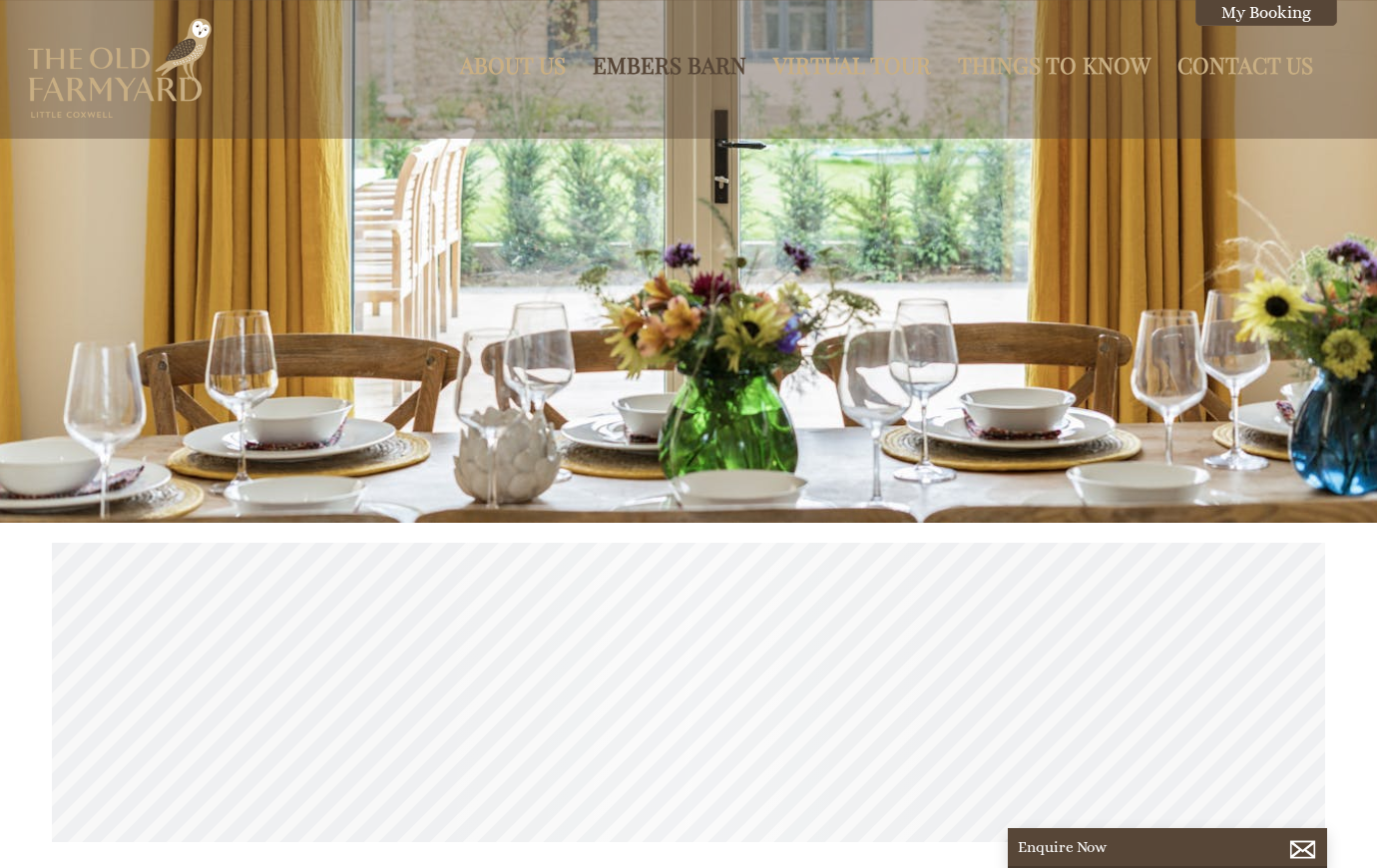 scroll, scrollTop: 0, scrollLeft: 0, axis: both 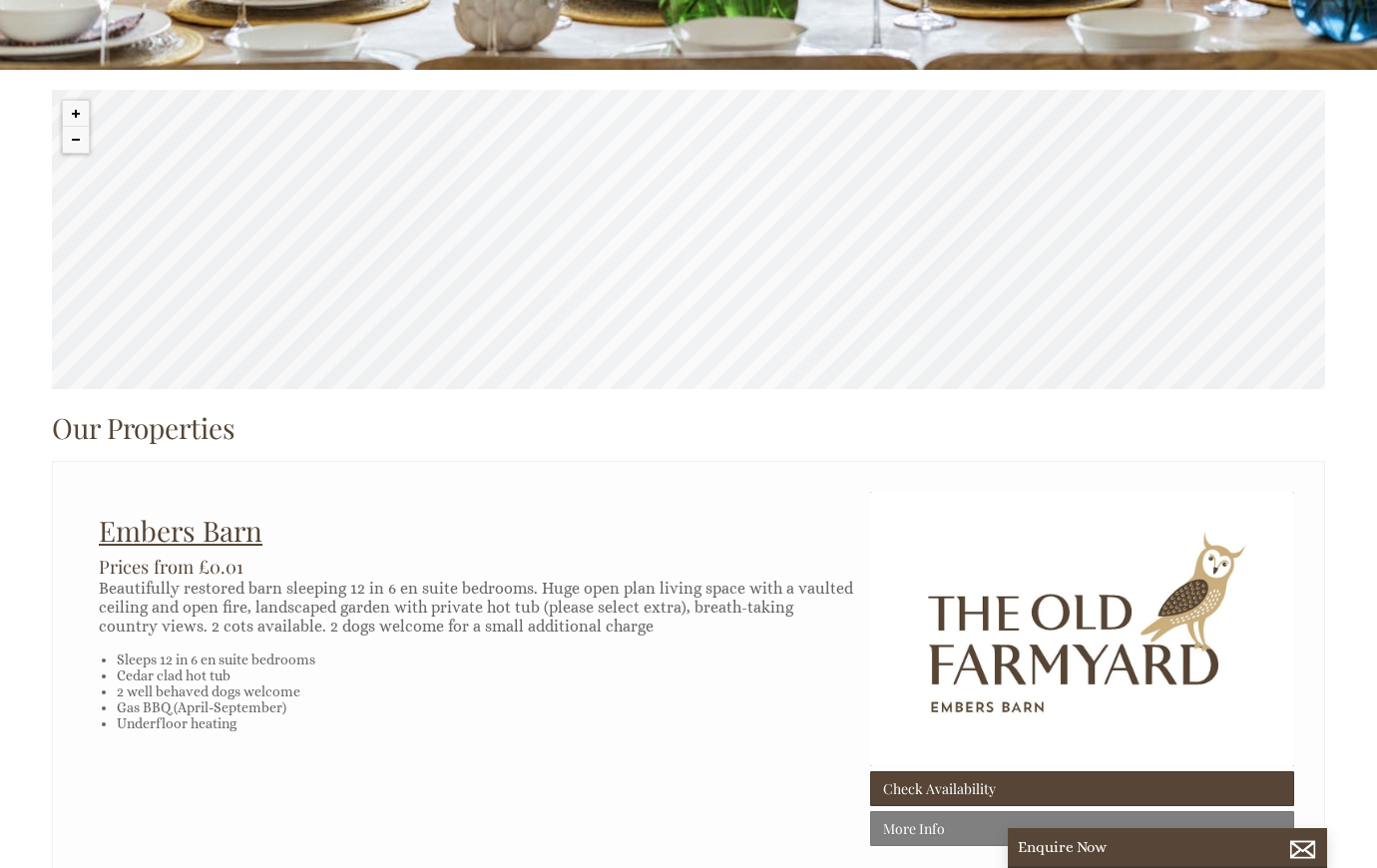click on "Embers Barn" at bounding box center (181, 530) 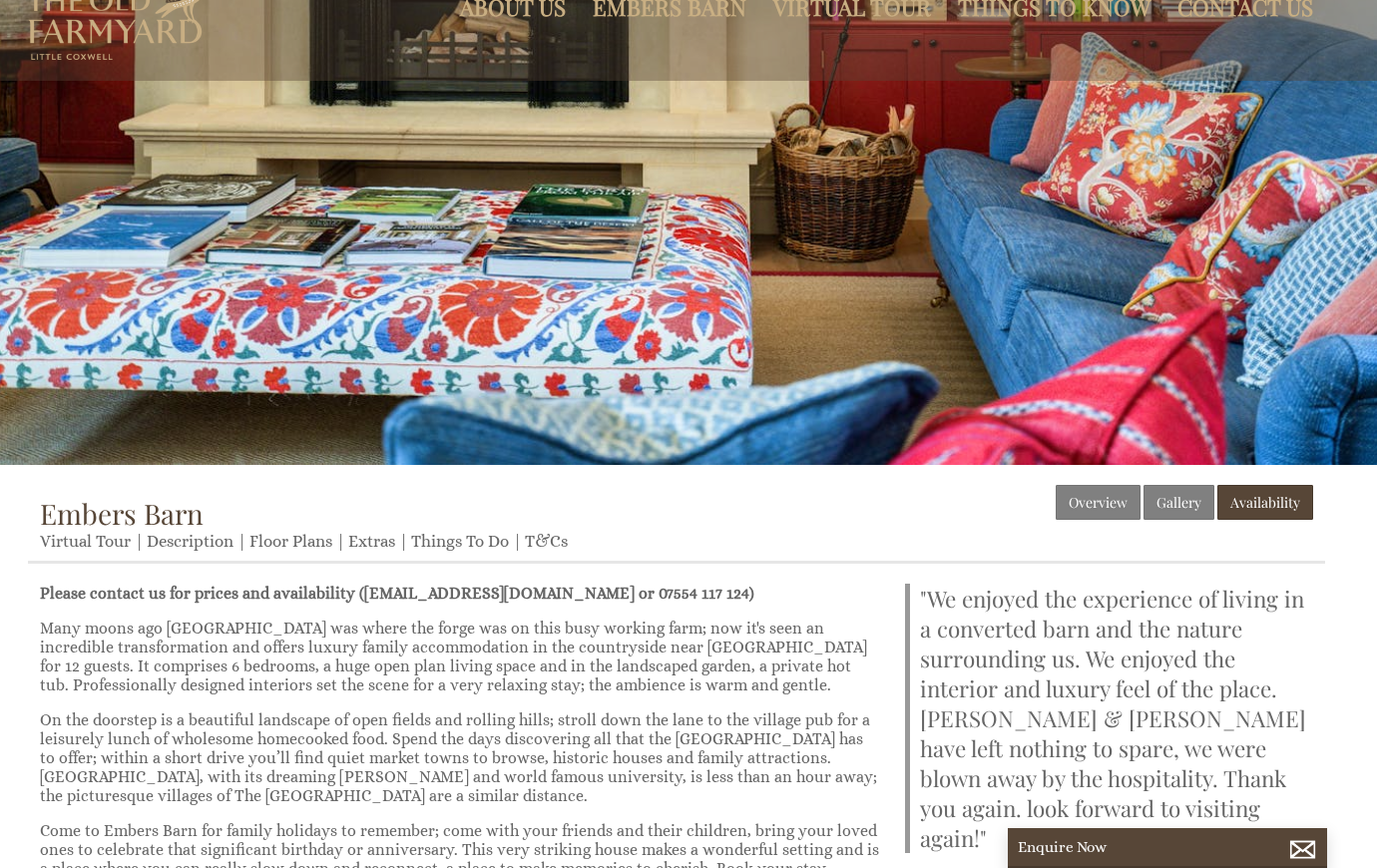 scroll, scrollTop: 0, scrollLeft: 0, axis: both 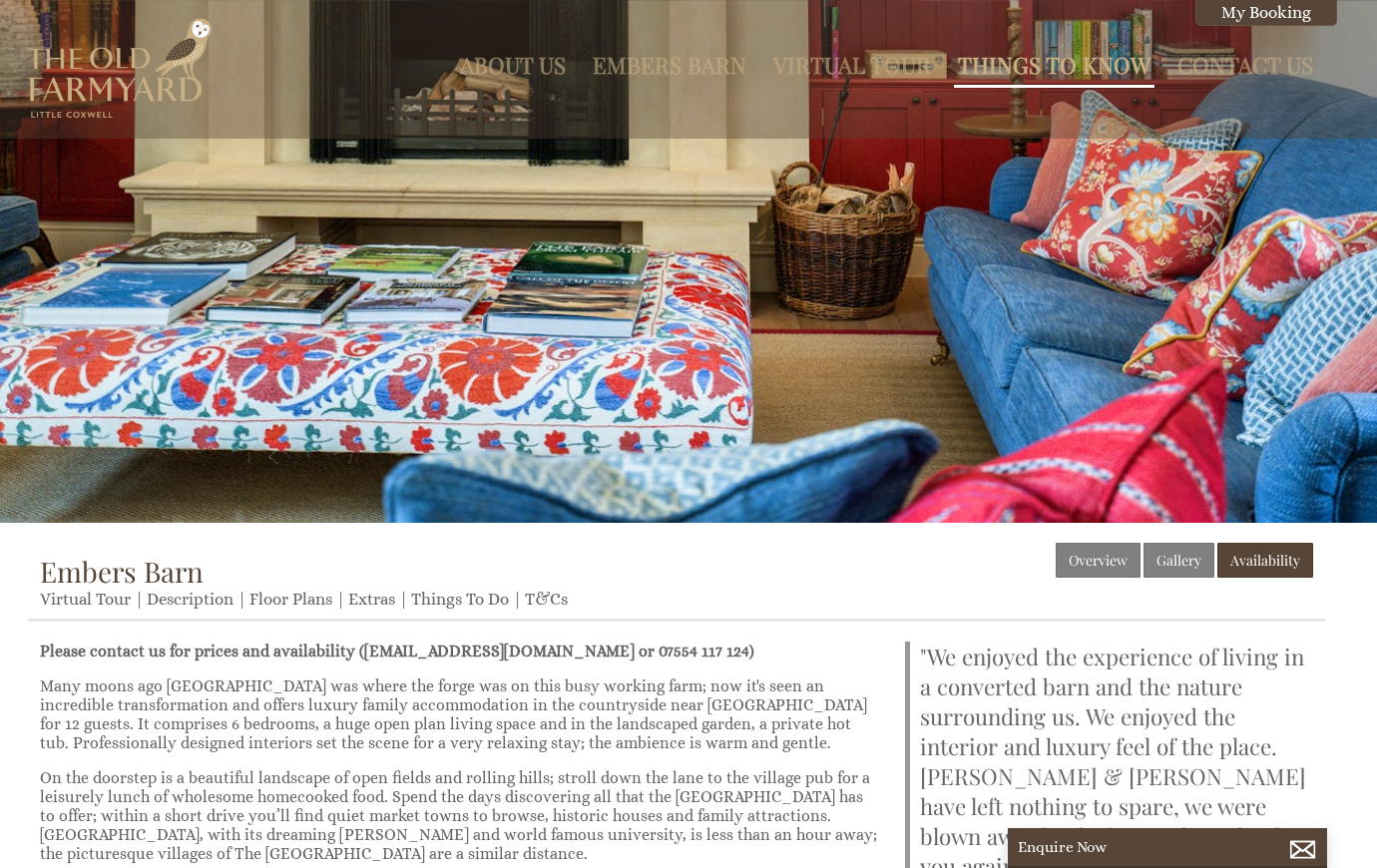 click on "Things to Know" at bounding box center [1054, 65] 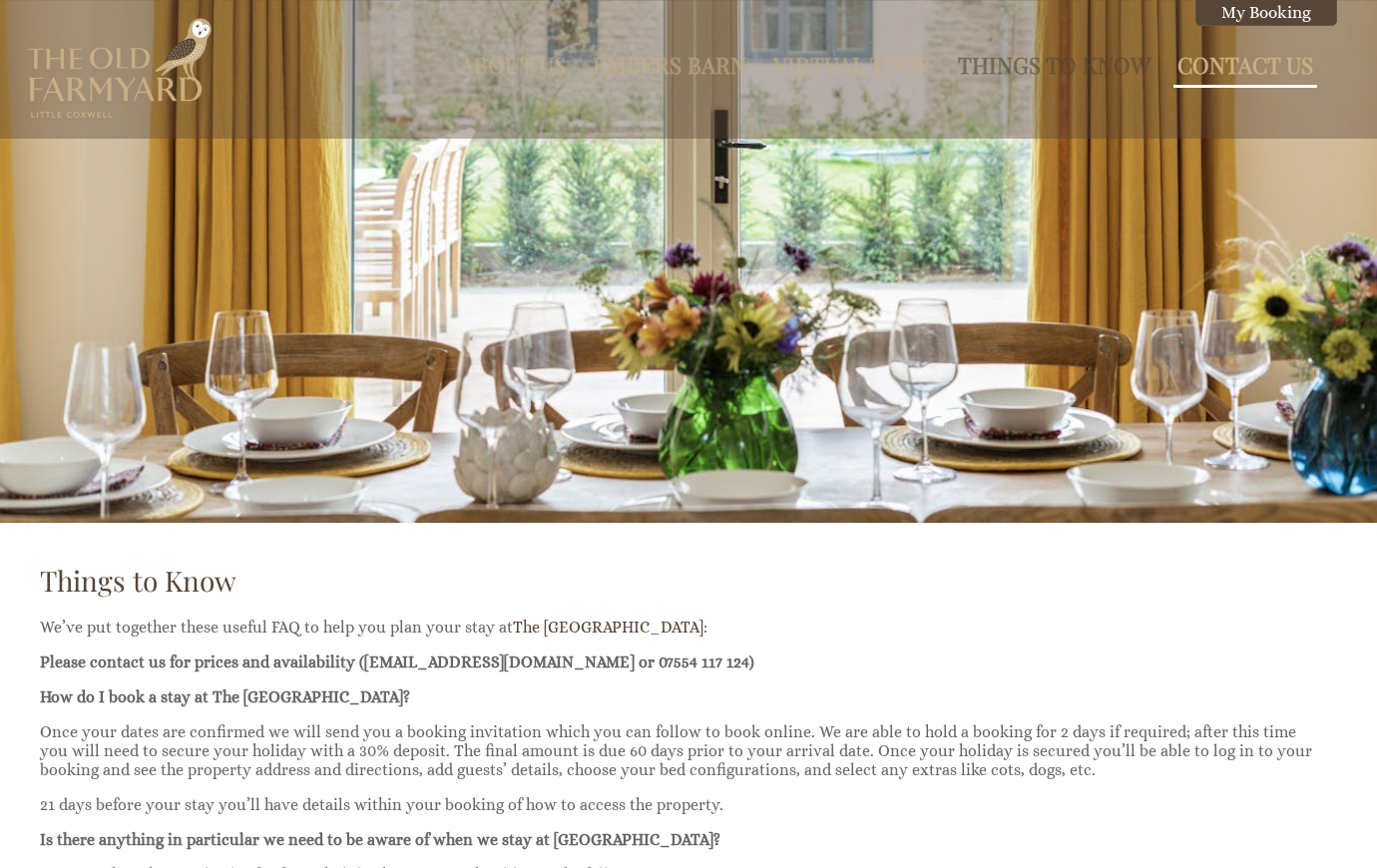 click on "Contact Us" at bounding box center (1245, 65) 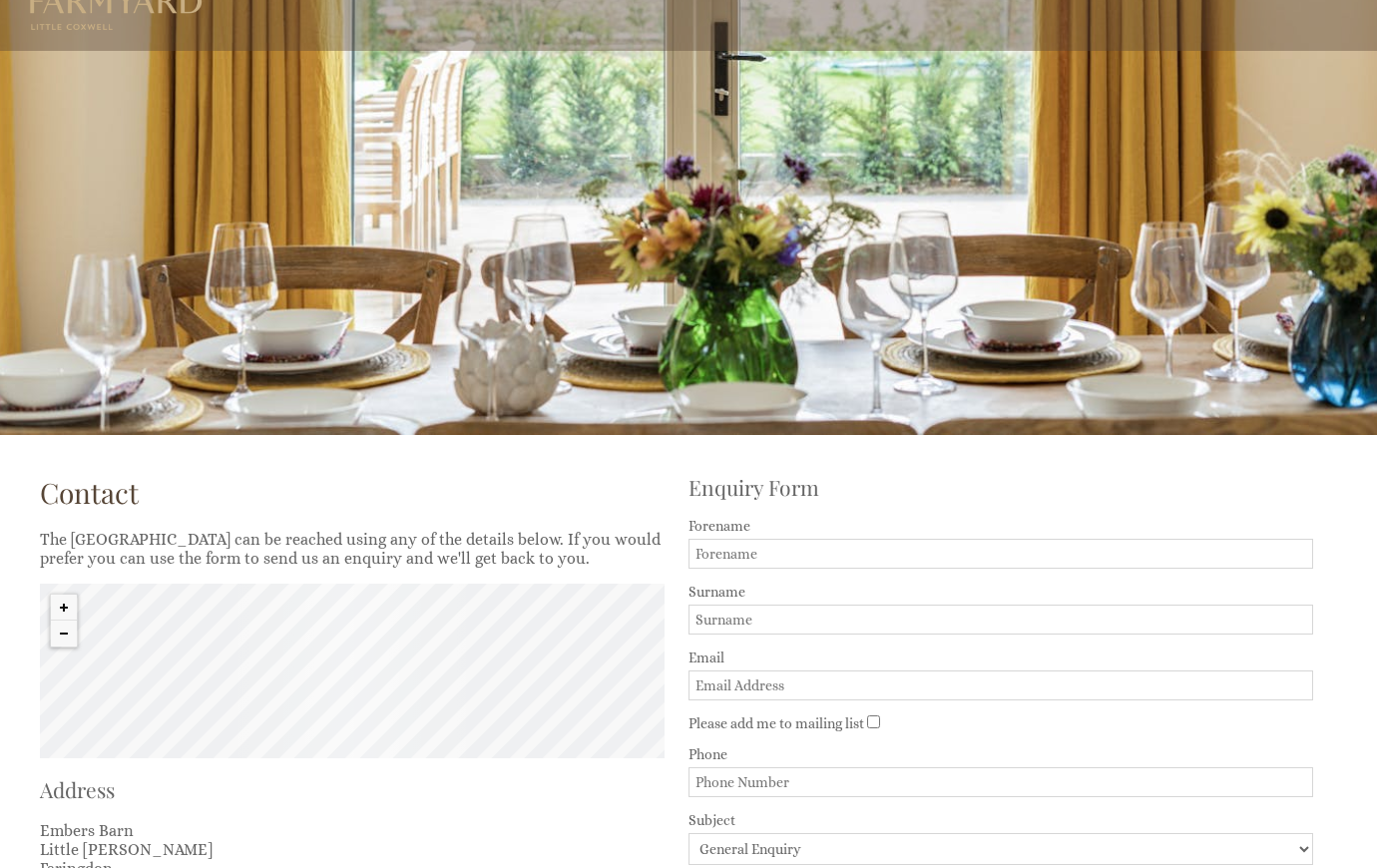 scroll, scrollTop: 0, scrollLeft: 0, axis: both 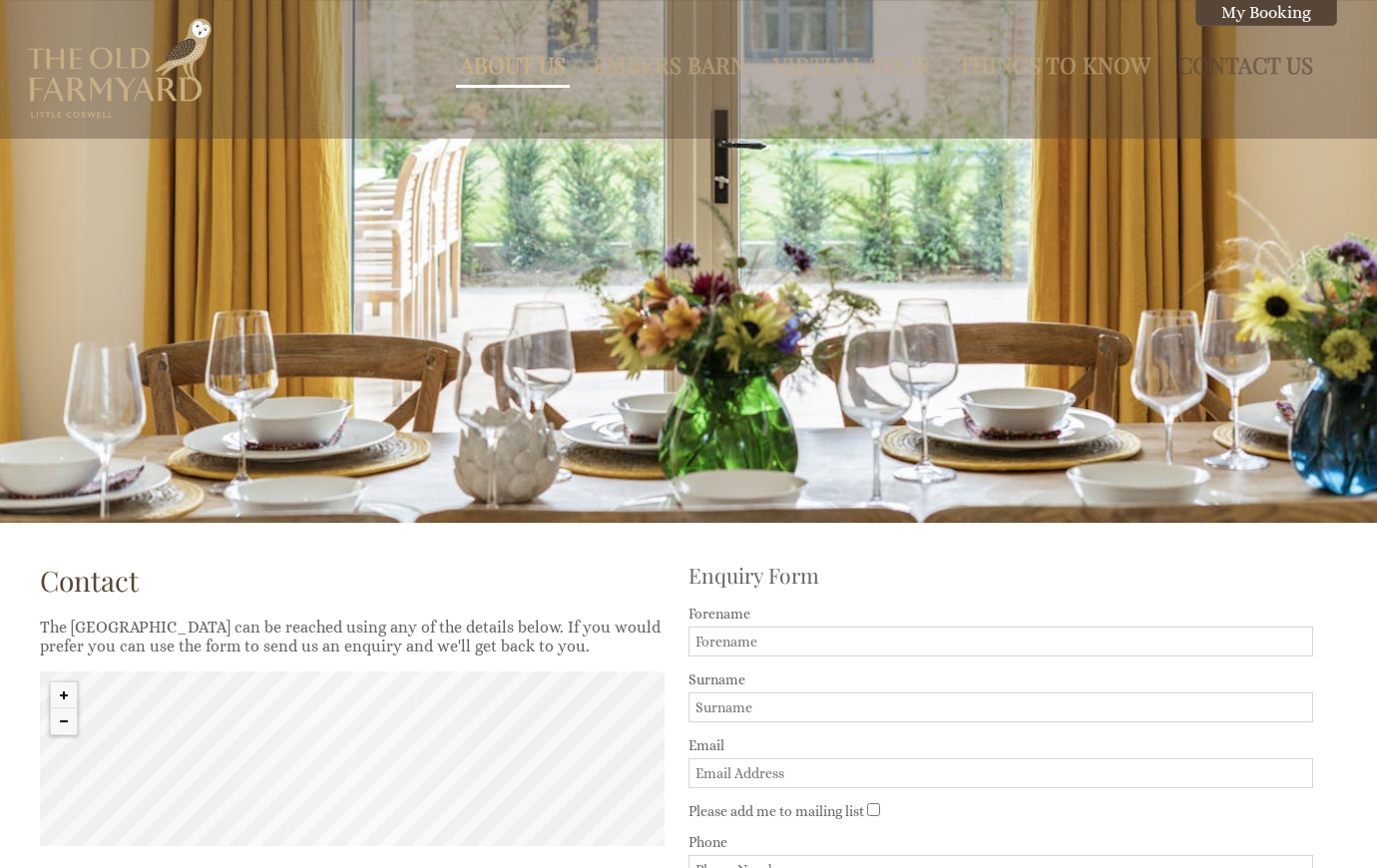click on "About Us" at bounding box center (513, 65) 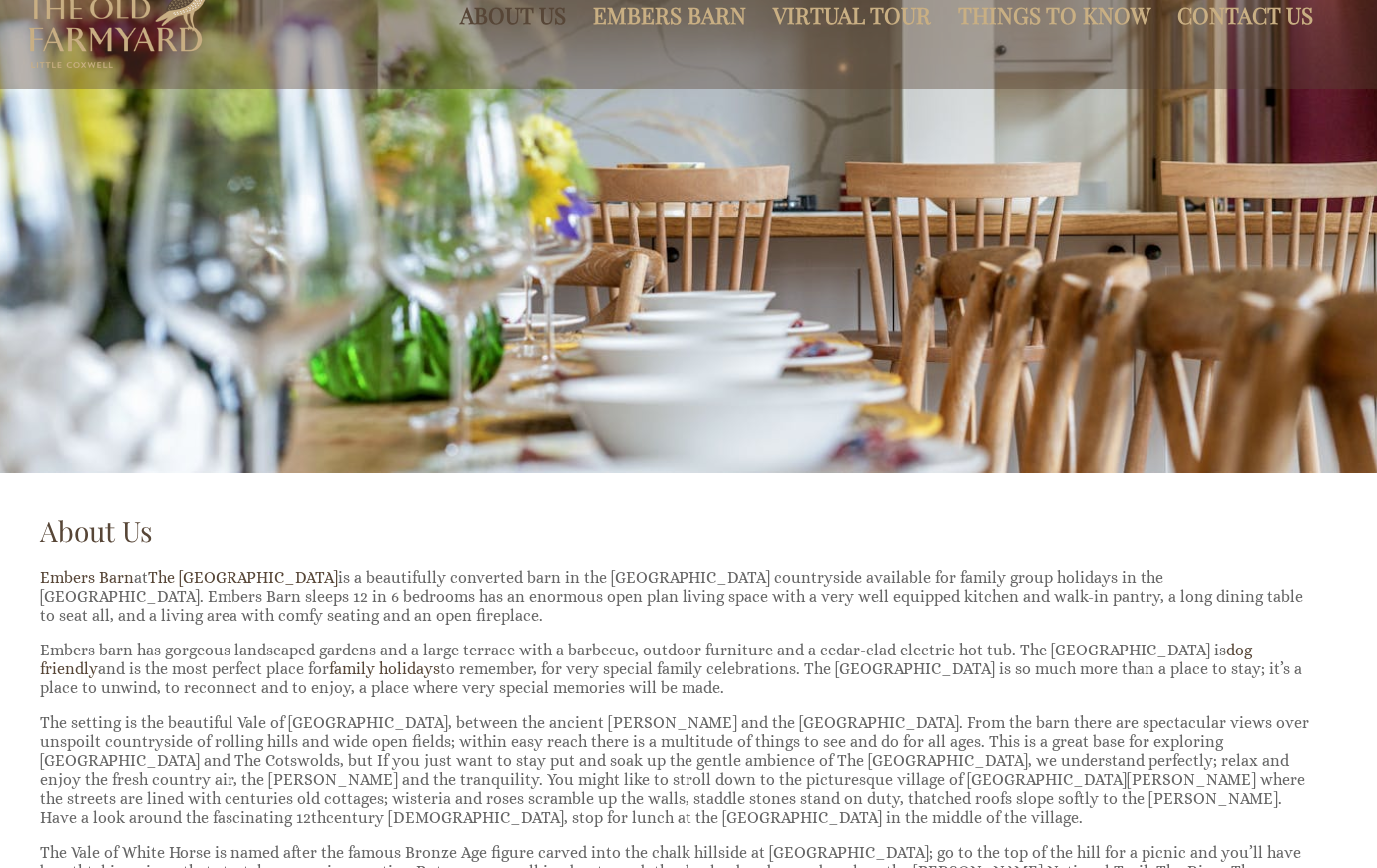 scroll, scrollTop: 0, scrollLeft: 0, axis: both 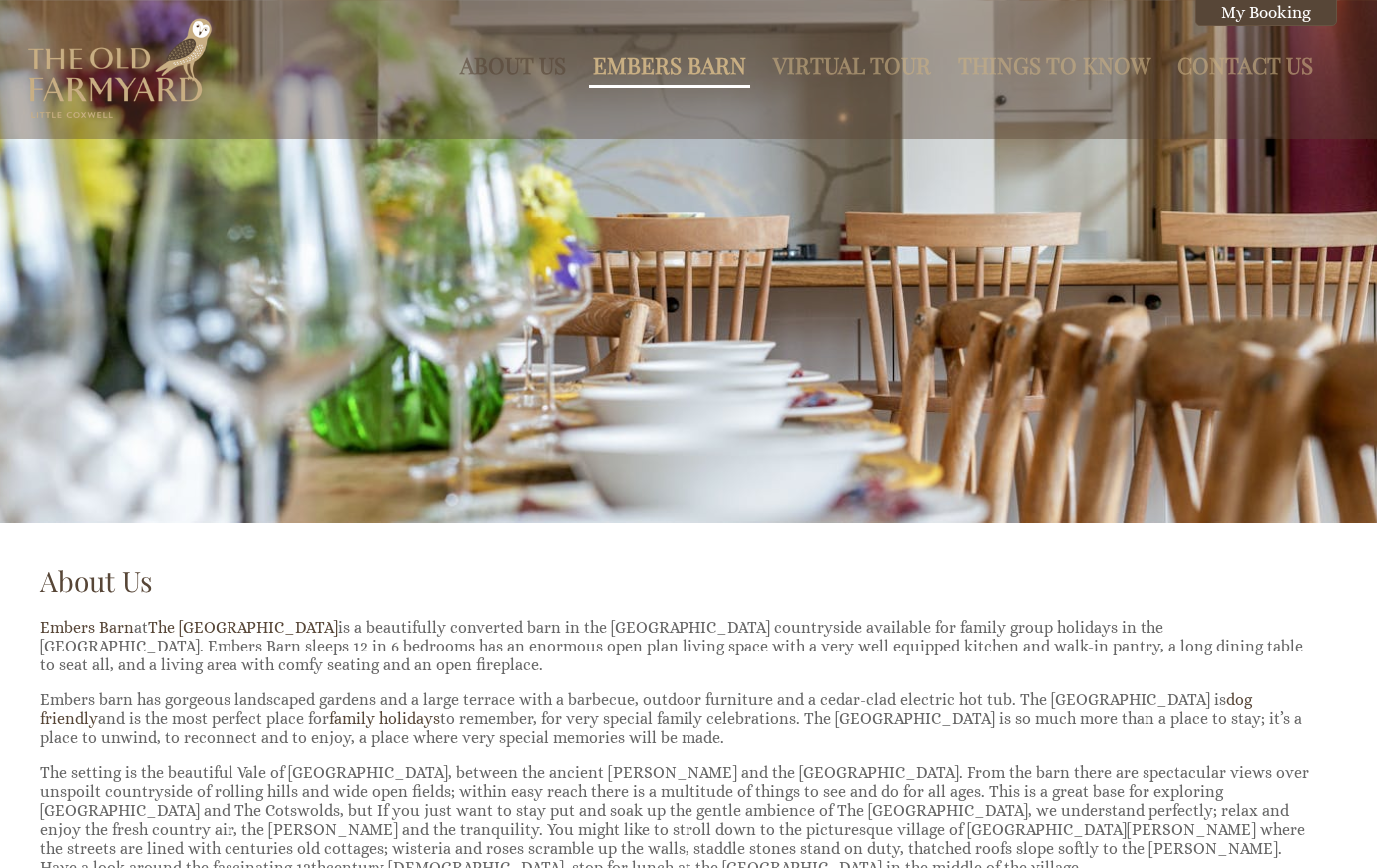 click on "Embers Barn" at bounding box center (670, 65) 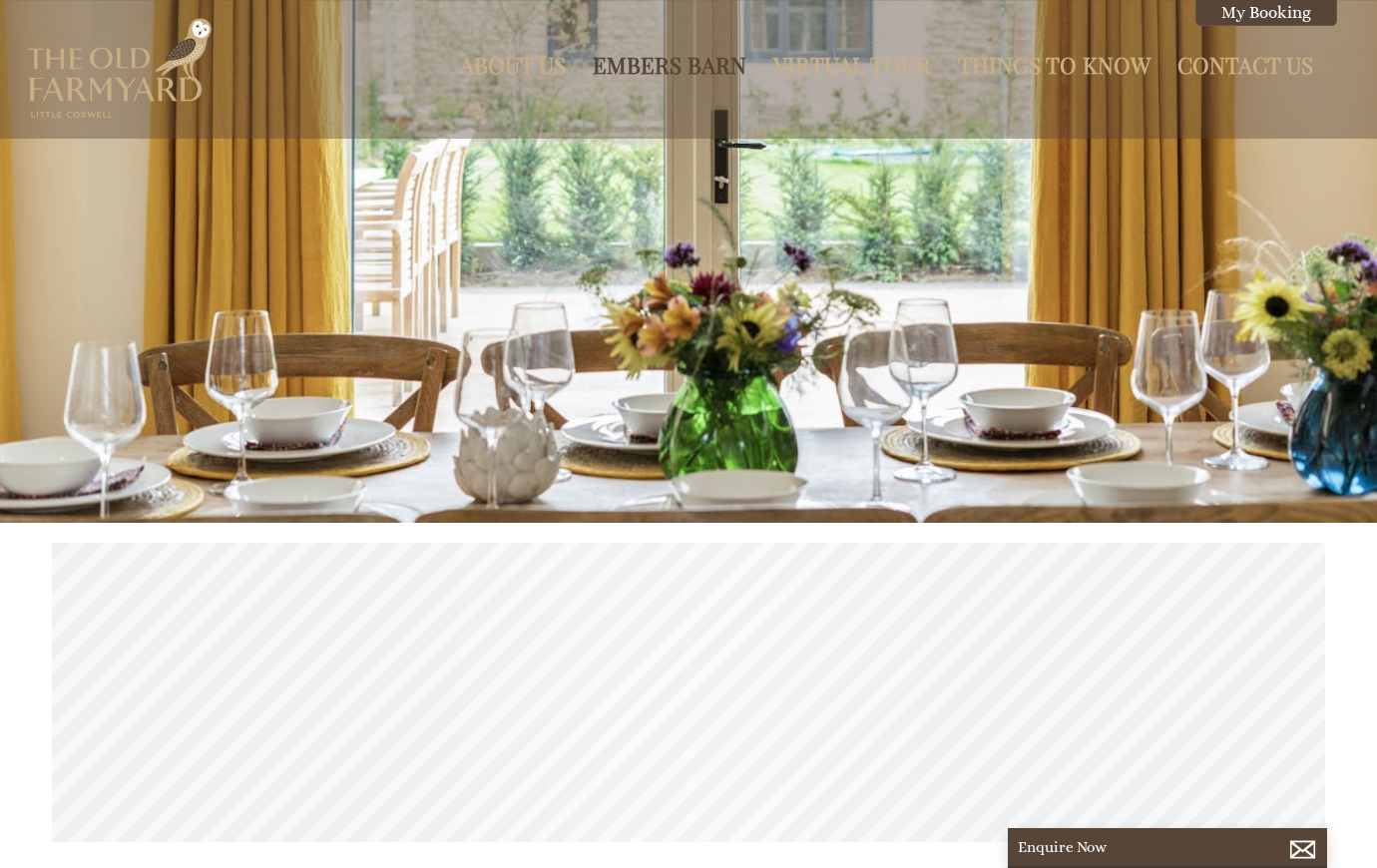 scroll, scrollTop: 0, scrollLeft: 18, axis: horizontal 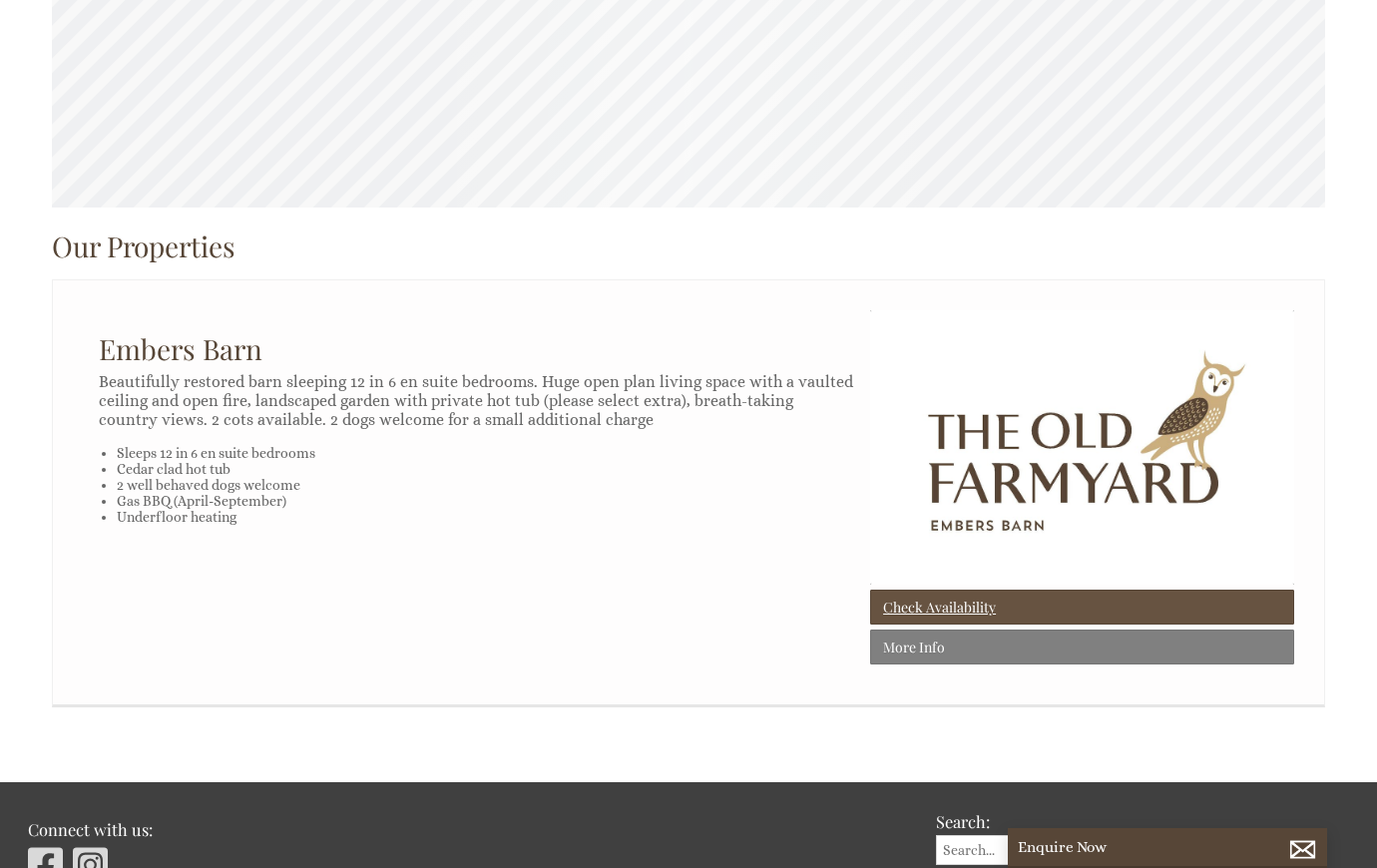 click on "Check Availability" at bounding box center (1082, 607) 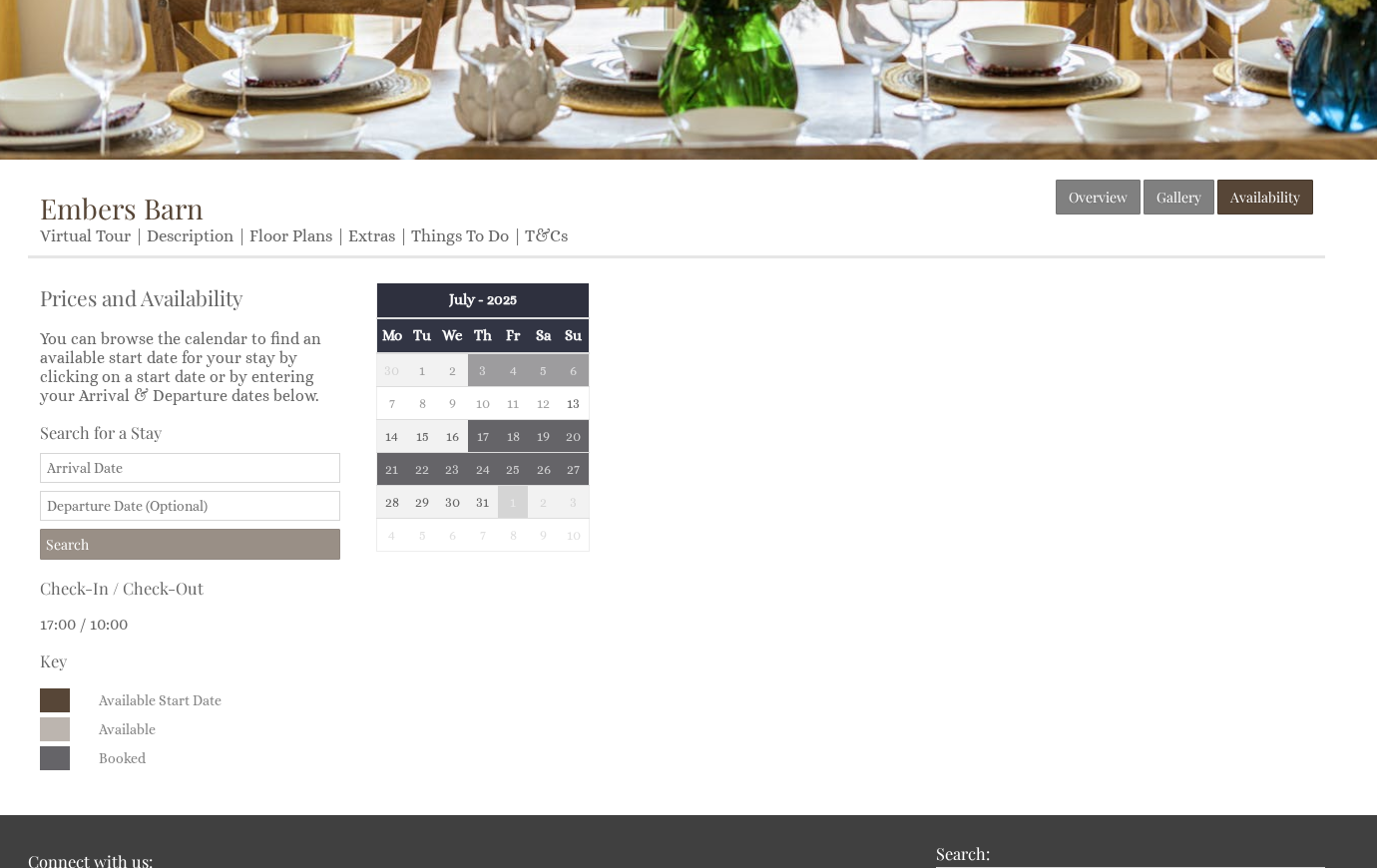 scroll, scrollTop: 154, scrollLeft: 0, axis: vertical 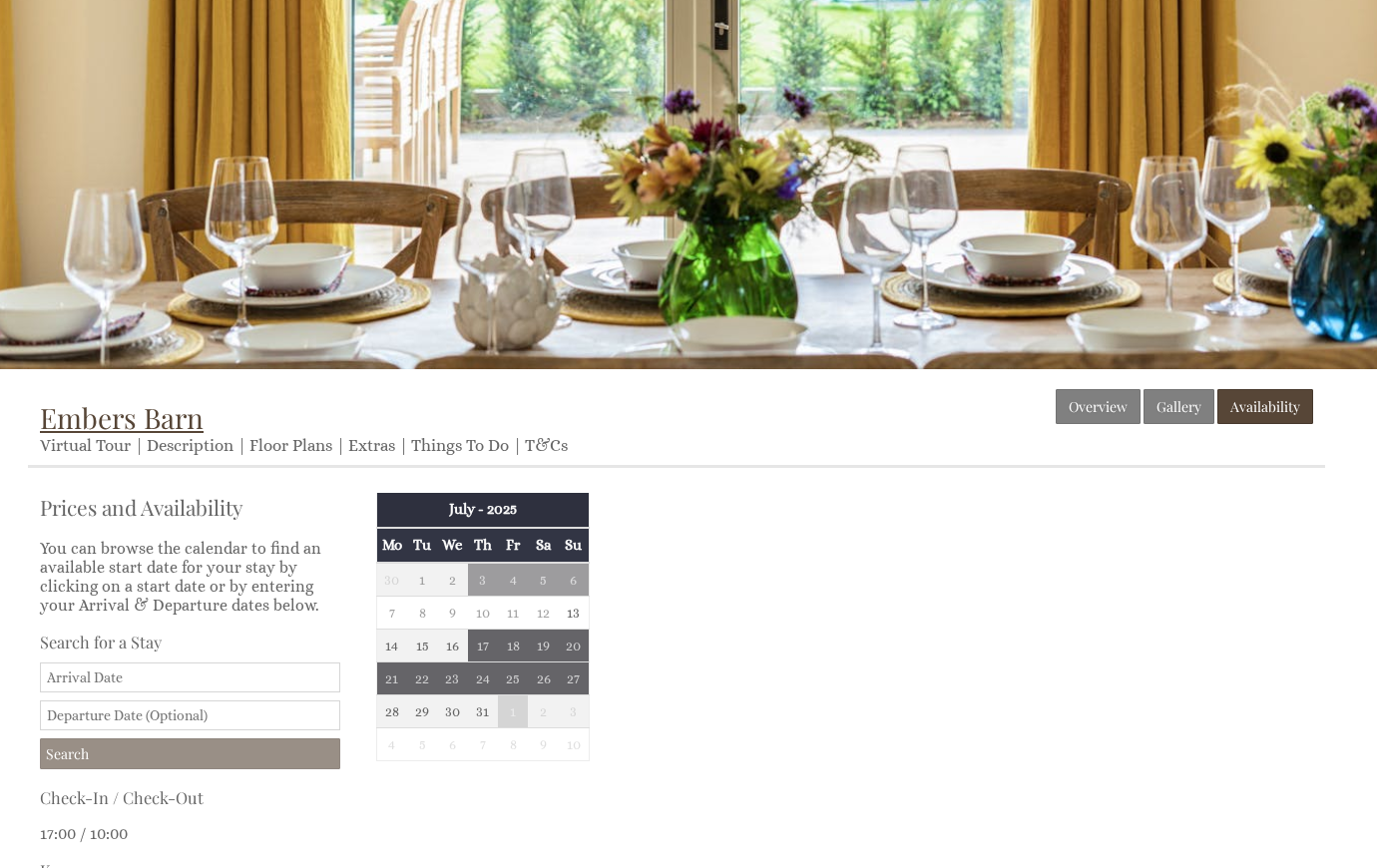 click on "Embers Barn" at bounding box center (122, 417) 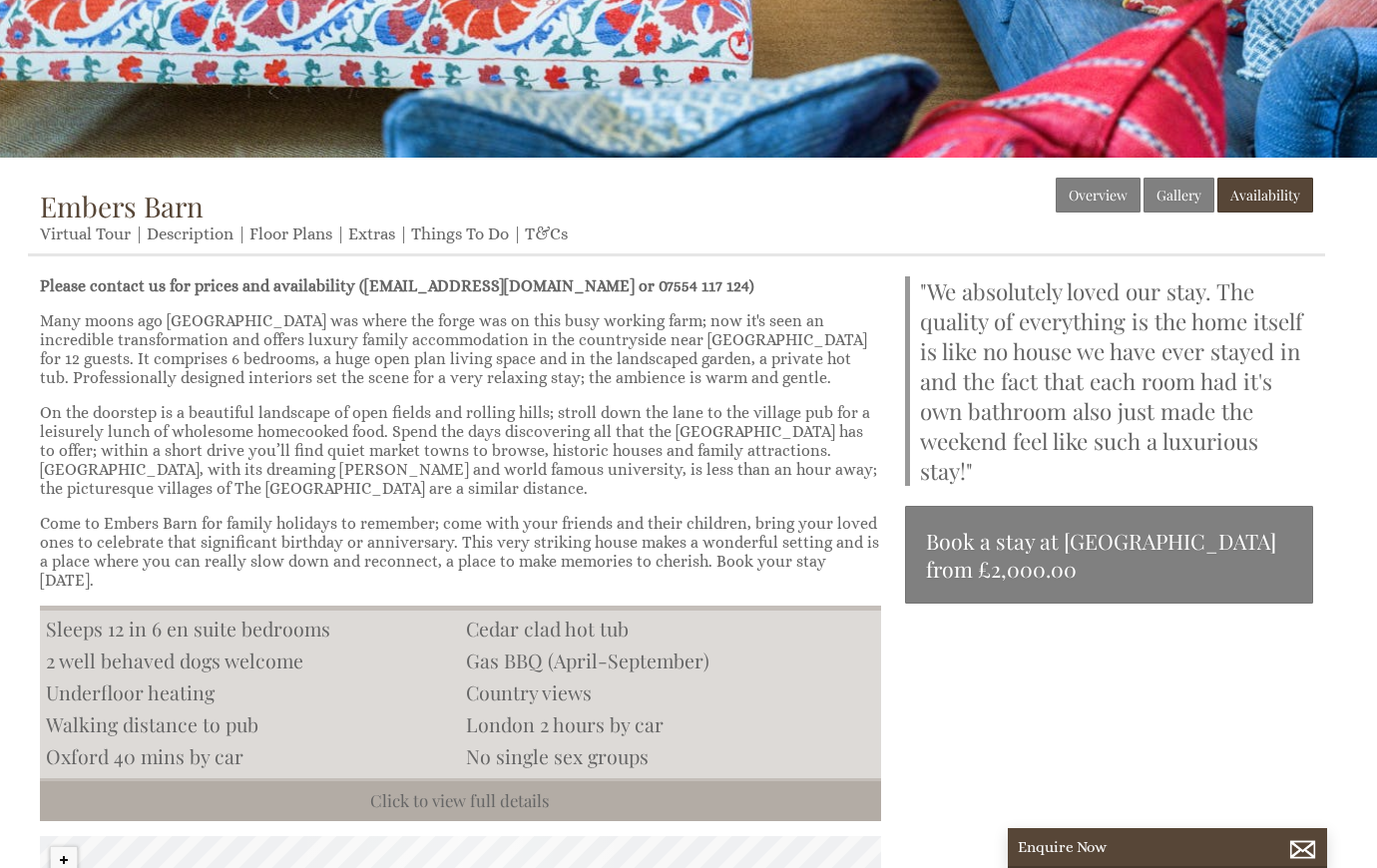 scroll, scrollTop: 362, scrollLeft: 0, axis: vertical 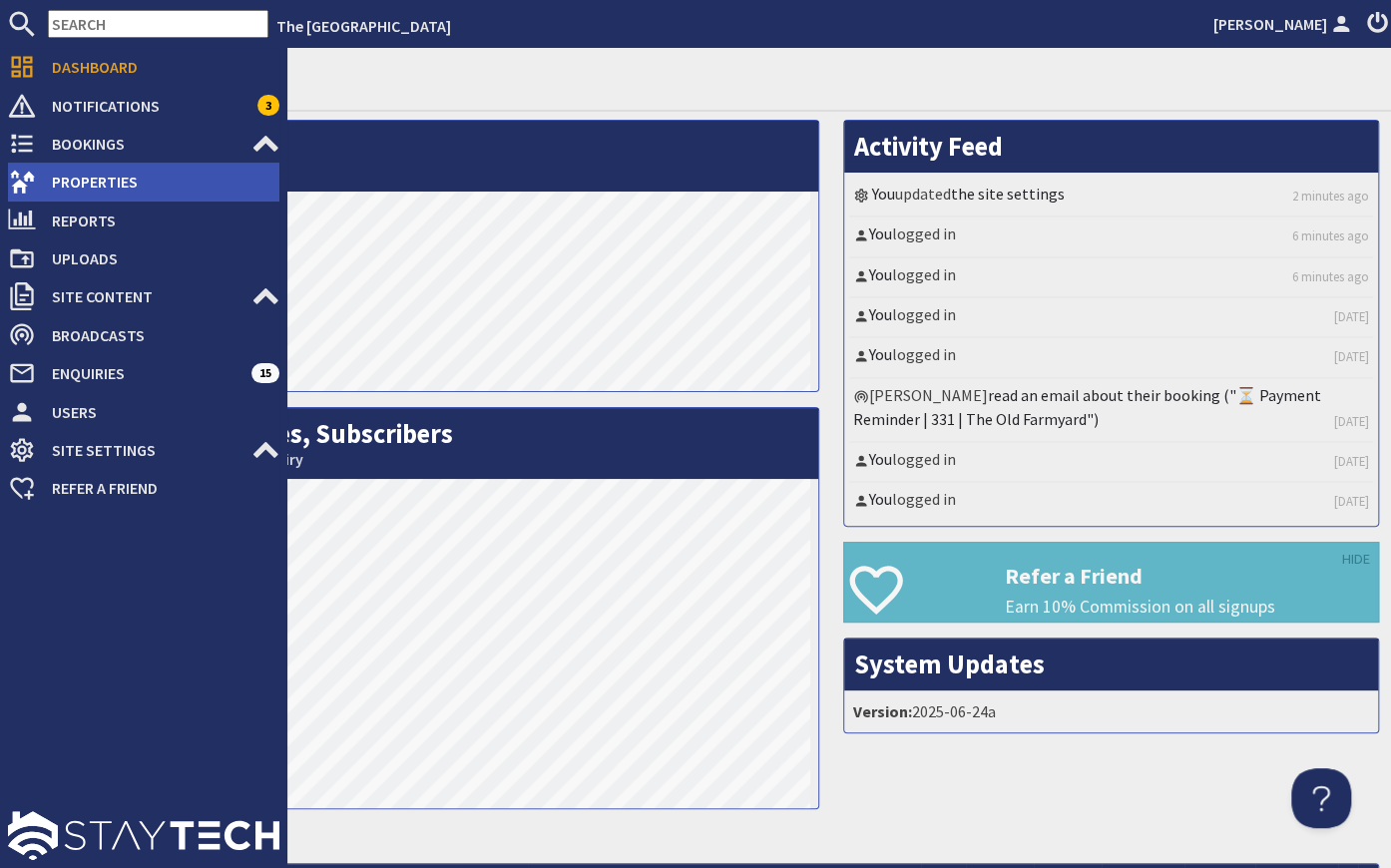 click on "Properties" at bounding box center (158, 182) 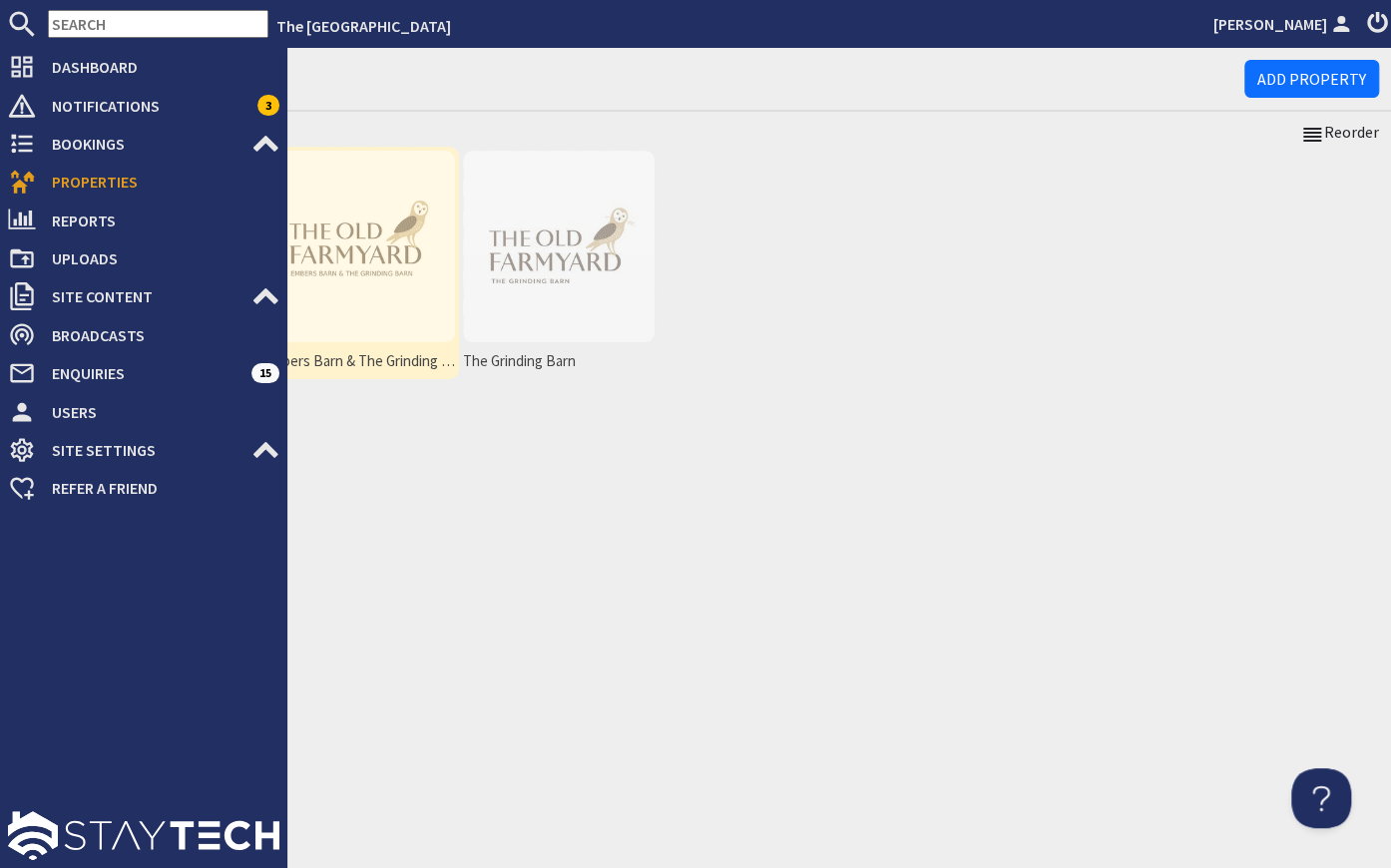 scroll, scrollTop: 0, scrollLeft: 0, axis: both 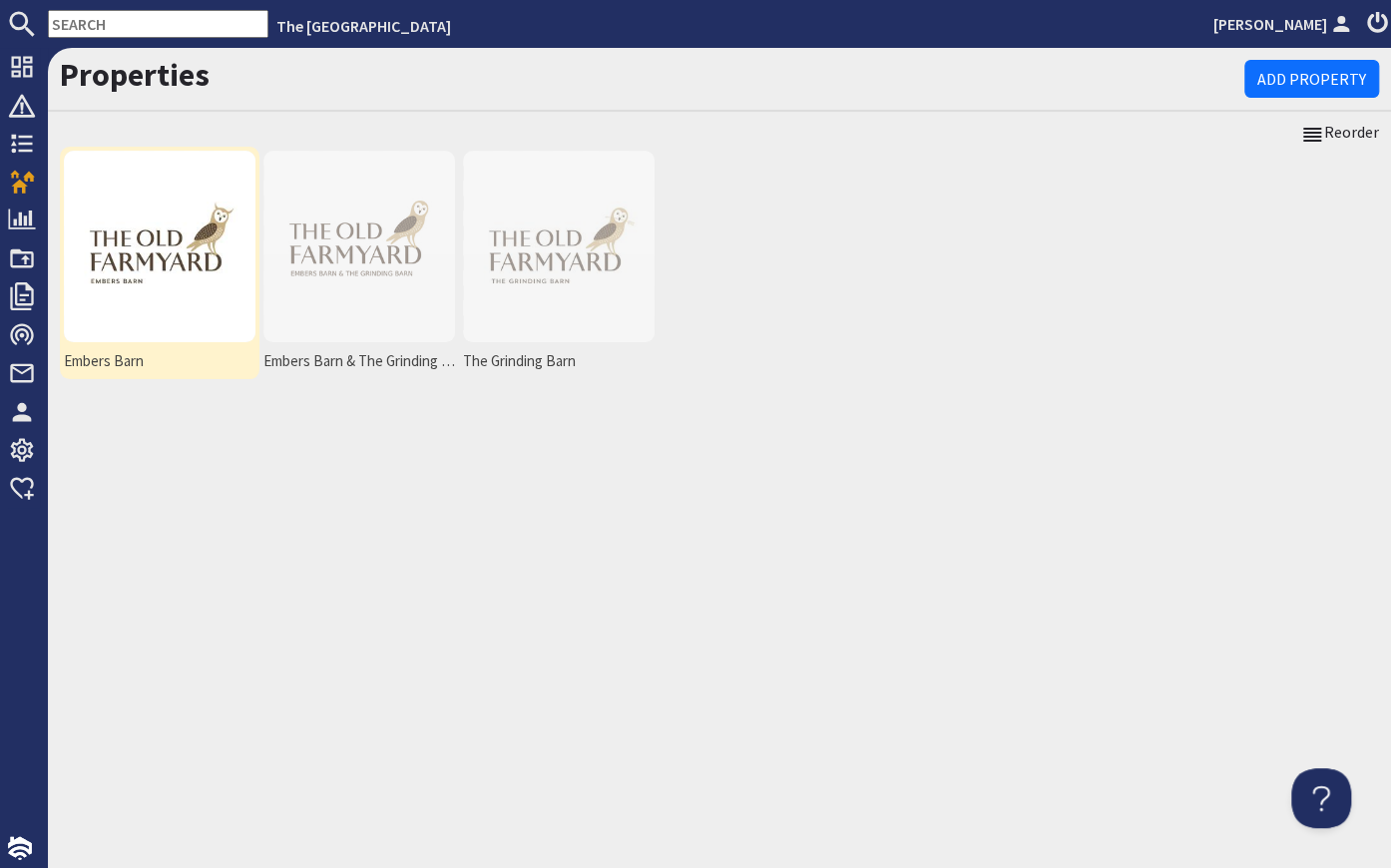 click at bounding box center [160, 246] 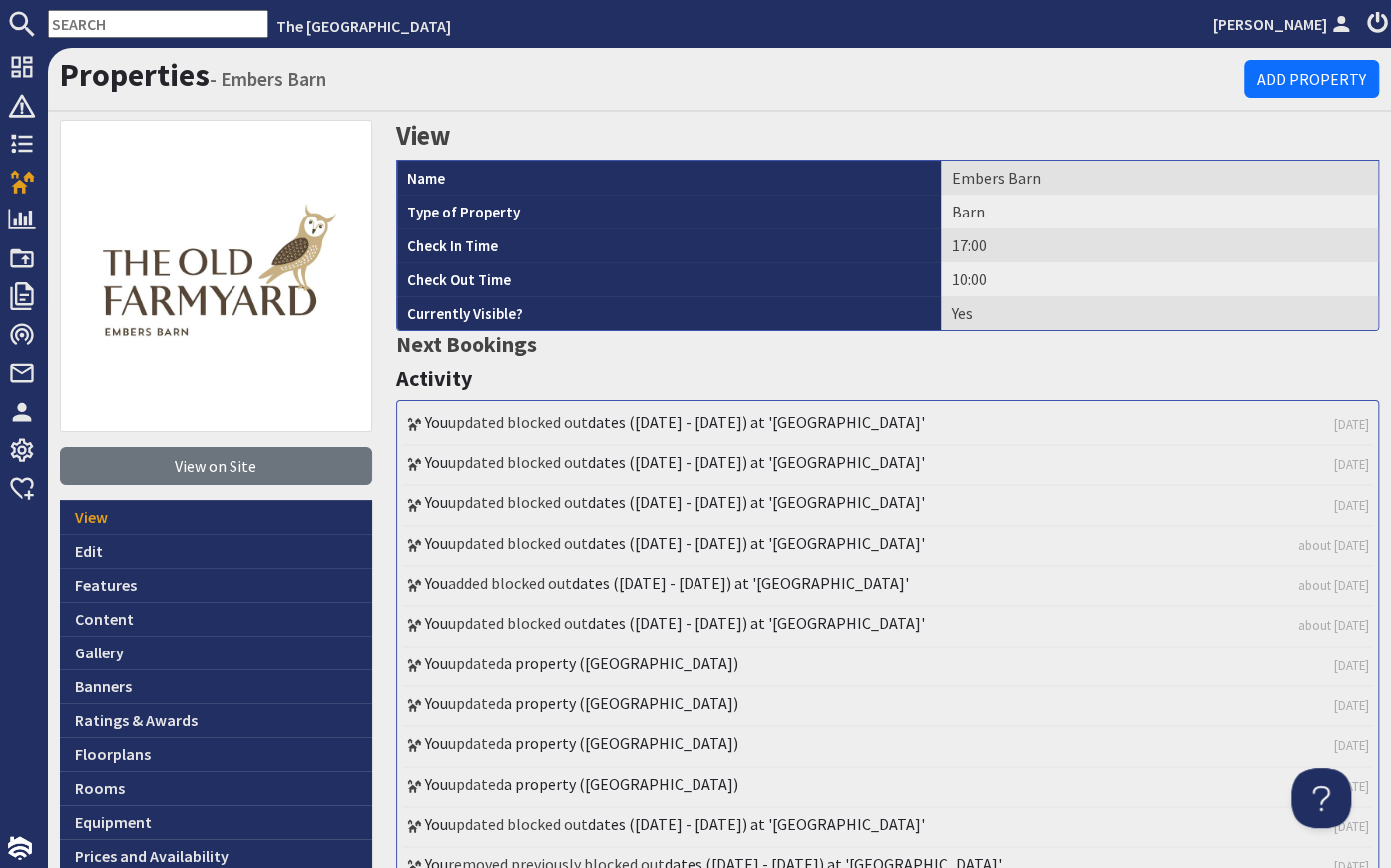 scroll, scrollTop: 0, scrollLeft: 0, axis: both 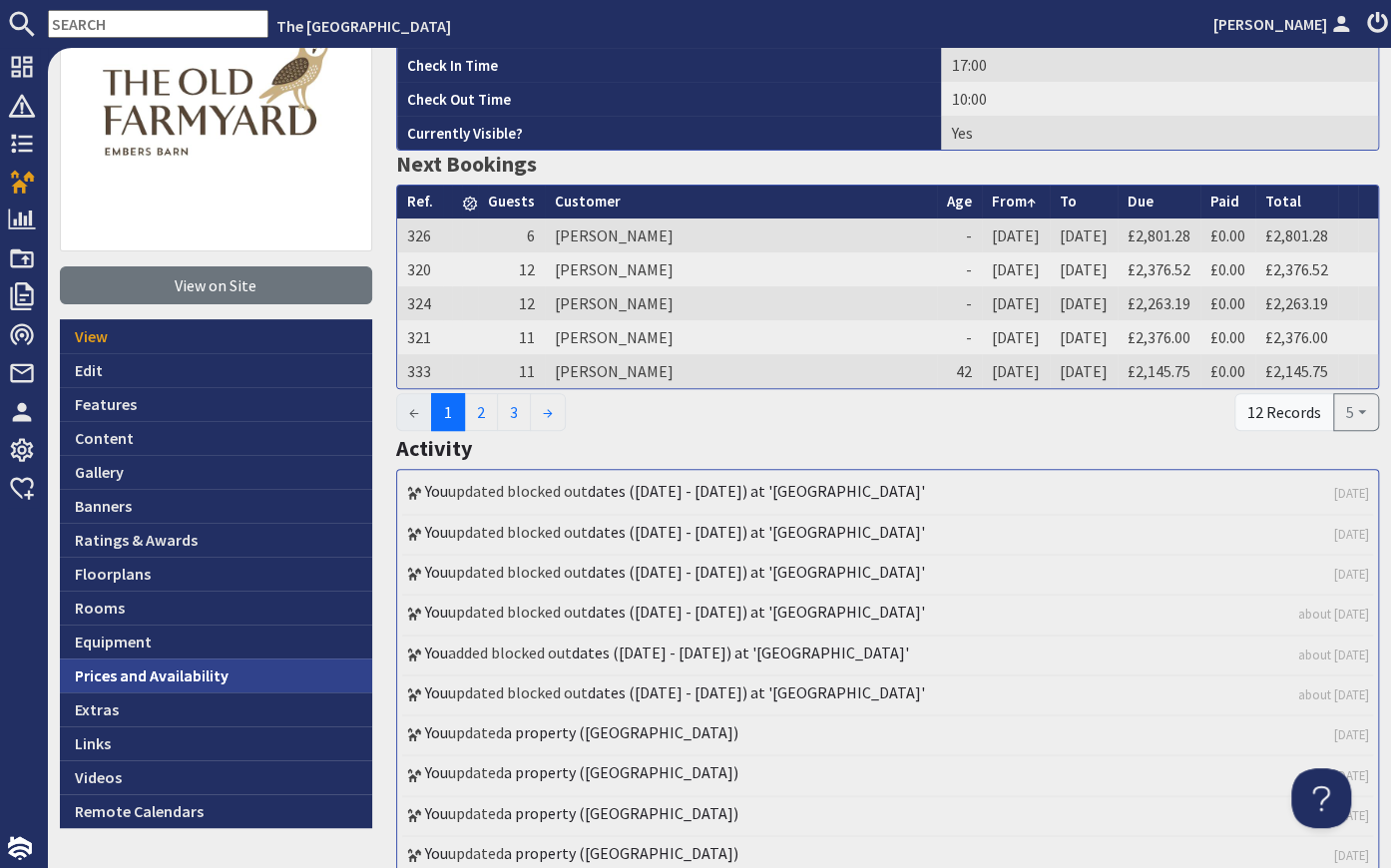 click on "Prices and Availability" at bounding box center [216, 675] 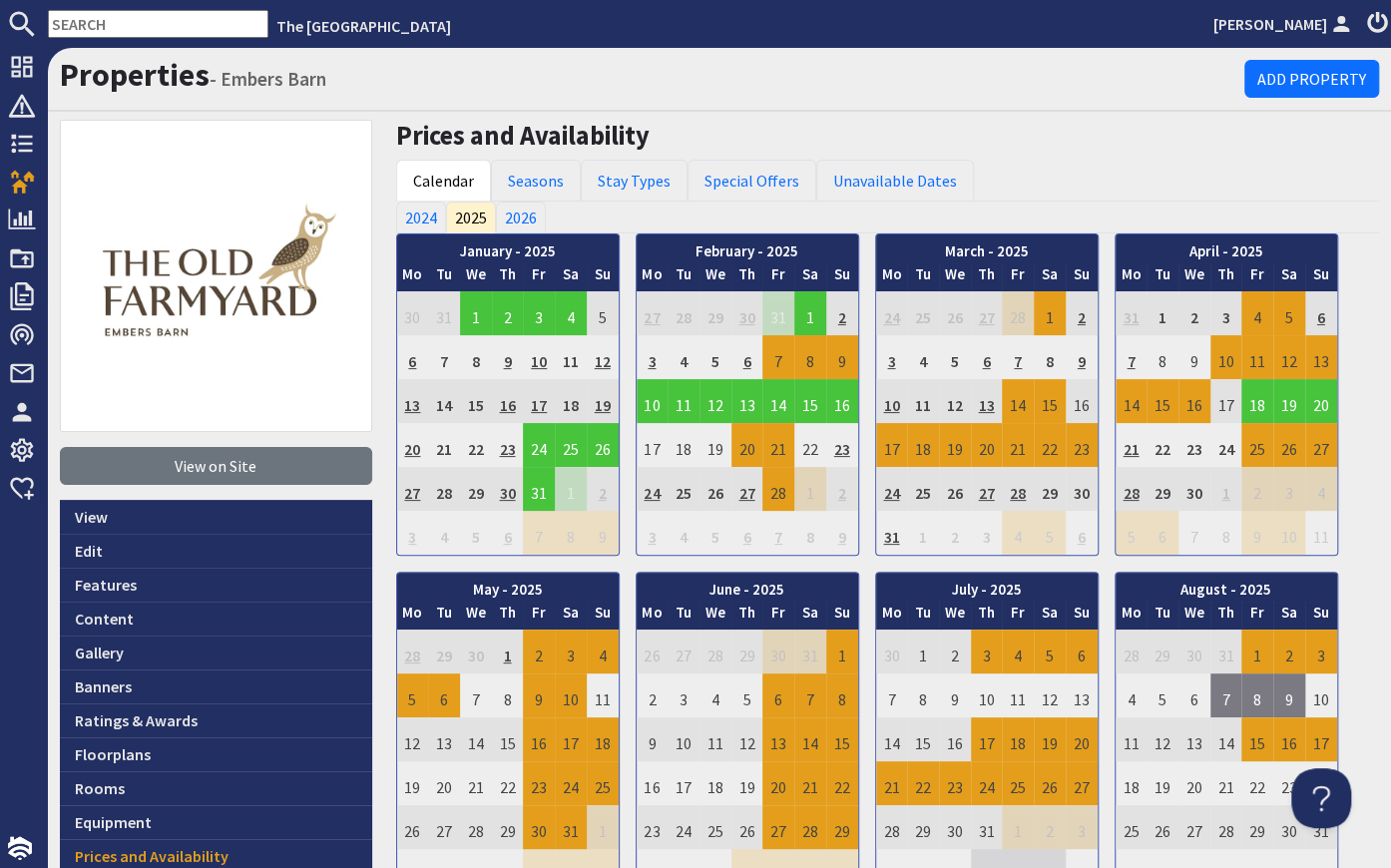 scroll, scrollTop: 0, scrollLeft: 0, axis: both 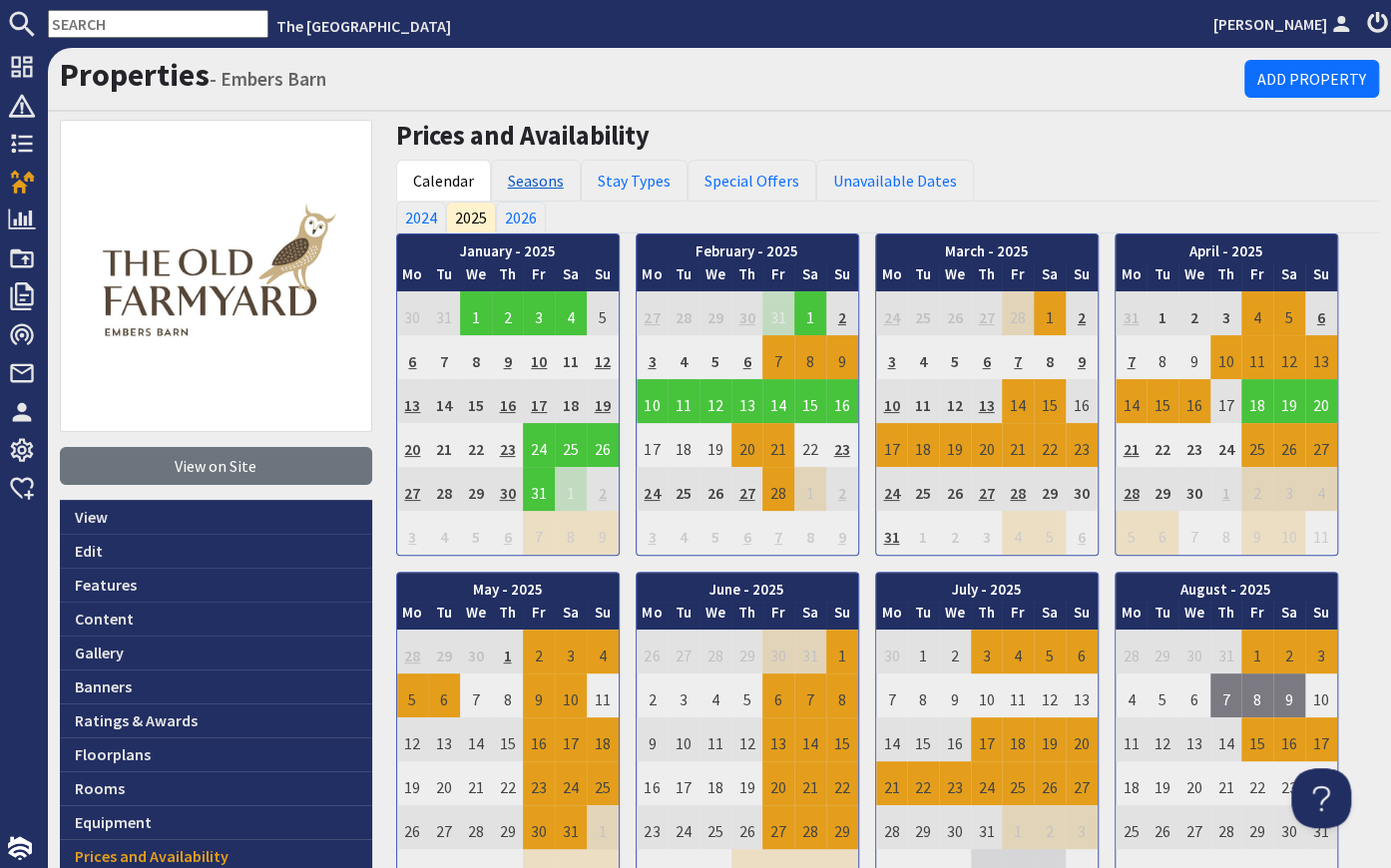 click on "Seasons" at bounding box center [536, 181] 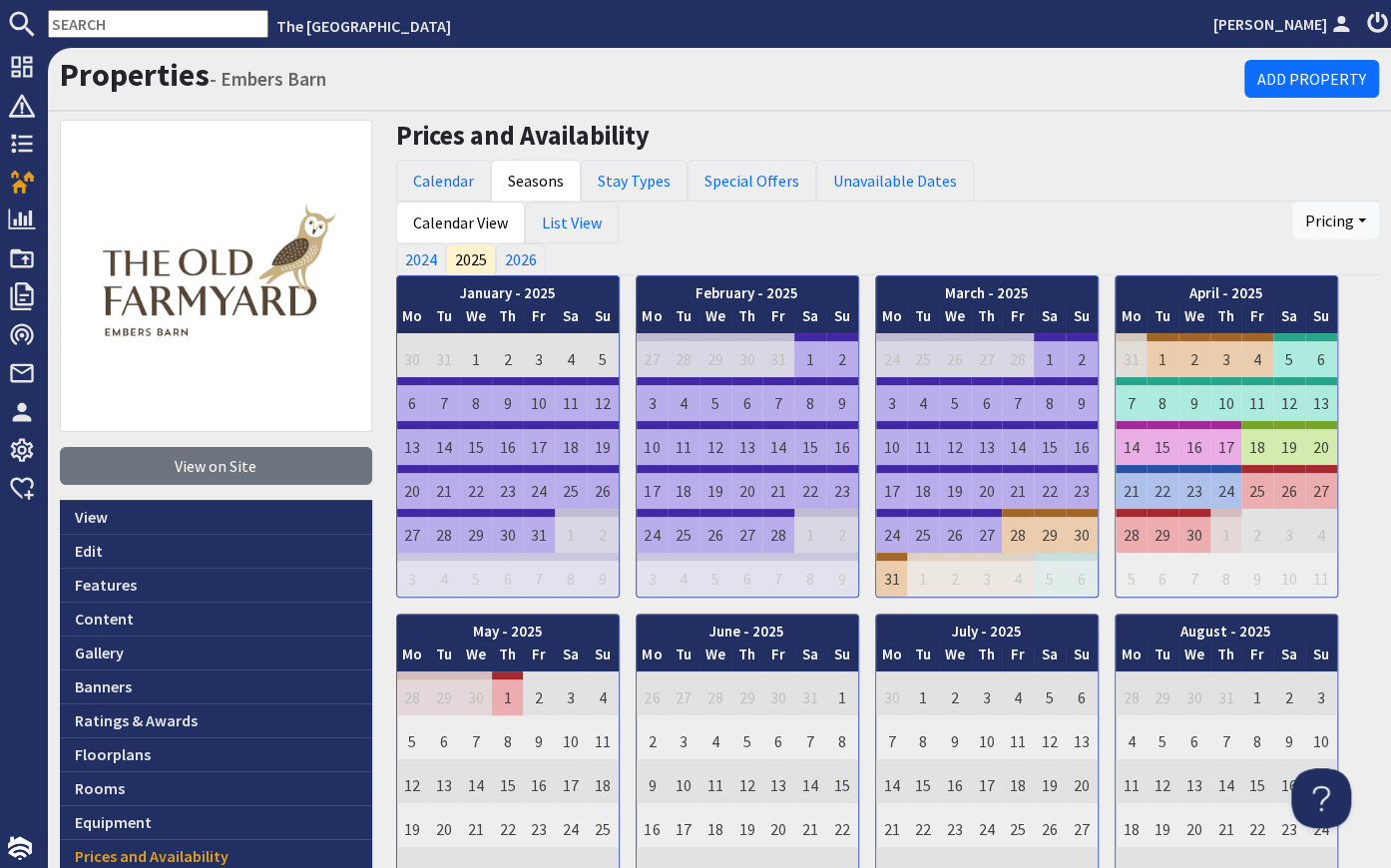 scroll, scrollTop: 0, scrollLeft: 0, axis: both 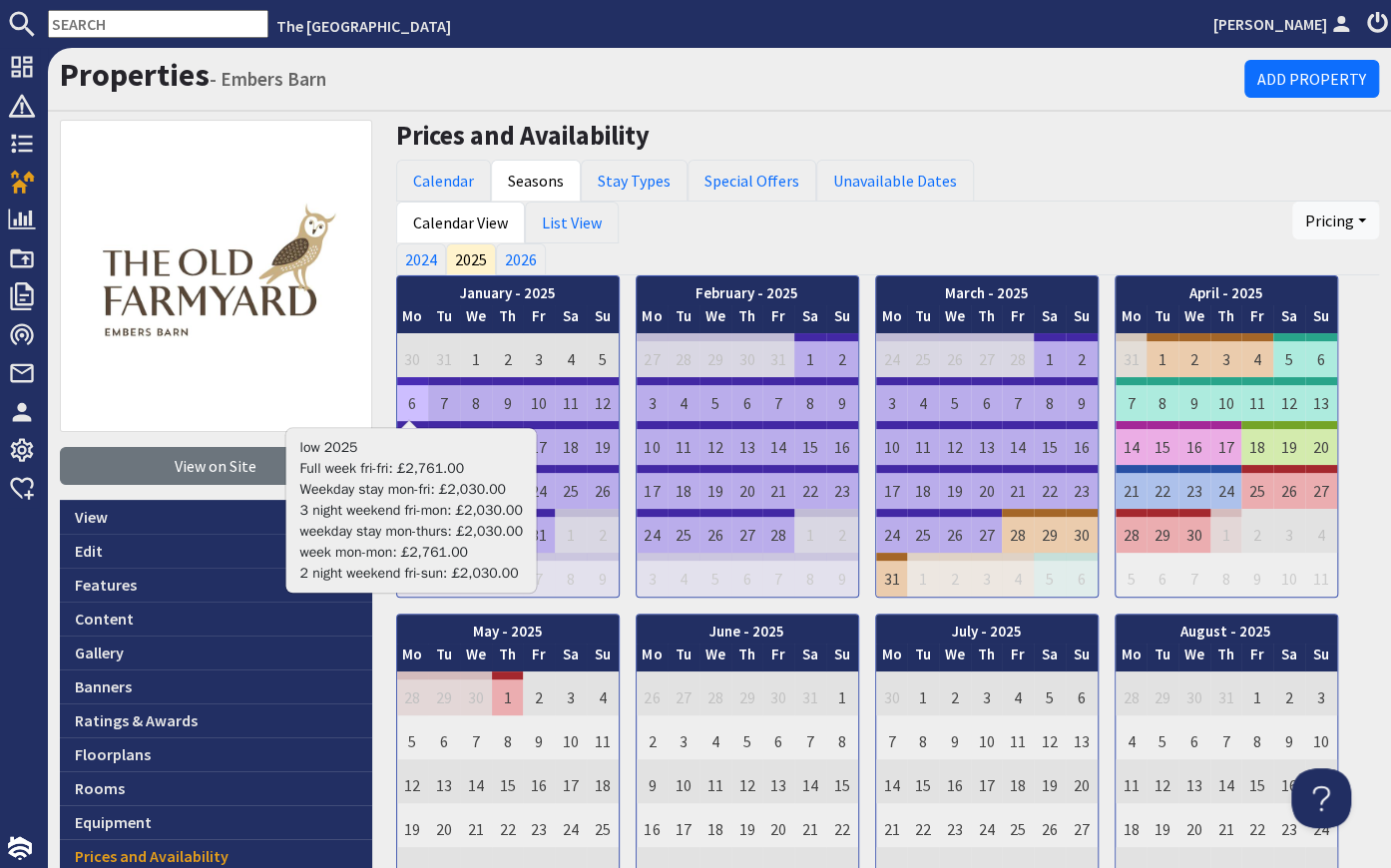 click on "6" at bounding box center [413, 399] 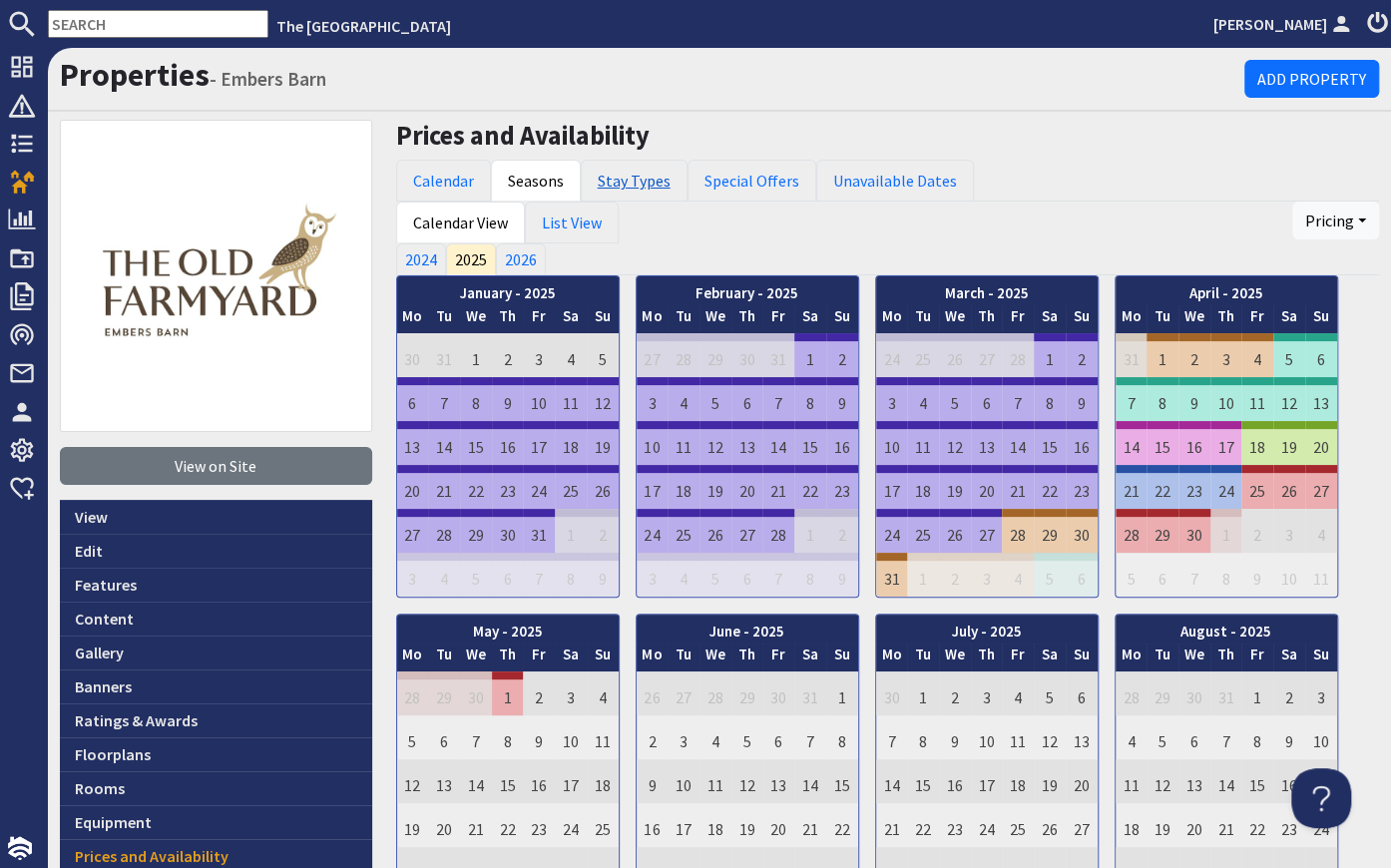 click on "Stay Types" at bounding box center (634, 181) 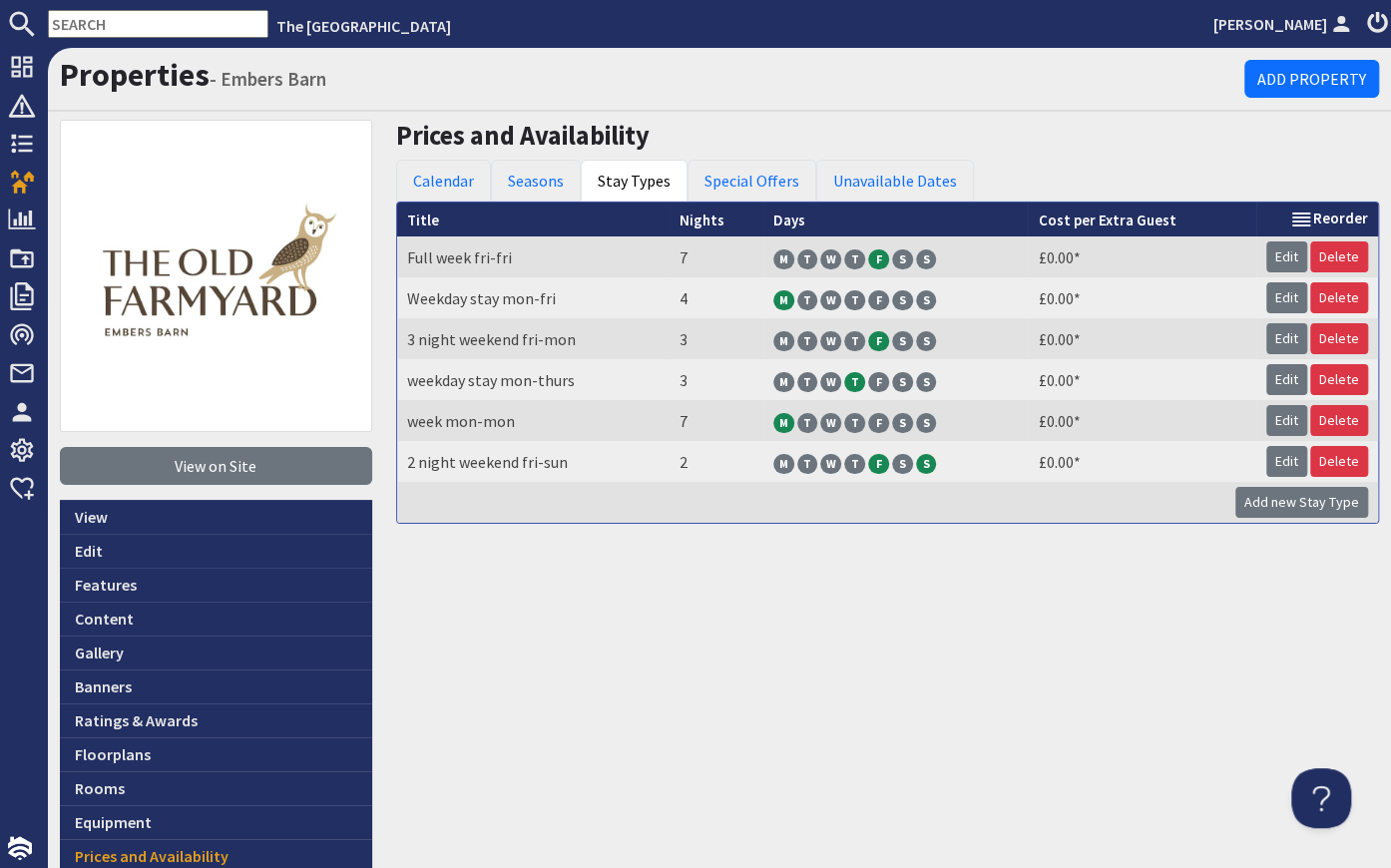 scroll, scrollTop: 0, scrollLeft: 0, axis: both 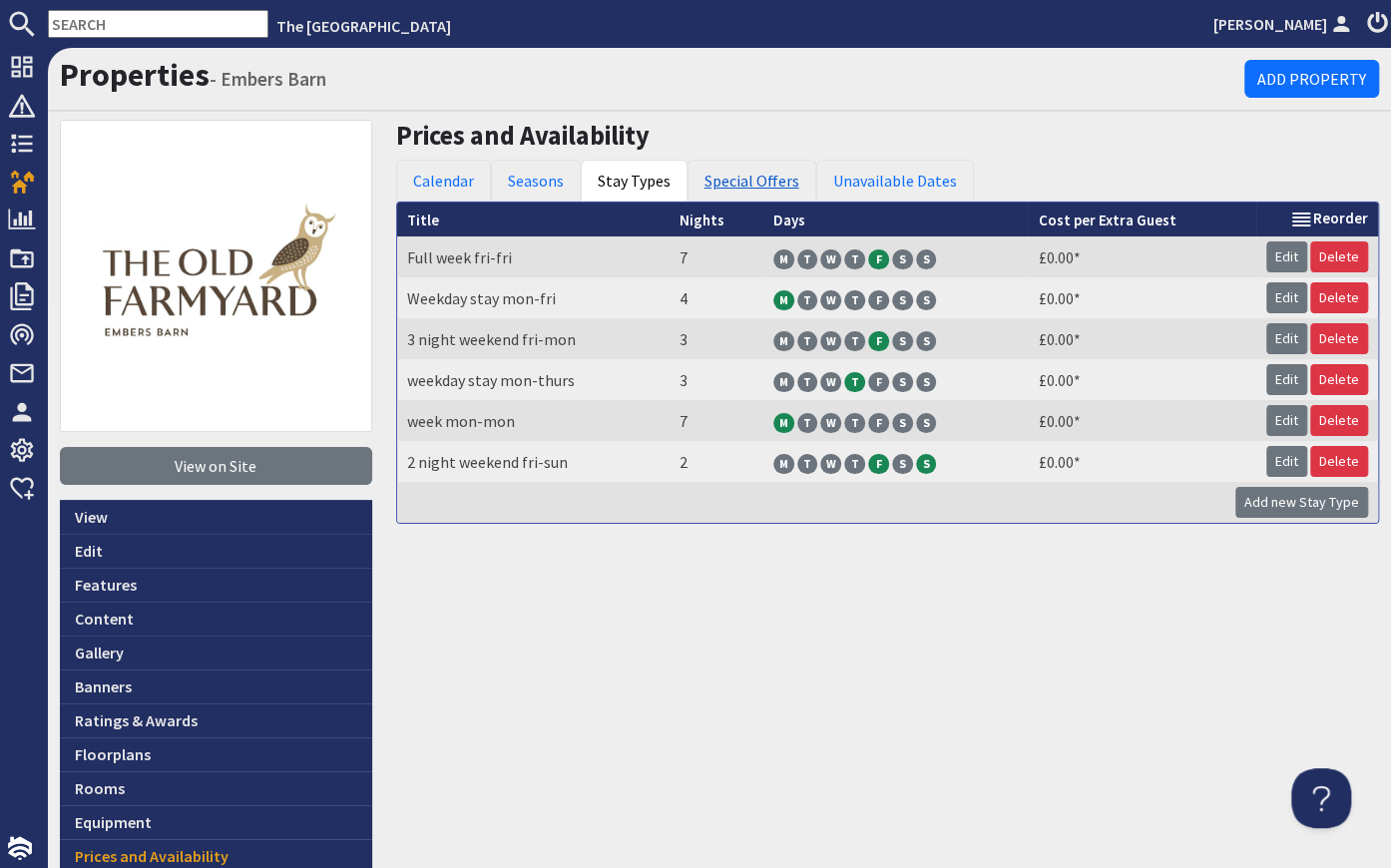 click on "Special Offers" at bounding box center [751, 181] 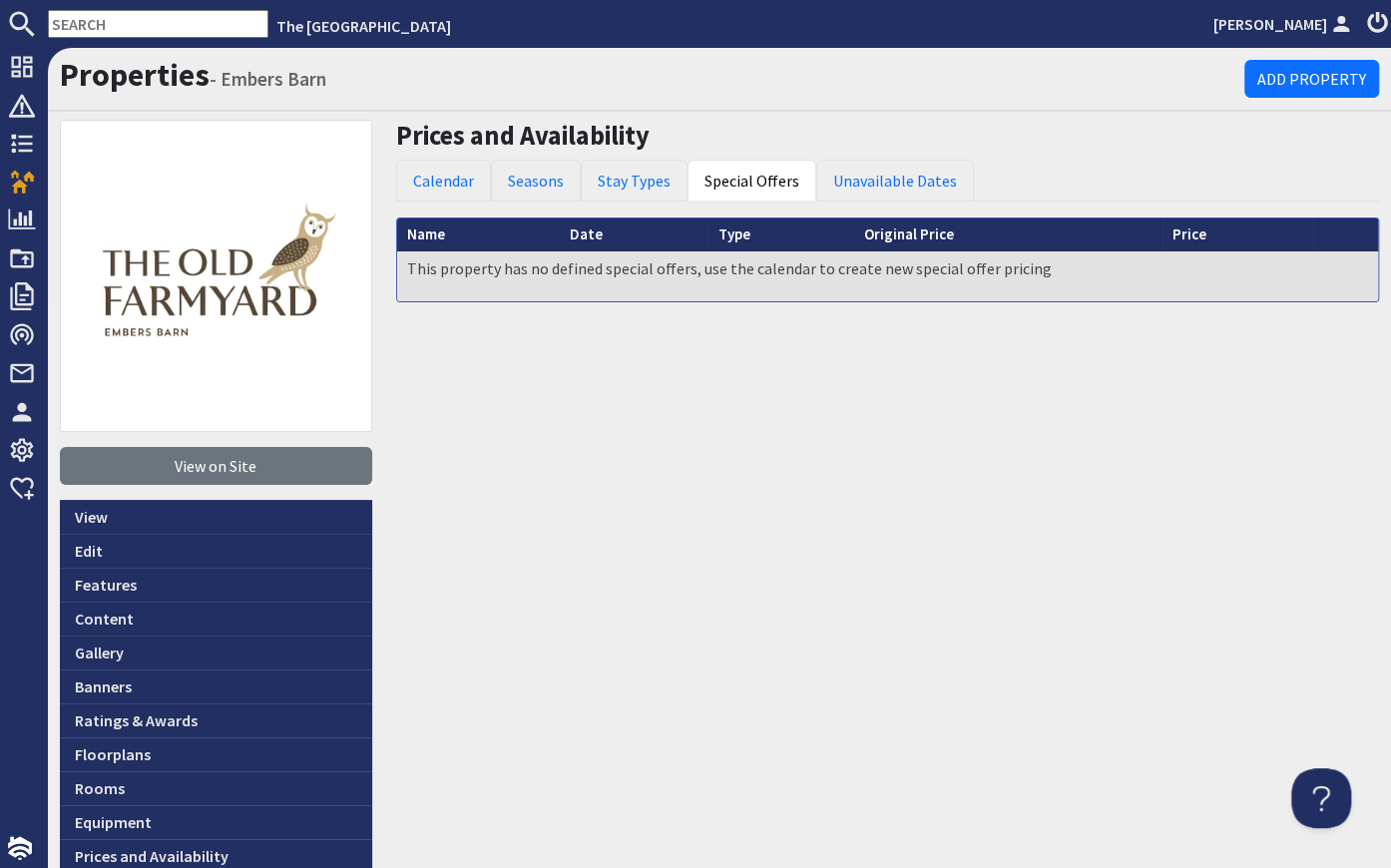 scroll, scrollTop: 0, scrollLeft: 0, axis: both 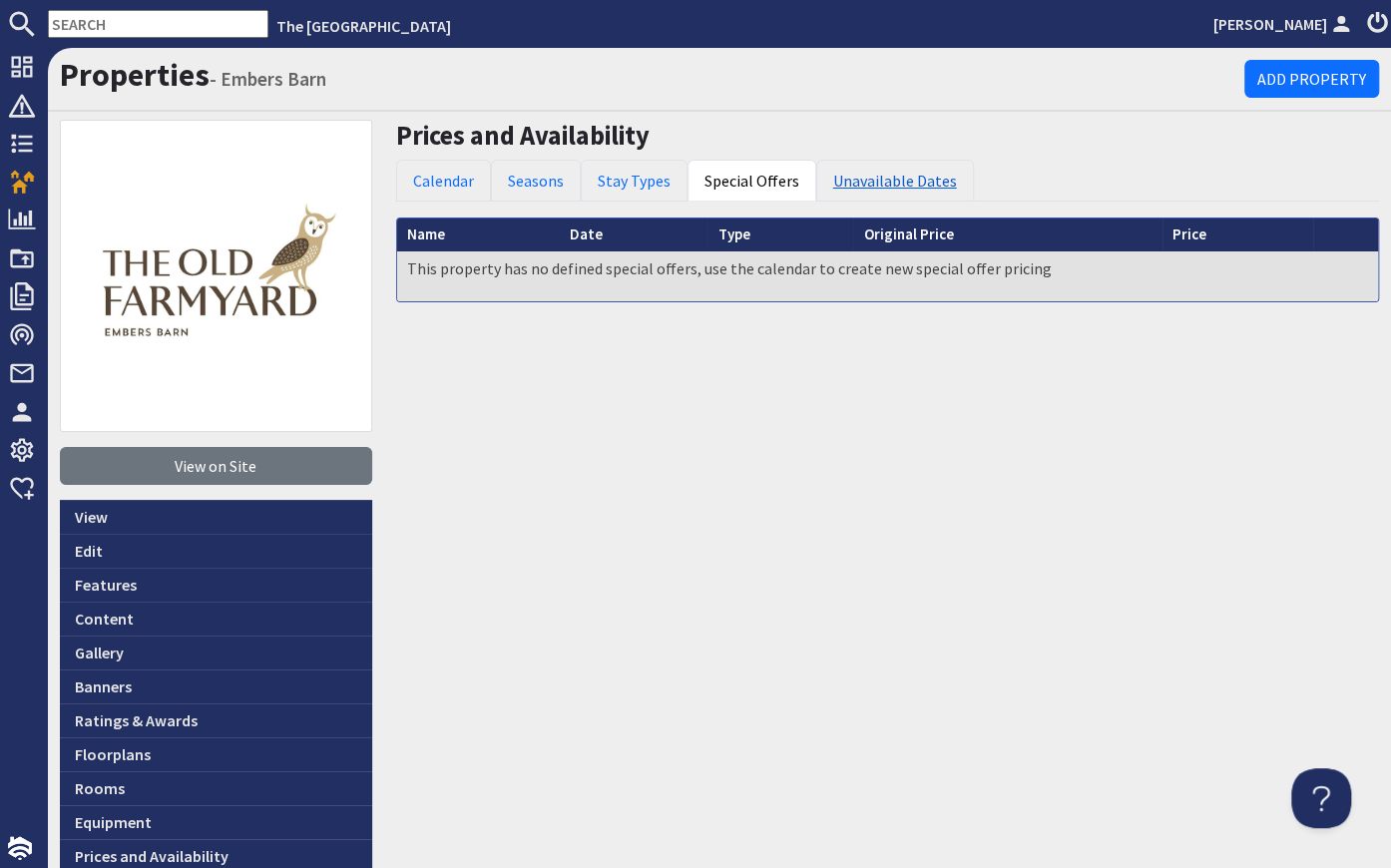 click on "Unavailable Dates" at bounding box center (895, 181) 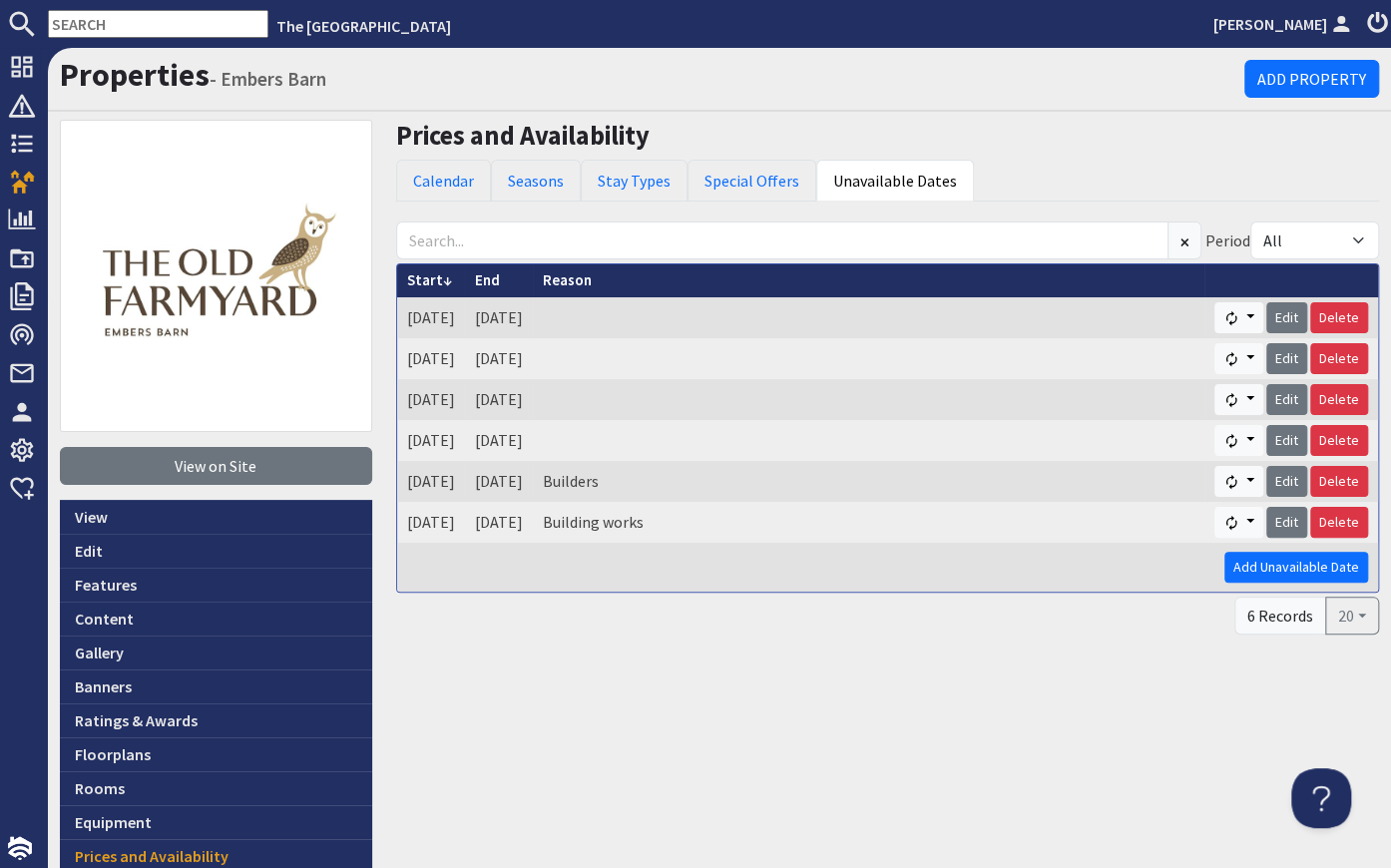 scroll, scrollTop: 0, scrollLeft: 0, axis: both 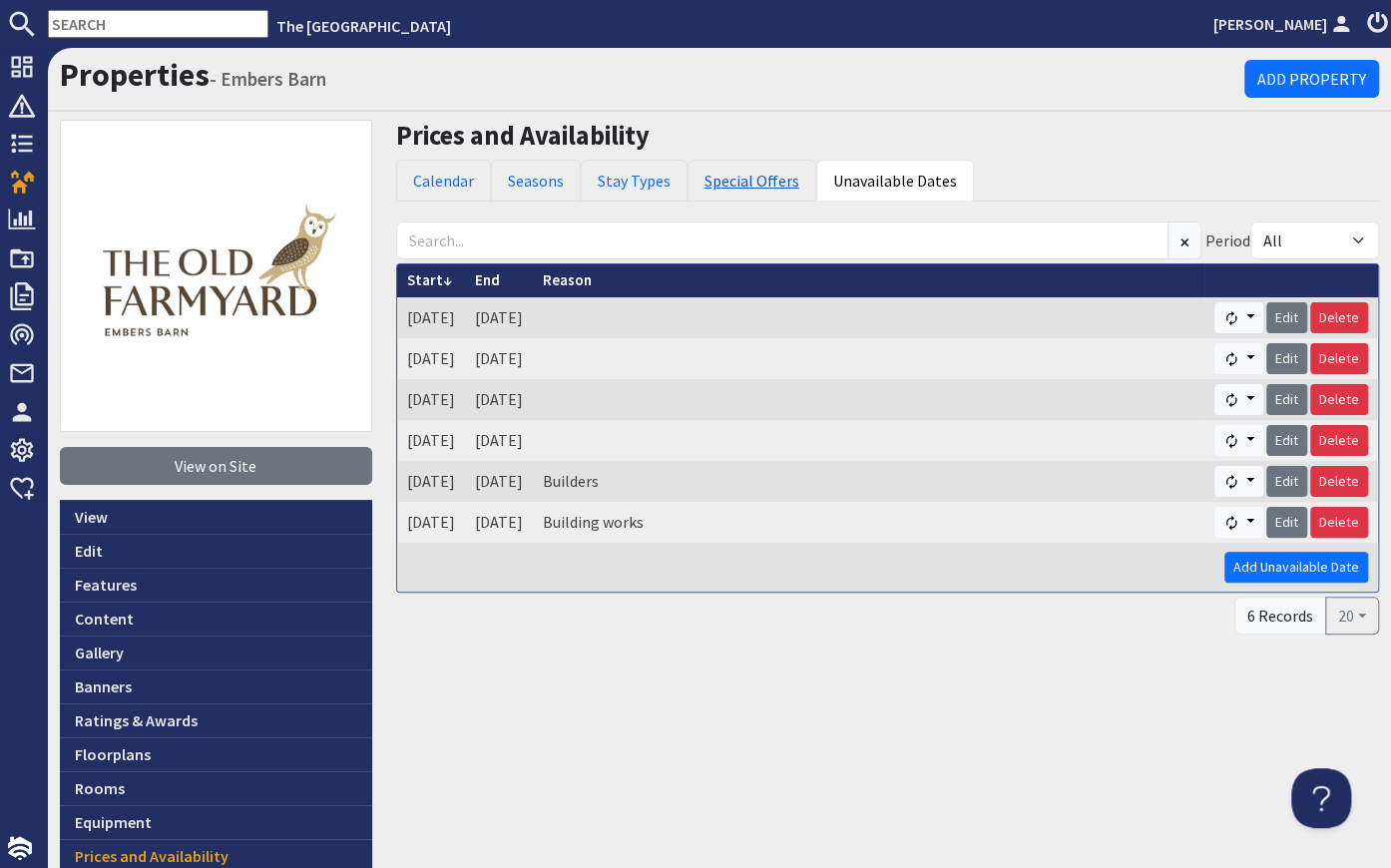 click on "Special Offers" at bounding box center (751, 181) 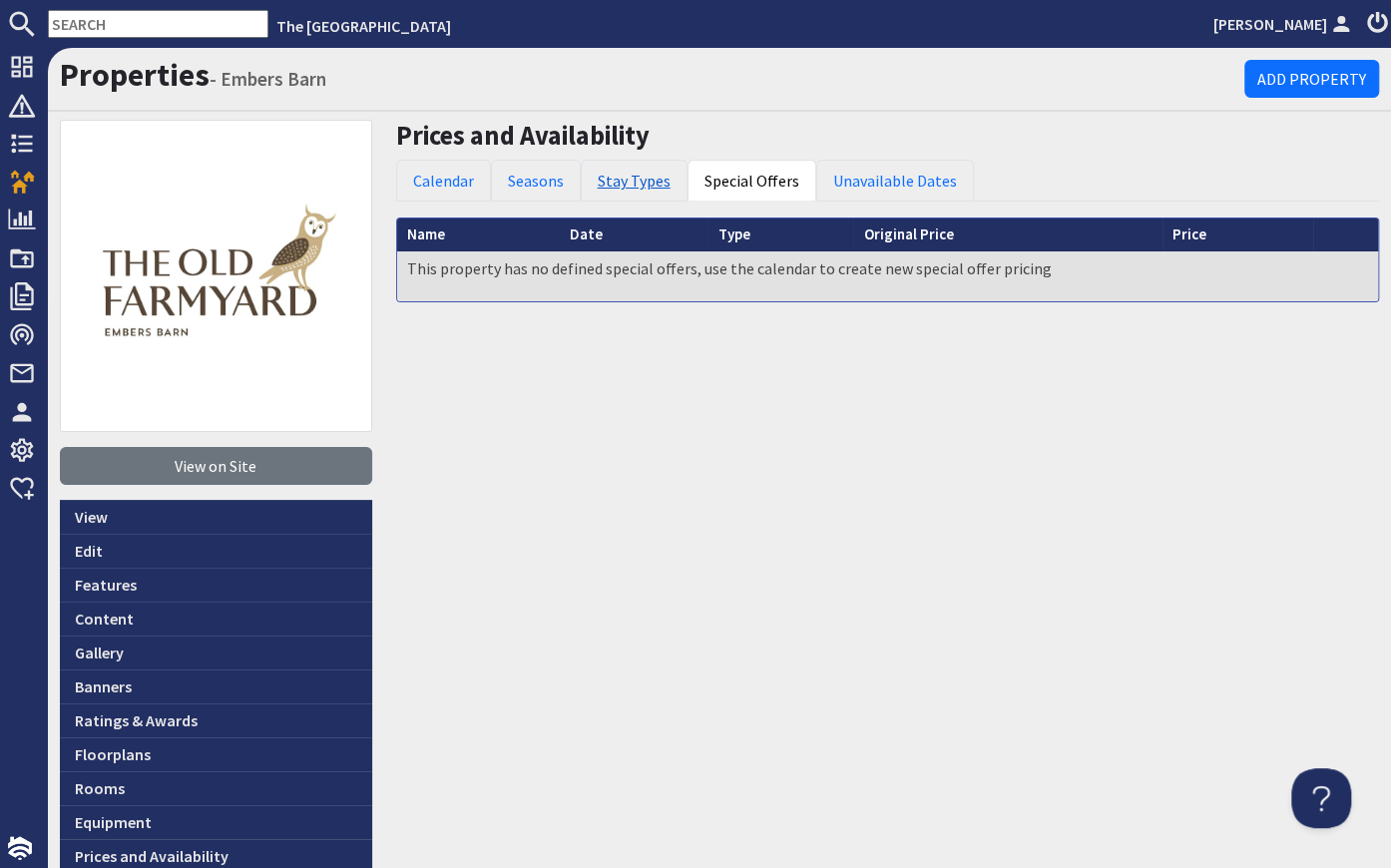 scroll, scrollTop: 0, scrollLeft: 0, axis: both 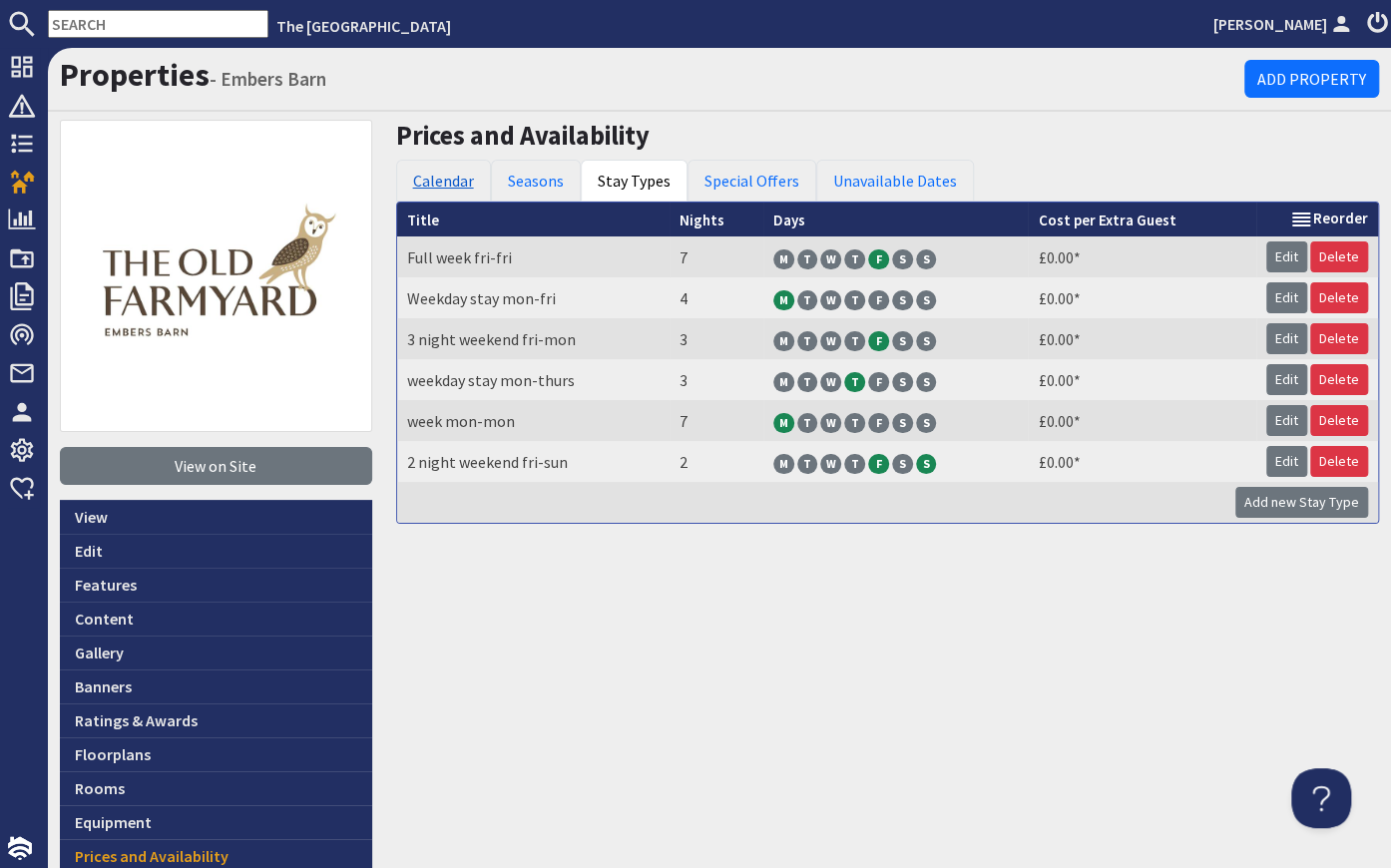 click on "Calendar" at bounding box center [443, 181] 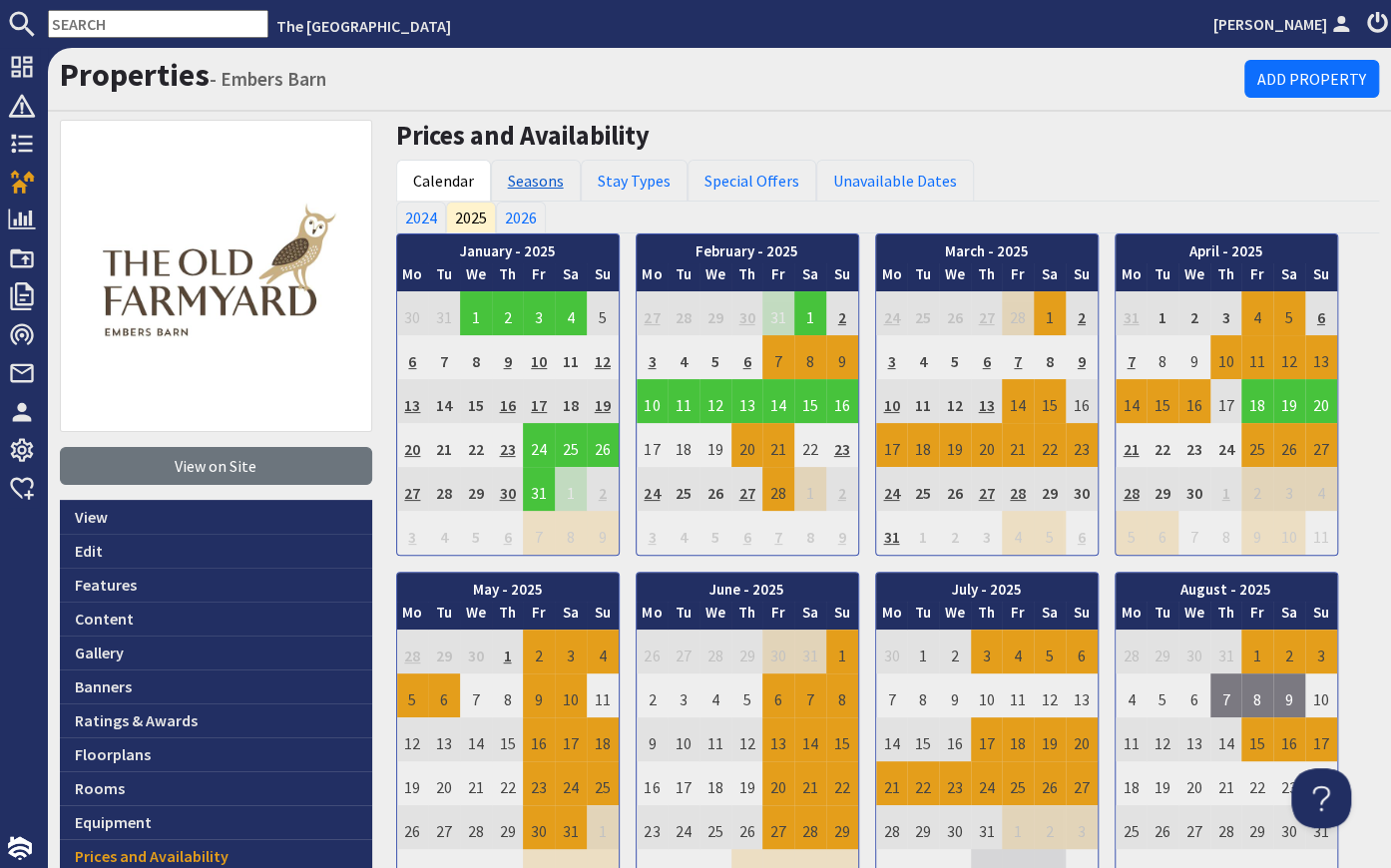 scroll, scrollTop: 0, scrollLeft: 0, axis: both 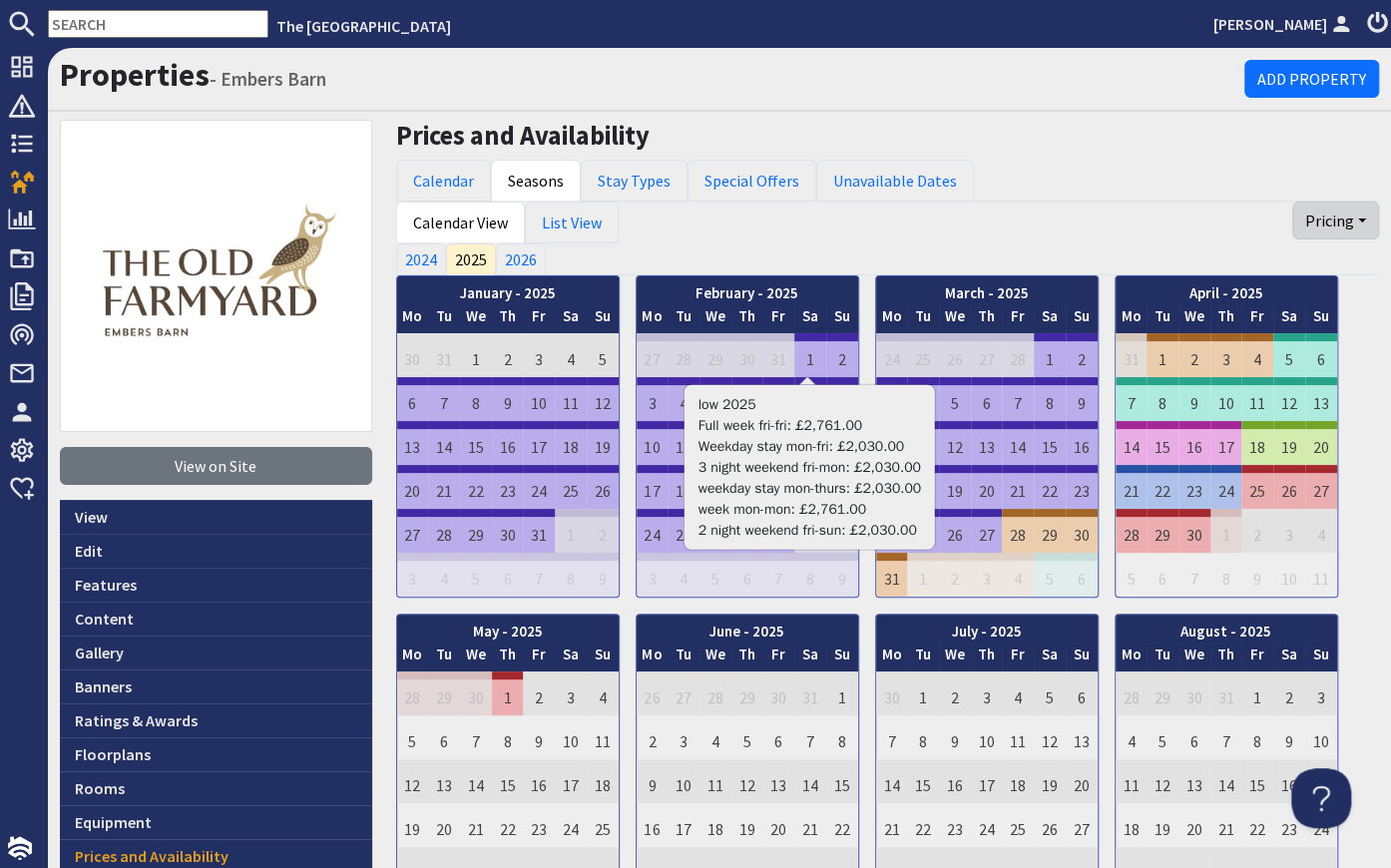 click on "Pricing" at bounding box center [1335, 220] 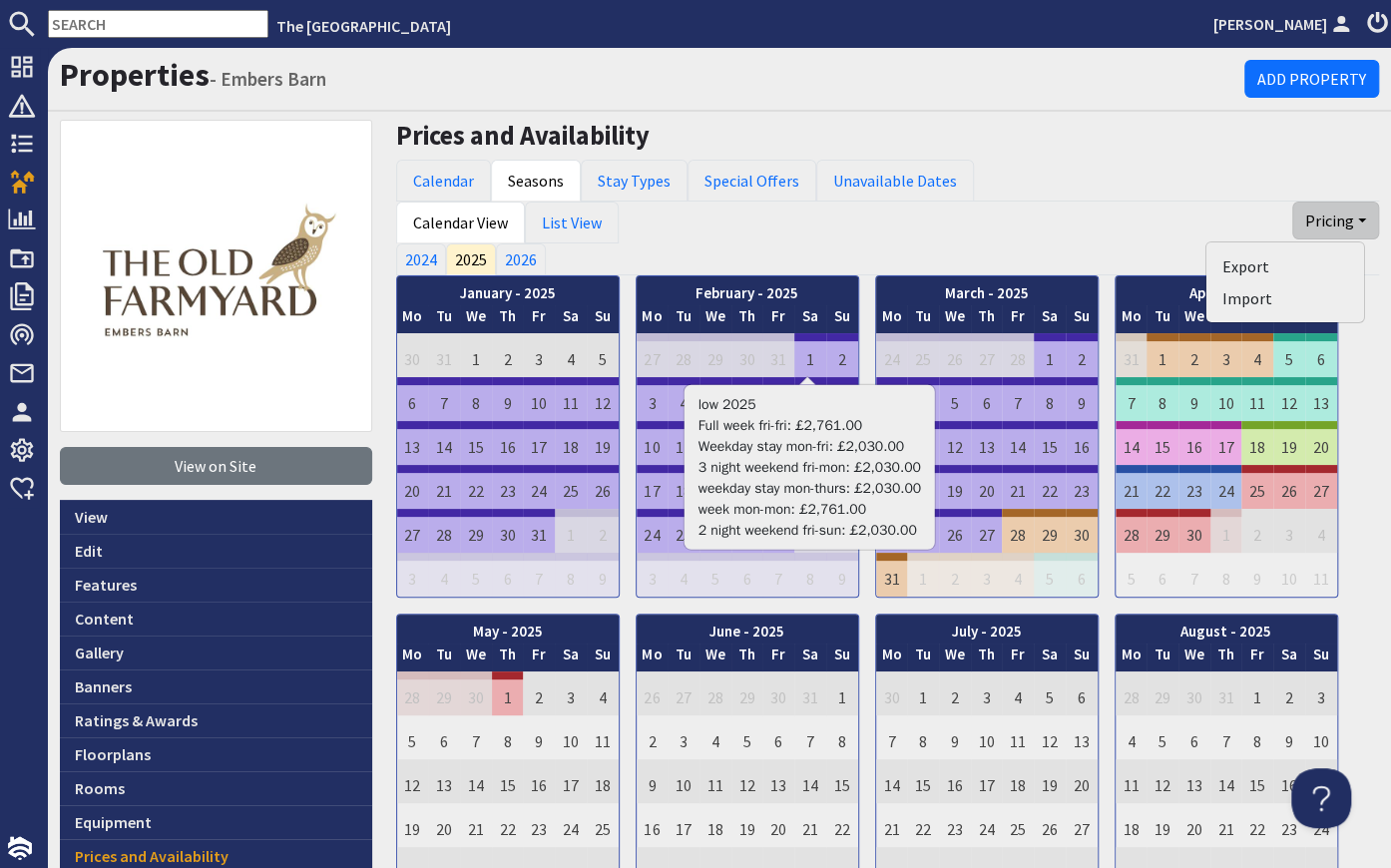 click on "Calendar View
List View
Pricing
Export
Import" at bounding box center (888, 222) 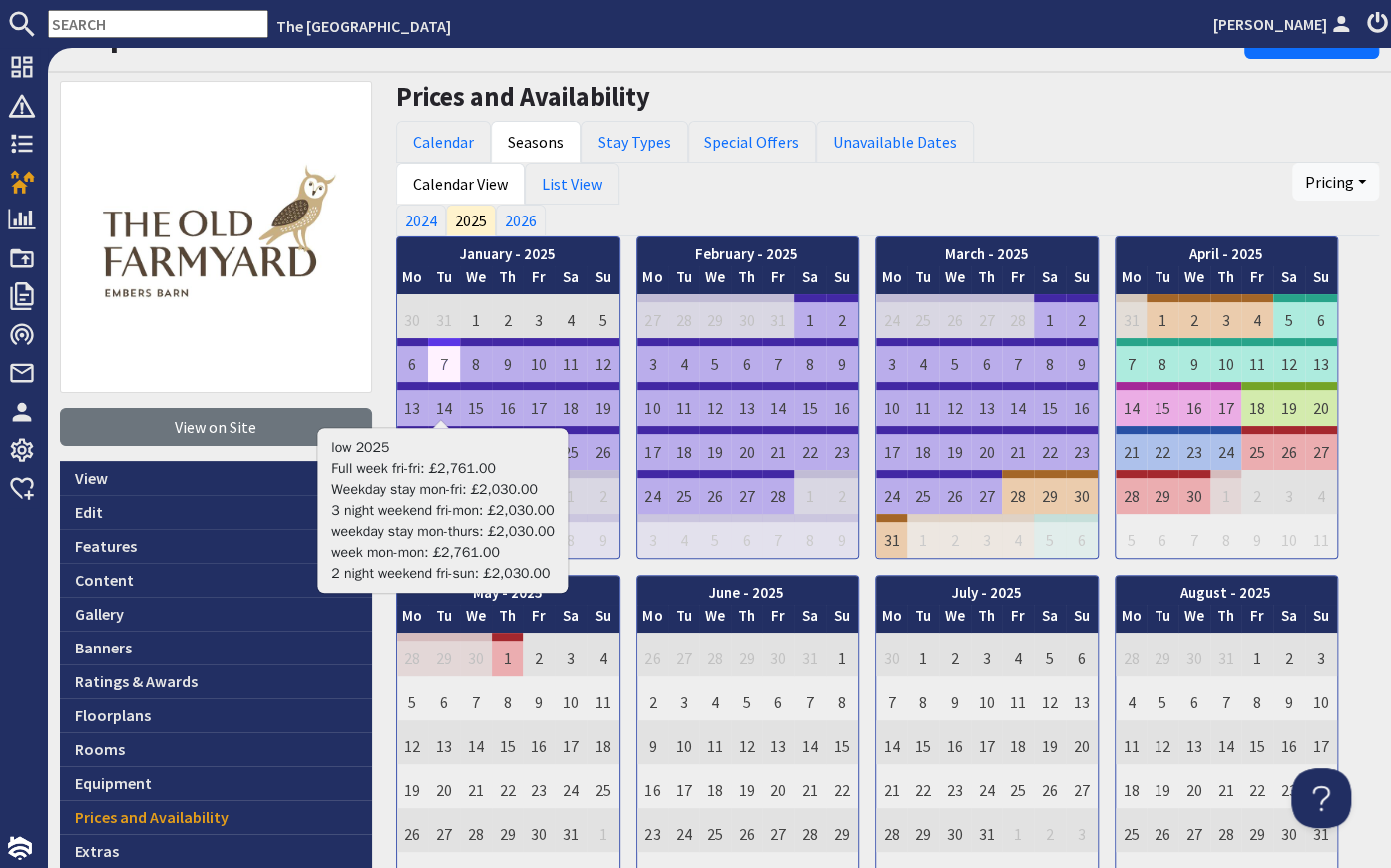 scroll, scrollTop: 0, scrollLeft: 0, axis: both 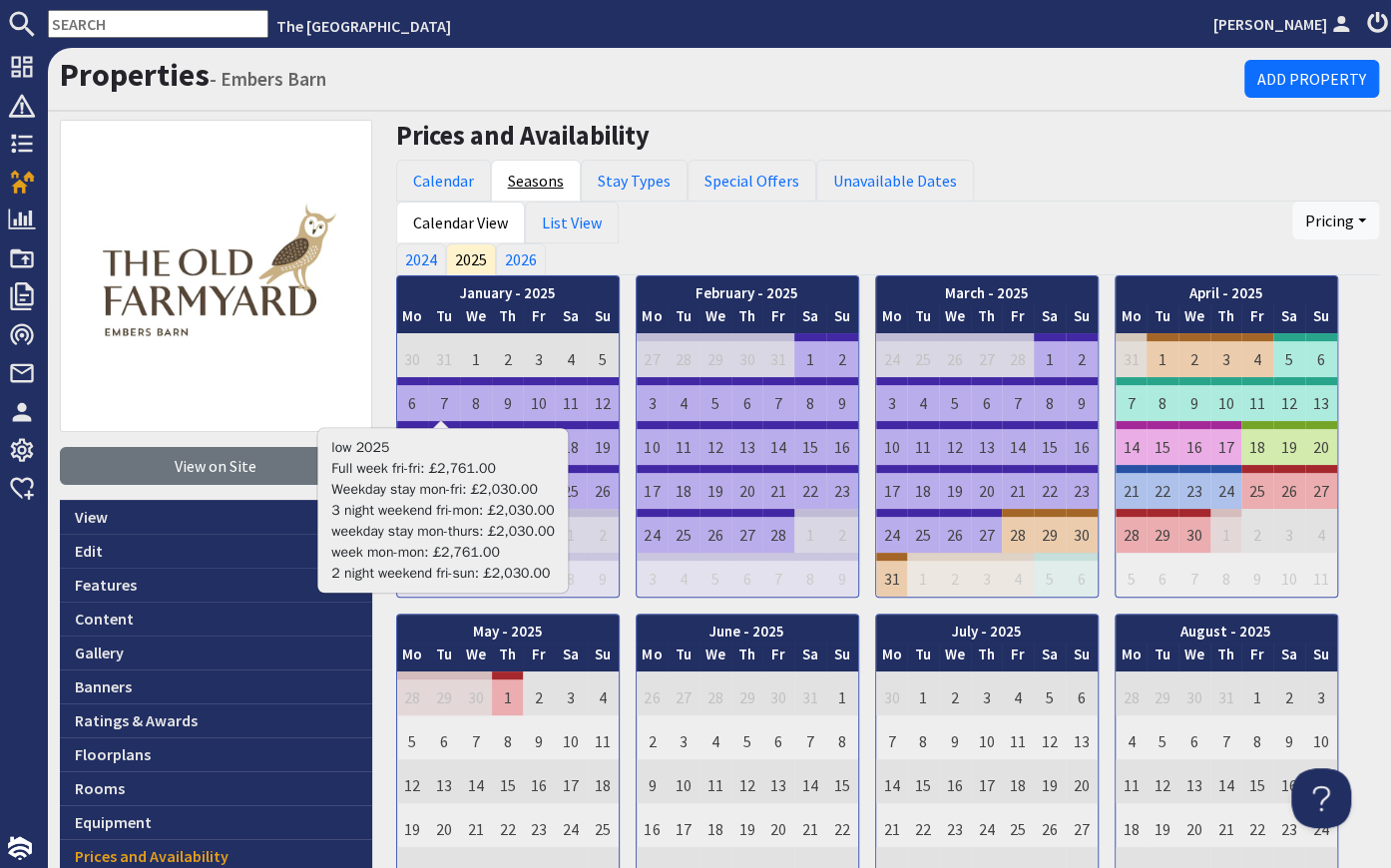 click on "Seasons" at bounding box center (536, 181) 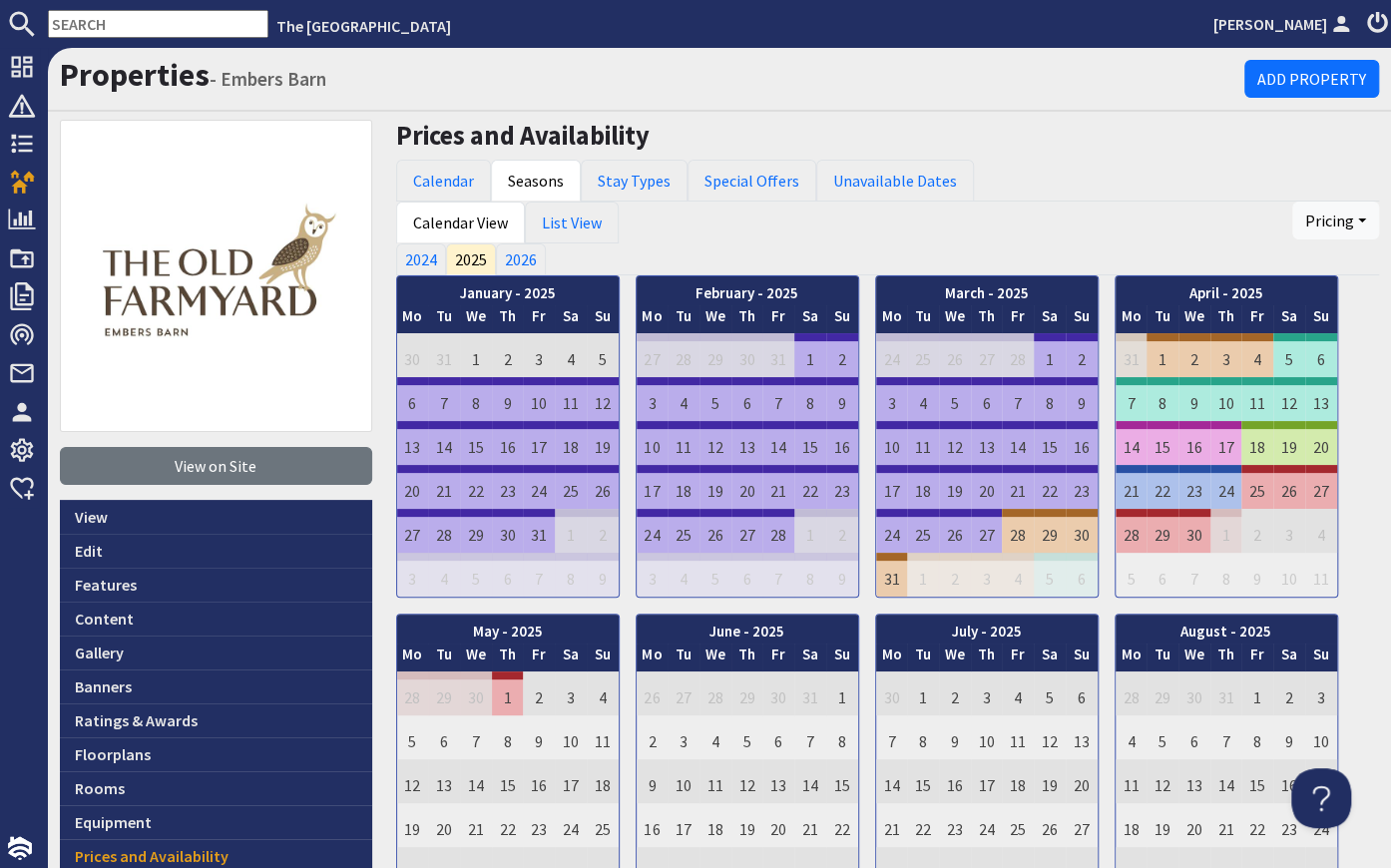 scroll, scrollTop: 0, scrollLeft: 0, axis: both 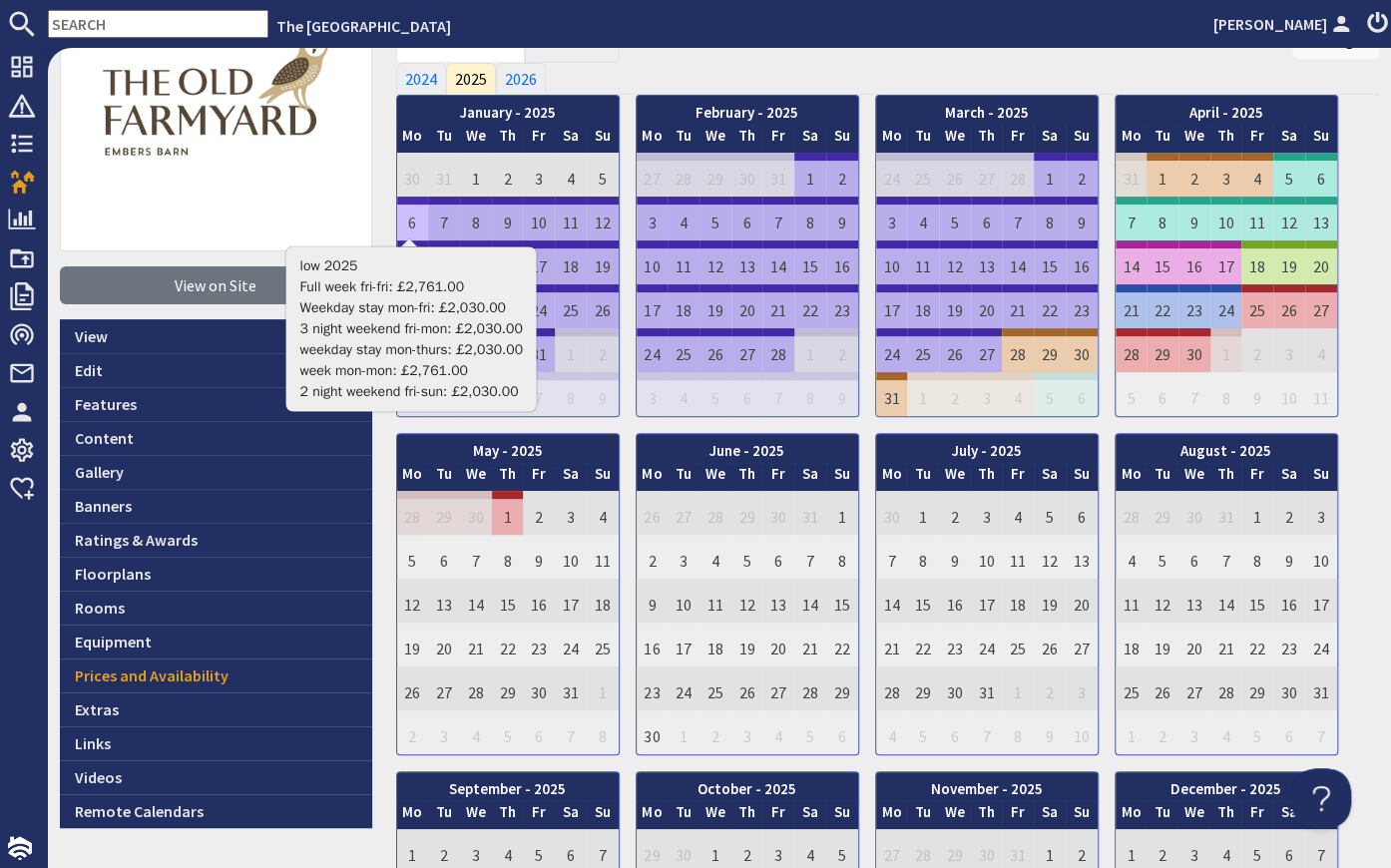 click on "6" at bounding box center (413, 218) 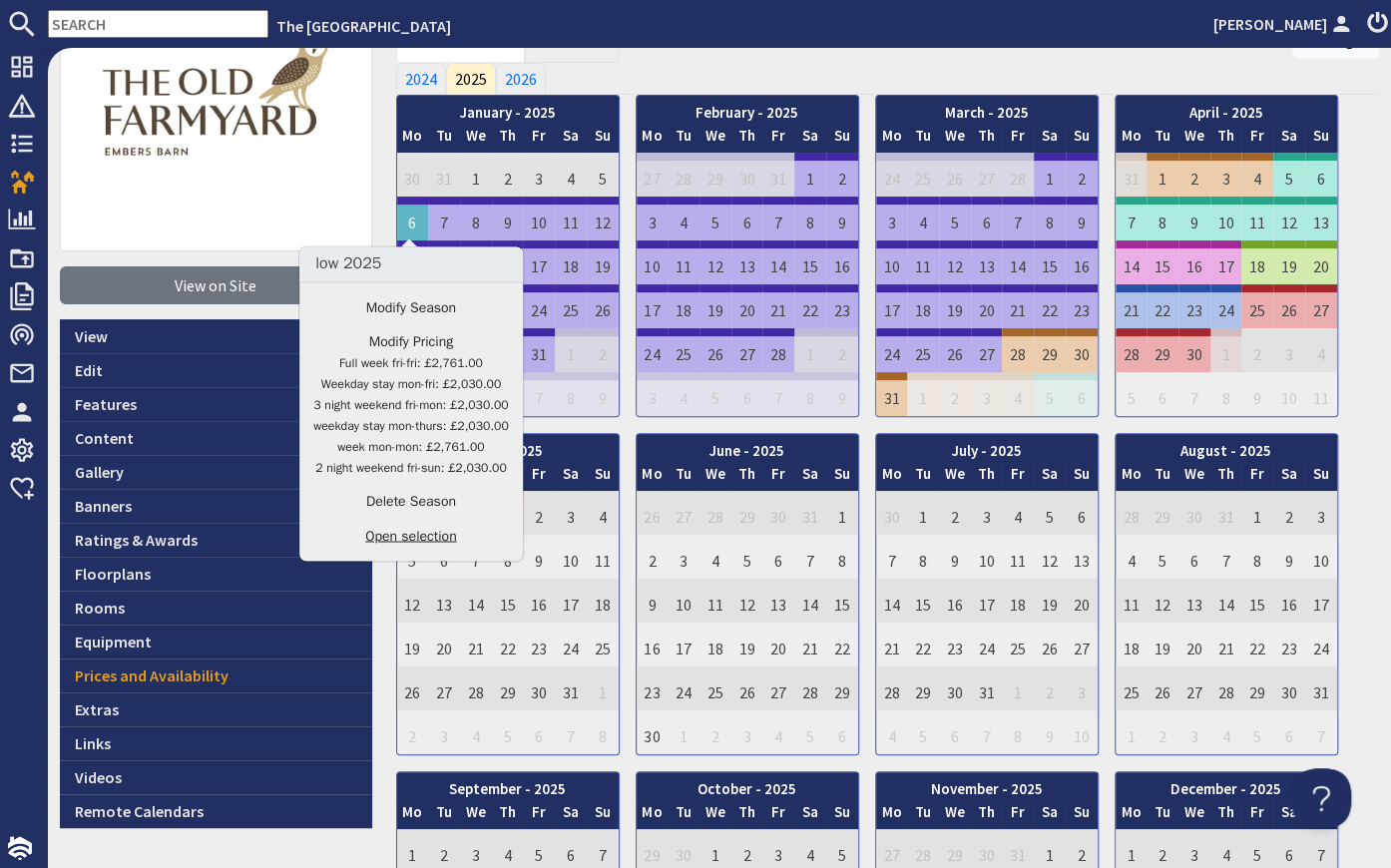 click on "Open selection" at bounding box center (411, 536) 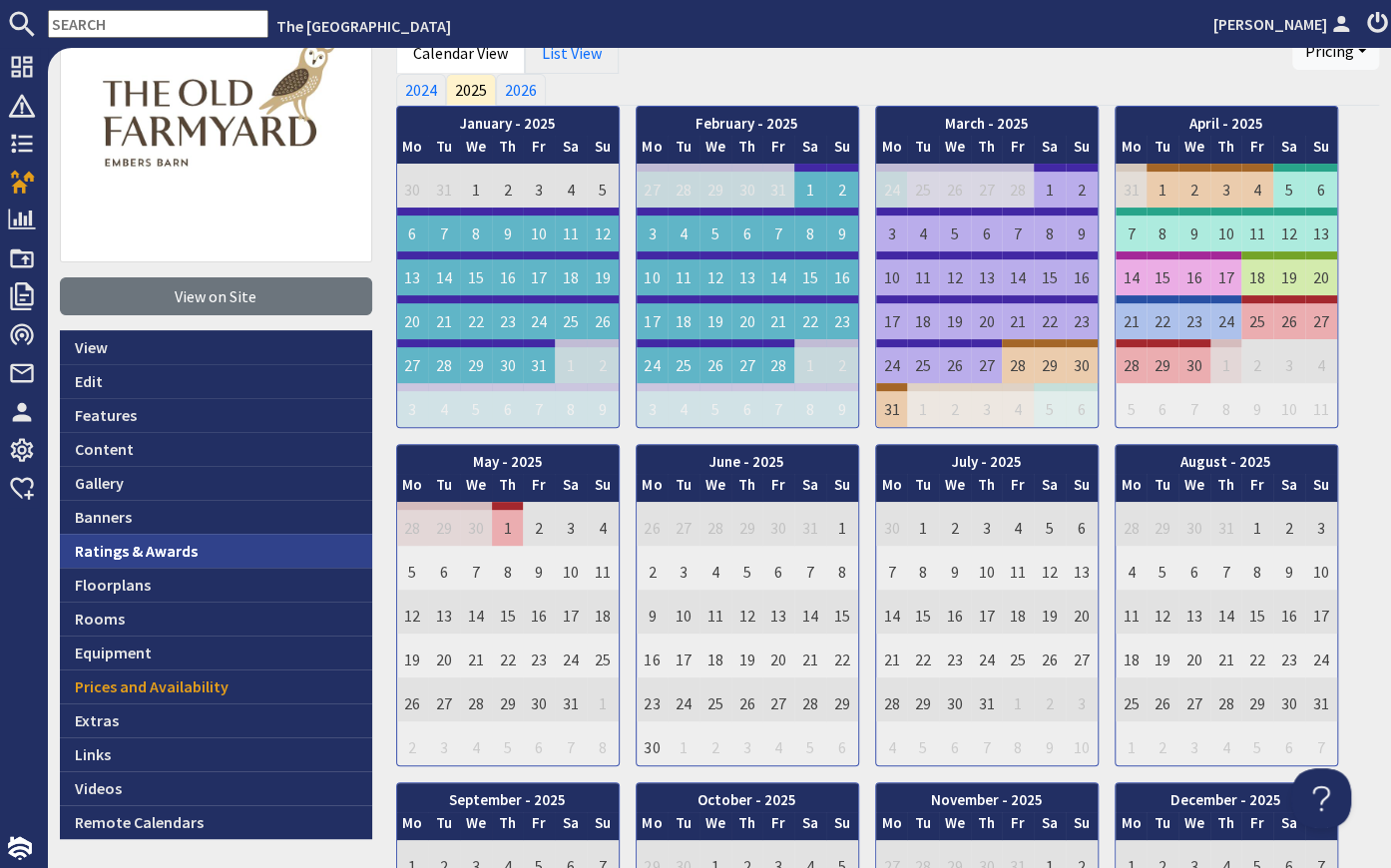scroll, scrollTop: 181, scrollLeft: 0, axis: vertical 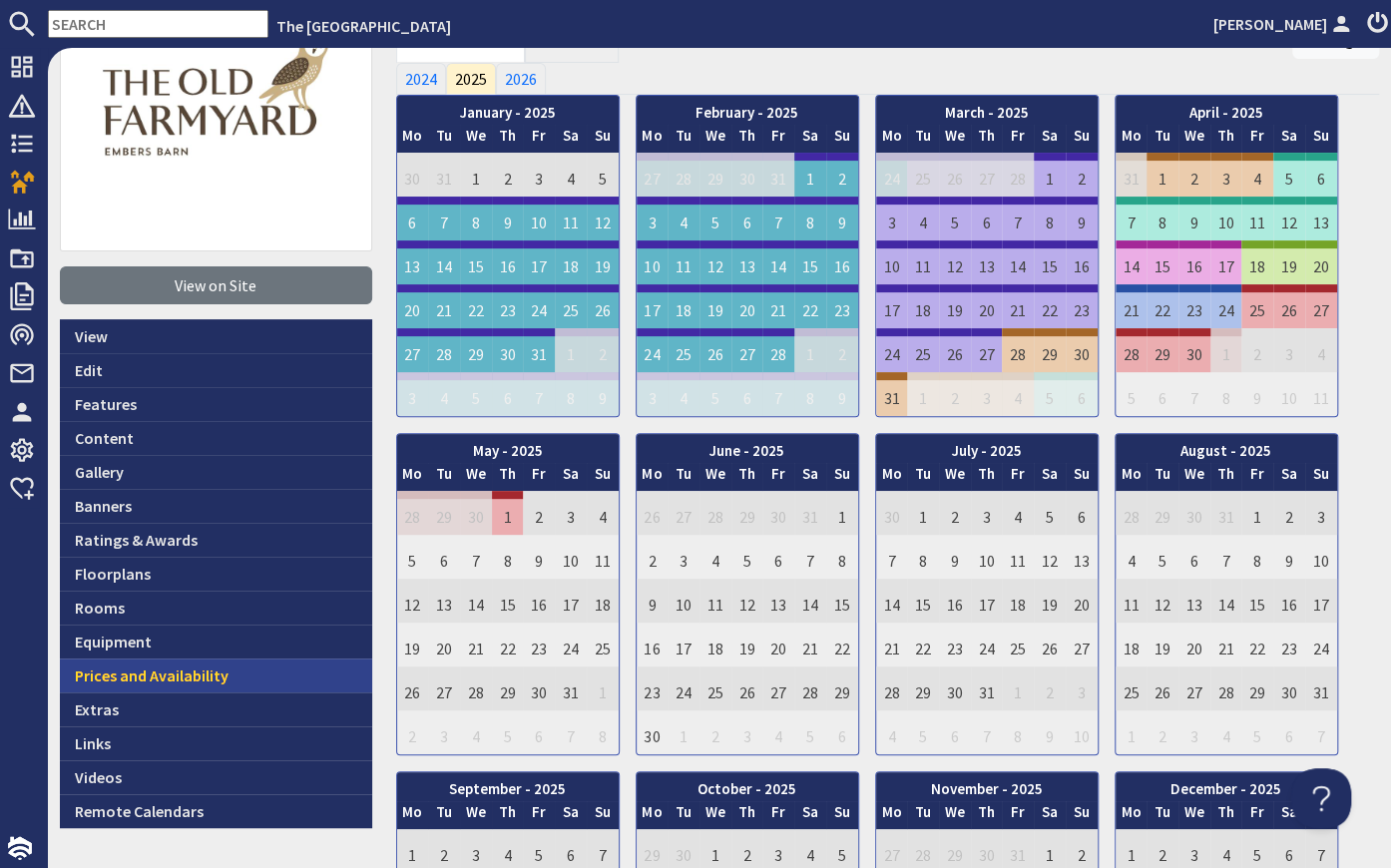 click on "Prices and Availability" at bounding box center (216, 675) 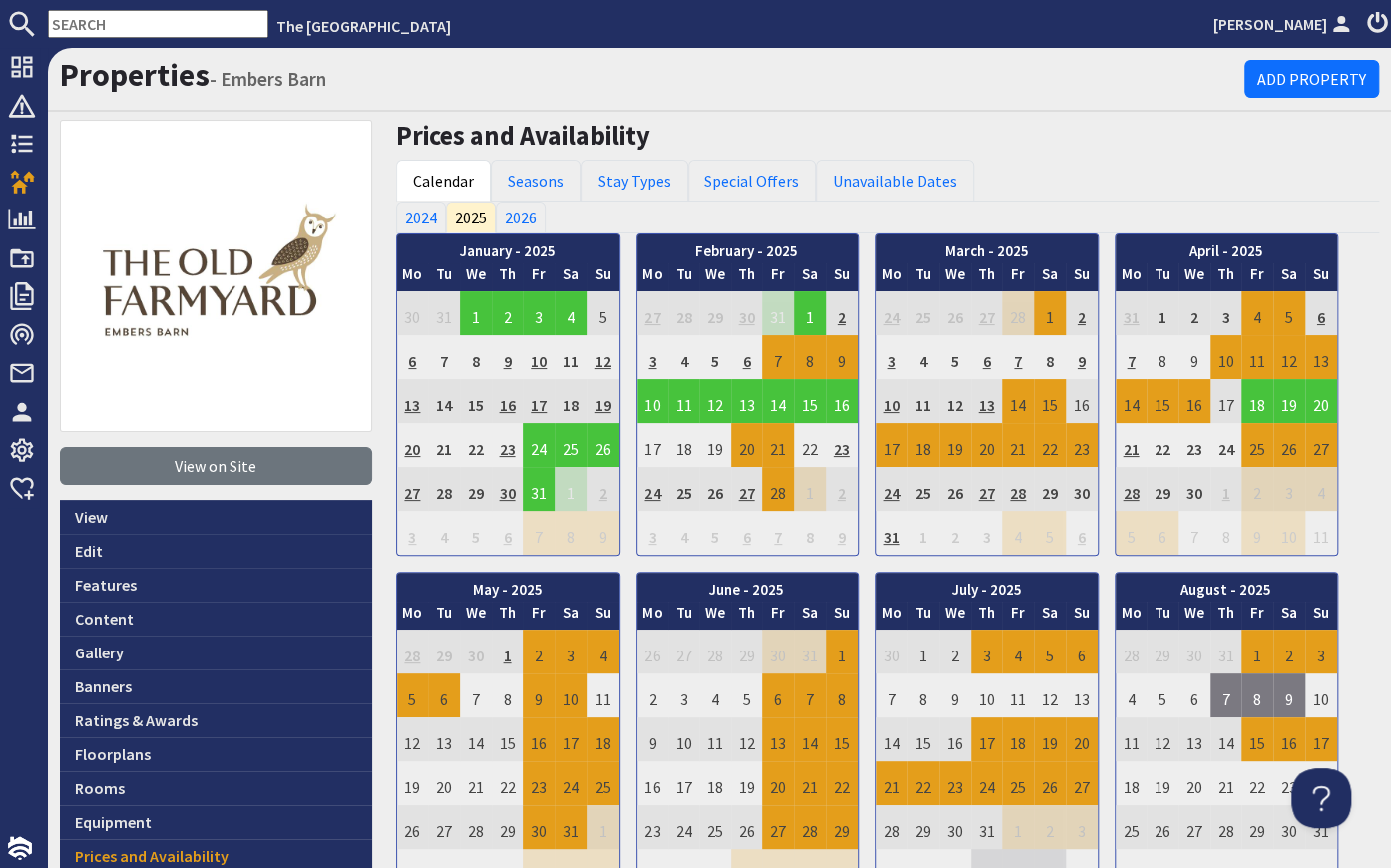 scroll, scrollTop: 0, scrollLeft: 0, axis: both 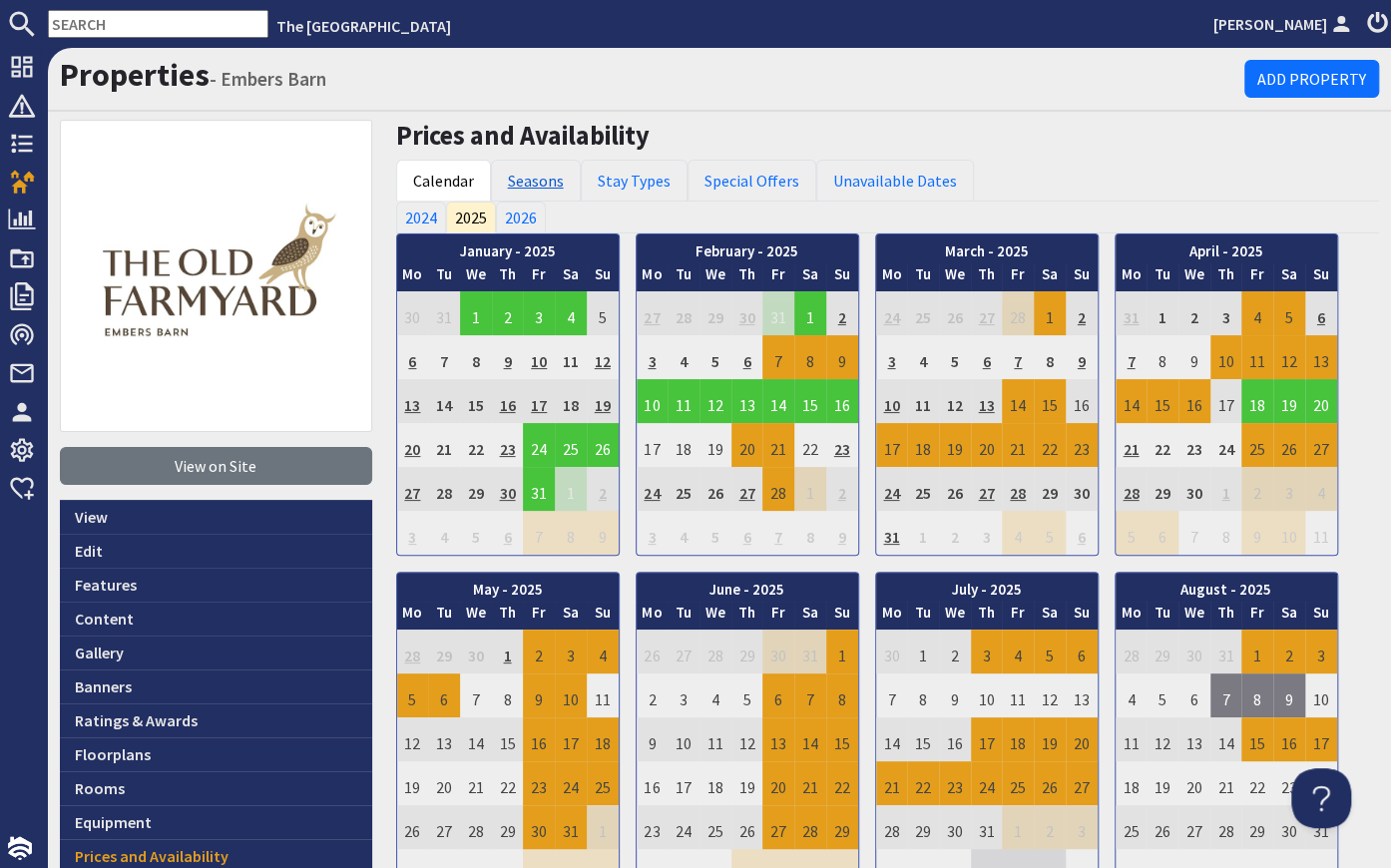 click on "Seasons" at bounding box center [536, 181] 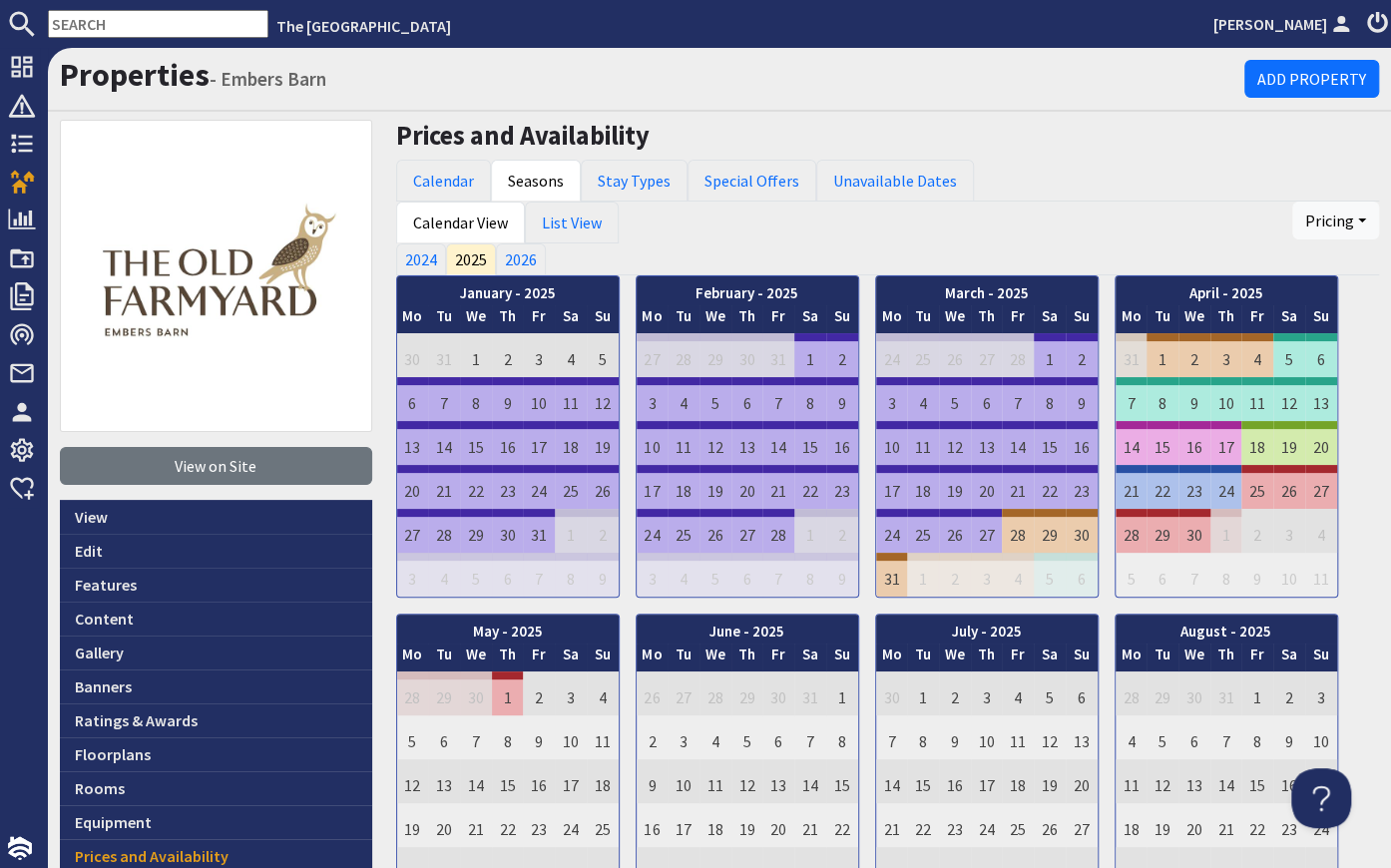 scroll, scrollTop: 0, scrollLeft: 0, axis: both 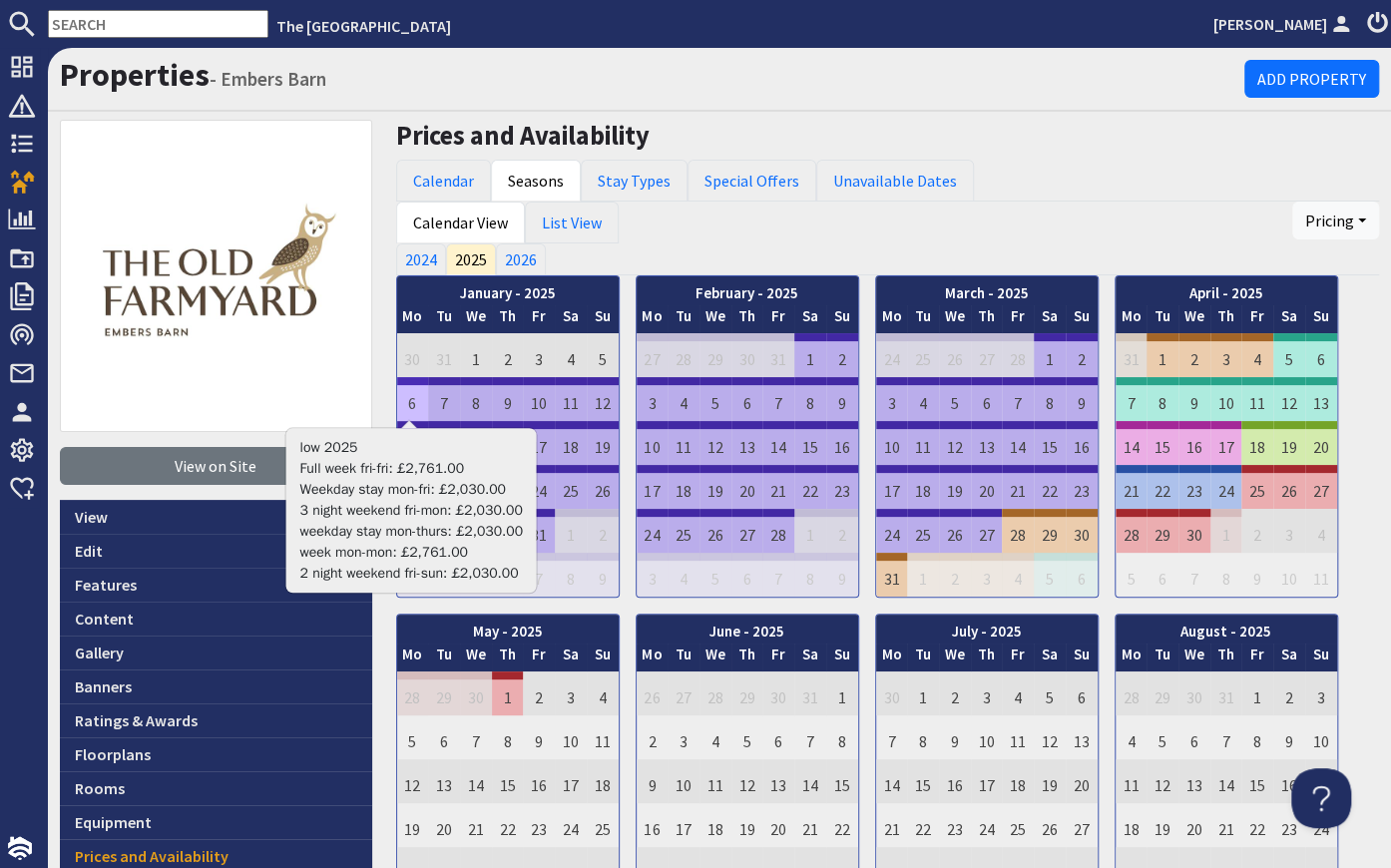 click on "6" at bounding box center (413, 399) 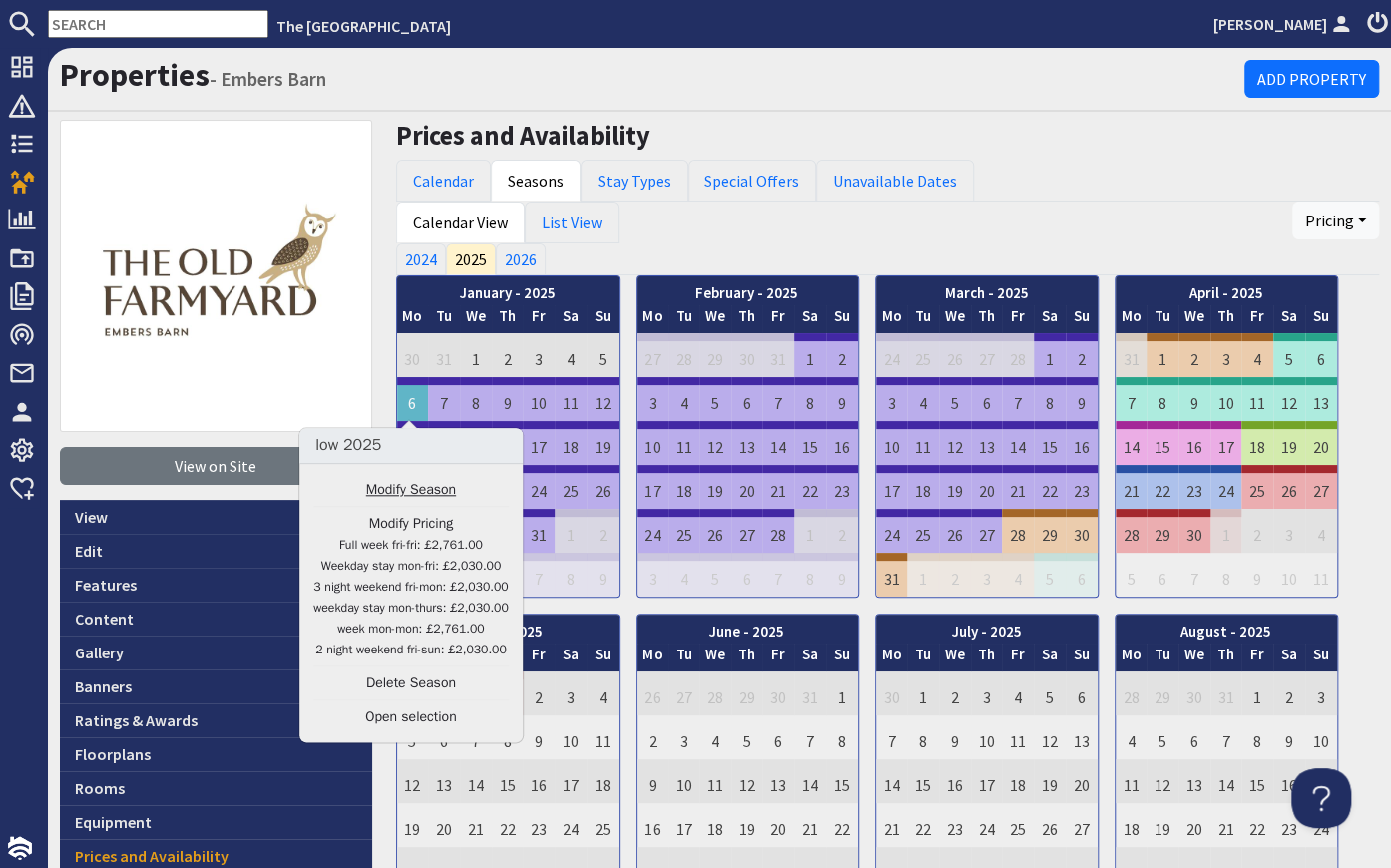 click on "Modify Season" at bounding box center (411, 489) 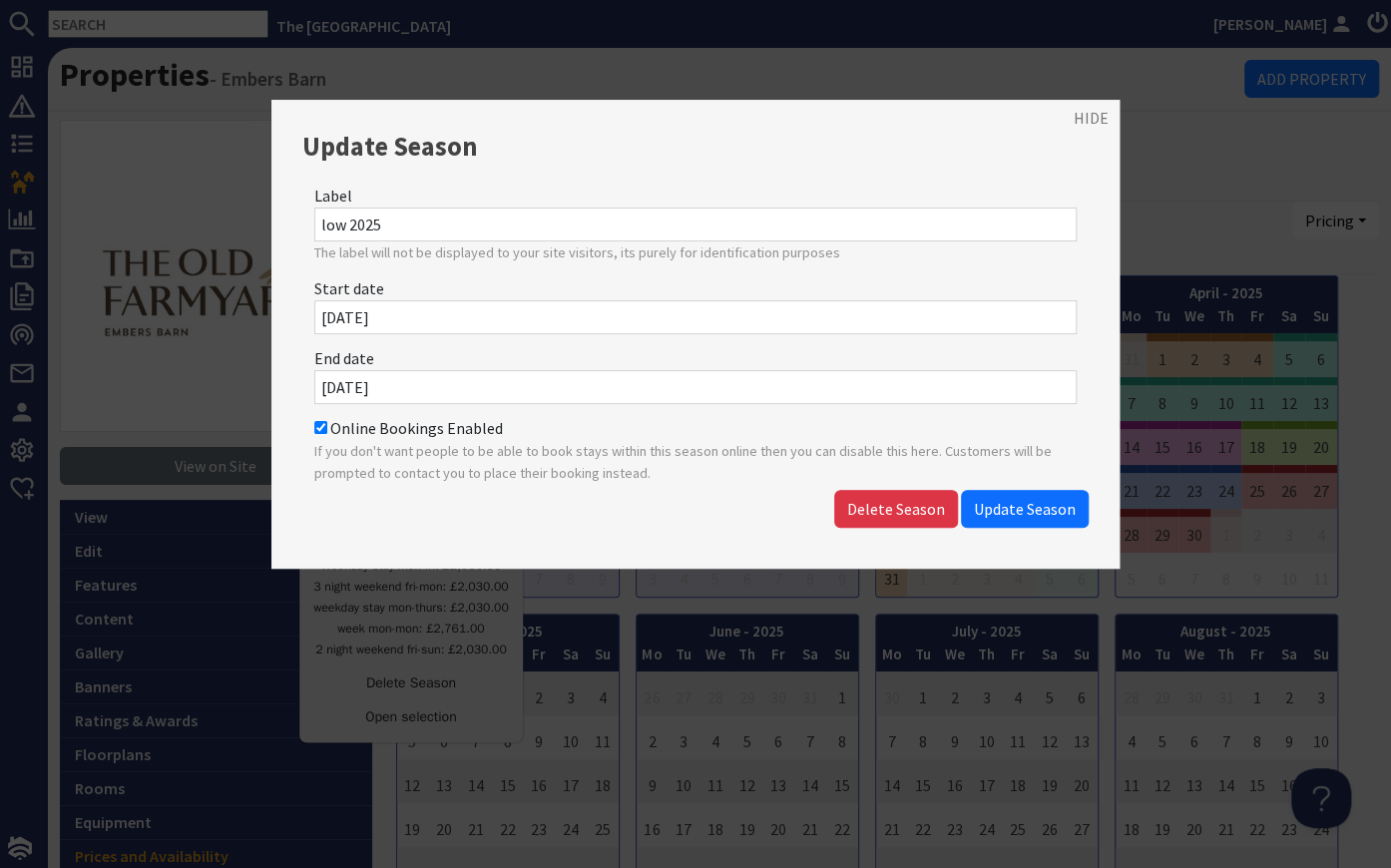 click on "Online Bookings Enabled" at bounding box center (320, 427) 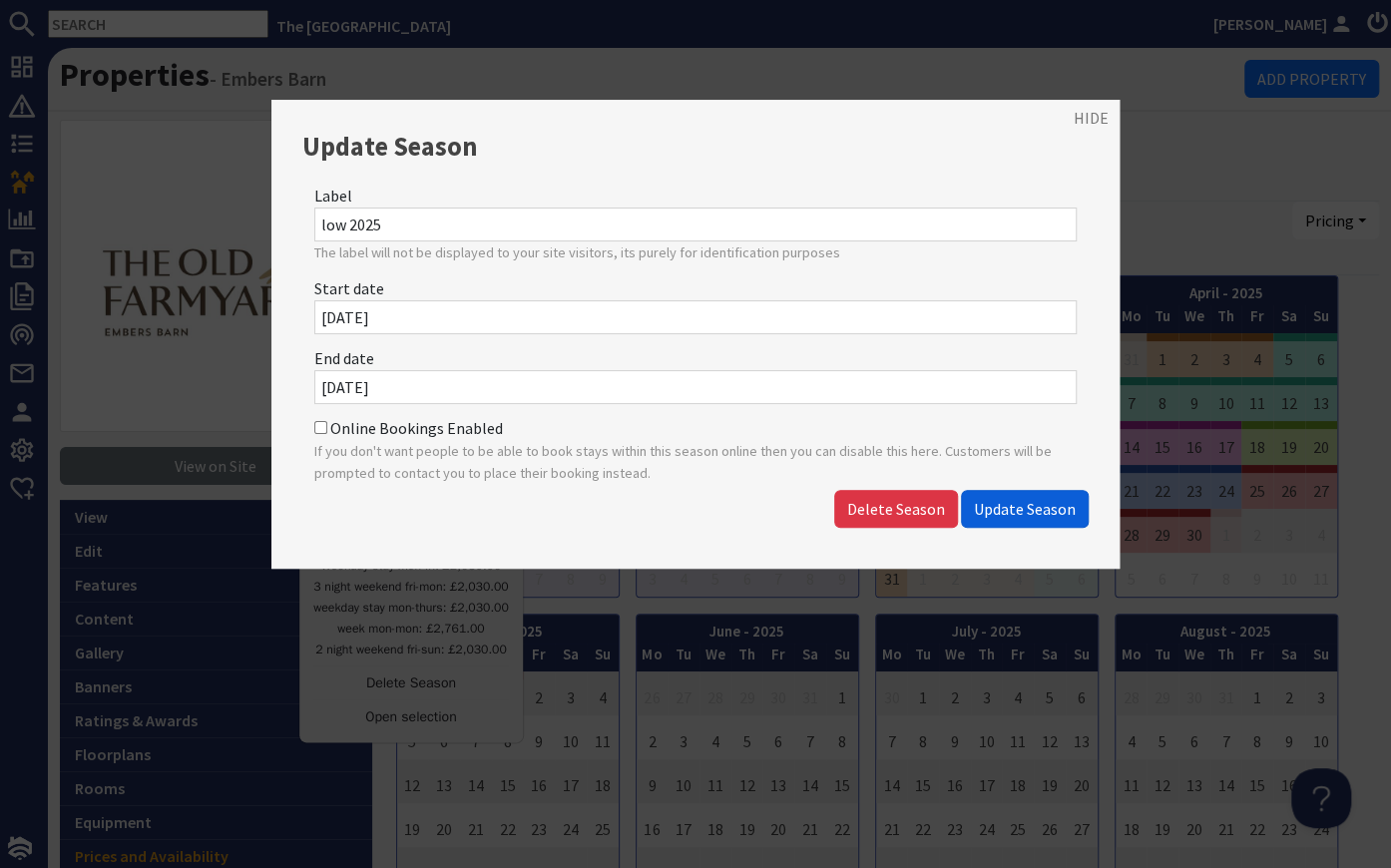 click on "Update Season" at bounding box center [1025, 509] 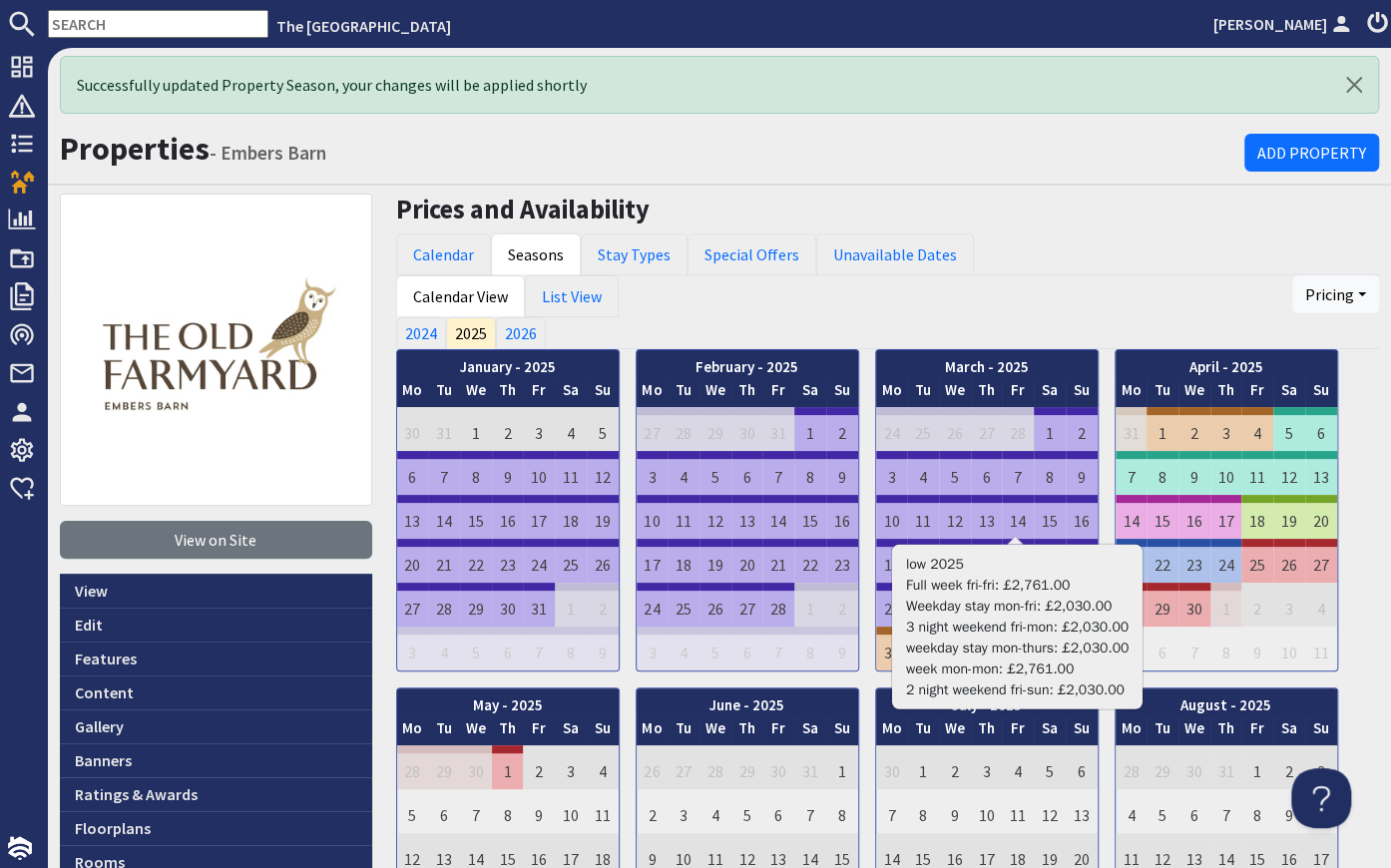 scroll, scrollTop: 0, scrollLeft: 0, axis: both 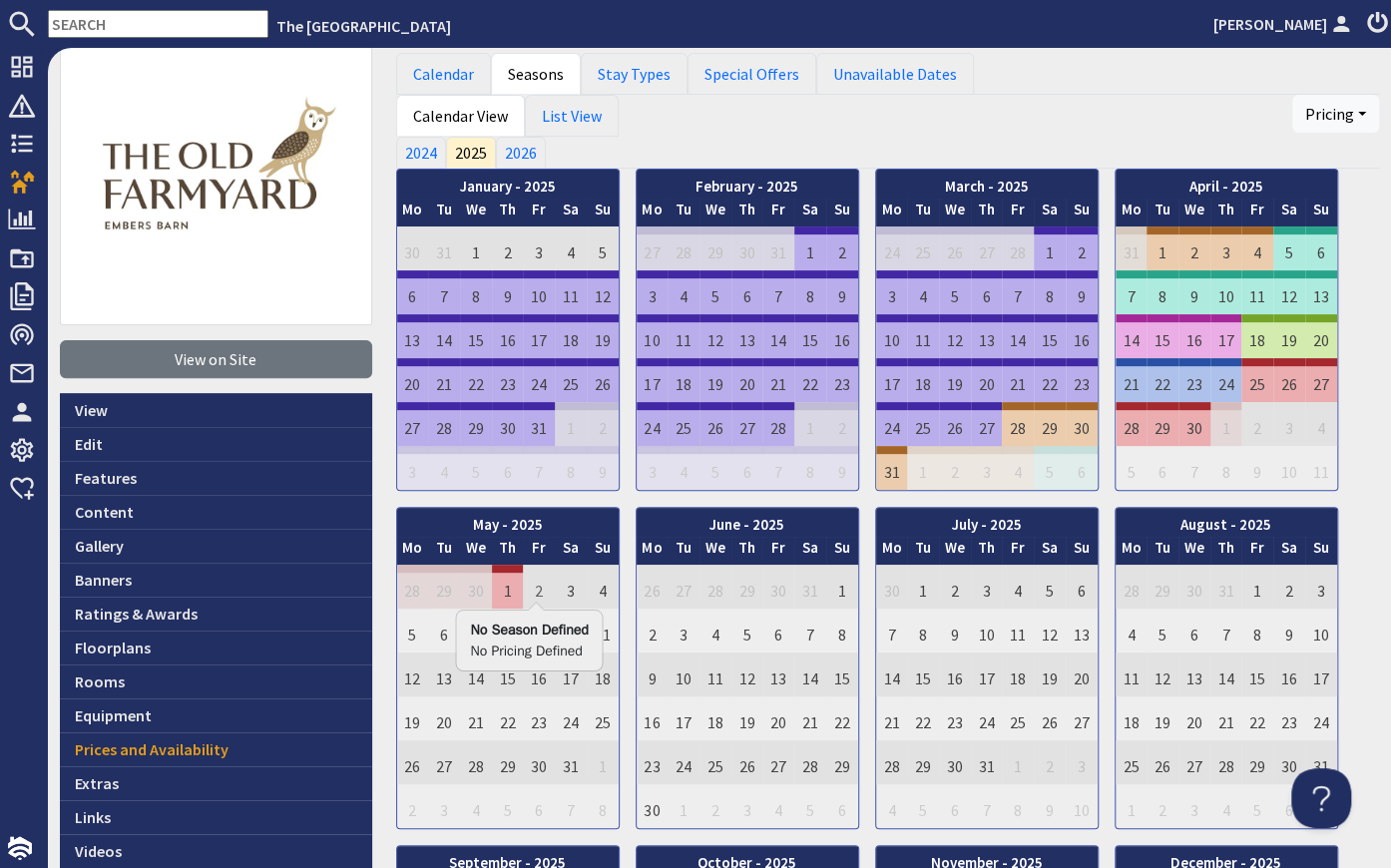 click on "2" at bounding box center (539, 587) 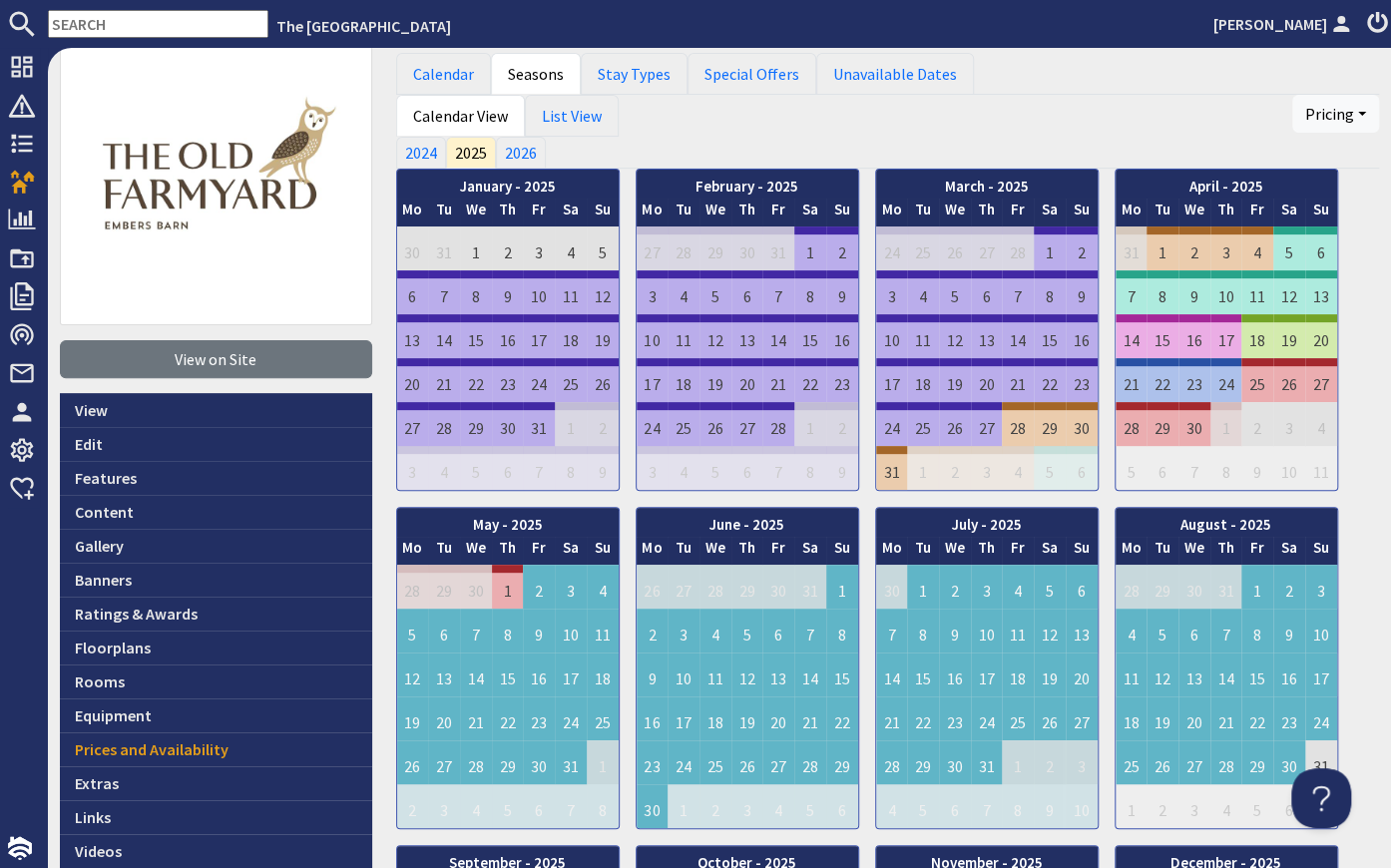 drag, startPoint x: 538, startPoint y: 589, endPoint x: 1270, endPoint y: 824, distance: 768.79711 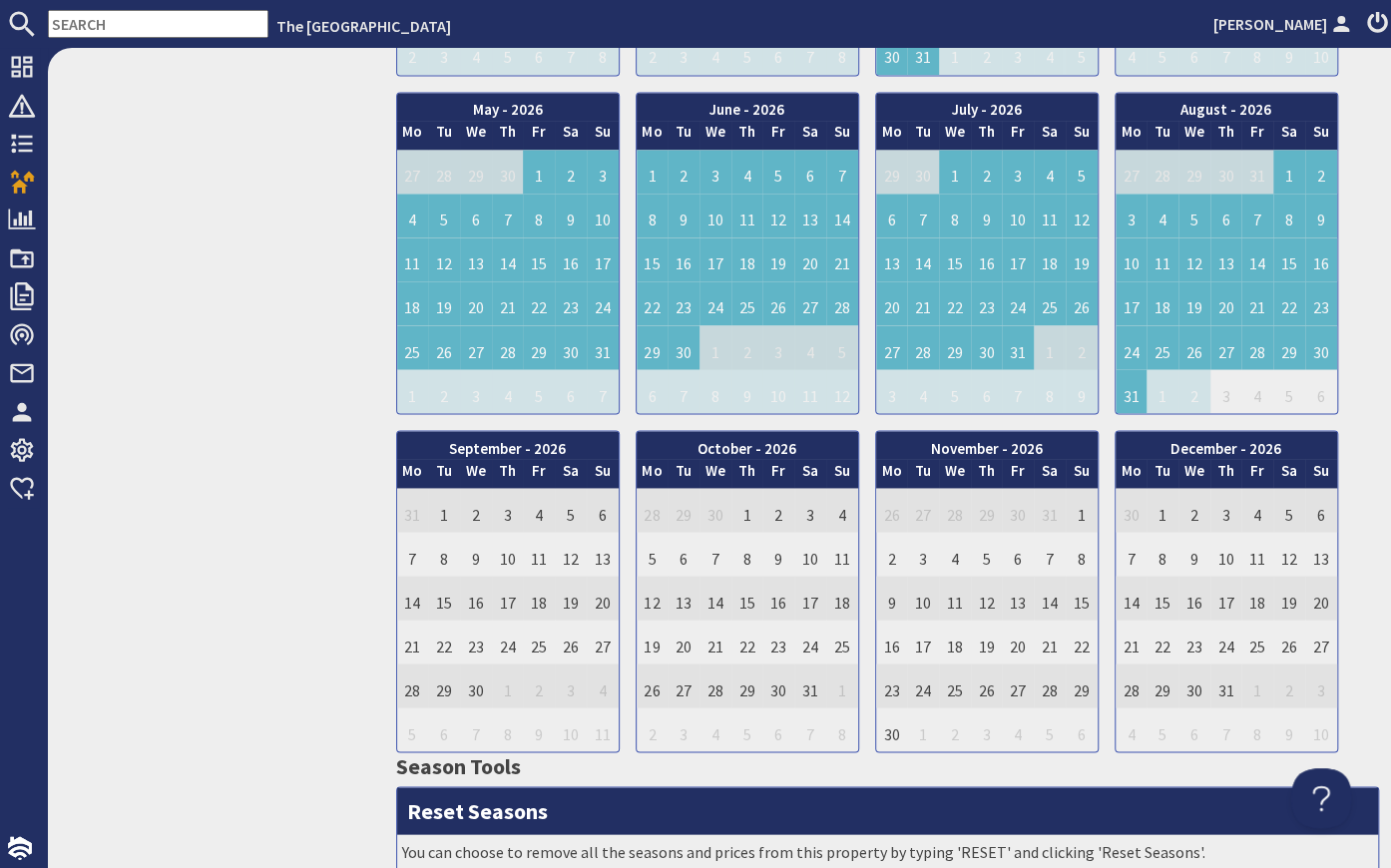 scroll, scrollTop: 1632, scrollLeft: 0, axis: vertical 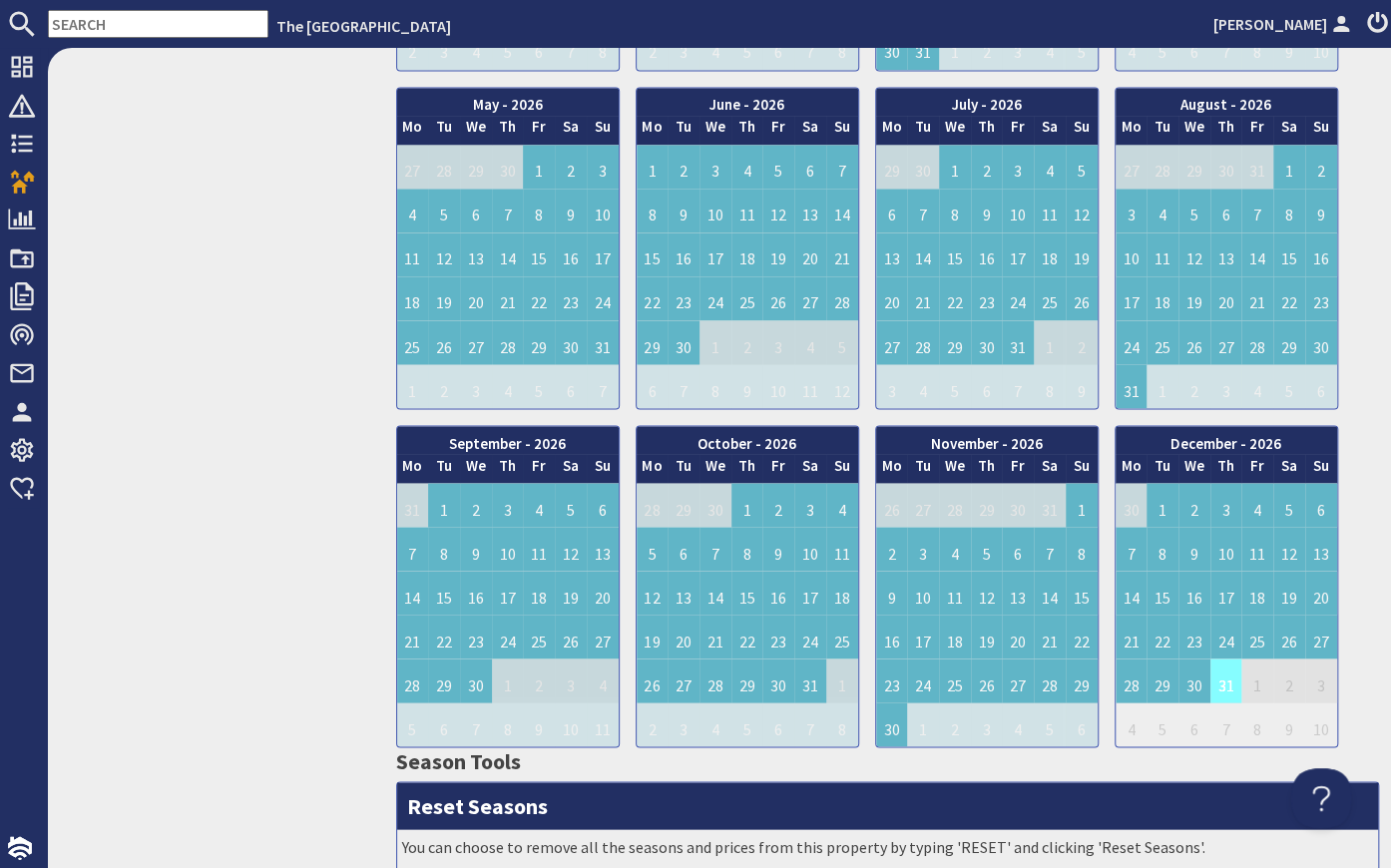 click on "31" at bounding box center [1226, 680] 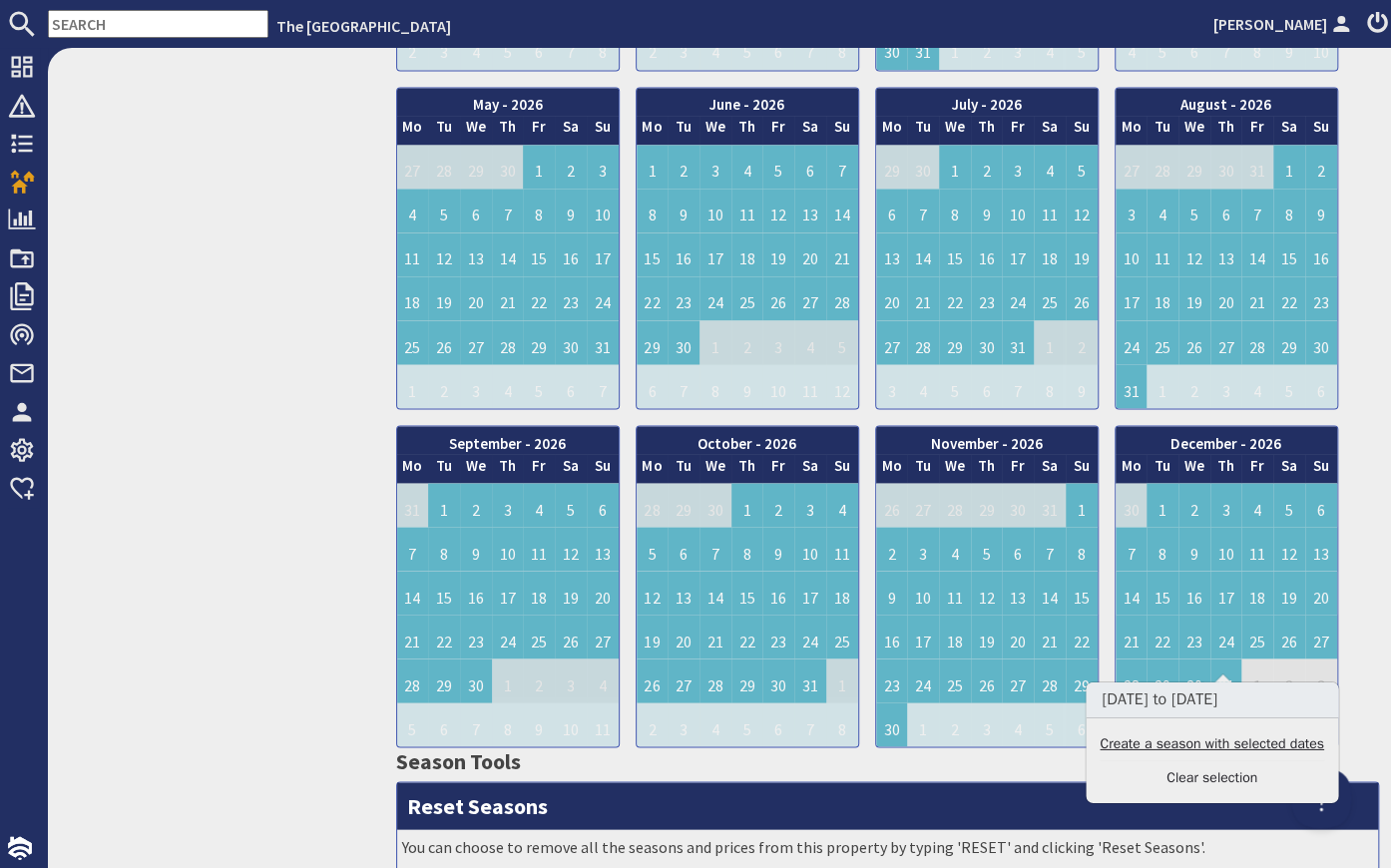 click on "Create a season with selected dates" at bounding box center (1211, 743) 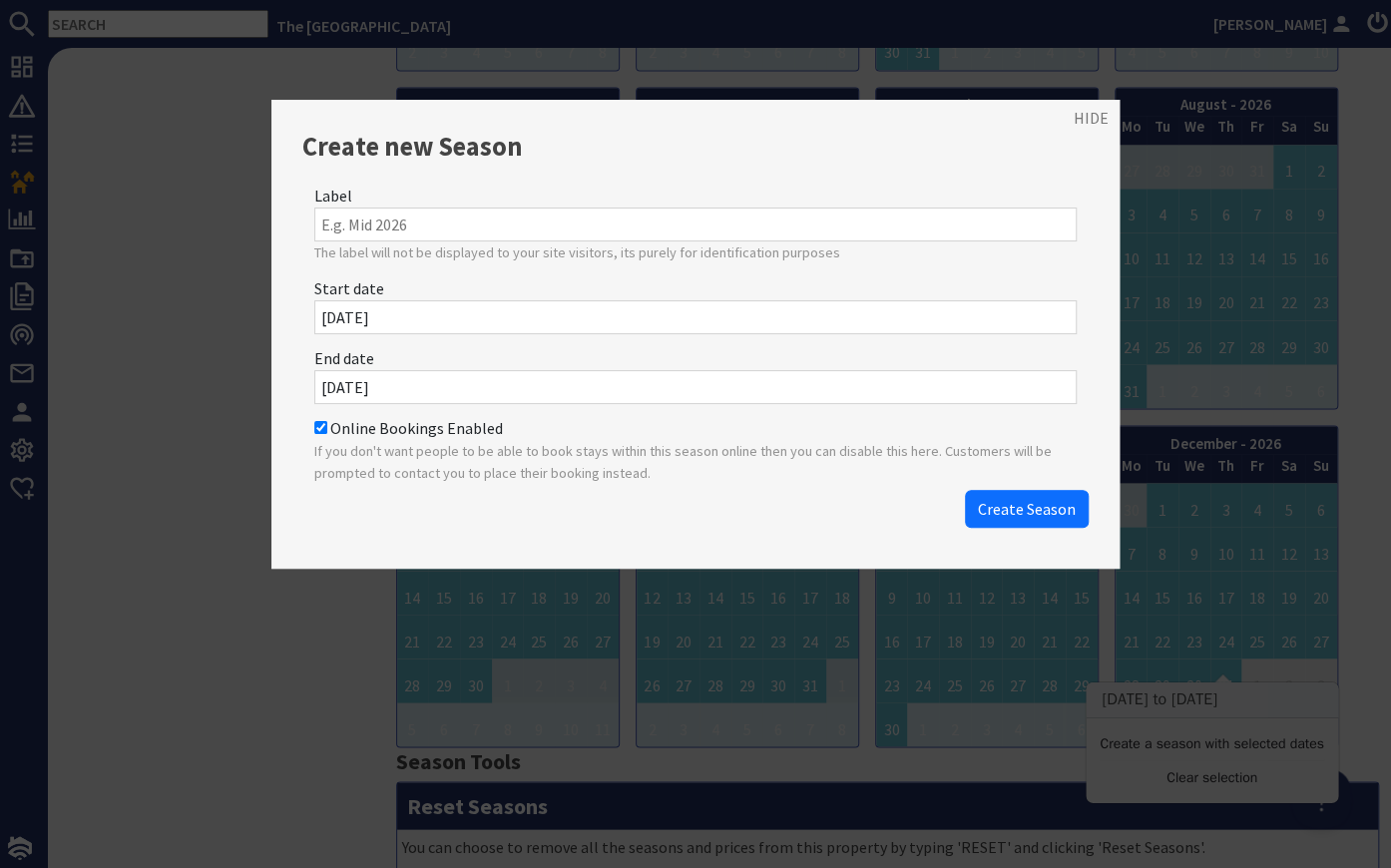 click on "Online Bookings Enabled" at bounding box center (320, 427) 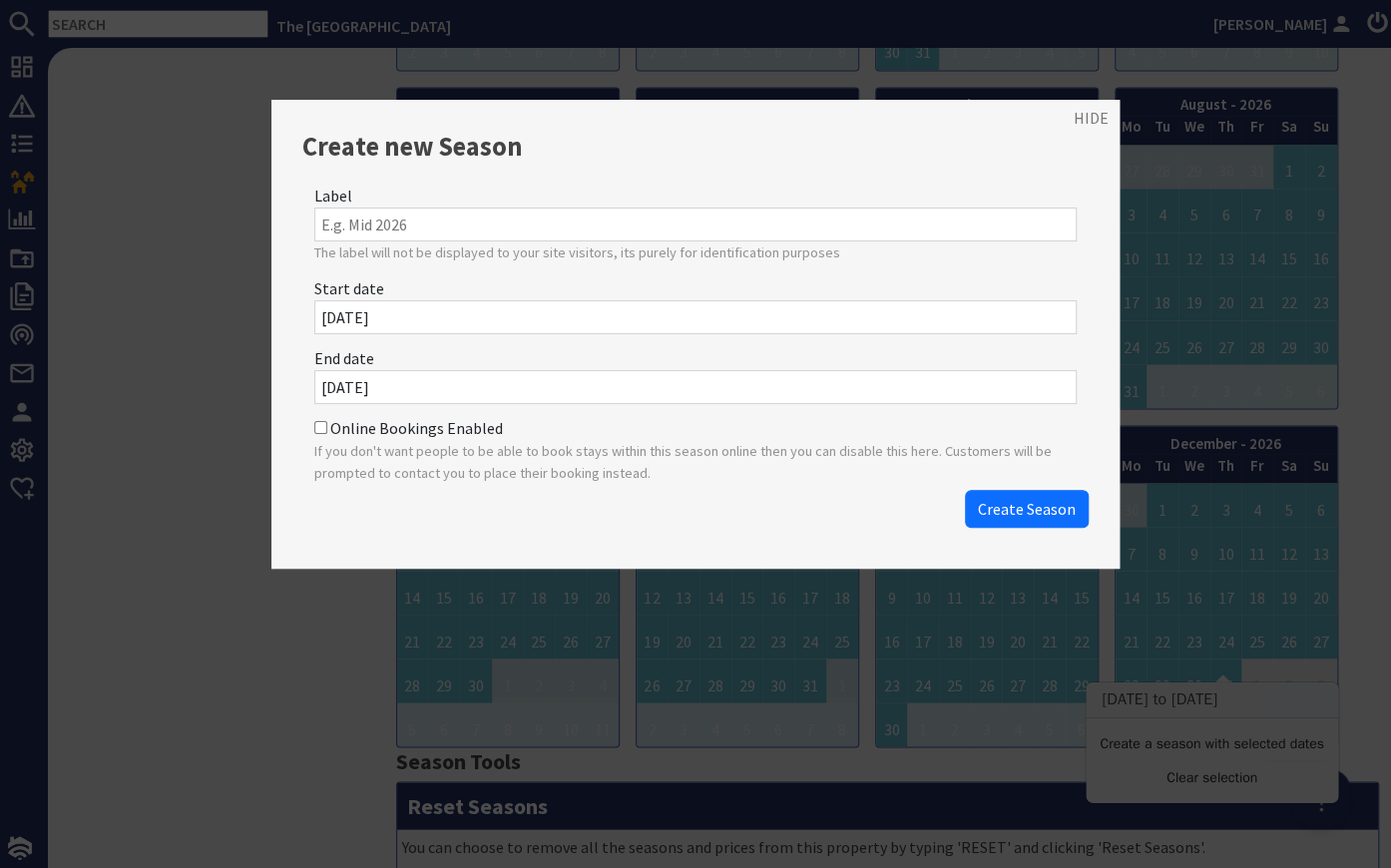 click on "Label" at bounding box center (696, 224) 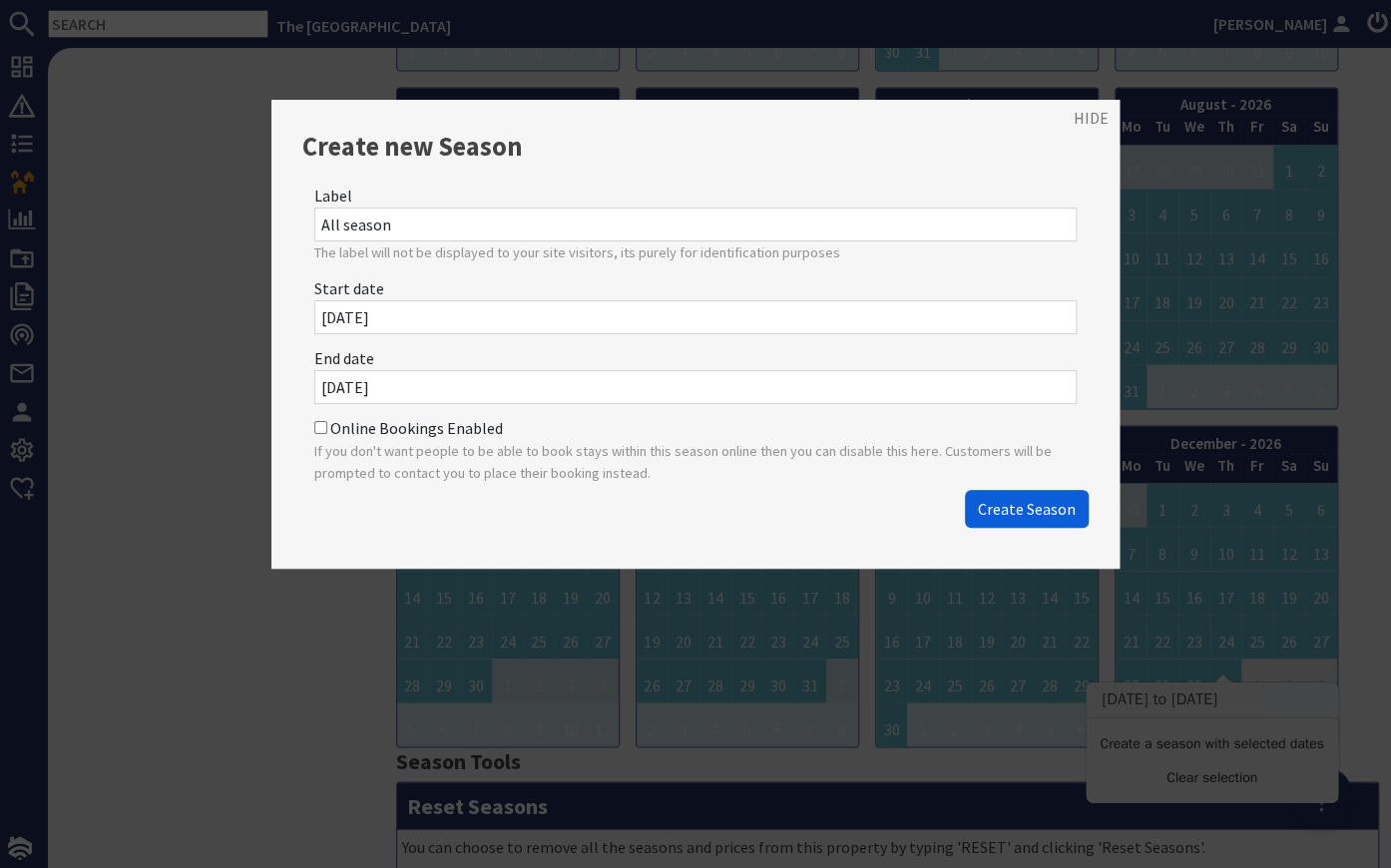 type on "All season" 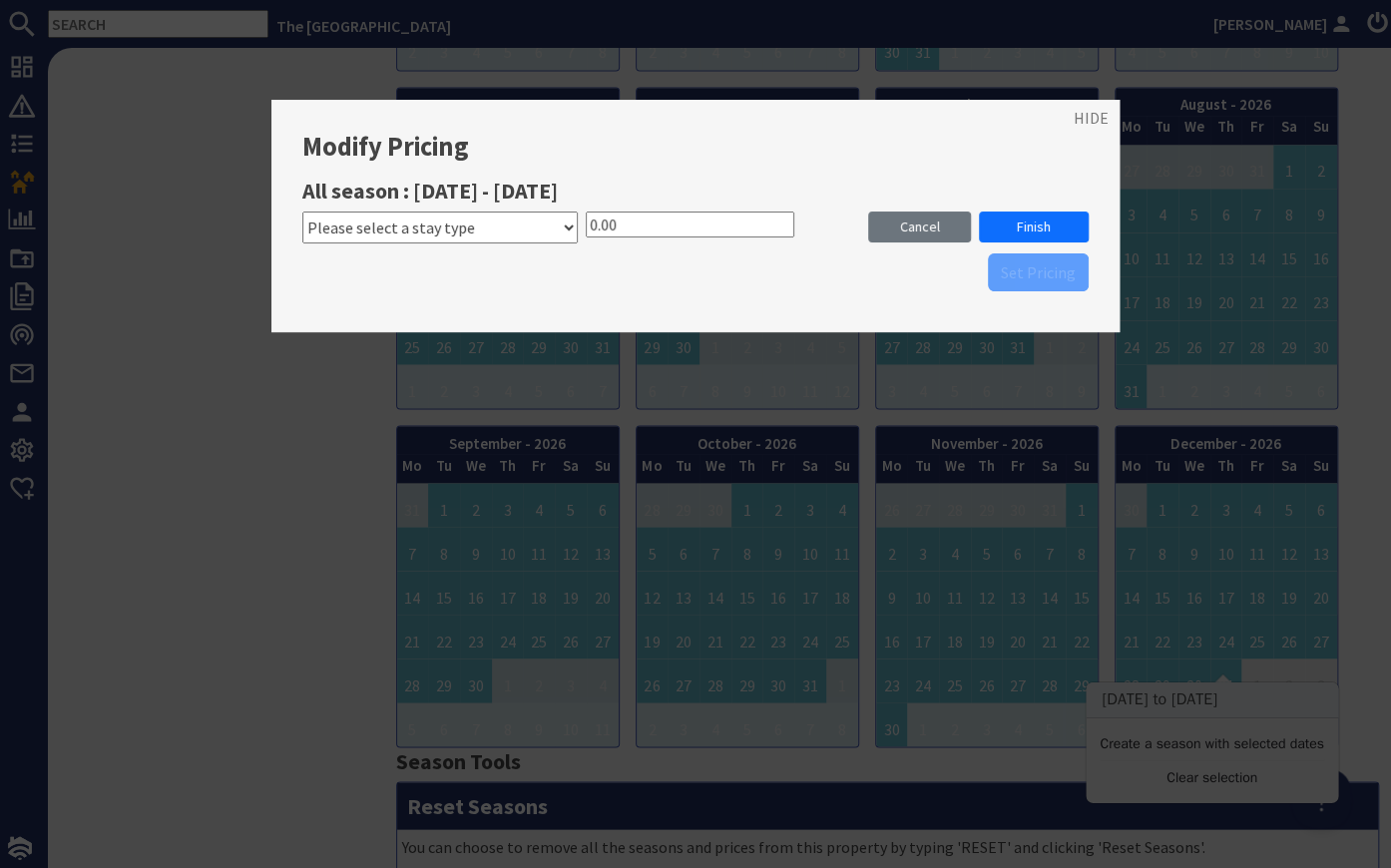 click on "Please select a stay type
Full week fri-fri Weekday stay mon-fri 3 night weekend fri-mon weekday stay mon-thurs week mon-mon 2 night weekend fri-sun" at bounding box center [440, 227] 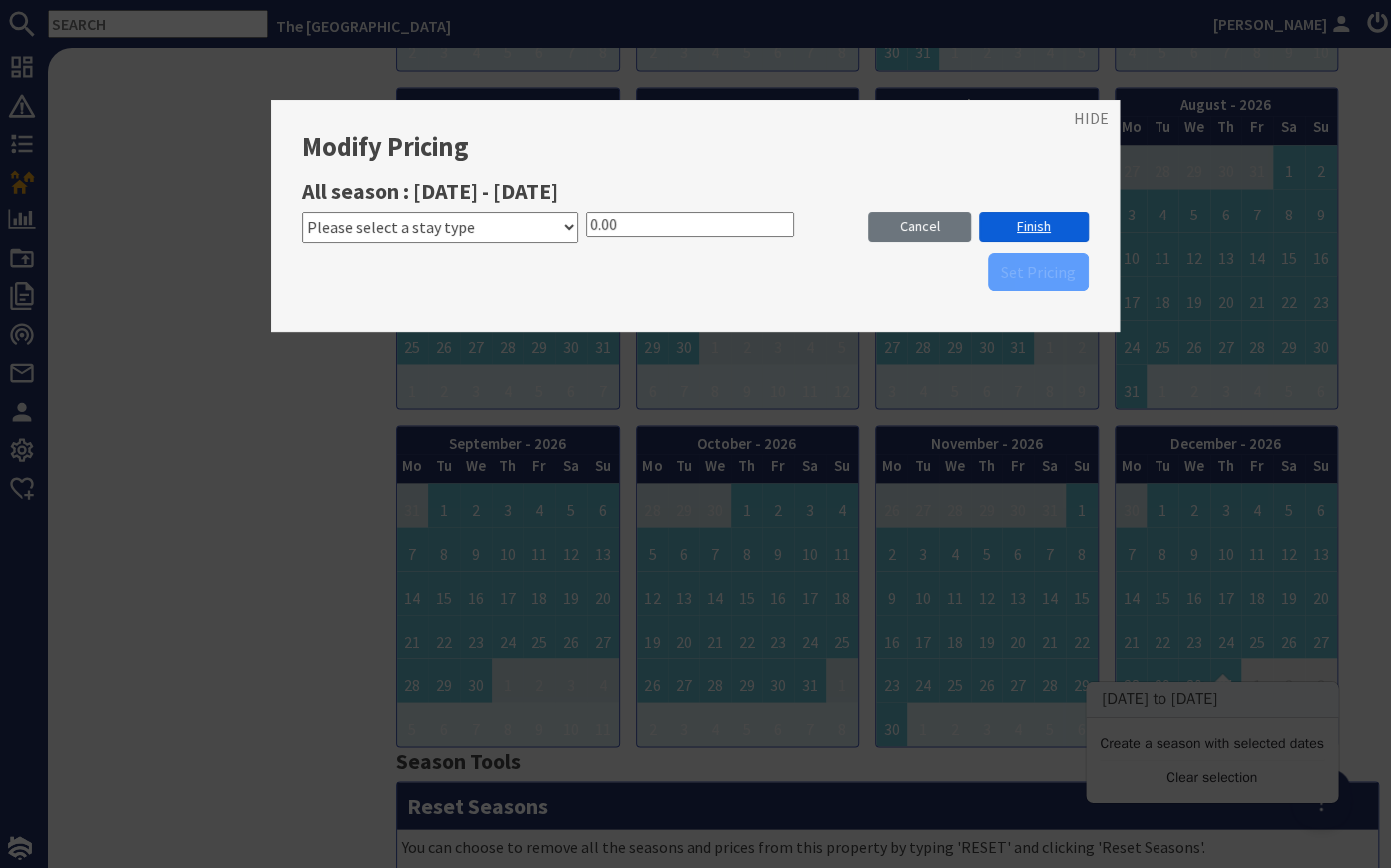 click on "Finish" at bounding box center (1034, 226) 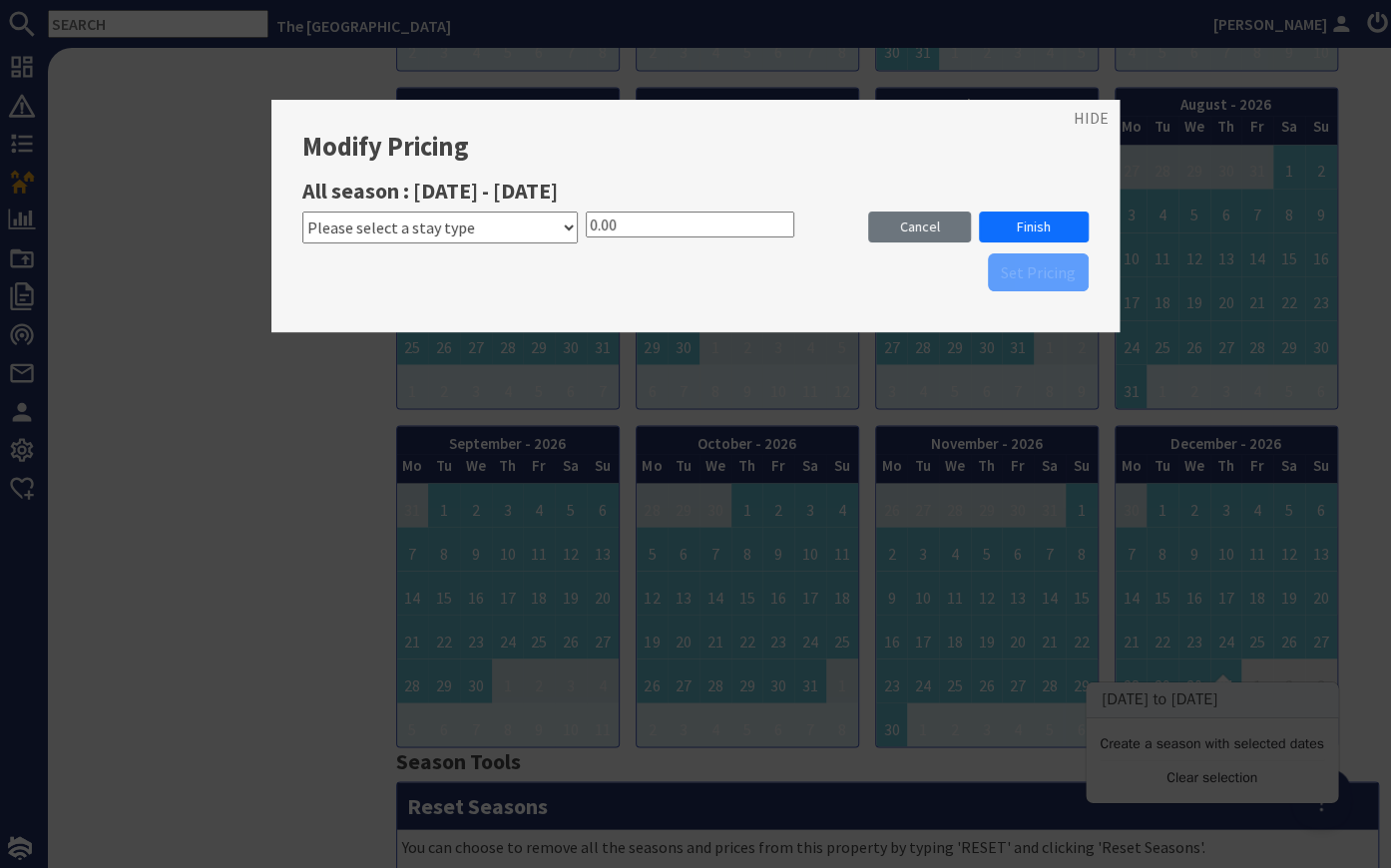 click on "Please select a stay type
Full week fri-fri Weekday stay mon-fri 3 night weekend fri-mon weekday stay mon-thurs week mon-mon 2 night weekend fri-sun" at bounding box center (440, 227) 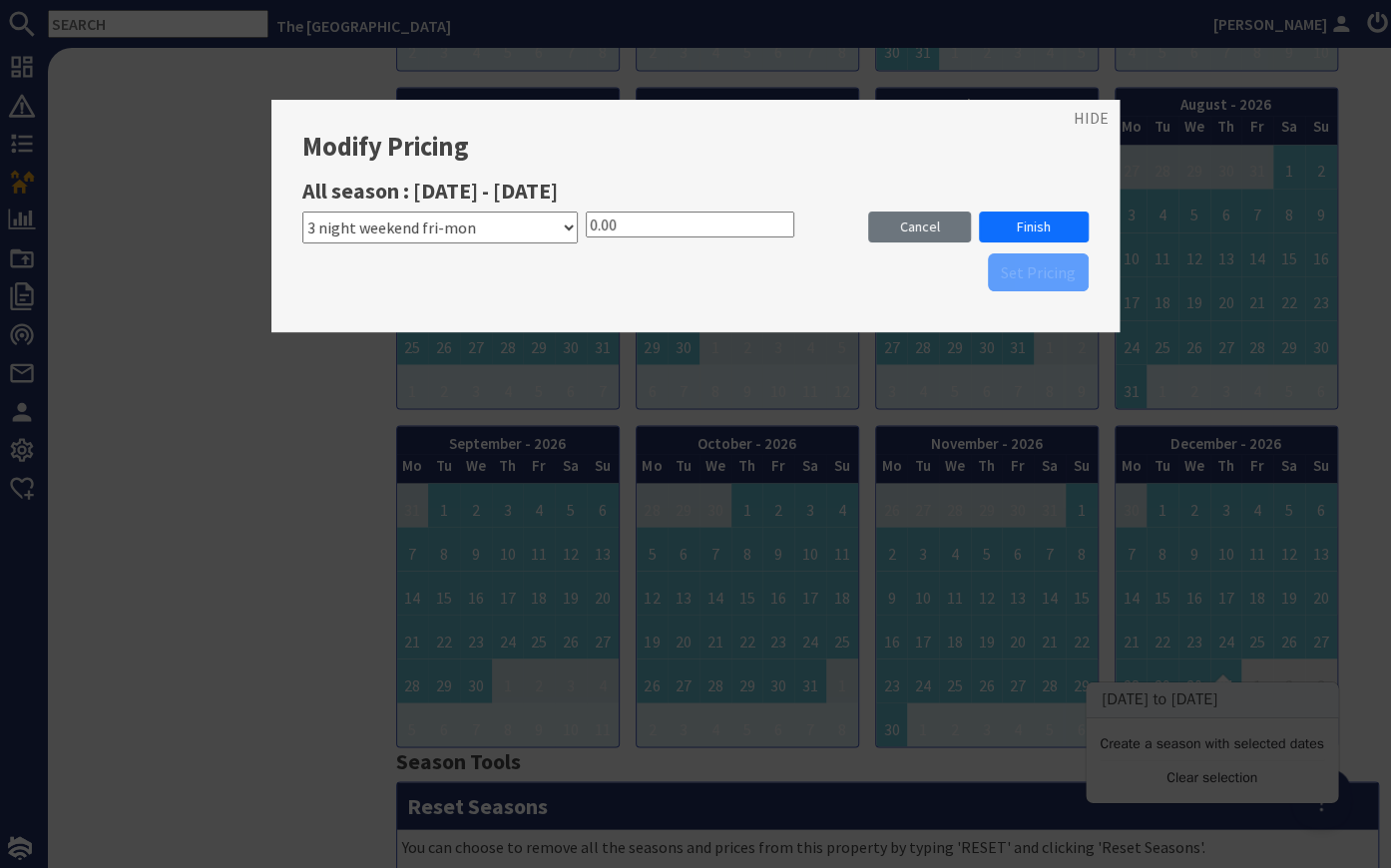 click on "Please select a stay type
Full week fri-fri Weekday stay mon-fri 3 night weekend fri-mon weekday stay mon-thurs week mon-mon 2 night weekend fri-sun" at bounding box center [440, 227] 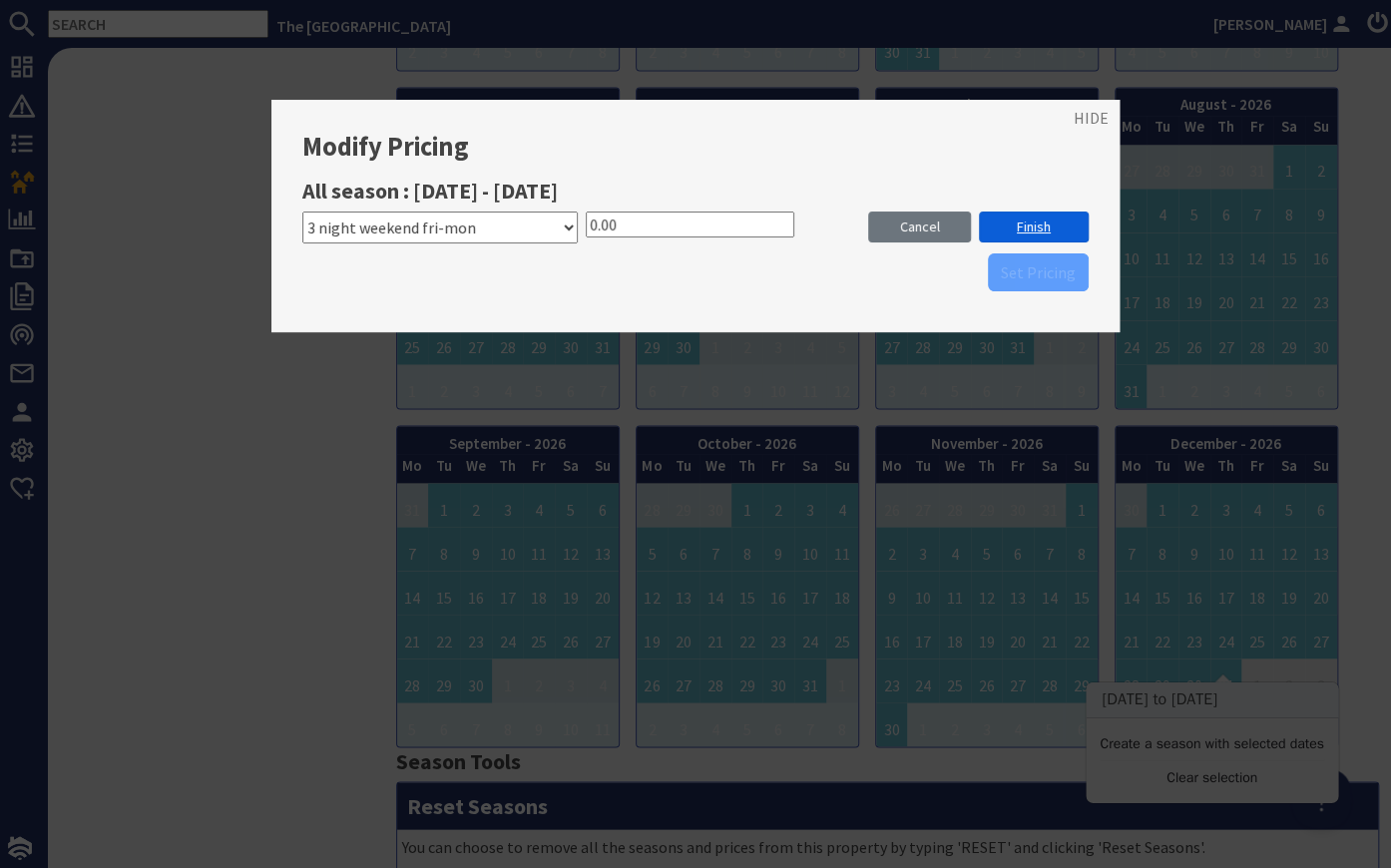 click on "Finish" at bounding box center [1034, 226] 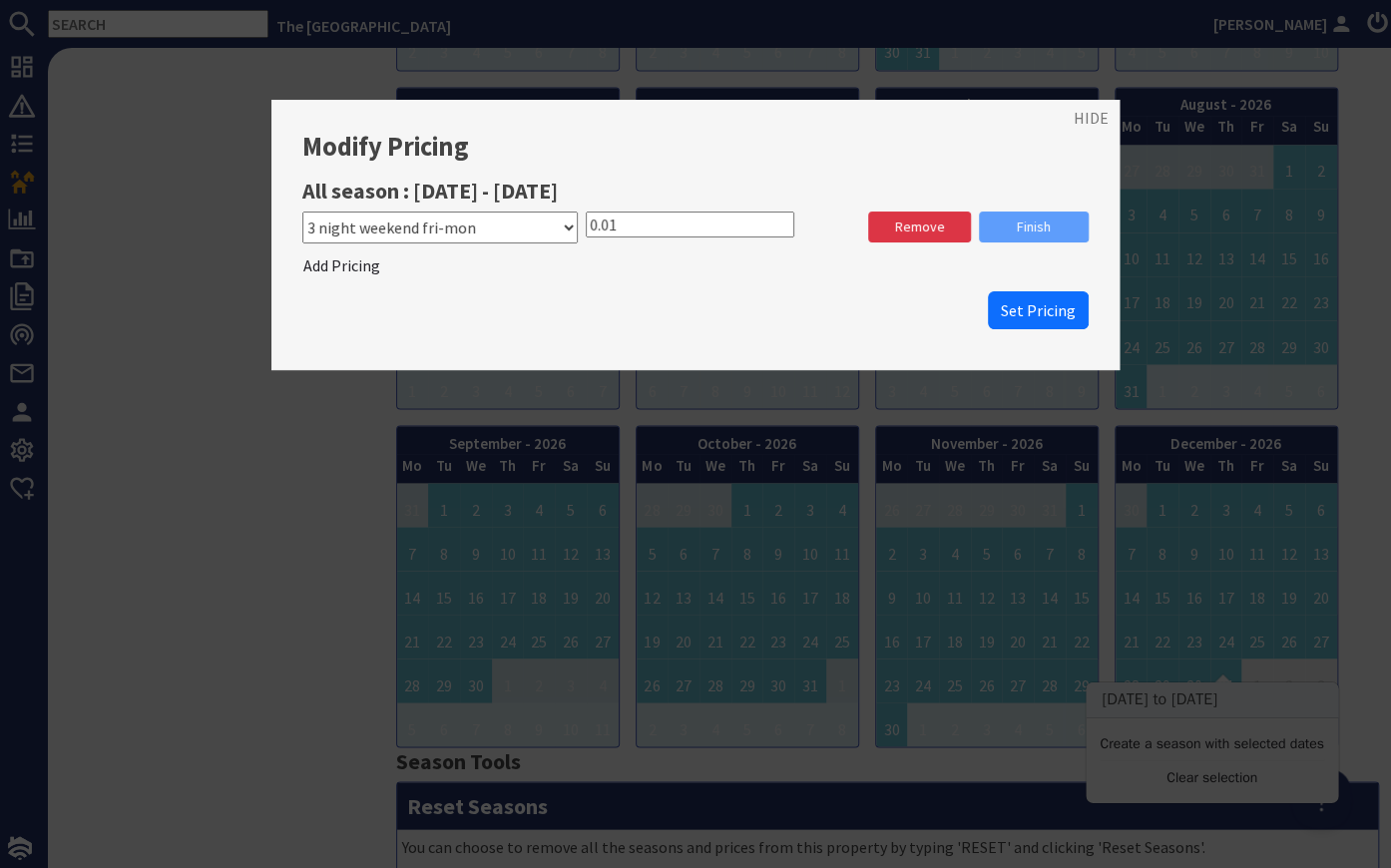 type on "0.01" 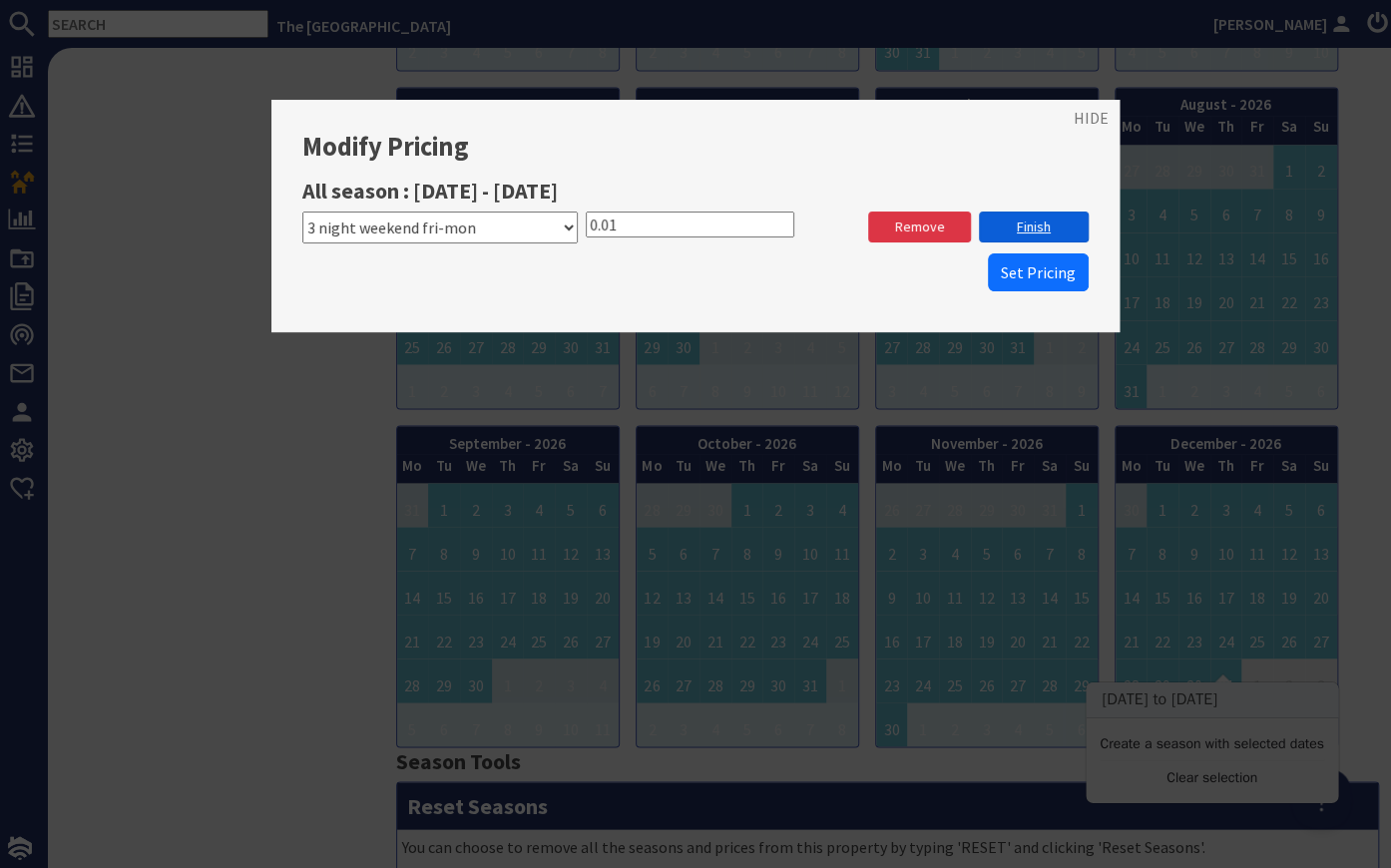 click on "Finish" at bounding box center (1034, 226) 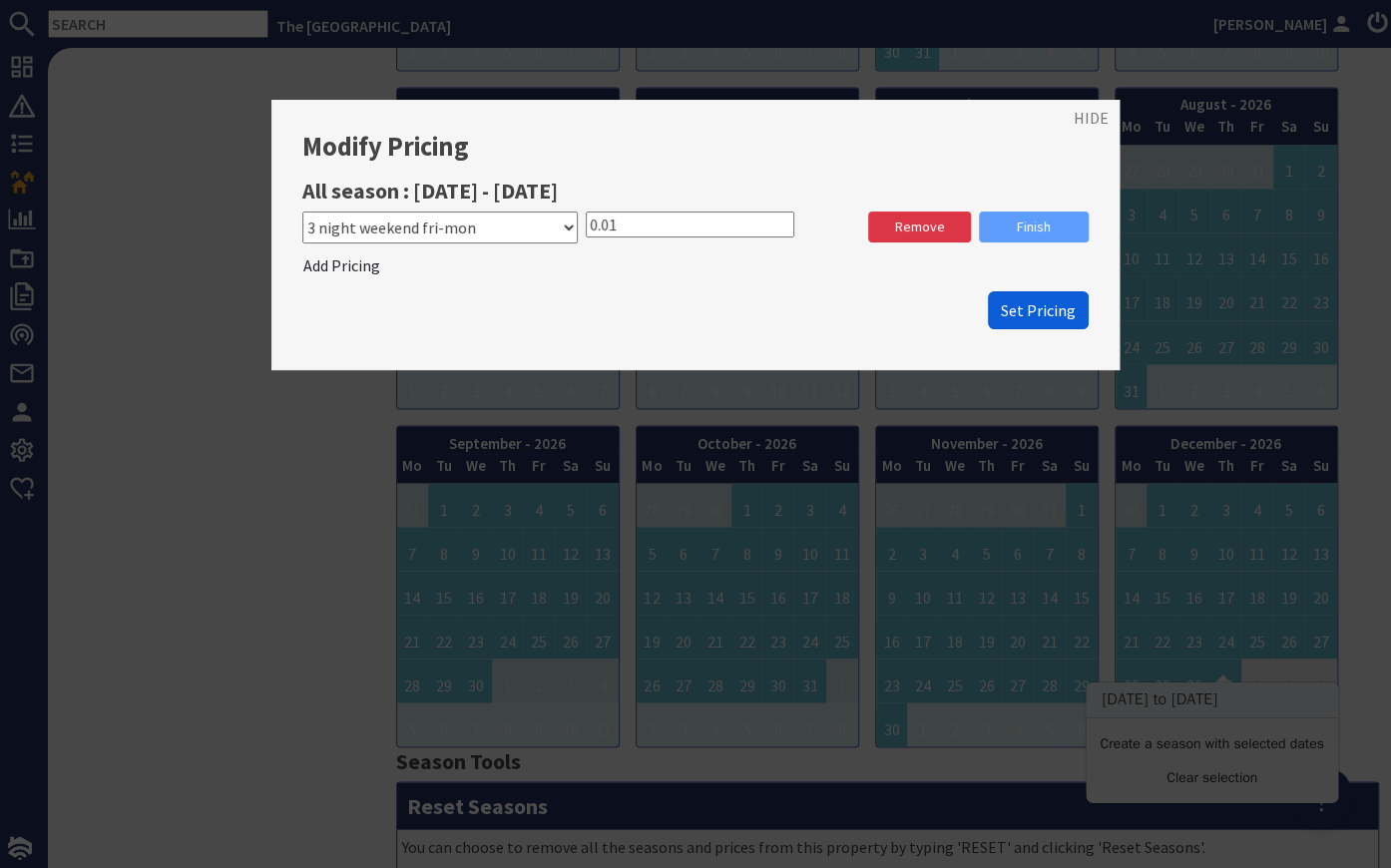 click on "Set Pricing" at bounding box center (1038, 310) 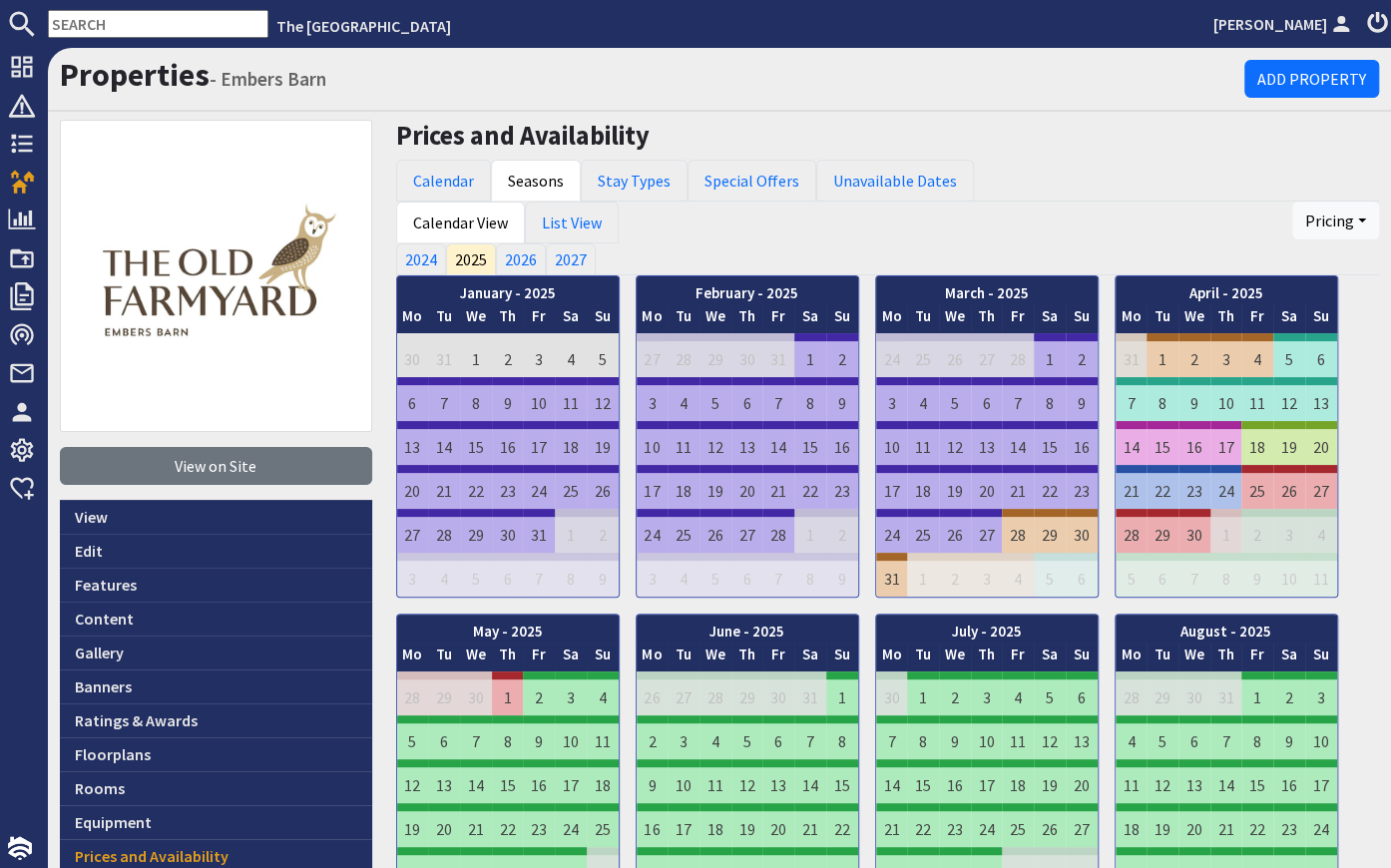 scroll, scrollTop: 1632, scrollLeft: 0, axis: vertical 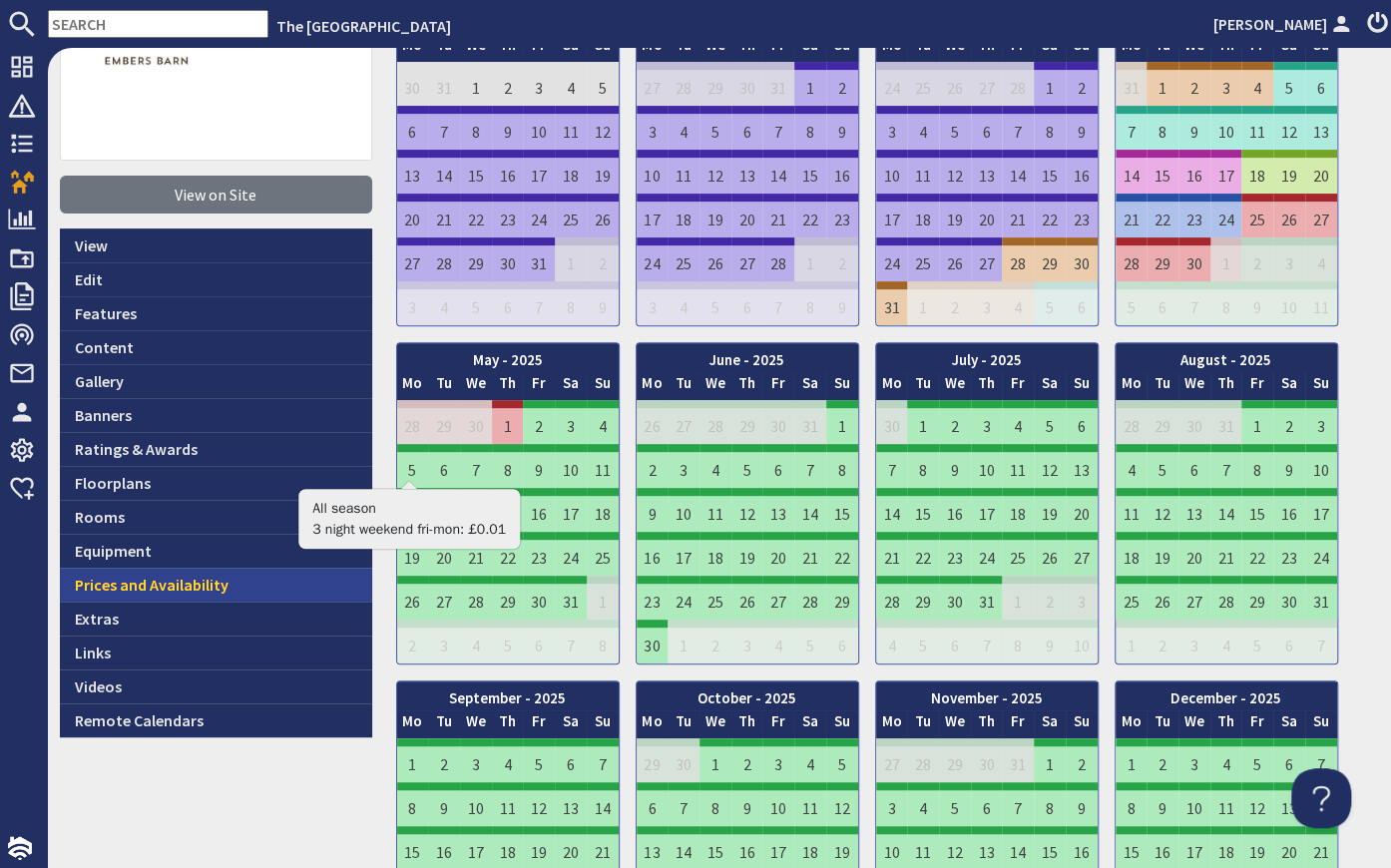 click on "Prices and Availability" at bounding box center (216, 585) 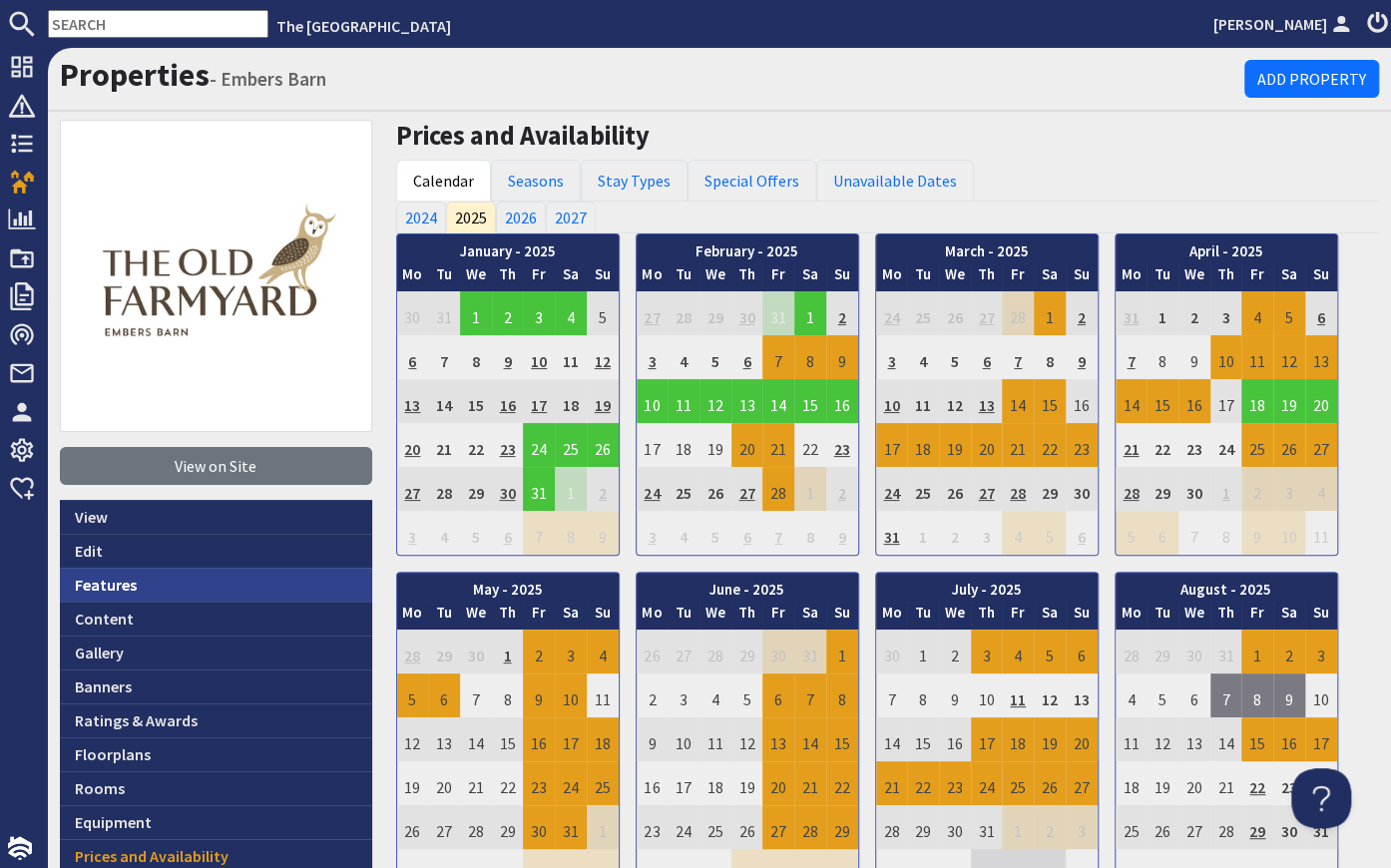 scroll, scrollTop: 0, scrollLeft: 0, axis: both 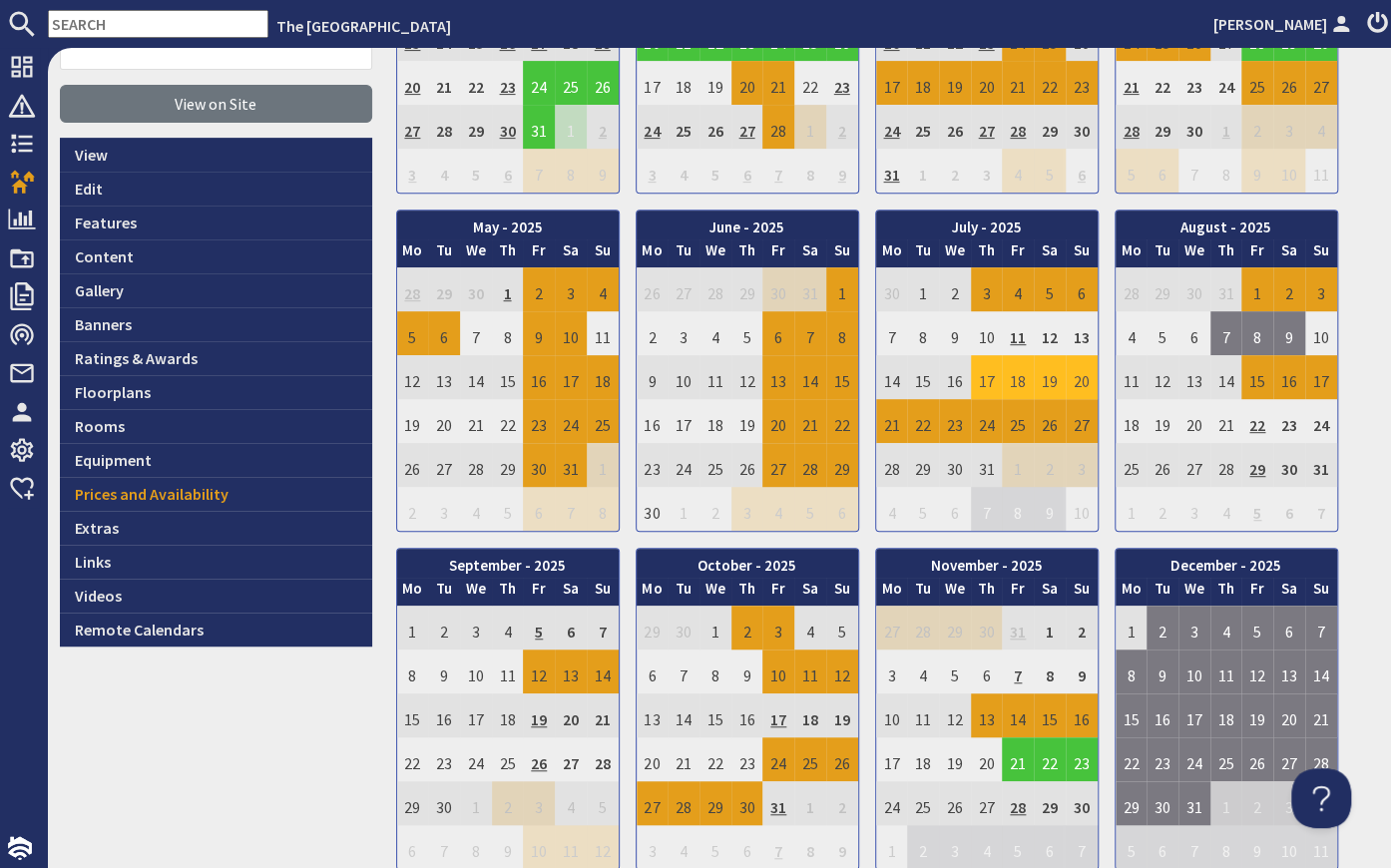 click on "17" at bounding box center (987, 377) 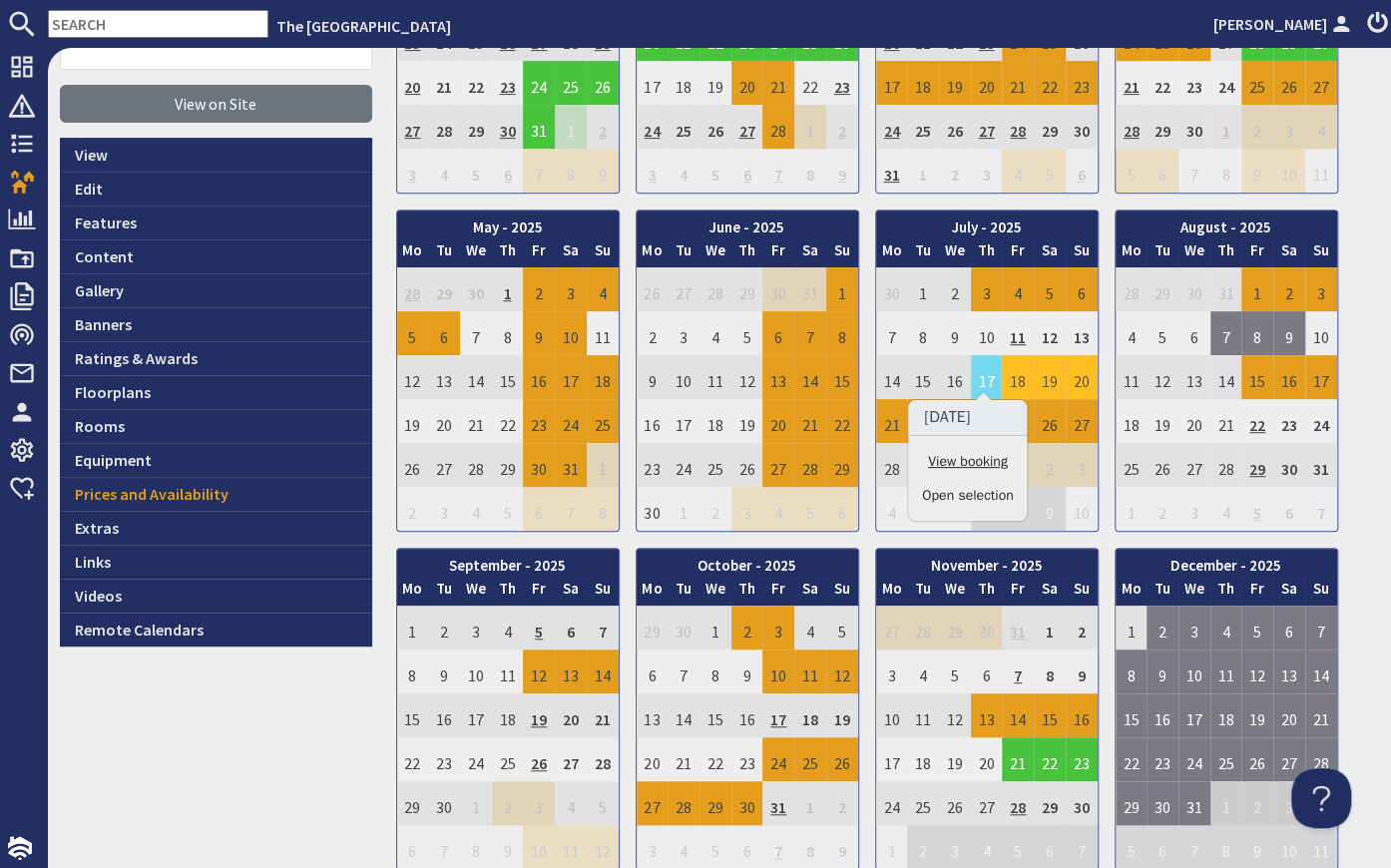 click on "View booking" at bounding box center [967, 461] 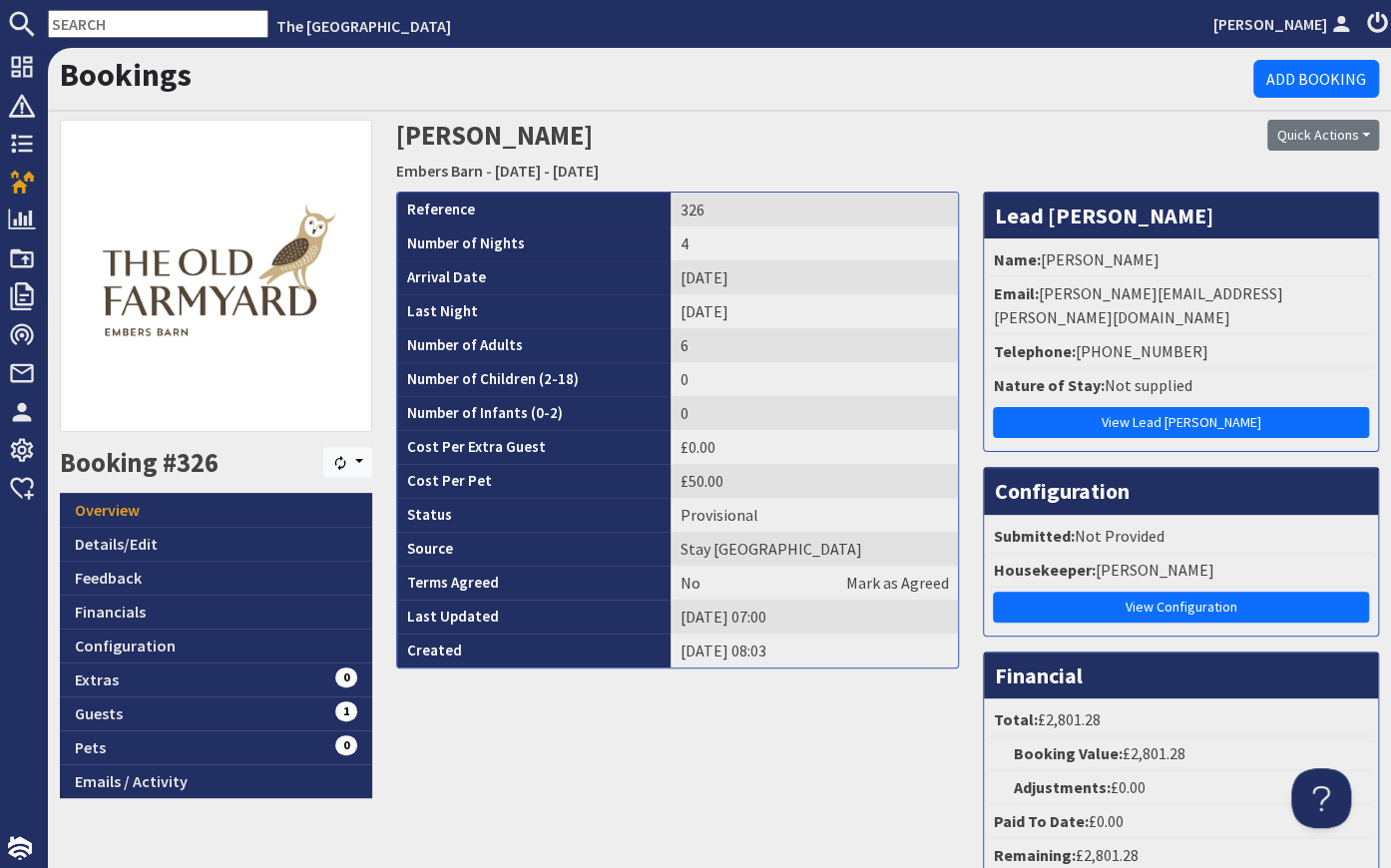 scroll, scrollTop: 0, scrollLeft: 0, axis: both 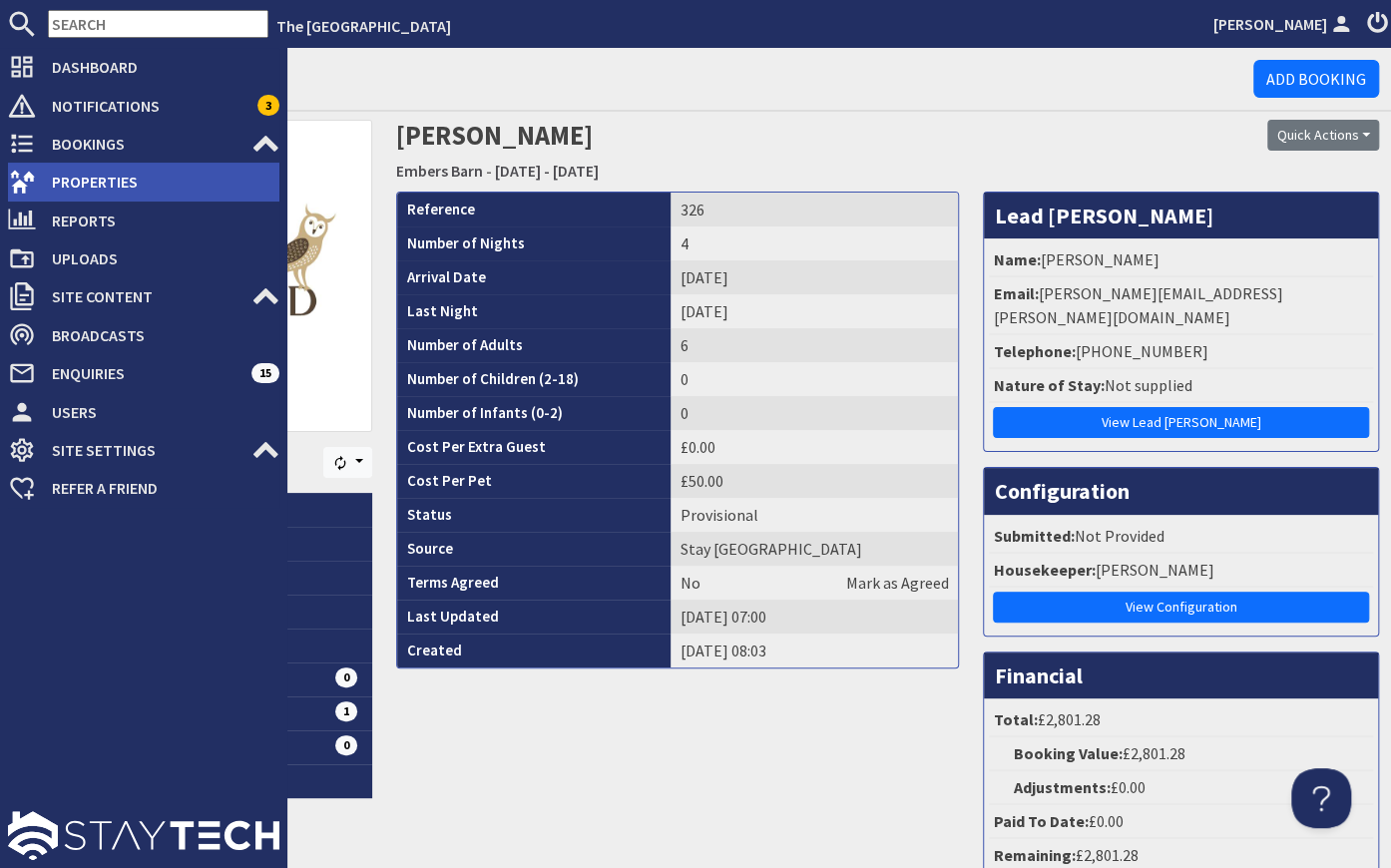 click on "Properties" at bounding box center [158, 182] 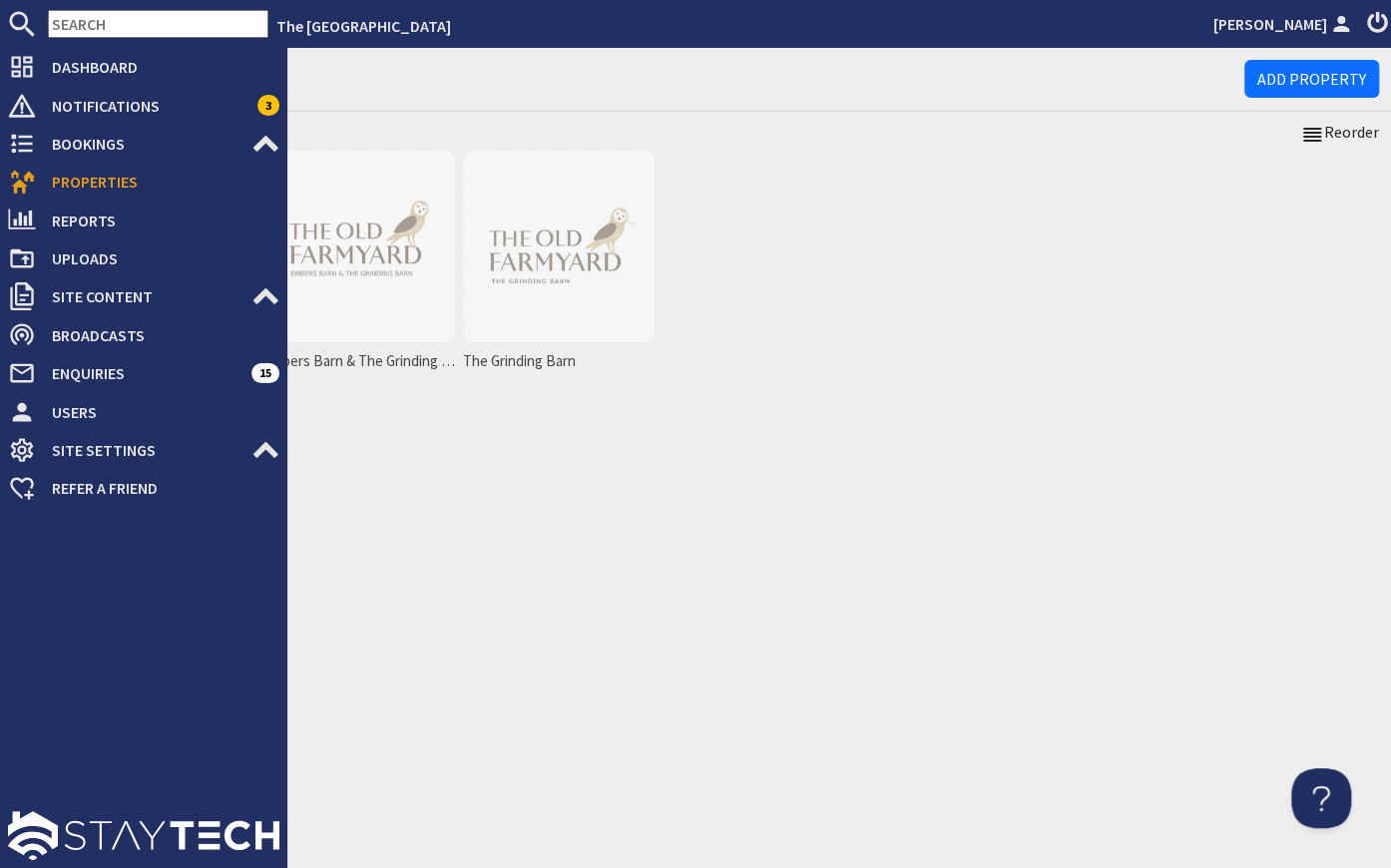 scroll, scrollTop: 0, scrollLeft: 0, axis: both 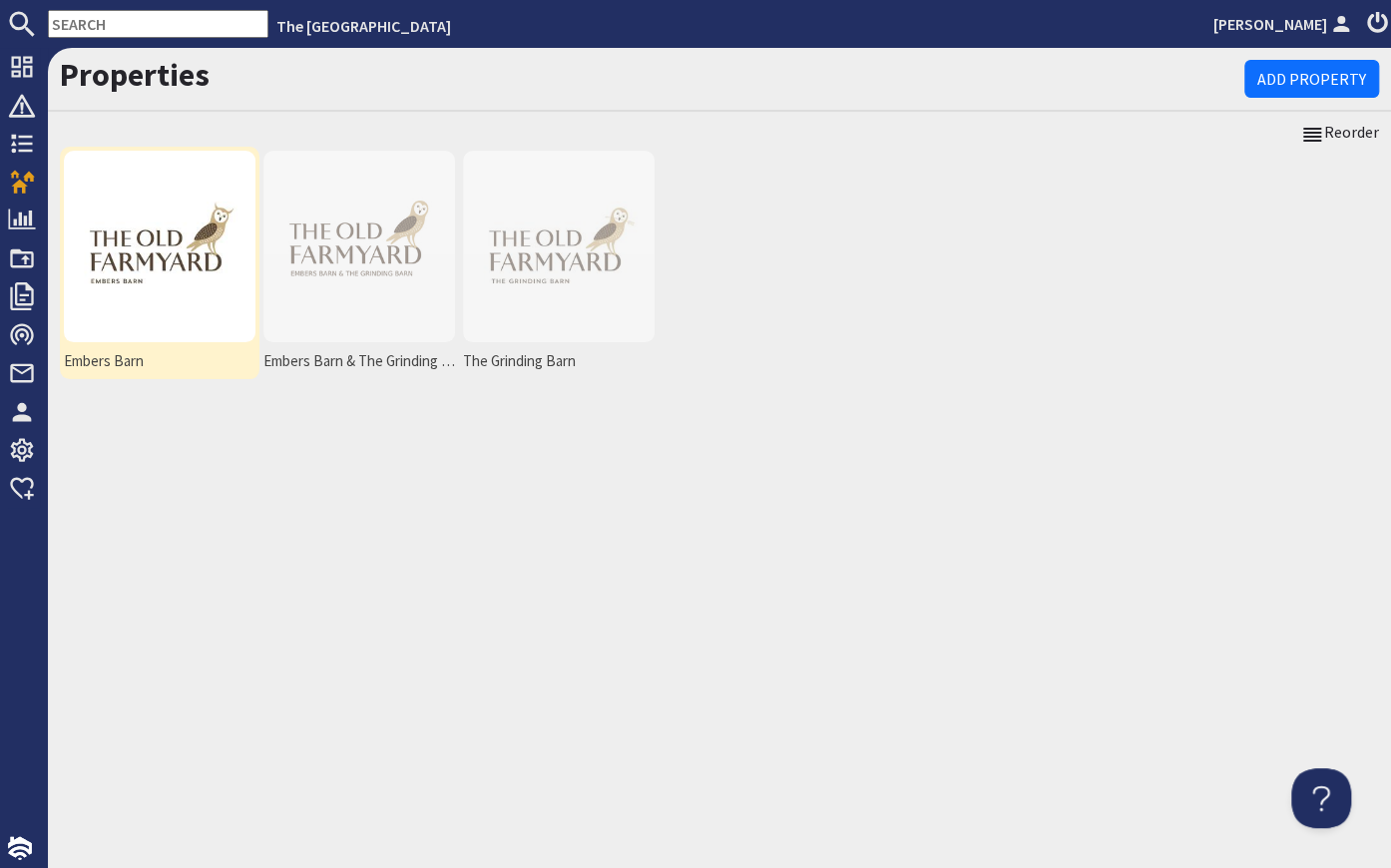 click at bounding box center [160, 246] 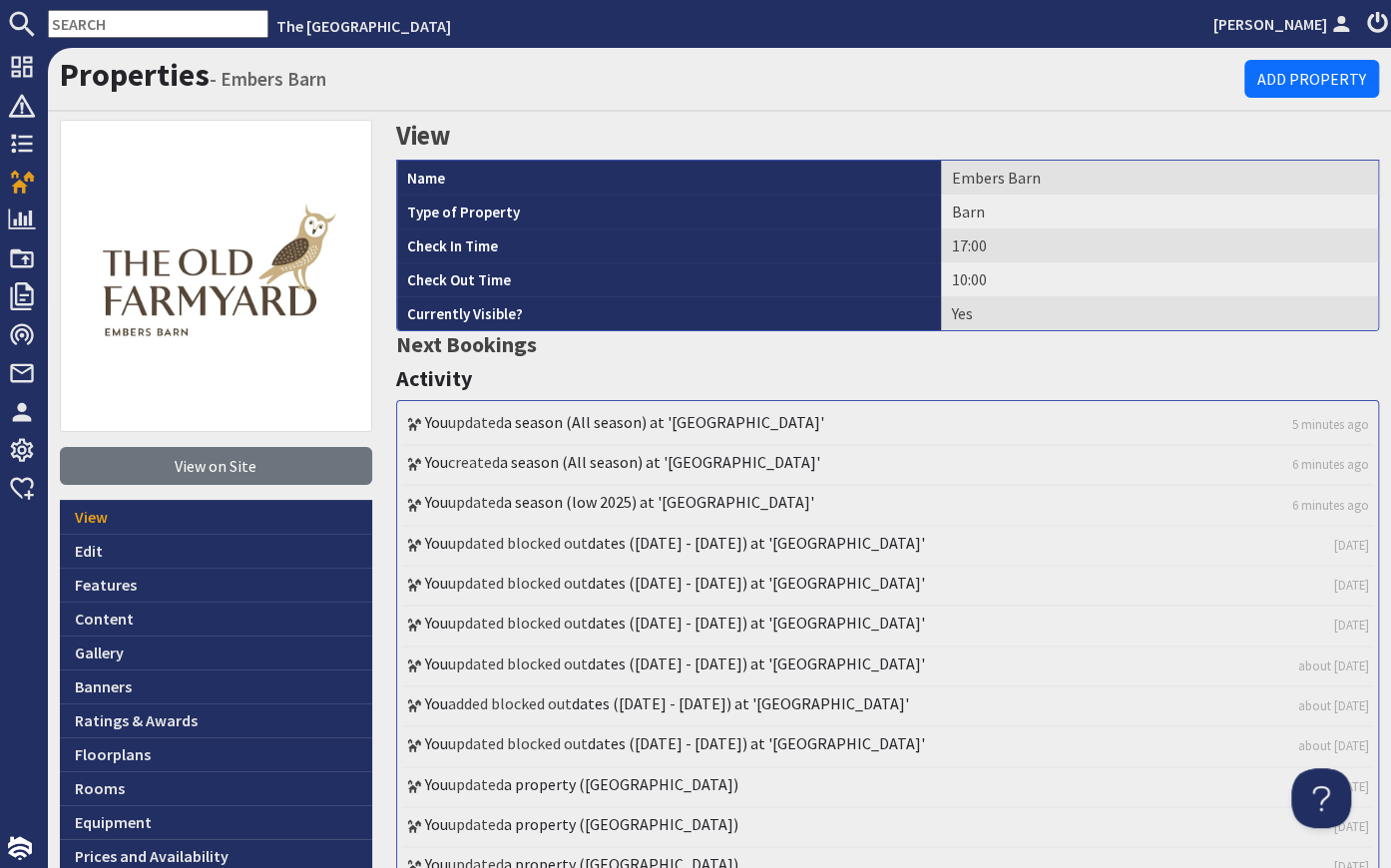 scroll, scrollTop: 0, scrollLeft: 0, axis: both 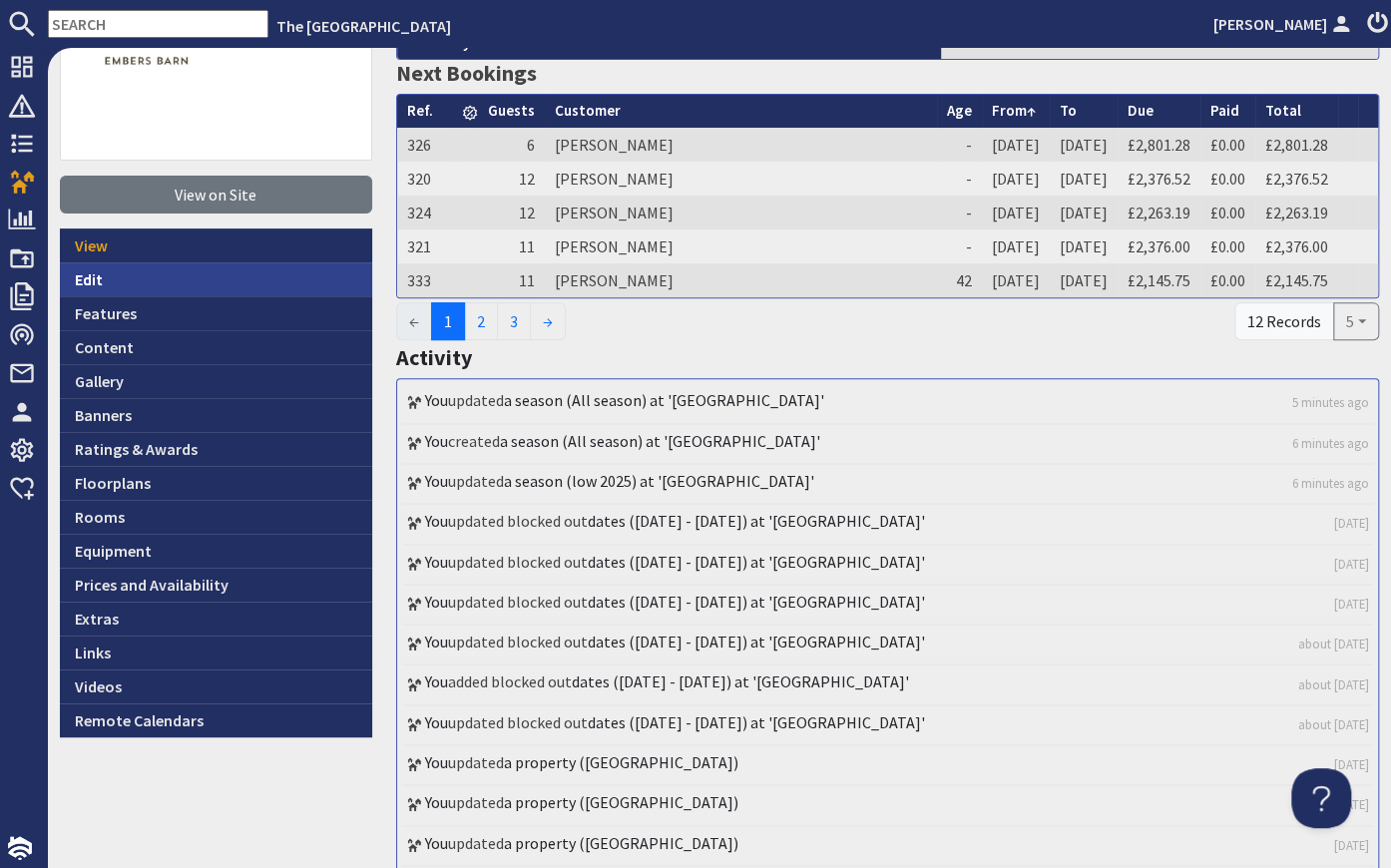click on "Edit" at bounding box center (216, 279) 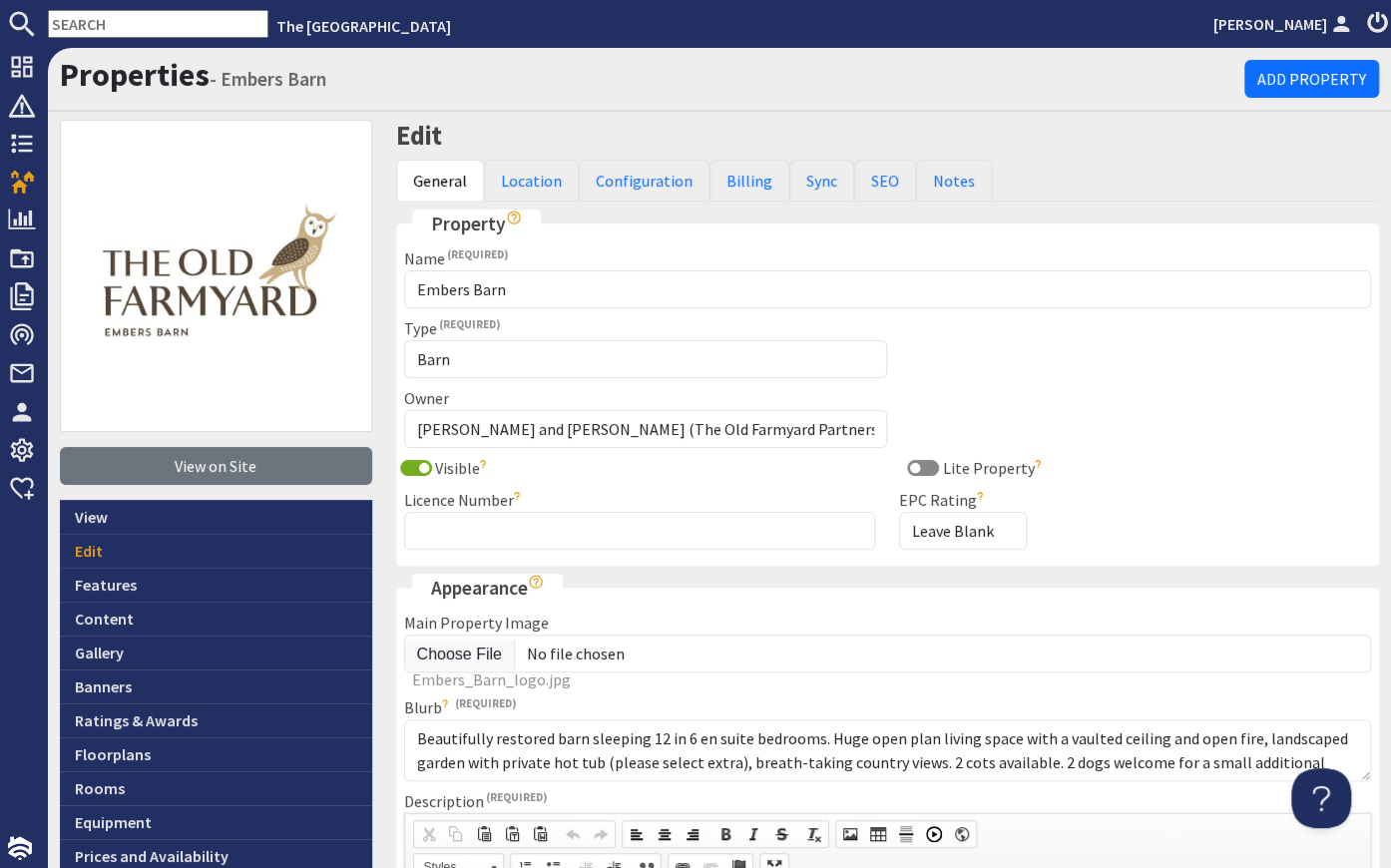 scroll, scrollTop: 0, scrollLeft: 0, axis: both 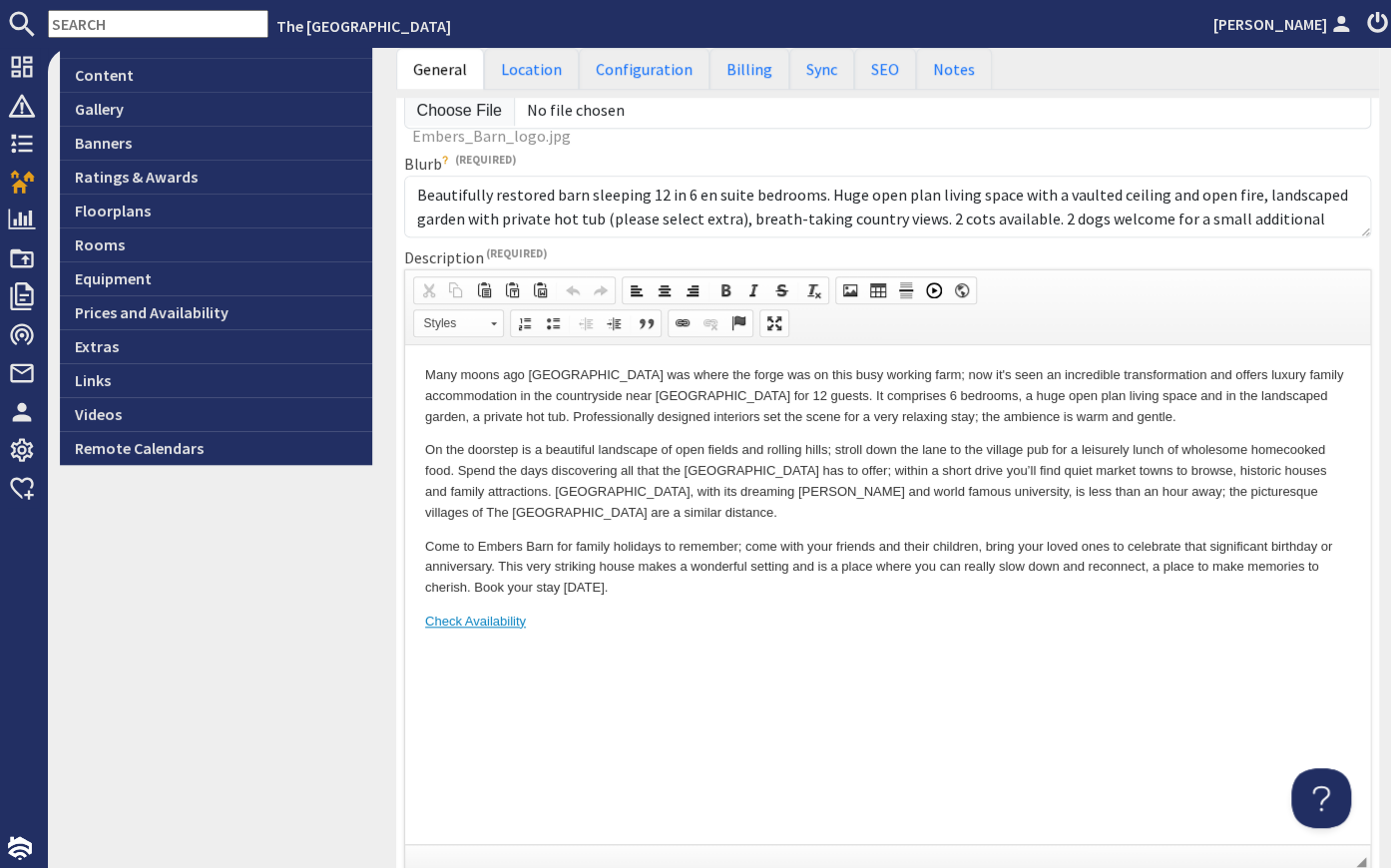 click on "Check Availability" at bounding box center (887, 621) 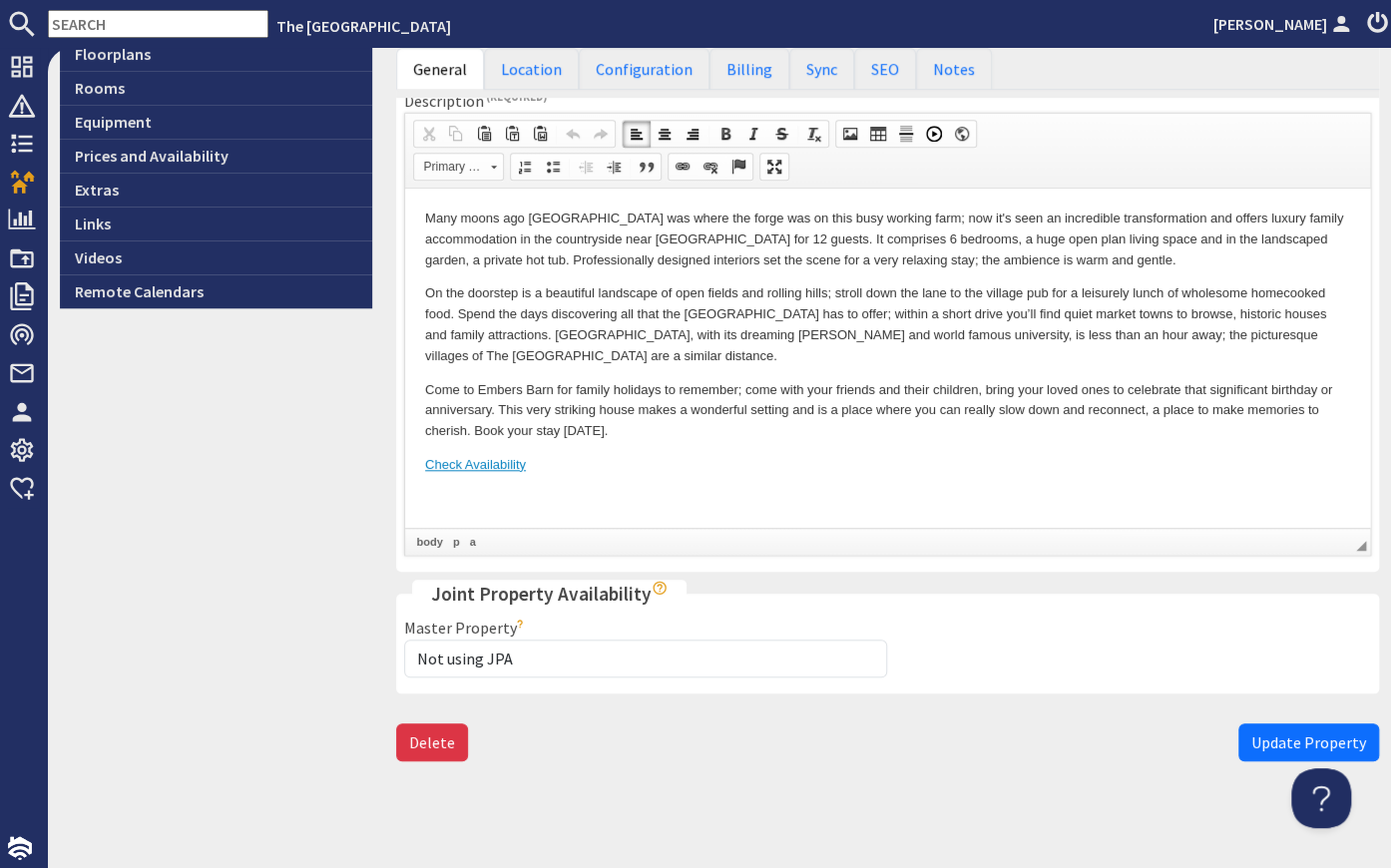 scroll, scrollTop: 610, scrollLeft: 0, axis: vertical 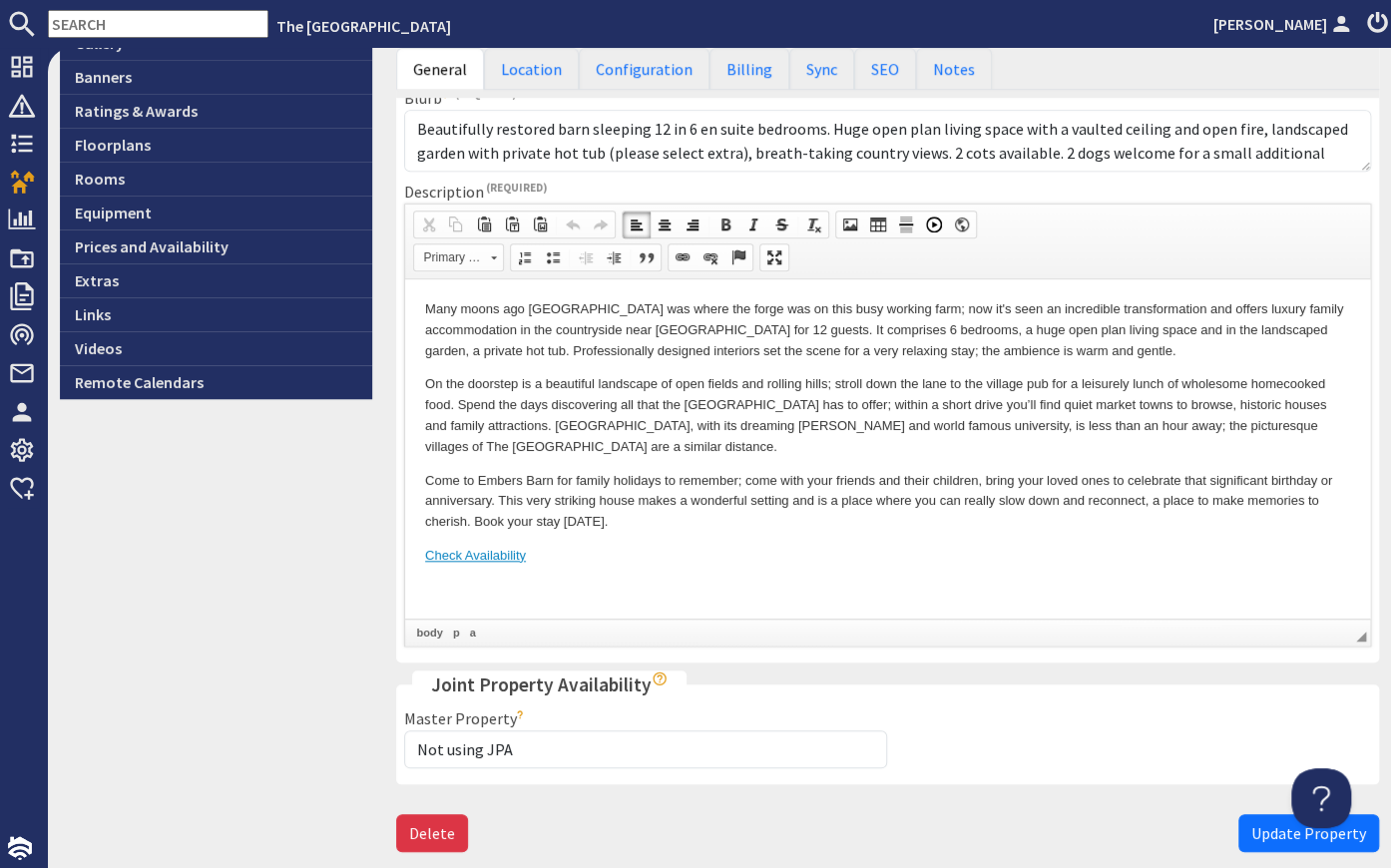 type 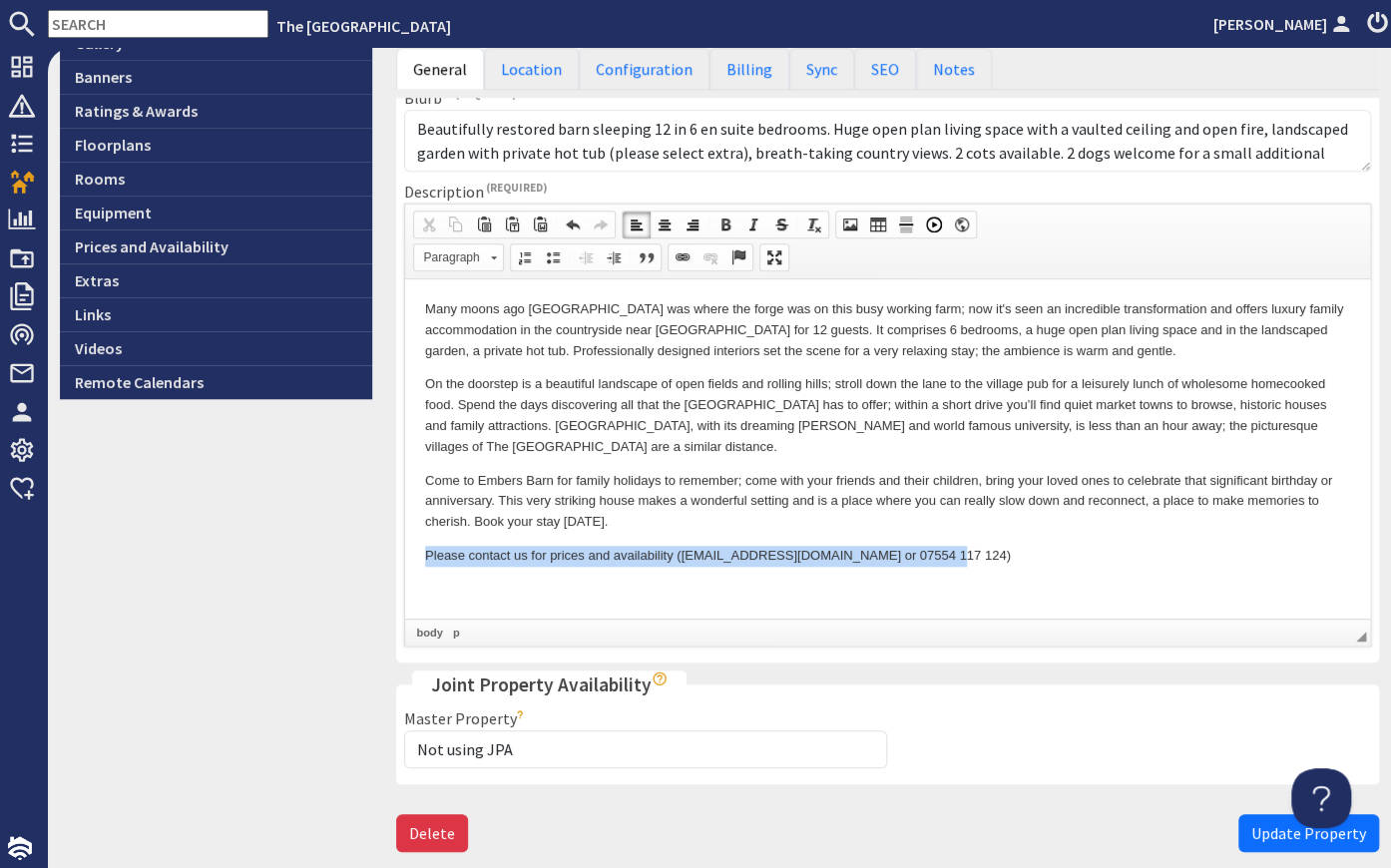 drag, startPoint x: 913, startPoint y: 563, endPoint x: 423, endPoint y: 552, distance: 490.1235 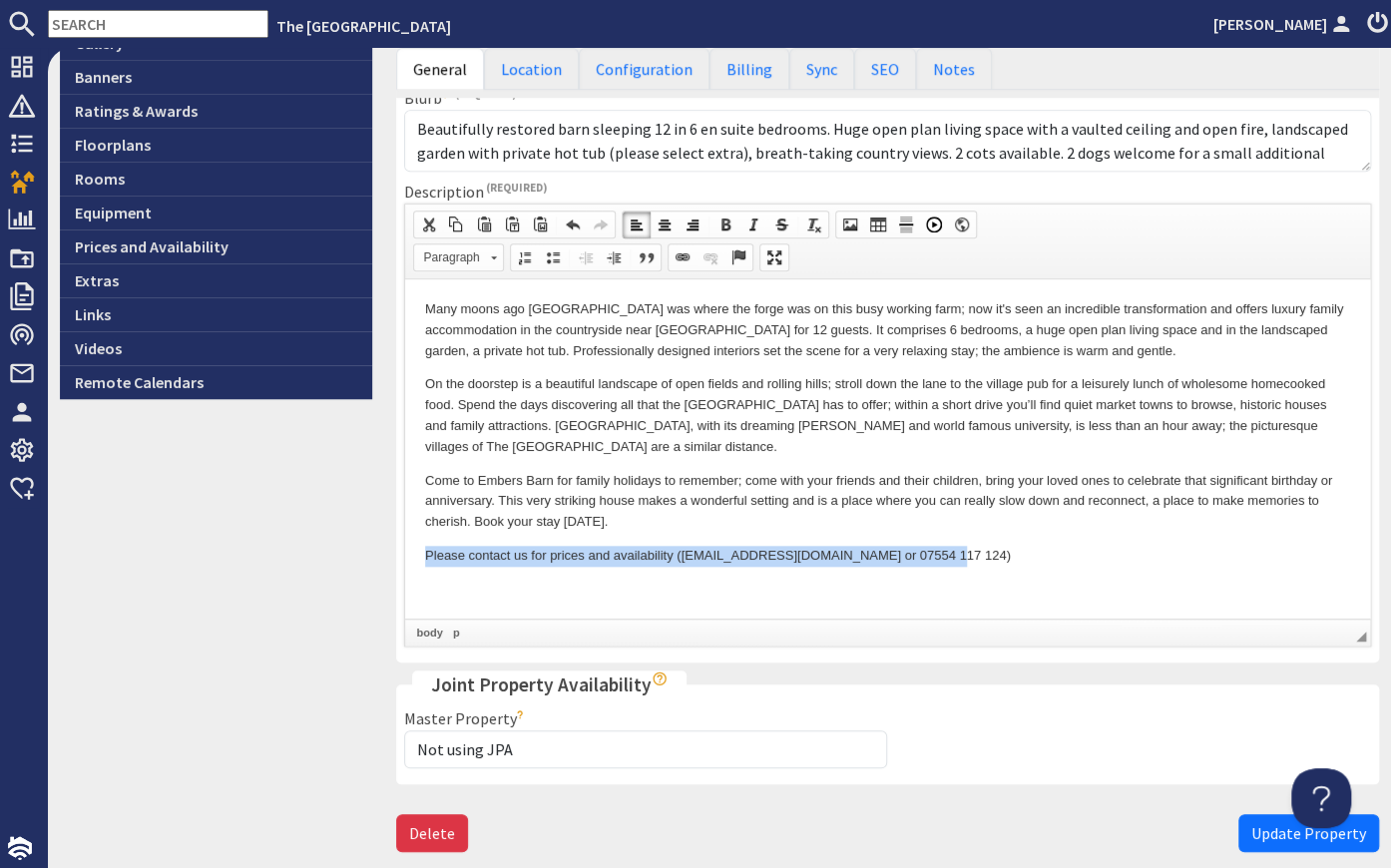 copy on "Please contact us for prices and availability ([EMAIL_ADDRESS][DOMAIN_NAME] or 07554 117 124)" 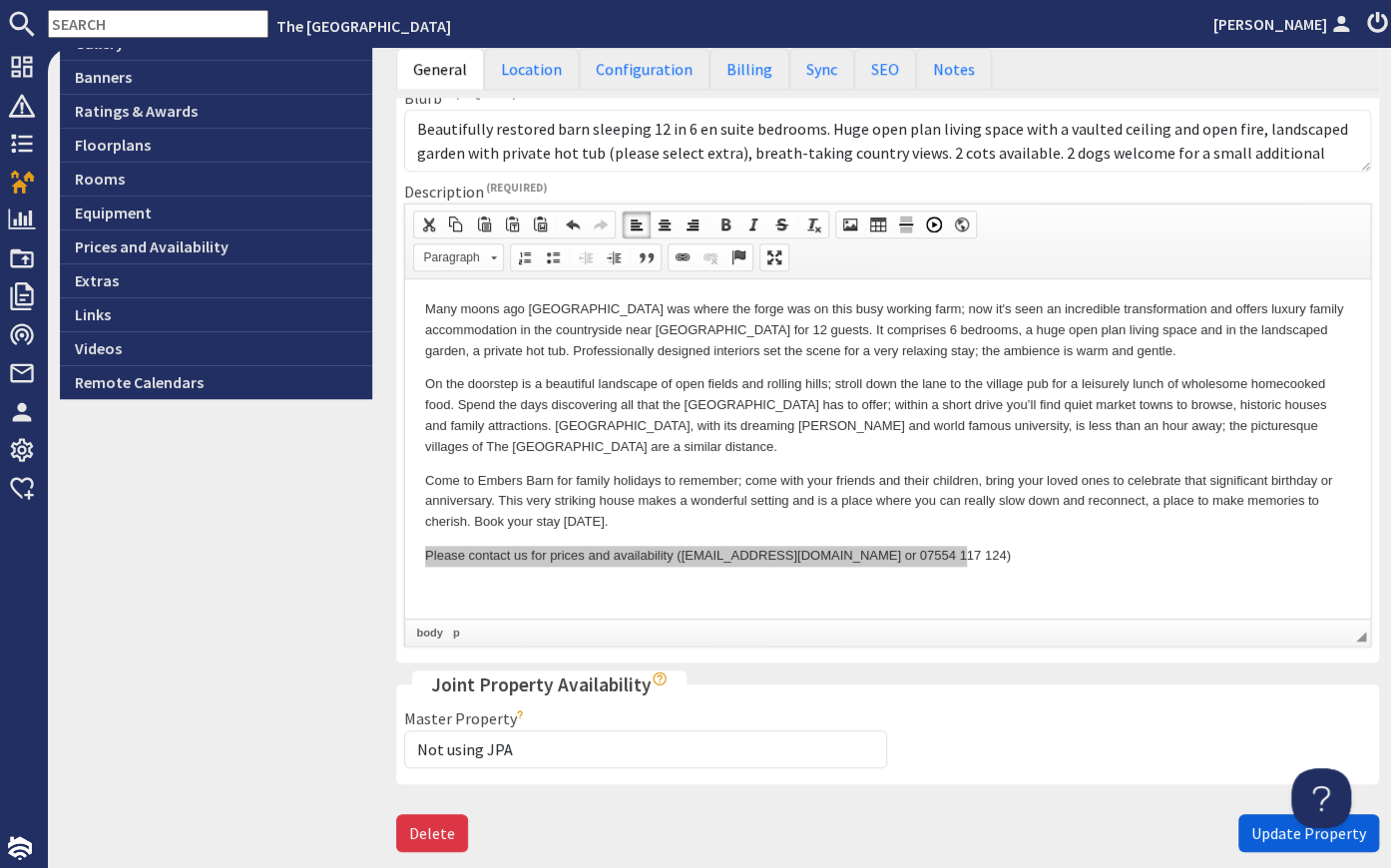 click on "Update Property" at bounding box center (1308, 833) 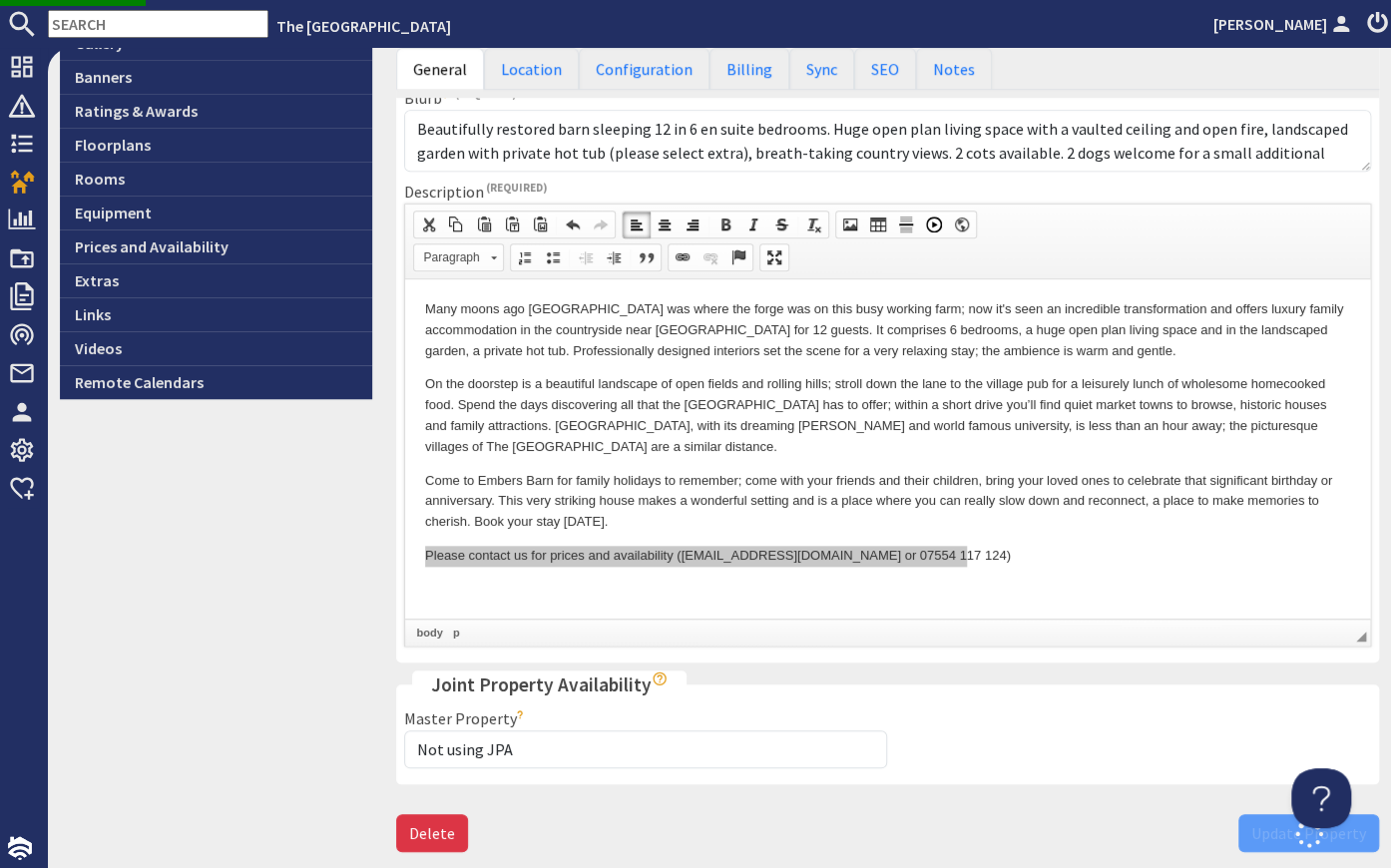 scroll, scrollTop: 0, scrollLeft: 0, axis: both 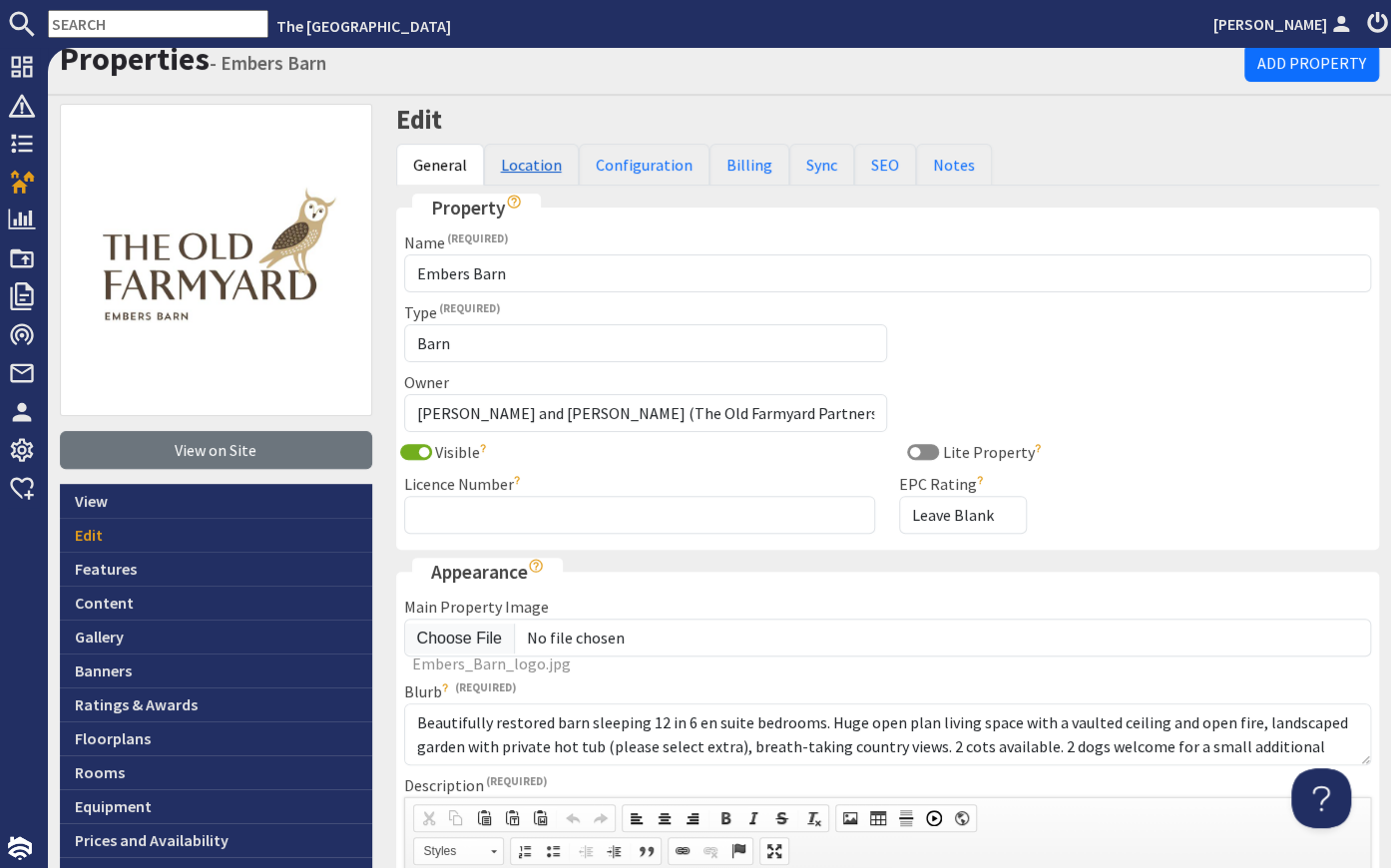 click on "Location" at bounding box center [531, 165] 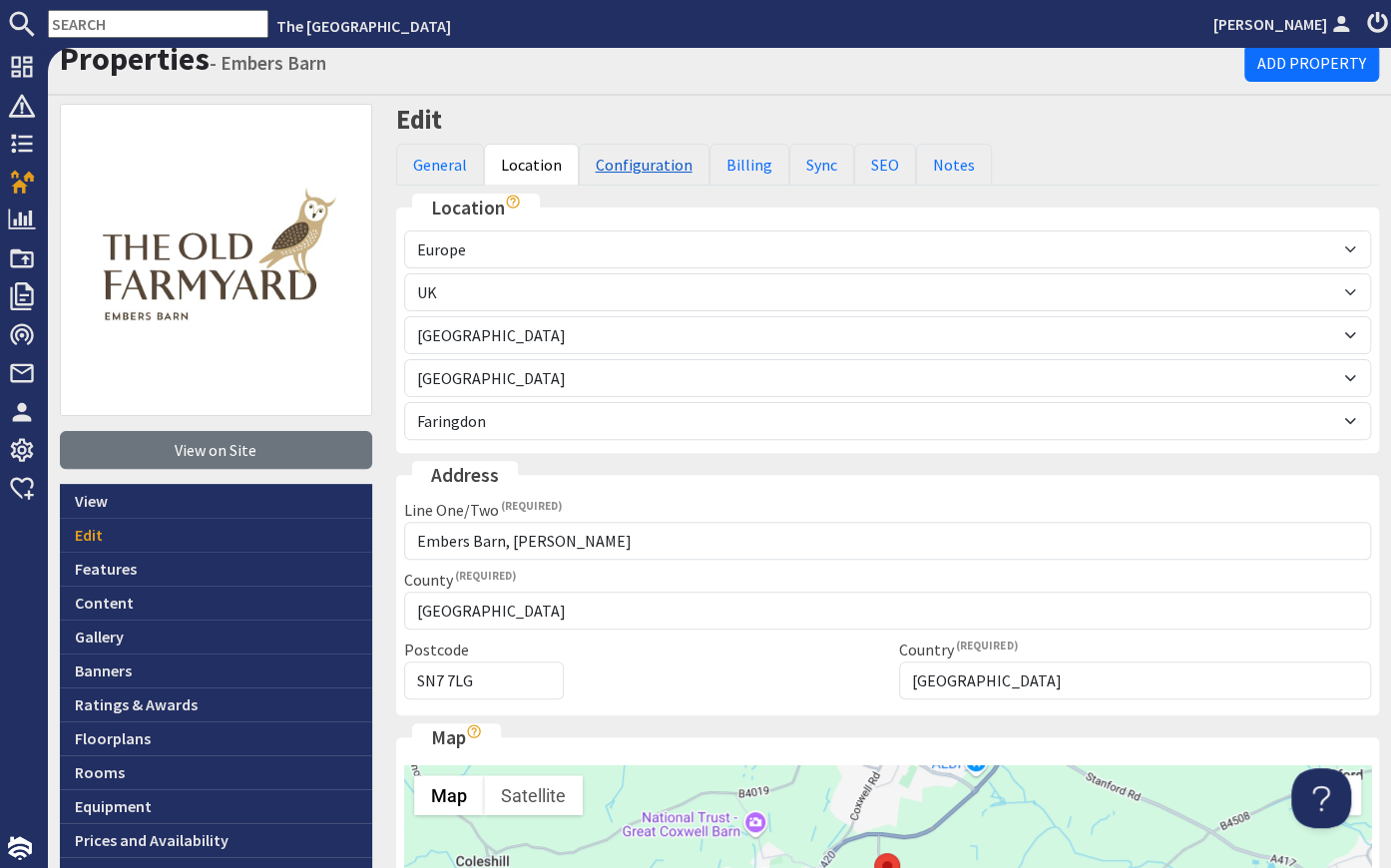 click on "Configuration" at bounding box center [644, 165] 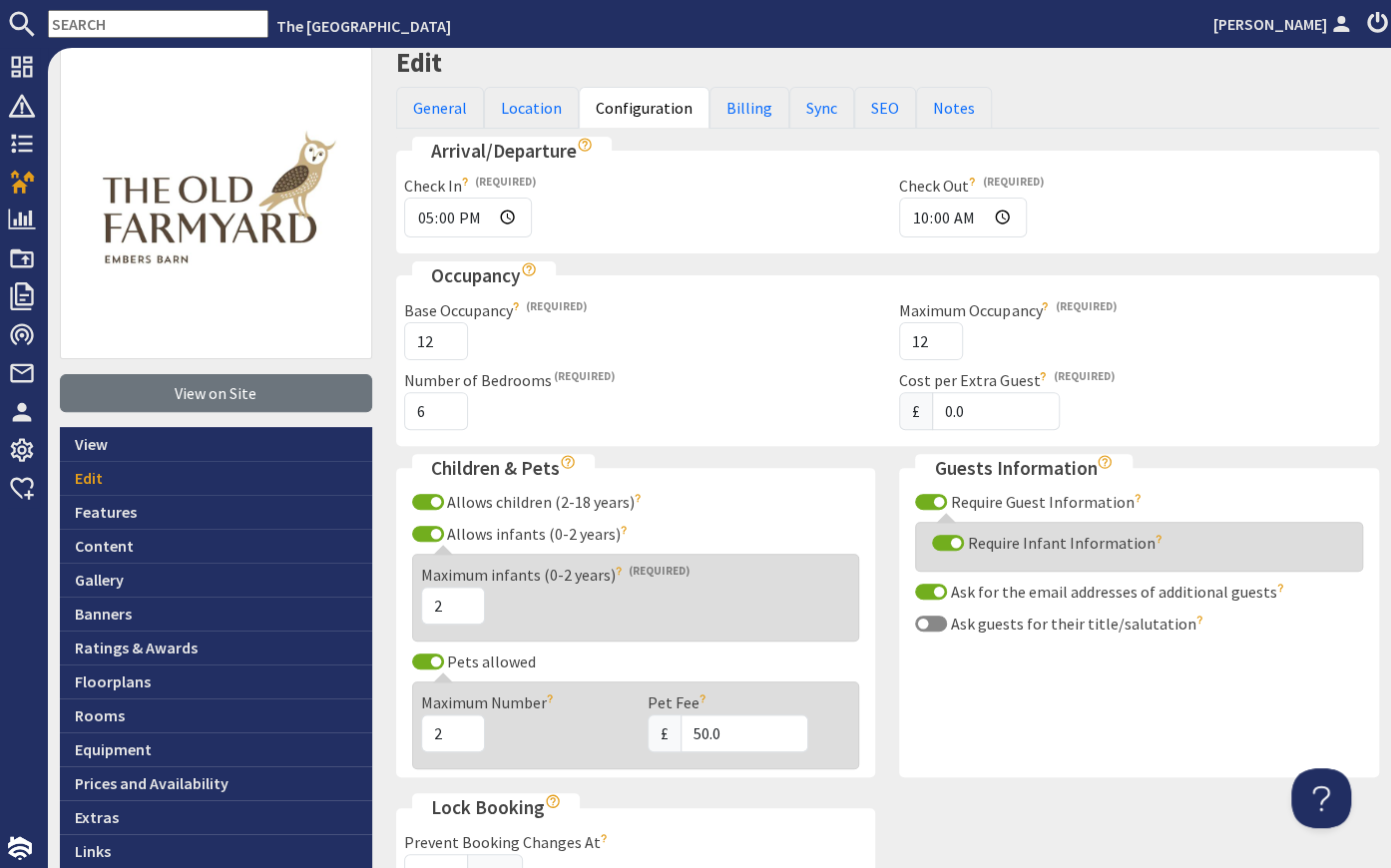 scroll, scrollTop: 90, scrollLeft: 0, axis: vertical 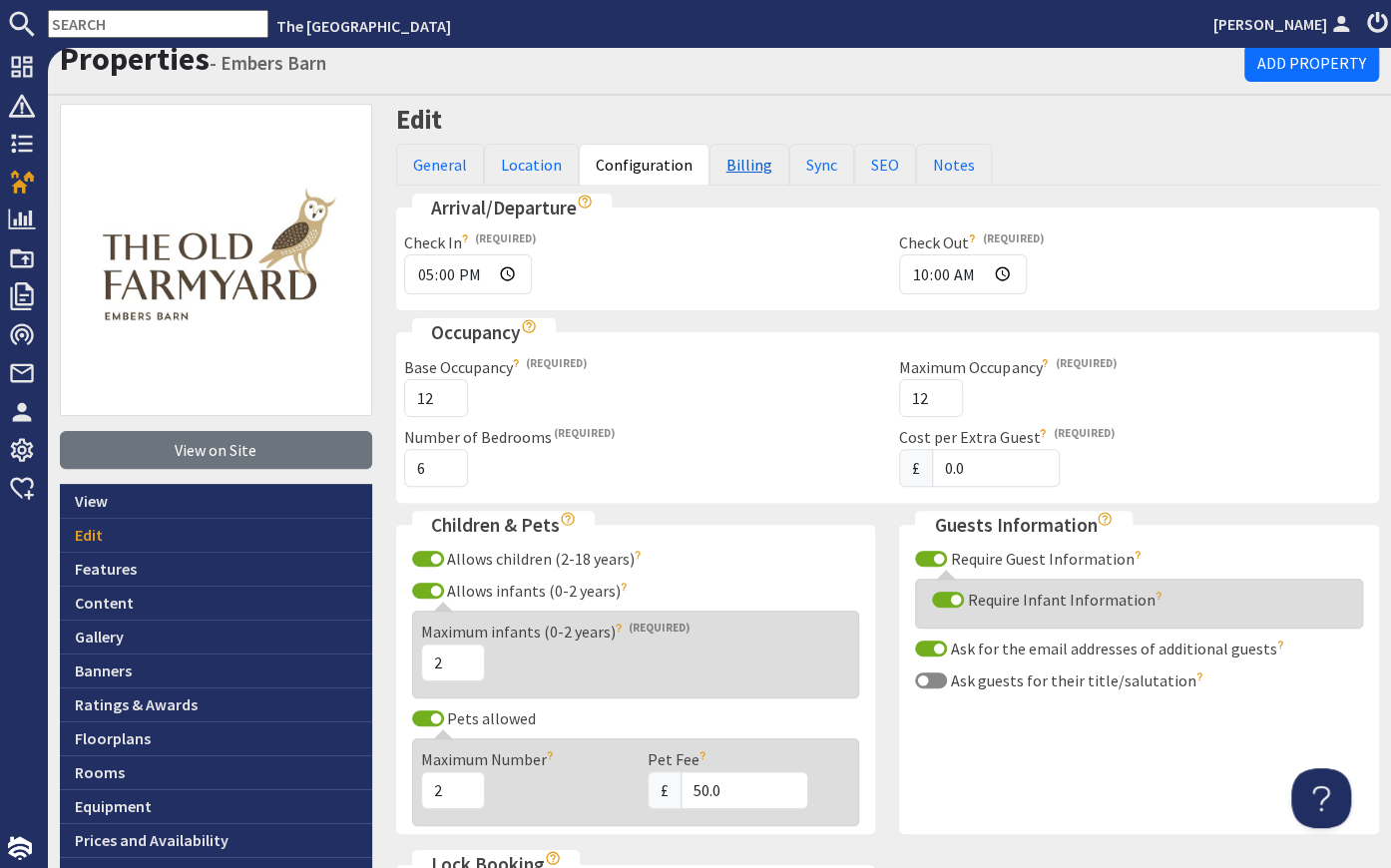 click on "Billing" at bounding box center [749, 165] 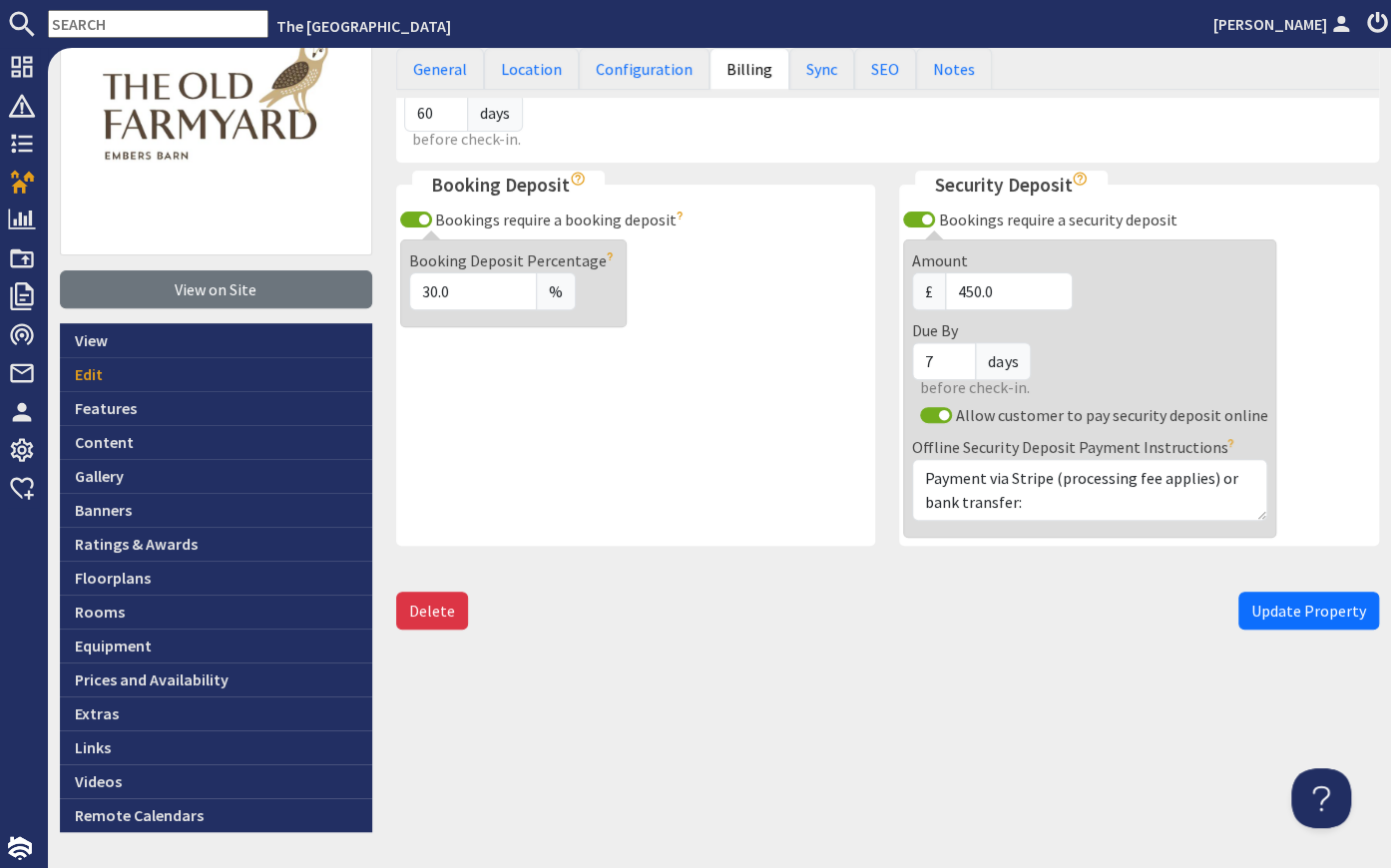 scroll, scrollTop: 219, scrollLeft: 0, axis: vertical 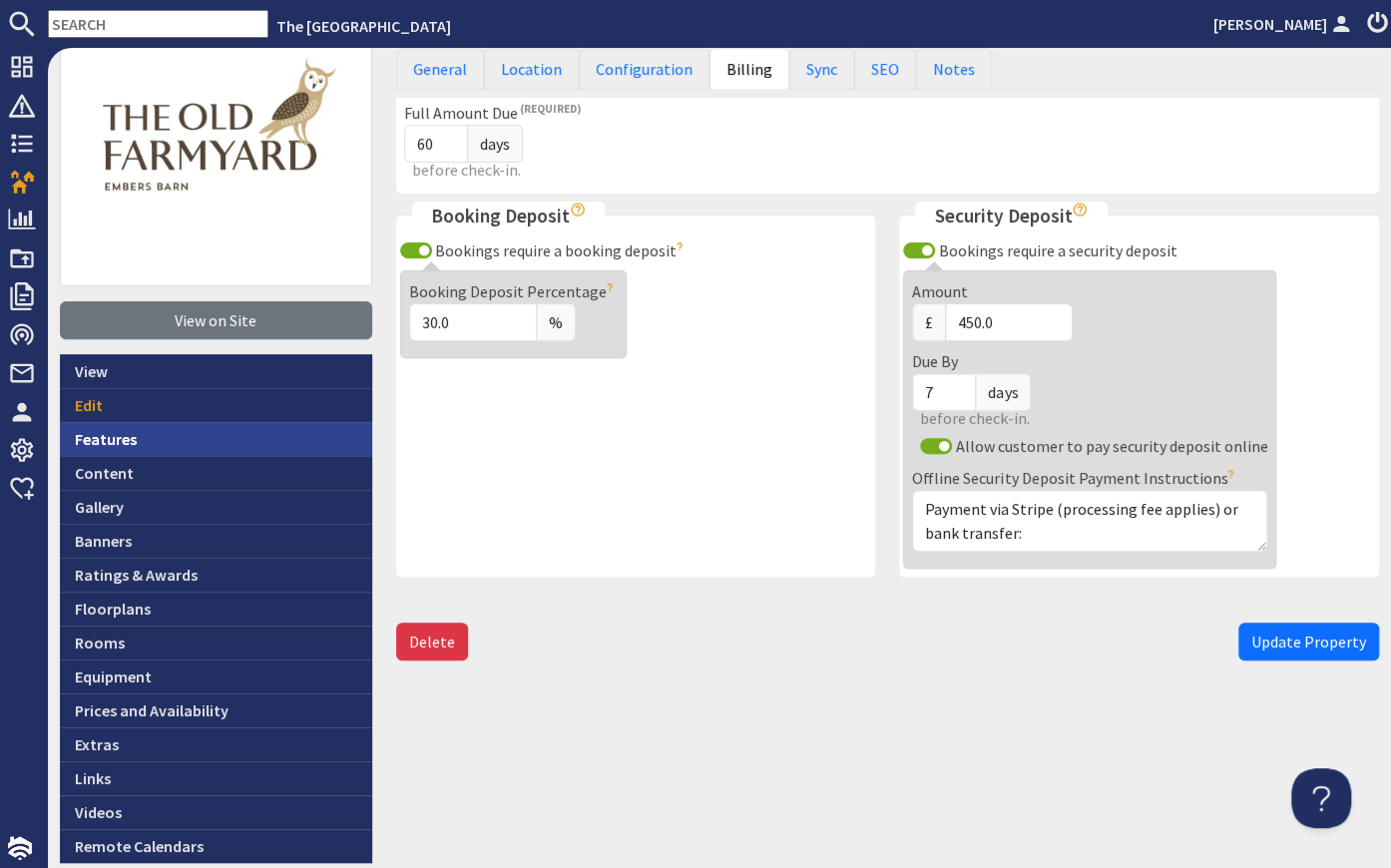 click on "Features" at bounding box center (216, 439) 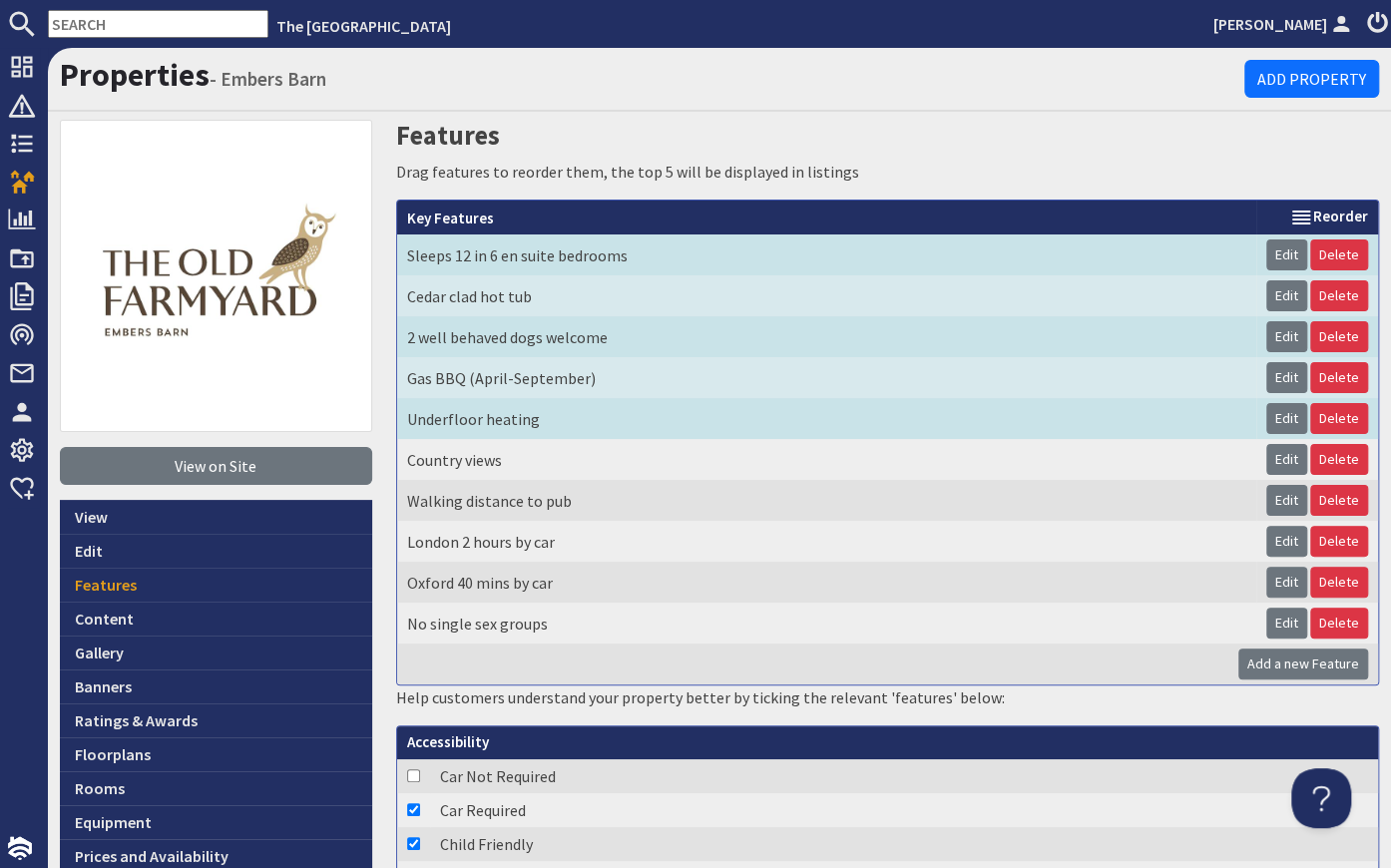 scroll, scrollTop: 0, scrollLeft: 0, axis: both 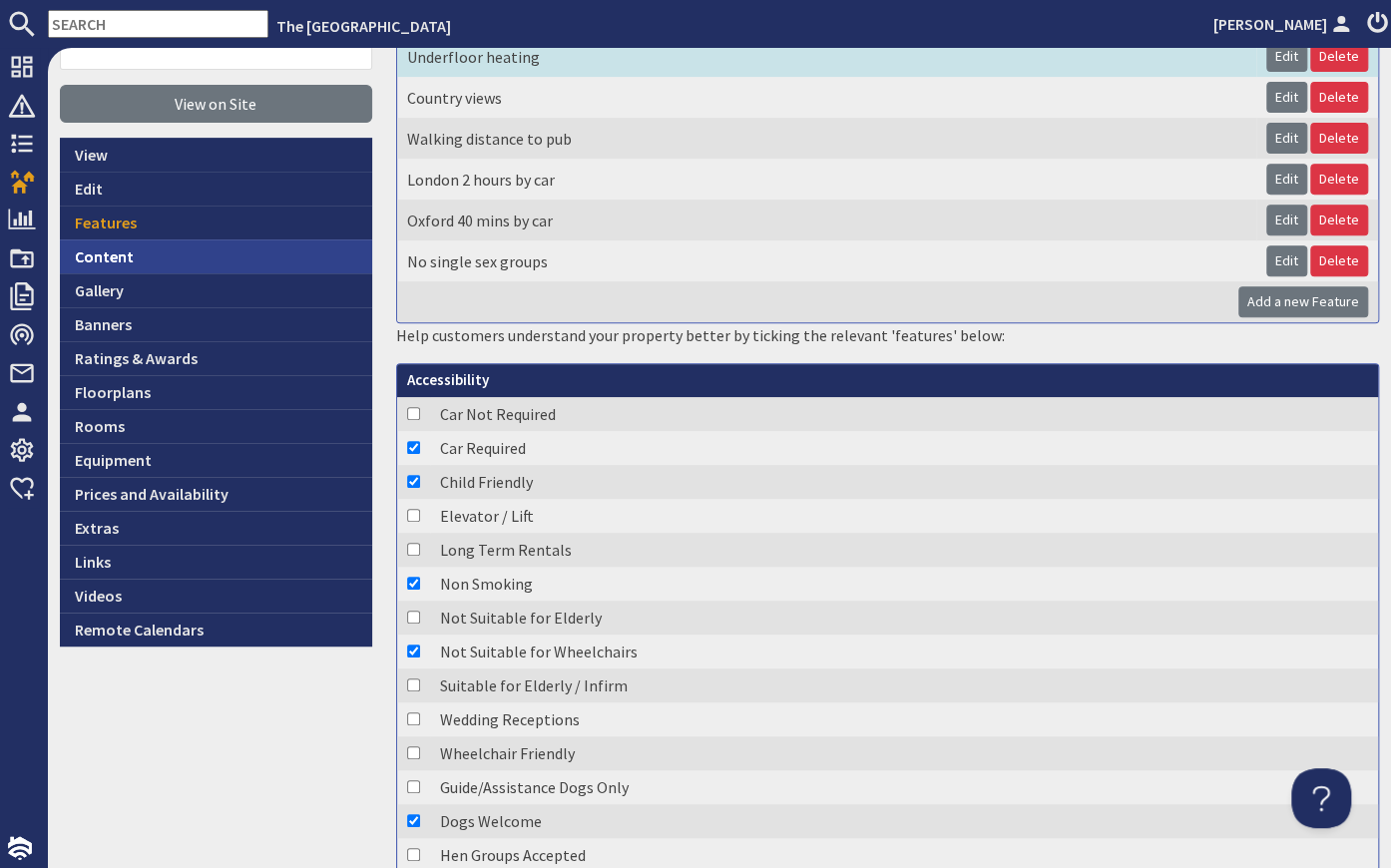 click on "Content" at bounding box center (216, 256) 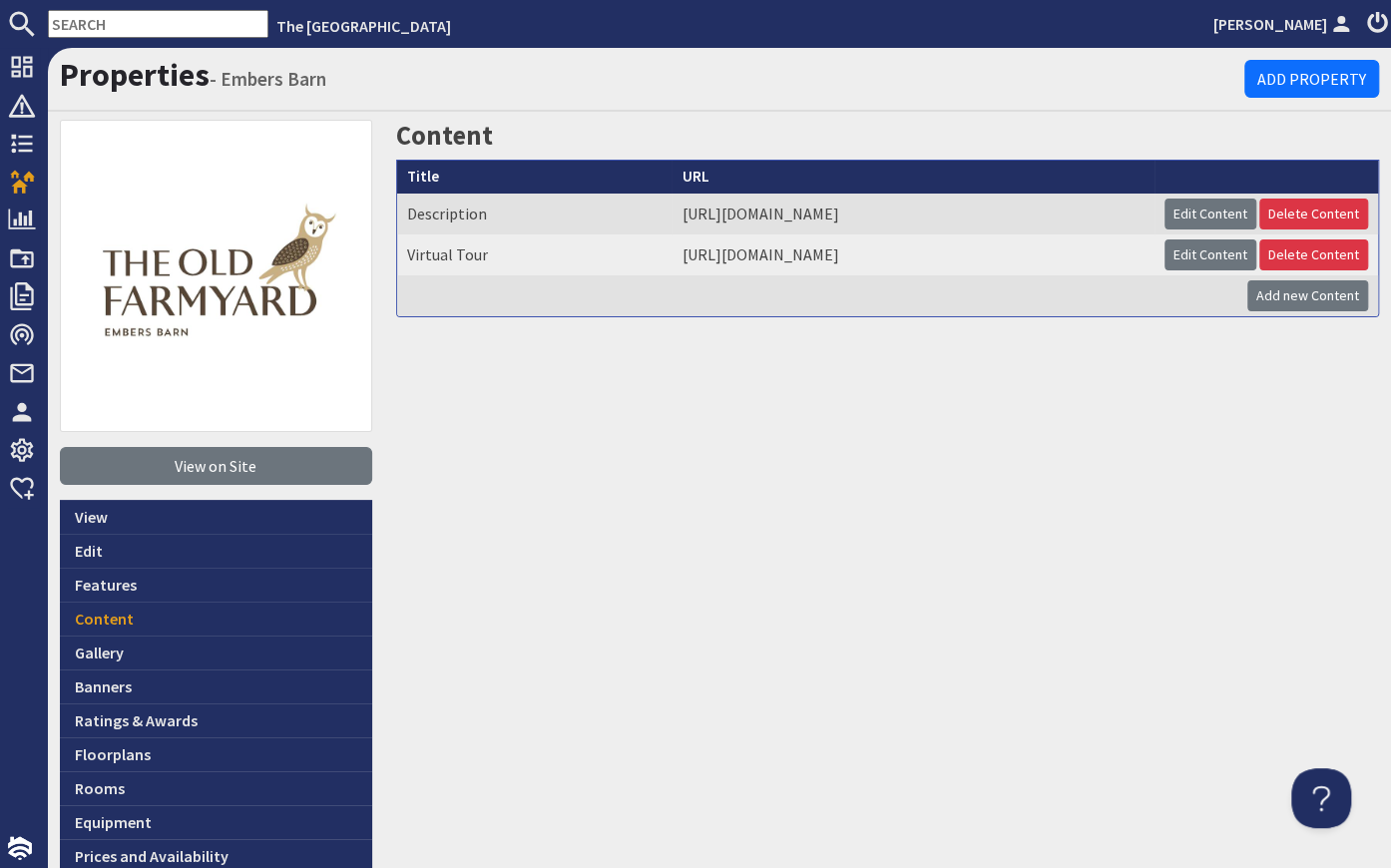scroll, scrollTop: 0, scrollLeft: 0, axis: both 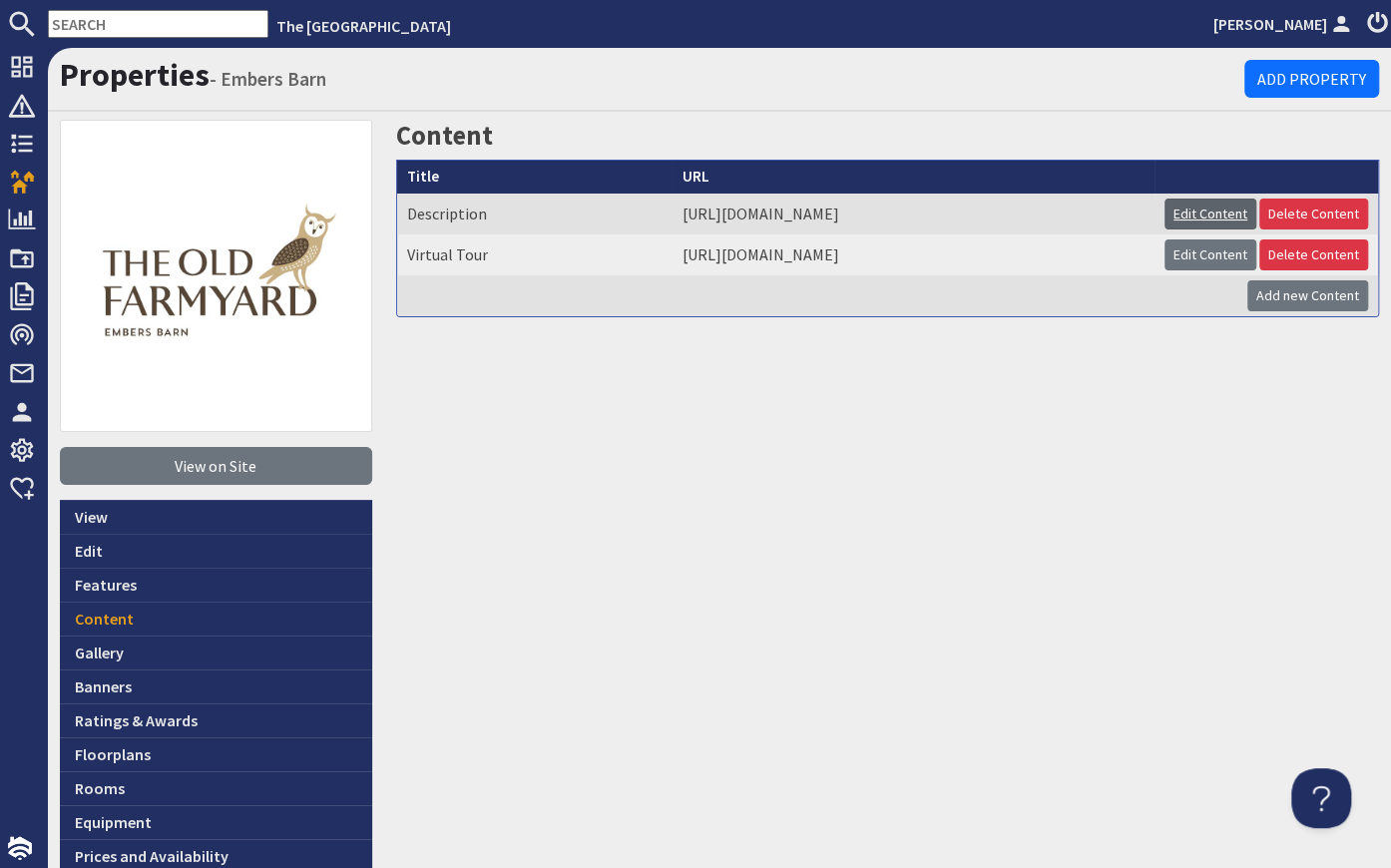 click on "Edit Content" at bounding box center (1210, 214) 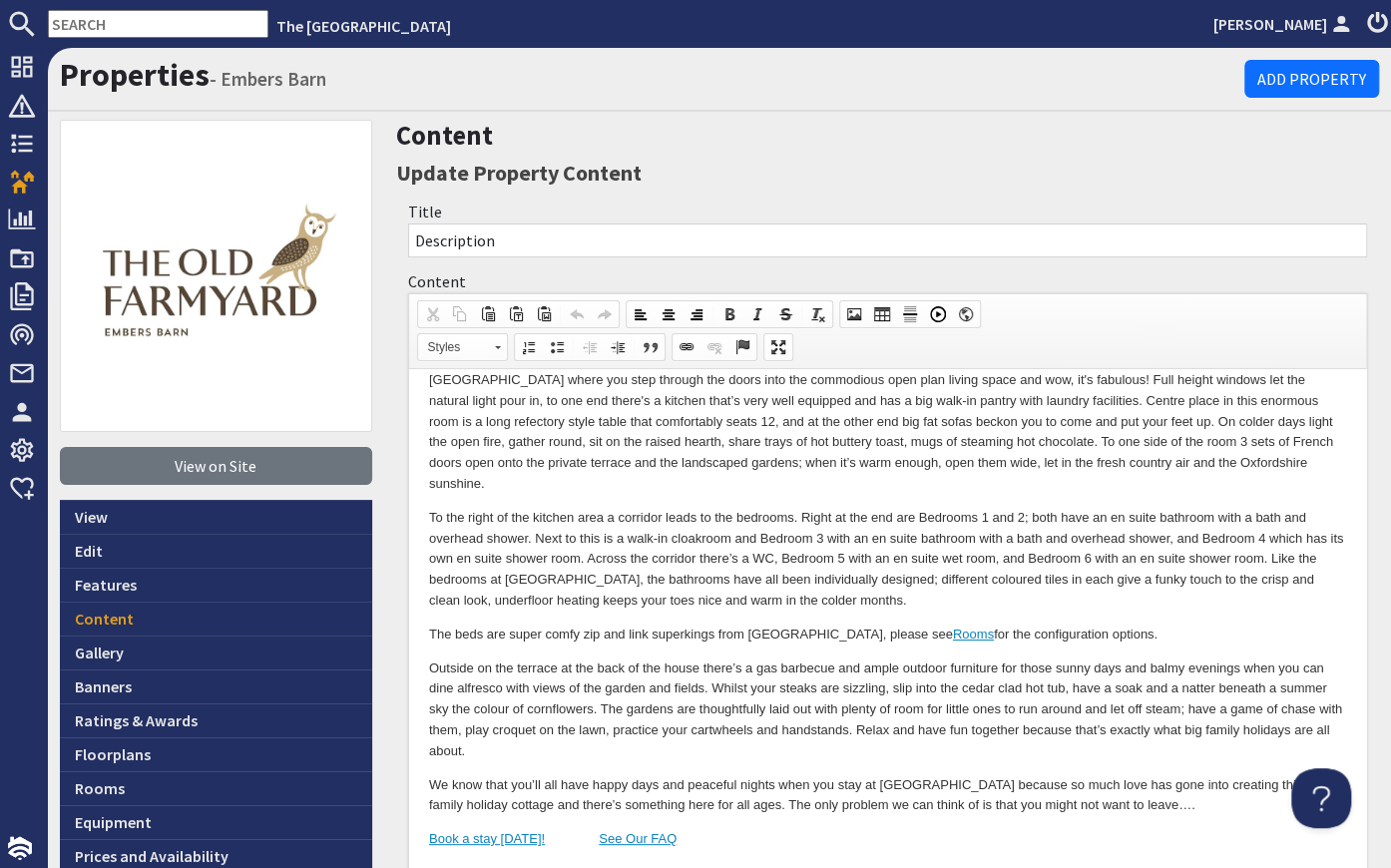 scroll, scrollTop: 138, scrollLeft: 0, axis: vertical 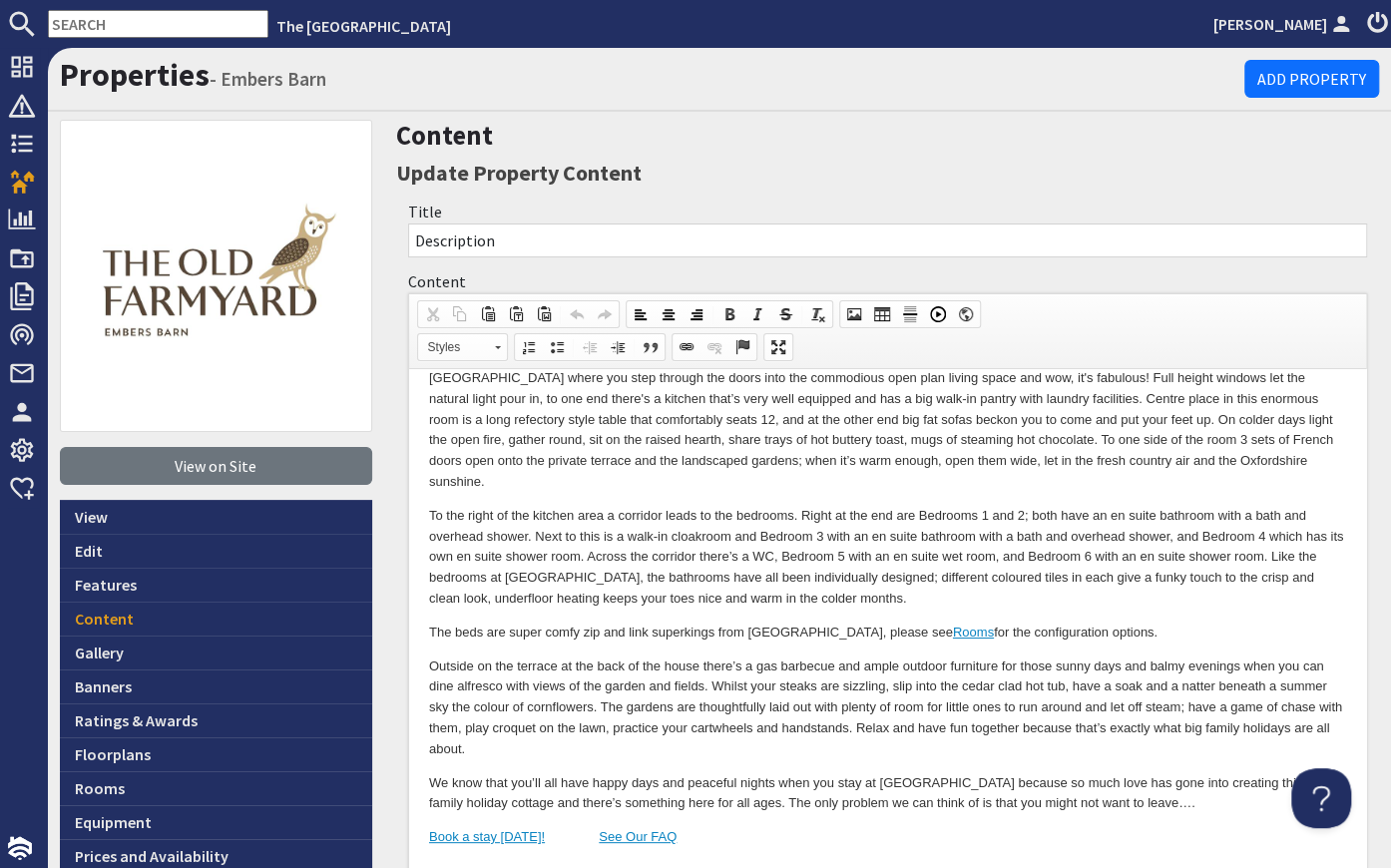 click on "Book a stay [DATE]!                 See Our FAQ" at bounding box center (887, 837) 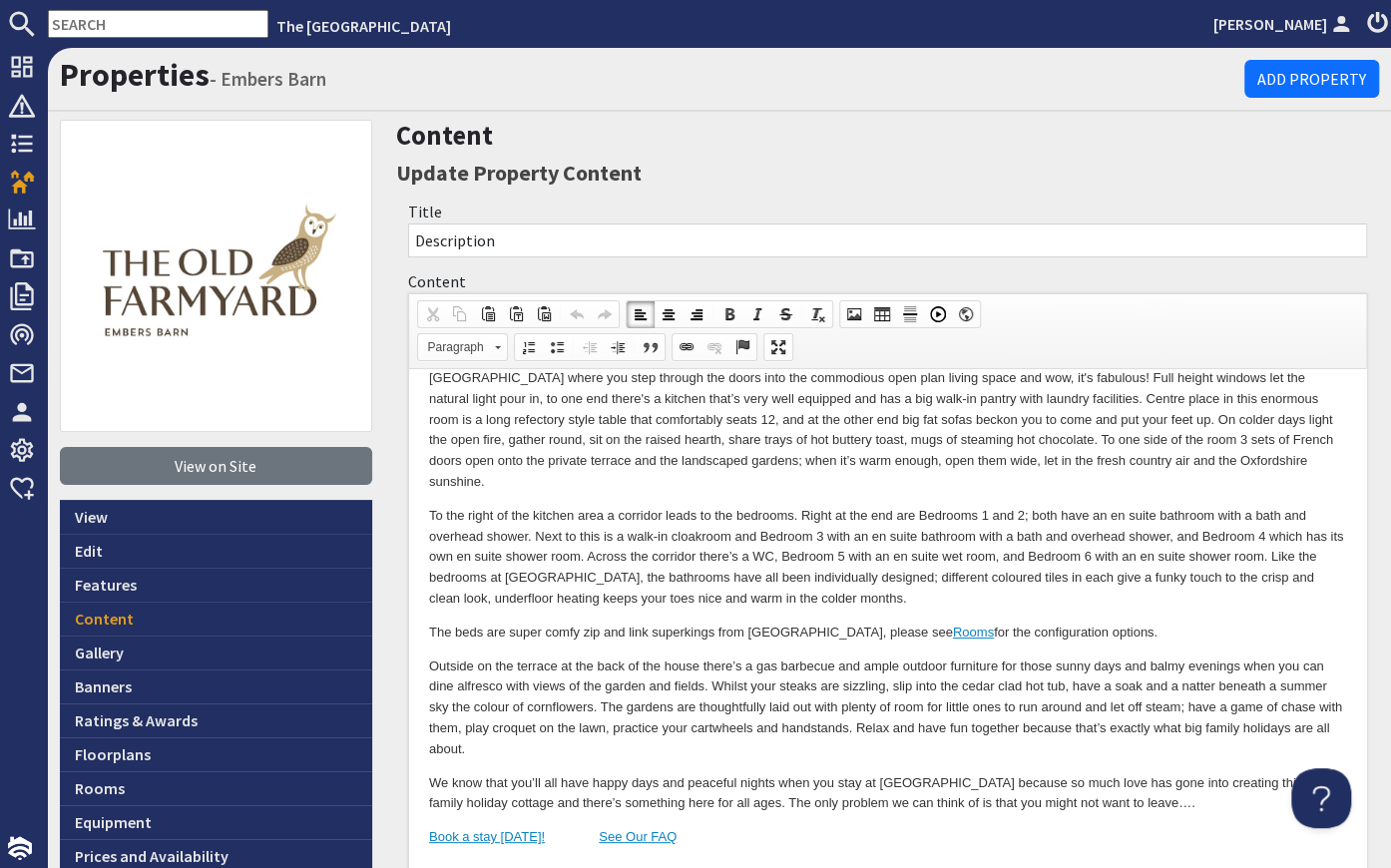 scroll, scrollTop: 0, scrollLeft: 0, axis: both 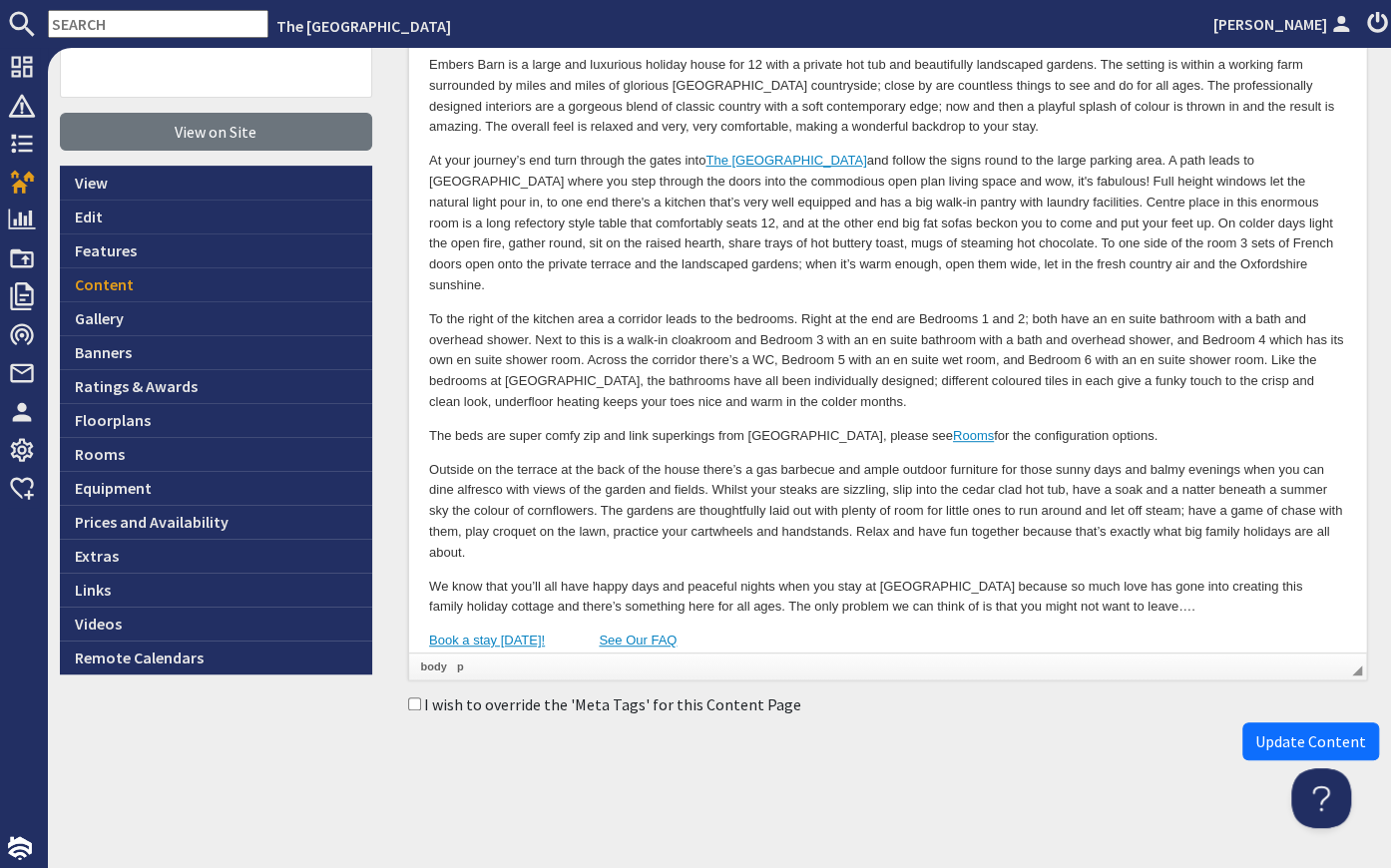 click on "Book a stay [DATE]!                 See Our FAQ" at bounding box center [887, 641] 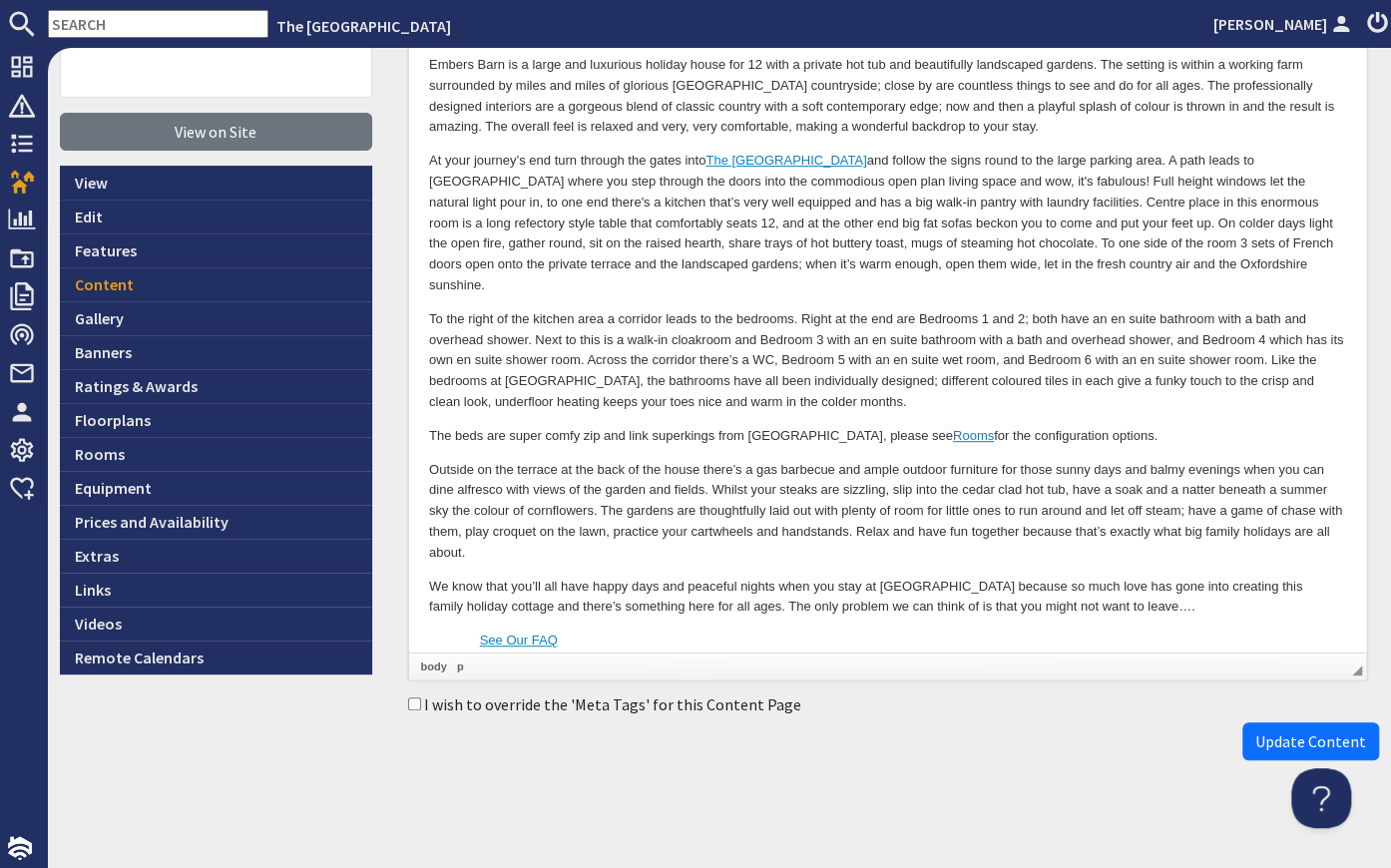 click on "We know that you’ll all have happy days and peaceful nights when you stay at [GEOGRAPHIC_DATA] because so much love has gone into creating this family holiday cottage and there’s something here for all ages. The only problem we can think of is that you might not want to leave…." at bounding box center [887, 598] 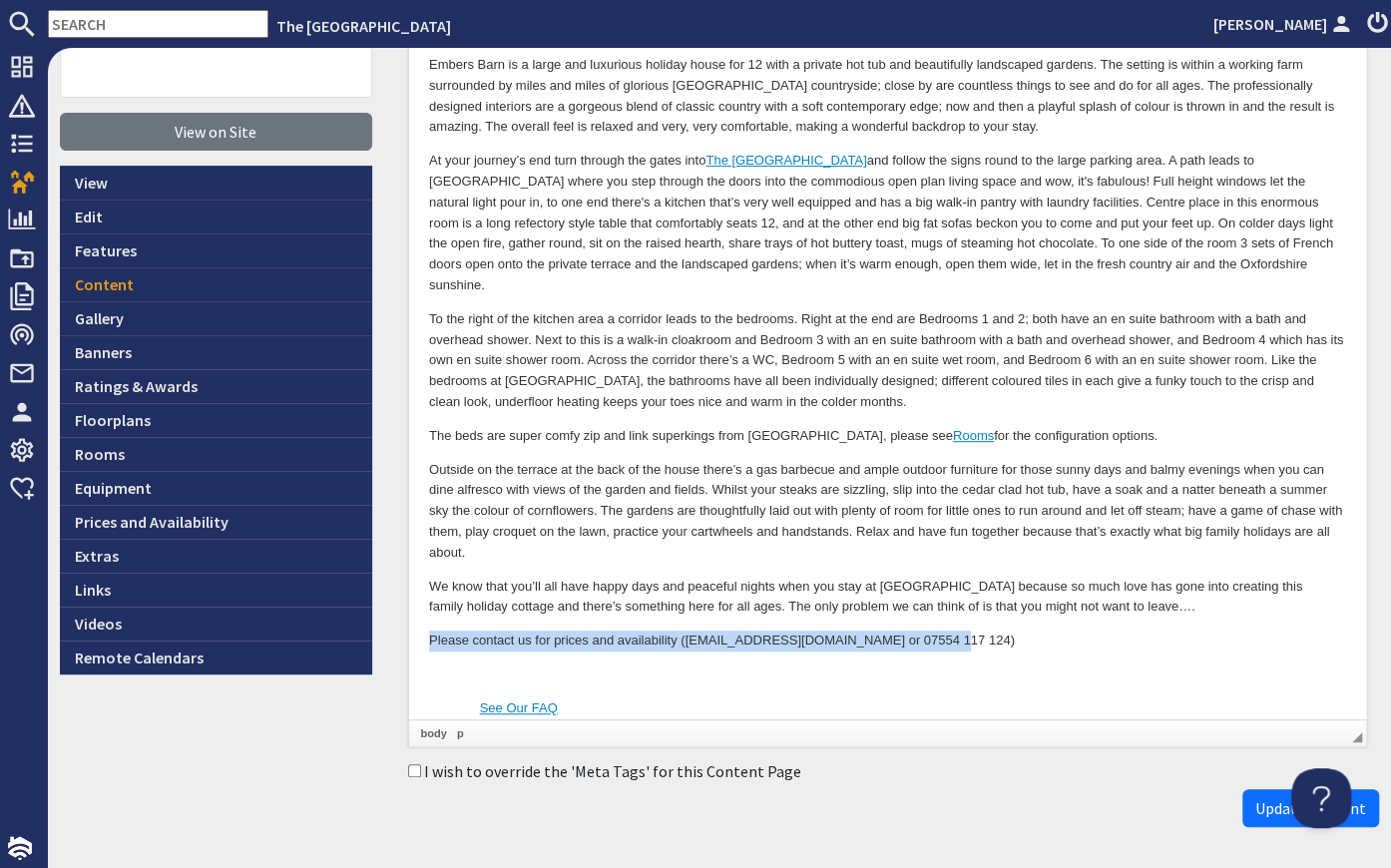 drag, startPoint x: 946, startPoint y: 622, endPoint x: 428, endPoint y: 608, distance: 518.1892 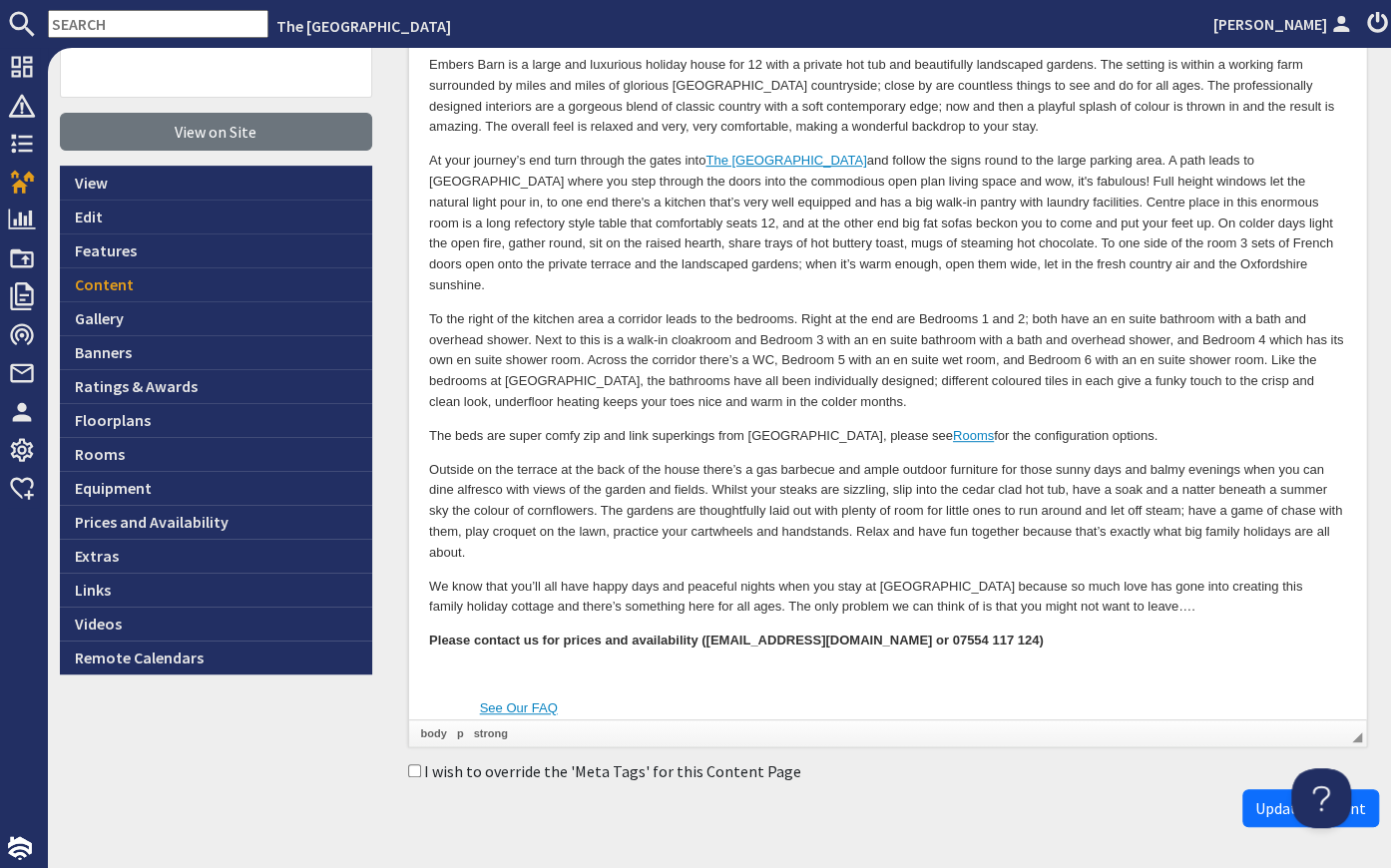 click on "Embers Barn is a large and luxurious holiday house for 12 with a private hot tub and beautifully landscaped gardens. The setting is within a working farm surrounded by miles and miles of glorious [GEOGRAPHIC_DATA] countryside; close by are countless things to see and do for all ages. The professionally designed interiors are a gorgeous blend of classic country with a soft contemporary edge; now and then a playful splash of colour is thrown in and the result is amazing. The overall feel is relaxed and very, very comfortable, making a wonderful backdrop to your stay. At your journey’s end turn through the gates into  The [GEOGRAPHIC_DATA] The beds are super comfy zip and link superkings from [GEOGRAPHIC_DATA], please see  Rooms  for the configuration options. Please contact us for prices and availability ([EMAIL_ADDRESS][DOMAIN_NAME] or 07554 117 124)                See Our FAQ" at bounding box center (887, 387) 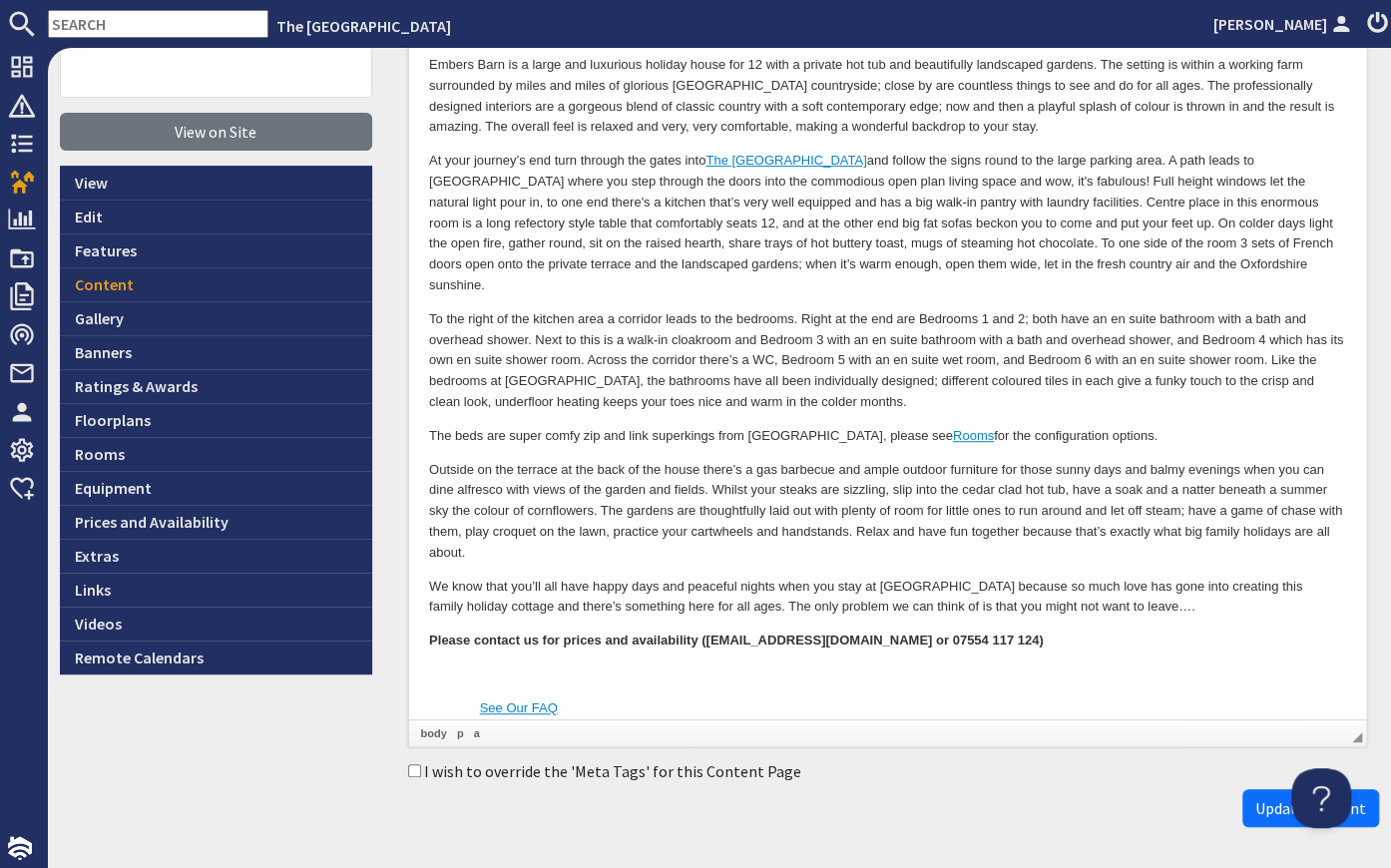 click at bounding box center (887, 674) 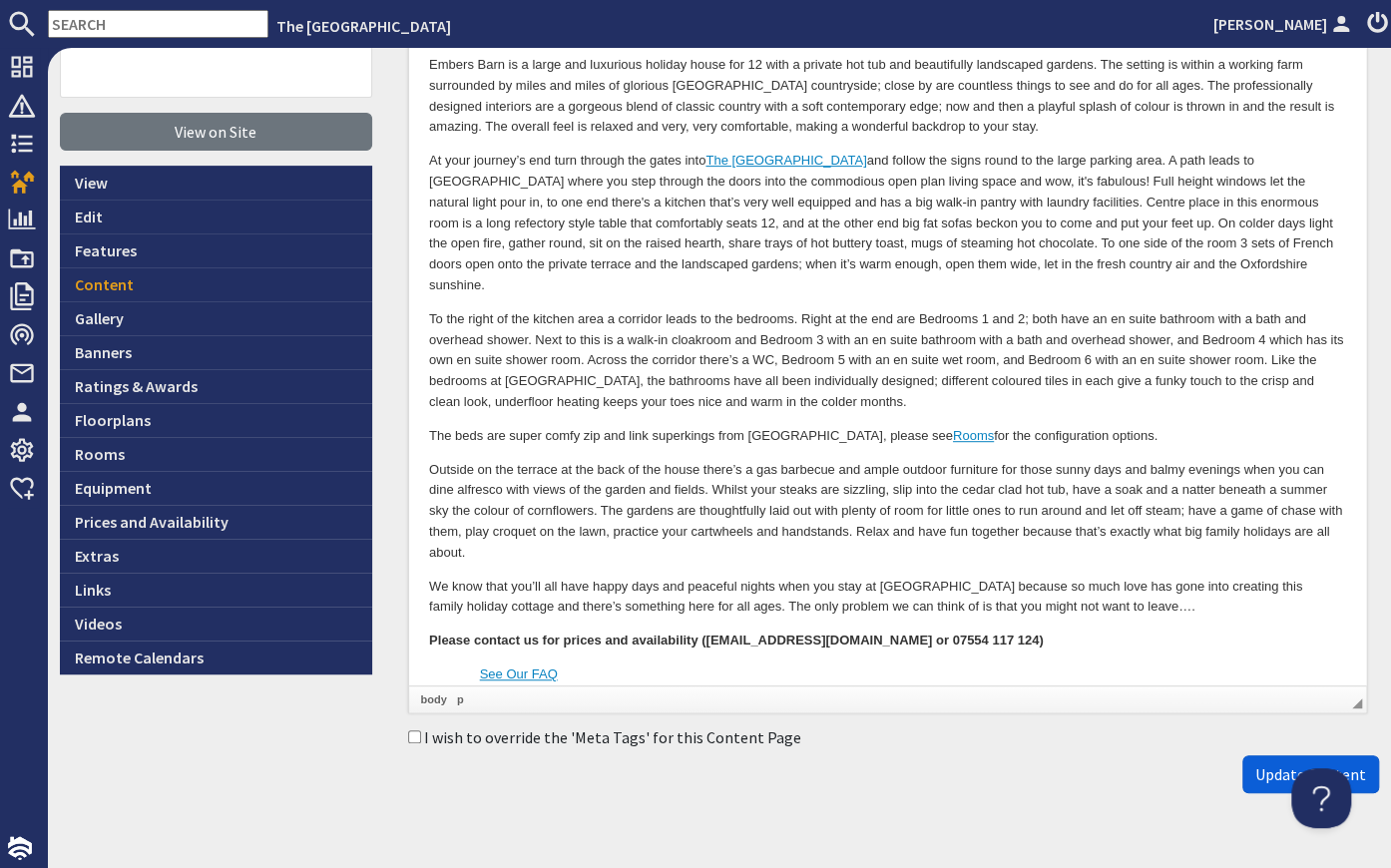 click on "Update Content" at bounding box center (1310, 774) 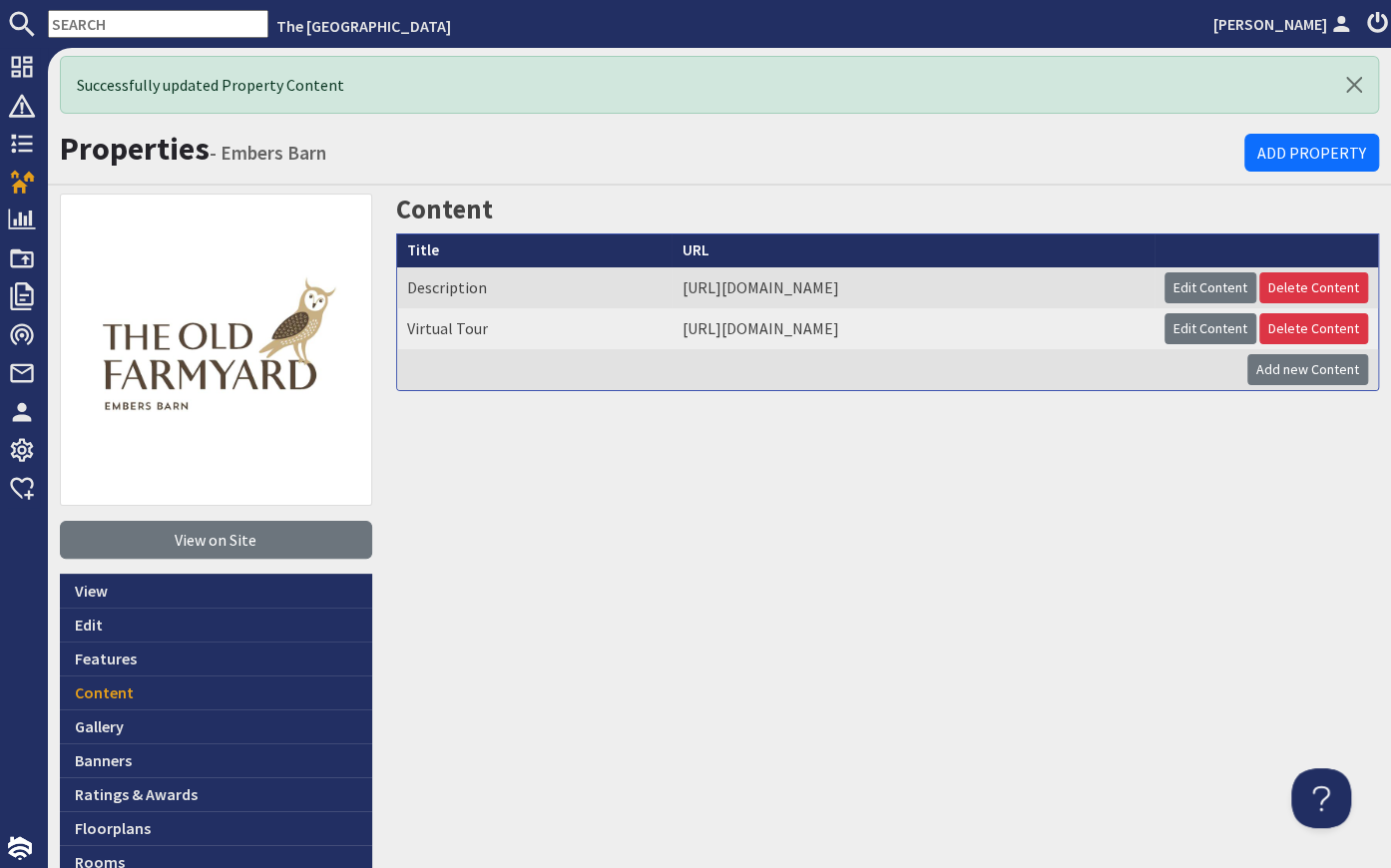 scroll, scrollTop: 0, scrollLeft: 0, axis: both 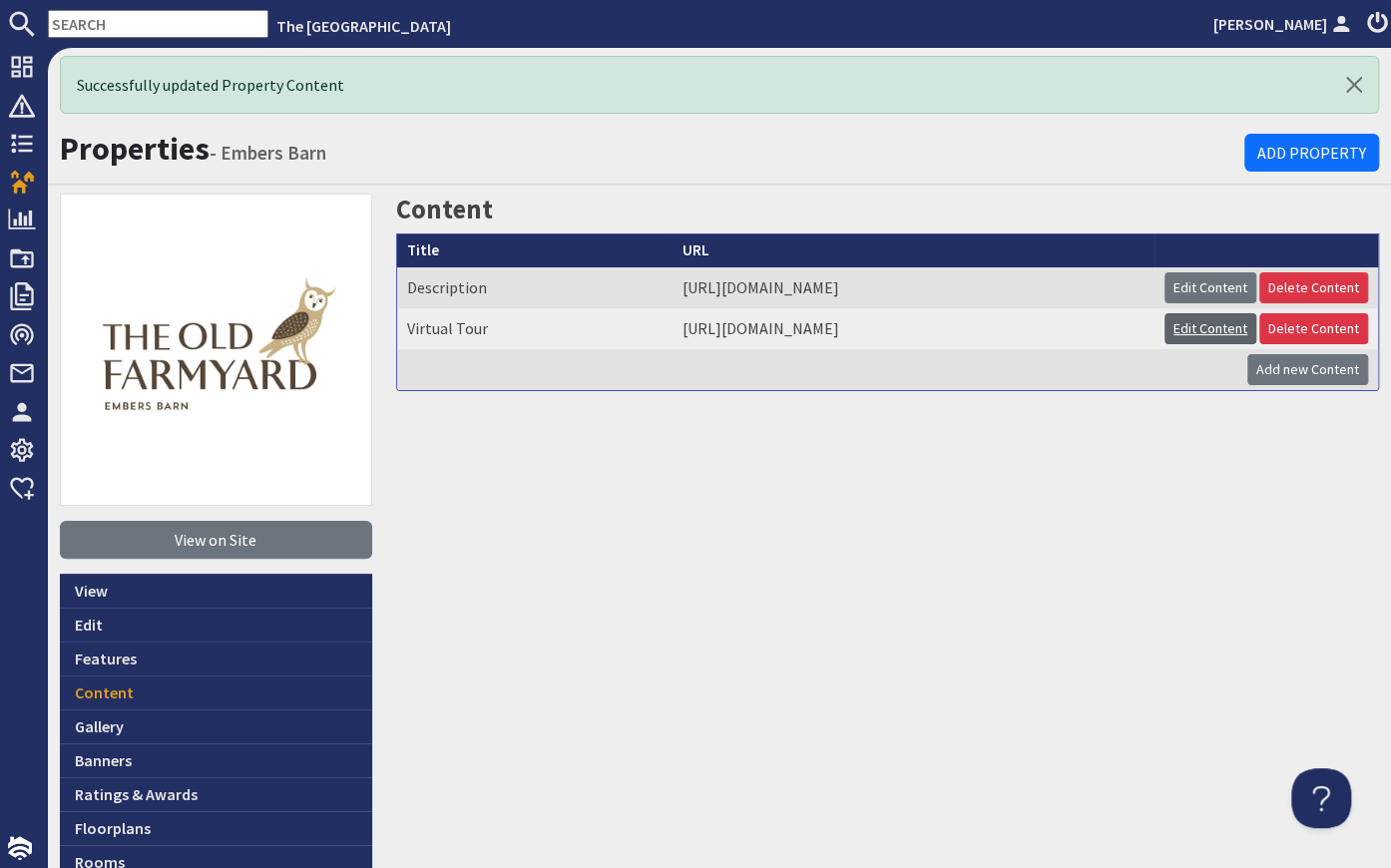 click on "Edit Content" at bounding box center [1210, 328] 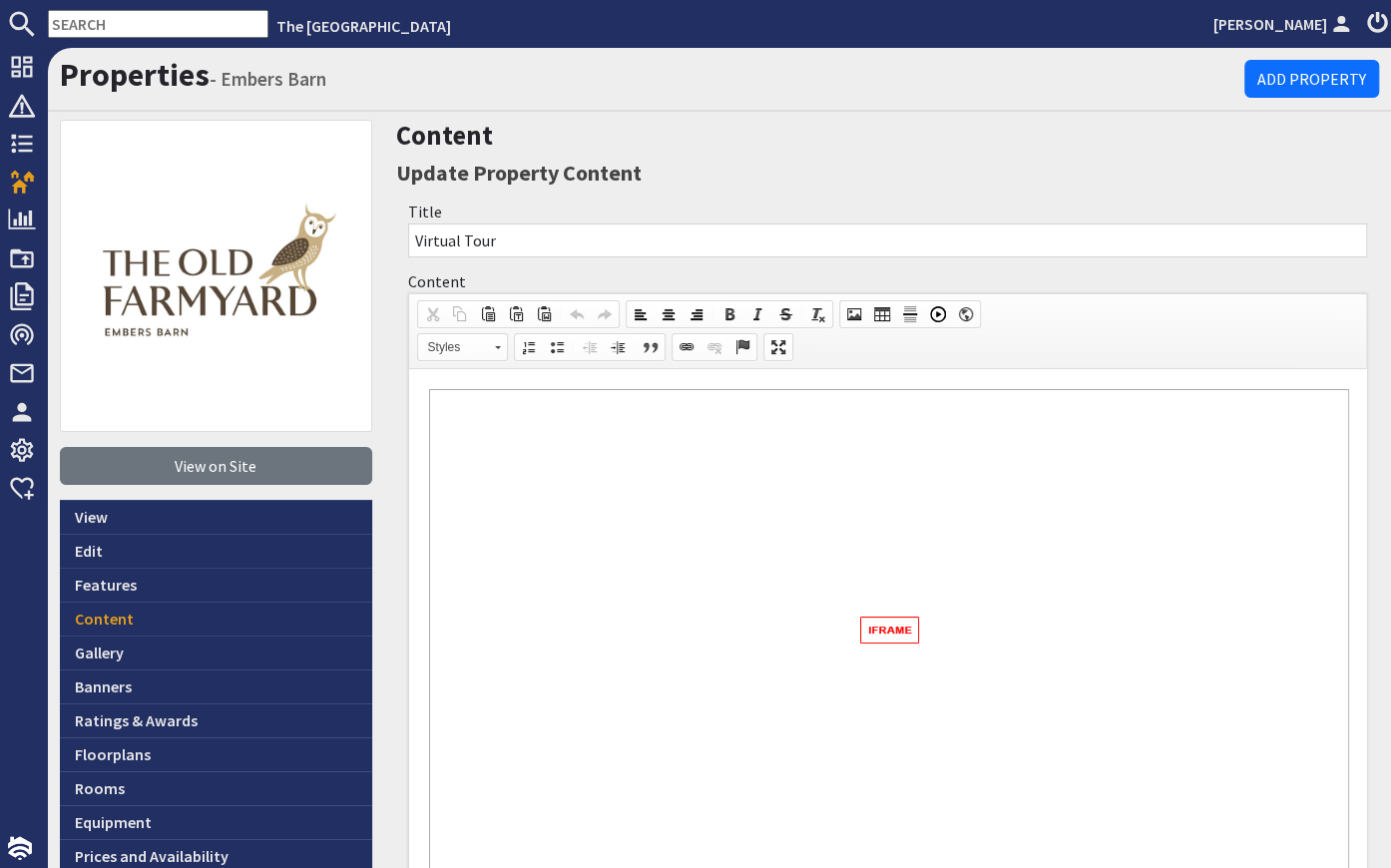 scroll, scrollTop: 0, scrollLeft: 0, axis: both 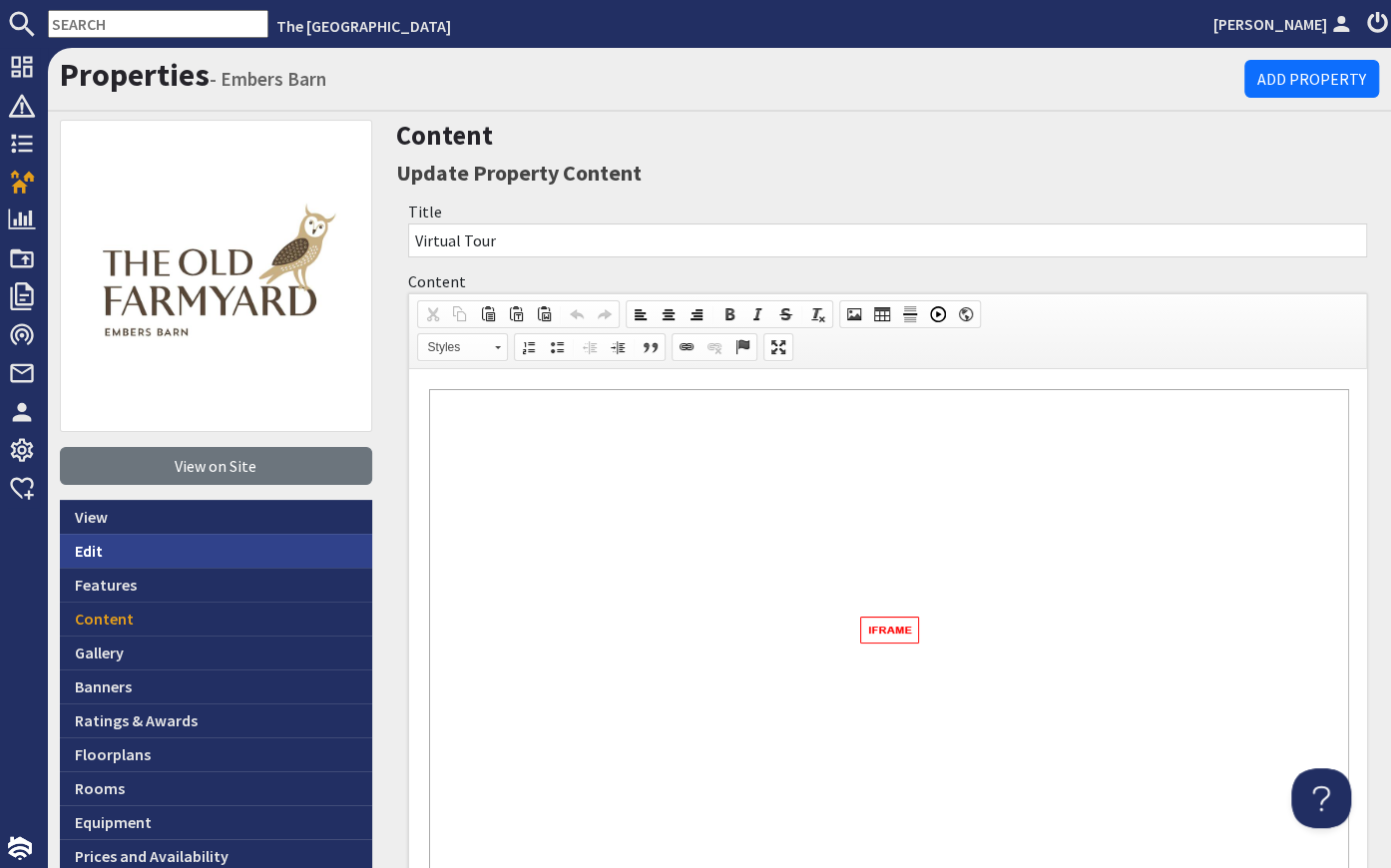 click on "Edit" at bounding box center (216, 551) 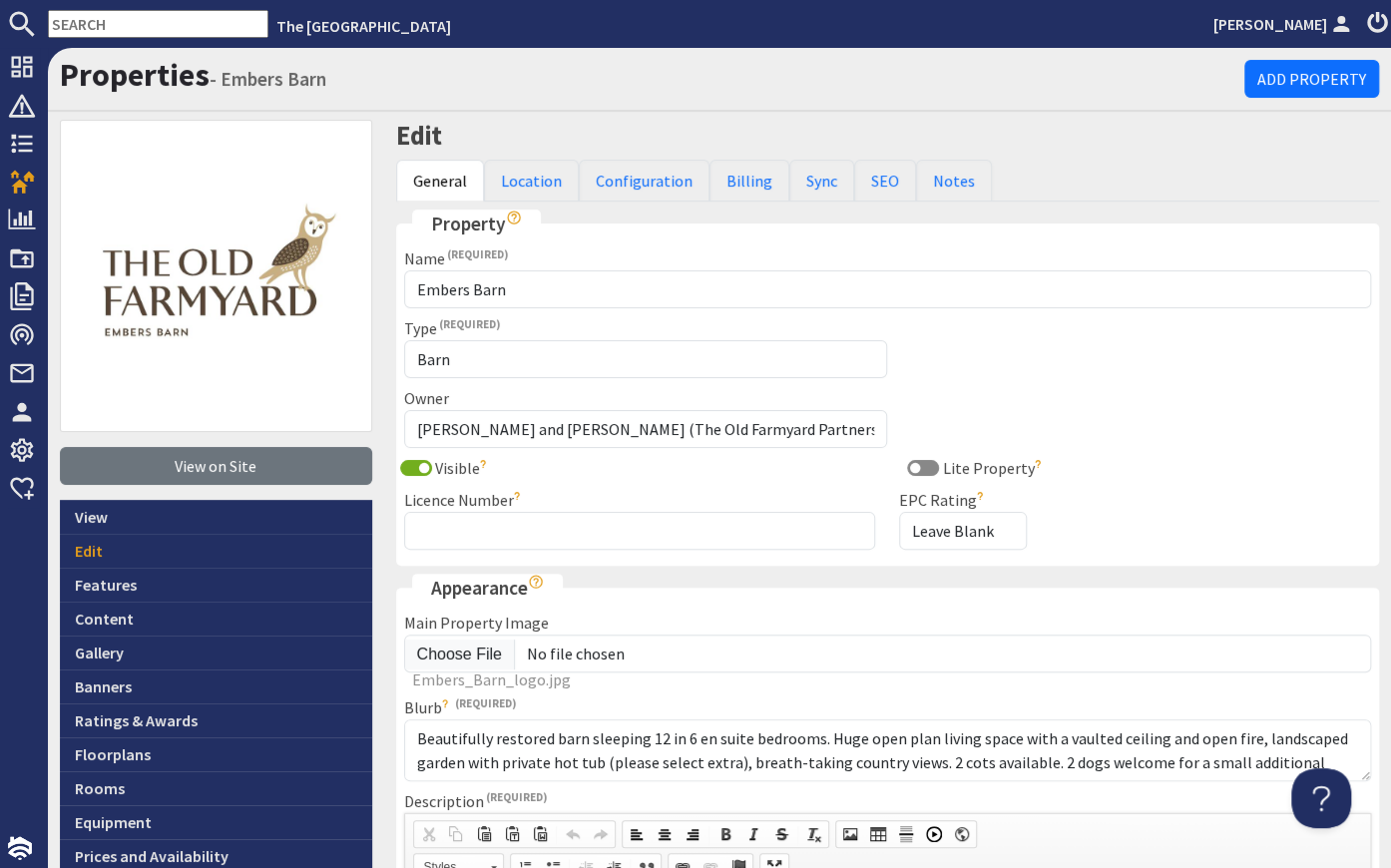 scroll, scrollTop: 0, scrollLeft: 0, axis: both 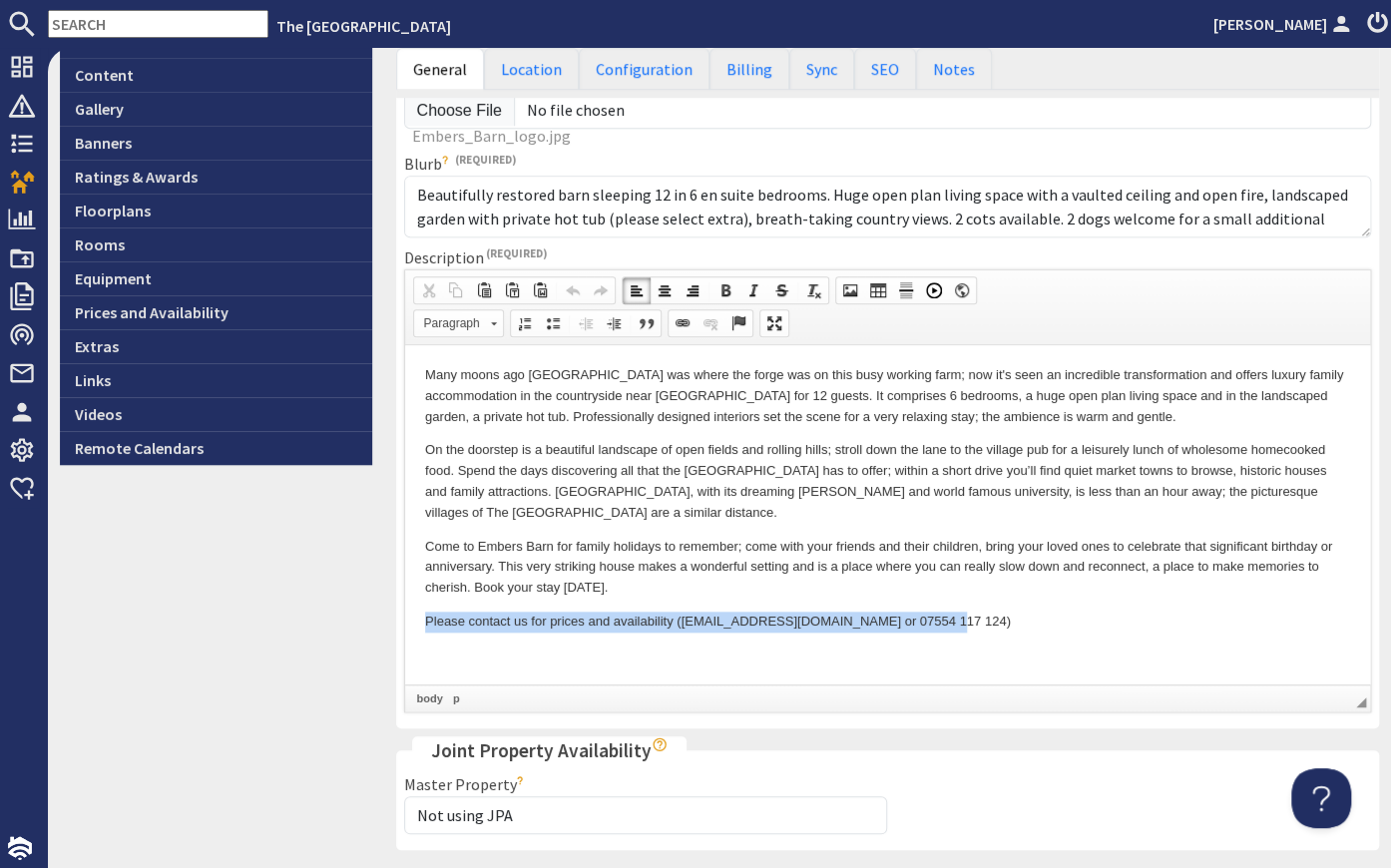 drag, startPoint x: 942, startPoint y: 622, endPoint x: 424, endPoint y: 621, distance: 518.001 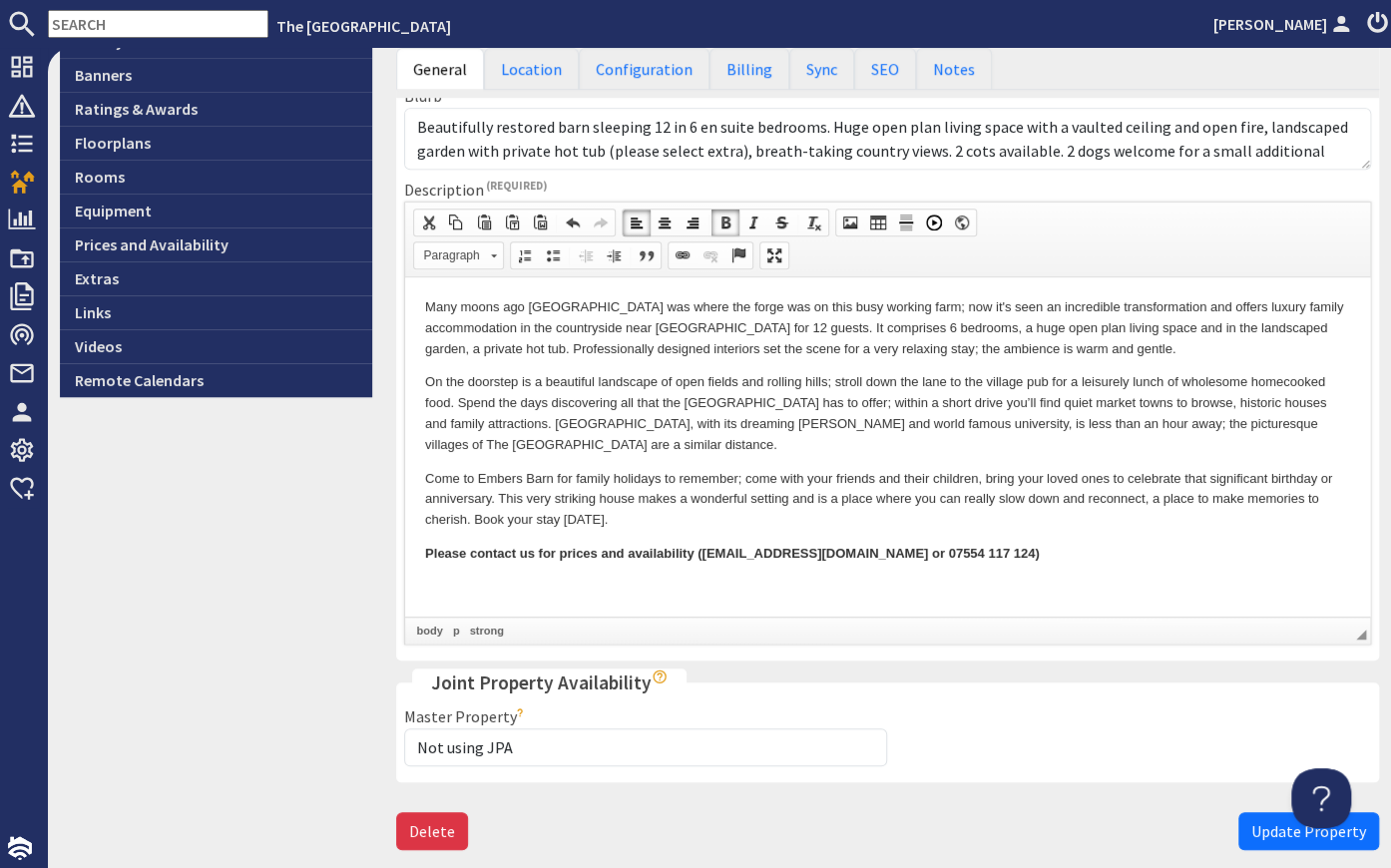 scroll, scrollTop: 700, scrollLeft: 0, axis: vertical 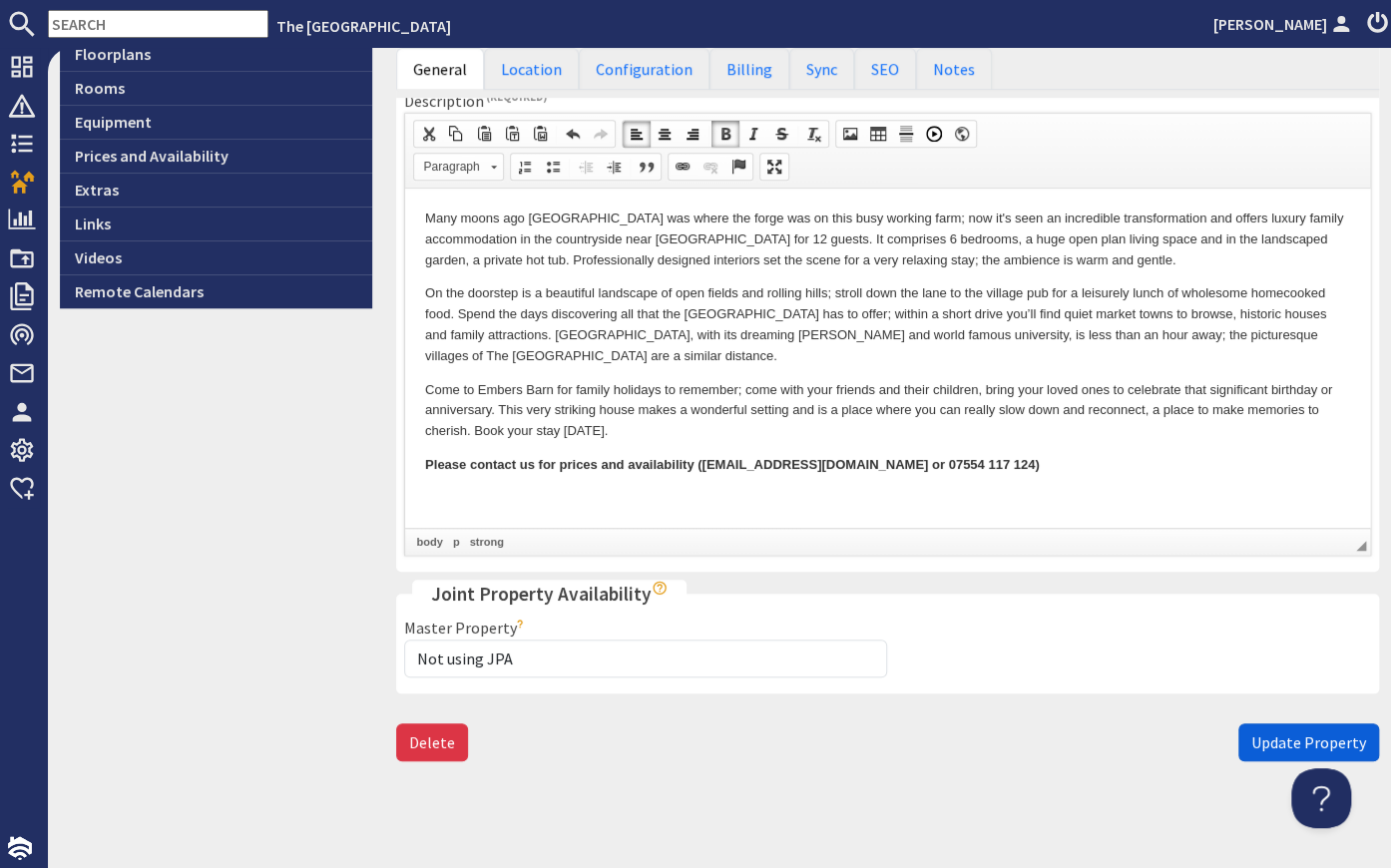 click on "Update Property" at bounding box center [1308, 742] 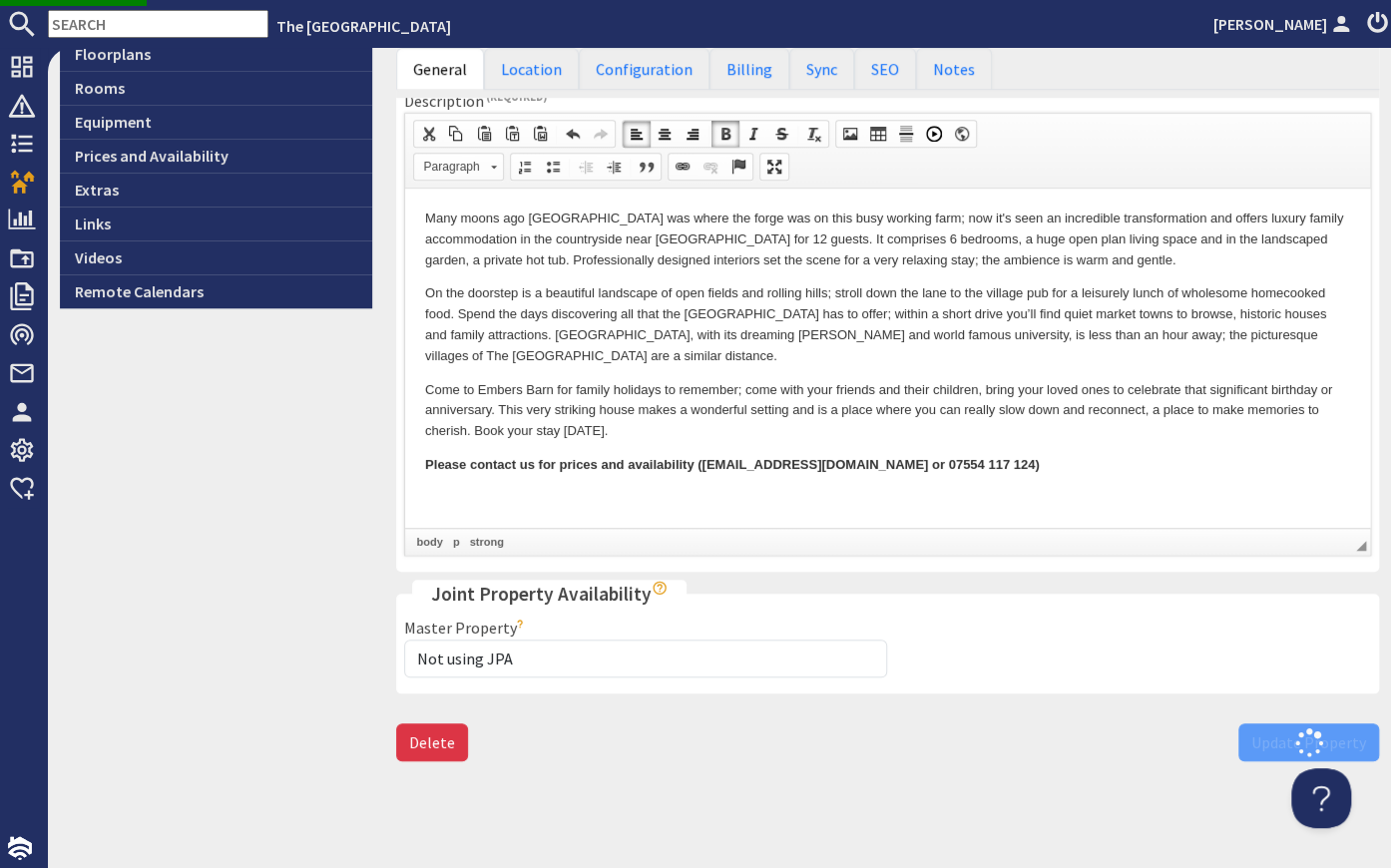 scroll, scrollTop: 0, scrollLeft: 0, axis: both 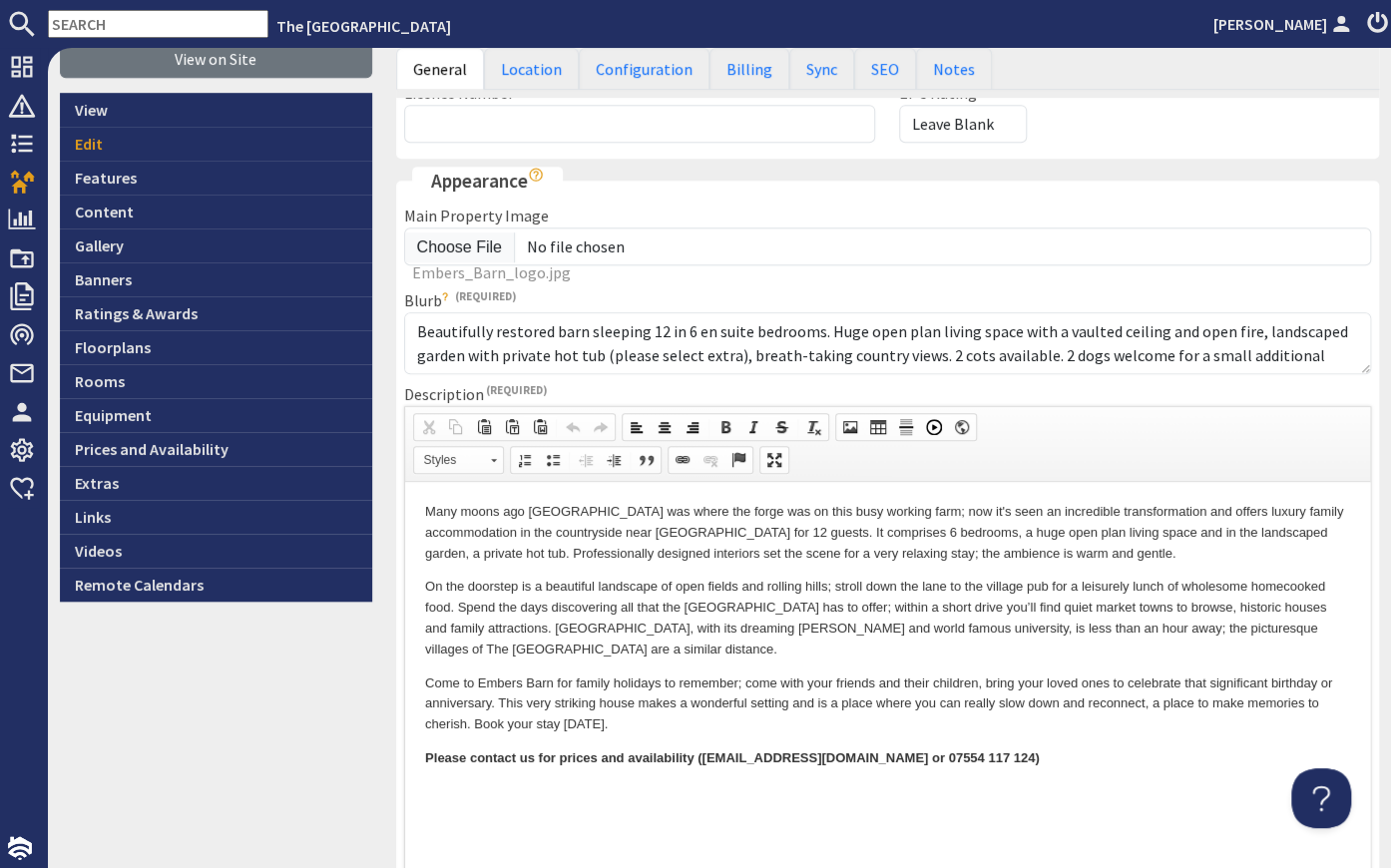 click on "On the doorstep is a beautiful landscape of open fields and rolling hills; stroll down the lane to the village pub for a leisurely lunch of wholesome homecooked food. Spend the days discovering all that the [GEOGRAPHIC_DATA] has to offer; within a short drive you’ll find quiet market towns to browse, historic houses and family attractions. [GEOGRAPHIC_DATA], with its dreaming [PERSON_NAME] and world famous university, is less than an hour away; the picturesque villages of The [GEOGRAPHIC_DATA] are a similar distance." at bounding box center (887, 618) 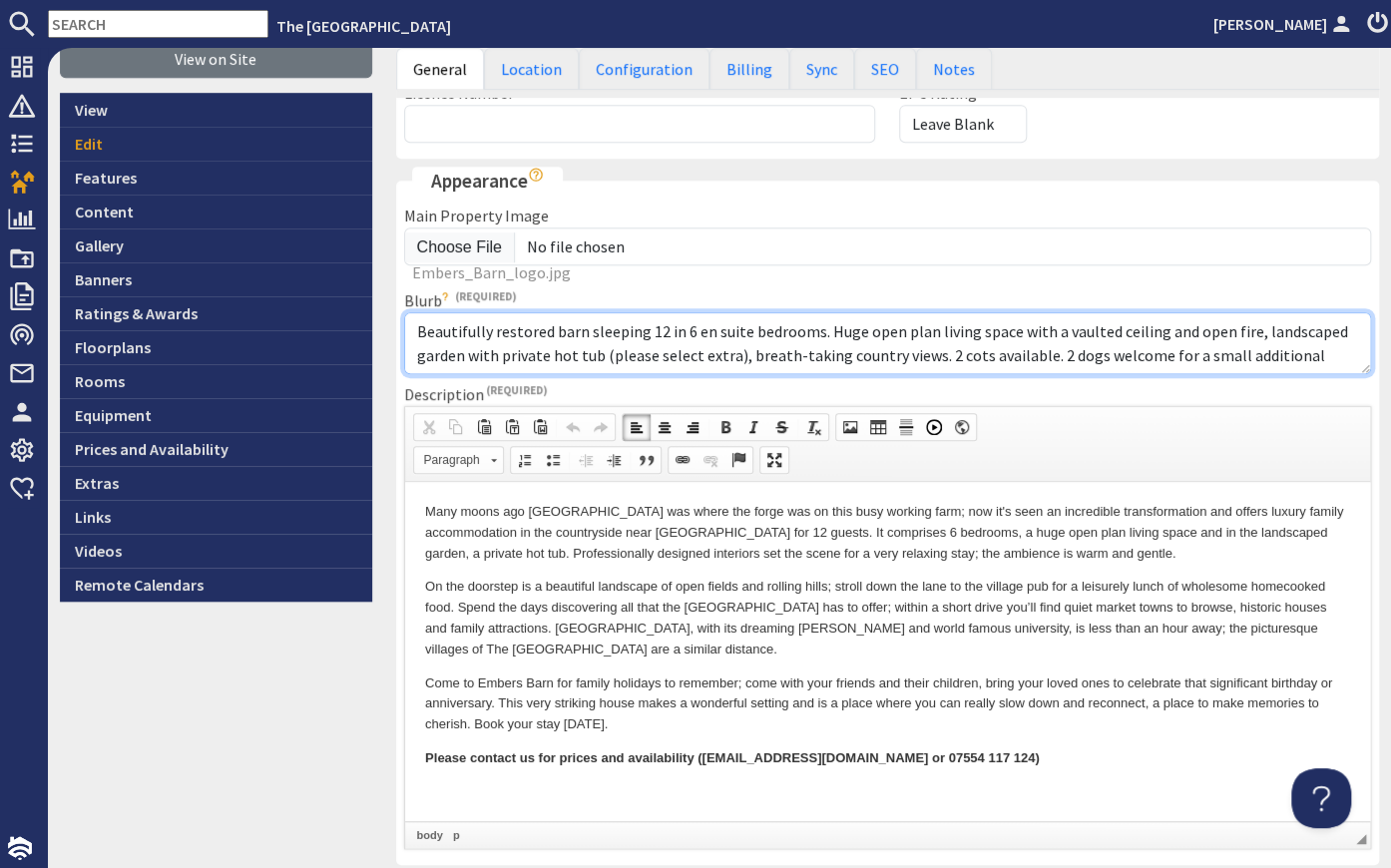 click on "Beautifully restored barn sleeping 12 in 6 en suite bedrooms. Huge open plan living space with a vaulted ceiling and open fire, landscaped garden with private hot tub (please select extra), breath-taking country views. 2 cots available. 2 dogs welcome for a small additional charge" at bounding box center [888, 343] 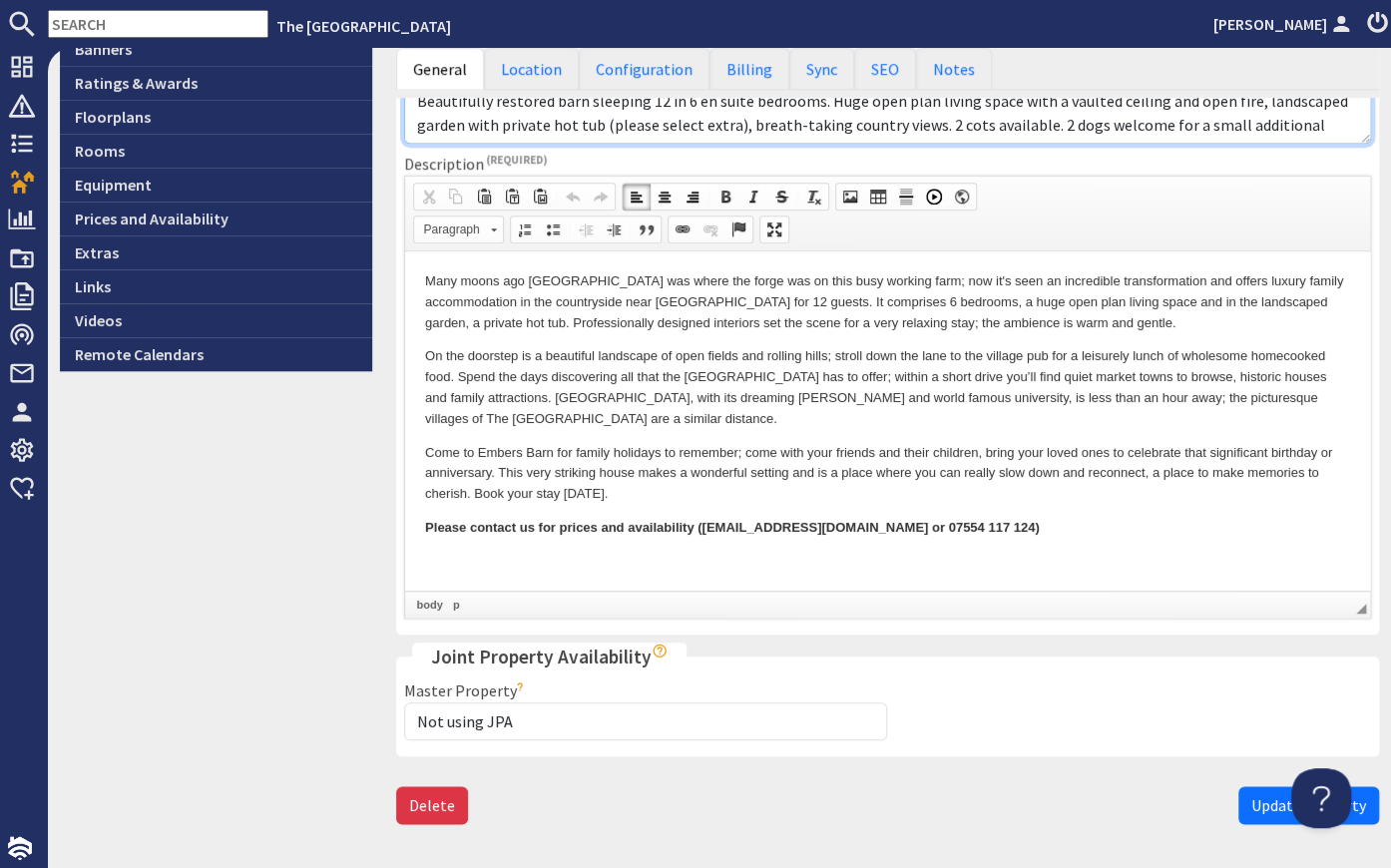 scroll, scrollTop: 775, scrollLeft: 0, axis: vertical 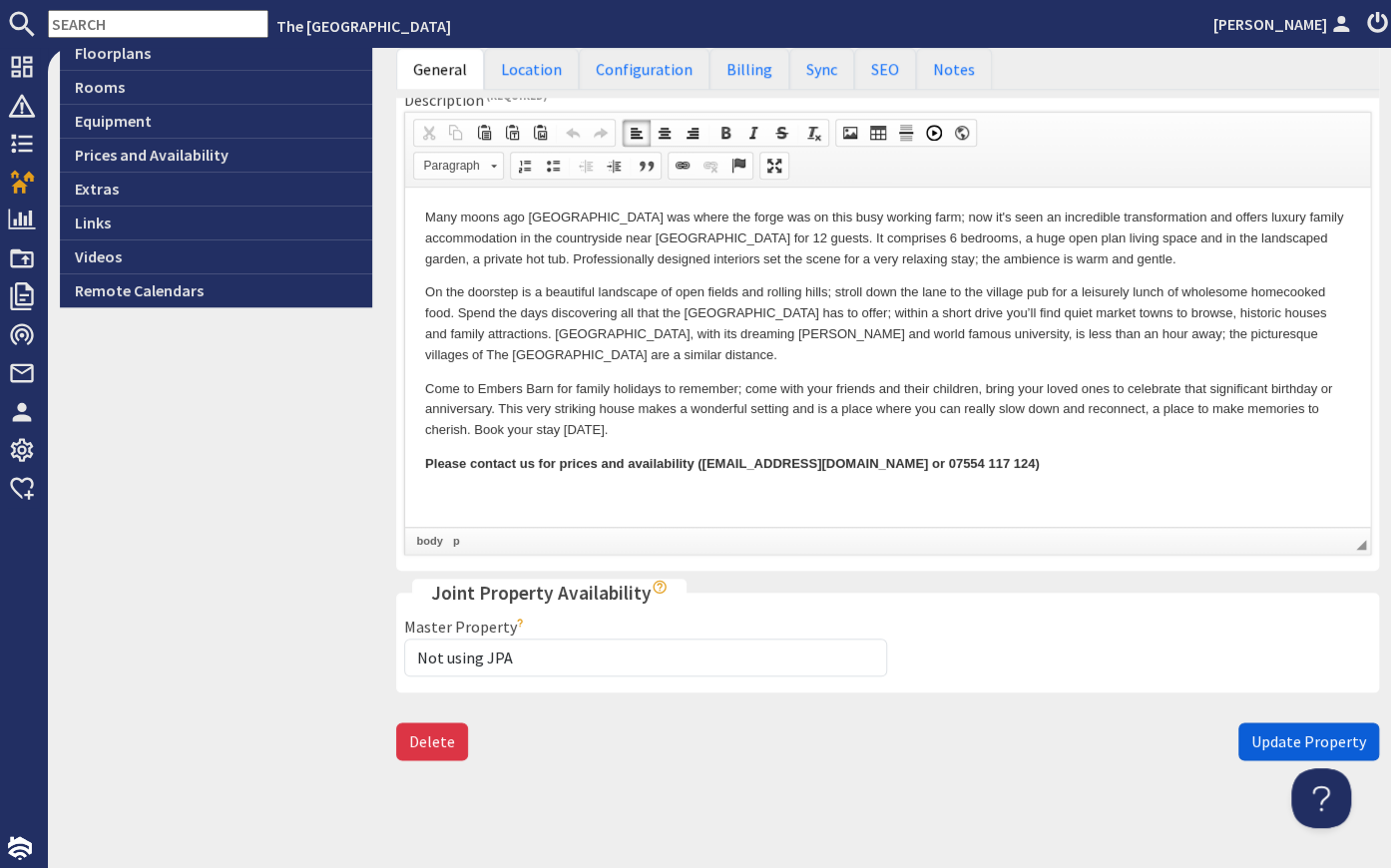 click on "Update Property" at bounding box center [1308, 741] 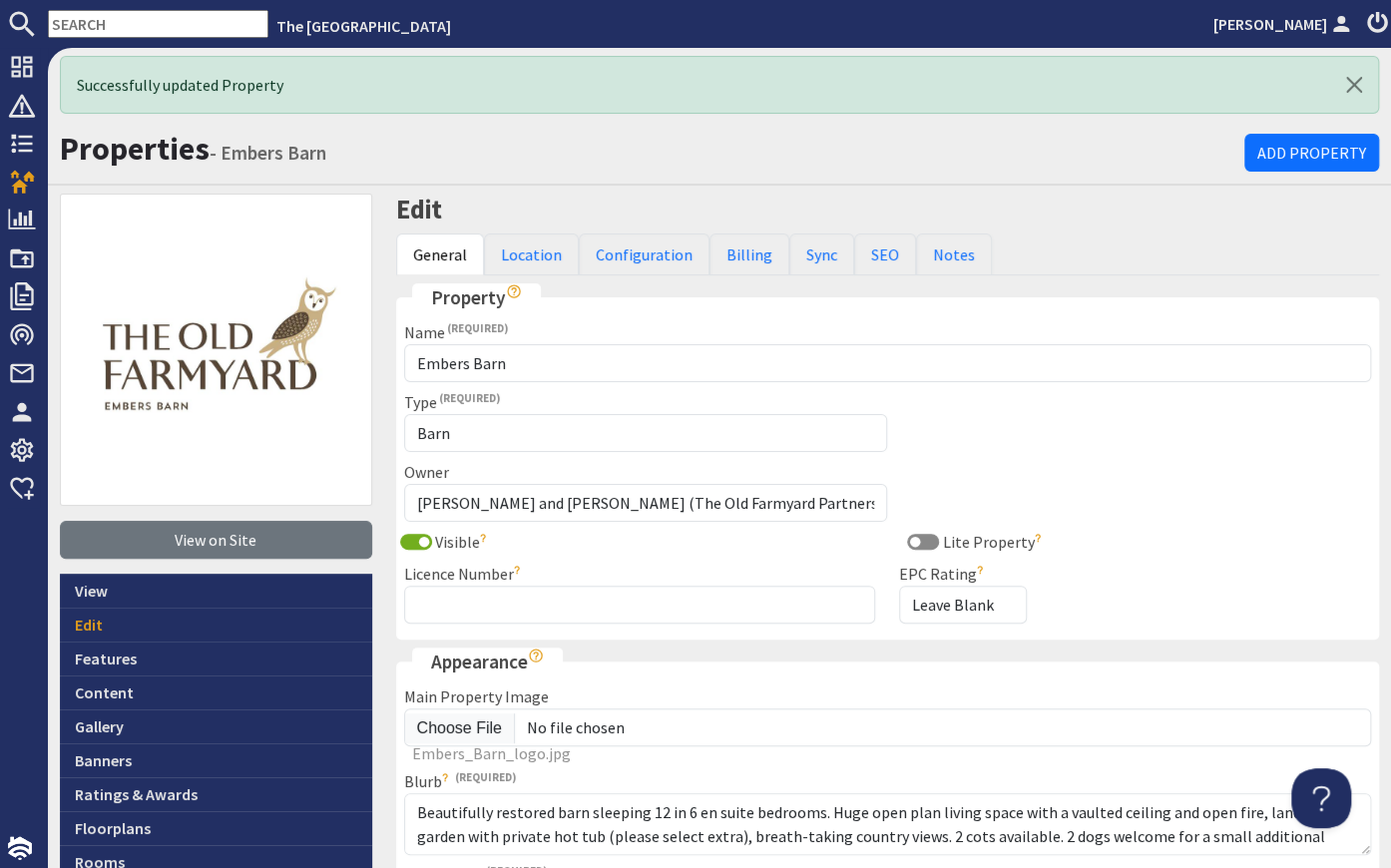 scroll, scrollTop: 0, scrollLeft: 0, axis: both 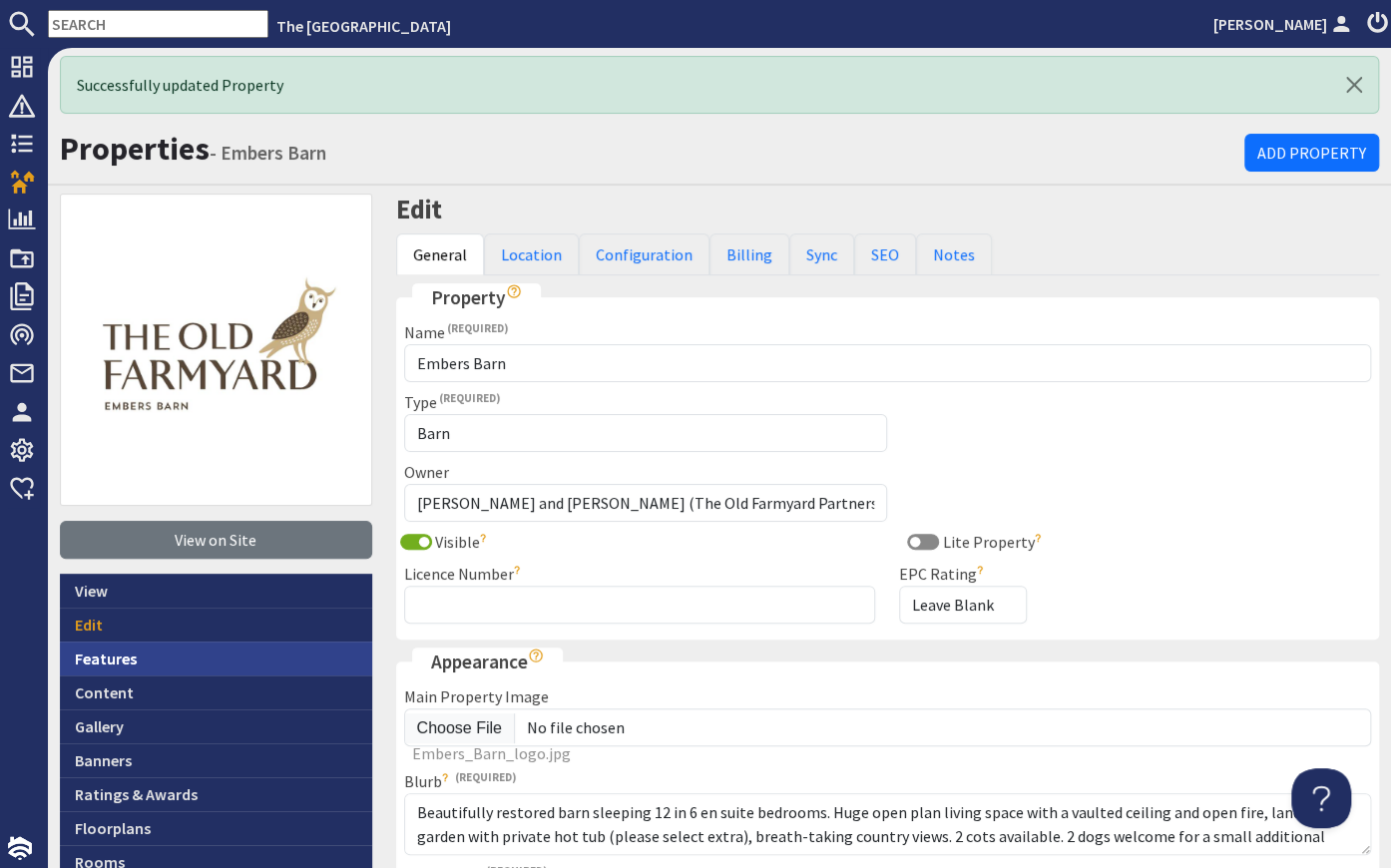 click on "Features" at bounding box center (216, 658) 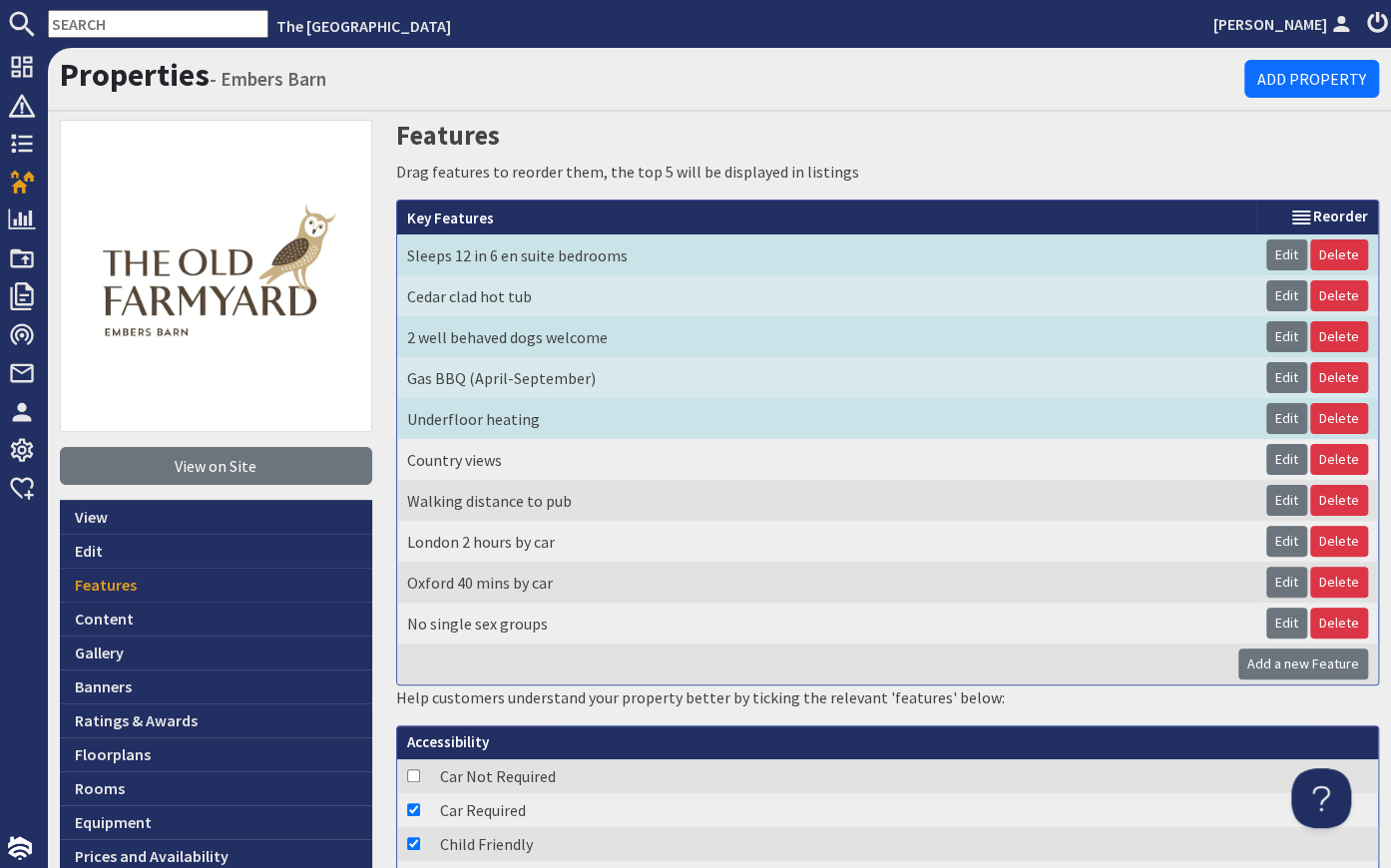 scroll, scrollTop: 0, scrollLeft: 0, axis: both 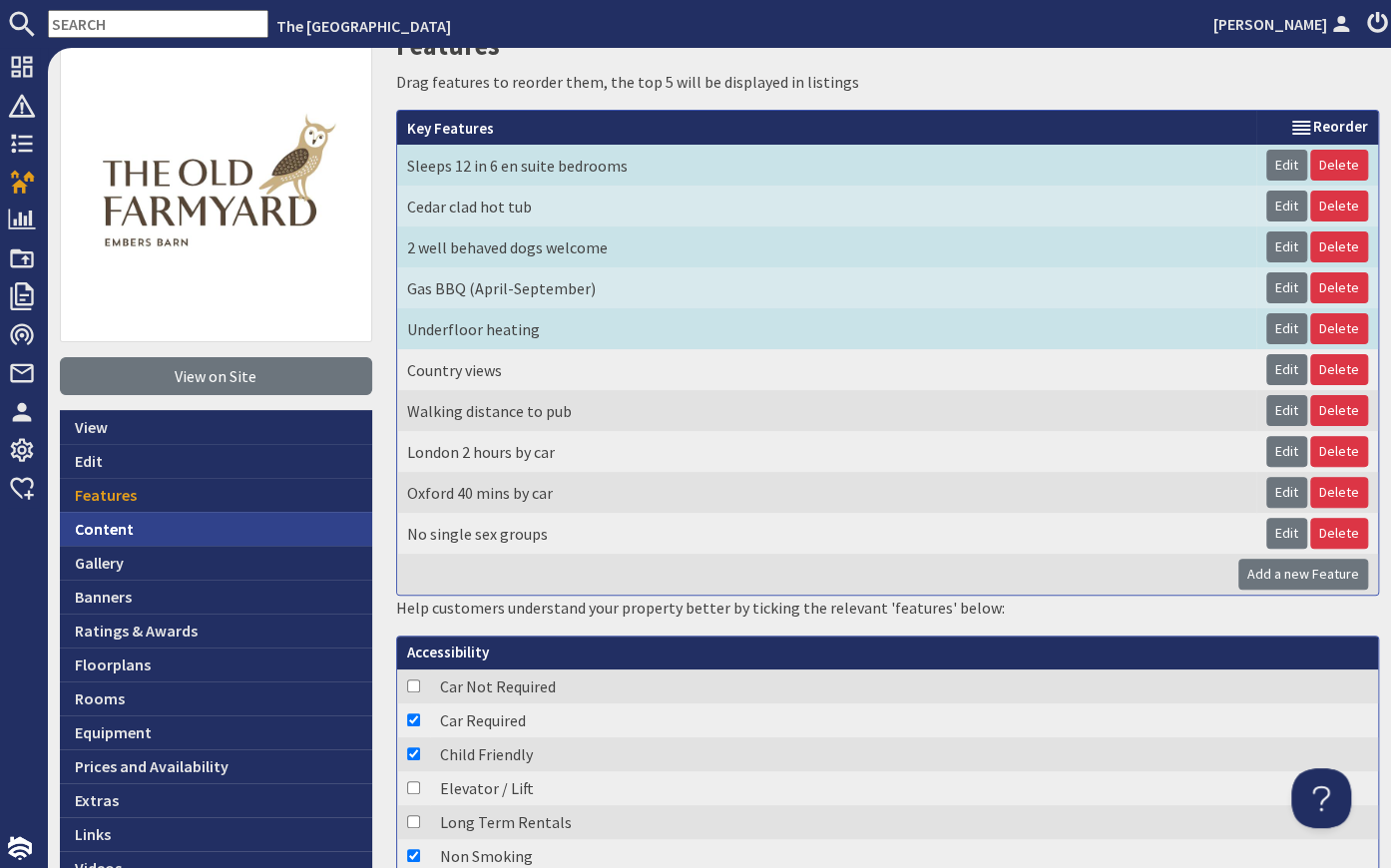 click on "Content" at bounding box center [216, 529] 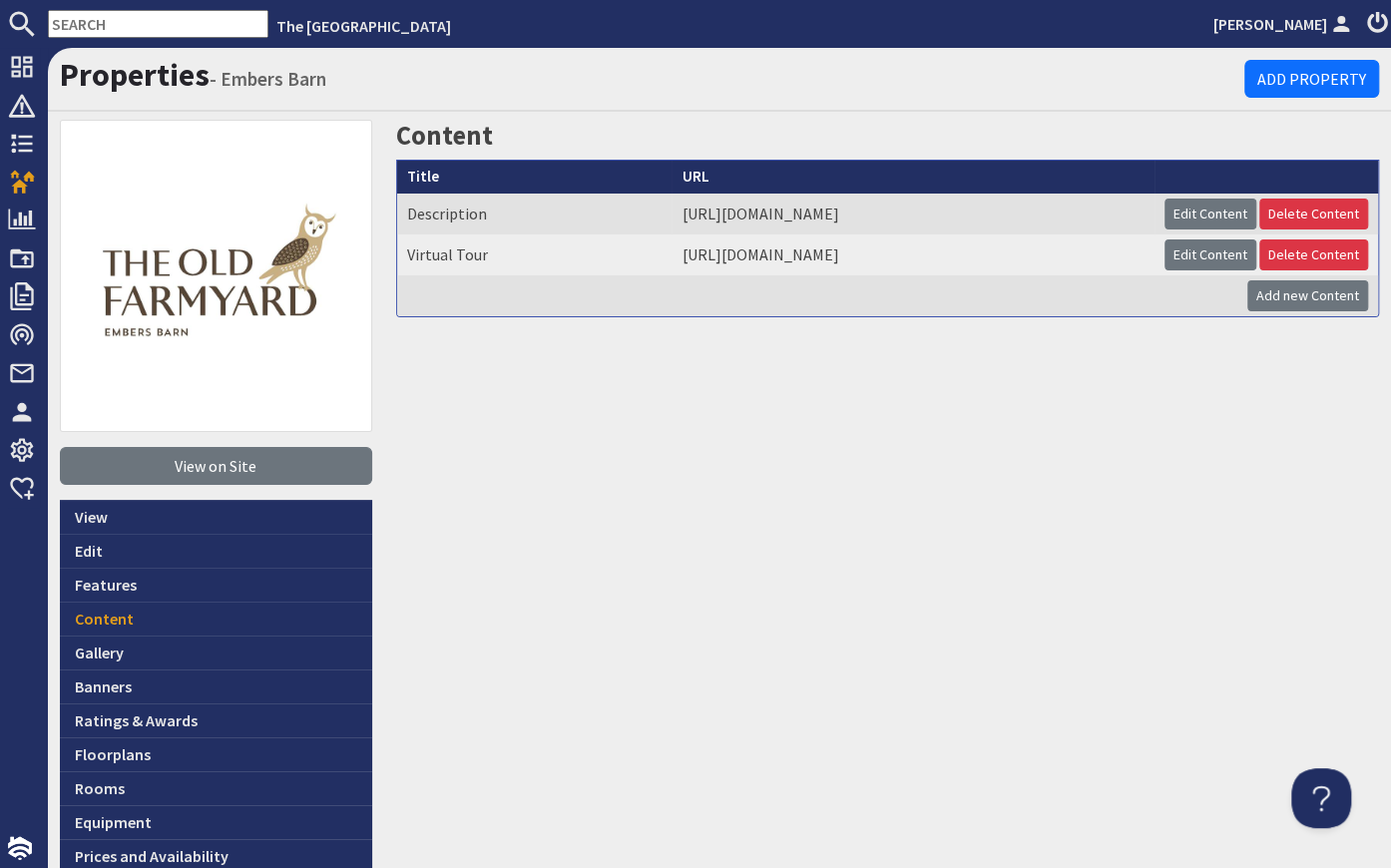 scroll, scrollTop: 0, scrollLeft: 0, axis: both 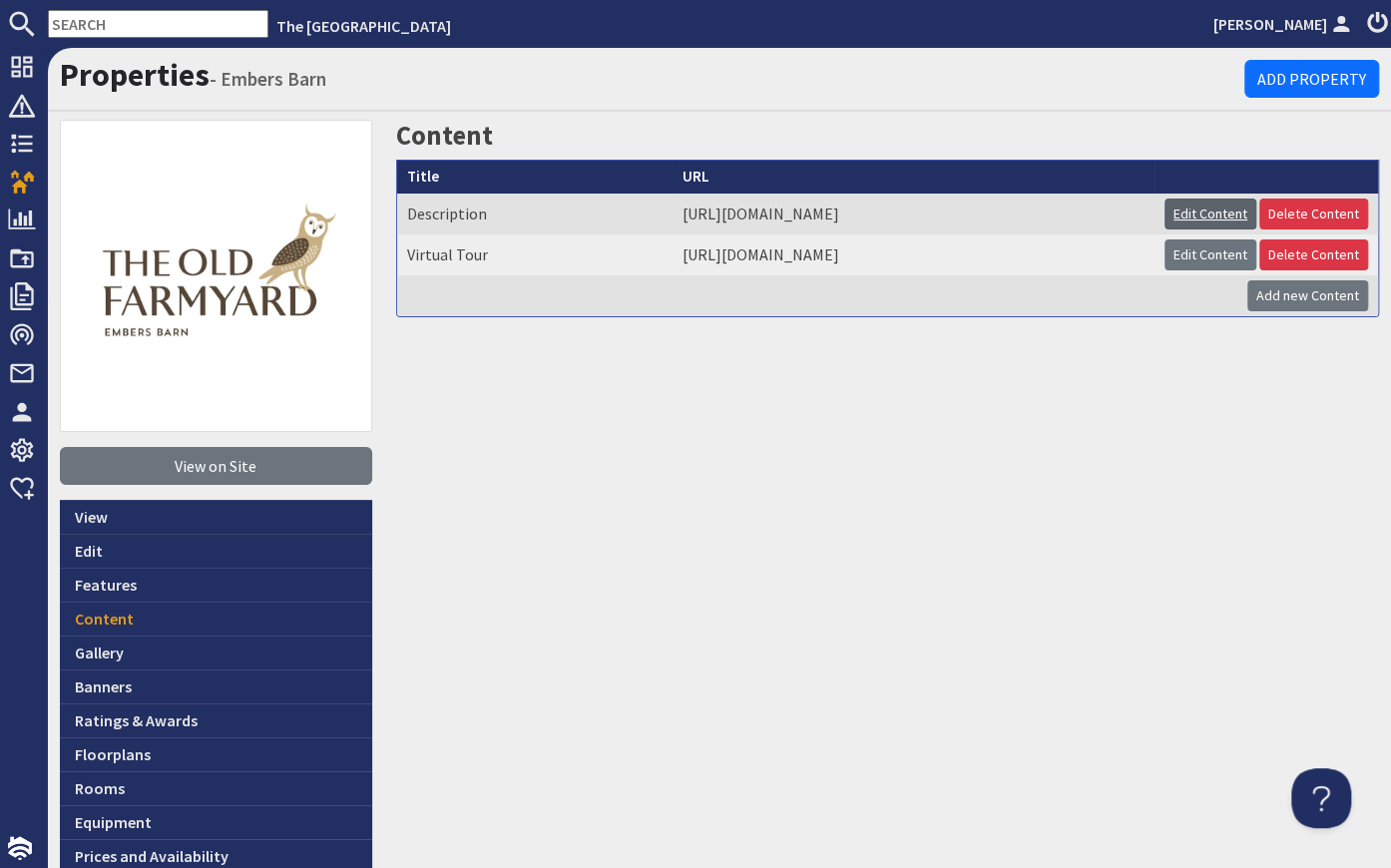click on "Edit Content" at bounding box center [1210, 214] 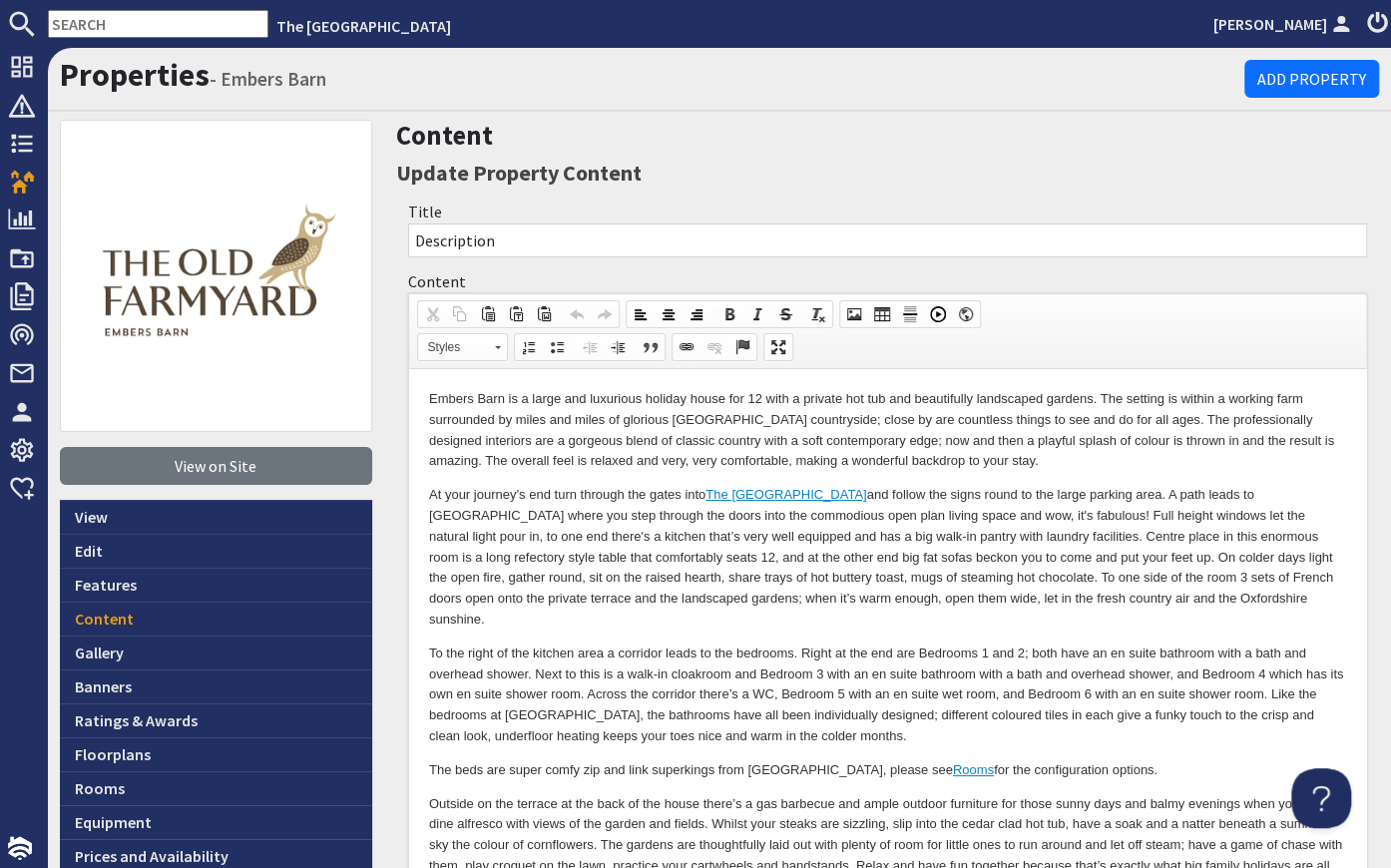 scroll, scrollTop: 0, scrollLeft: 0, axis: both 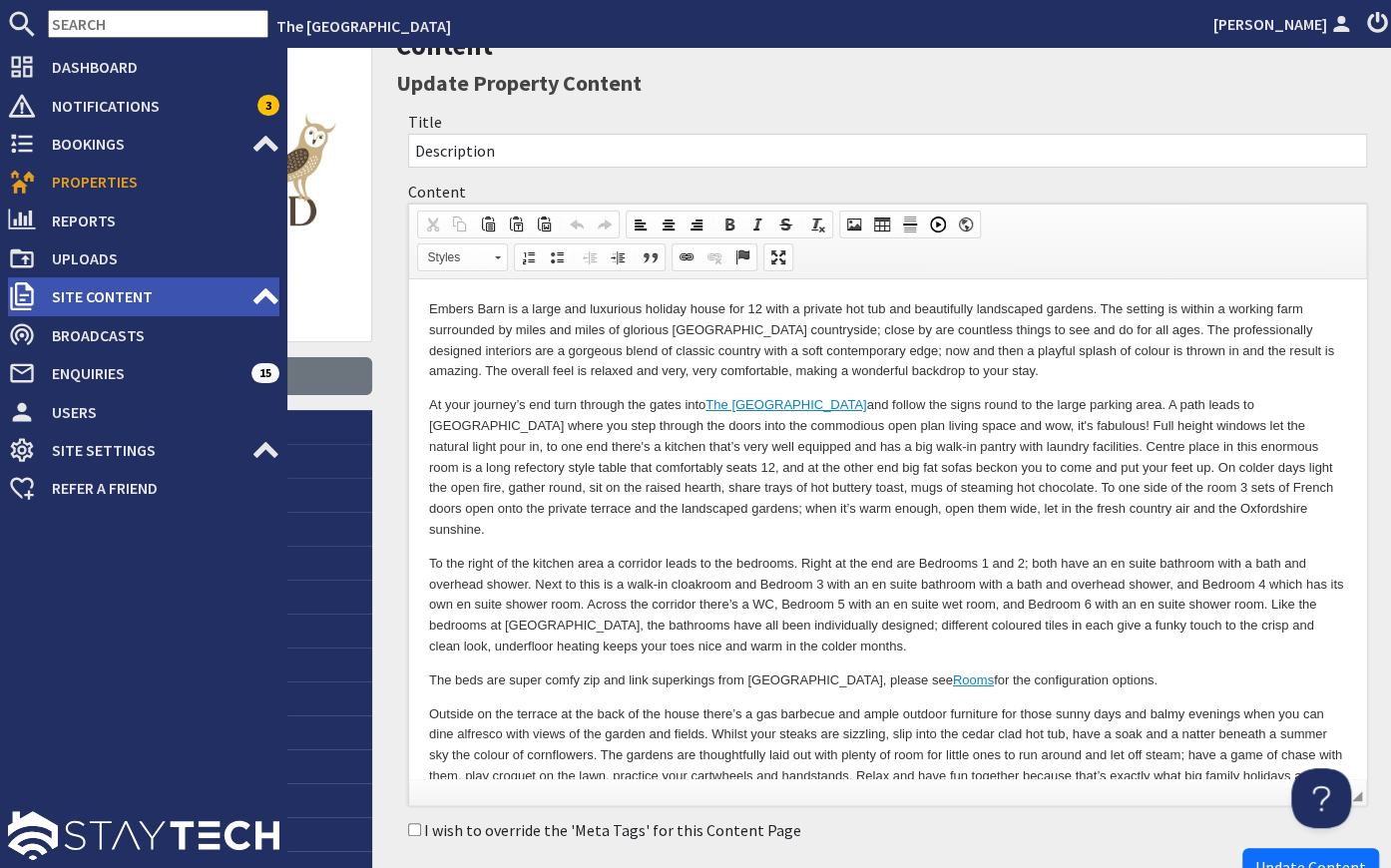 click on "Site Content" at bounding box center [144, 296] 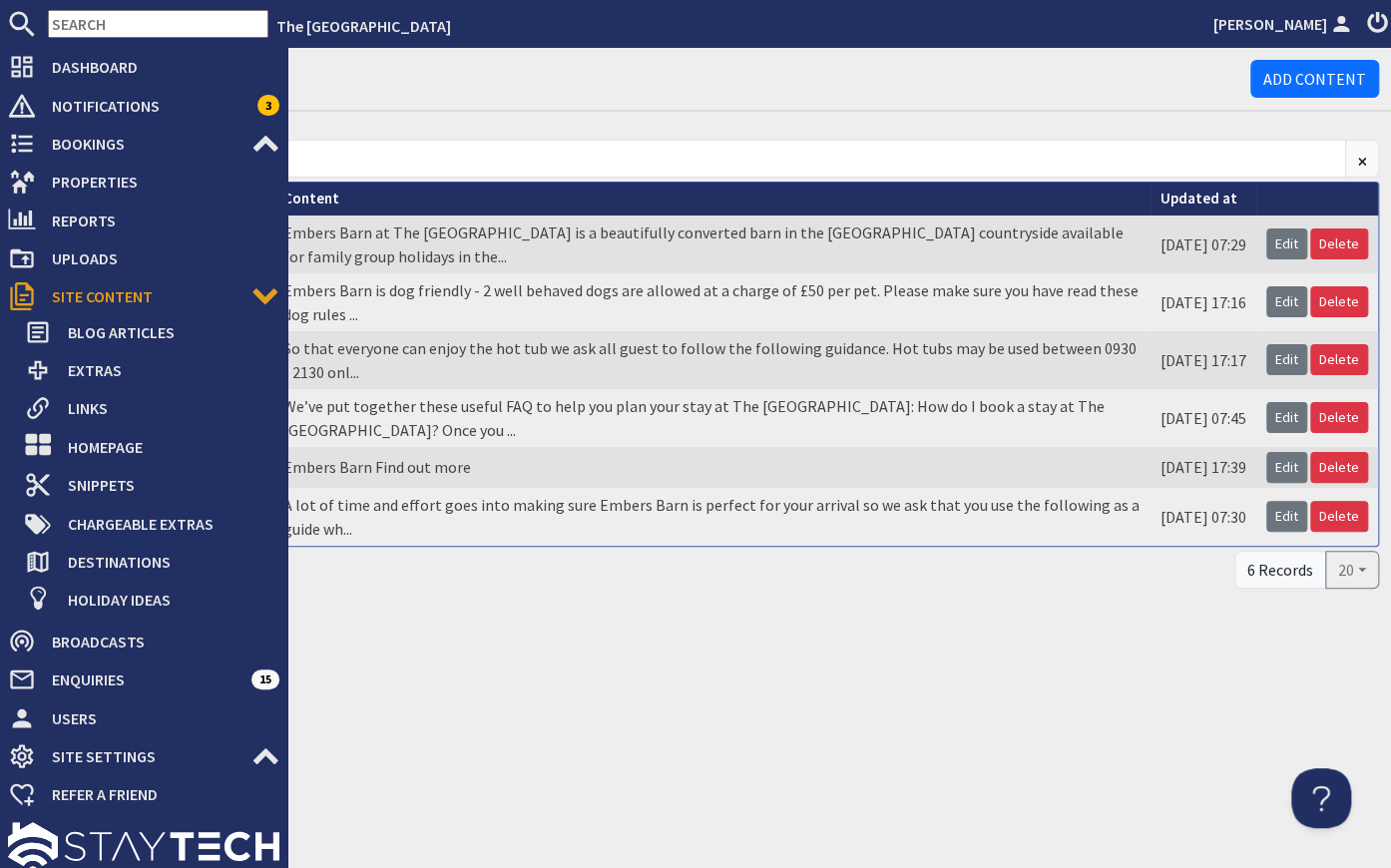 scroll, scrollTop: 0, scrollLeft: 0, axis: both 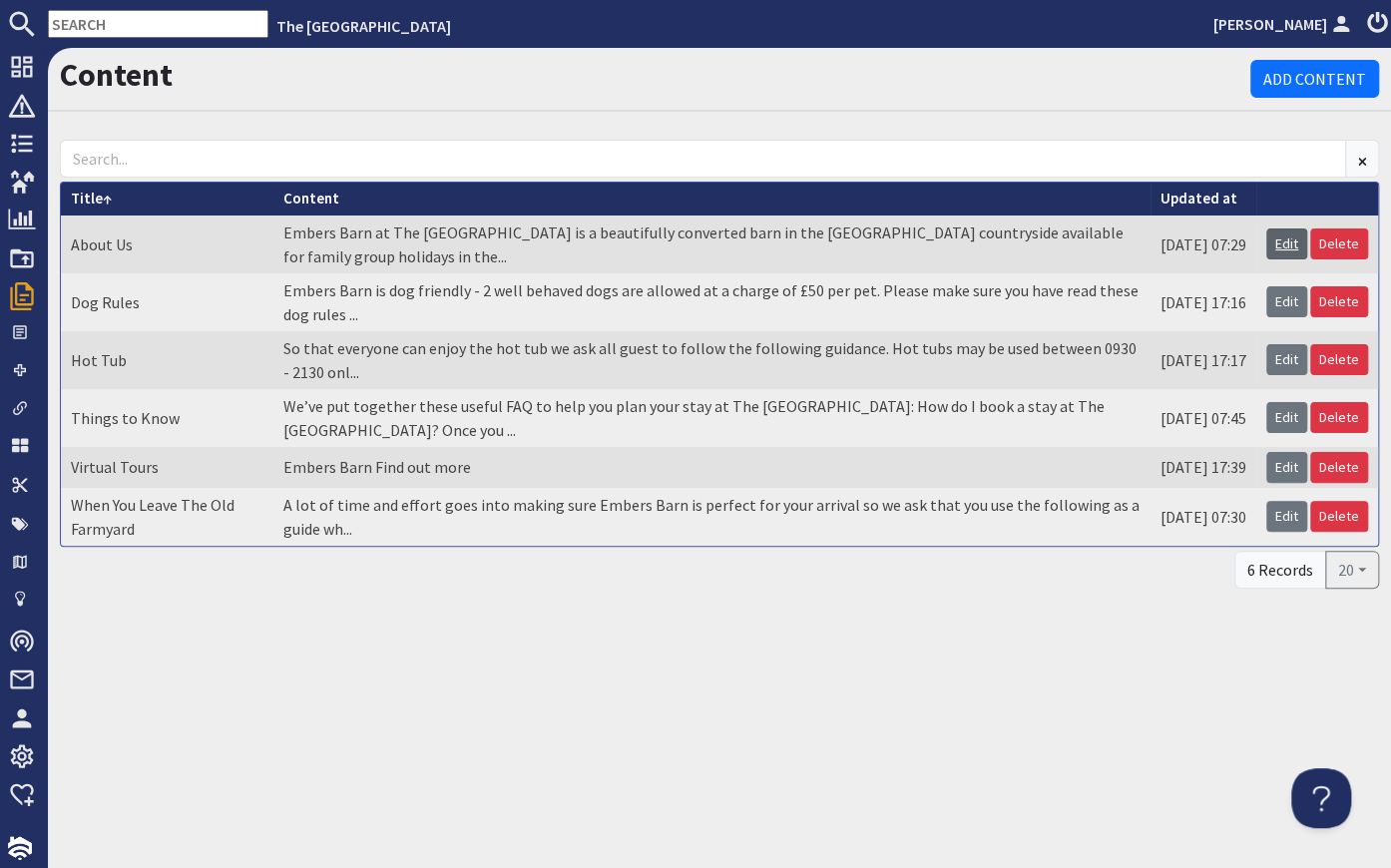 click on "Edit" at bounding box center (1286, 243) 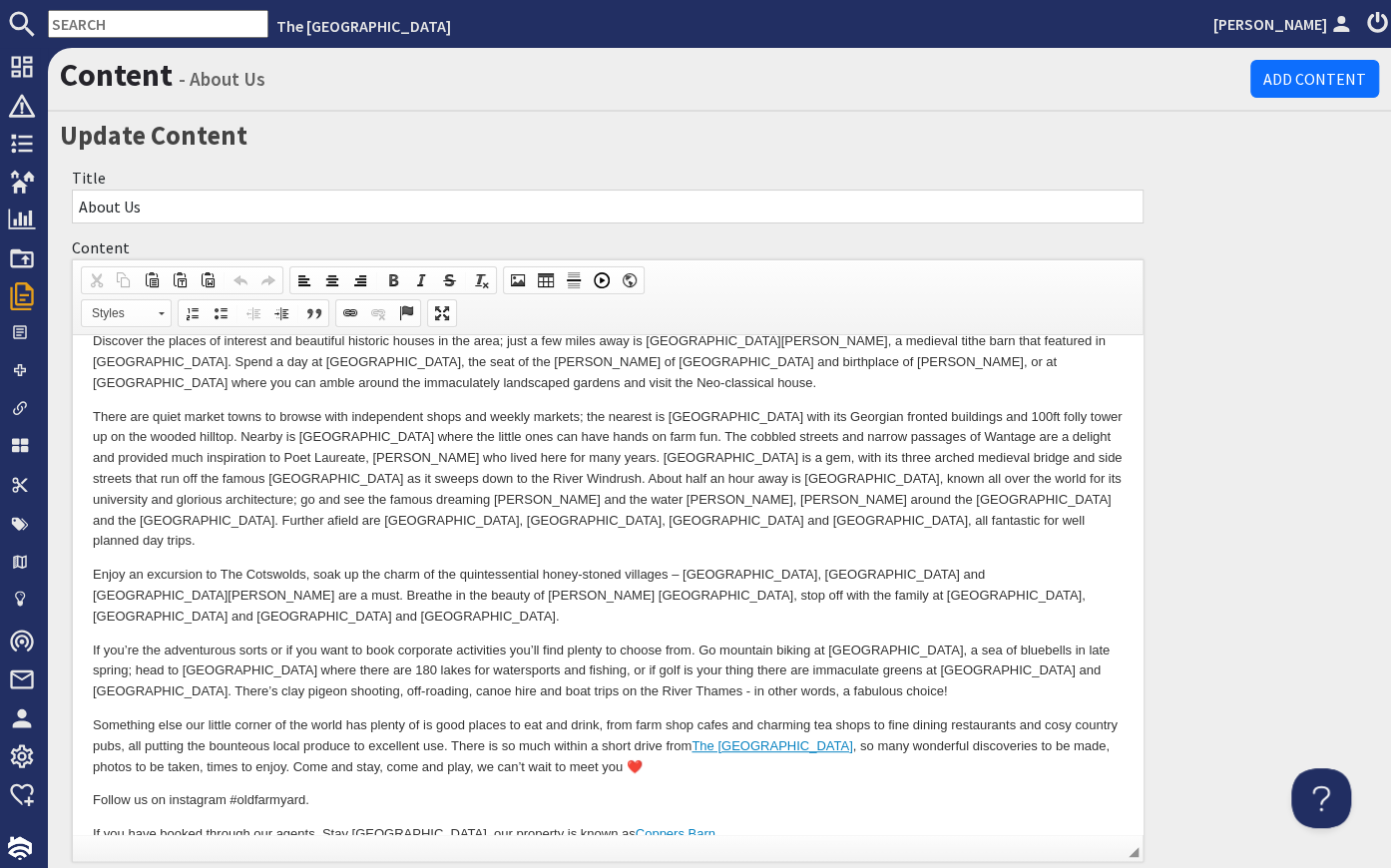 scroll, scrollTop: 412, scrollLeft: 0, axis: vertical 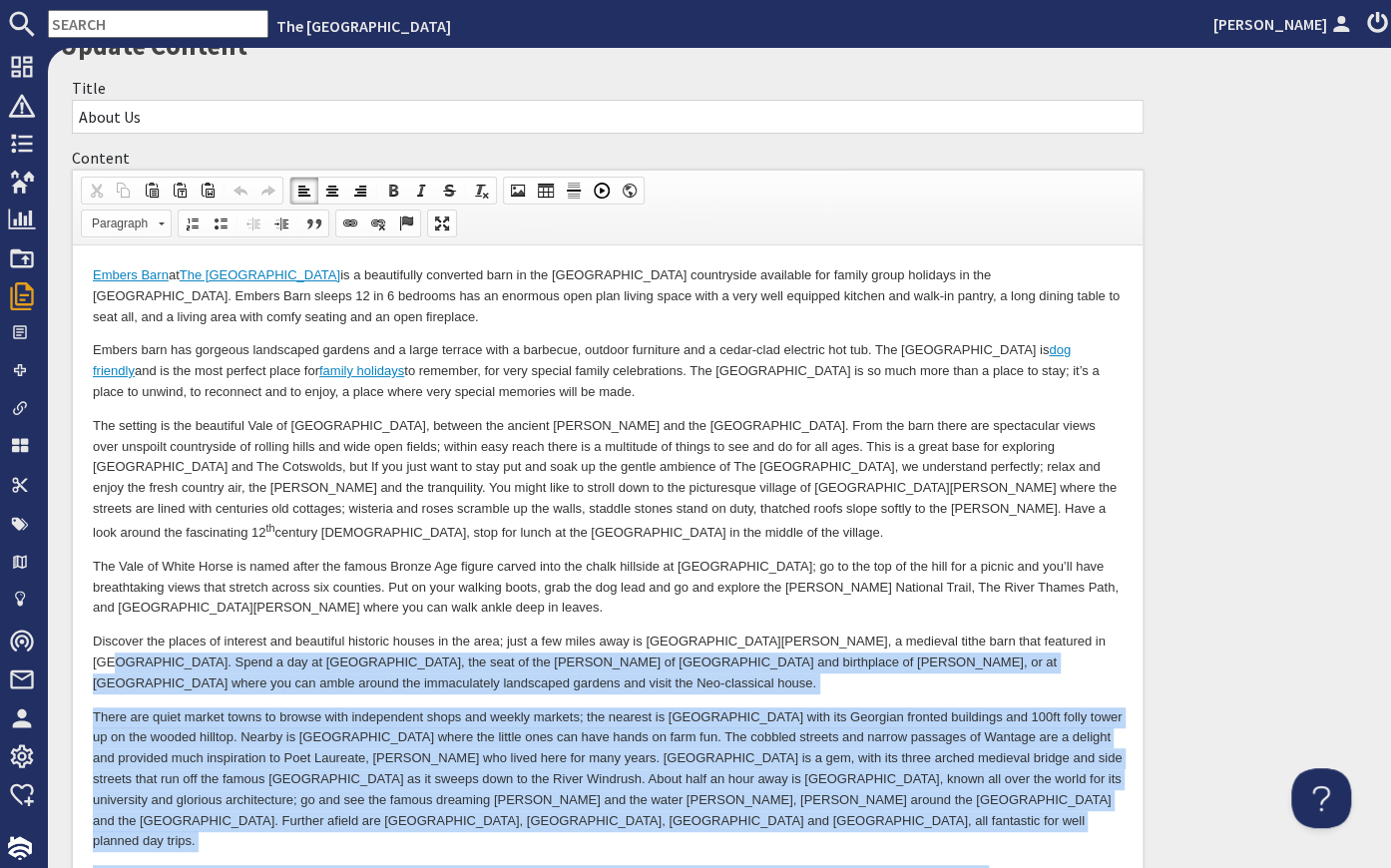 drag, startPoint x: 326, startPoint y: 645, endPoint x: 90, endPoint y: 654, distance: 236.17155 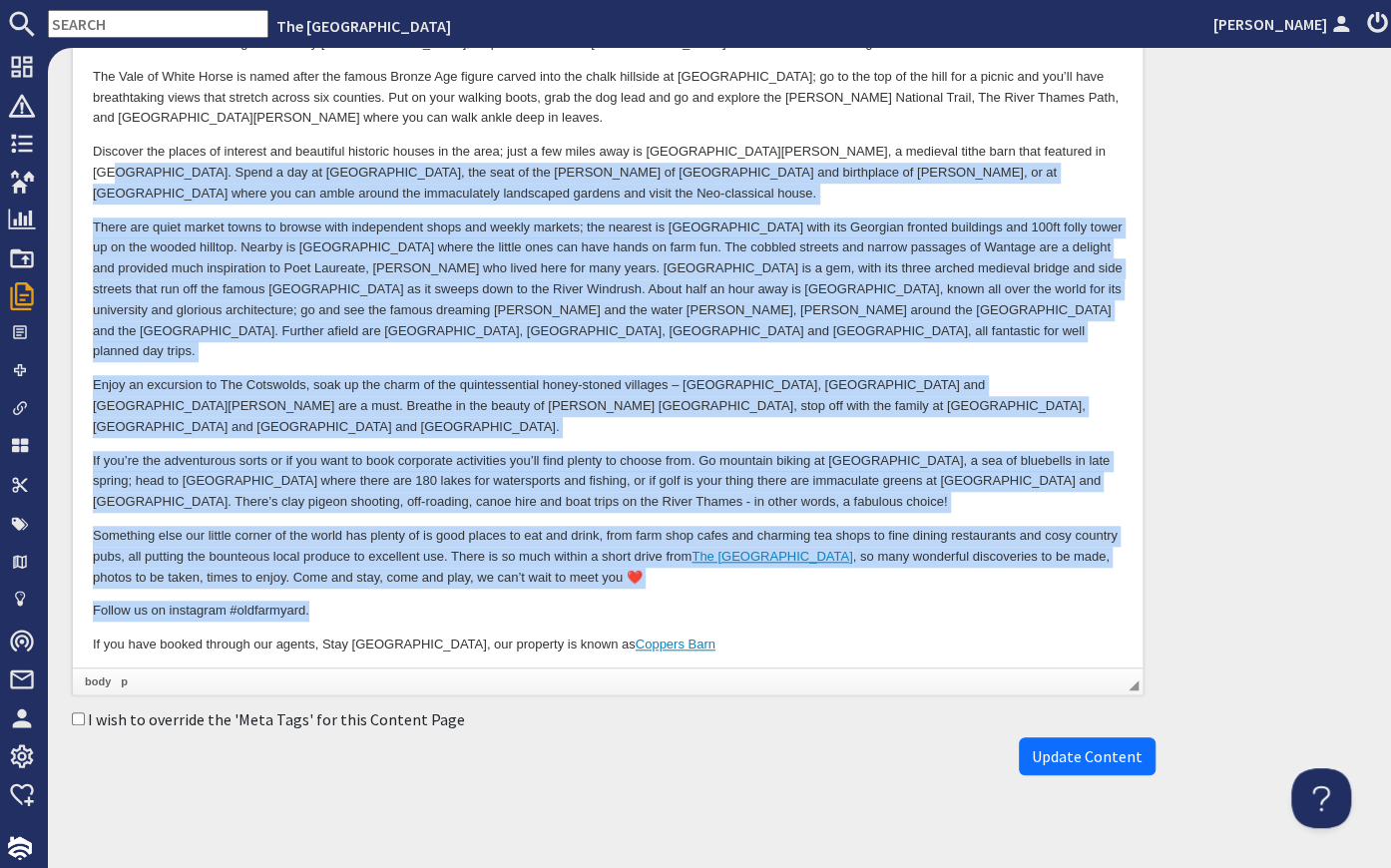 scroll, scrollTop: 596, scrollLeft: 0, axis: vertical 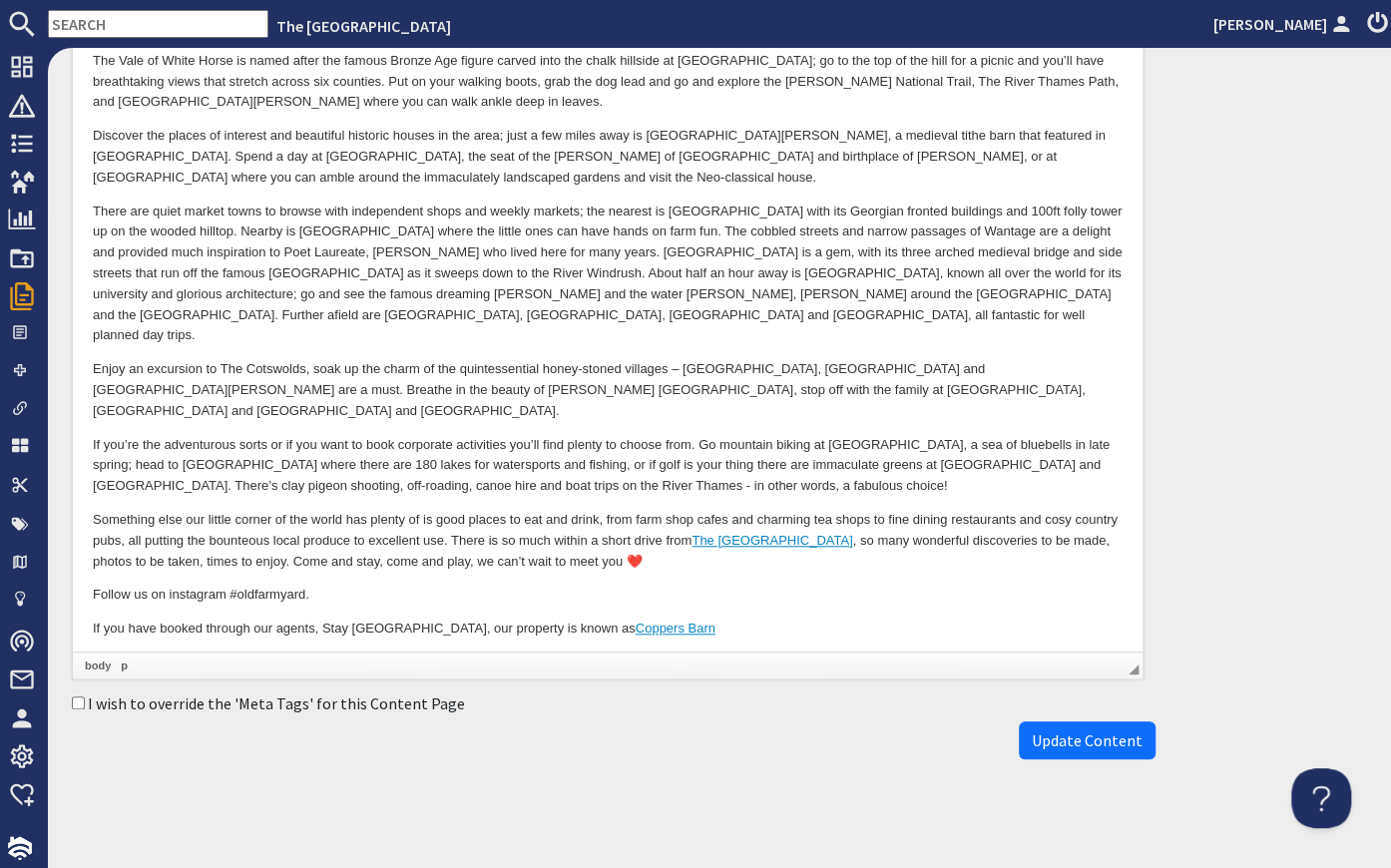 click on "See Our Properties" at bounding box center [608, 663] 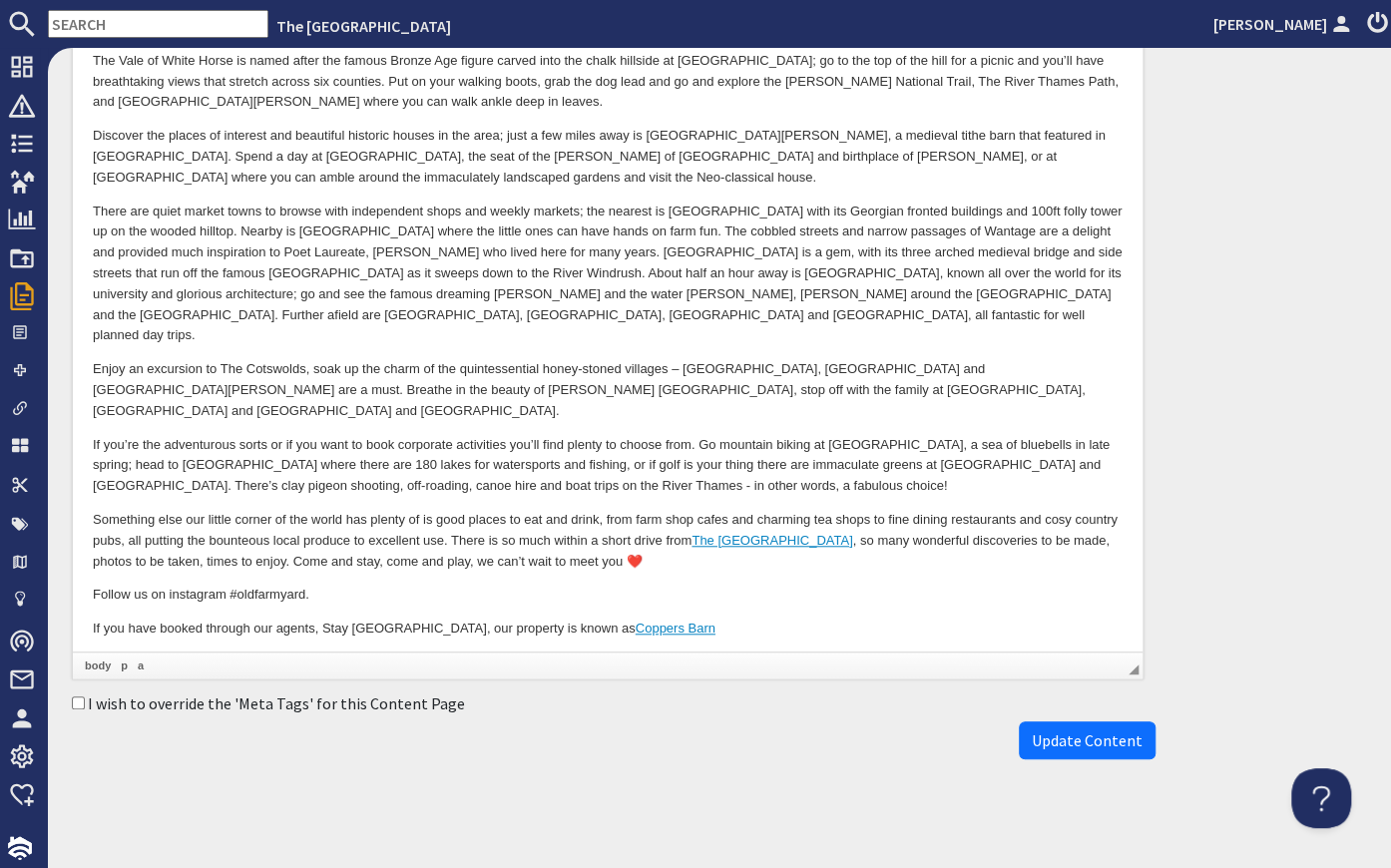 click on "If you have booked through our agents, Stay Cotswold, our property is known as  Coppers Barn" at bounding box center [608, 630] 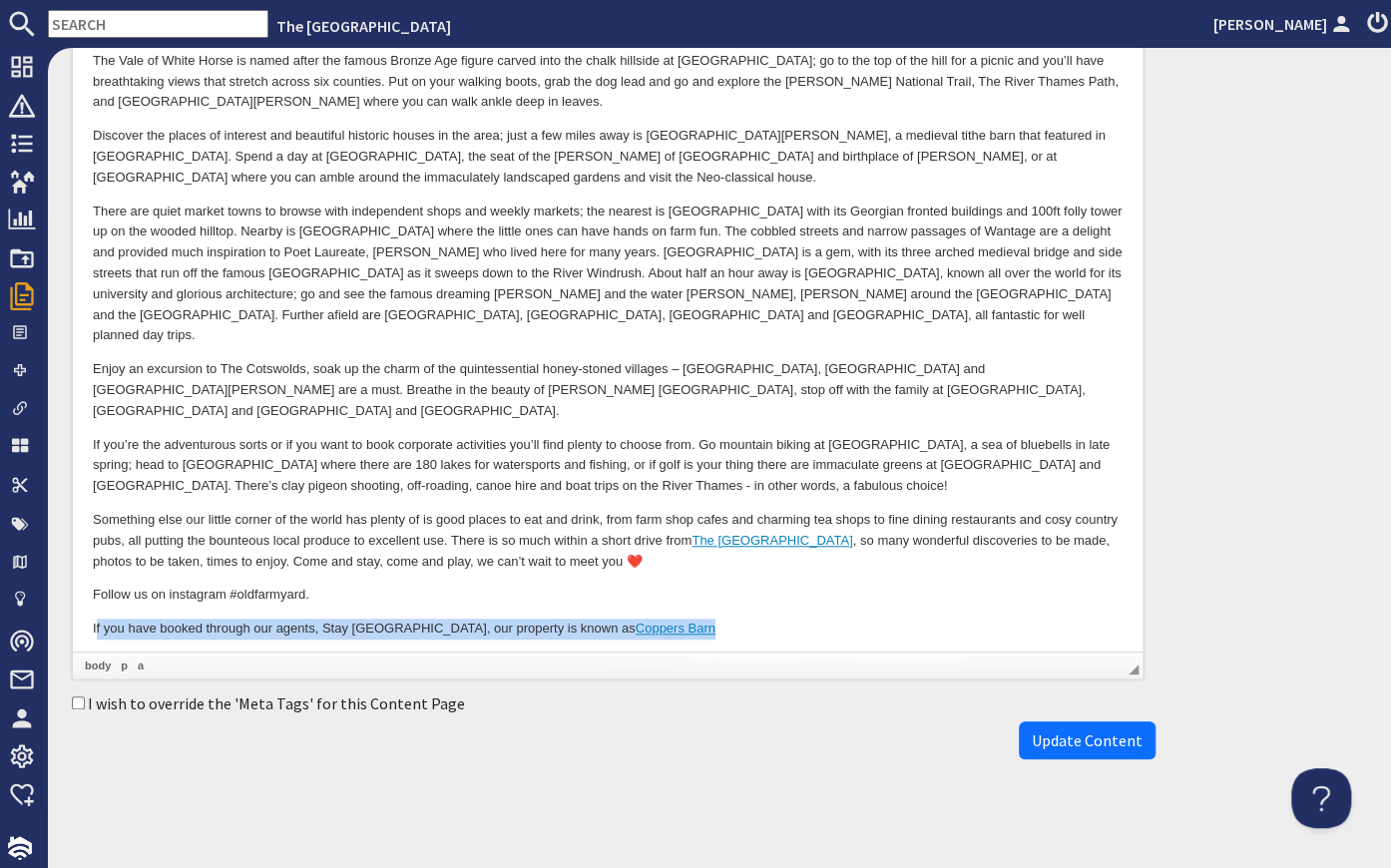 drag, startPoint x: 442, startPoint y: 589, endPoint x: 95, endPoint y: 590, distance: 347.00144 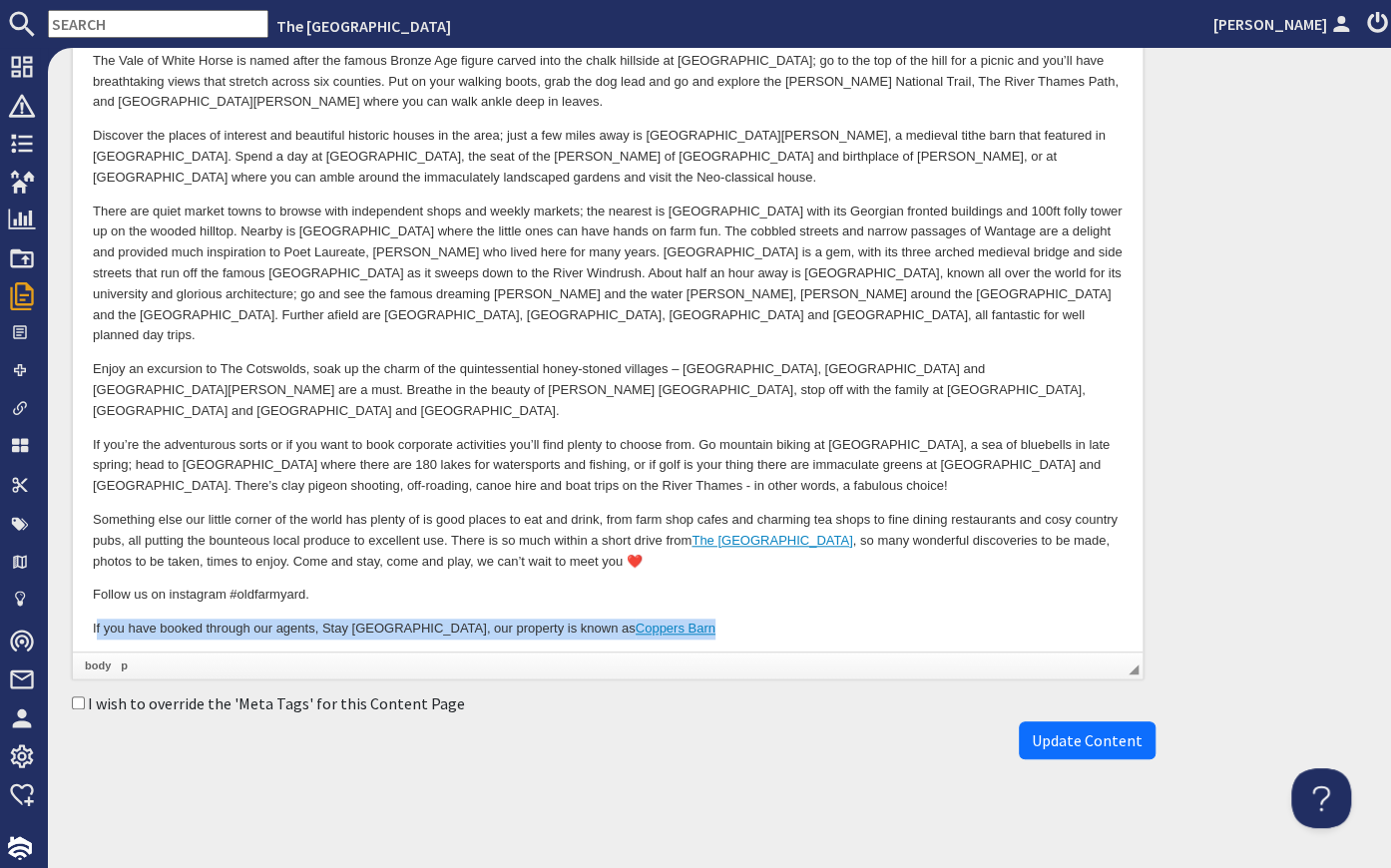 click on "If you have booked through our agents, Stay Cotswold, our property is known as  Coppers Barn" at bounding box center (608, 630) 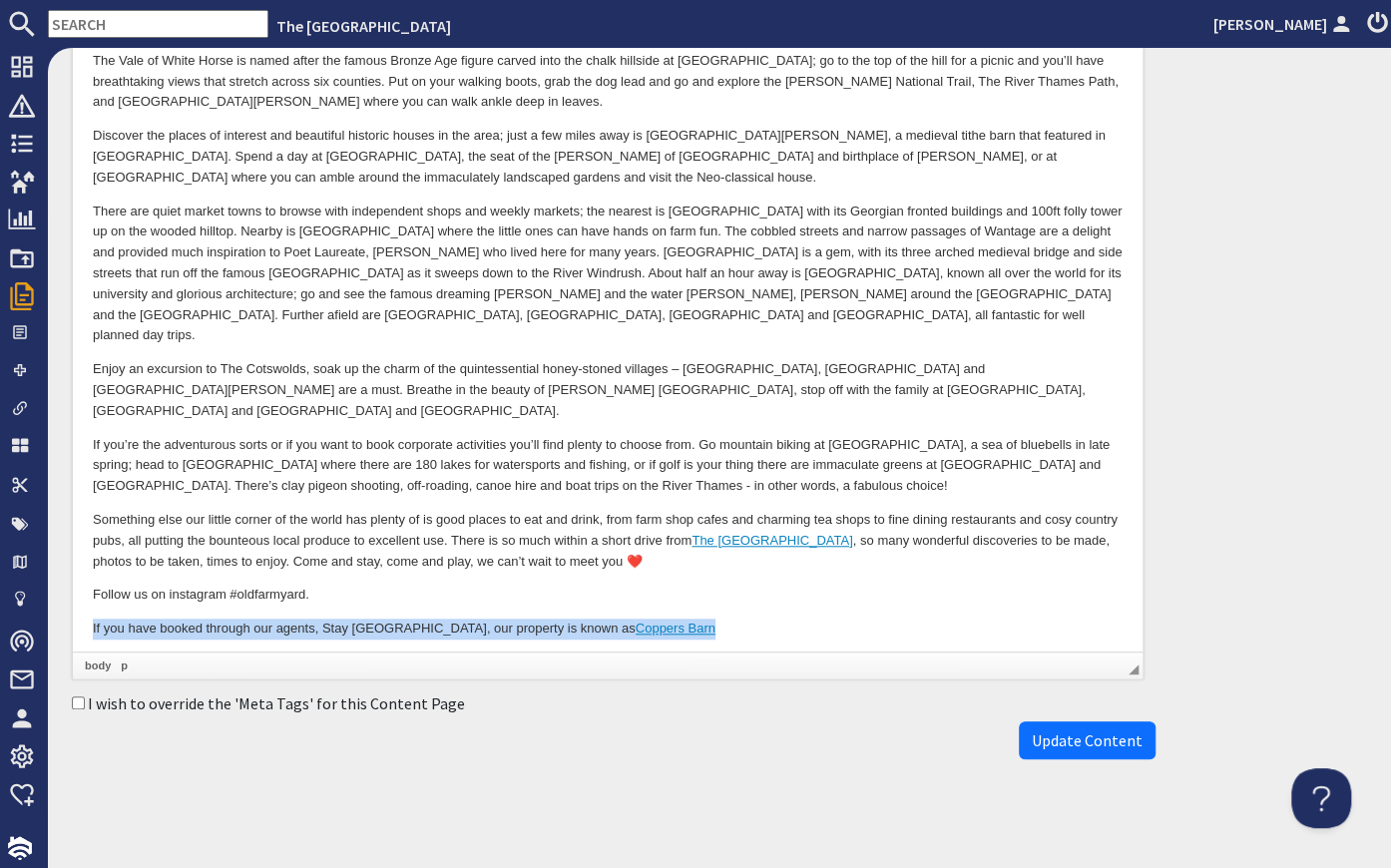 drag, startPoint x: 540, startPoint y: 596, endPoint x: 127, endPoint y: 333, distance: 489.63047 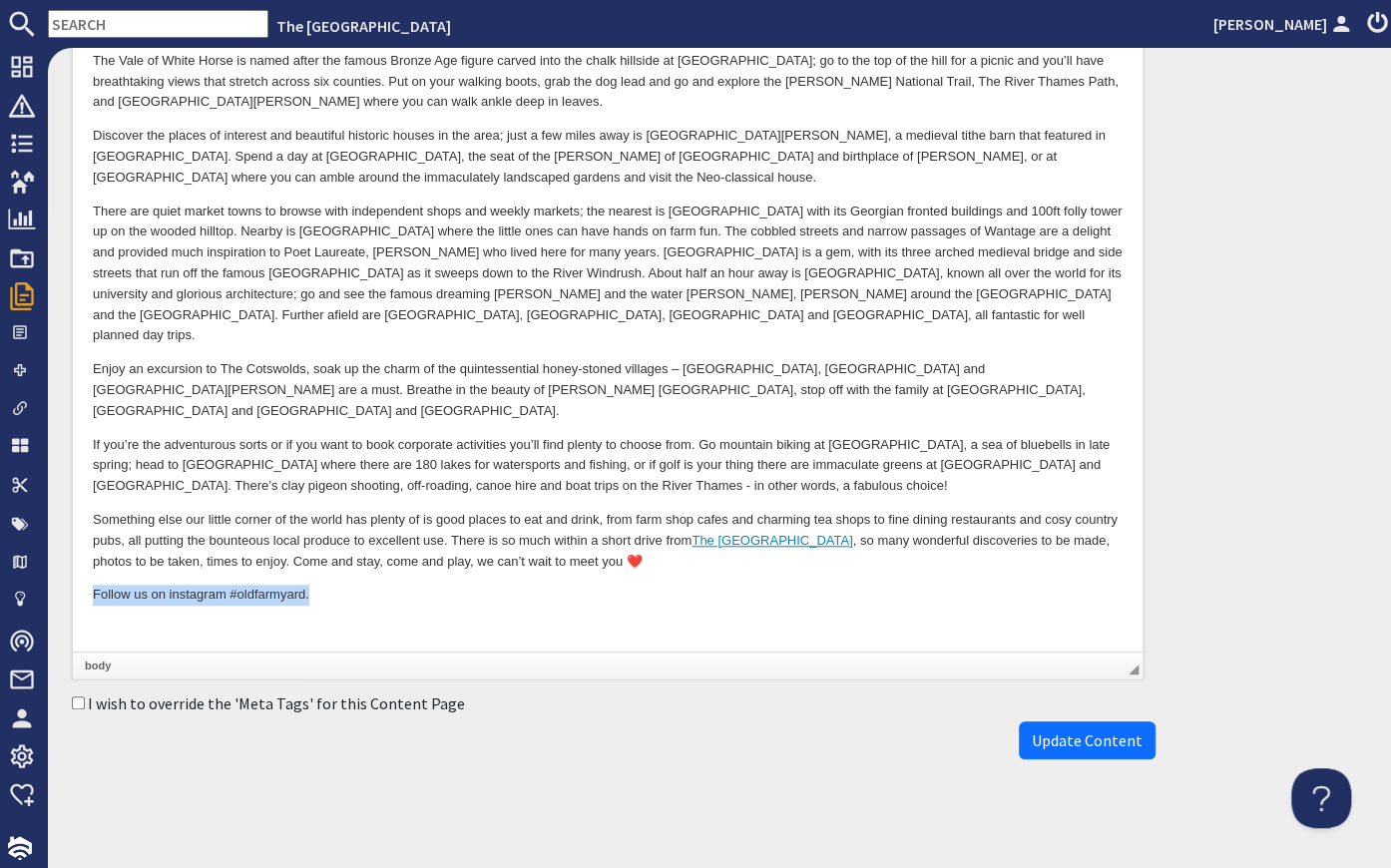 drag, startPoint x: 327, startPoint y: 562, endPoint x: 143, endPoint y: 294, distance: 325.0846 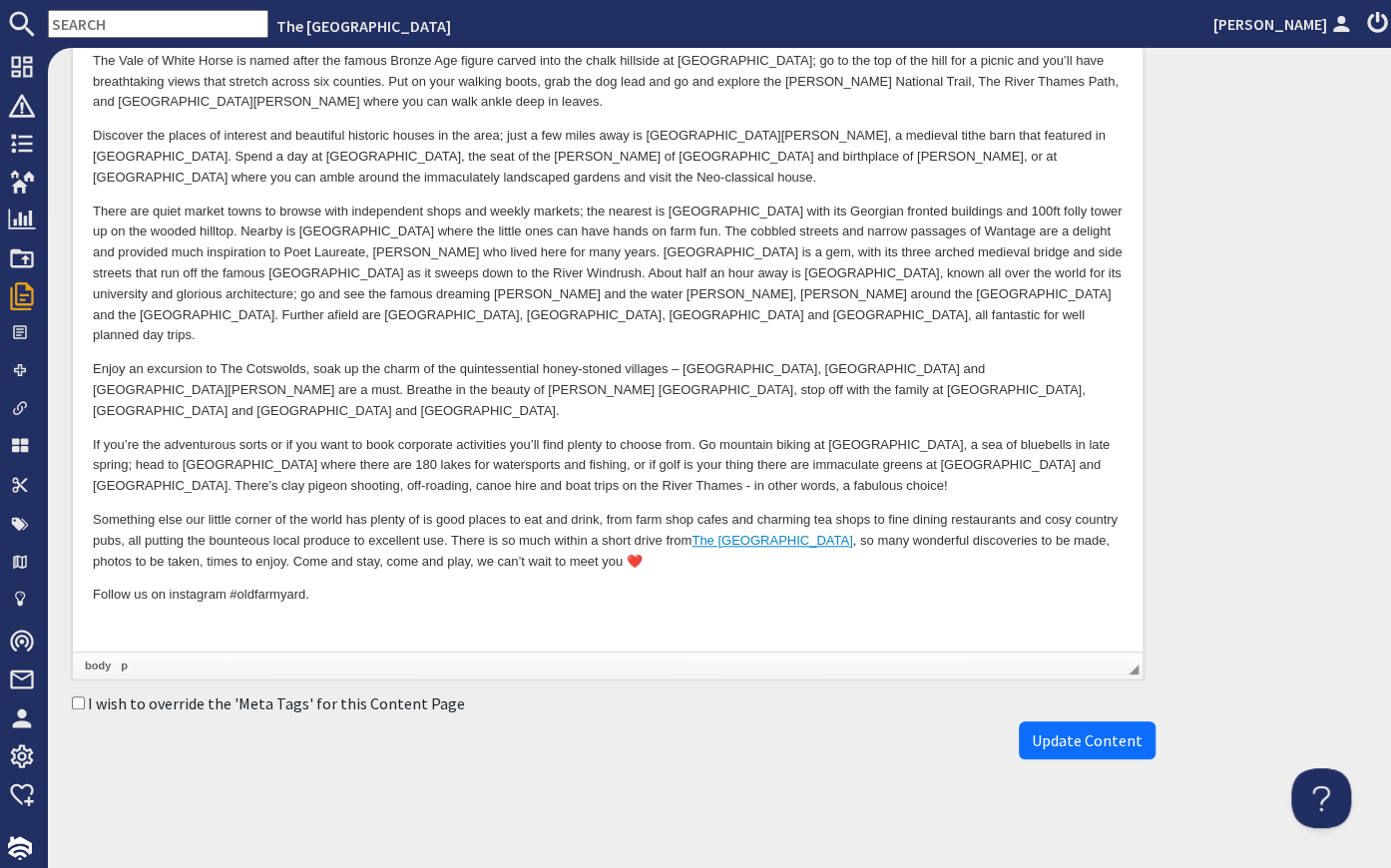 click on "Embers Barn  at  The Old Farmyard  is a beautifully converted barn in the Oxfordshire countryside available for family group holidays in the UK. Embers Barn sleeps 12 in 6 bedrooms has an enormous open plan living space with a very well equipped kitchen and walk-in pantry, a long dining table to seat all, and a living area with comfy seating and an open fireplace. Embers barn has gorgeous landscaped gardens and a large terrace with a barbecue, outdoor furniture and a cedar-clad electric hot tub. The Old Farmyard is  dog friendly  and is the most perfect place for  family holidays  to remember, for very special family celebrations. The Old Farmyard is so much more than a place to stay; it’s a place to unwind, to reconnect and to enjoy, a place where very special memories will be made. th  century church, stop for lunch at the red brick Eagle Tavern in the middle of the village. The Old Farmyard Follow us on instagram #oldfarmyard. See Our Properties" at bounding box center (608, 217) 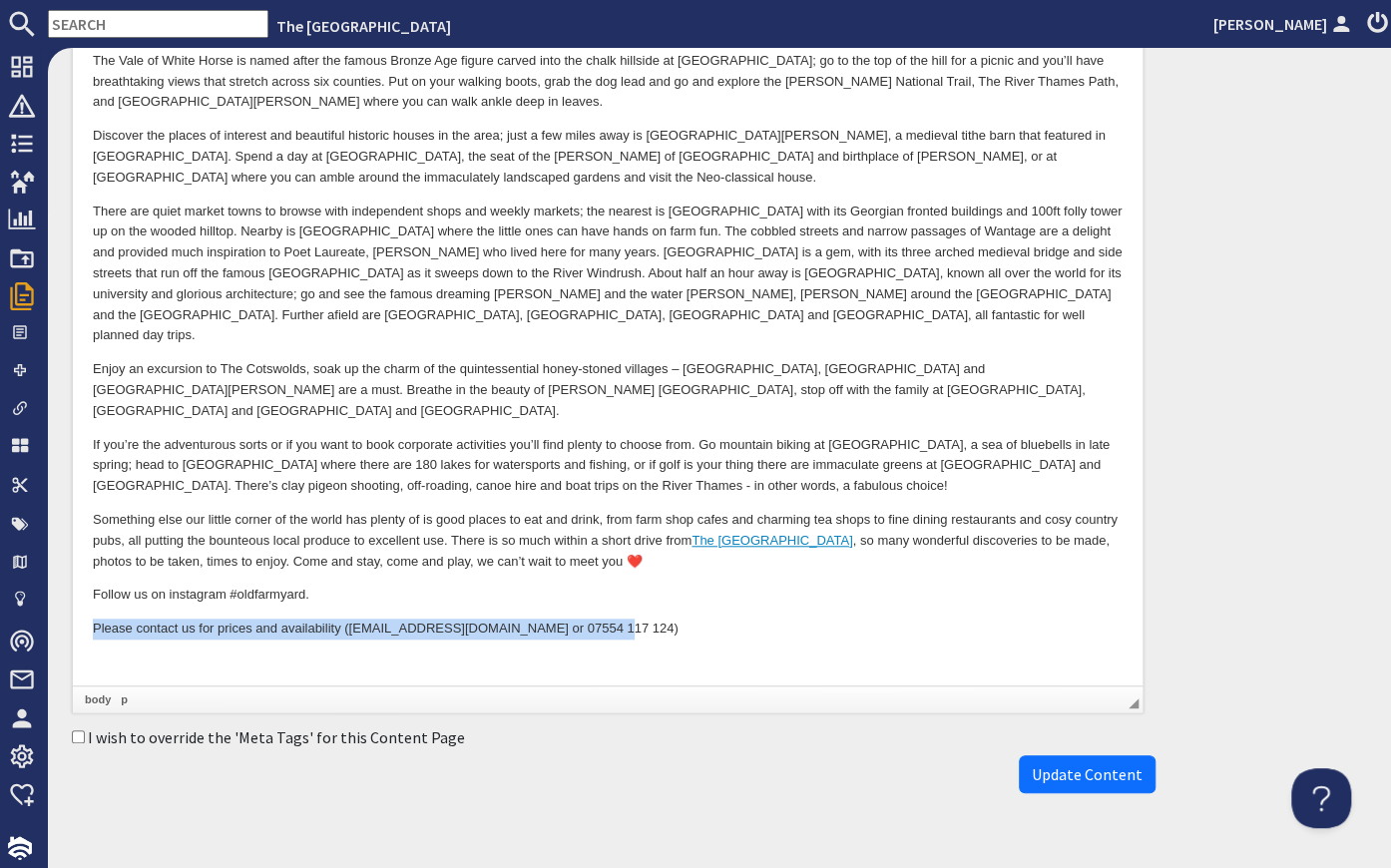 drag, startPoint x: 562, startPoint y: 585, endPoint x: 64, endPoint y: 587, distance: 498.004 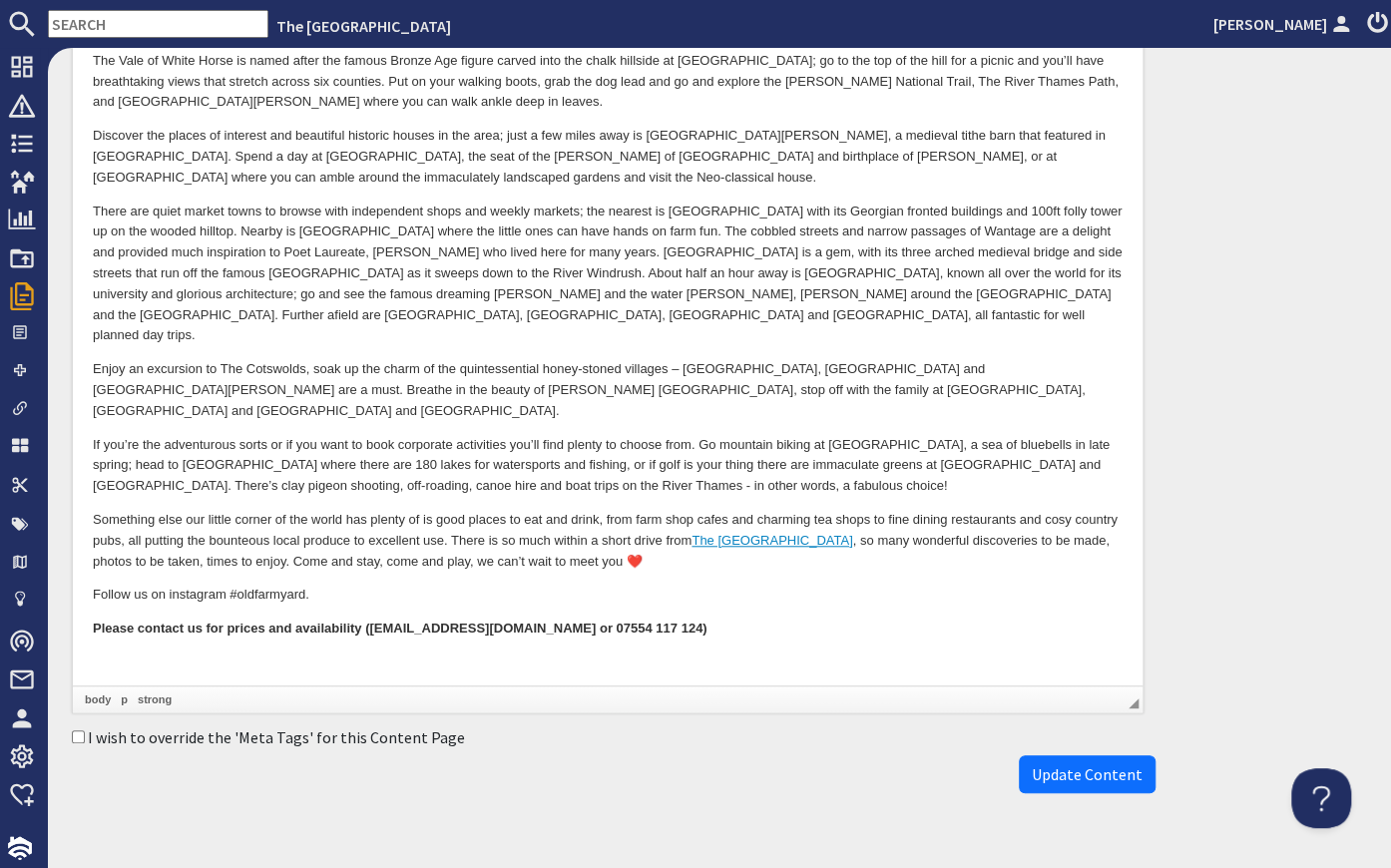 click on "Embers Barn  at  The Old Farmyard  is a beautifully converted barn in the Oxfordshire countryside available for family group holidays in the UK. Embers Barn sleeps 12 in 6 bedrooms has an enormous open plan living space with a very well equipped kitchen and walk-in pantry, a long dining table to seat all, and a living area with comfy seating and an open fireplace. Embers barn has gorgeous landscaped gardens and a large terrace with a barbecue, outdoor furniture and a cedar-clad electric hot tub. The Old Farmyard is  dog friendly  and is the most perfect place for  family holidays  to remember, for very special family celebrations. The Old Farmyard is so much more than a place to stay; it’s a place to unwind, to reconnect and to enjoy, a place where very special memories will be made. th  century church, stop for lunch at the red brick Eagle Tavern in the middle of the village. The Old Farmyard Follow us on instagram #oldfarmyard. See Our Properties" at bounding box center (608, 234) 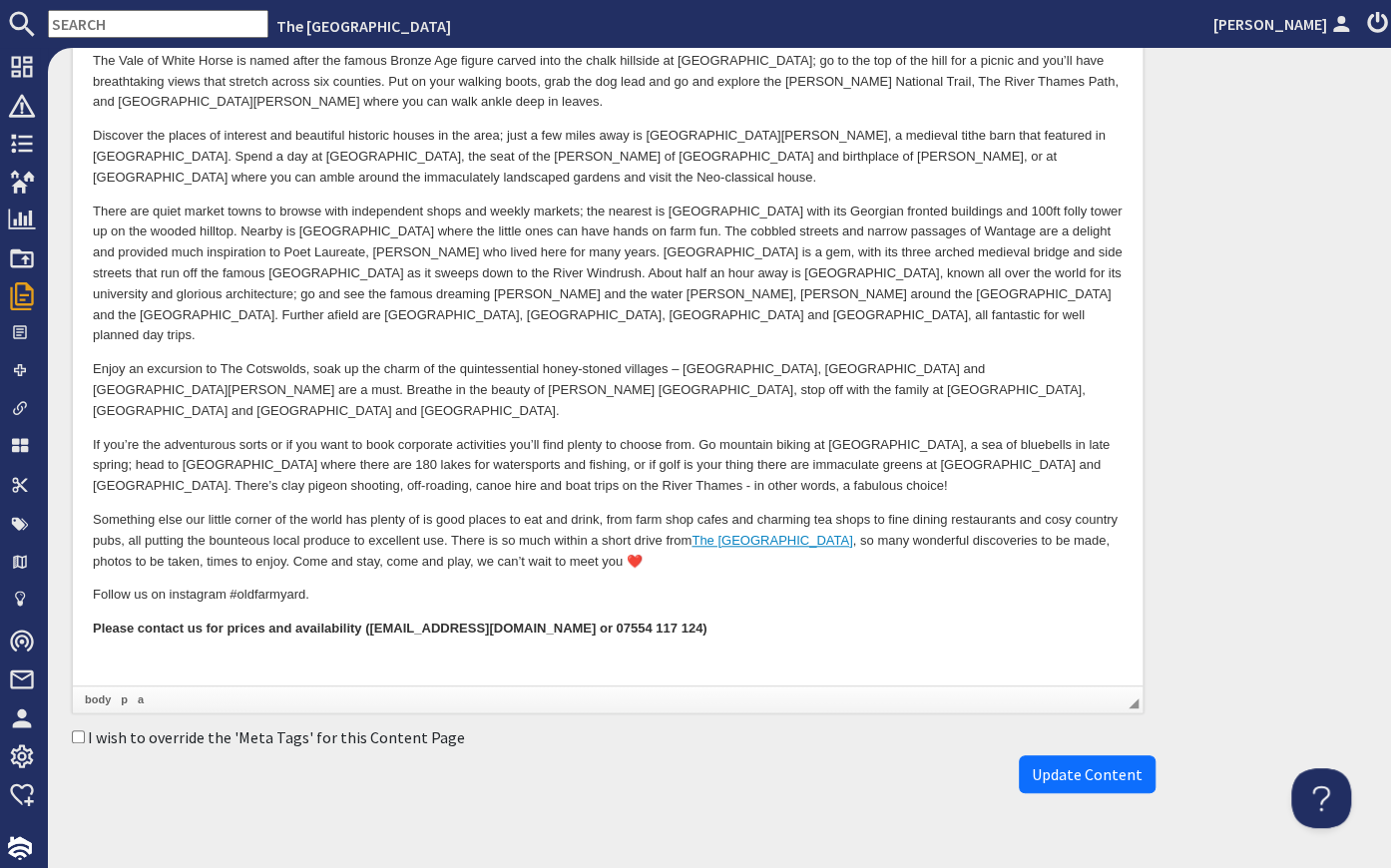 click on "Embers Barn  at  The Old Farmyard  is a beautifully converted barn in the Oxfordshire countryside available for family group holidays in the UK. Embers Barn sleeps 12 in 6 bedrooms has an enormous open plan living space with a very well equipped kitchen and walk-in pantry, a long dining table to seat all, and a living area with comfy seating and an open fireplace. Embers barn has gorgeous landscaped gardens and a large terrace with a barbecue, outdoor furniture and a cedar-clad electric hot tub. The Old Farmyard is  dog friendly  and is the most perfect place for  family holidays  to remember, for very special family celebrations. The Old Farmyard is so much more than a place to stay; it’s a place to unwind, to reconnect and to enjoy, a place where very special memories will be made. th  century church, stop for lunch at the red brick Eagle Tavern in the middle of the village. The Old Farmyard Follow us on instagram #oldfarmyard. See Our Properties" at bounding box center (608, 234) 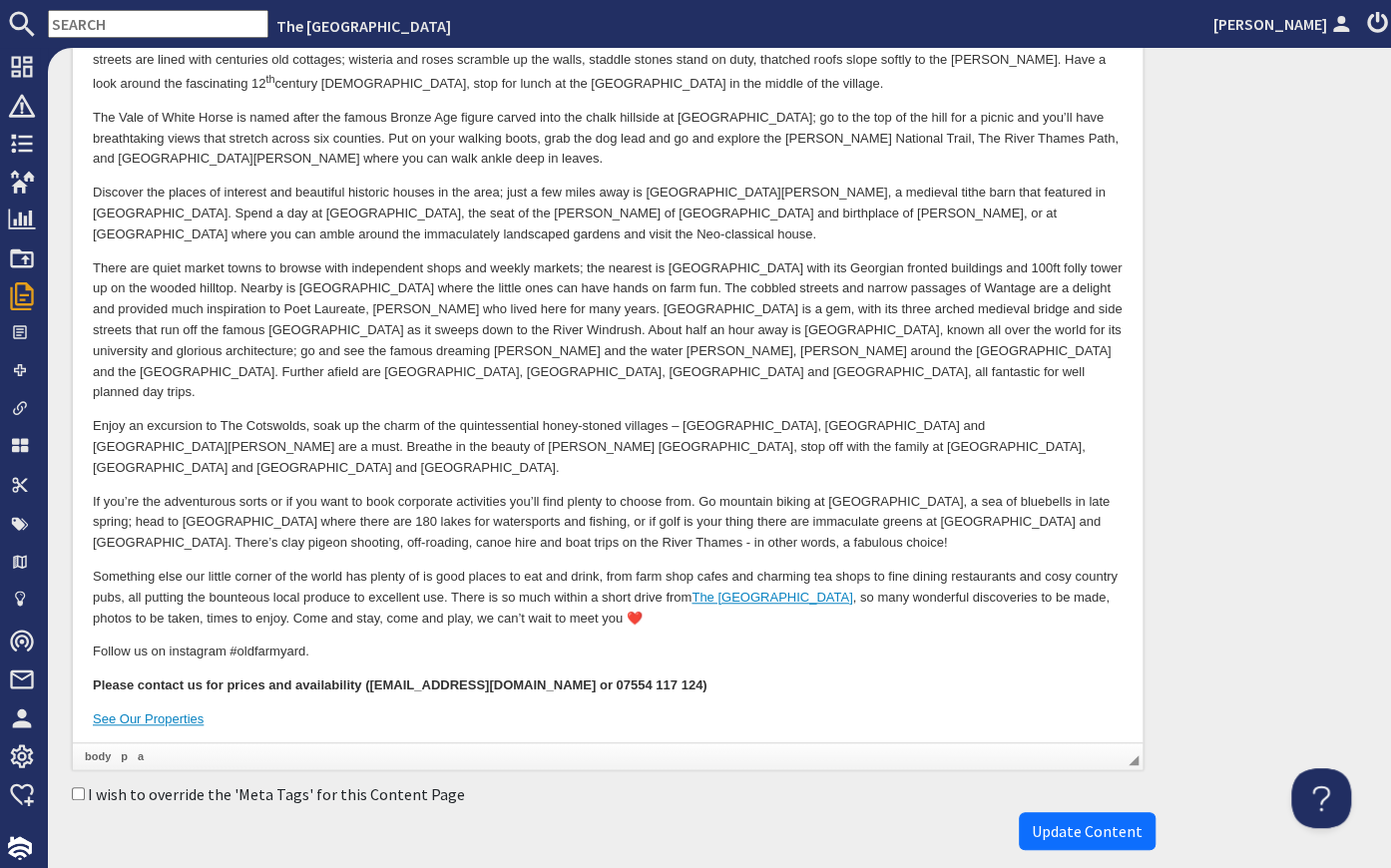 scroll, scrollTop: 630, scrollLeft: 0, axis: vertical 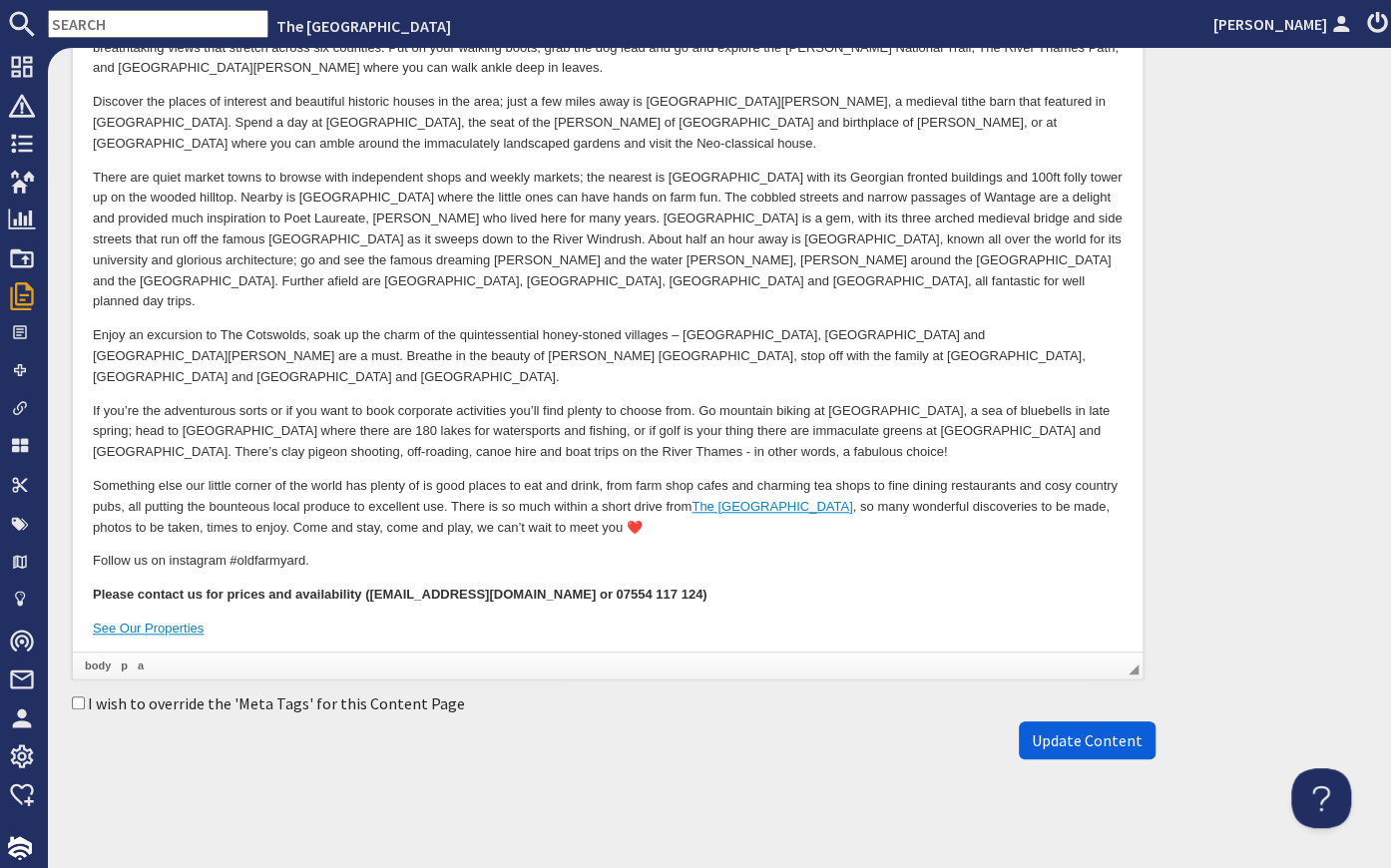 click on "Update Content" at bounding box center (1087, 740) 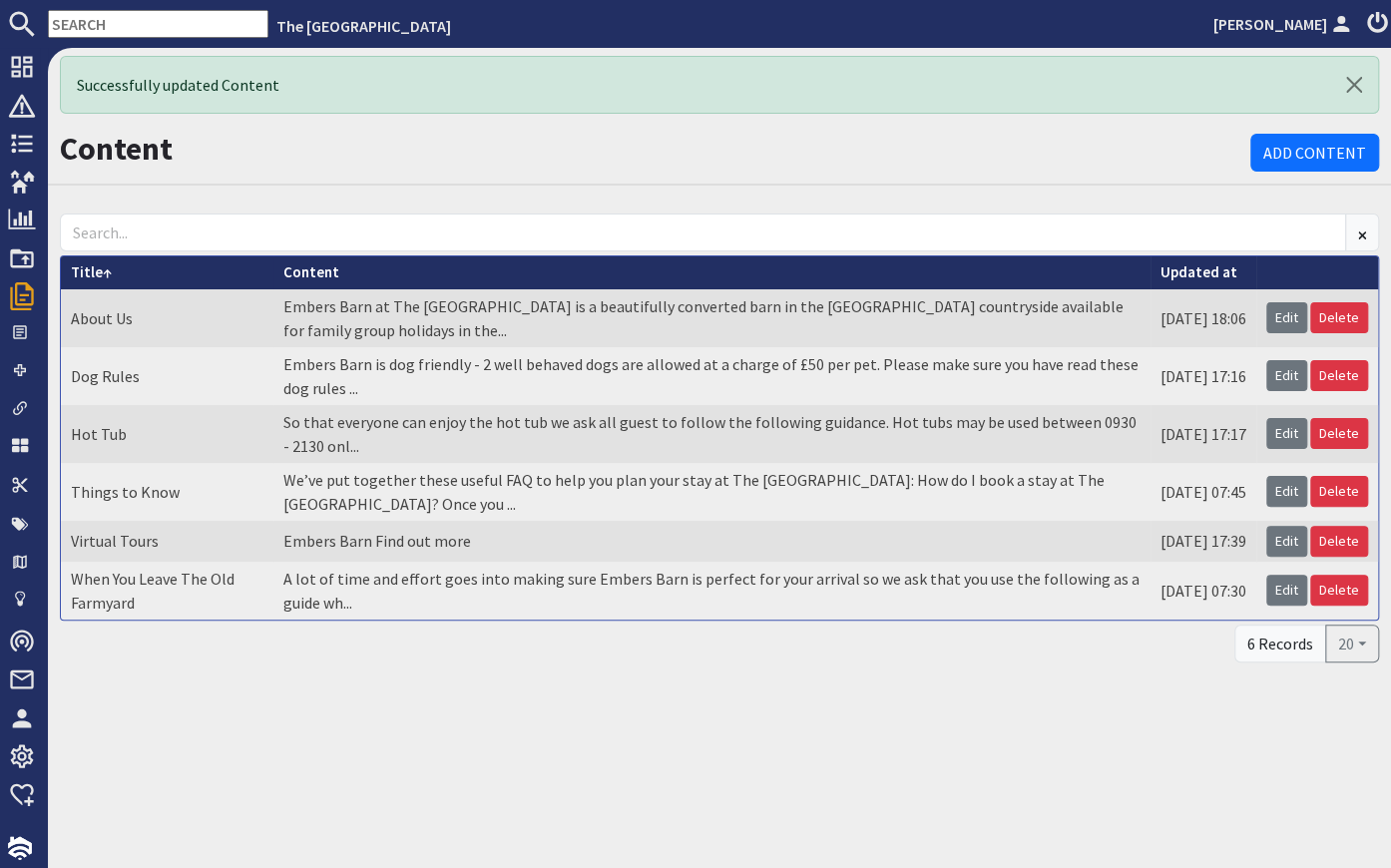 scroll, scrollTop: 0, scrollLeft: 0, axis: both 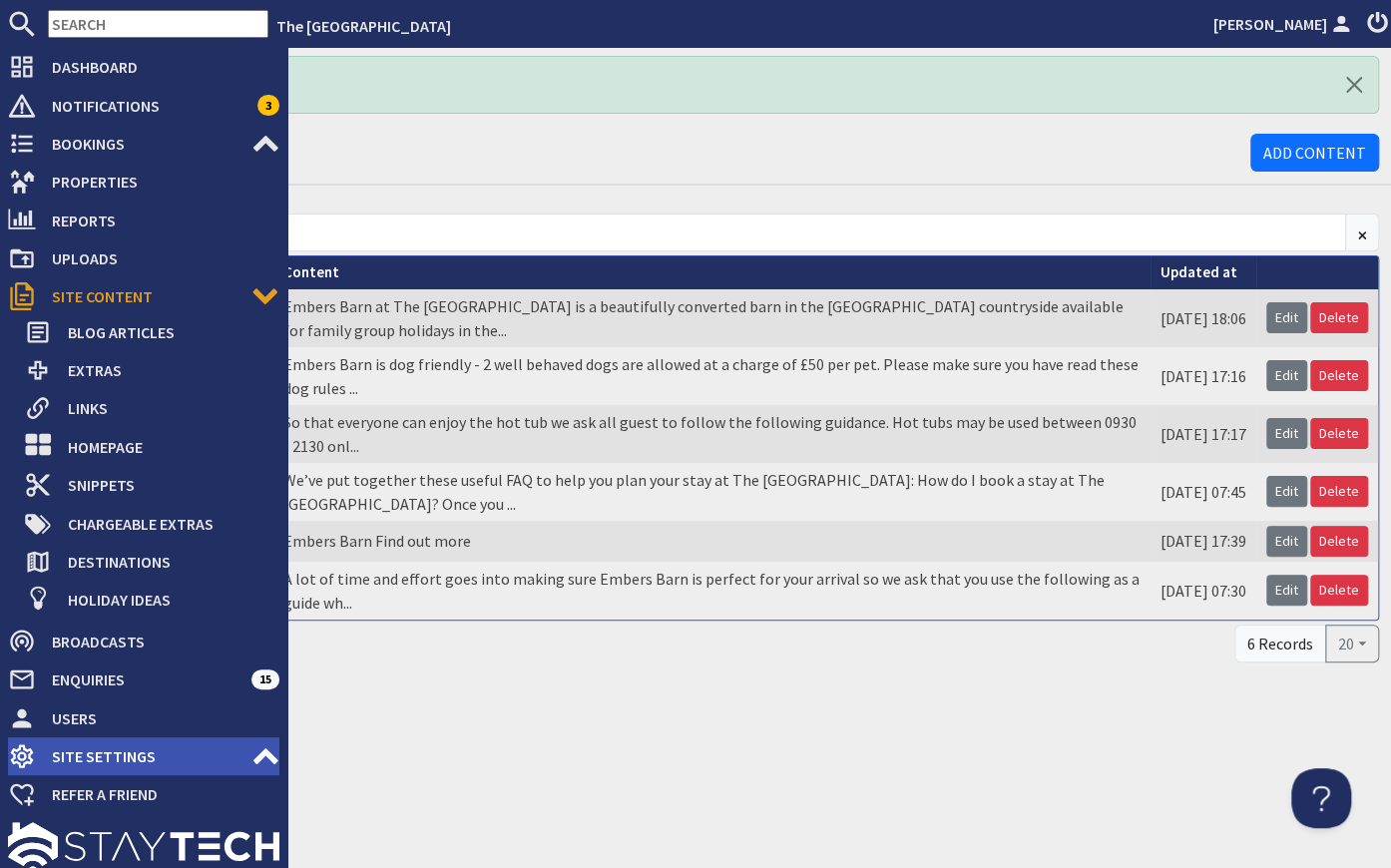click on "Site Settings" at bounding box center (144, 756) 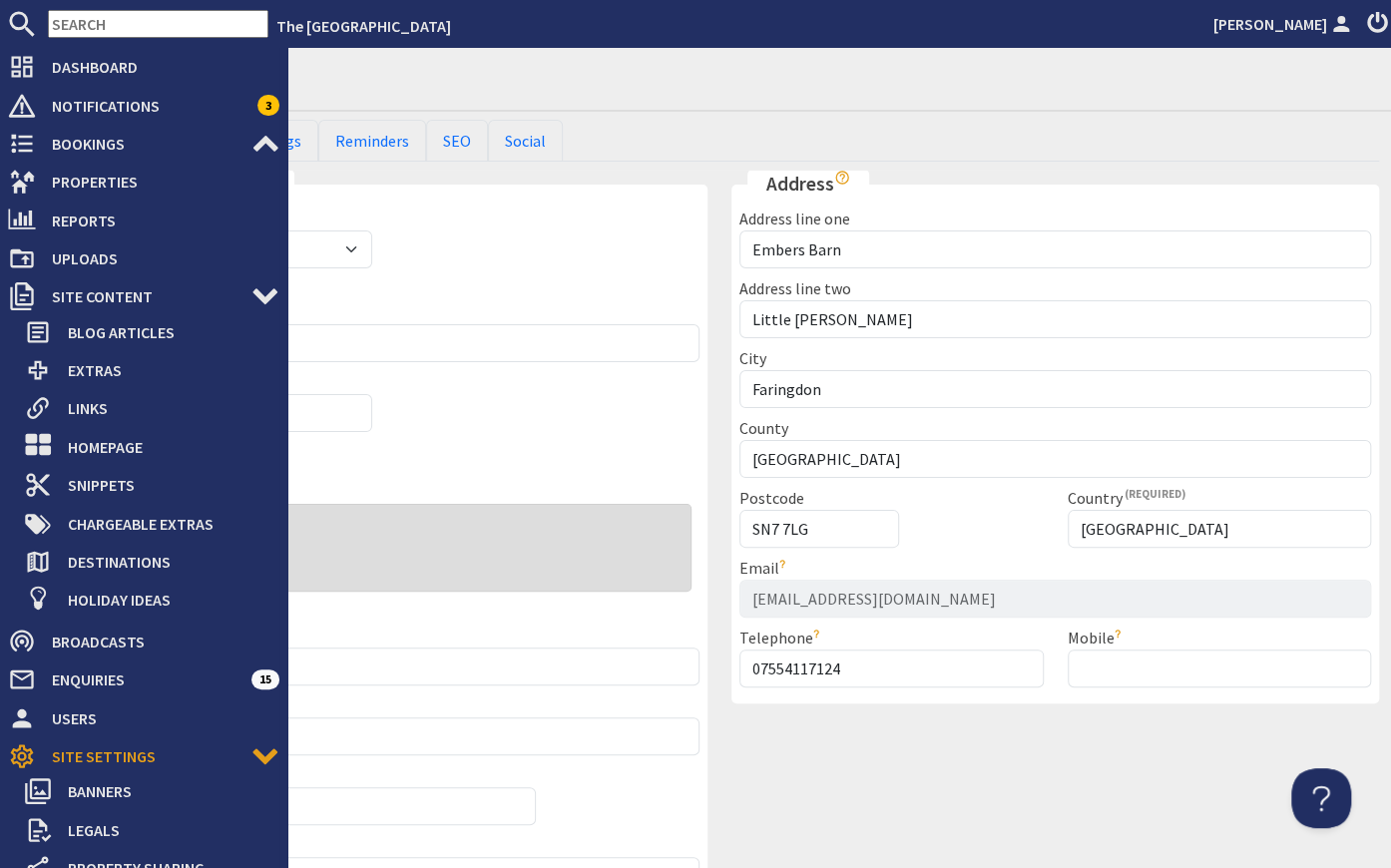 scroll, scrollTop: 0, scrollLeft: 0, axis: both 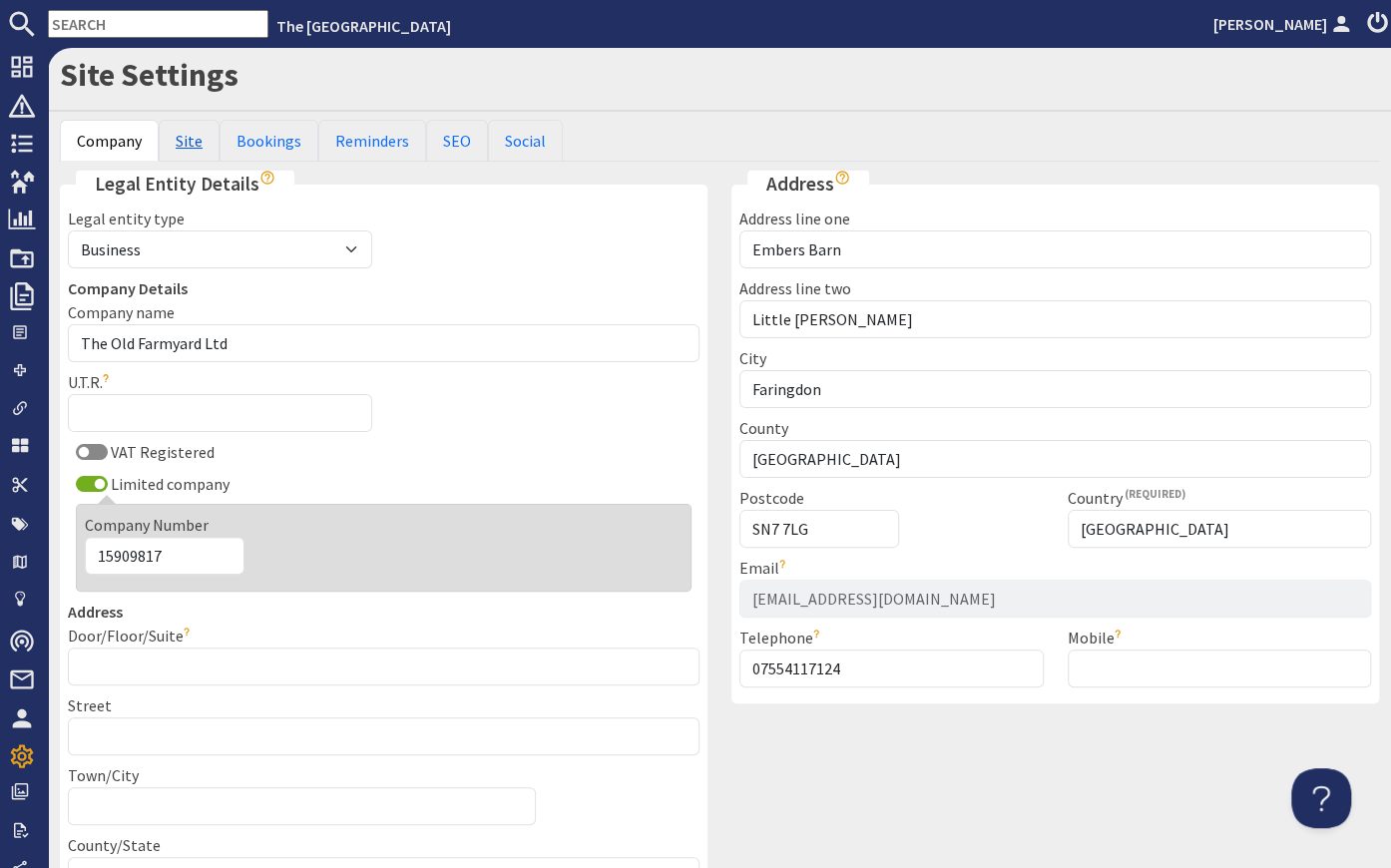 click on "Site" at bounding box center [189, 141] 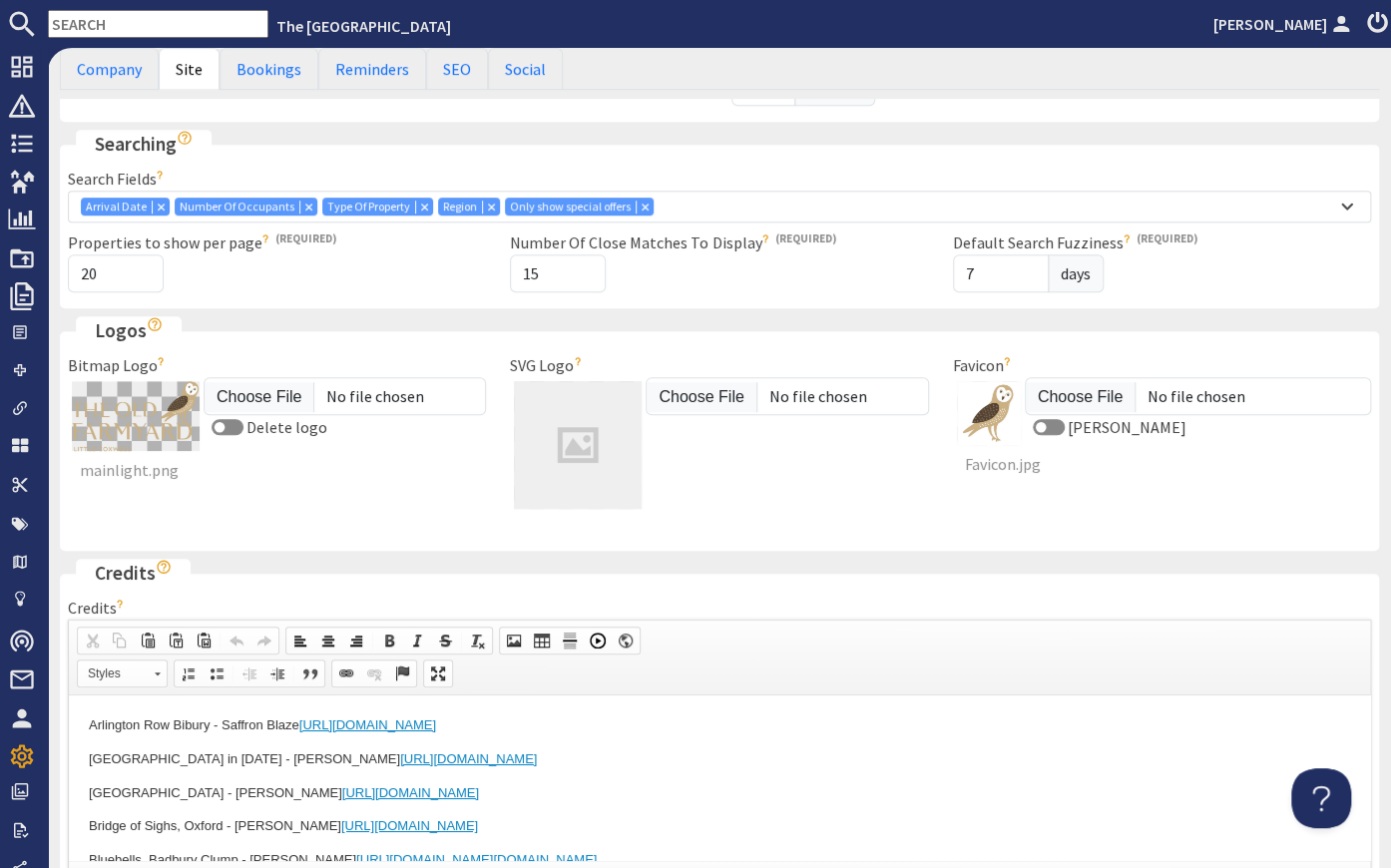 scroll, scrollTop: 0, scrollLeft: 0, axis: both 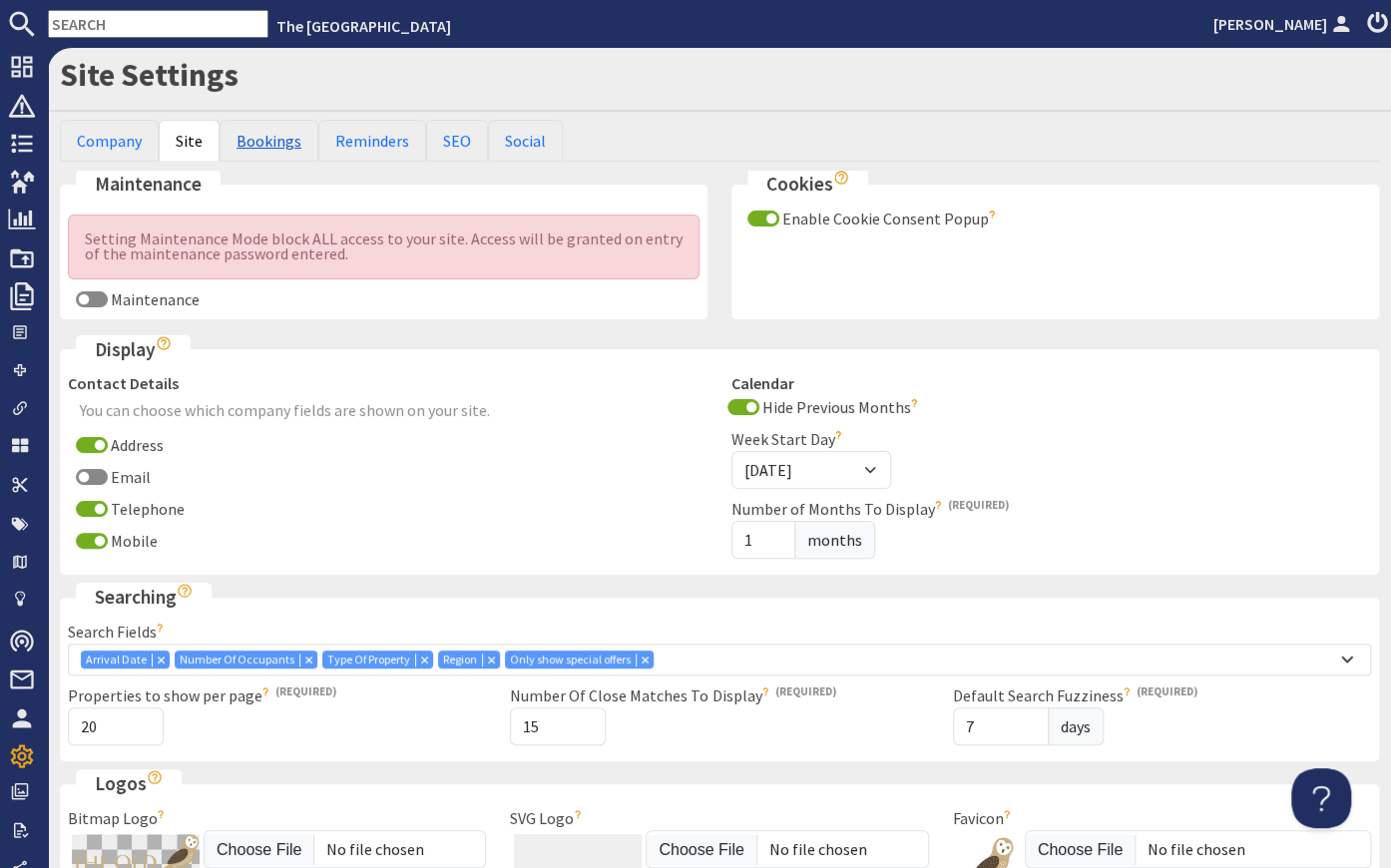 click on "Bookings" at bounding box center (268, 141) 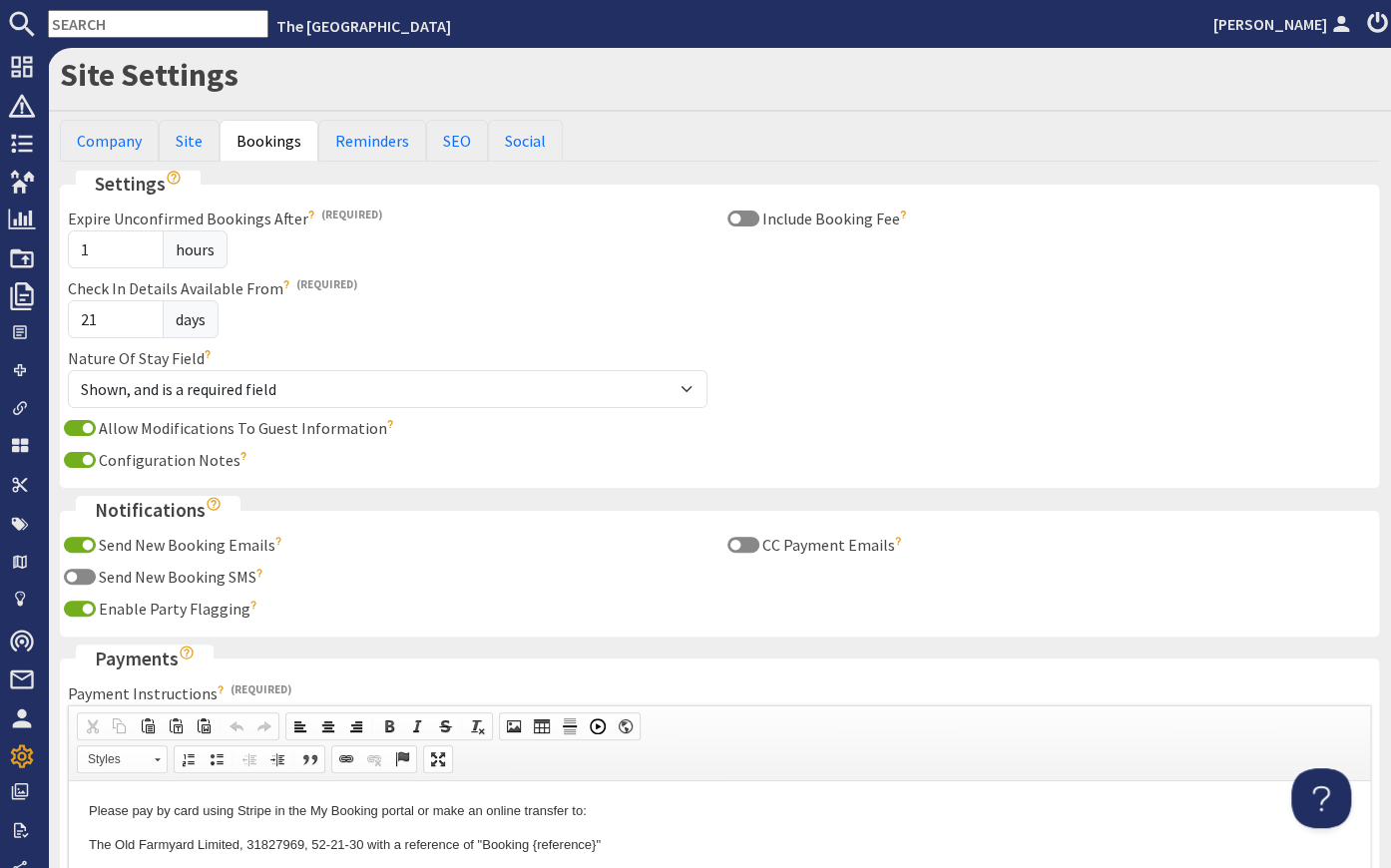 scroll, scrollTop: 0, scrollLeft: 0, axis: both 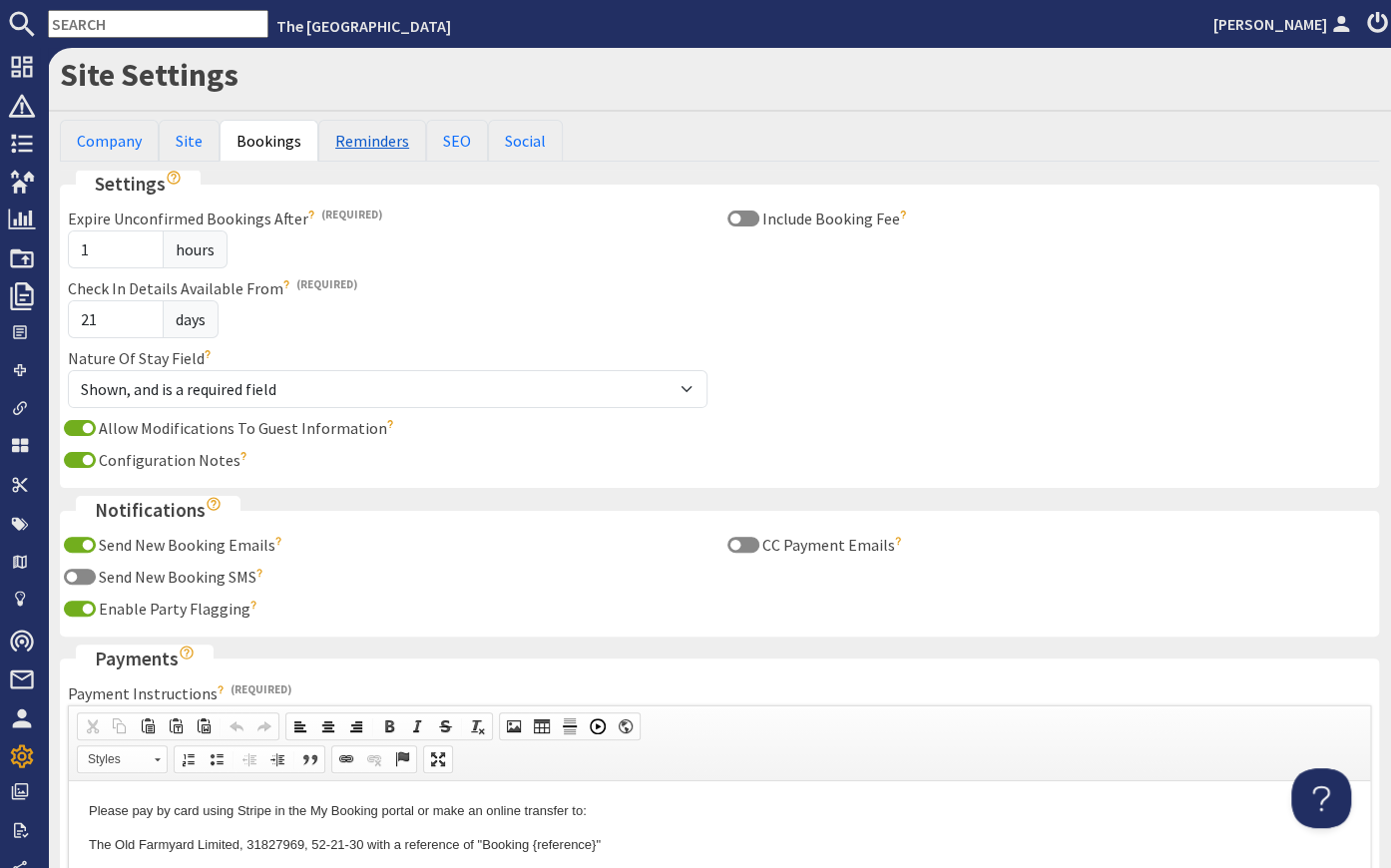 click on "Reminders" at bounding box center (372, 141) 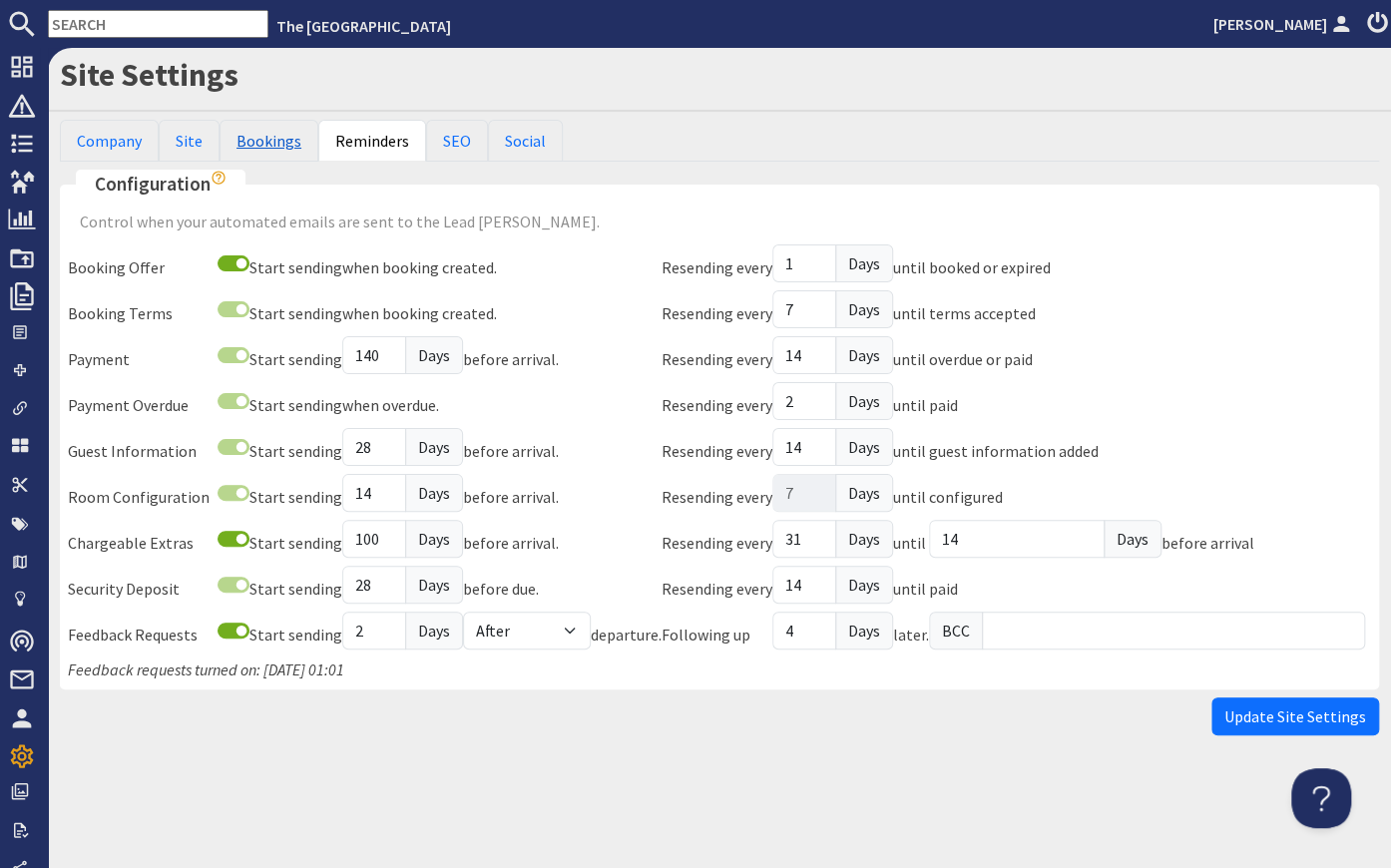click on "Bookings" at bounding box center [268, 141] 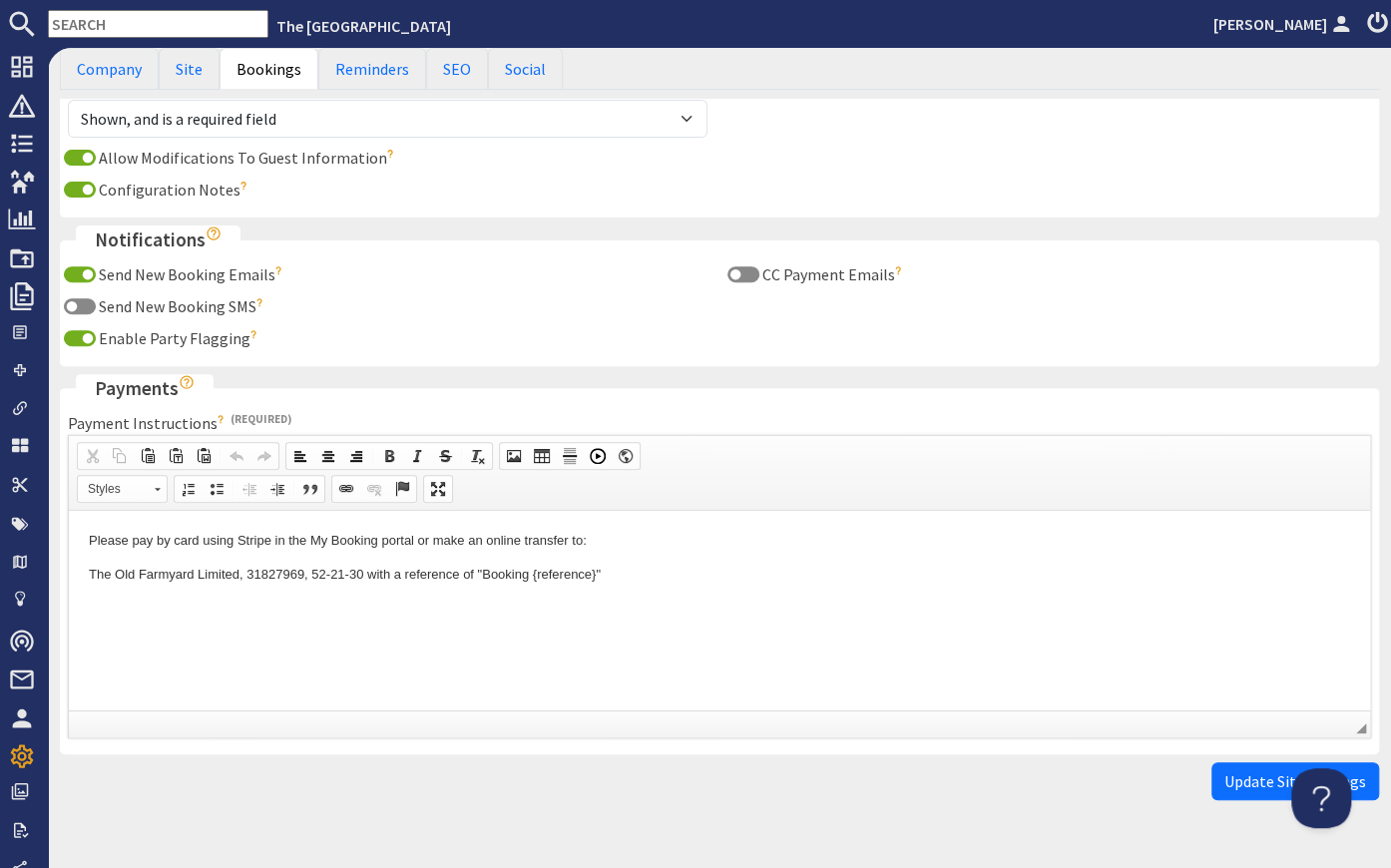 scroll, scrollTop: 271, scrollLeft: 0, axis: vertical 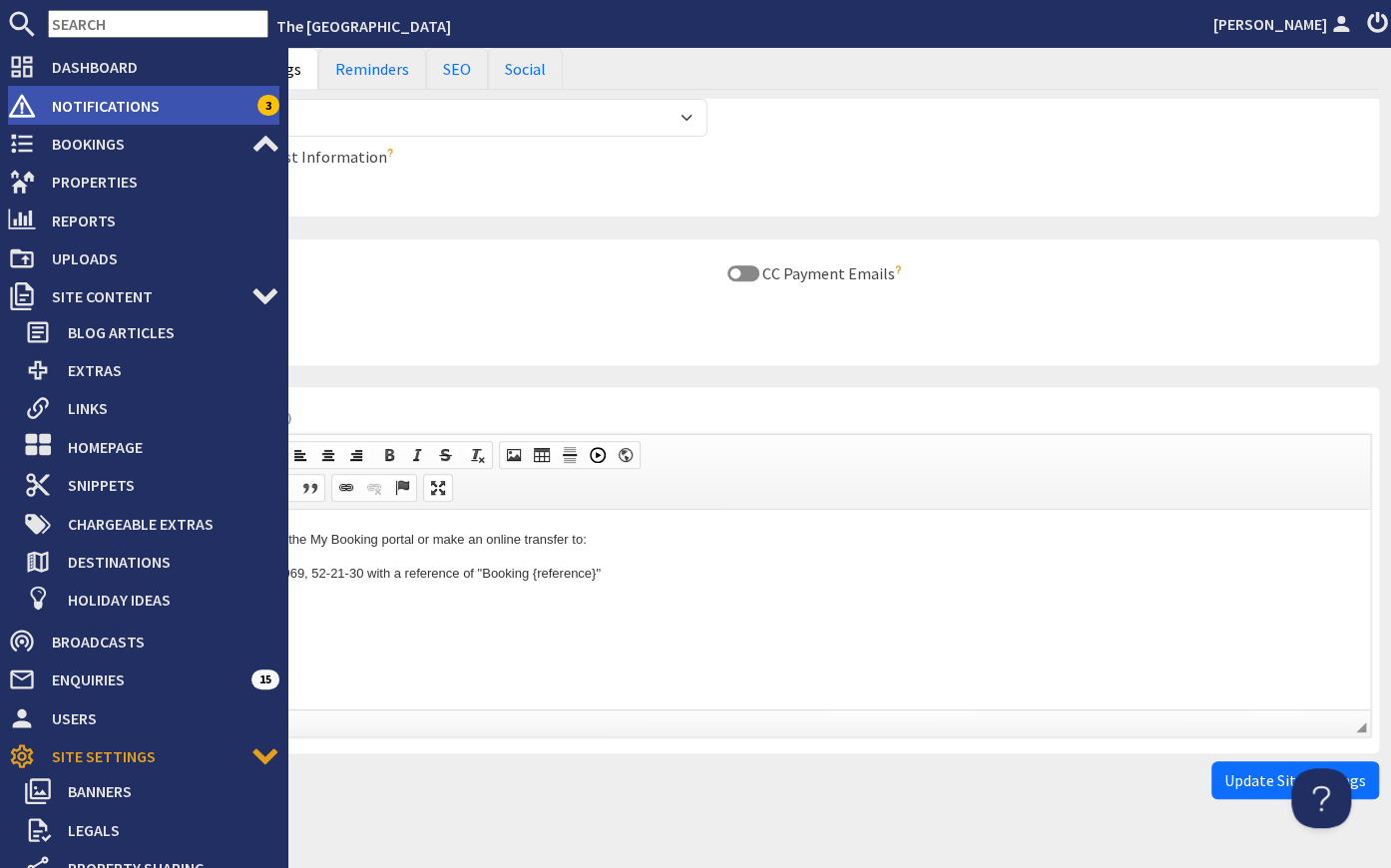 click on "Notifications" at bounding box center [147, 106] 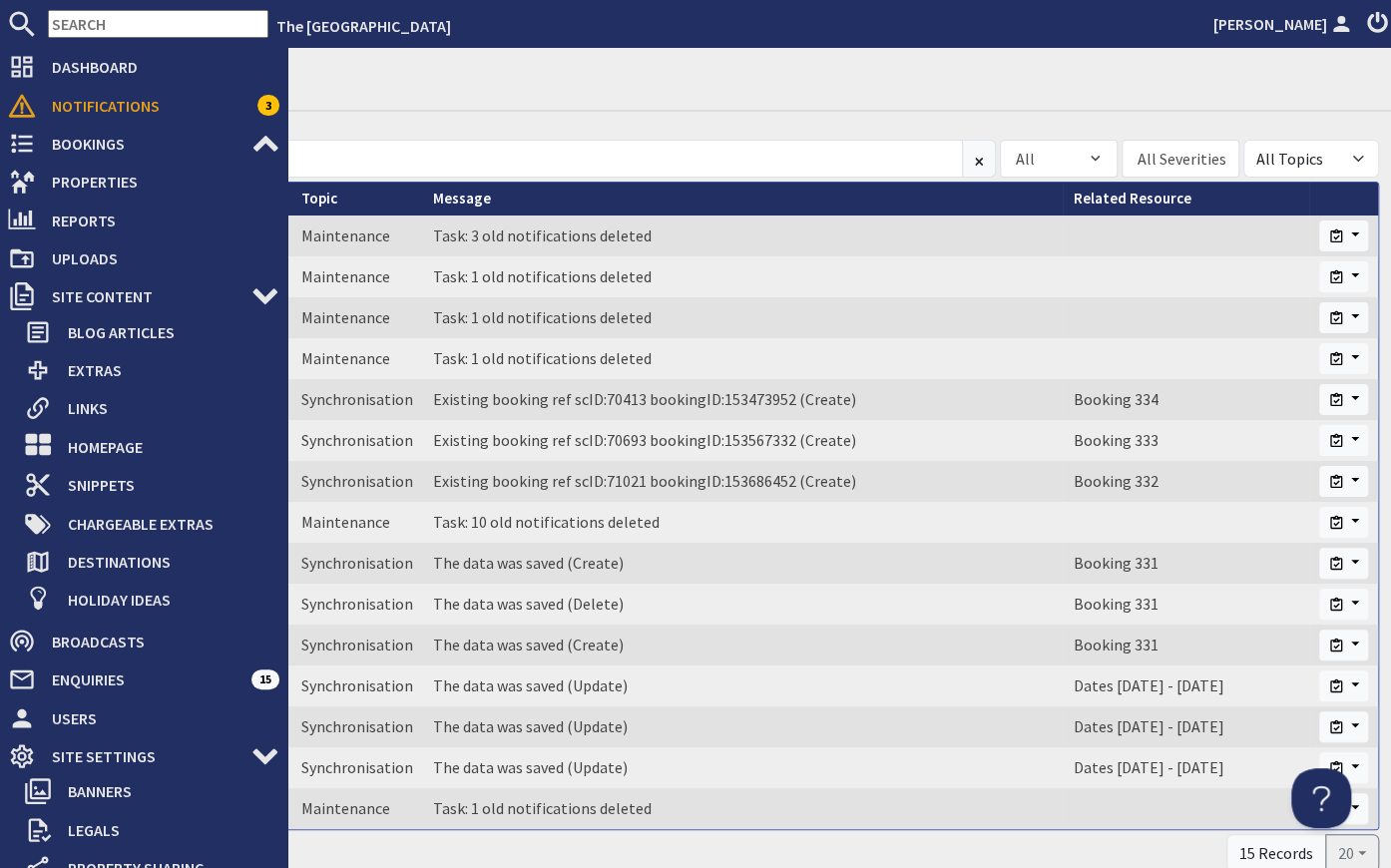 scroll, scrollTop: 0, scrollLeft: 0, axis: both 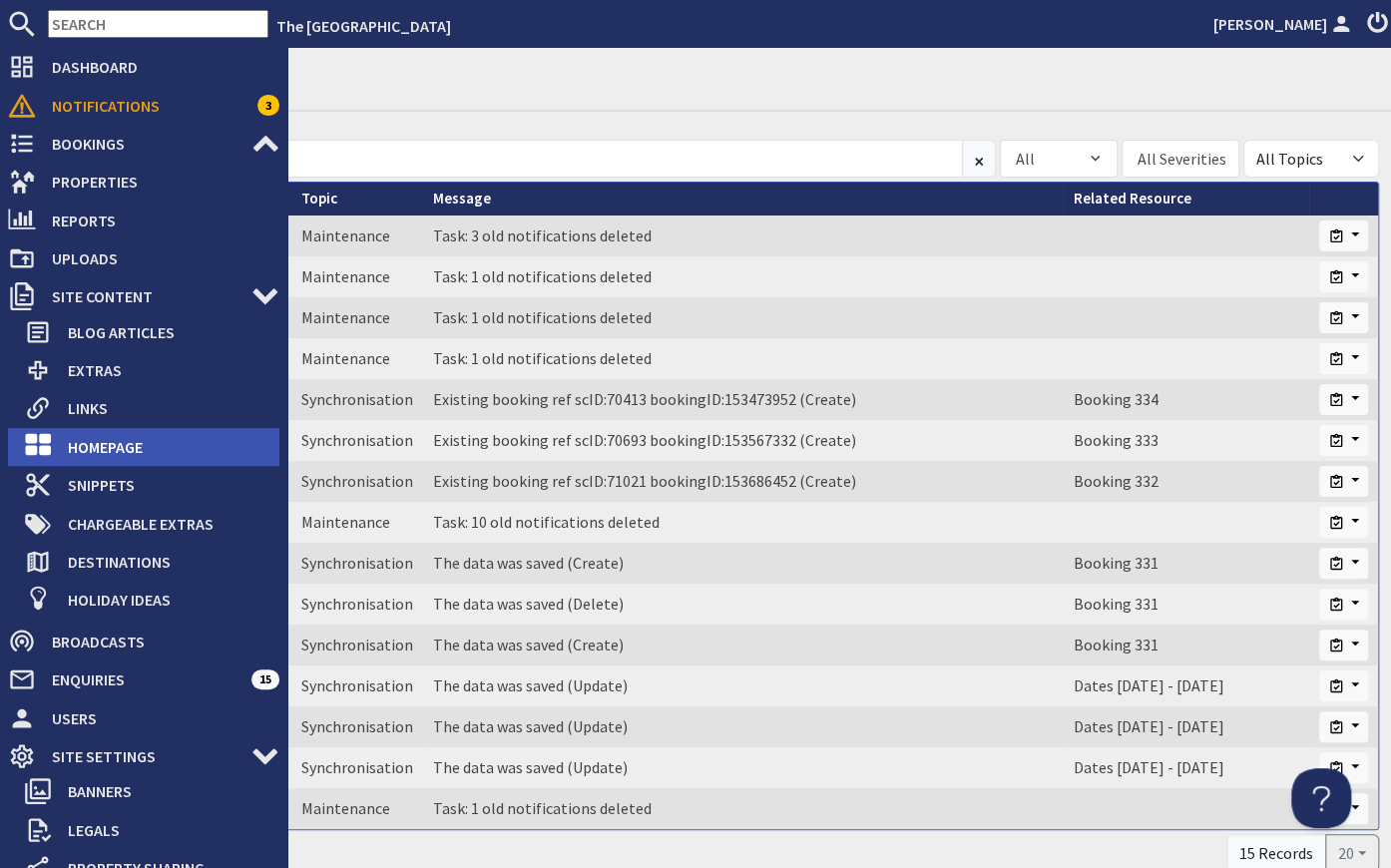 click on "Homepage" at bounding box center [166, 447] 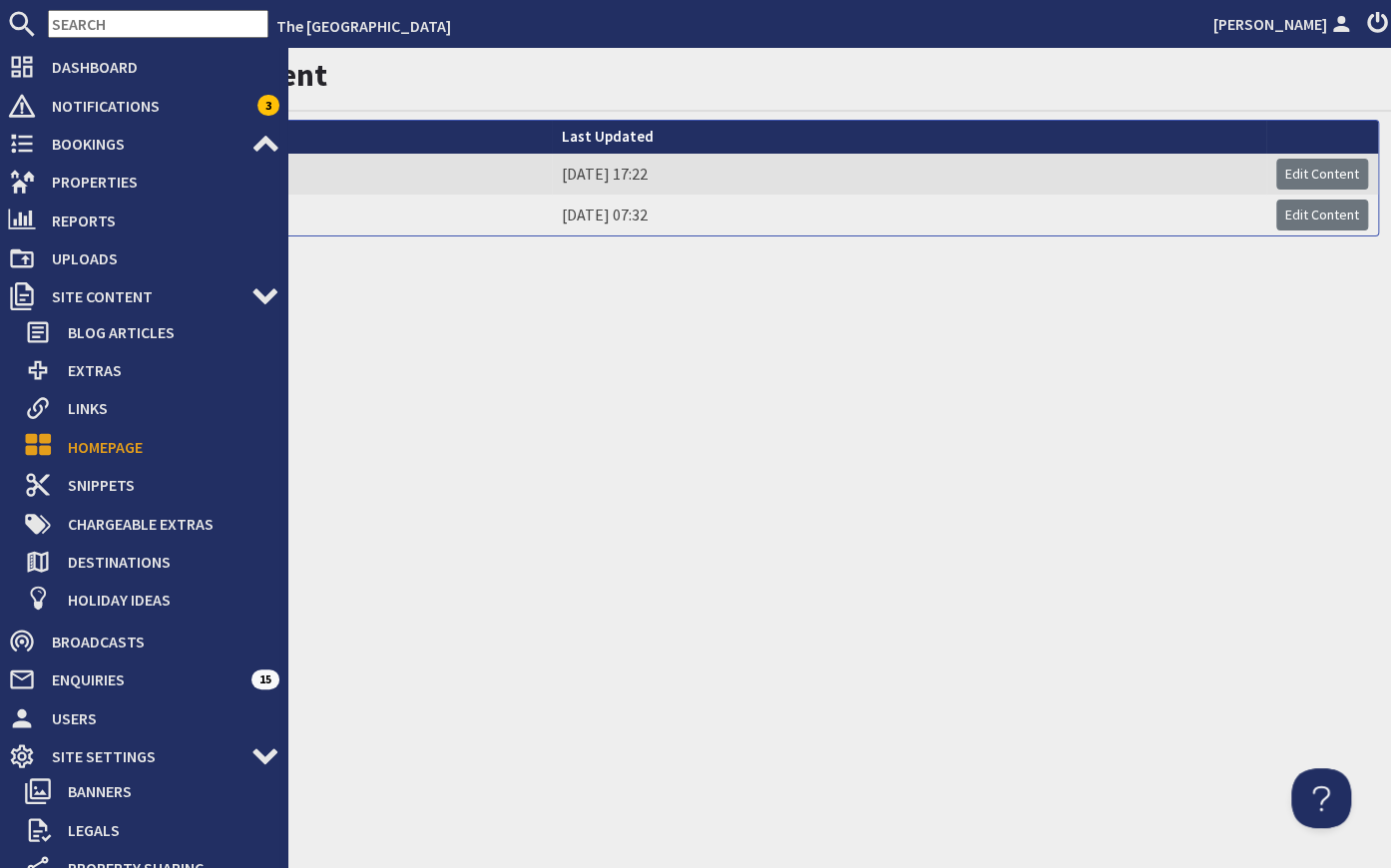 scroll, scrollTop: 0, scrollLeft: 0, axis: both 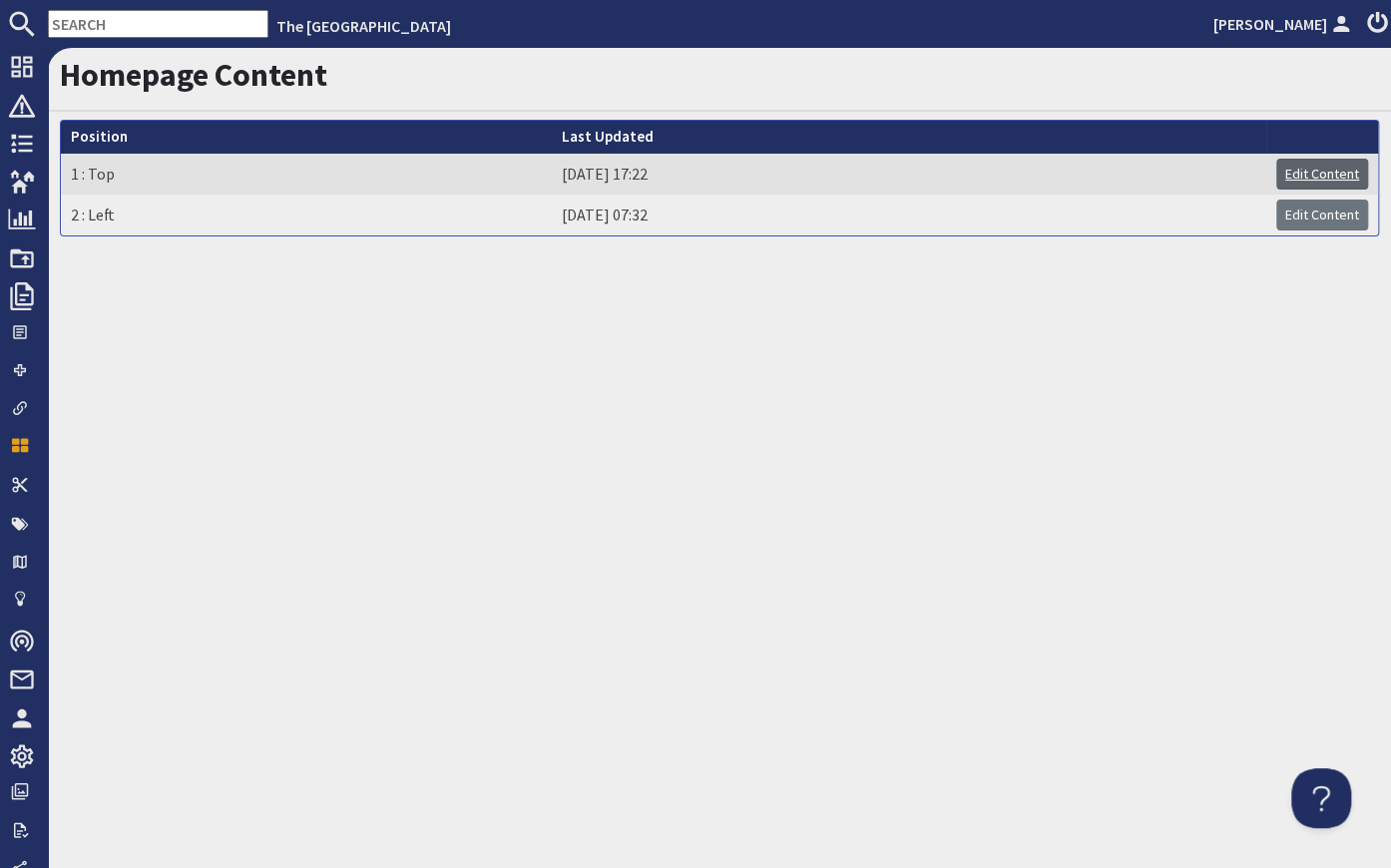 click on "Edit Content" at bounding box center (1322, 174) 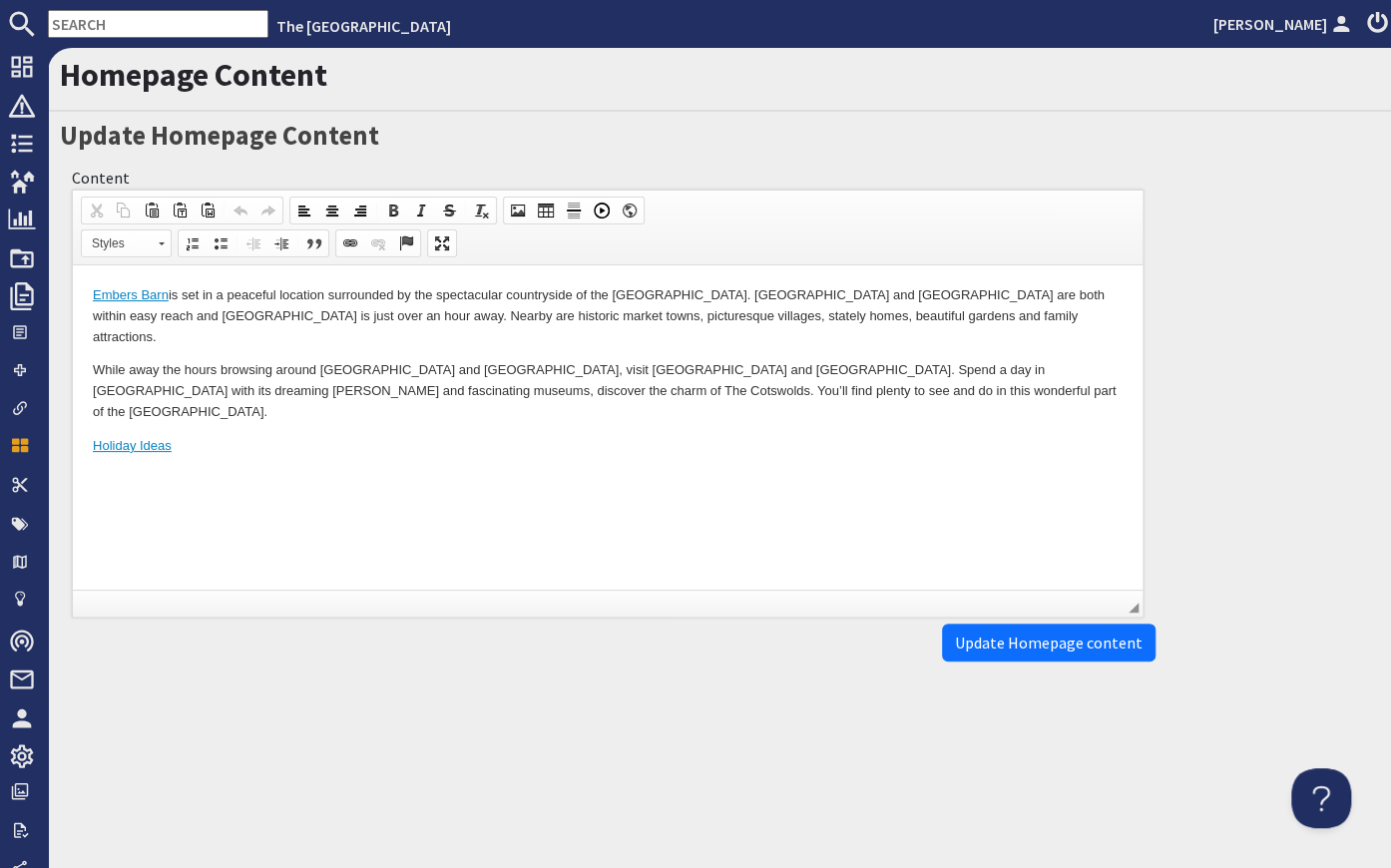 scroll, scrollTop: 0, scrollLeft: 0, axis: both 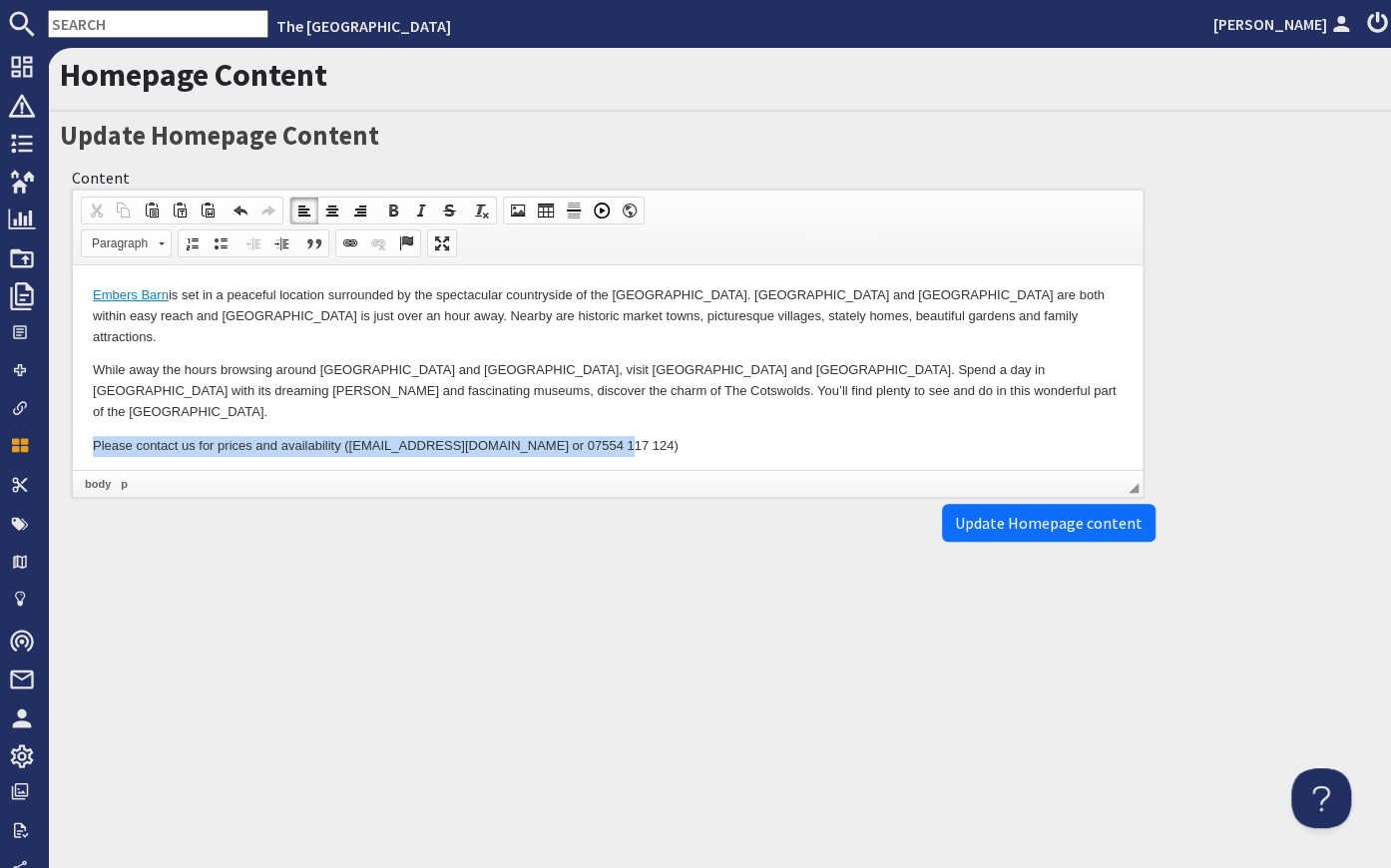 drag, startPoint x: 410, startPoint y: 407, endPoint x: 84, endPoint y: 408, distance: 326.00153 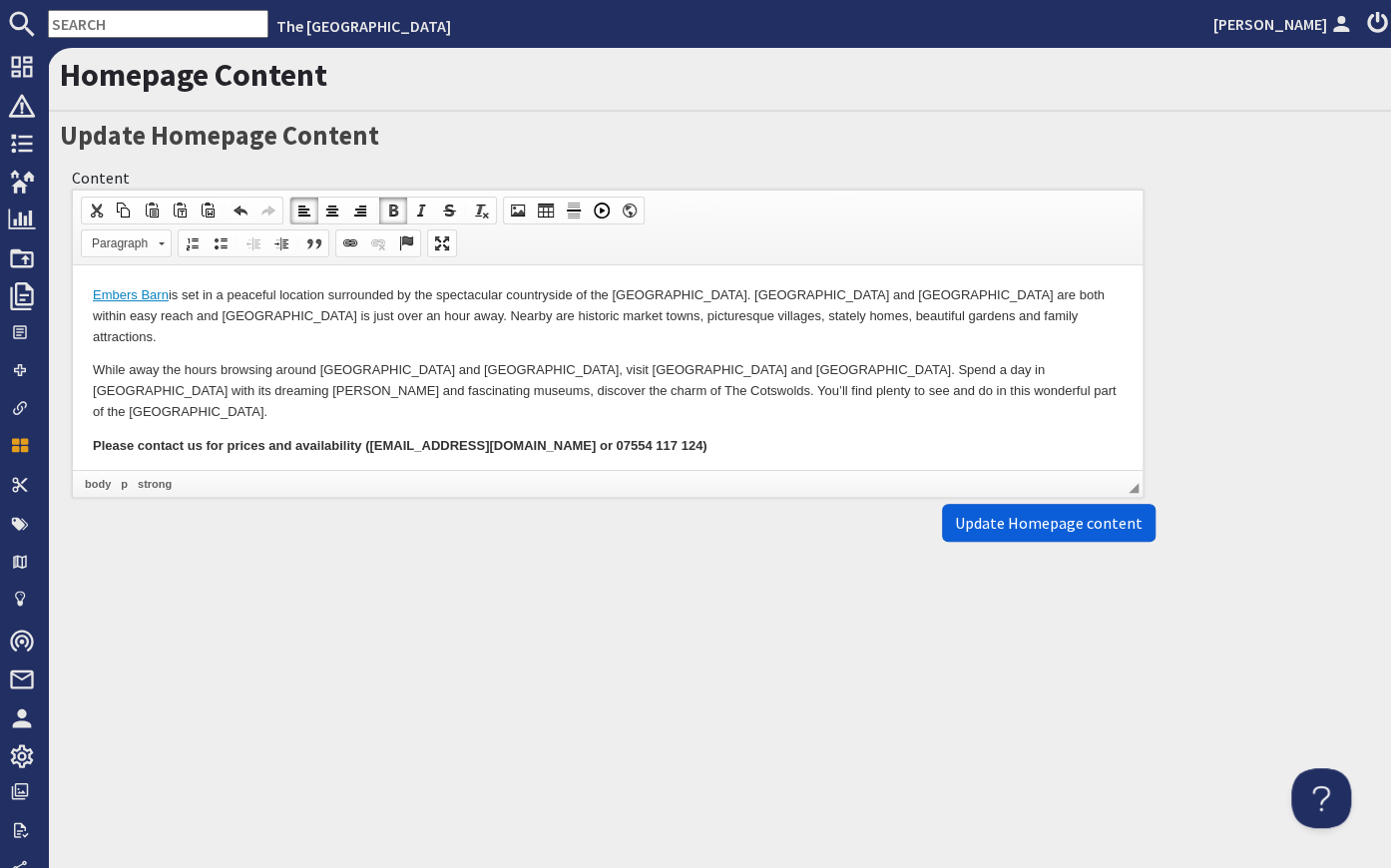 click on "Update Homepage content" at bounding box center [1049, 523] 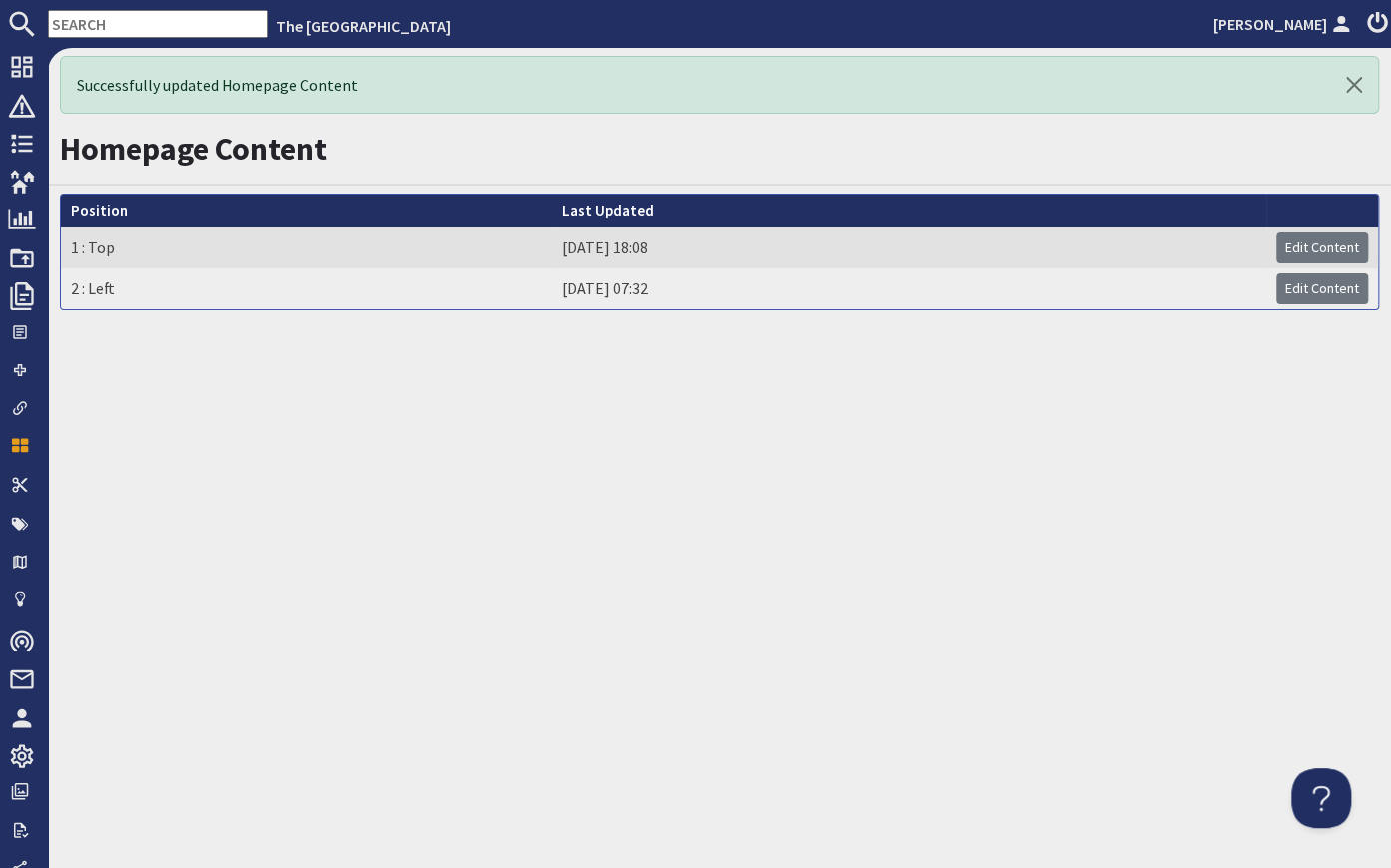 scroll, scrollTop: 0, scrollLeft: 0, axis: both 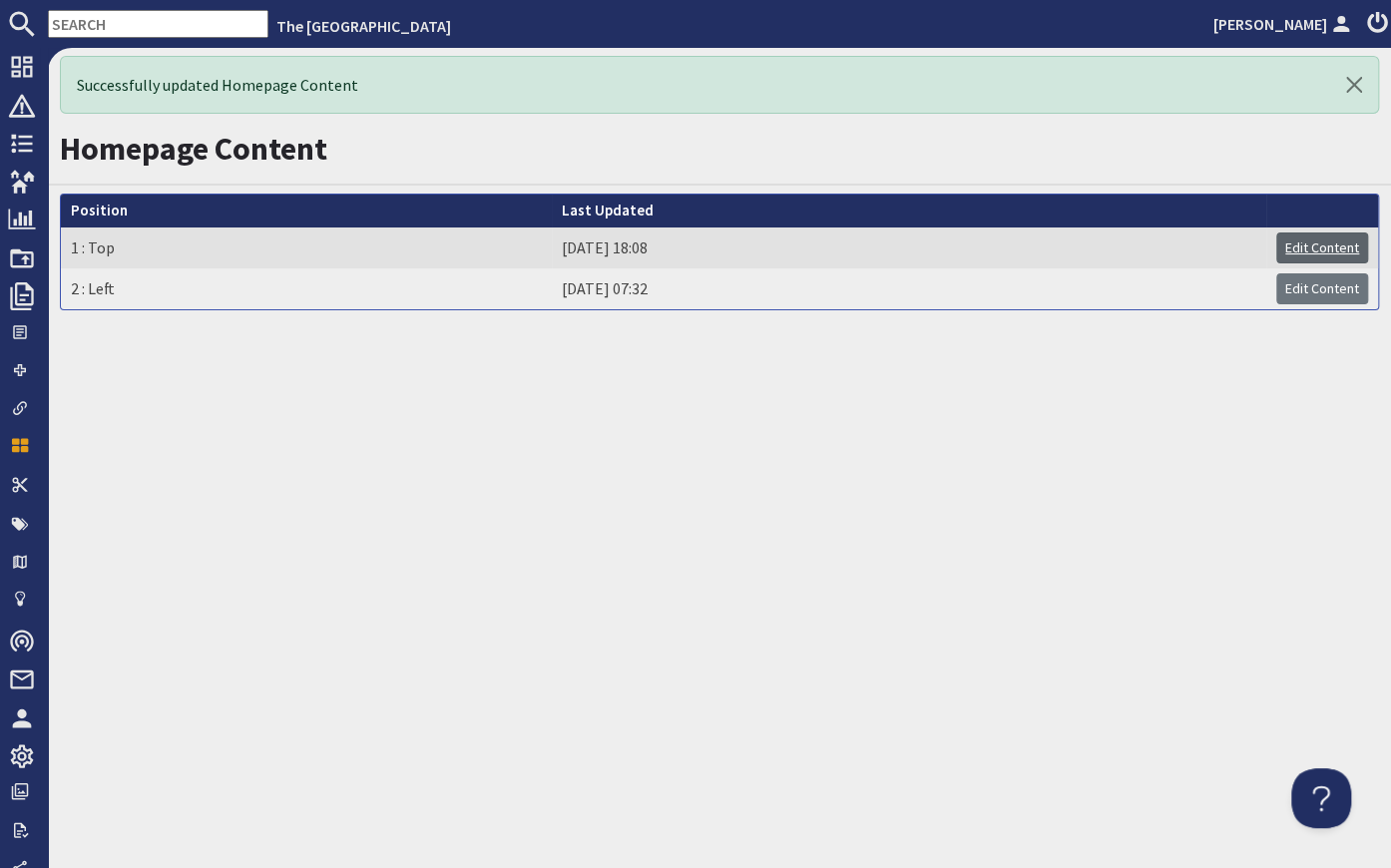 click on "Edit Content" at bounding box center (1322, 247) 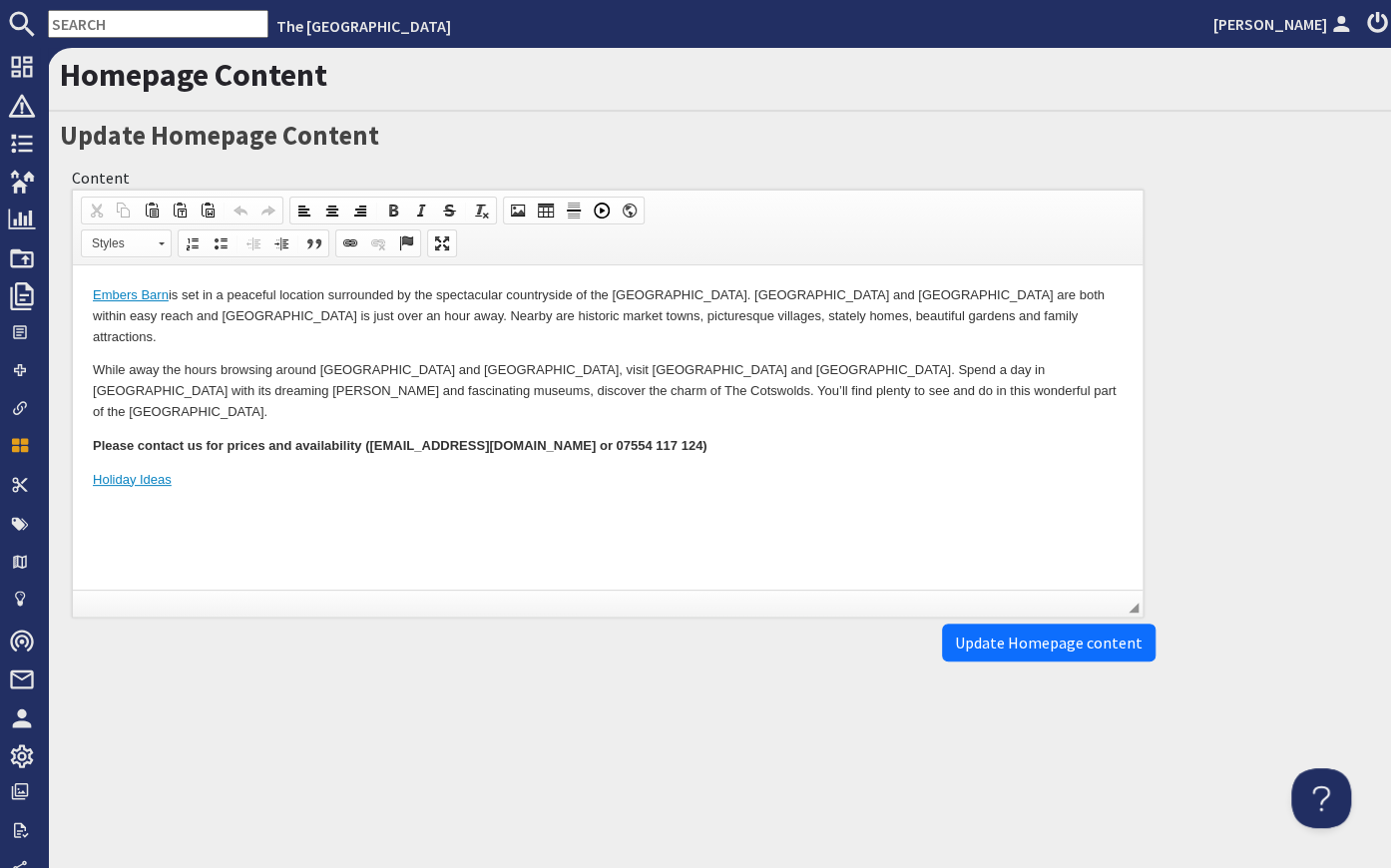 scroll, scrollTop: 0, scrollLeft: 0, axis: both 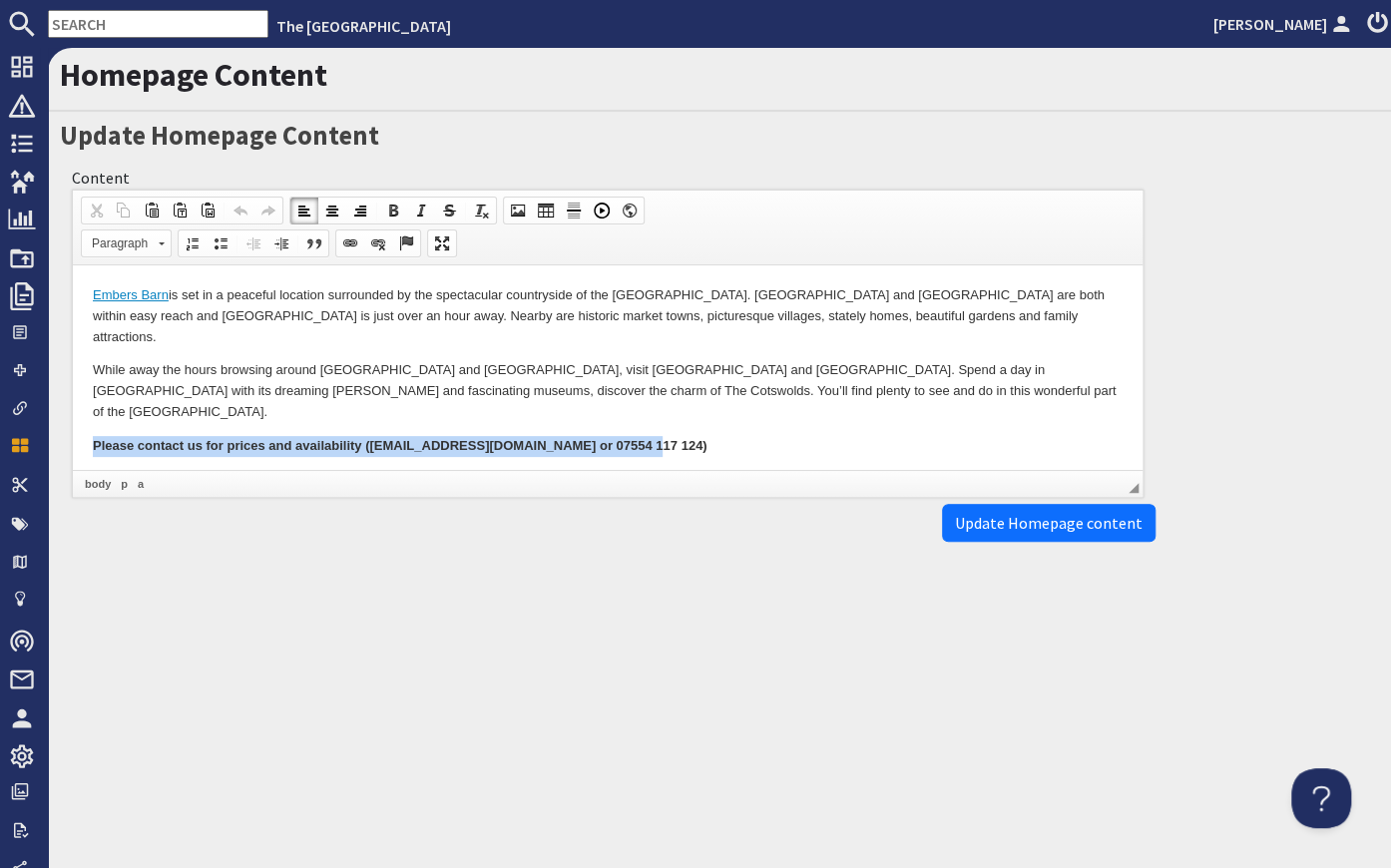 drag, startPoint x: 539, startPoint y: 425, endPoint x: 73, endPoint y: 396, distance: 466.90149 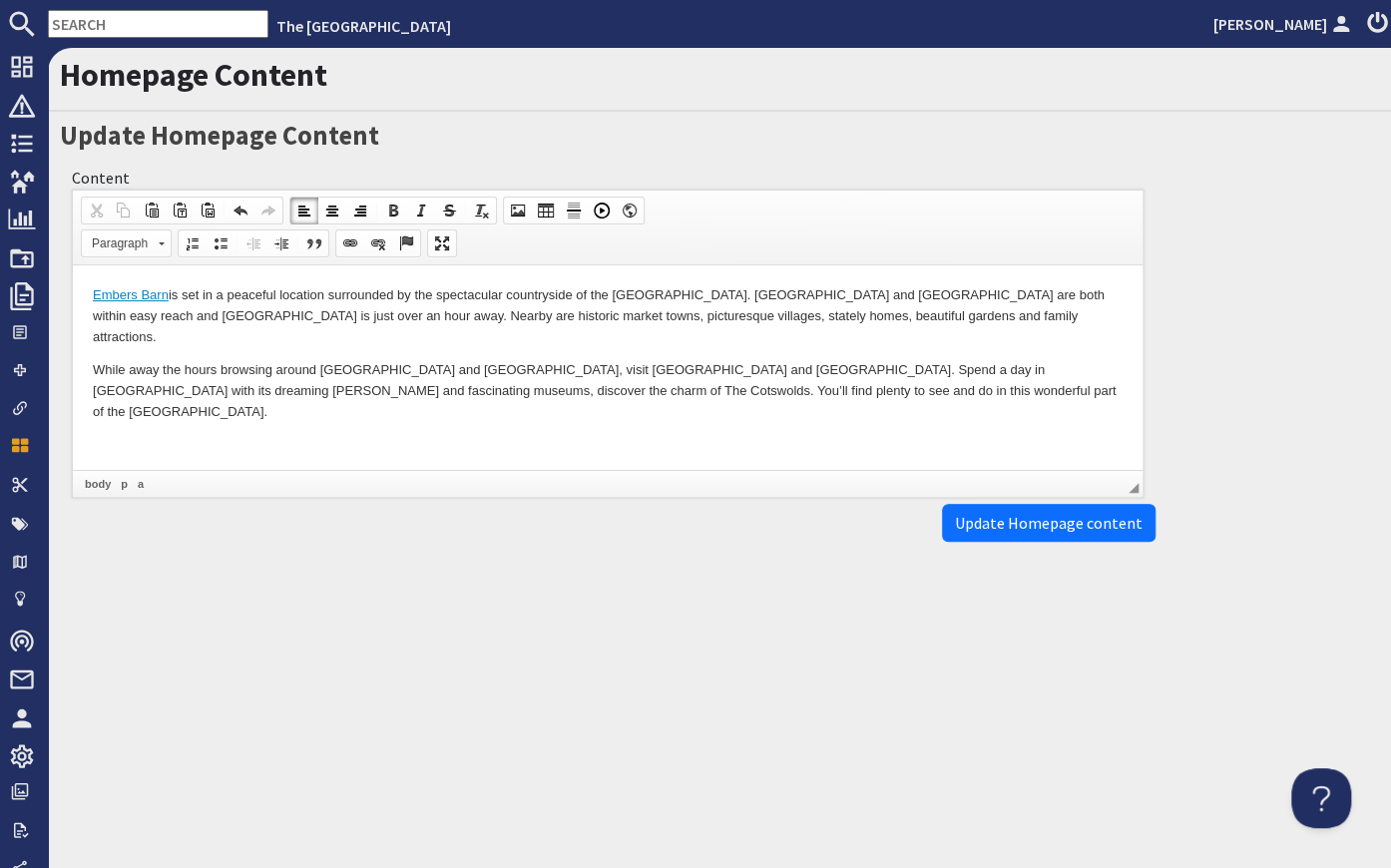 click on "Embers Barn  is set in a peaceful location surrounded by the spectacular countryside of the Vale of White Horse. Oxford and Burford are both within easy reach and London is just over an hour away. Nearby are historic market towns, picturesque villages, stately homes, beautiful gardens and family attractions. While away the hours browsing around Faringdon and Wantage, visit Blenheim Palace and Buscot Park. Spend a day in Oxford with its dreaming spires and fascinating museums, discover the charm of The Cotswolds. You’ll find plenty to see and do in this wonderful part of the UK. Holiday Ideas" at bounding box center [608, 387] 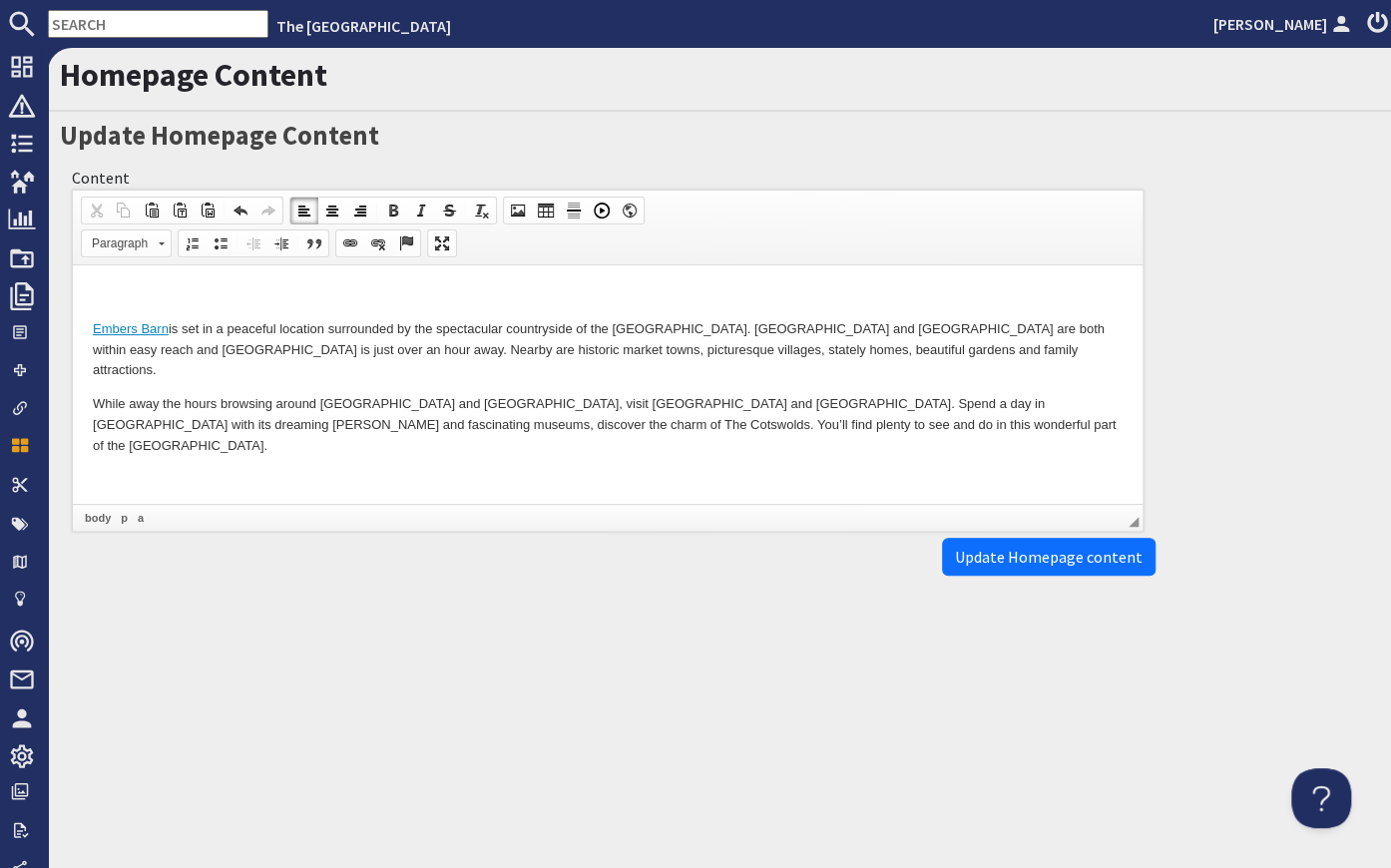 click on "Embers Barn  is set in a peaceful location surrounded by the spectacular countryside of the Vale of White Horse. Oxford and Burford are both within easy reach and London is just over an hour away. Nearby are historic market towns, picturesque villages, stately homes, beautiful gardens and family attractions. While away the hours browsing around Faringdon and Wantage, visit Blenheim Palace and Buscot Park. Spend a day in Oxford with its dreaming spires and fascinating museums, discover the charm of The Cotswolds. You’ll find plenty to see and do in this wonderful part of the UK. Holiday Ideas" at bounding box center [608, 404] 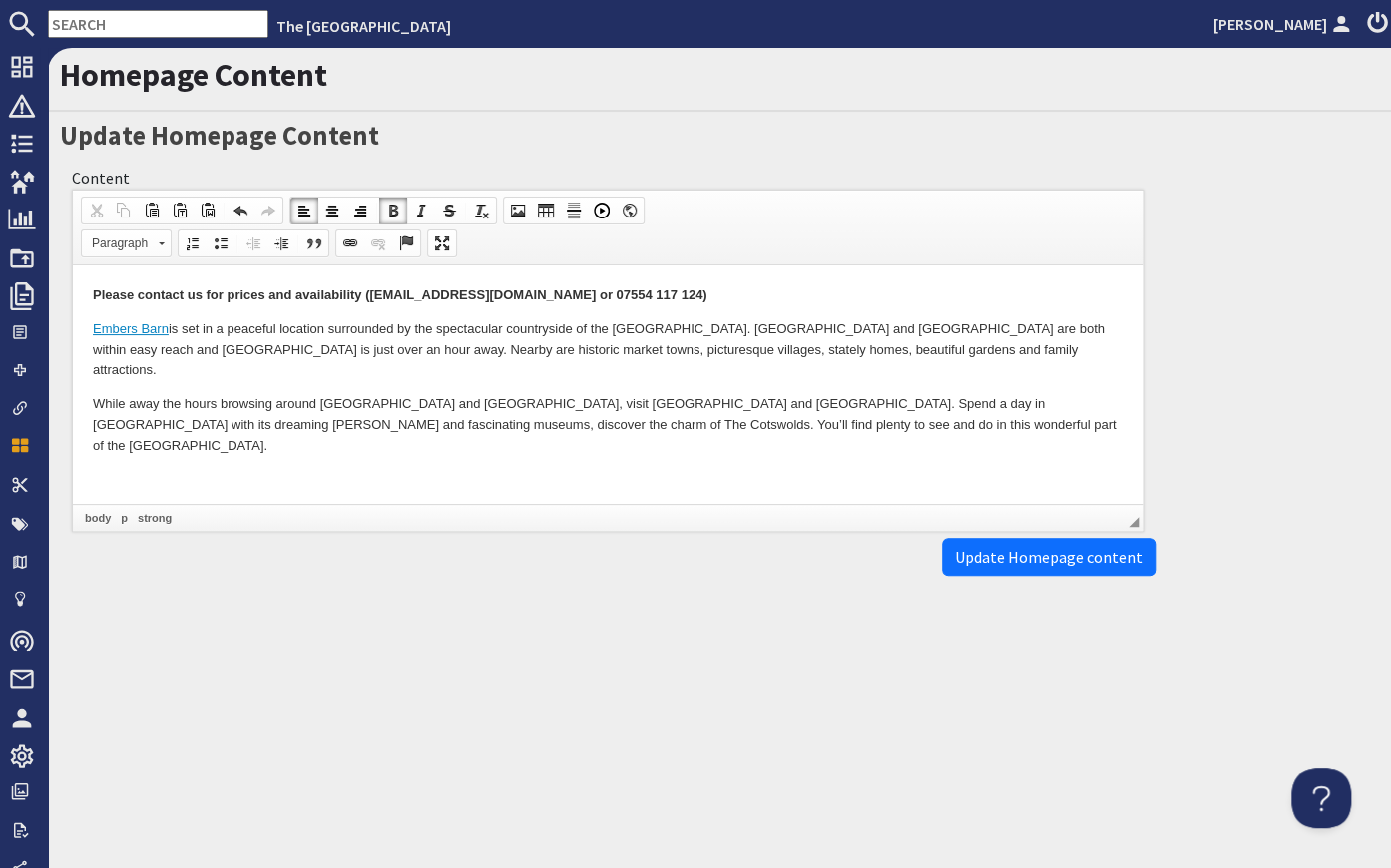 click on "Please contact us for prices and availability (hello@oldfarmyard.com or 07554 117 124) Embers Barn  is set in a peaceful location surrounded by the spectacular countryside of the Vale of White Horse. Oxford and Burford are both within easy reach and London is just over an hour away. Nearby are historic market towns, picturesque villages, stately homes, beautiful gardens and family attractions. While away the hours browsing around Faringdon and Wantage, visit Blenheim Palace and Buscot Park. Spend a day in Oxford with its dreaming spires and fascinating museums, discover the charm of The Cotswolds. You’ll find plenty to see and do in this wonderful part of the UK. Holiday Ideas" at bounding box center (608, 404) 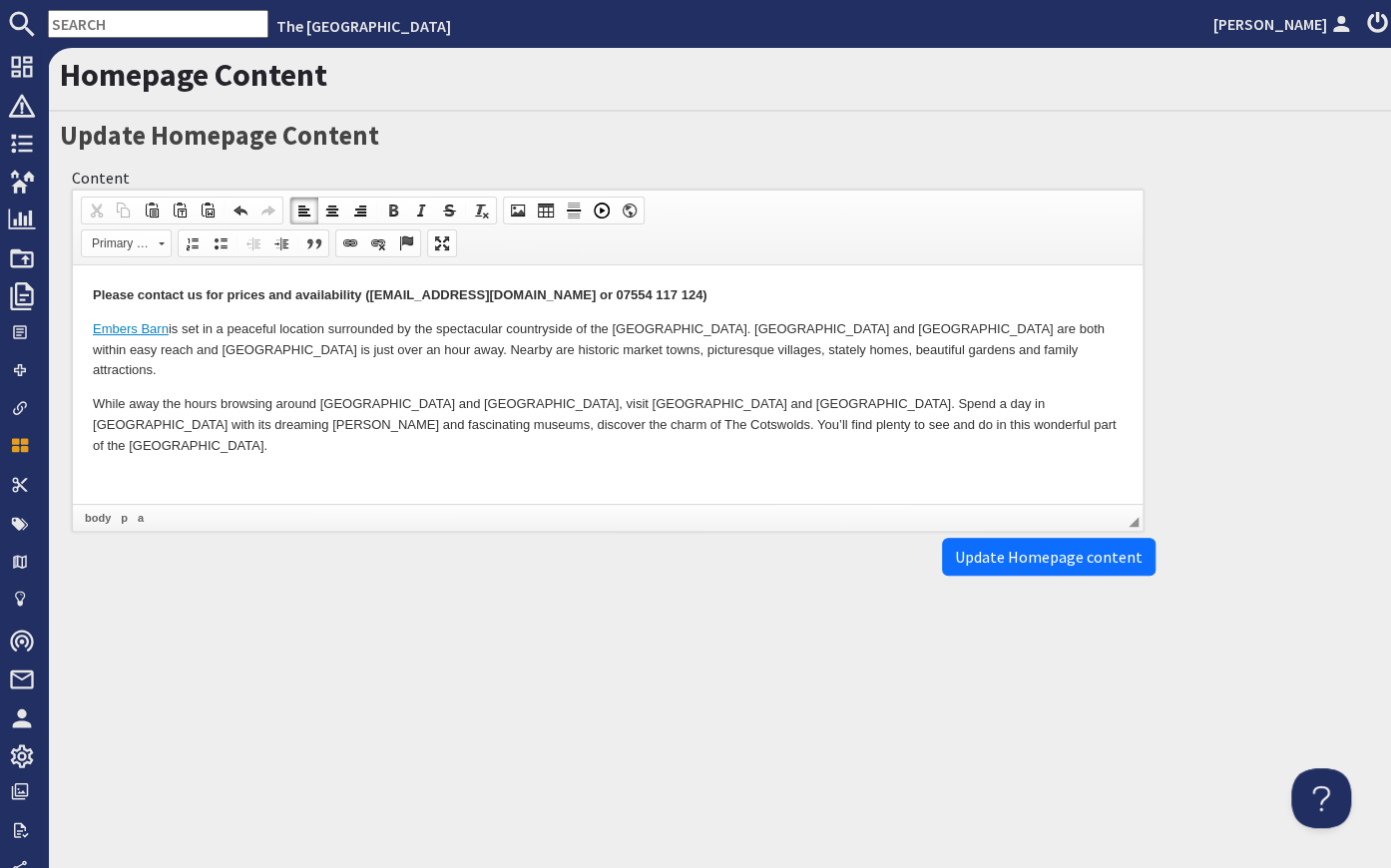 click at bounding box center (608, 480) 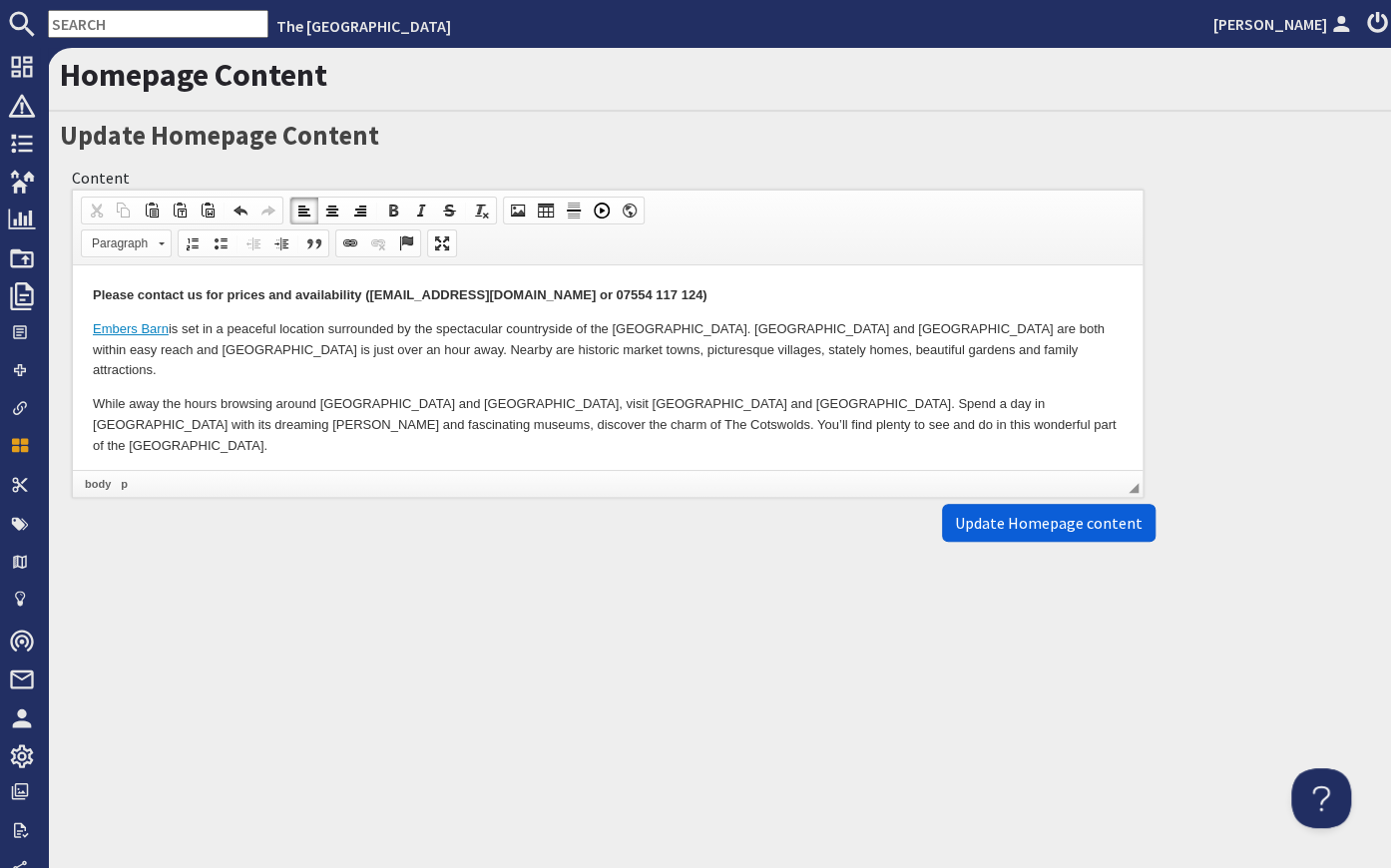 click on "Update Homepage content" at bounding box center [1049, 523] 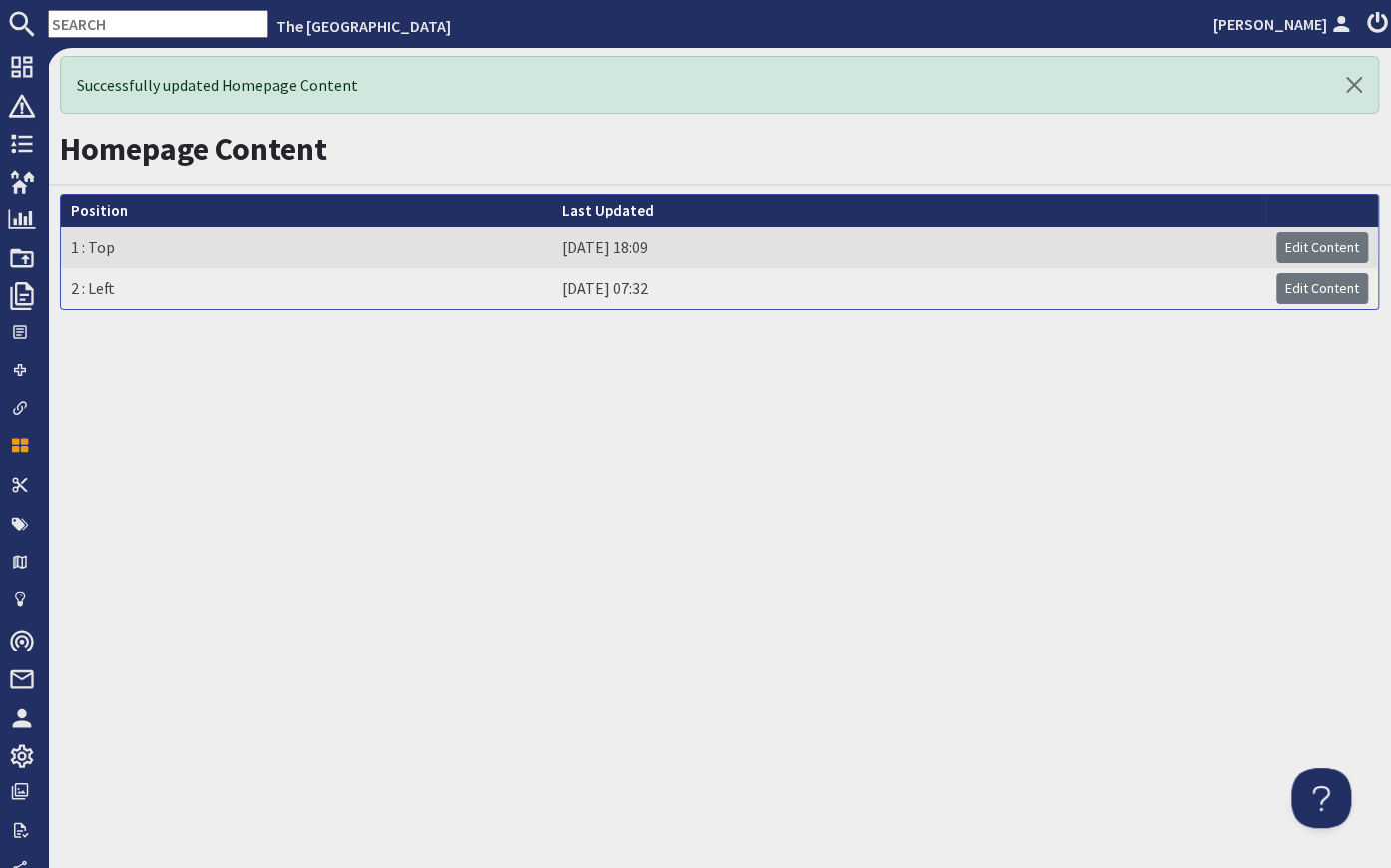 scroll, scrollTop: 0, scrollLeft: 0, axis: both 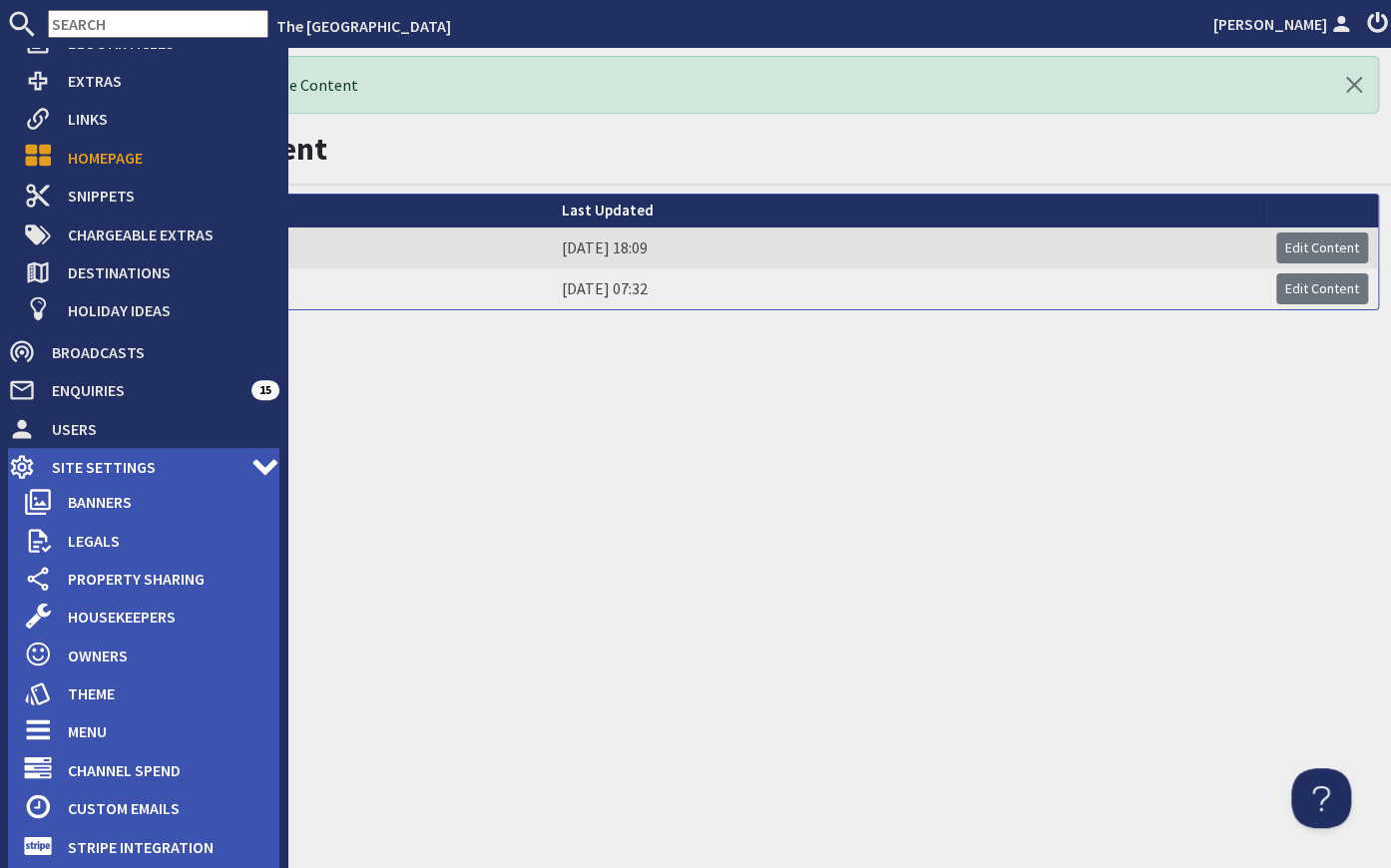 click on "Site Settings" at bounding box center [144, 467] 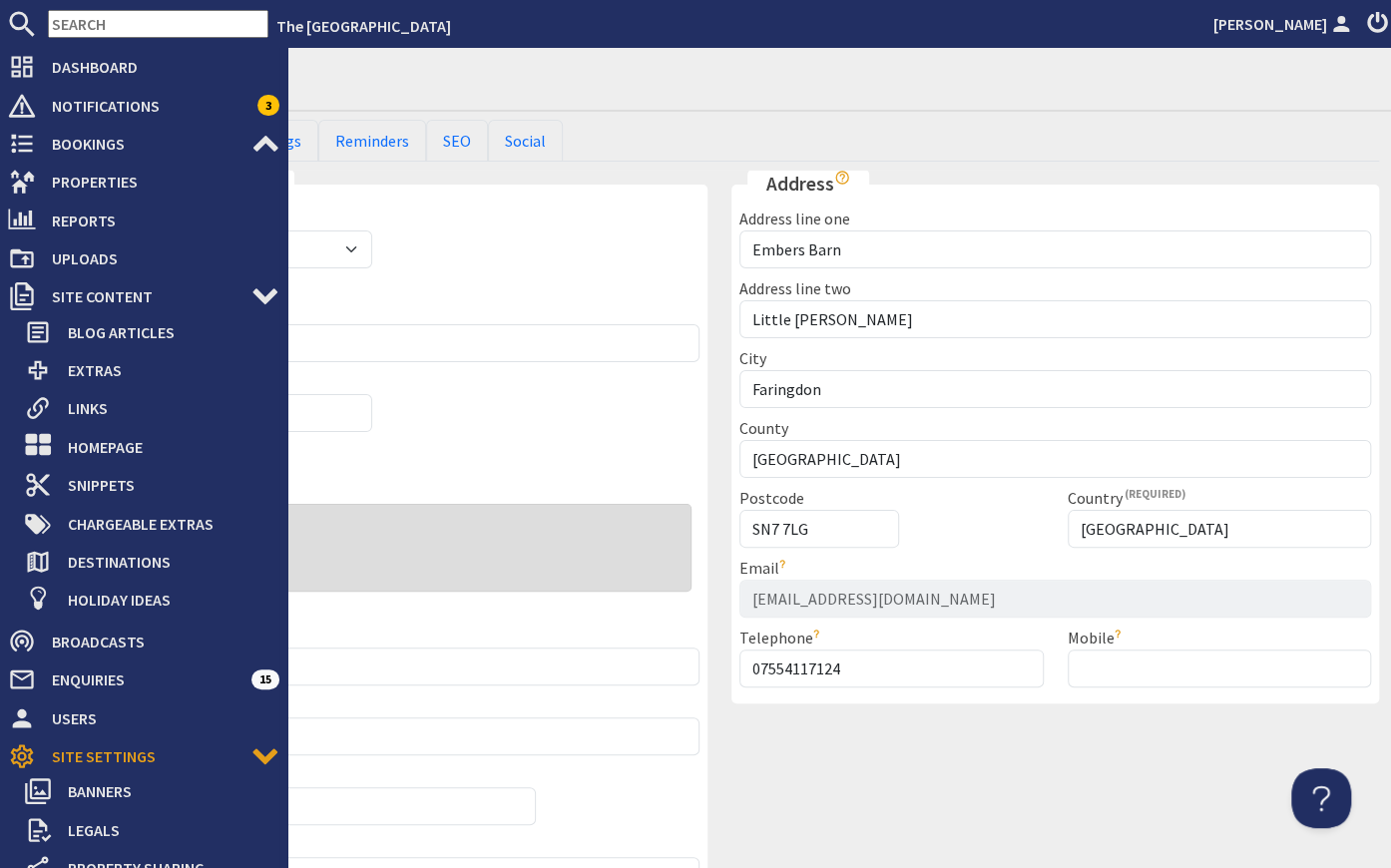 scroll, scrollTop: 0, scrollLeft: 0, axis: both 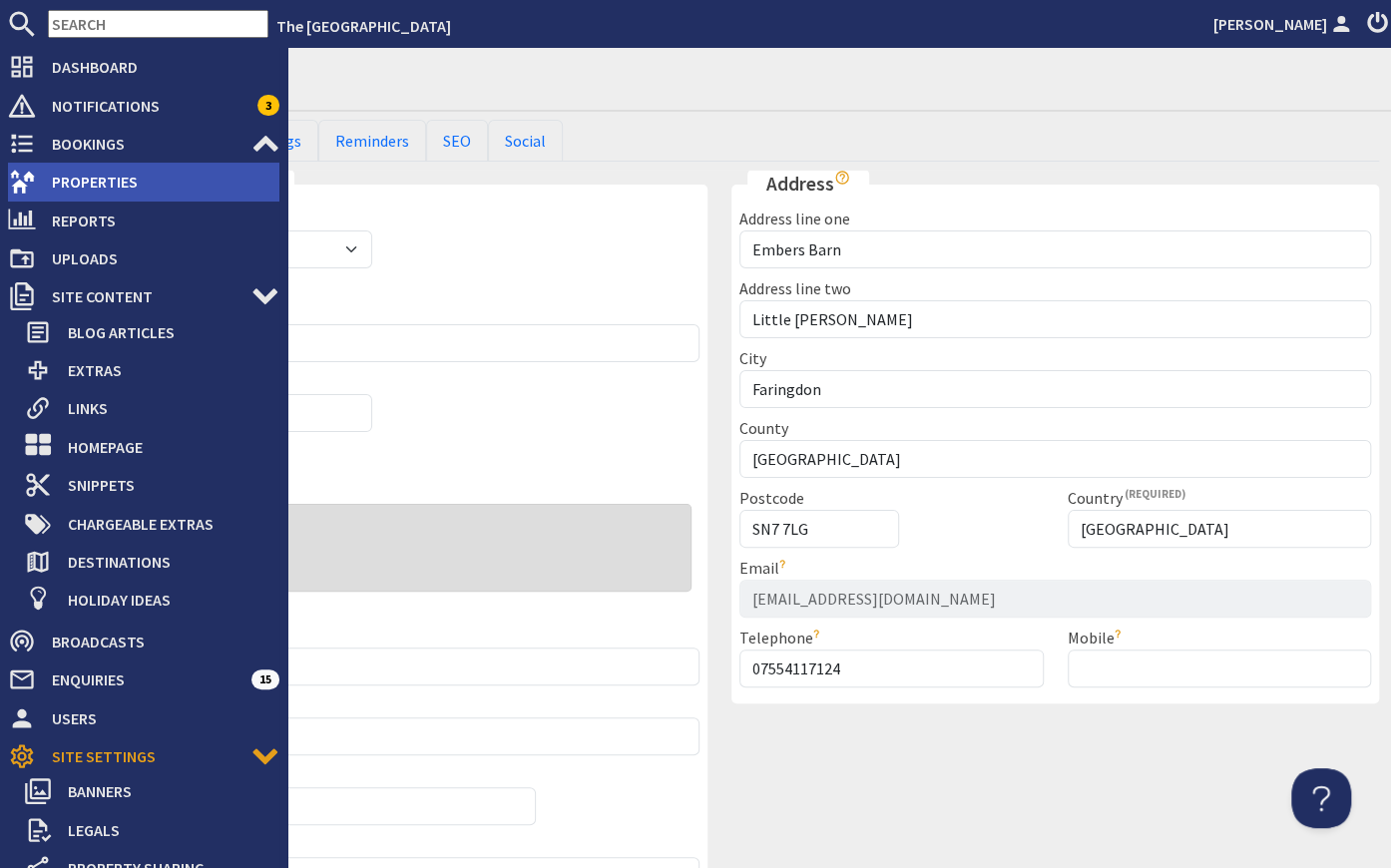 click on "Properties" at bounding box center (158, 182) 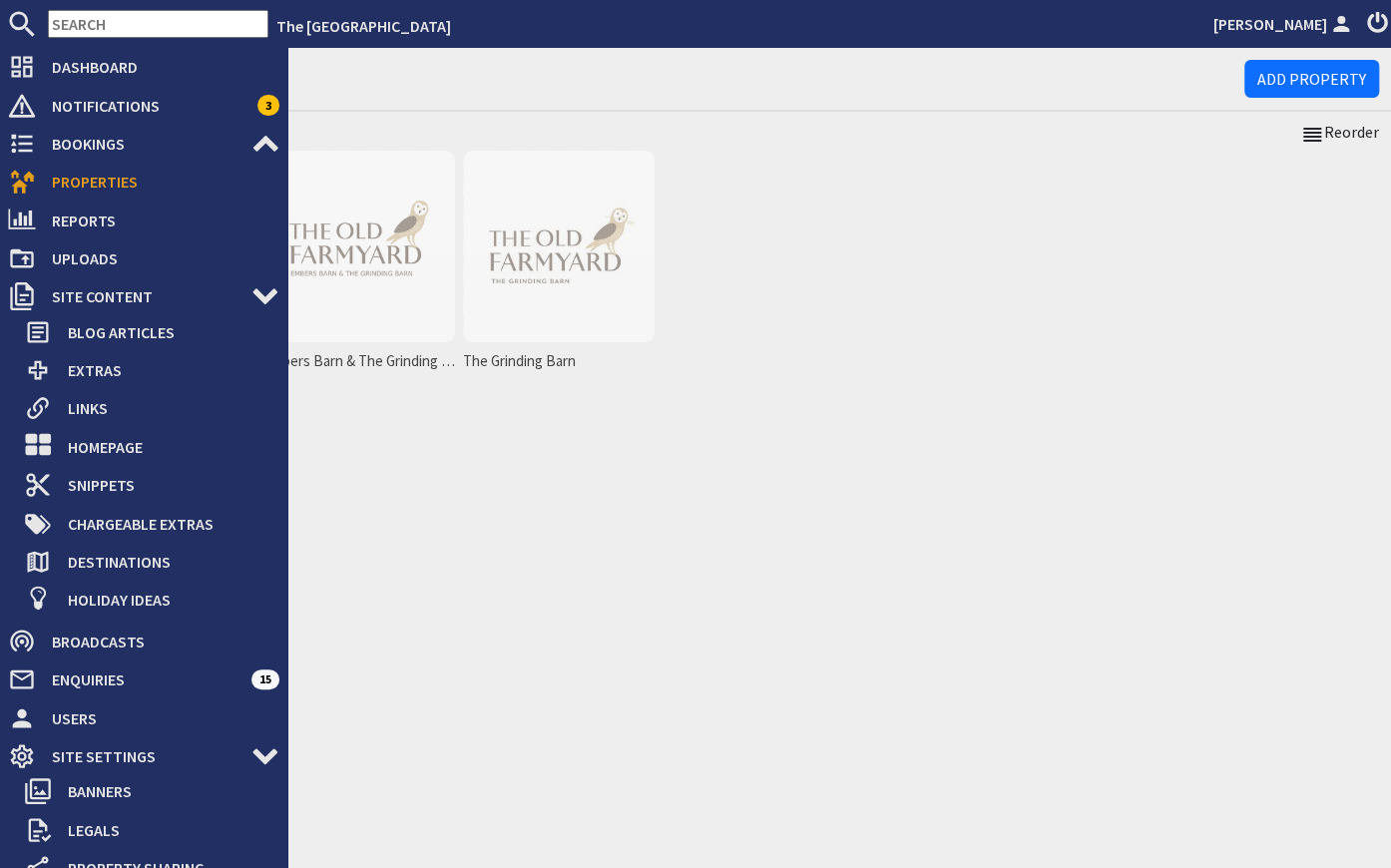 scroll, scrollTop: 0, scrollLeft: 0, axis: both 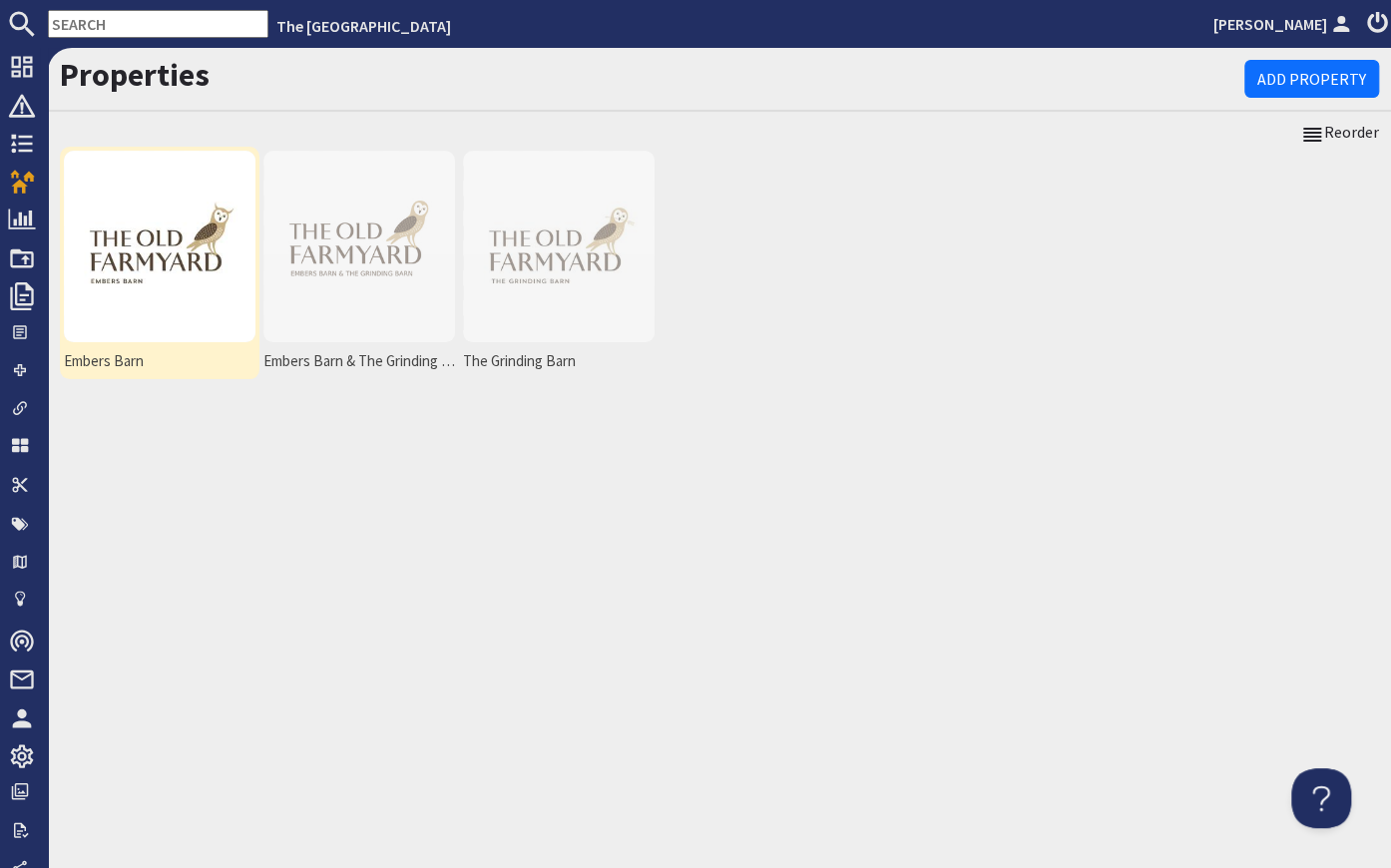 click at bounding box center (160, 246) 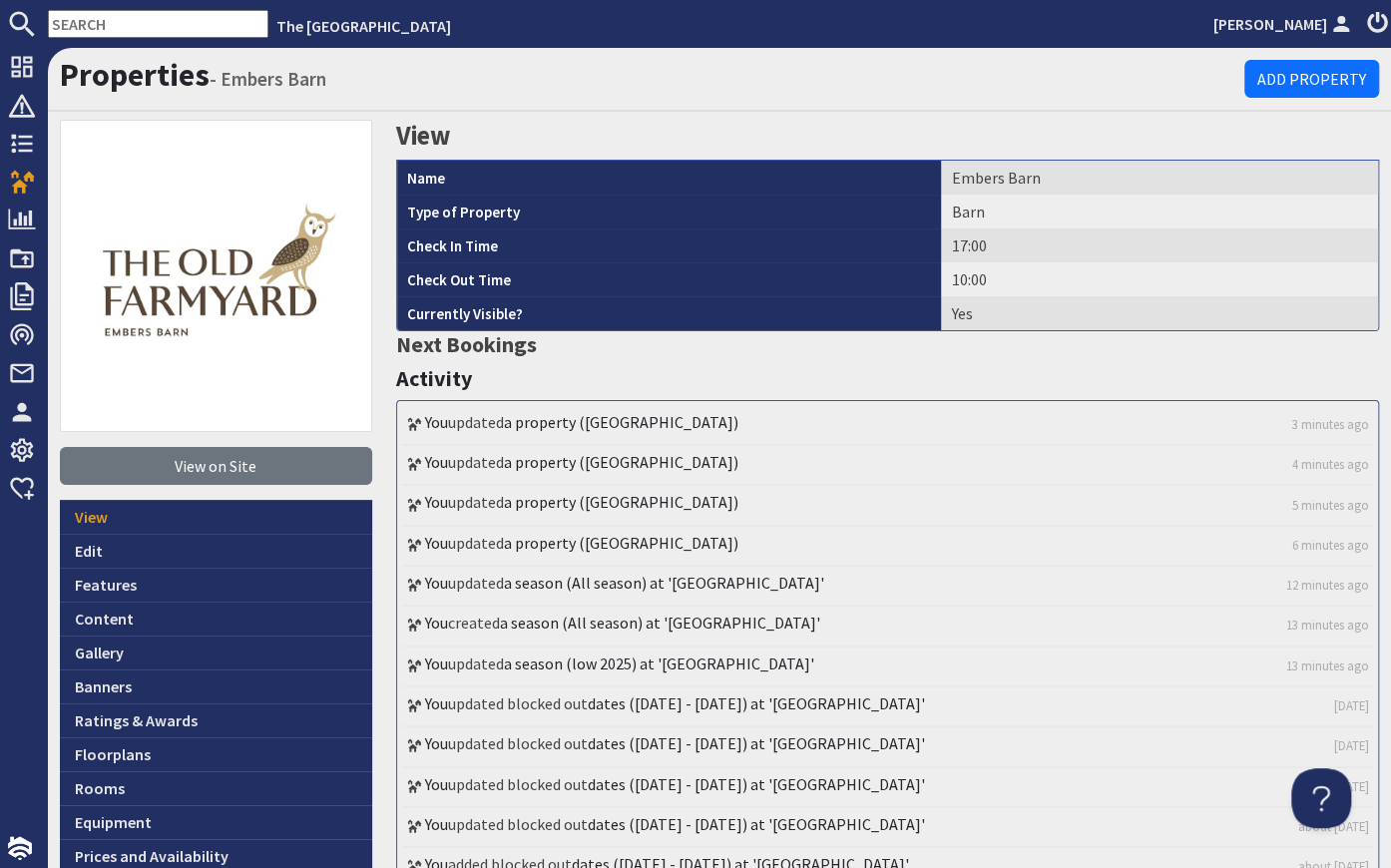 scroll, scrollTop: 0, scrollLeft: 0, axis: both 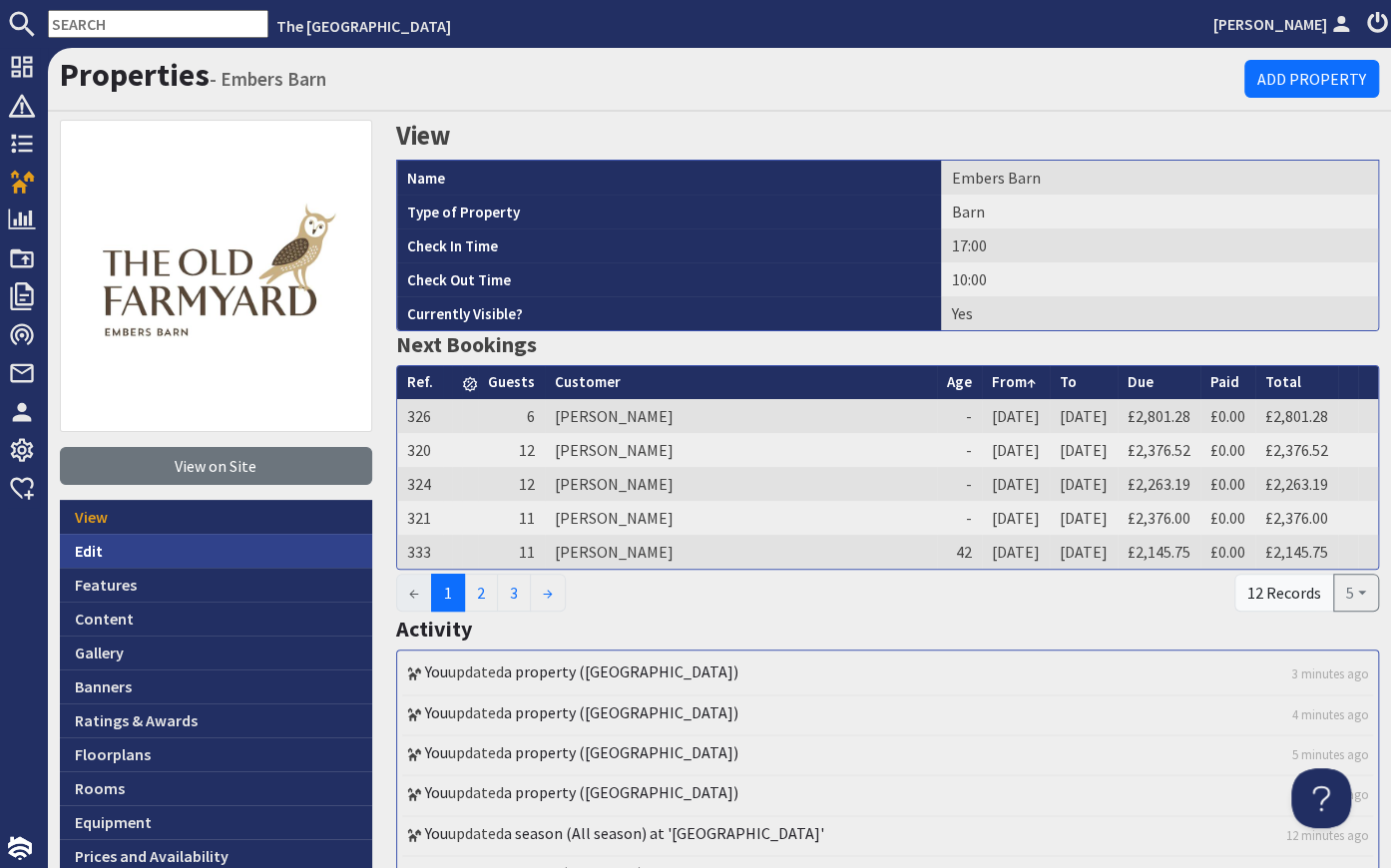 click on "Edit" at bounding box center (216, 551) 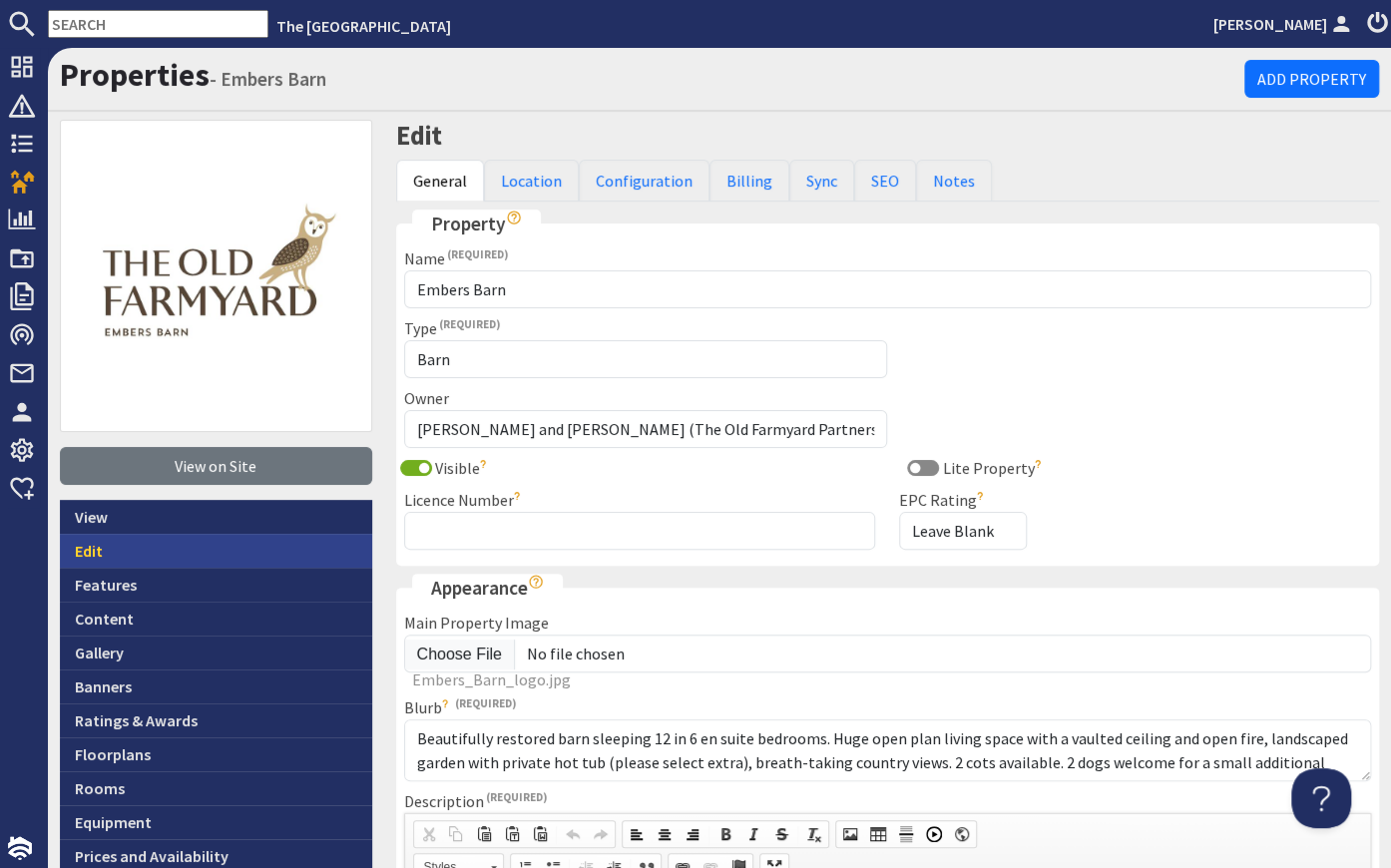 scroll, scrollTop: 0, scrollLeft: 0, axis: both 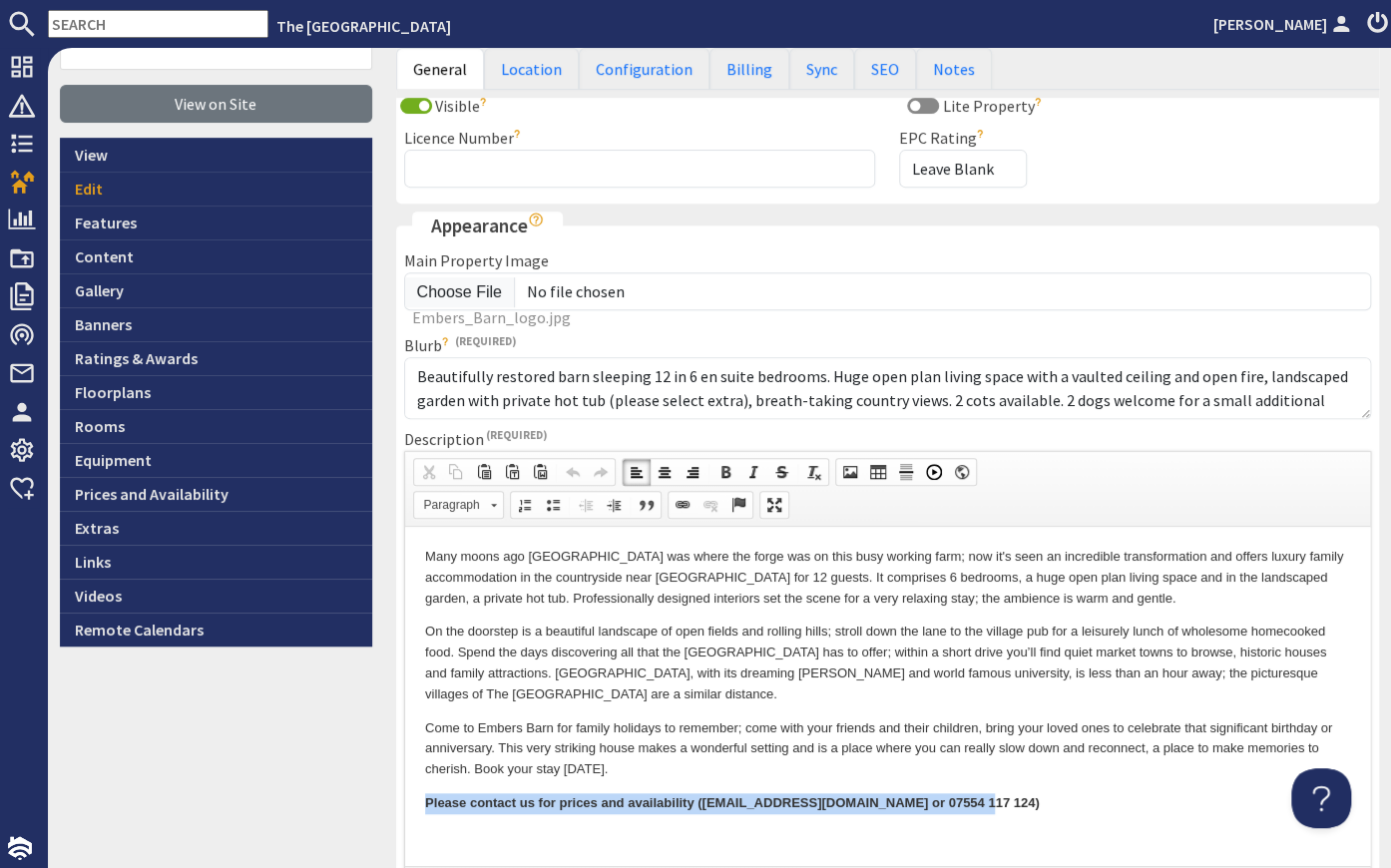 drag, startPoint x: 956, startPoint y: 804, endPoint x: 799, endPoint y: 1320, distance: 539.3561 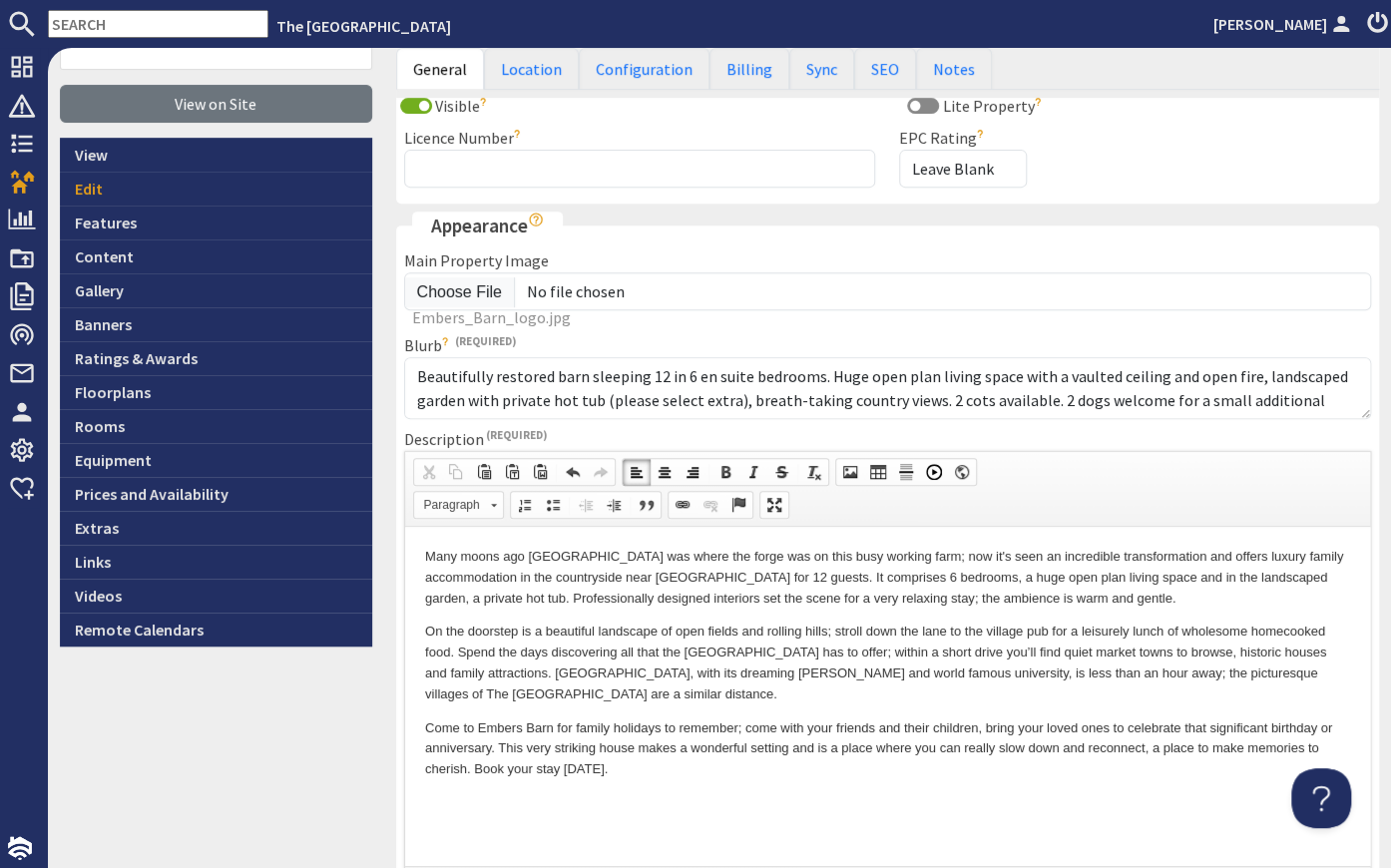 click on "Many moons ago [GEOGRAPHIC_DATA] was where the forge was on this busy working farm; now it's seen an incredible transformation and offers luxury family accommodation in the countryside near [GEOGRAPHIC_DATA] for 12 guests. It comprises 6 bedrooms, a huge open plan living space and in the landscaped garden, a private hot tub. Professionally designed interiors set the scene for a very relaxing stay; the ambience is warm and gentle. On the doorstep is a beautiful landscape of open fields and rolling hills; stroll down the lane to the village pub for a leisurely lunch of wholesome homecooked food. Spend the days discovering all that the [GEOGRAPHIC_DATA] has to offer; within a short drive you’ll find quiet market towns to browse, historic houses and family attractions. [GEOGRAPHIC_DATA], with its dreaming [PERSON_NAME] and world famous university, is less than an hour away; the picturesque villages of The [GEOGRAPHIC_DATA] are a similar distance." at bounding box center (887, 695) 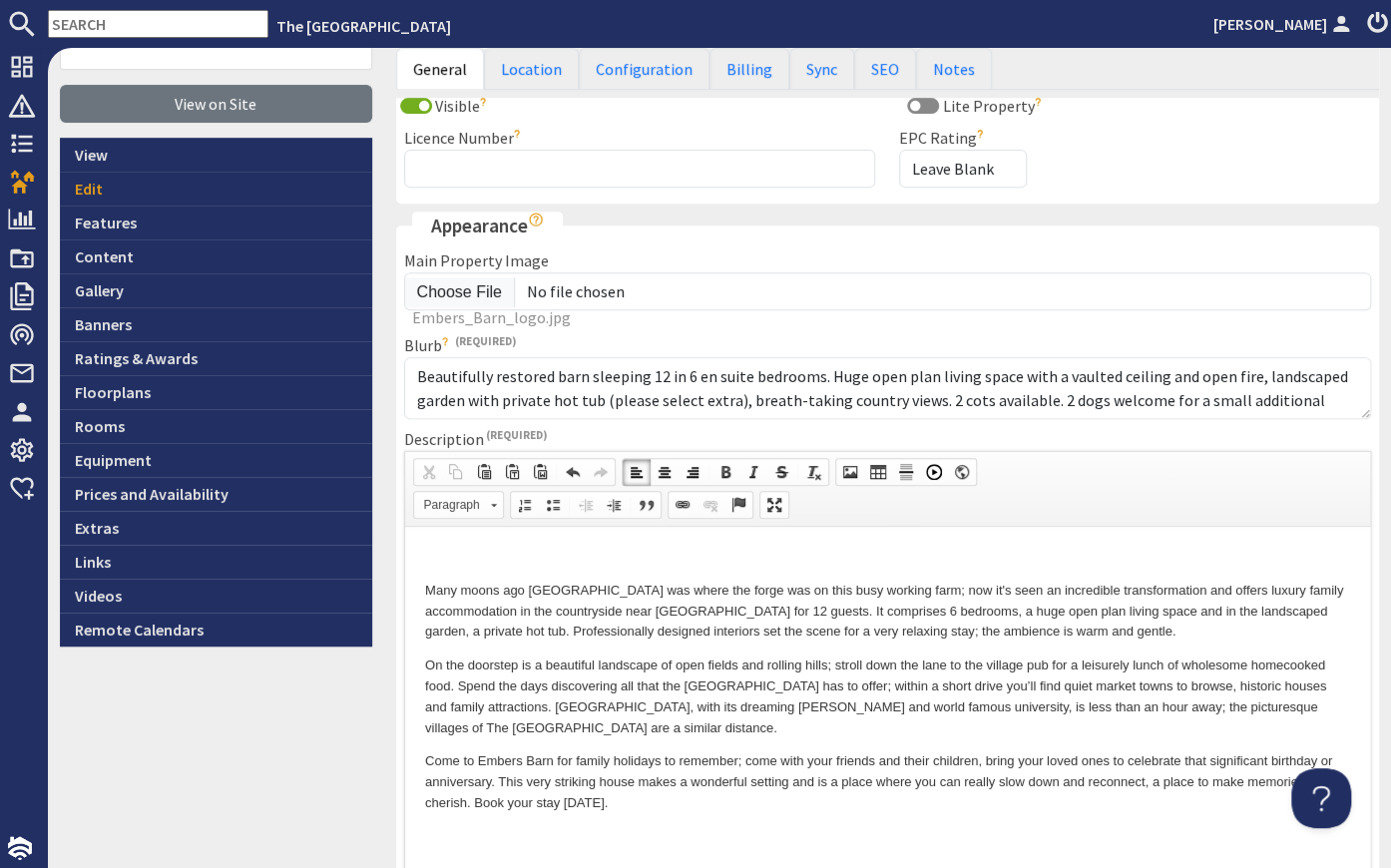 drag, startPoint x: 423, startPoint y: 556, endPoint x: 468, endPoint y: 569, distance: 46.840154 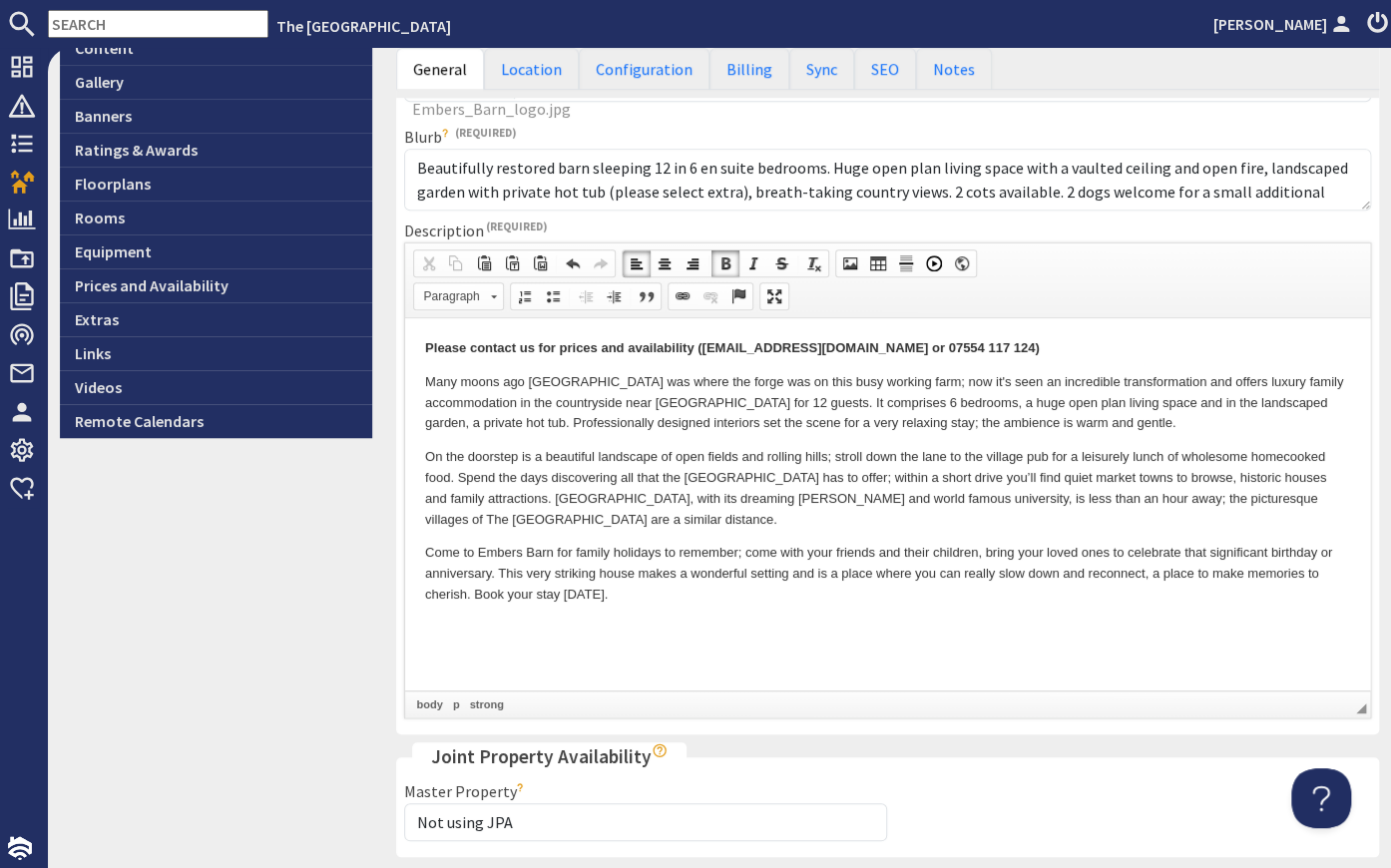 scroll, scrollTop: 635, scrollLeft: 0, axis: vertical 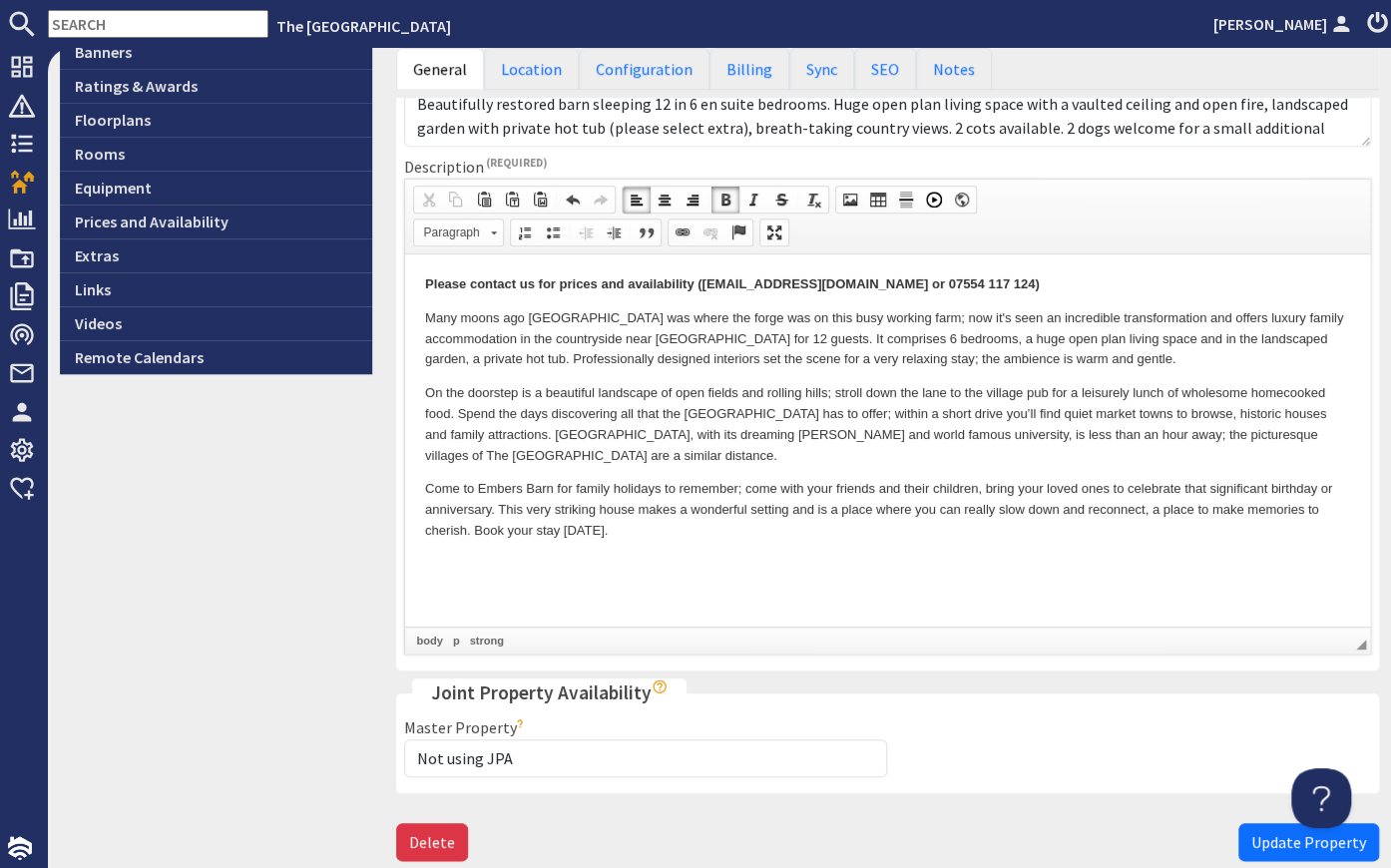 click at bounding box center (887, 599) 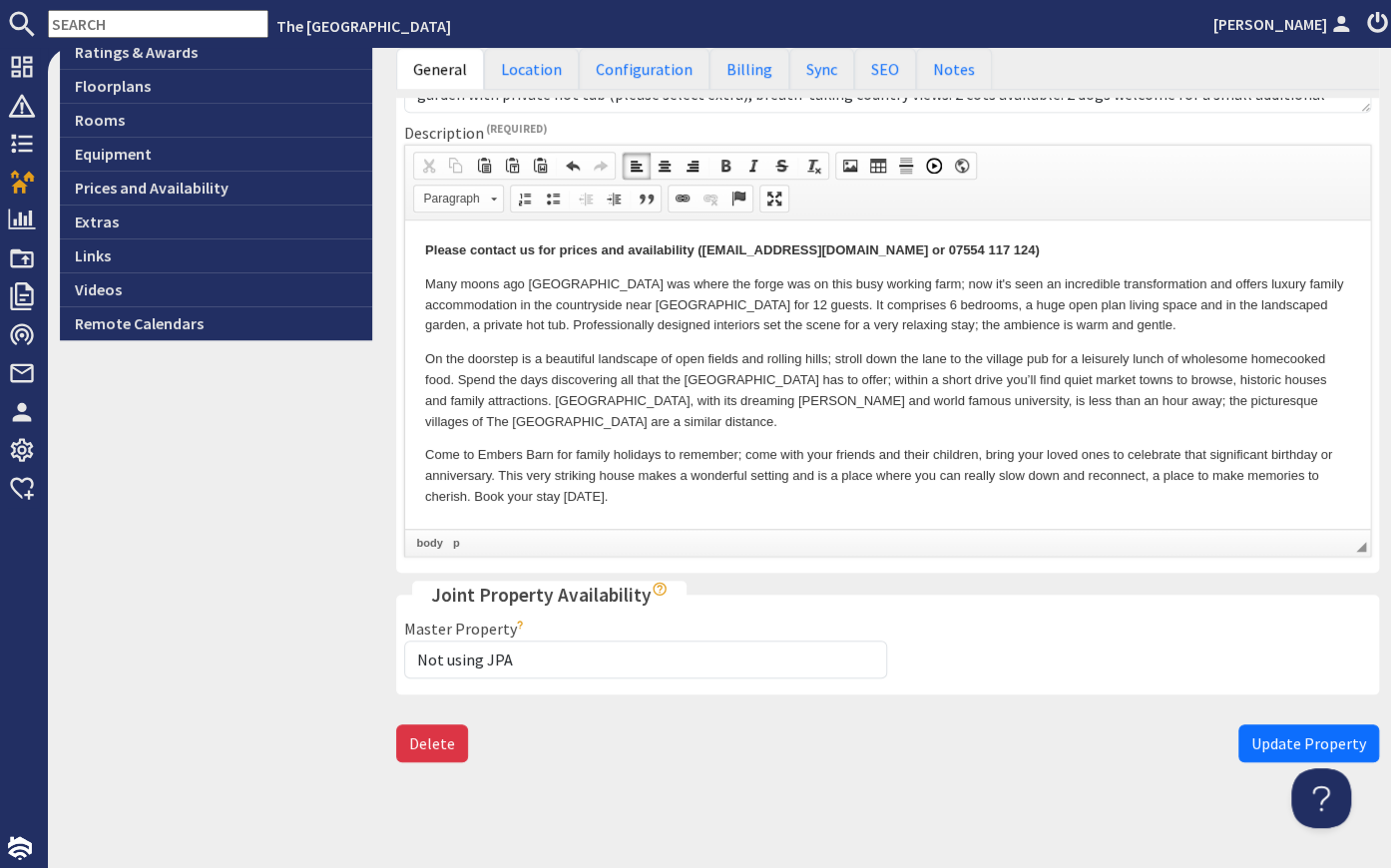 scroll, scrollTop: 669, scrollLeft: 0, axis: vertical 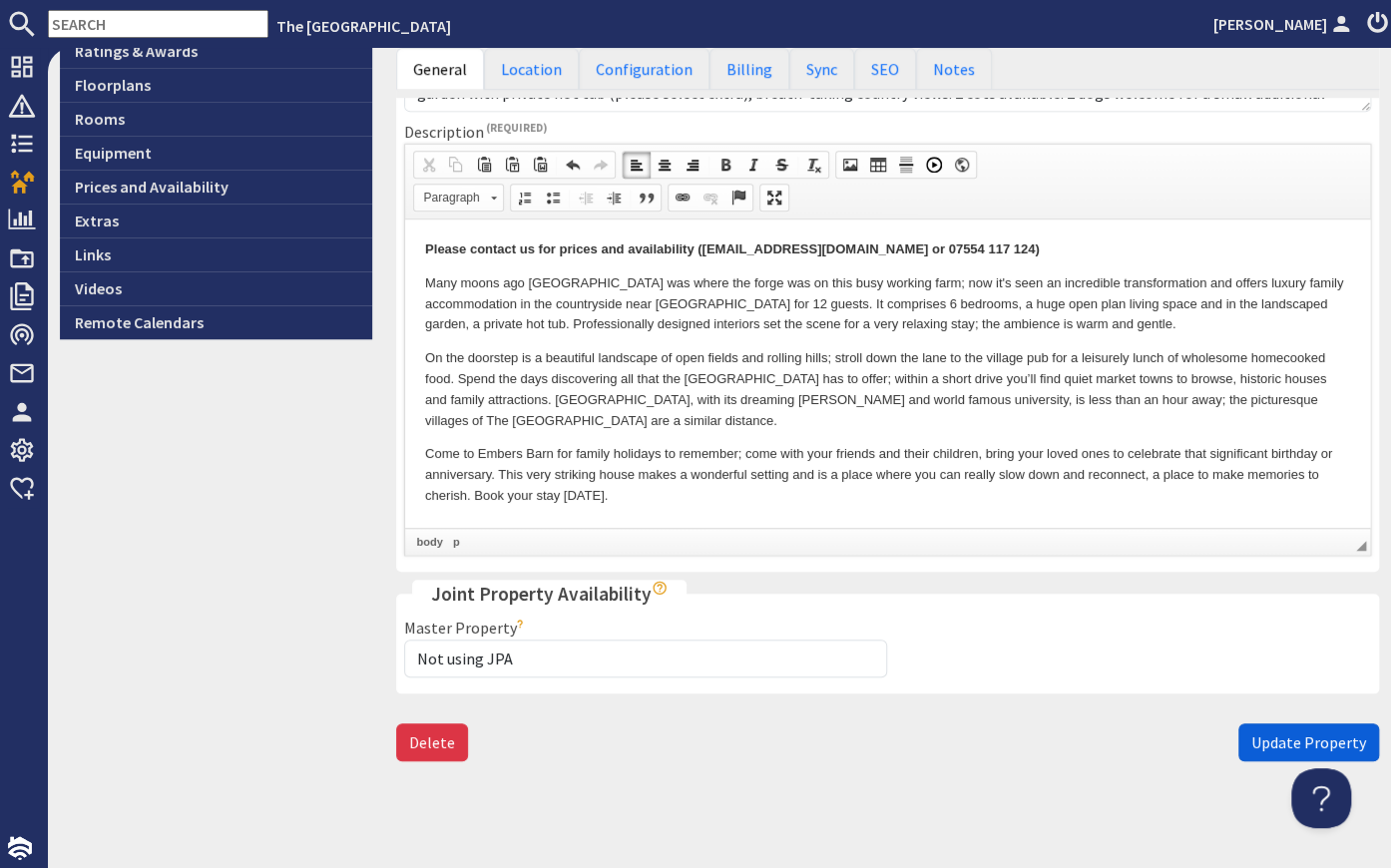 click on "Update Property" at bounding box center (1308, 742) 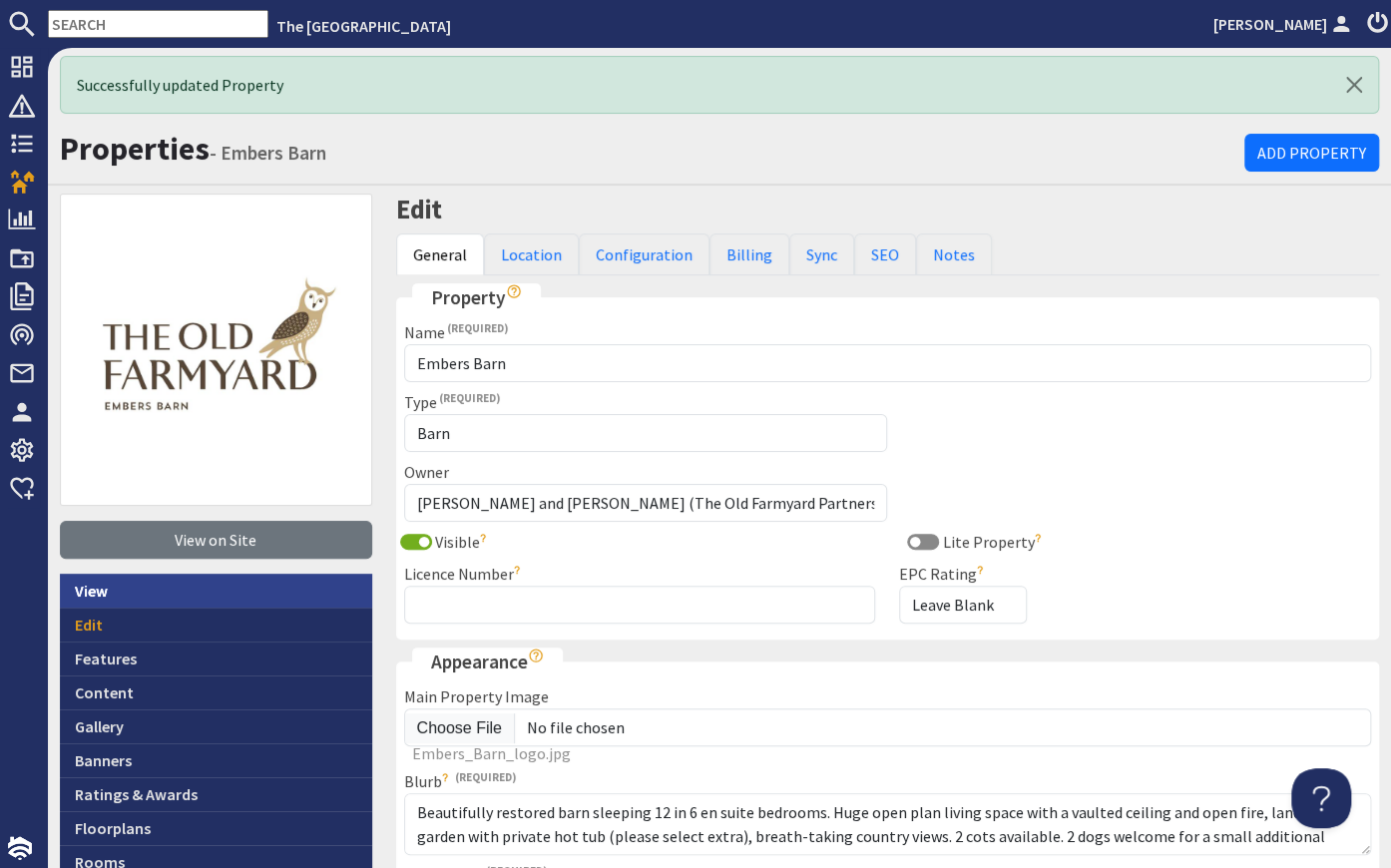 scroll, scrollTop: 0, scrollLeft: 0, axis: both 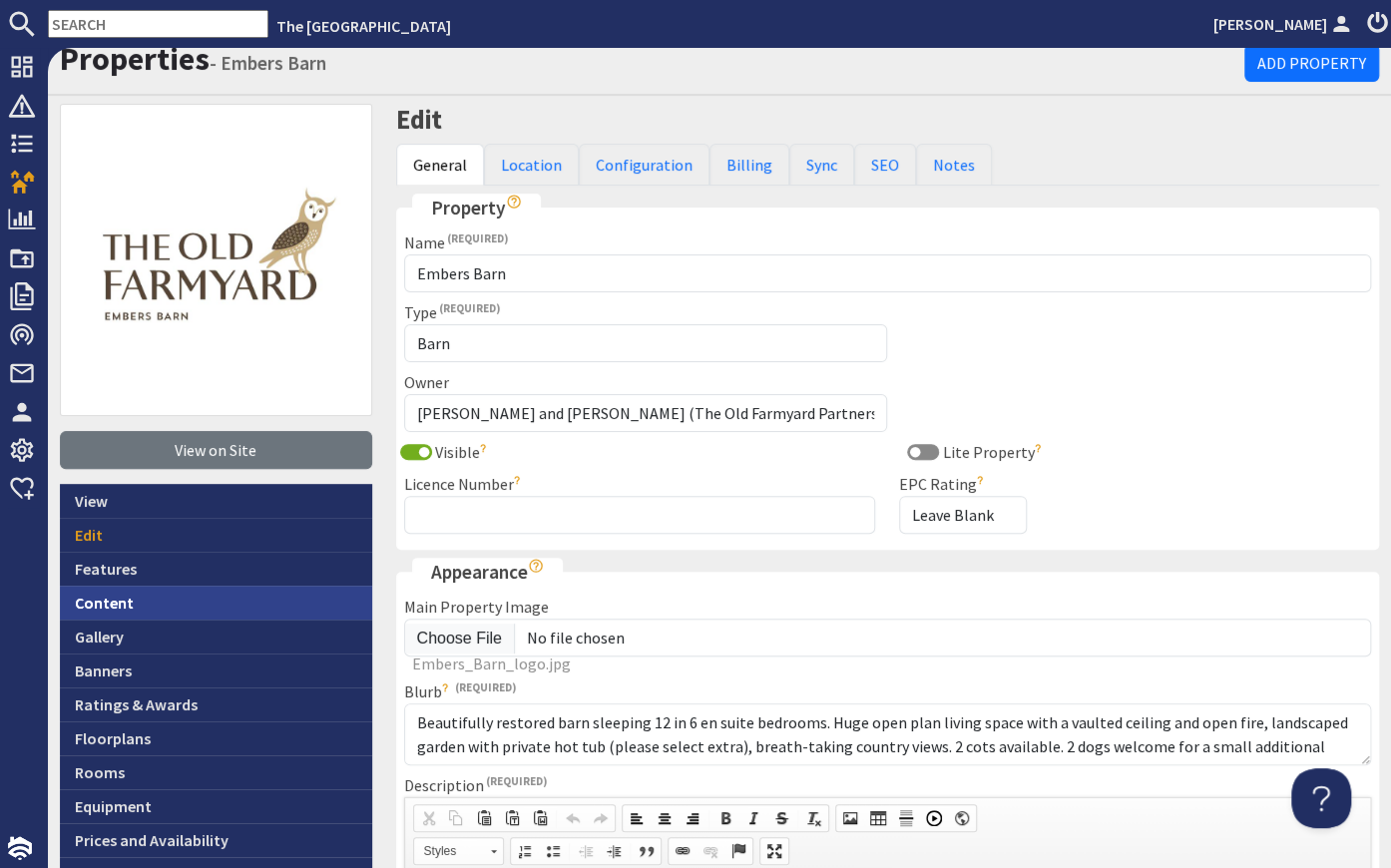 click on "Content" at bounding box center (216, 603) 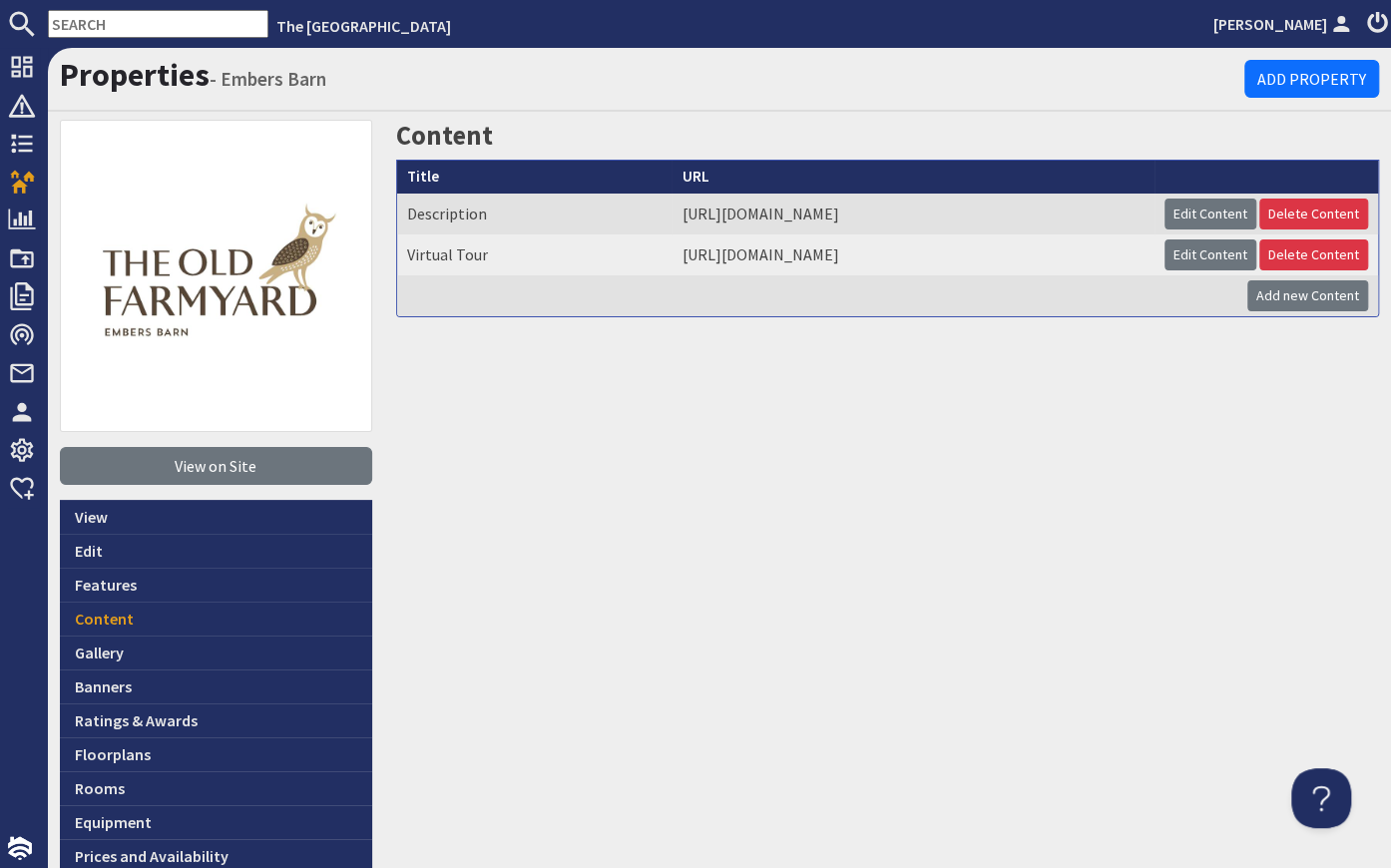 scroll, scrollTop: 0, scrollLeft: 0, axis: both 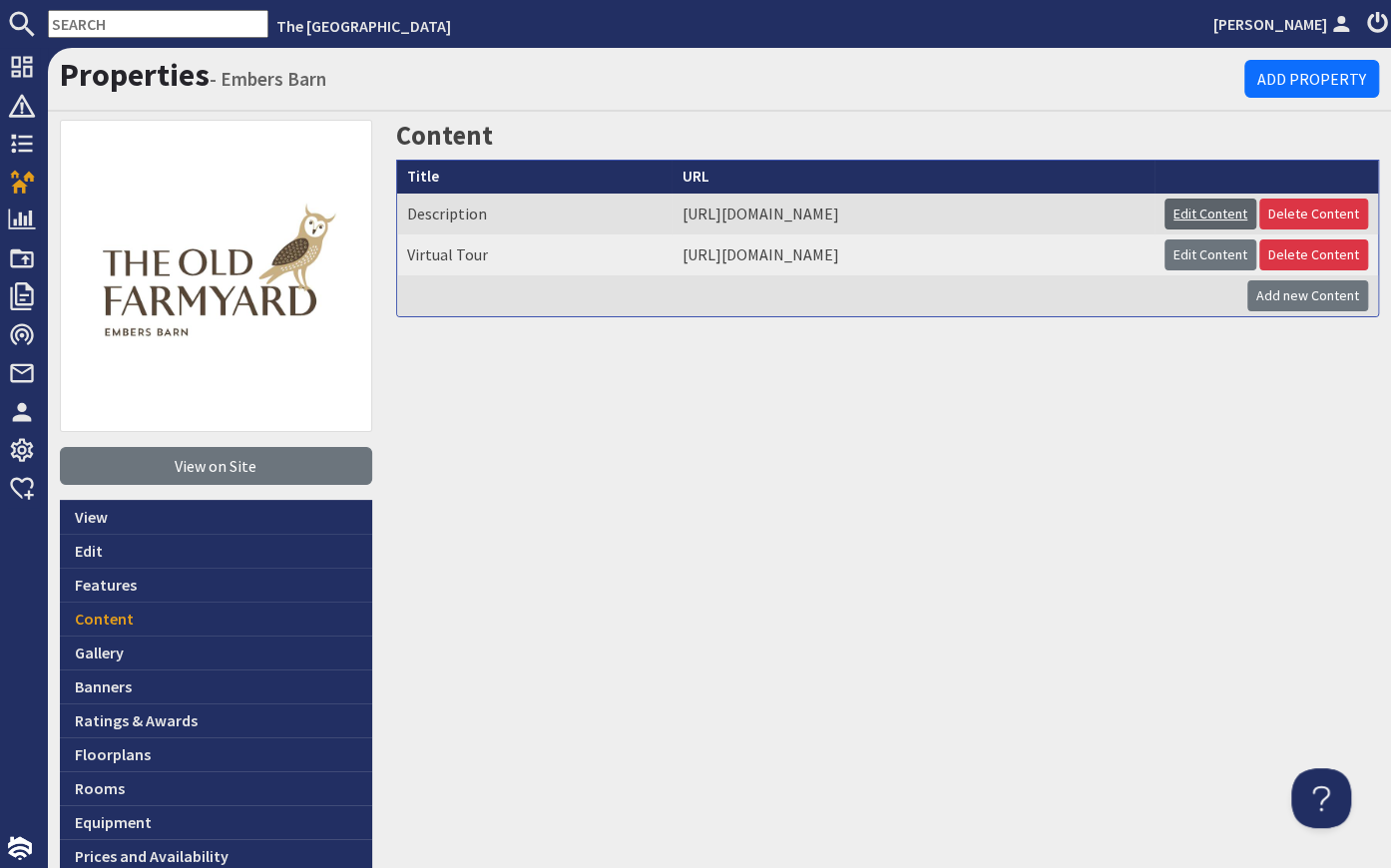 click on "Edit Content" at bounding box center (1210, 214) 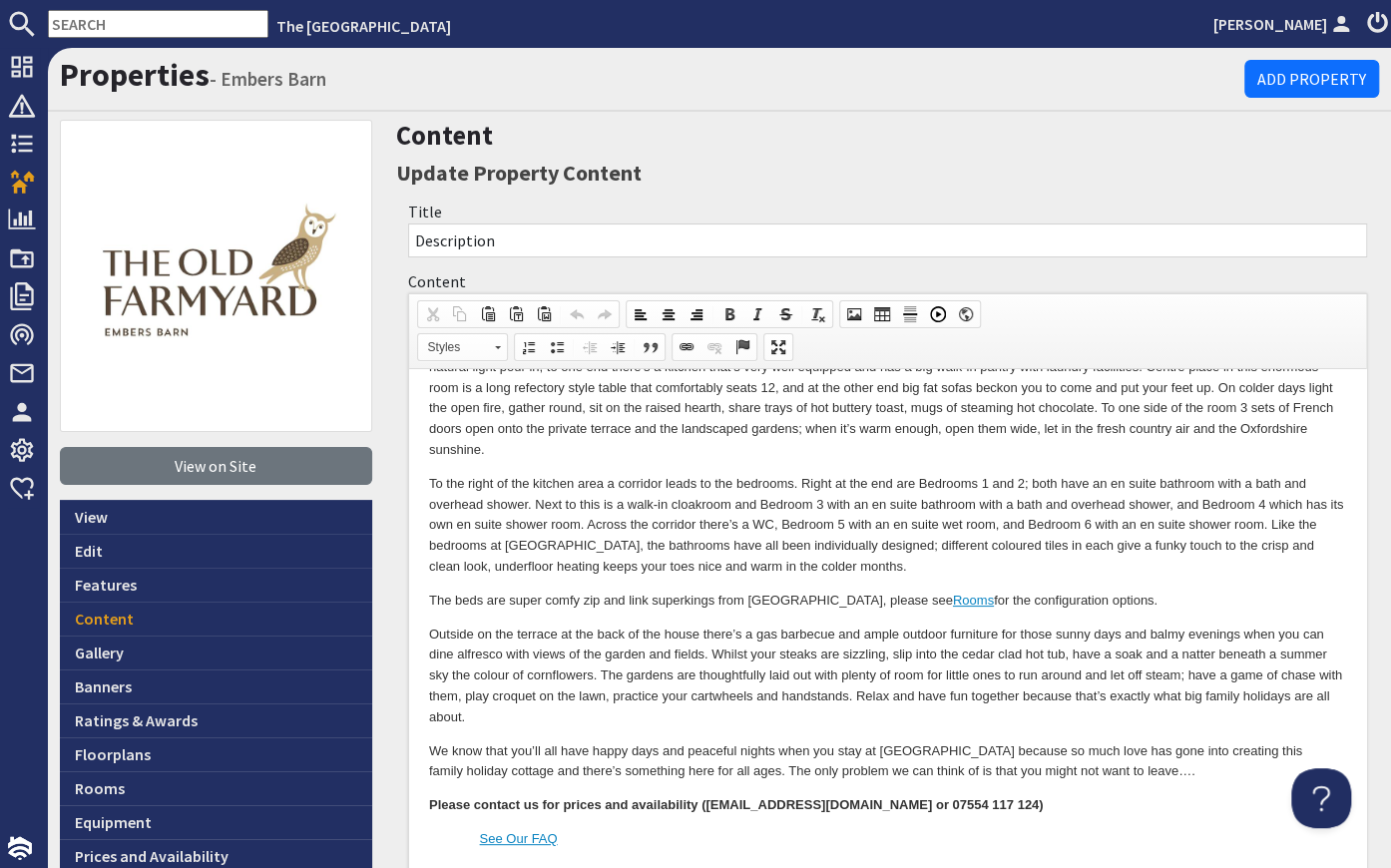 scroll, scrollTop: 171, scrollLeft: 0, axis: vertical 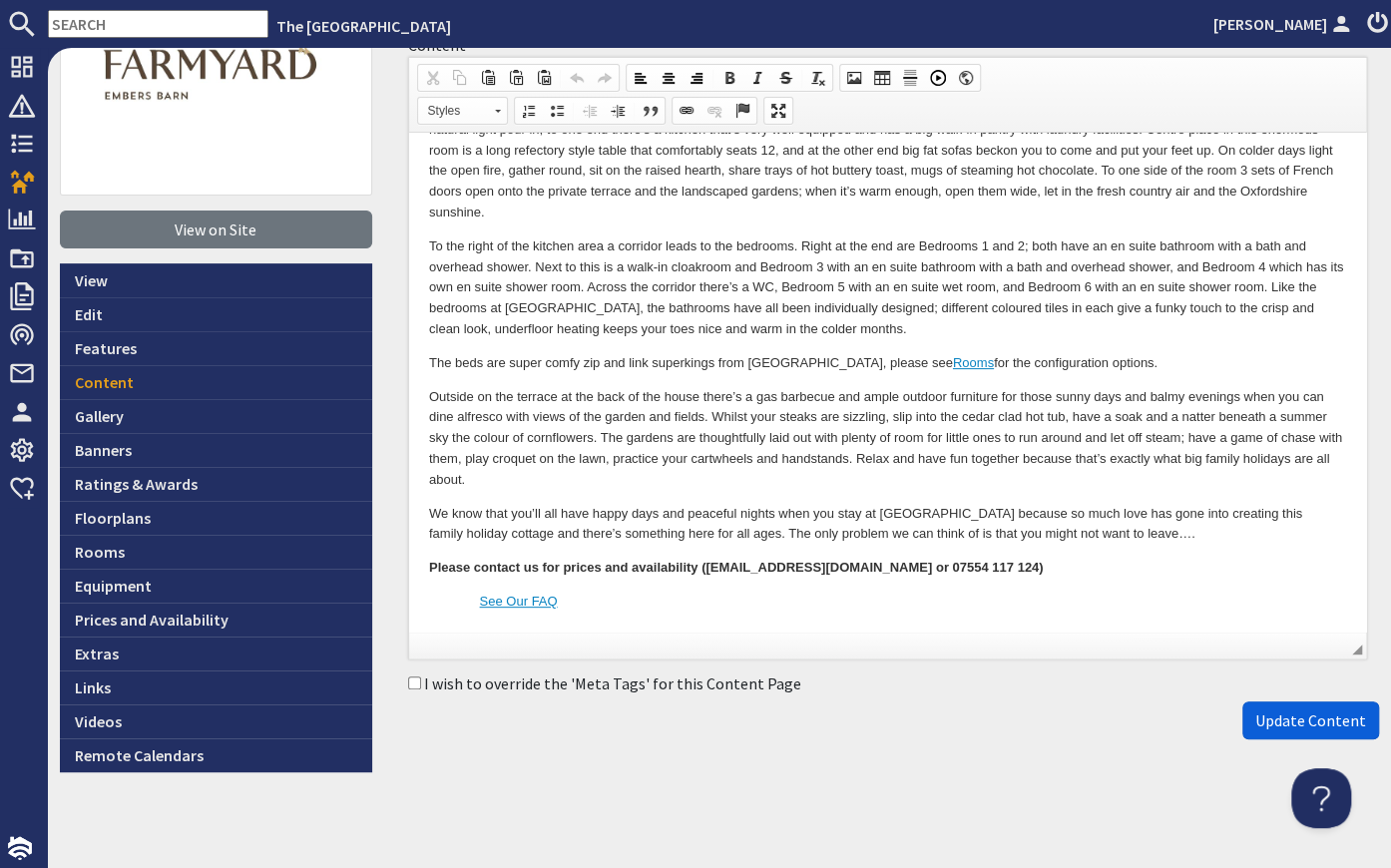 click on "Update Content" at bounding box center [1310, 720] 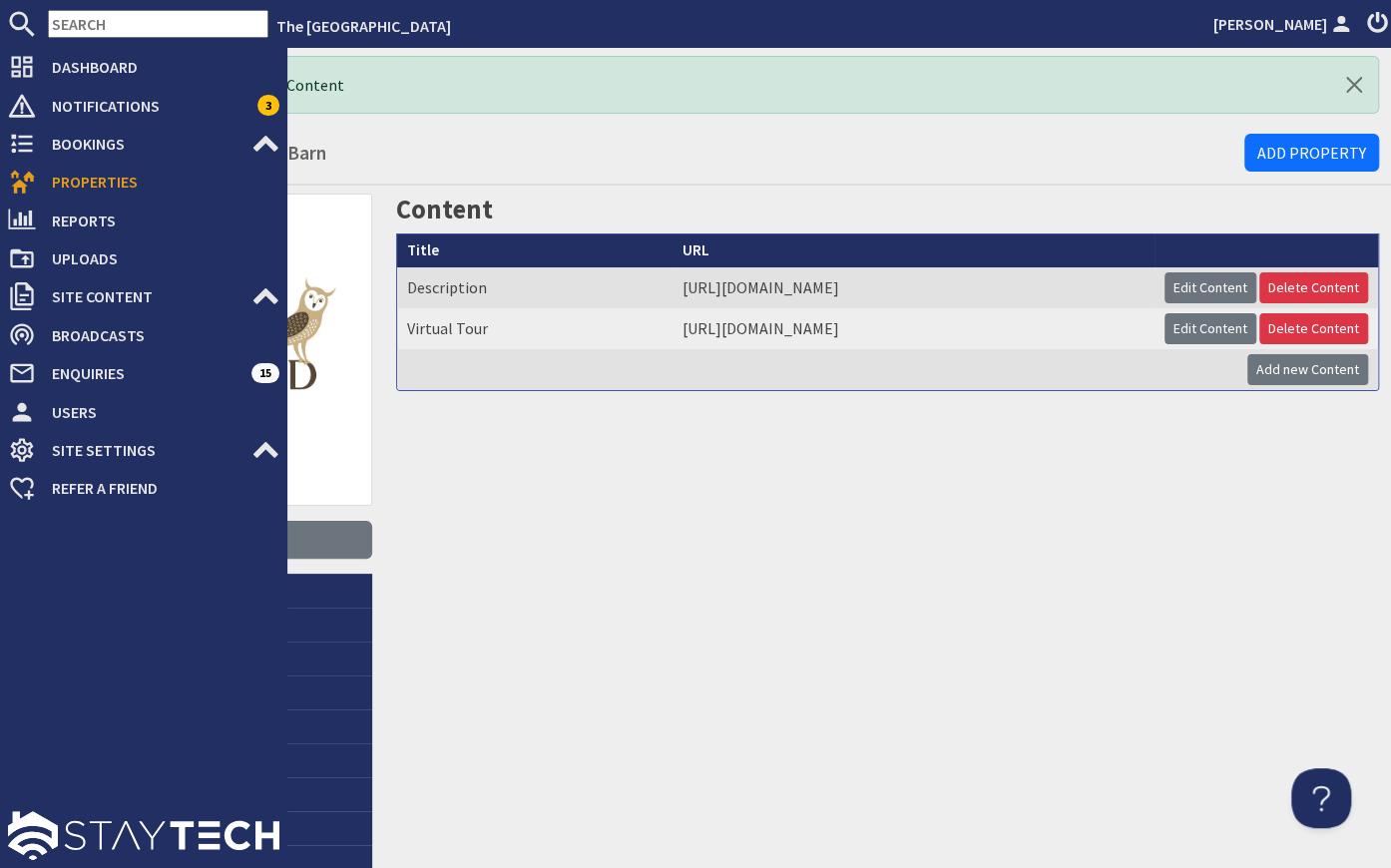 scroll, scrollTop: 0, scrollLeft: 0, axis: both 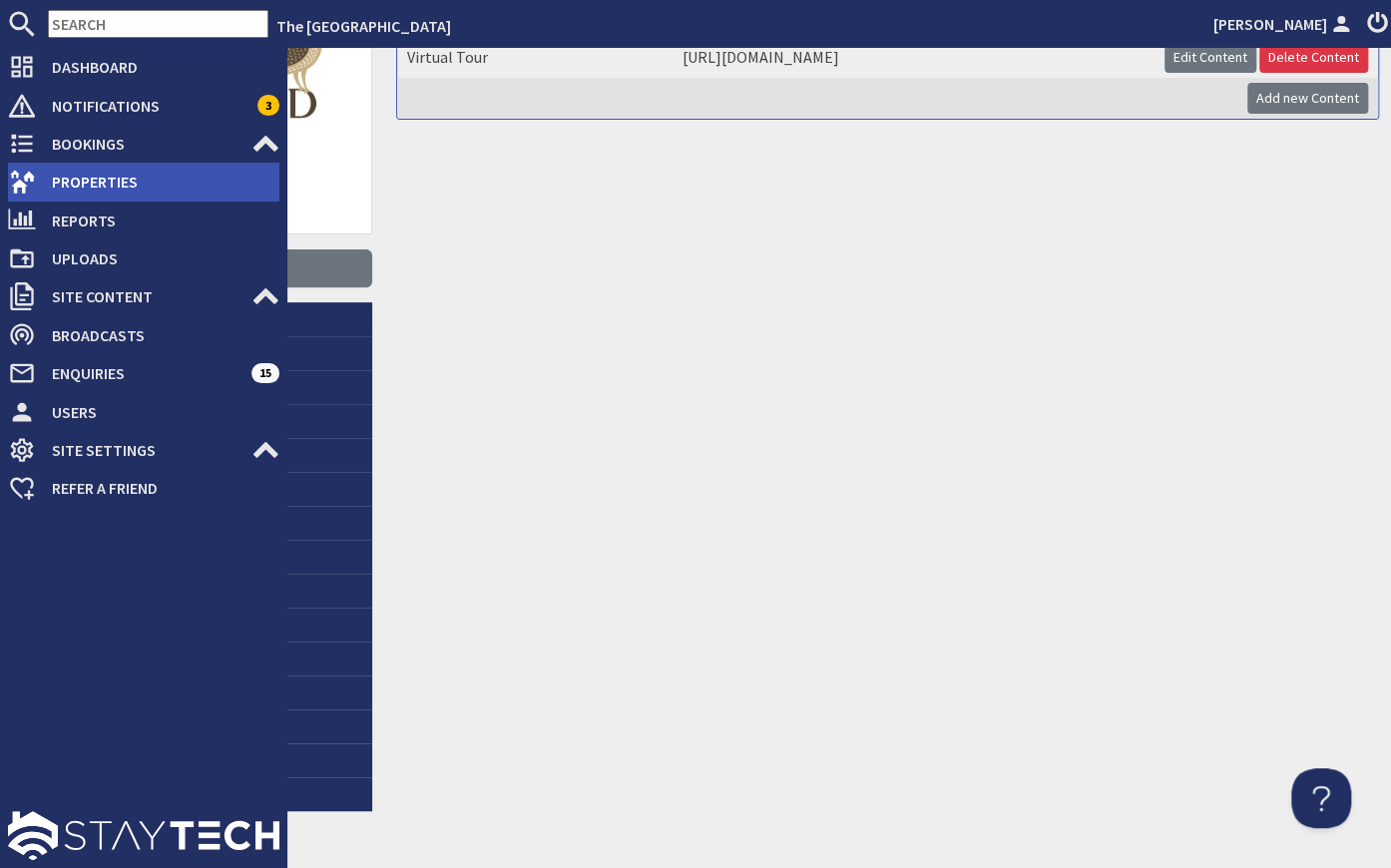 click on "Properties" at bounding box center [158, 182] 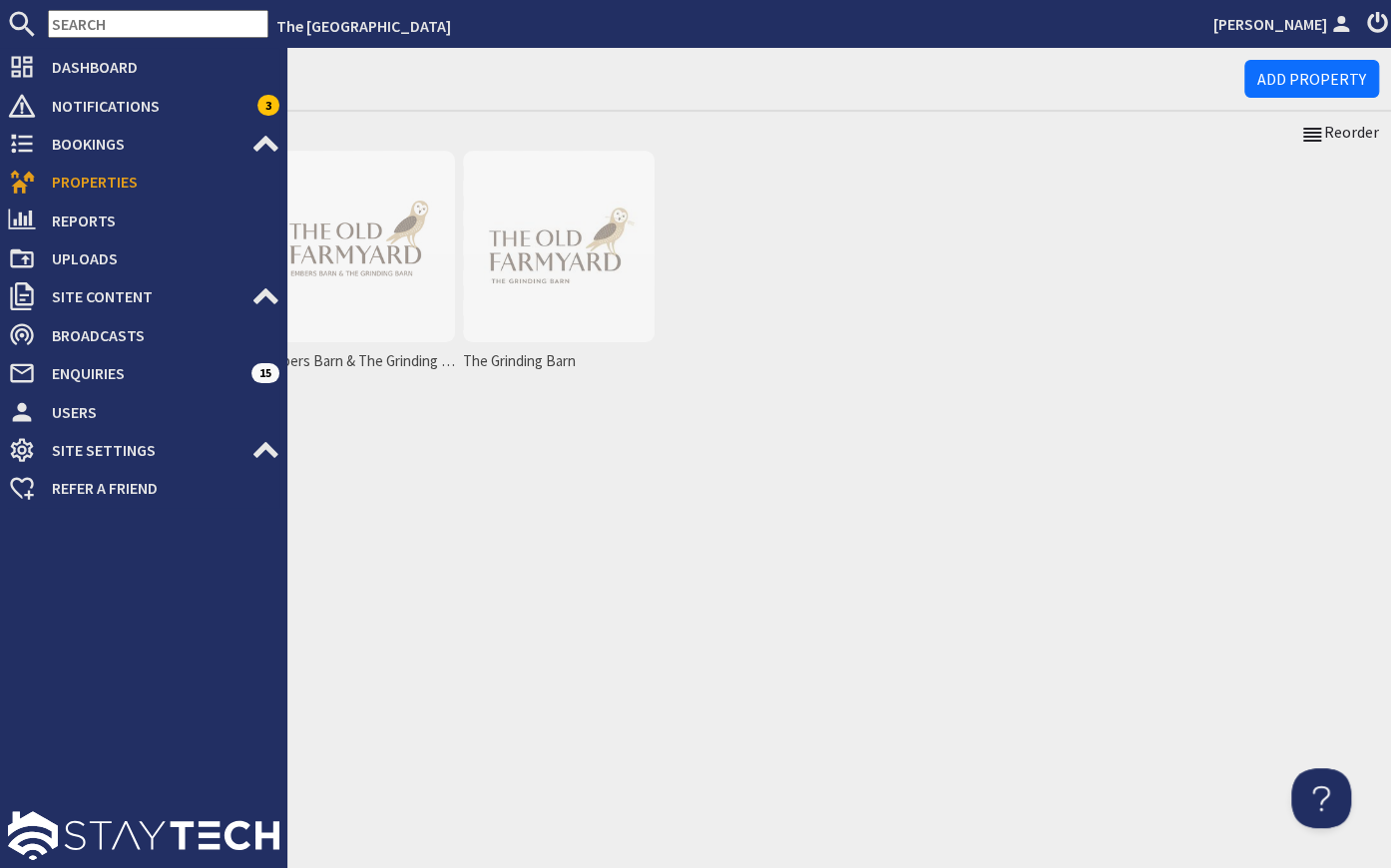 scroll 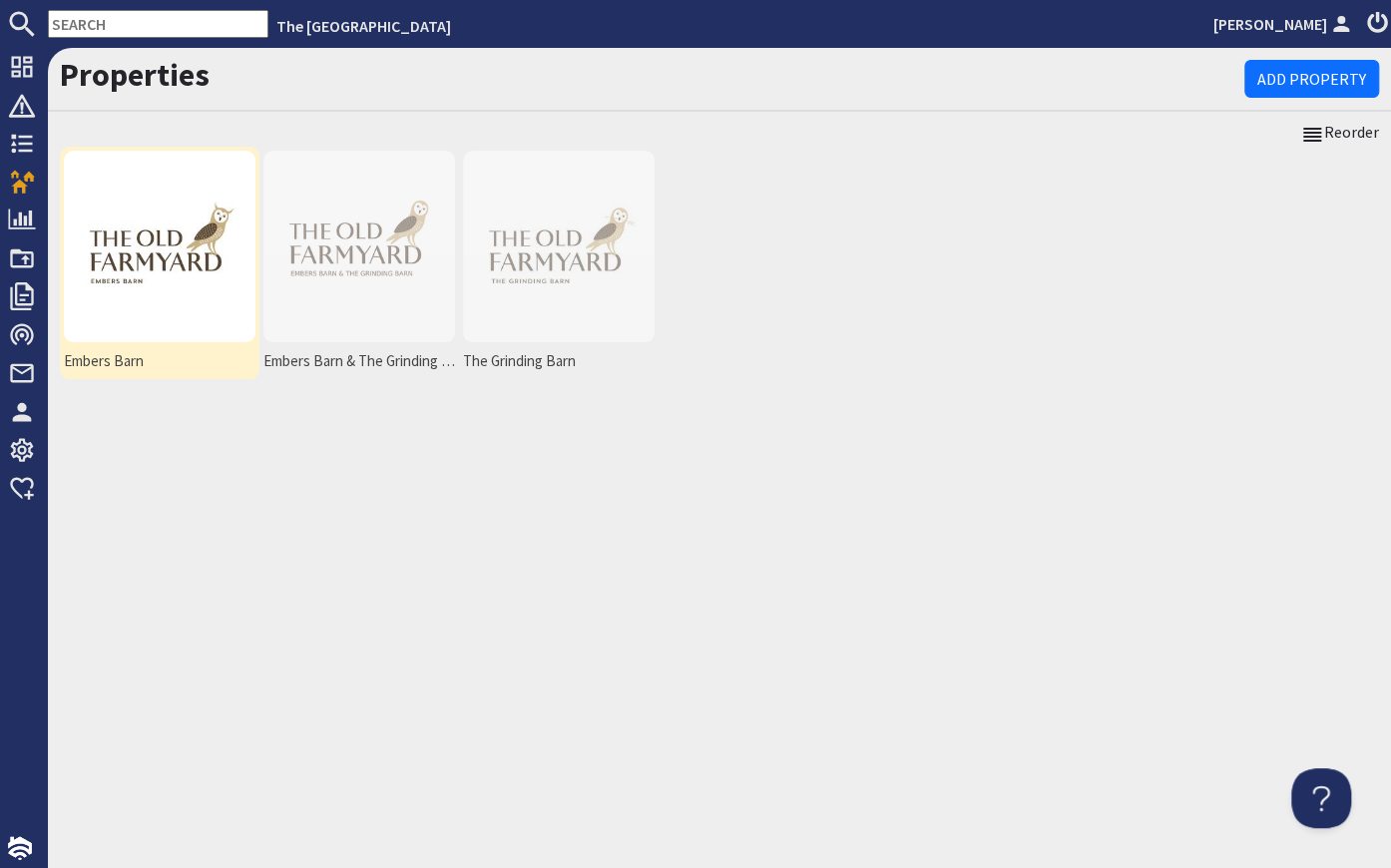 click at bounding box center [160, 246] 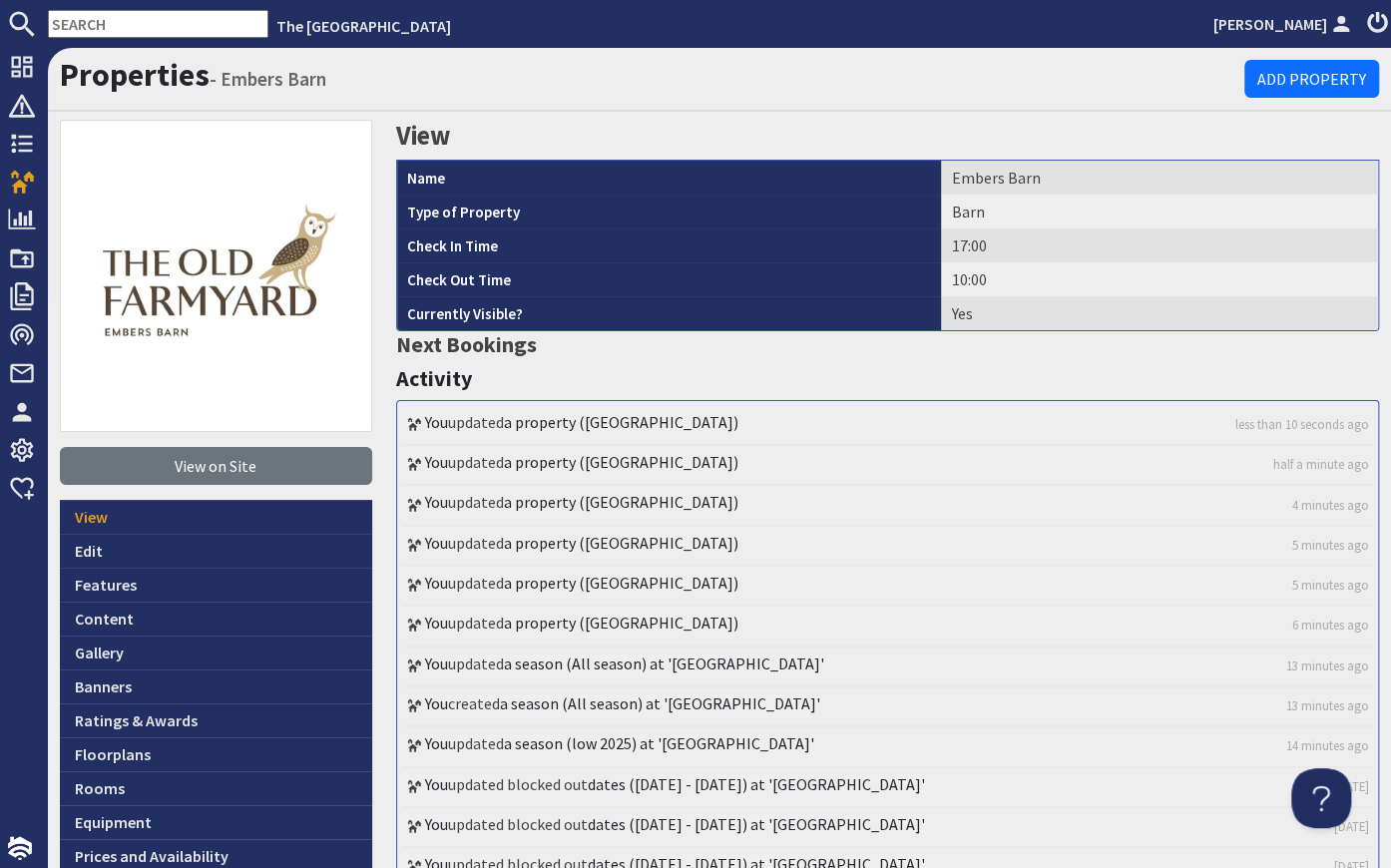 scroll, scrollTop: 0, scrollLeft: 0, axis: both 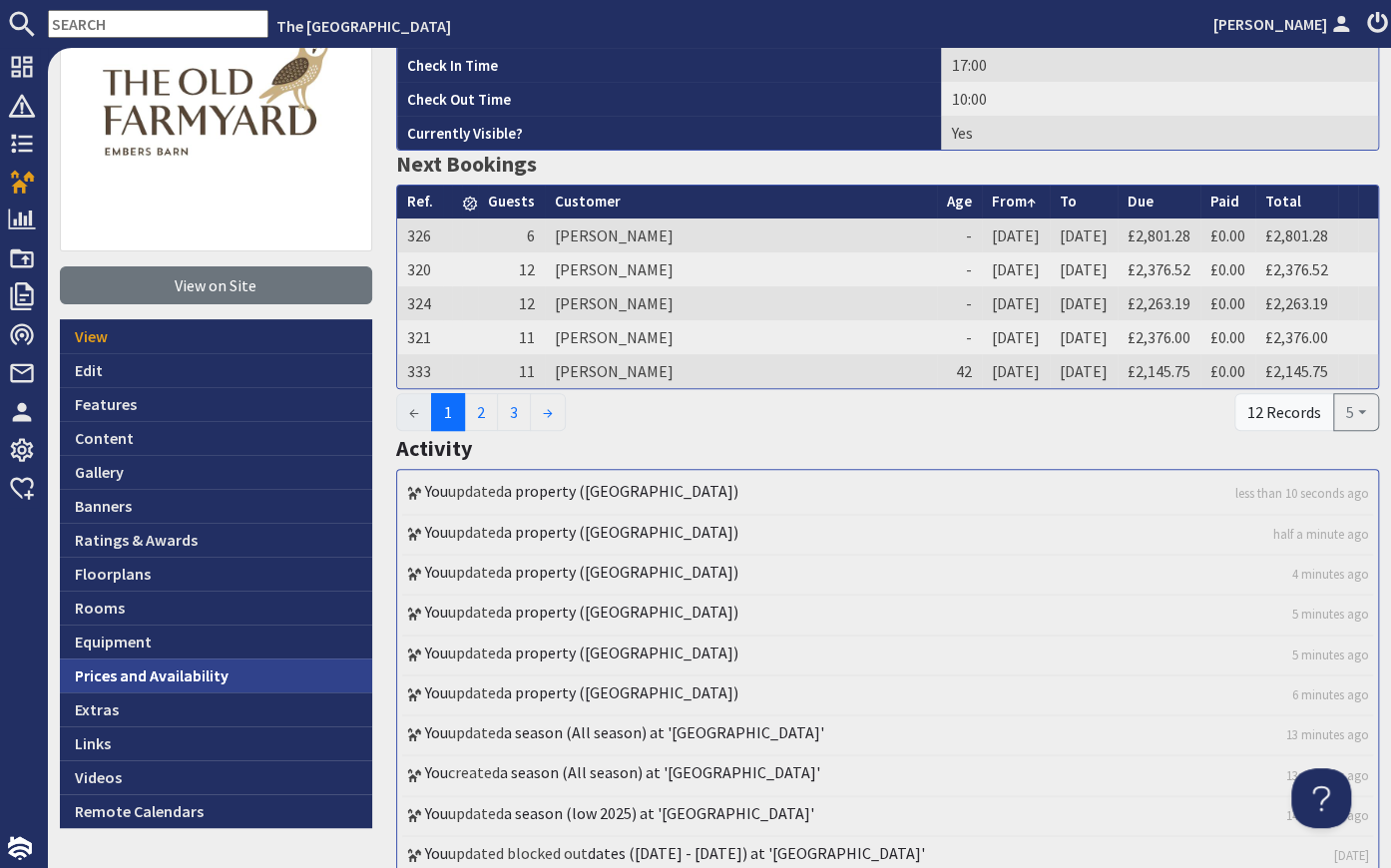 click on "Prices and Availability" at bounding box center (216, 675) 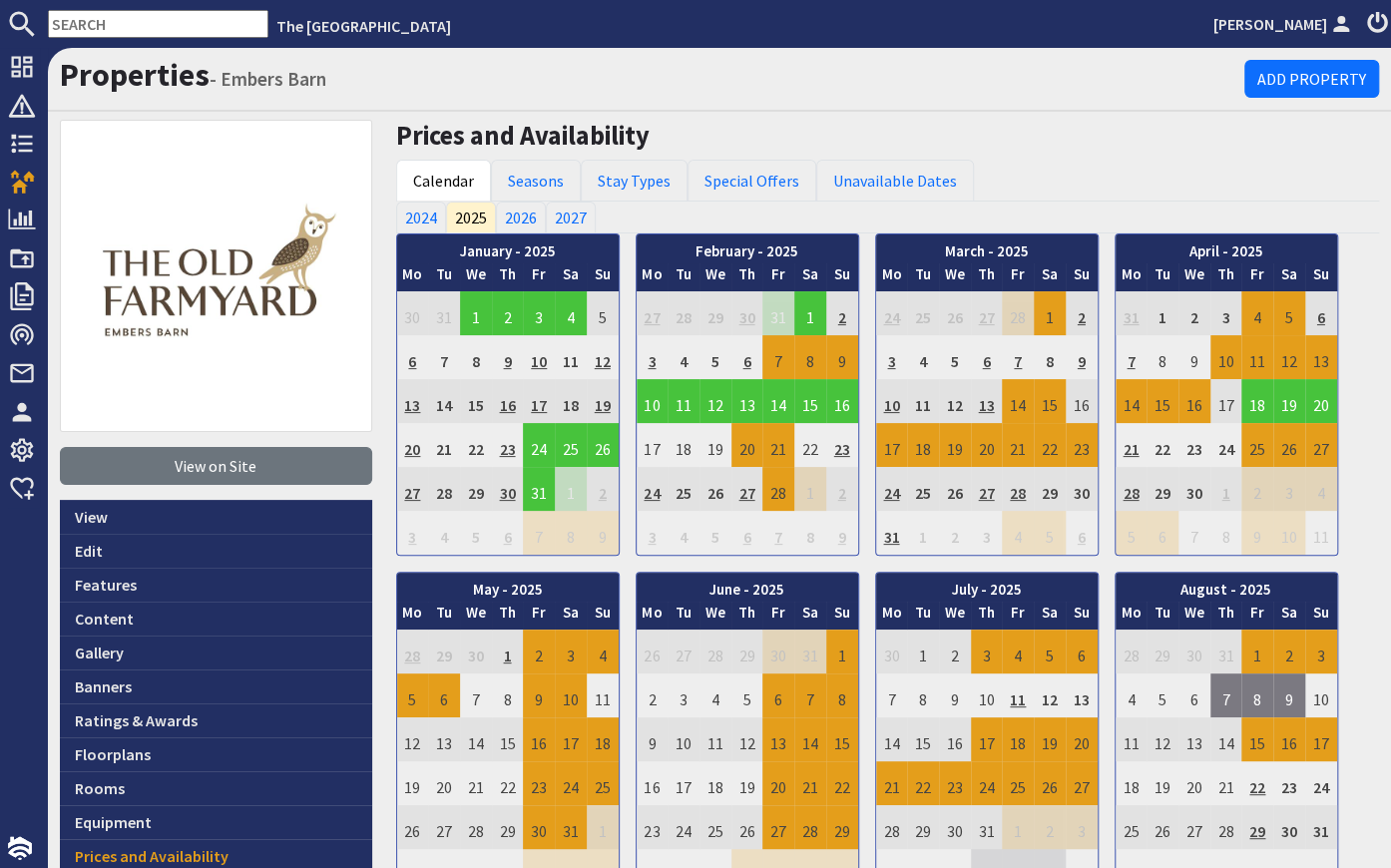 scroll, scrollTop: 0, scrollLeft: 0, axis: both 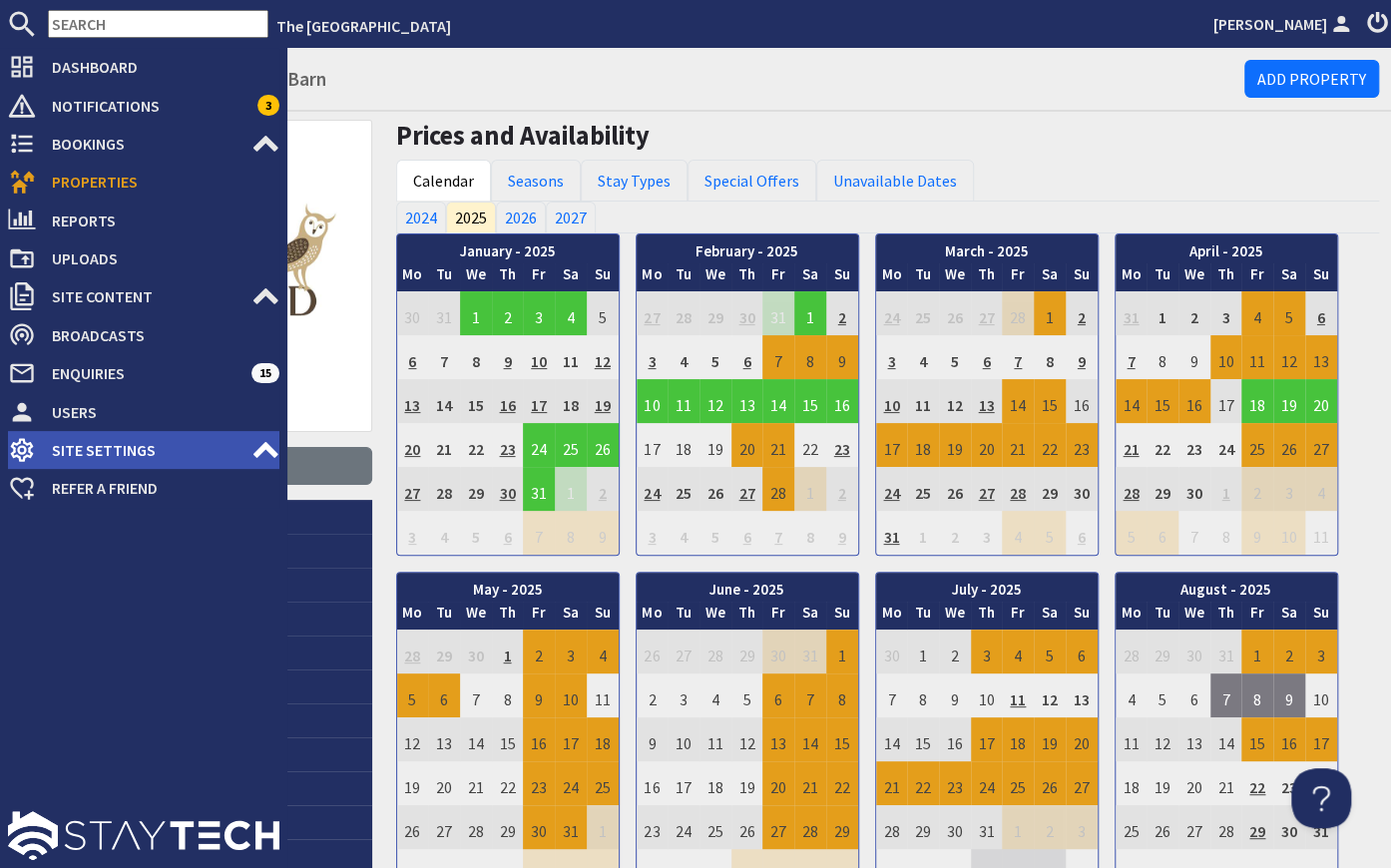 click on "Site Settings" at bounding box center (144, 450) 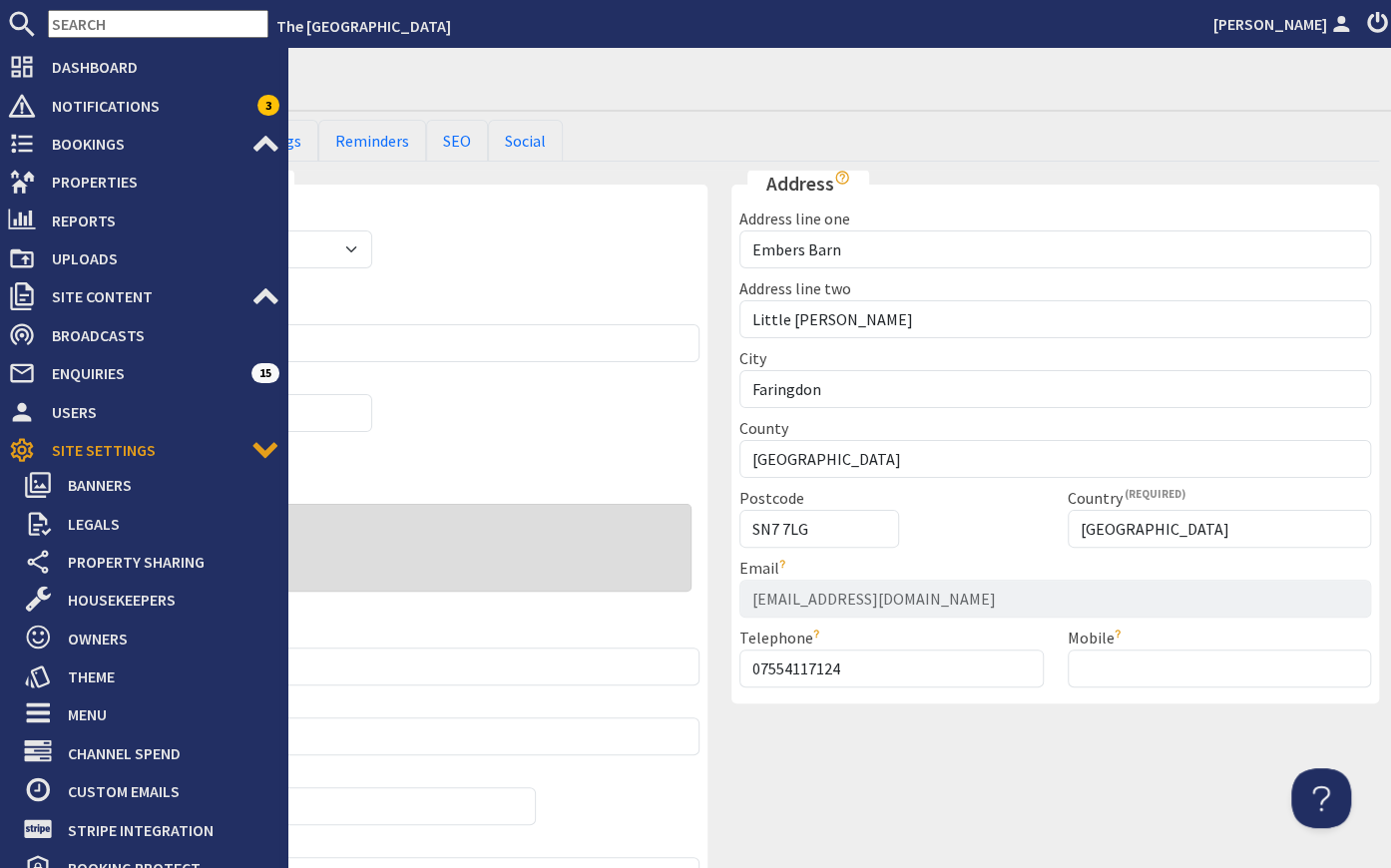 scroll, scrollTop: 0, scrollLeft: 0, axis: both 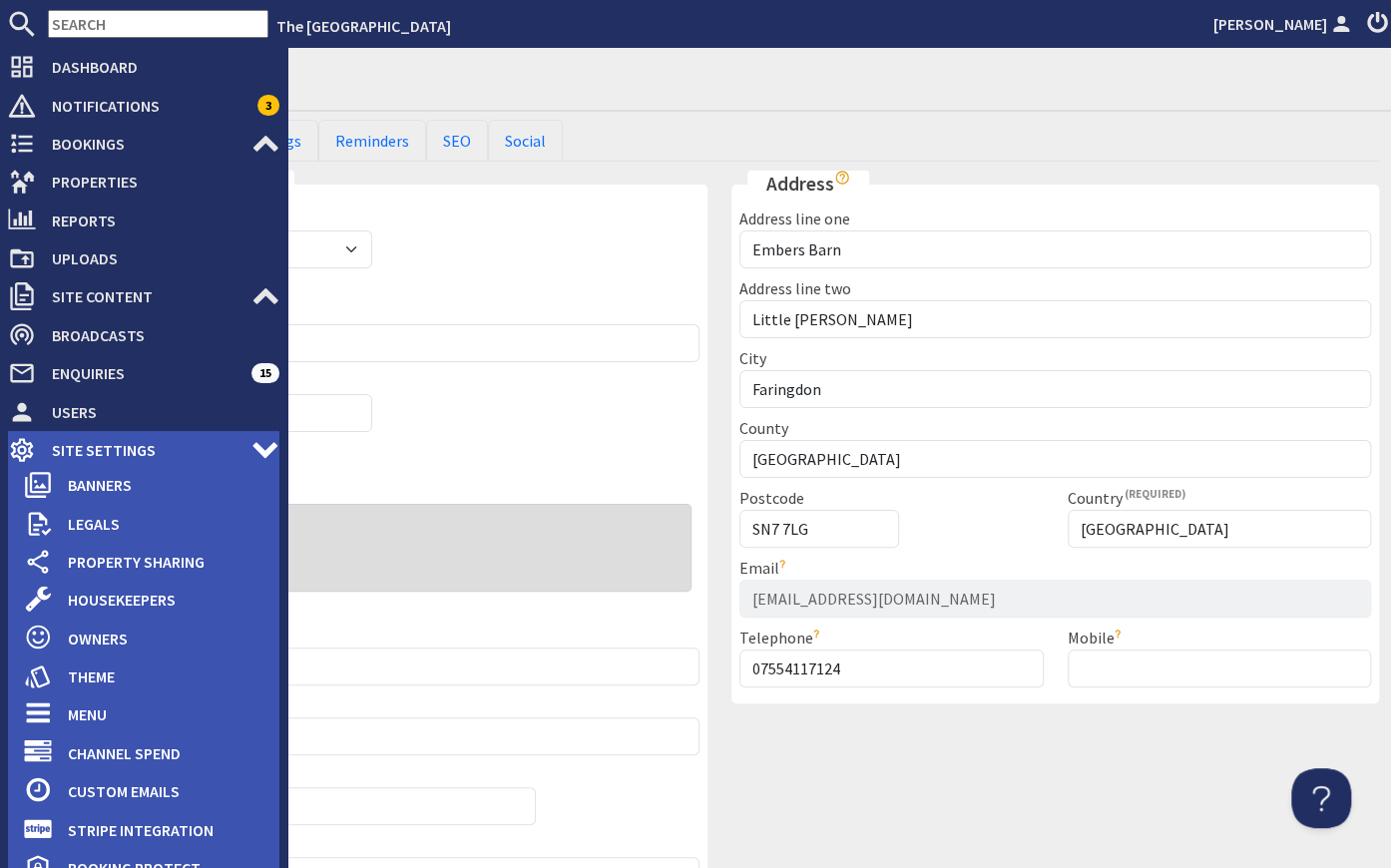 click on "Site Settings" at bounding box center [144, 450] 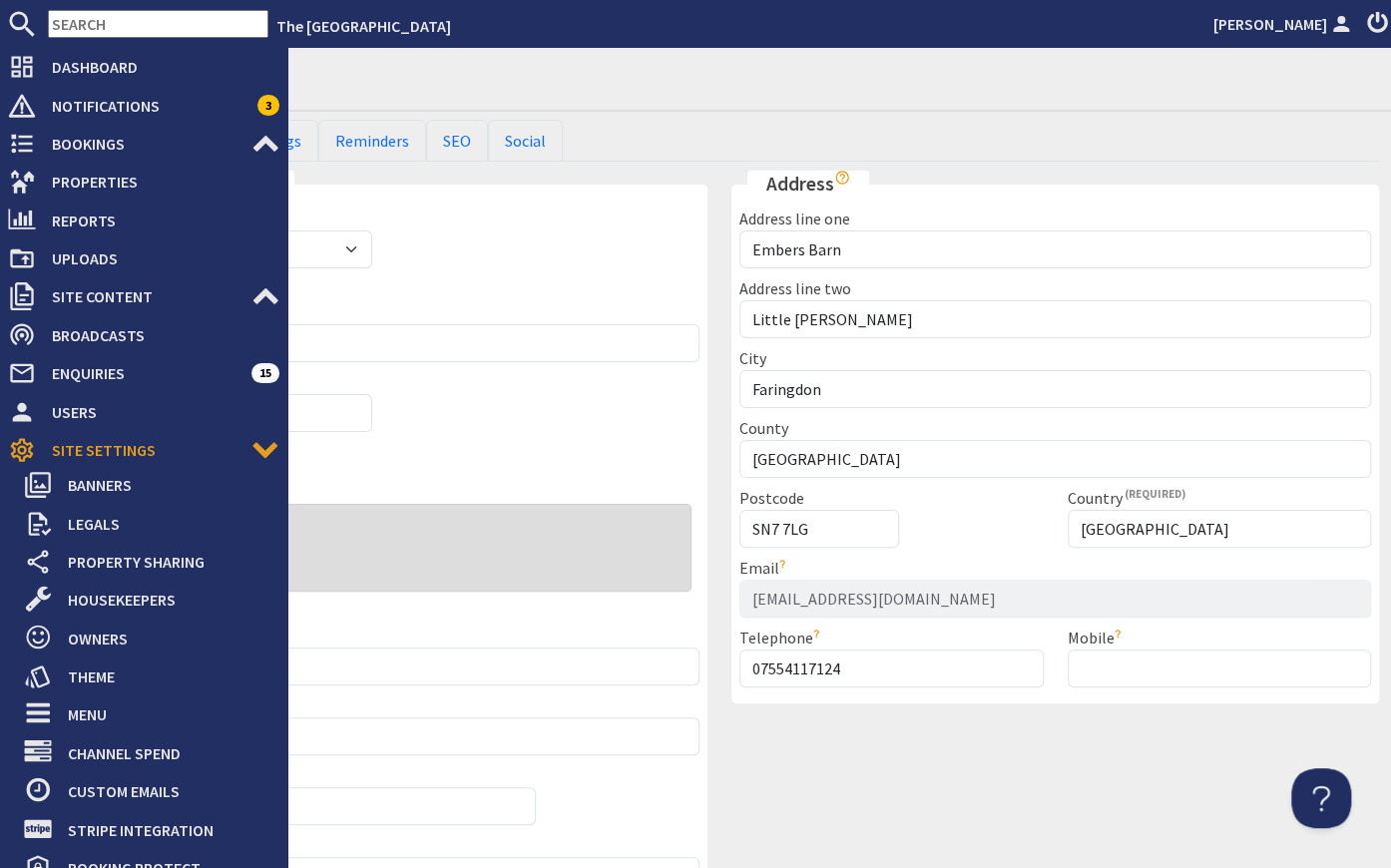 scroll, scrollTop: 0, scrollLeft: 0, axis: both 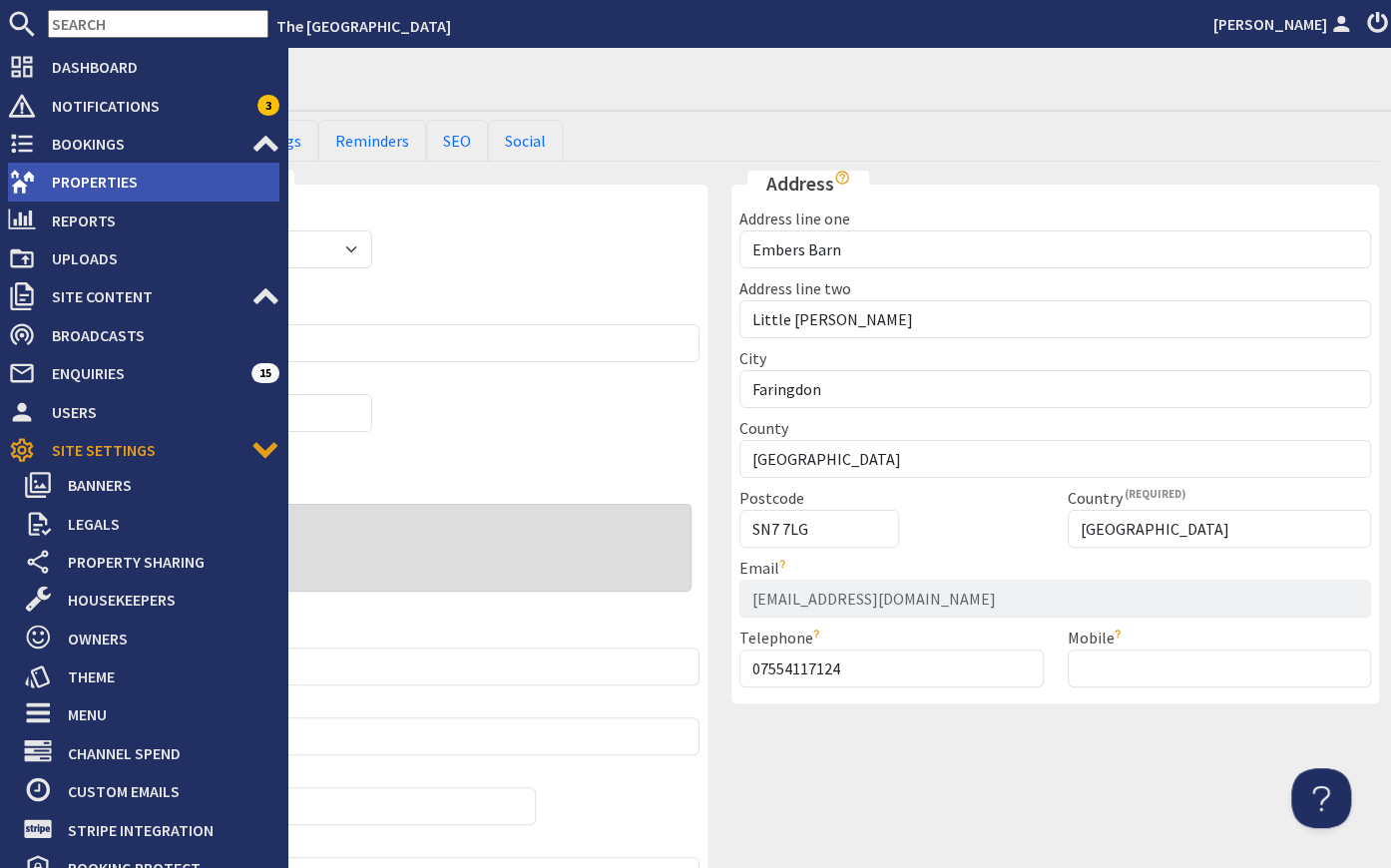 click on "Properties" at bounding box center [158, 182] 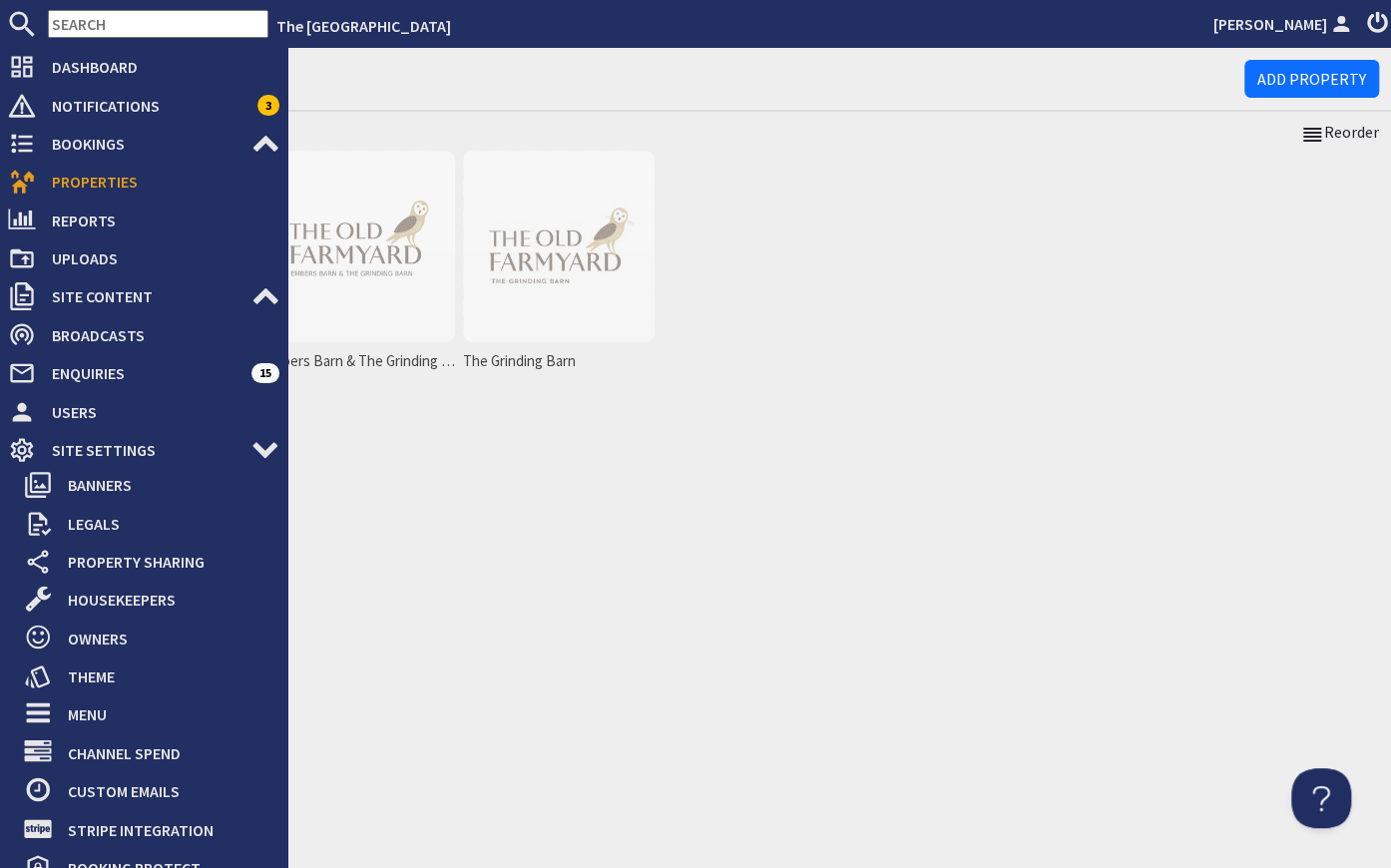 scroll, scrollTop: 0, scrollLeft: 0, axis: both 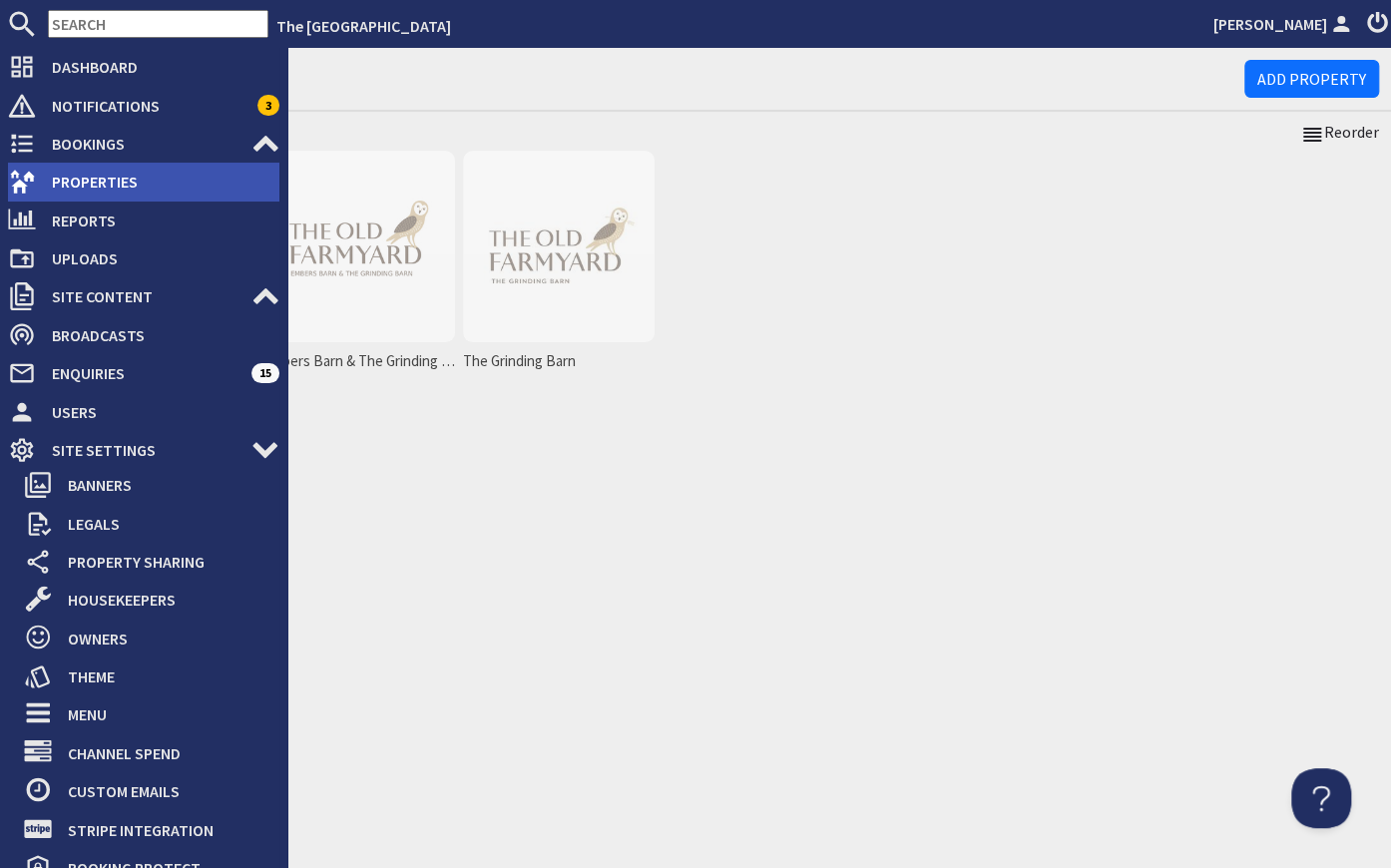 click on "Properties" at bounding box center [158, 182] 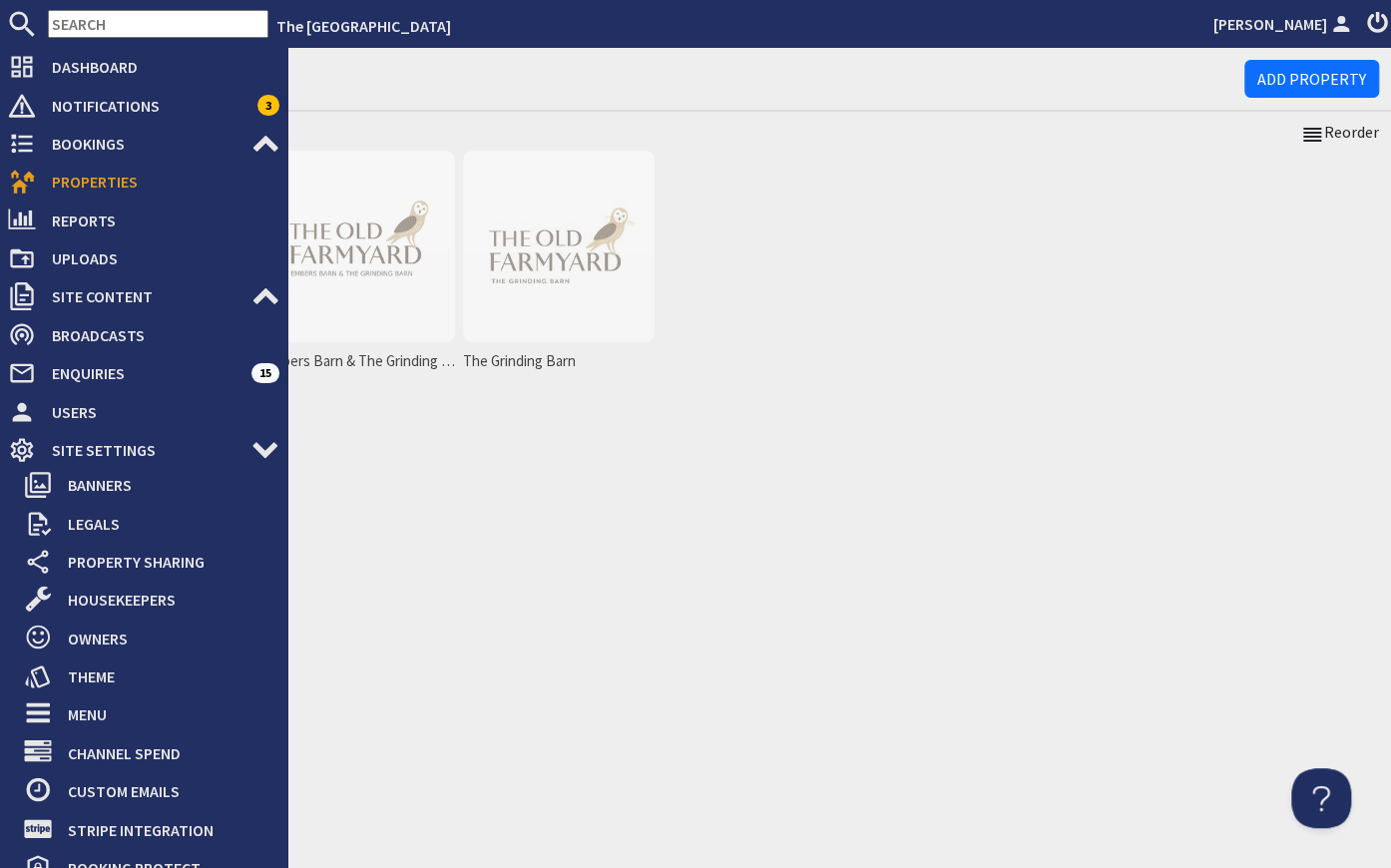 scroll, scrollTop: 0, scrollLeft: 0, axis: both 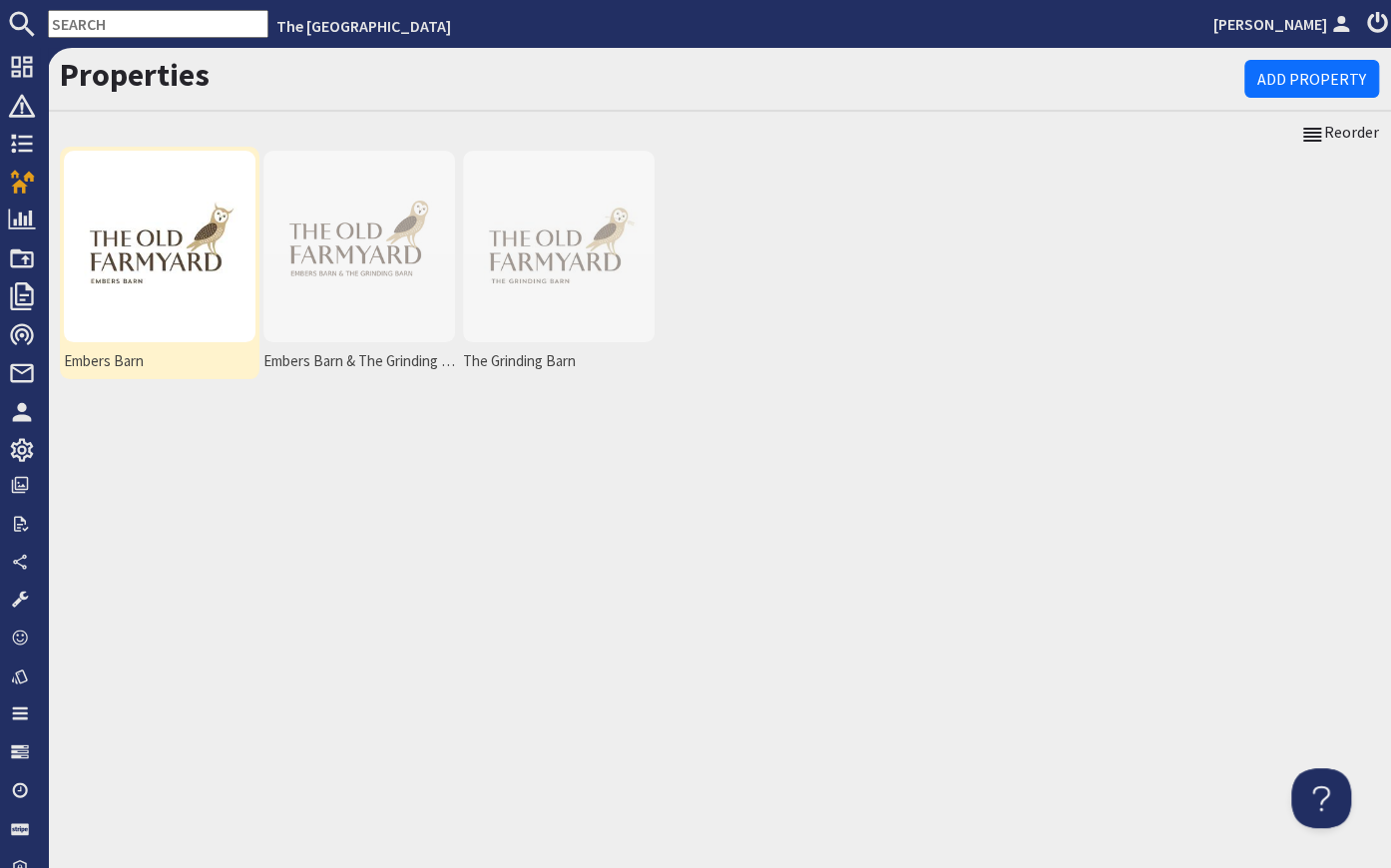 click at bounding box center [160, 246] 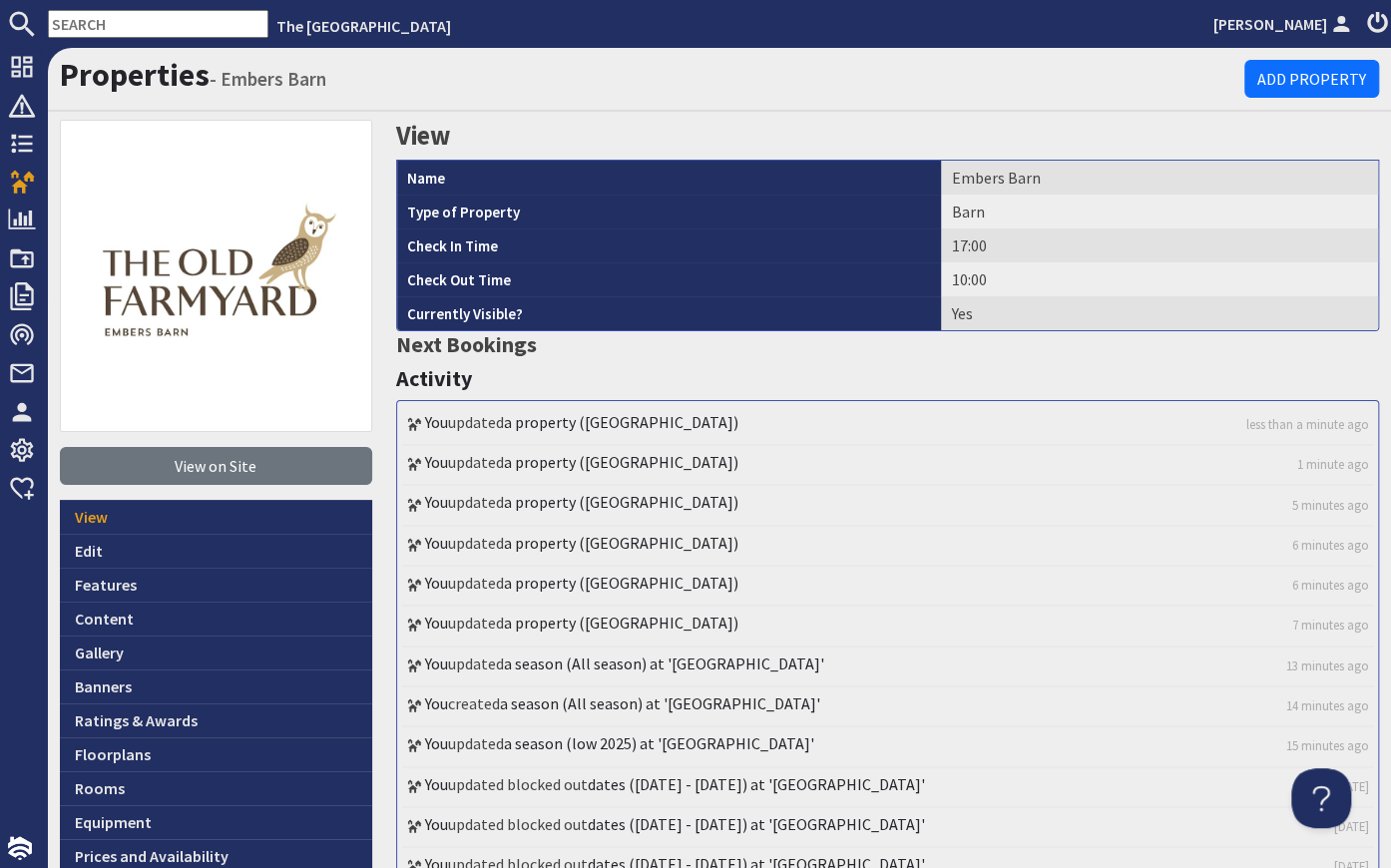 scroll, scrollTop: 0, scrollLeft: 0, axis: both 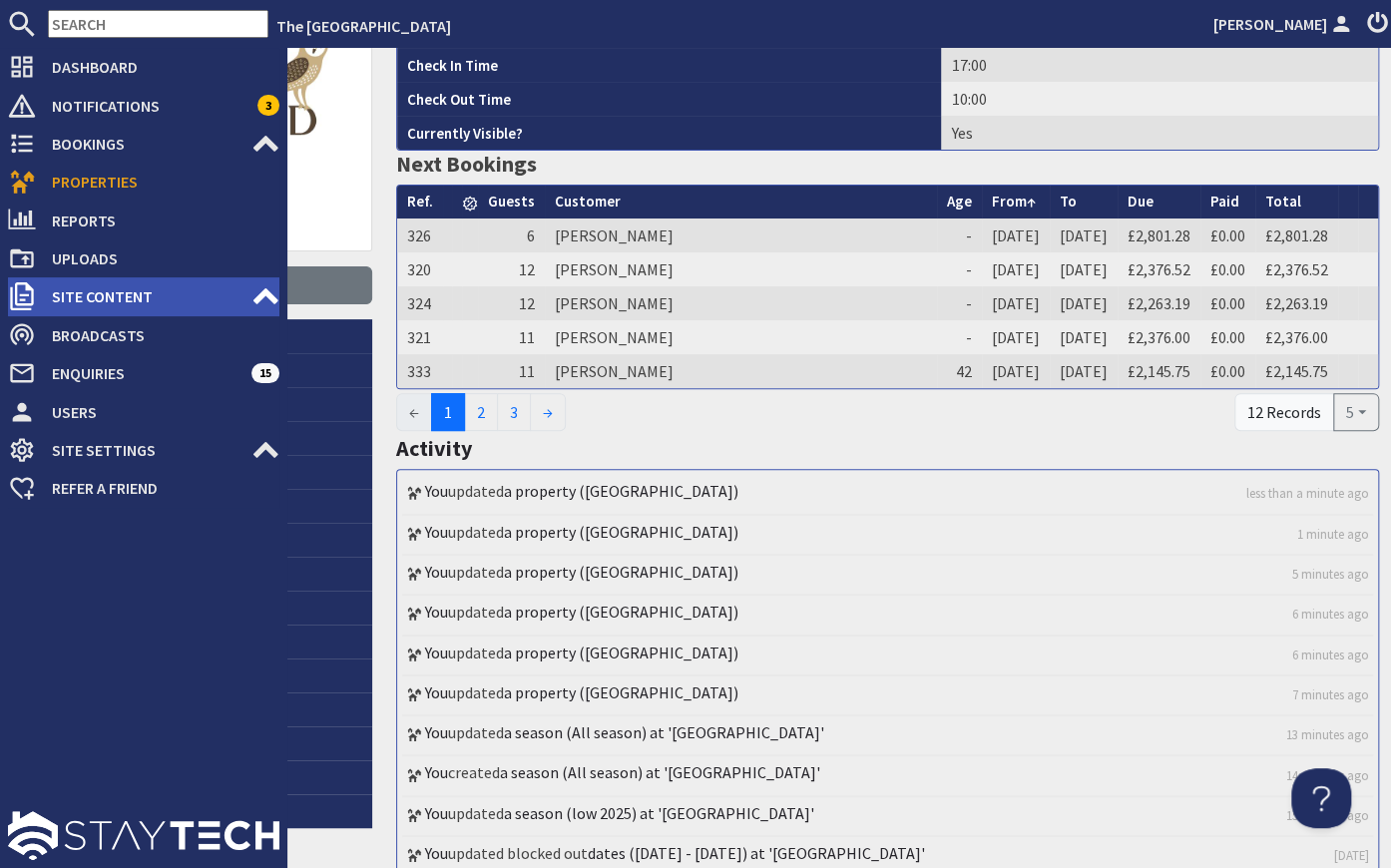 click on "Site Content" at bounding box center (144, 296) 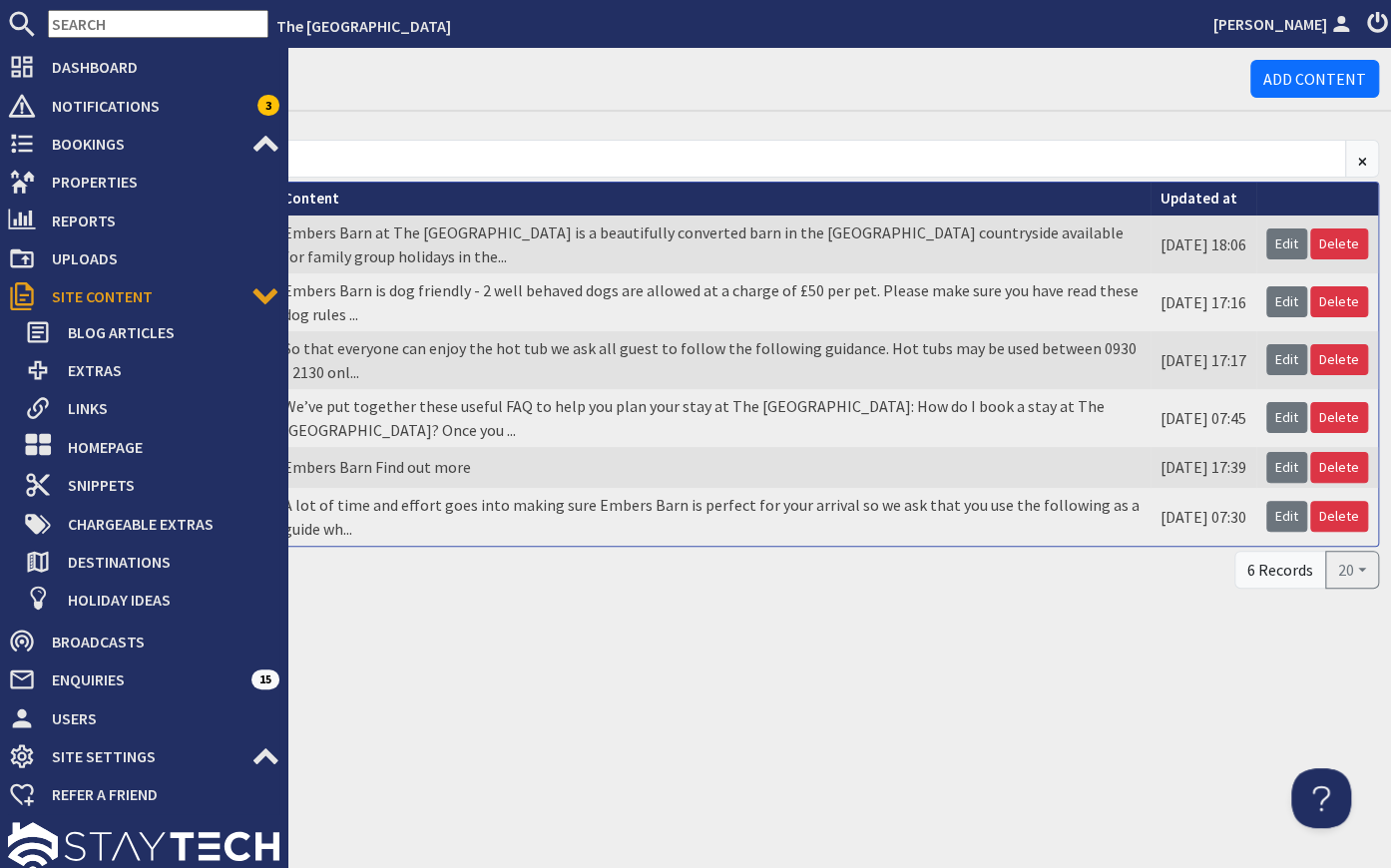 scroll, scrollTop: 0, scrollLeft: 0, axis: both 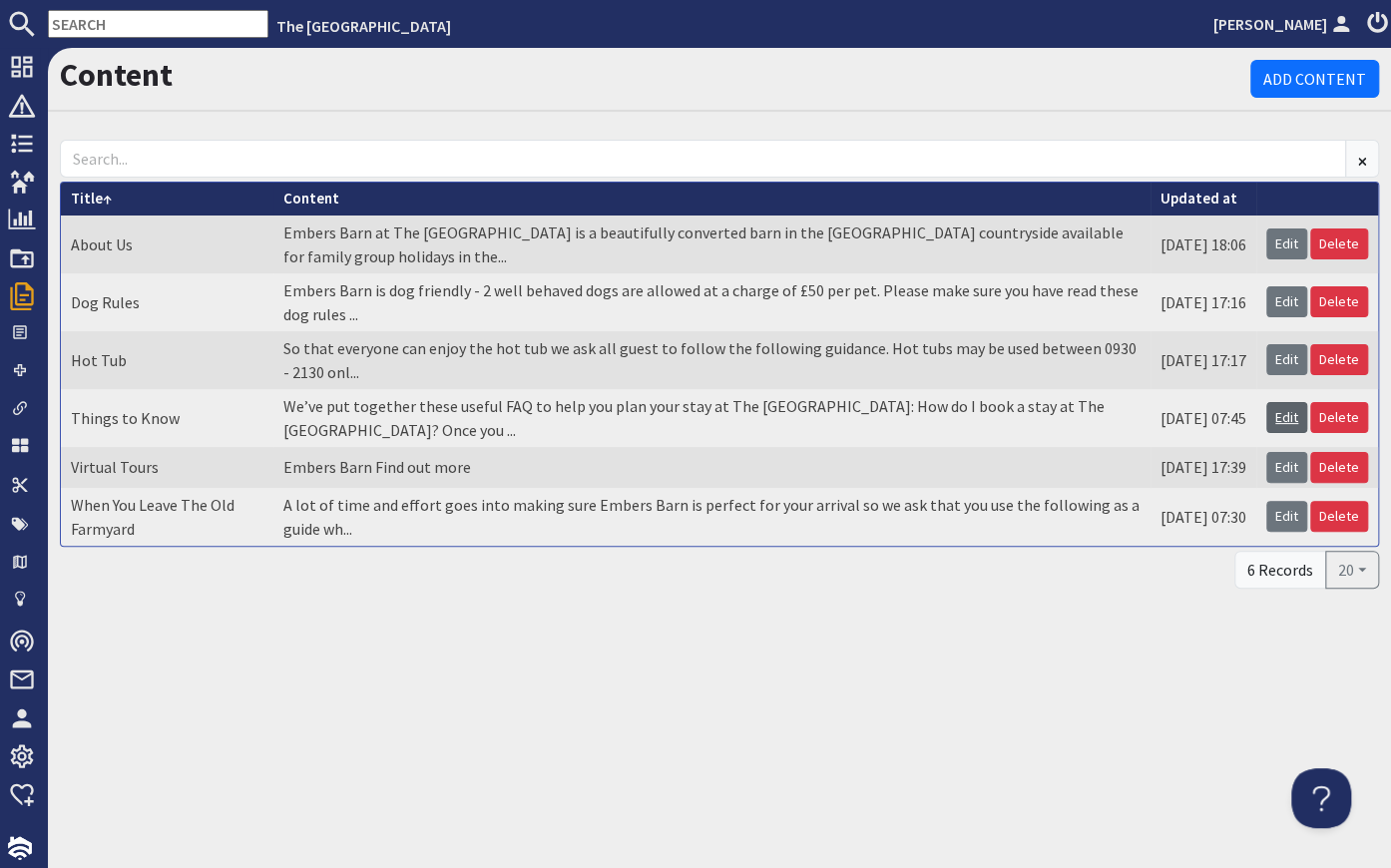 click on "Edit" at bounding box center (1286, 417) 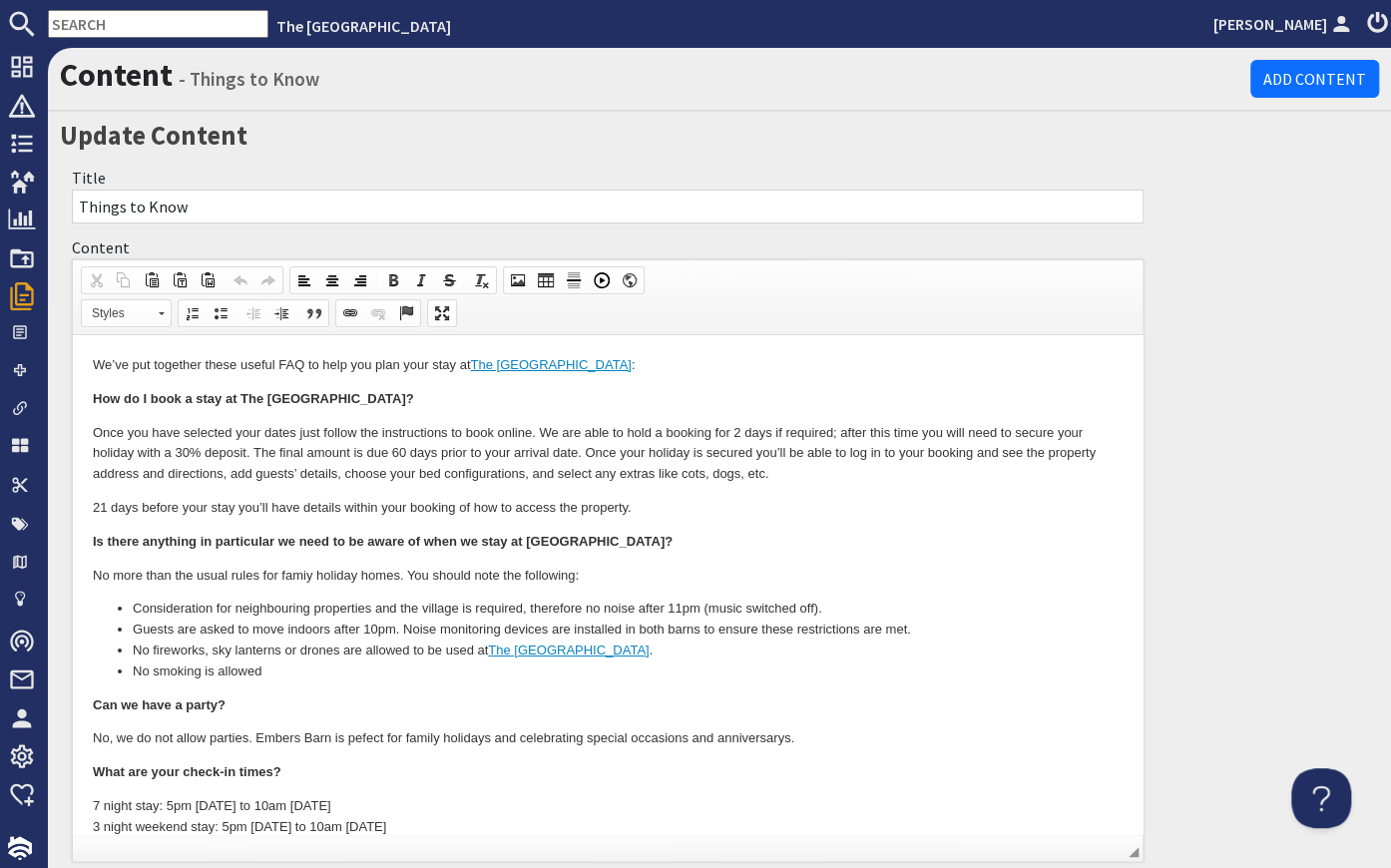 scroll, scrollTop: 0, scrollLeft: 0, axis: both 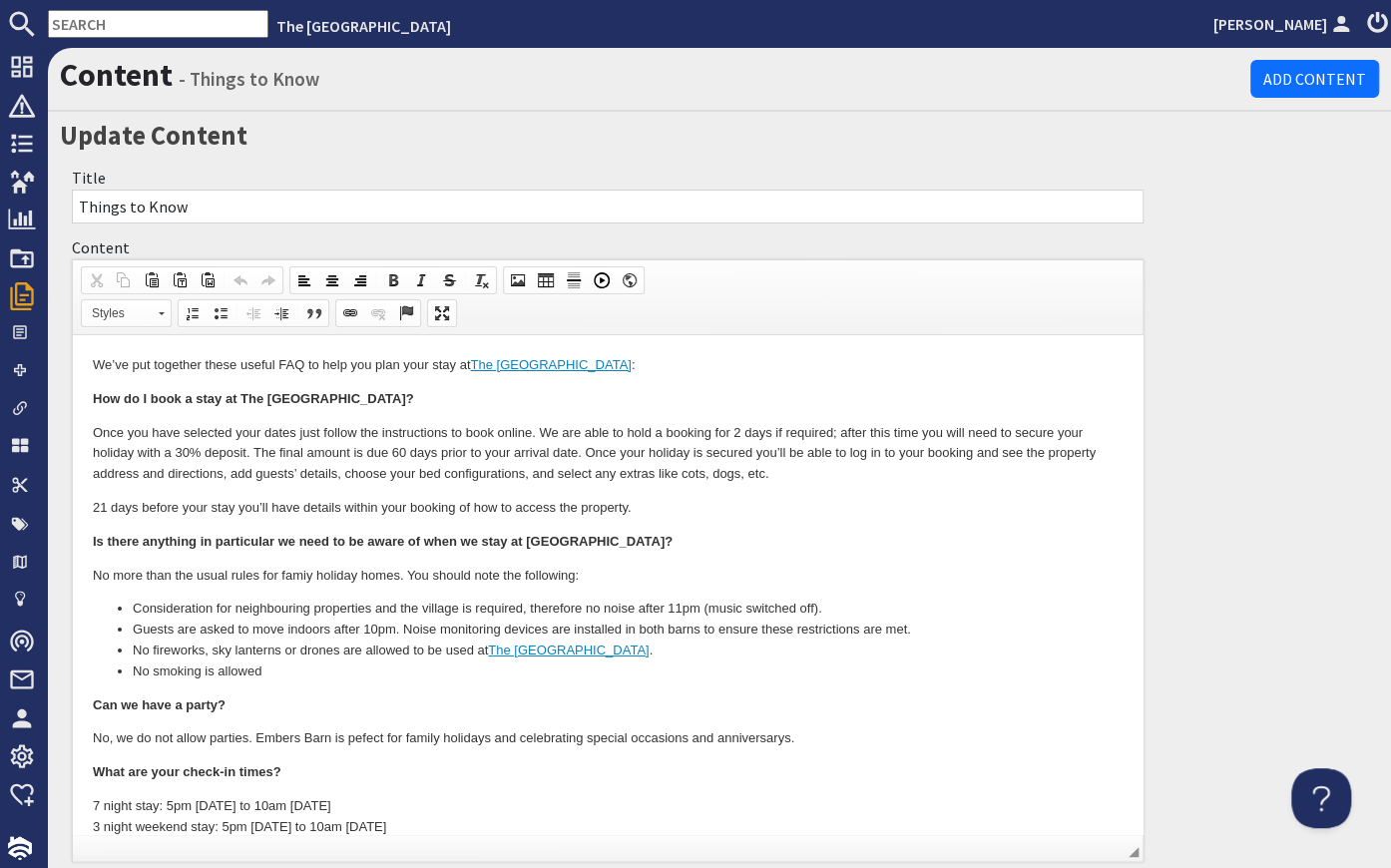 click on "We’ve put together these useful FAQ to help you plan your stay at  The Old Farmyard : How do I book a stay at The Old Farmyard? Once you have selected your dates just follow the instructions to book online. We are able to hold a booking for 2 days if required; after this time you will need to secure your holiday with a 30% deposit. The final amount is due 60 days prior to your arrival date. Once your holiday is secured you’ll be able to log in to your booking and see the property address and directions, add guests’ details, choose your bed configurations, and select any extras like cots, dogs, etc. 21 days before your stay you’ll have details within your booking of how to access the property. Is there anything in particular we need to be aware of when we stay at Embers Barn? No more than the usual rules for famiy holiday homes. You should note the following: Consideration for neighbouring properties and the village is required, therefore no noise after 11pm (music switched off). The Old Farmyard . . ." at bounding box center (608, 1324) 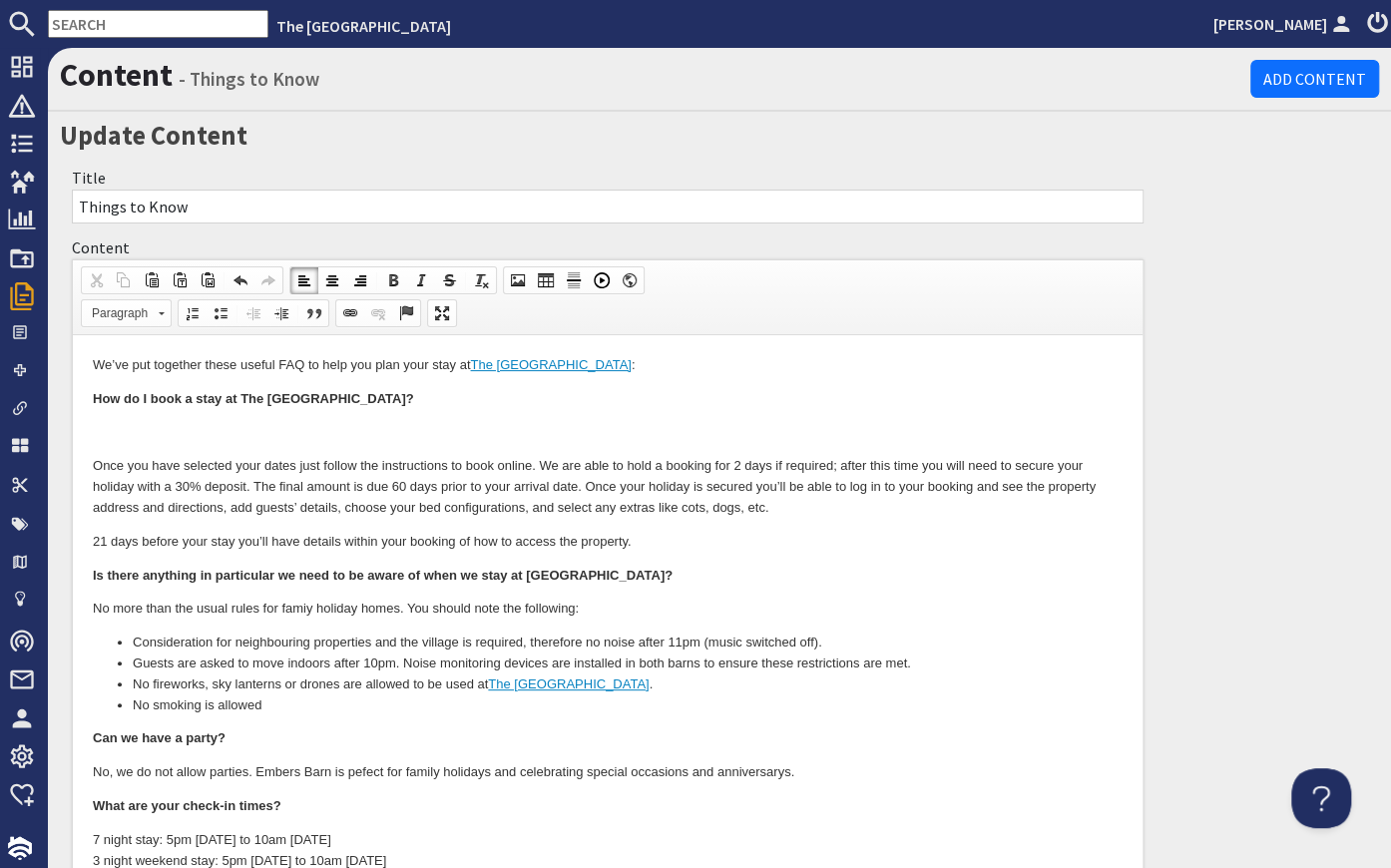 click on "We’ve put together these useful FAQ to help you plan your stay at  The Old Farmyard : How do I book a stay at The Old Farmyard? Once you have selected your dates just follow the instructions to book online. We are able to hold a booking for 2 days if required; after this time you will need to secure your holiday with a 30% deposit. The final amount is due 60 days prior to your arrival date. Once your holiday is secured you’ll be able to log in to your booking and see the property address and directions, add guests’ details, choose your bed configurations, and select any extras like cots, dogs, etc. 21 days before your stay you’ll have details within your booking of how to access the property. Is there anything in particular we need to be aware of when we stay at Embers Barn? No more than the usual rules for famiy holiday homes. You should note the following: Consideration for neighbouring properties and the village is required, therefore no noise after 11pm (music switched off). The Old Farmyard . . ." at bounding box center (608, 1341) 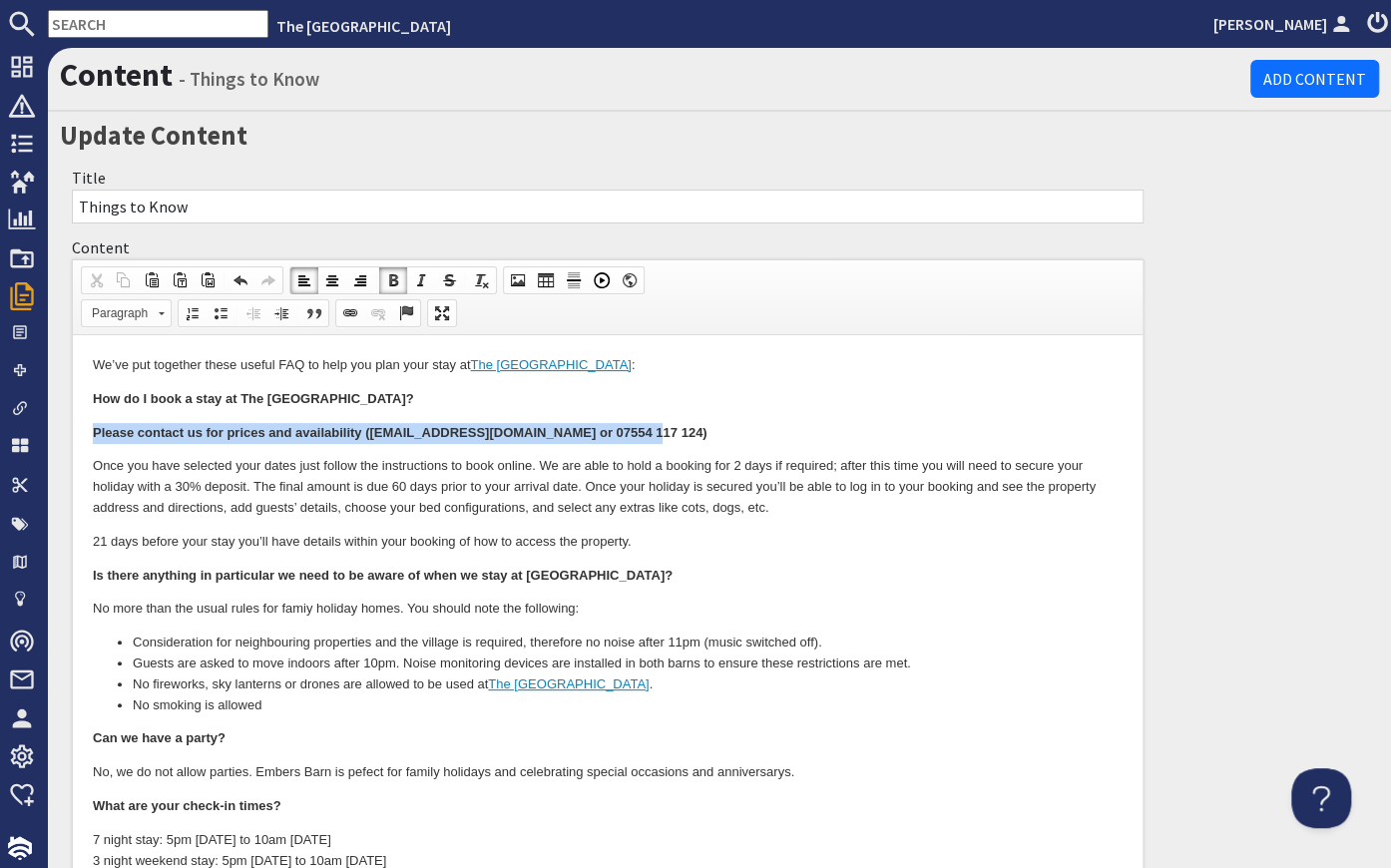 drag, startPoint x: 639, startPoint y: 432, endPoint x: 91, endPoint y: 424, distance: 548.0584 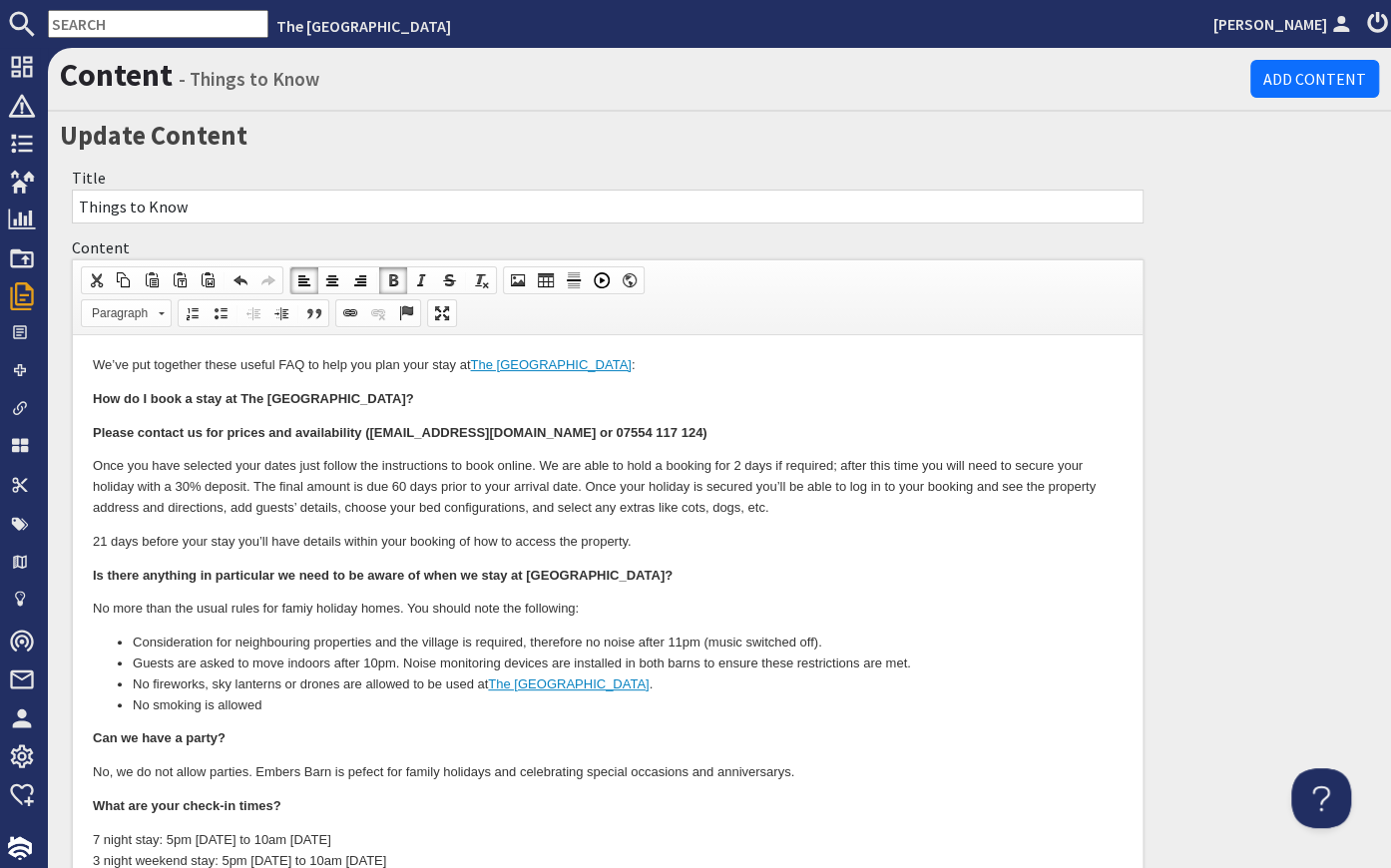 click on "How do I book a stay at The Old Farmyard?" at bounding box center (608, 399) 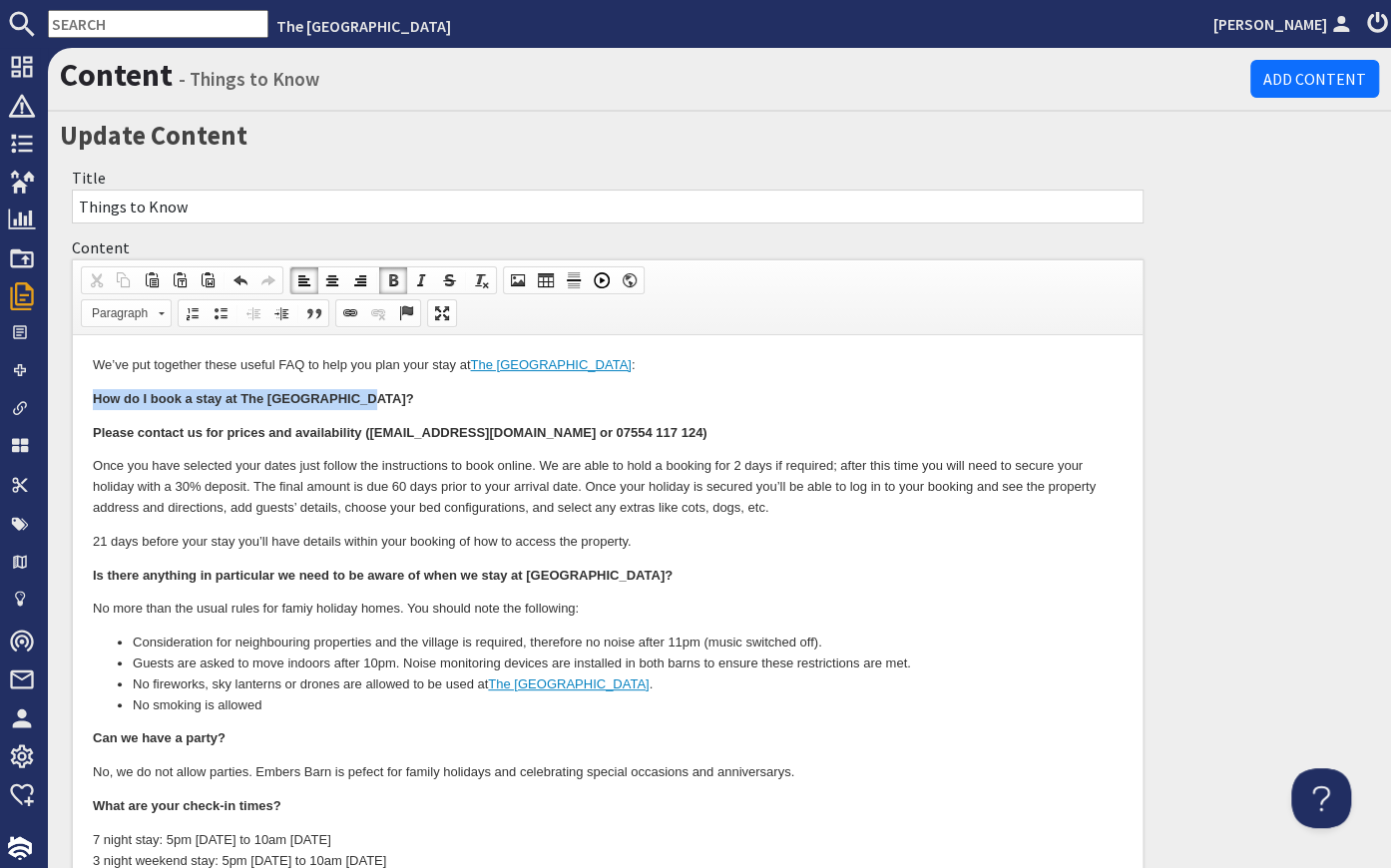 drag, startPoint x: 260, startPoint y: 401, endPoint x: 93, endPoint y: 403, distance: 167.012 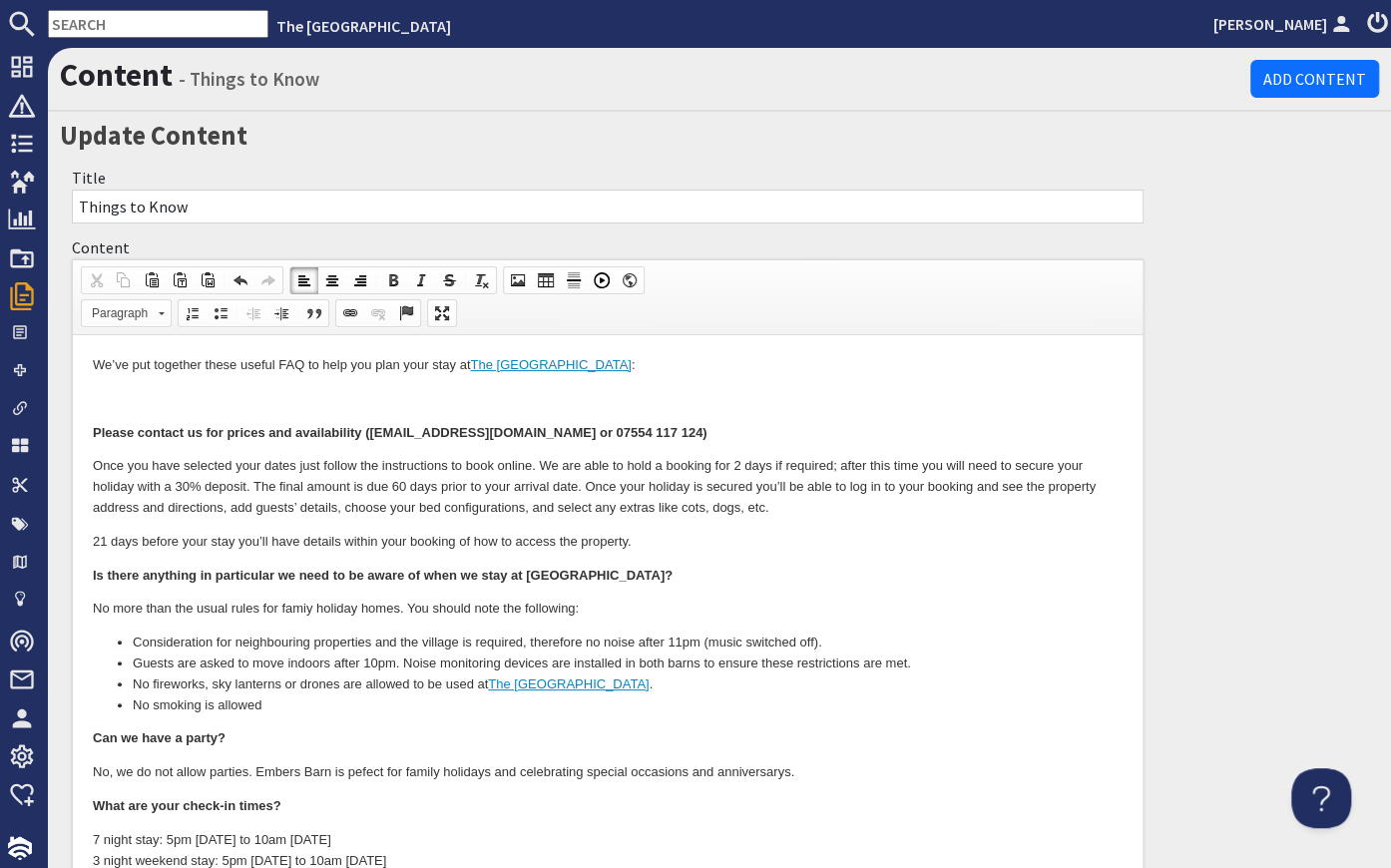 click on "Please contact us for prices and availability ([EMAIL_ADDRESS][DOMAIN_NAME] or 07554 117 124)" at bounding box center [608, 433] 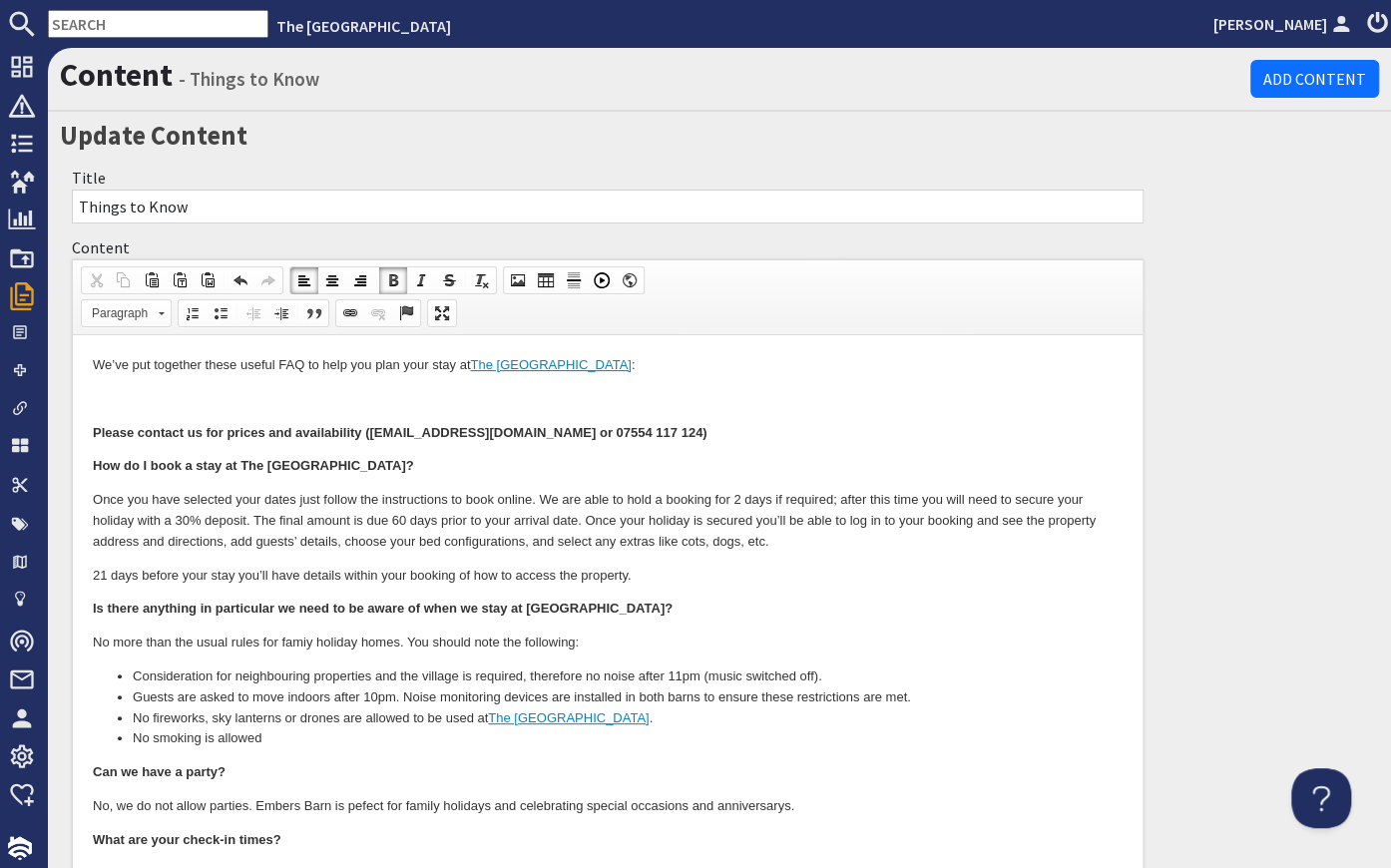 click on "We’ve put together these useful FAQ to help you plan your stay at  The Old Farmyard : Please contact us for prices and availability (hello@oldfarmyard.com or 07554 117 124) ​​​​​​​ How do I book a stay at The Old Farmyard? Once you have selected your dates just follow the instructions to book online. We are able to hold a booking for 2 days if required; after this time you will need to secure your holiday with a 30% deposit. The final amount is due 60 days prior to your arrival date. Once your holiday is secured you’ll be able to log in to your booking and see the property address and directions, add guests’ details, choose your bed configurations, and select any extras like cots, dogs, etc. 21 days before your stay you’ll have details within your booking of how to access the property. Is there anything in particular we need to be aware of when we stay at Embers Barn? No more than the usual rules for famiy holiday homes. You should note the following: The Old Farmyard . Dog Rules Extras" at bounding box center [608, 1358] 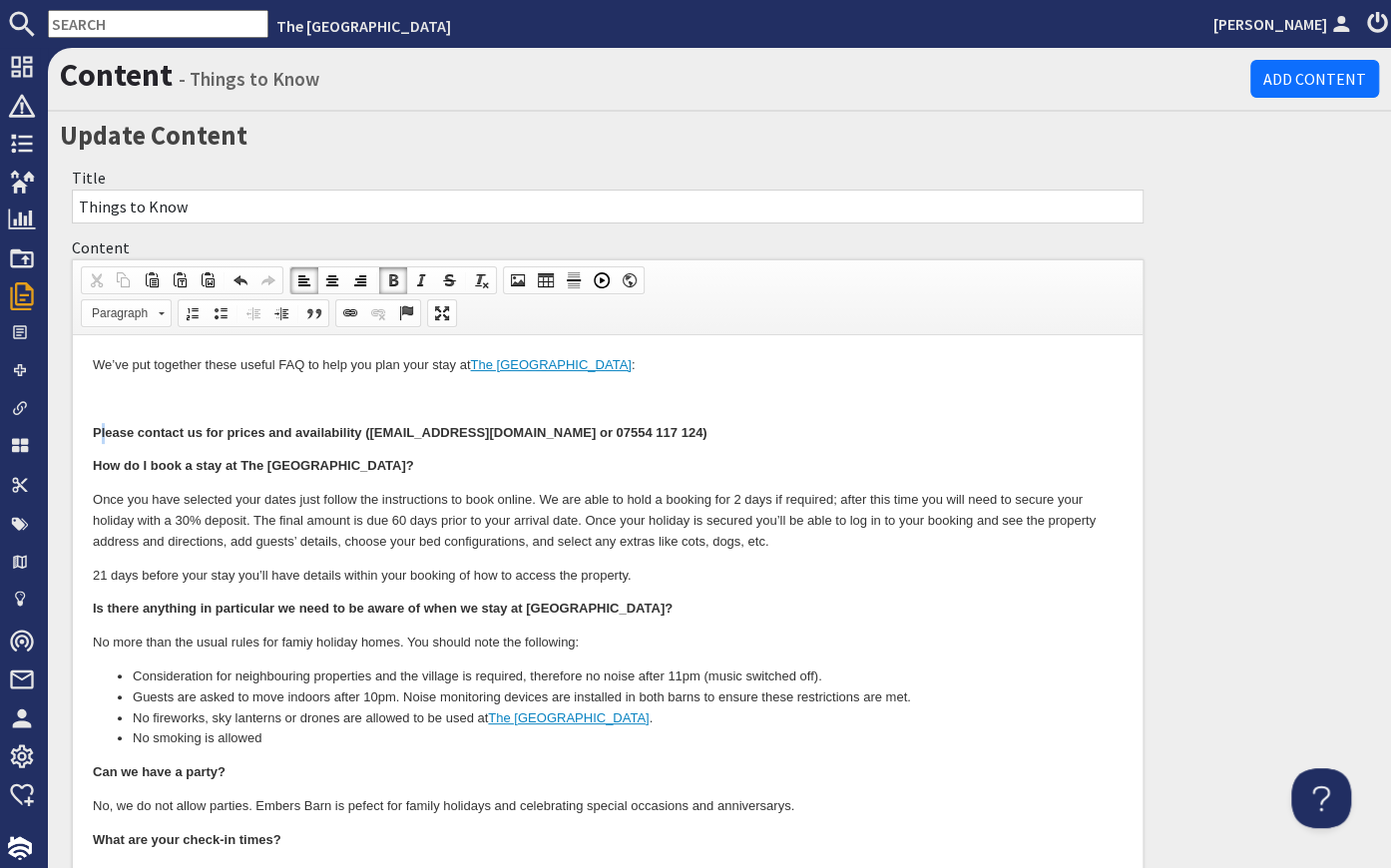 click on "We’ve put together these useful FAQ to help you plan your stay at  The Old Farmyard : Please contact us for prices and availability (hello@oldfarmyard.com or 07554 117 124) How do I book a stay at The Old Farmyard? Once you have selected your dates just follow the instructions to book online. We are able to hold a booking for 2 days if required; after this time you will need to secure your holiday with a 30% deposit. The final amount is due 60 days prior to your arrival date. Once your holiday is secured you’ll be able to log in to your booking and see the property address and directions, add guests’ details, choose your bed configurations, and select any extras like cots, dogs, etc. 21 days before your stay you’ll have details within your booking of how to access the property. Is there anything in particular we need to be aware of when we stay at Embers Barn? No more than the usual rules for famiy holiday homes. You should note the following: The Old Farmyard . No smoking is allowed Dog Rules Extras" at bounding box center (608, 1358) 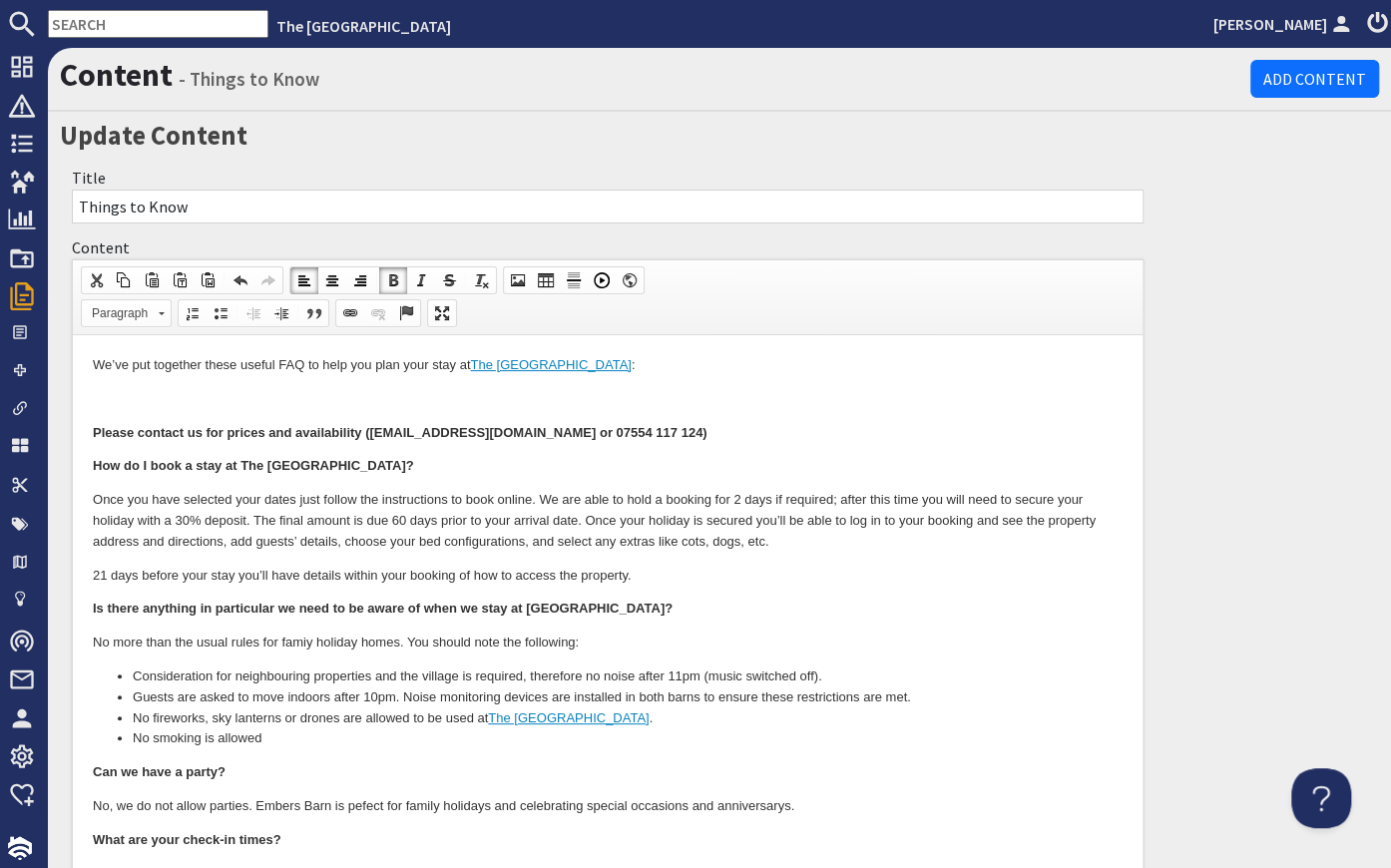 click on "Please contact us for prices and availability ([EMAIL_ADDRESS][DOMAIN_NAME] or 07554 117 124)" at bounding box center [400, 432] 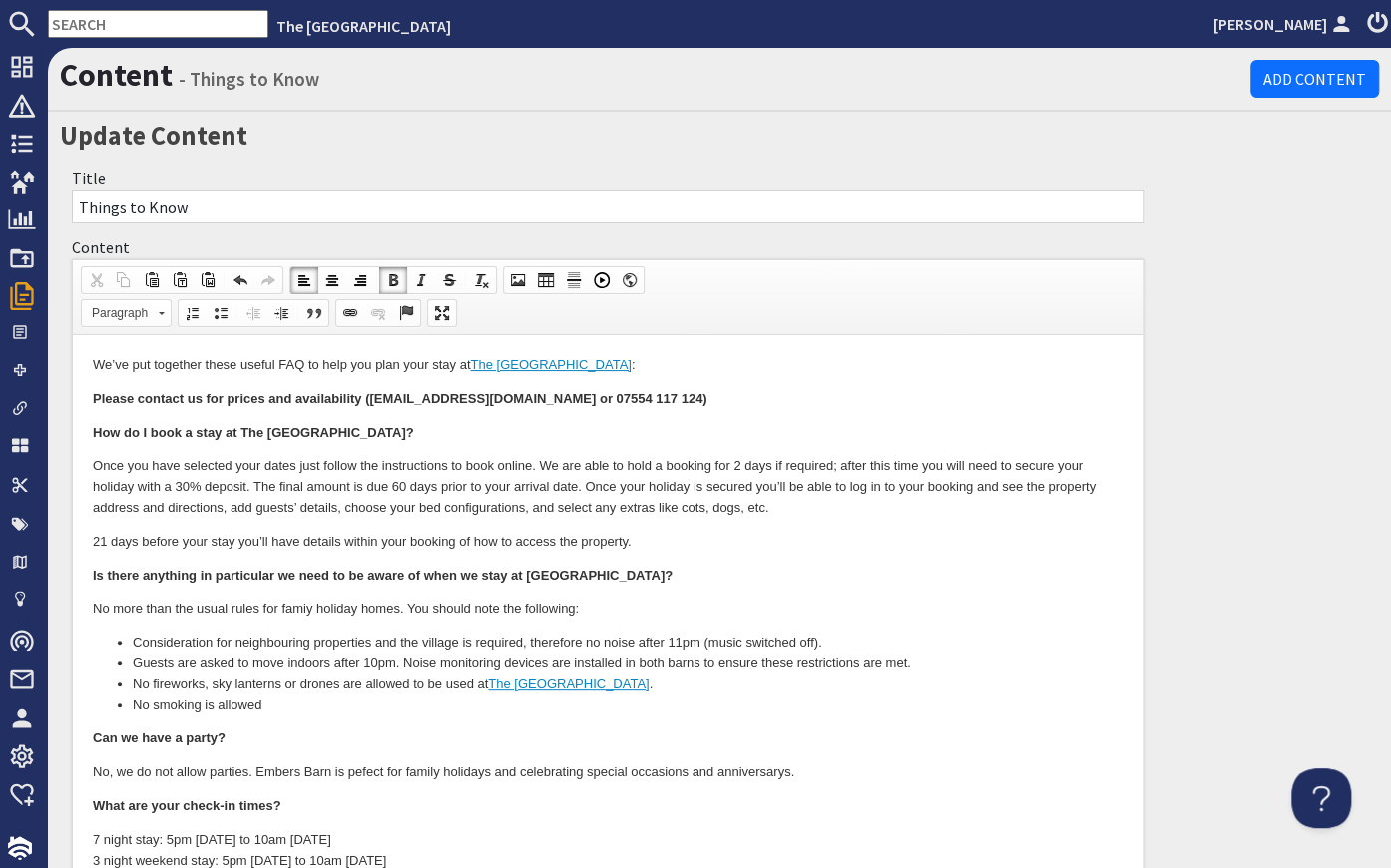 click on "Once you have selected your dates just follow the instructions to book online. We are able to hold a booking for 2 days if required; after this time you will need to secure your holiday with a 30% deposit. The final amount is due 60 days prior to your arrival date. Once your holiday is secured you’ll be able to log in to your booking and see the property address and directions, add guests’ details, choose your bed configurations, and select any extras like cots, dogs, etc." at bounding box center [608, 487] 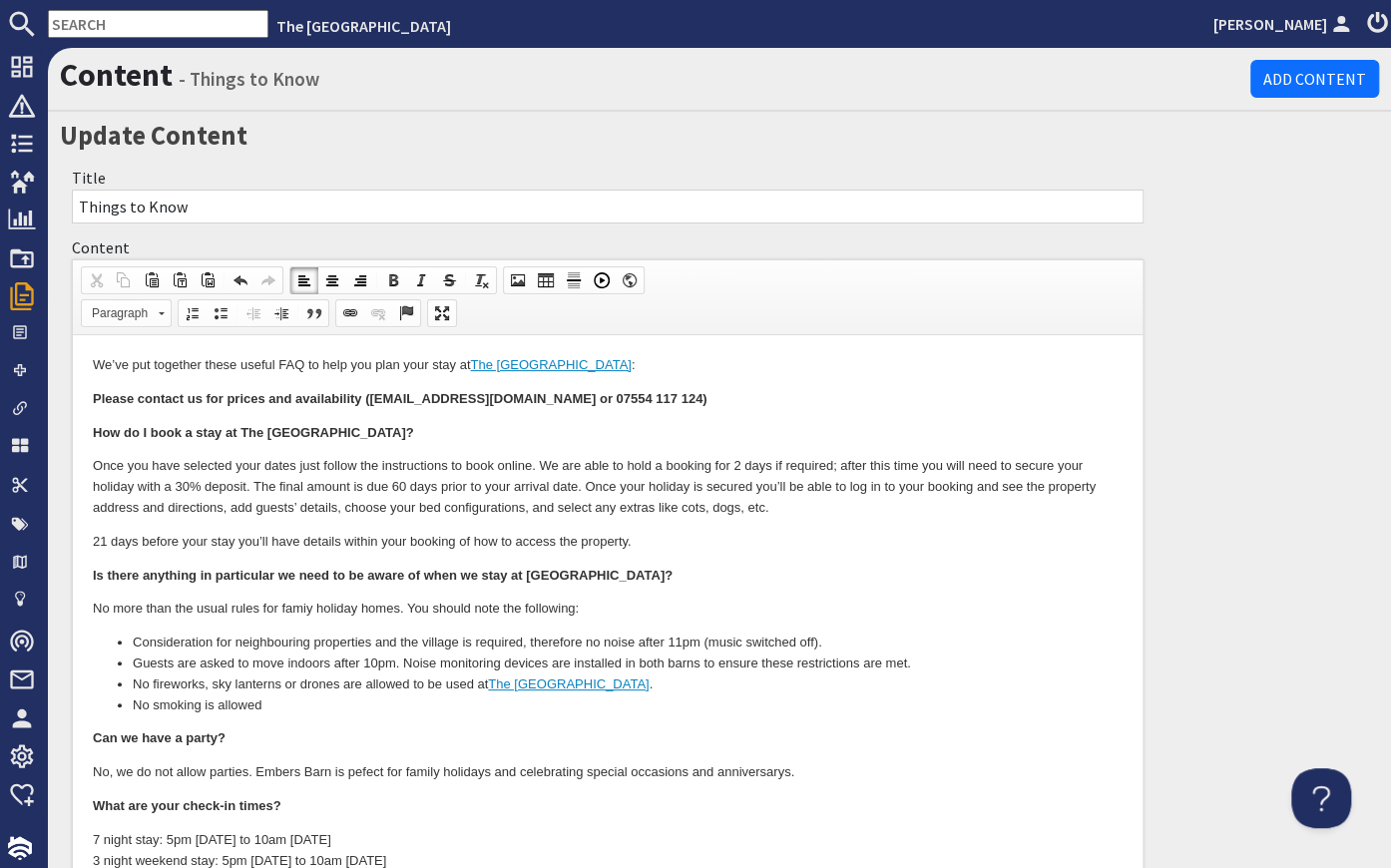 type 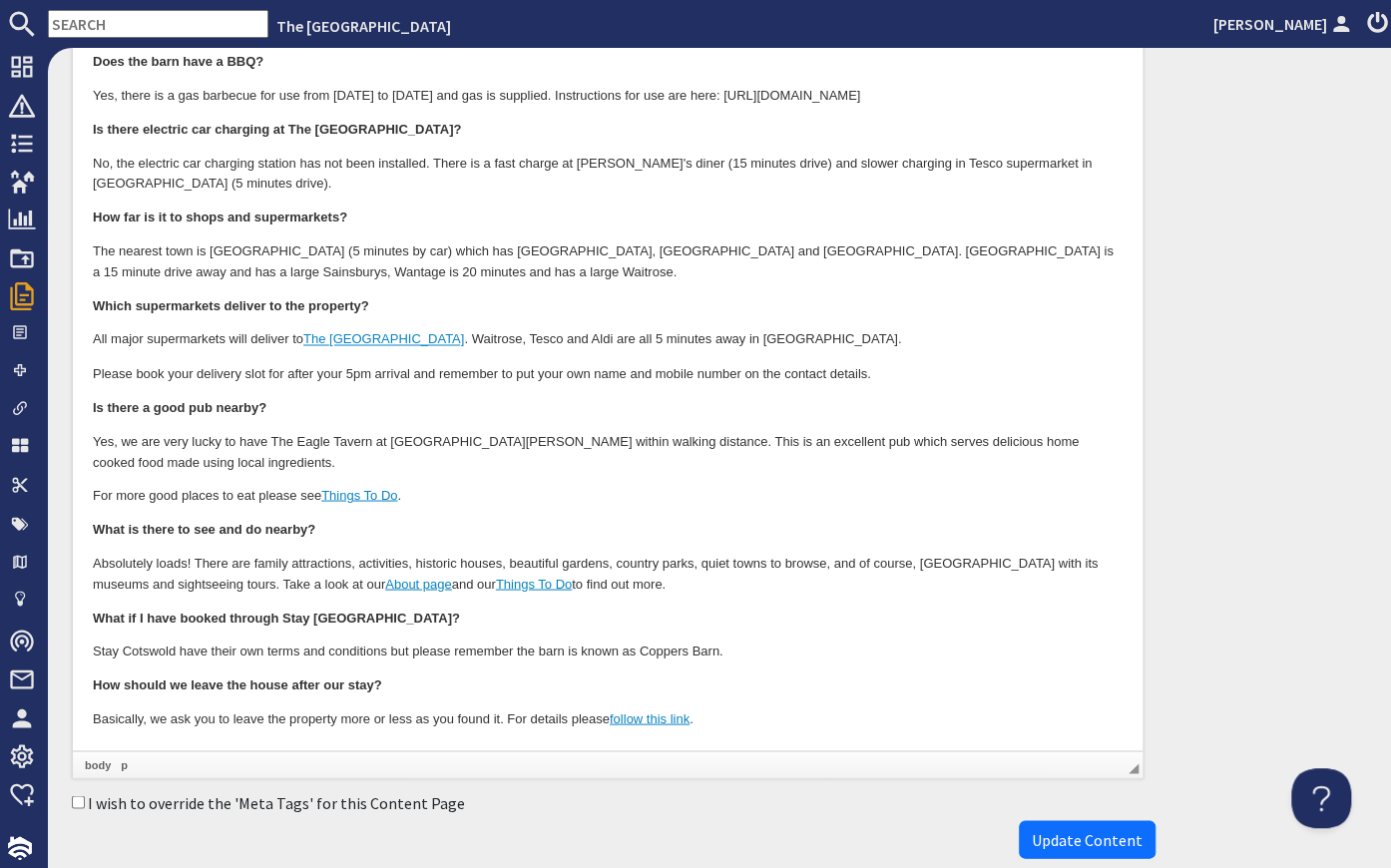 scroll, scrollTop: 1696, scrollLeft: 0, axis: vertical 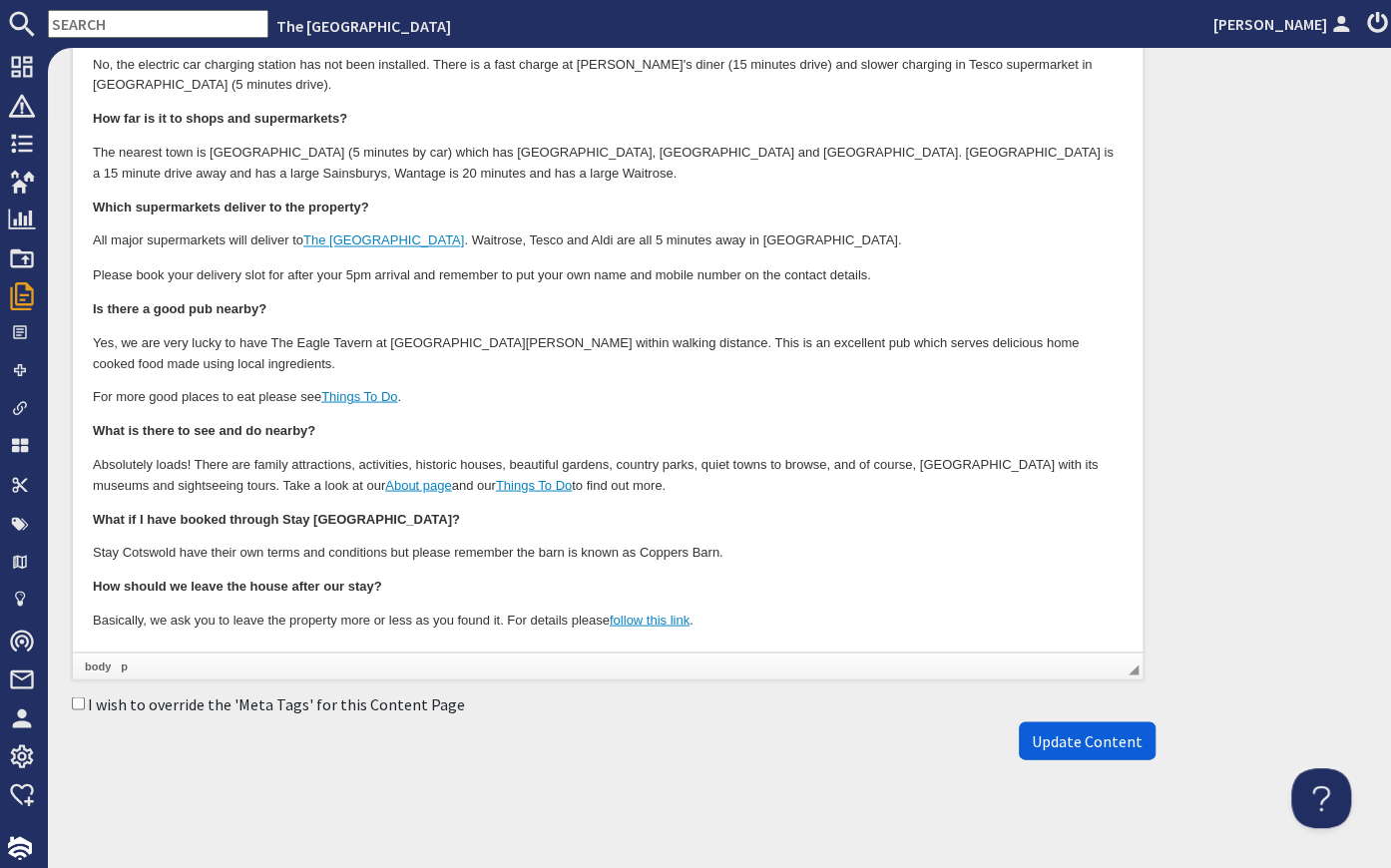 click on "Update Content" at bounding box center (1087, 740) 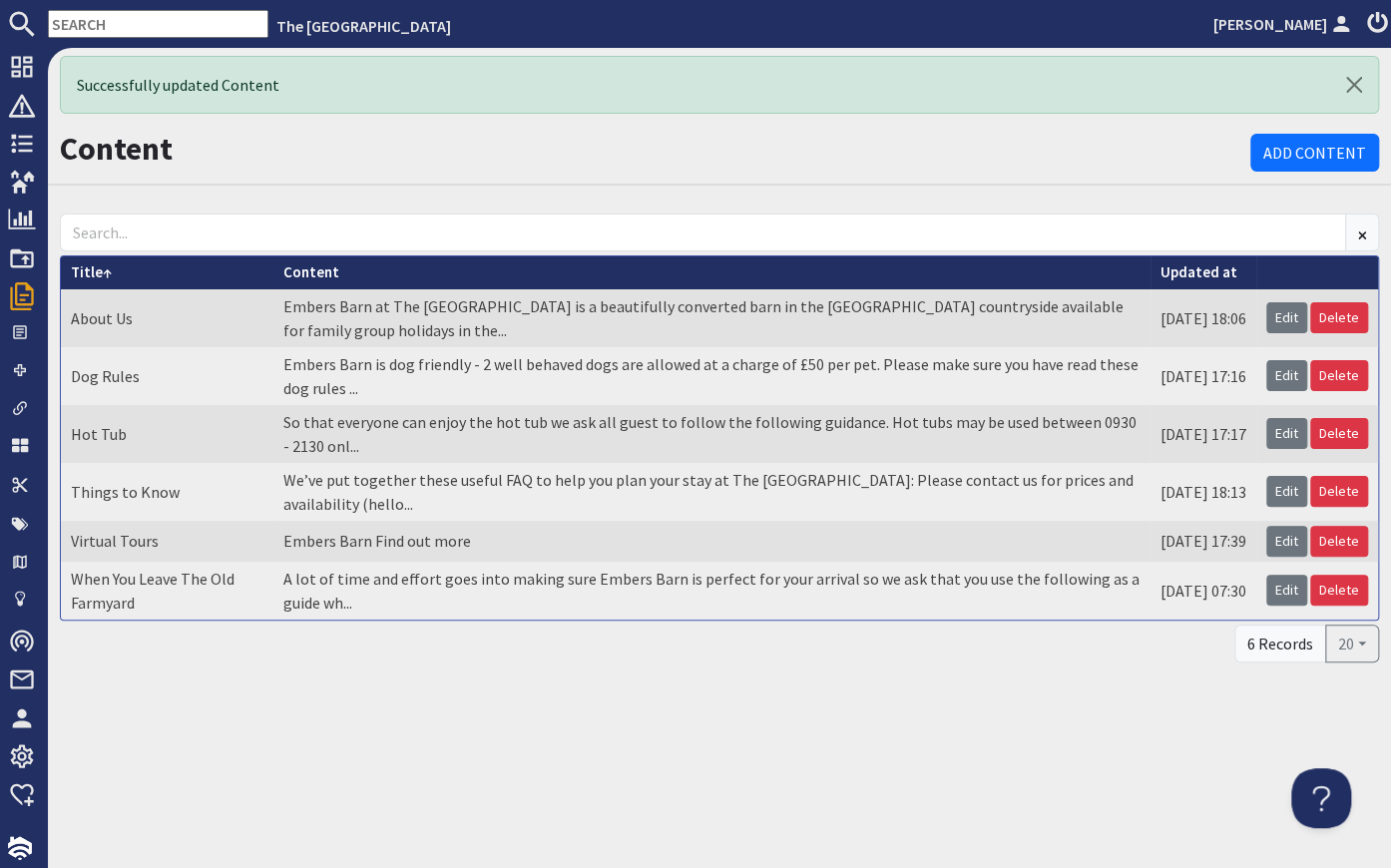 scroll, scrollTop: 0, scrollLeft: 0, axis: both 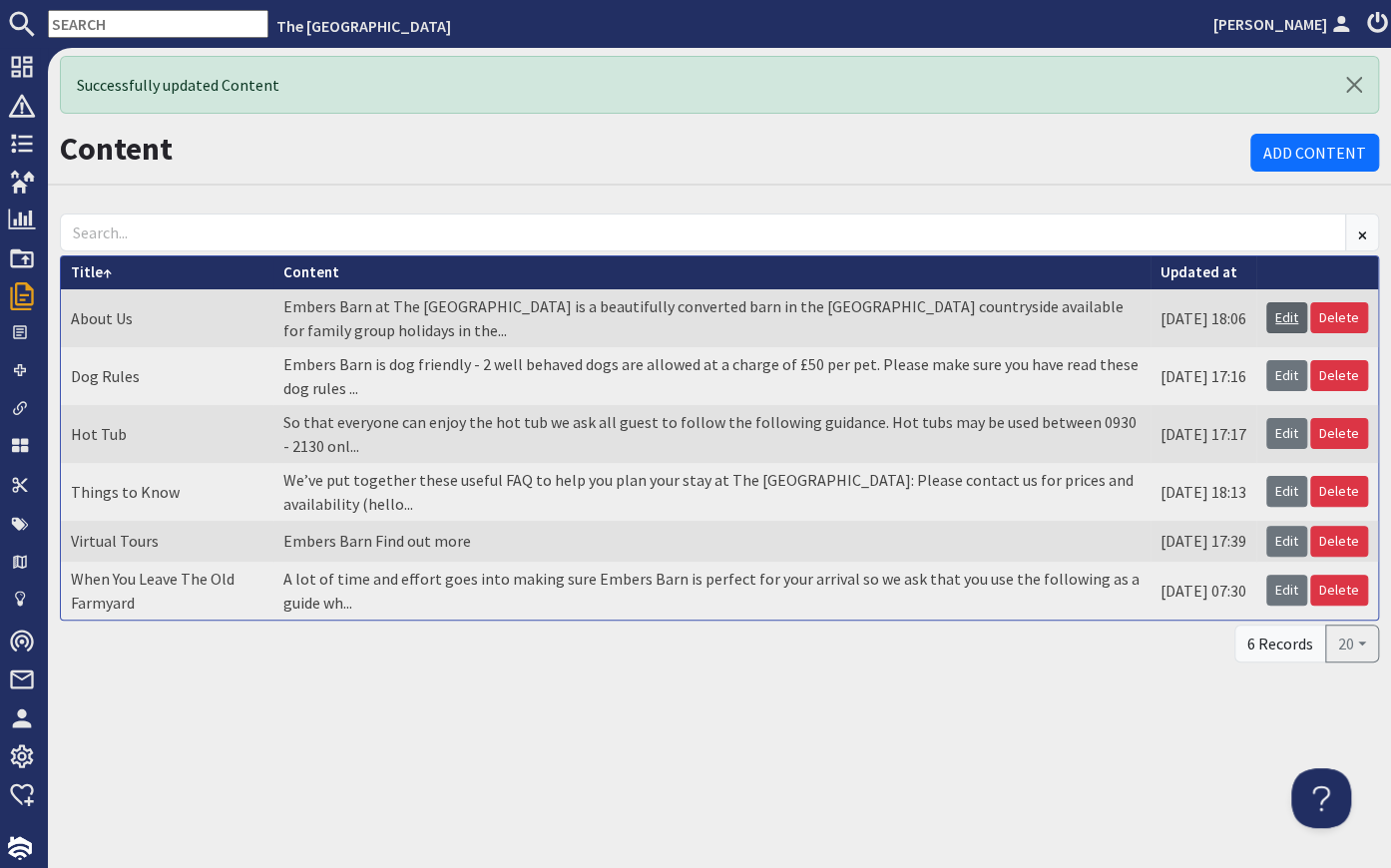 click on "Edit" at bounding box center [1286, 317] 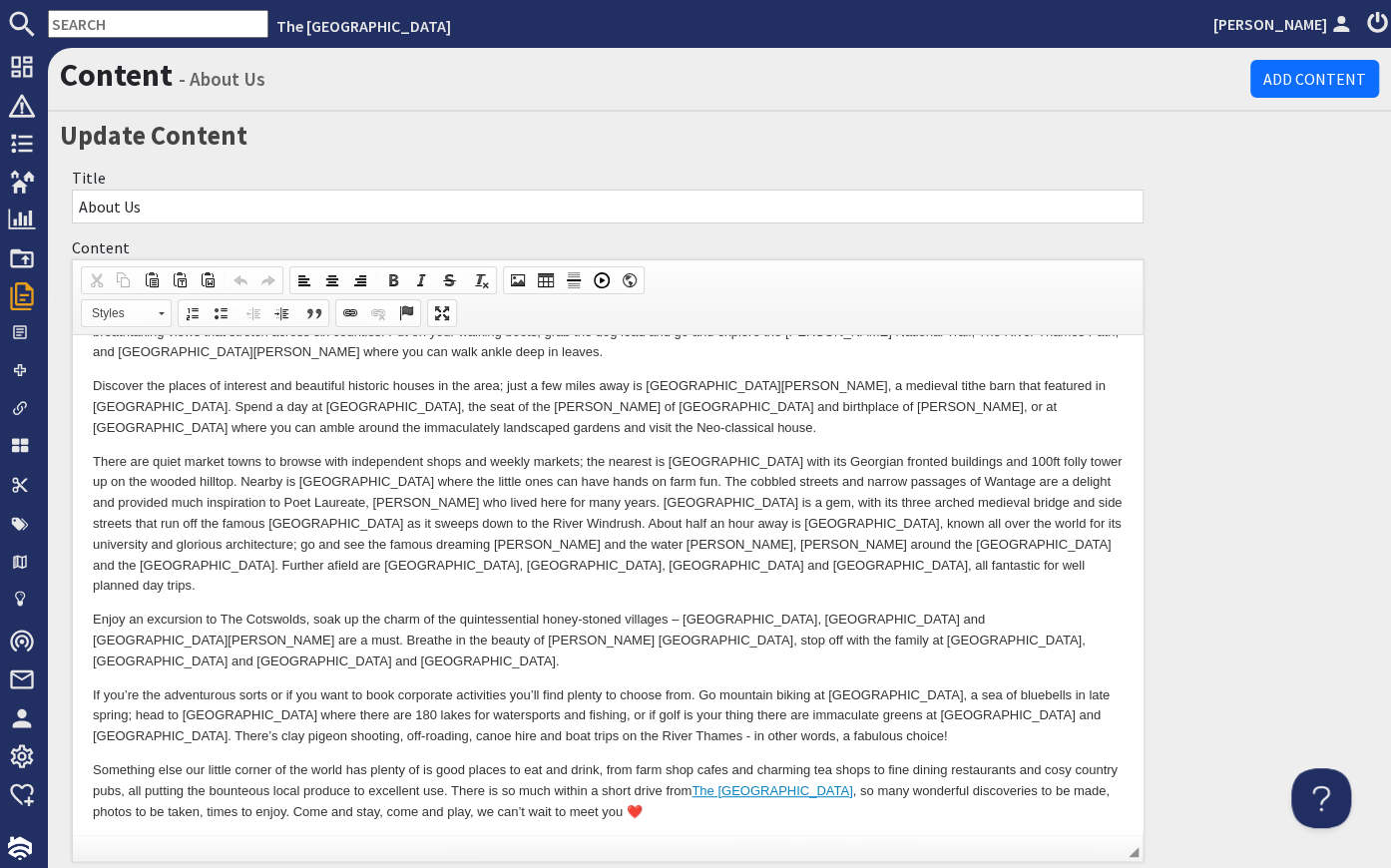 scroll, scrollTop: 446, scrollLeft: 0, axis: vertical 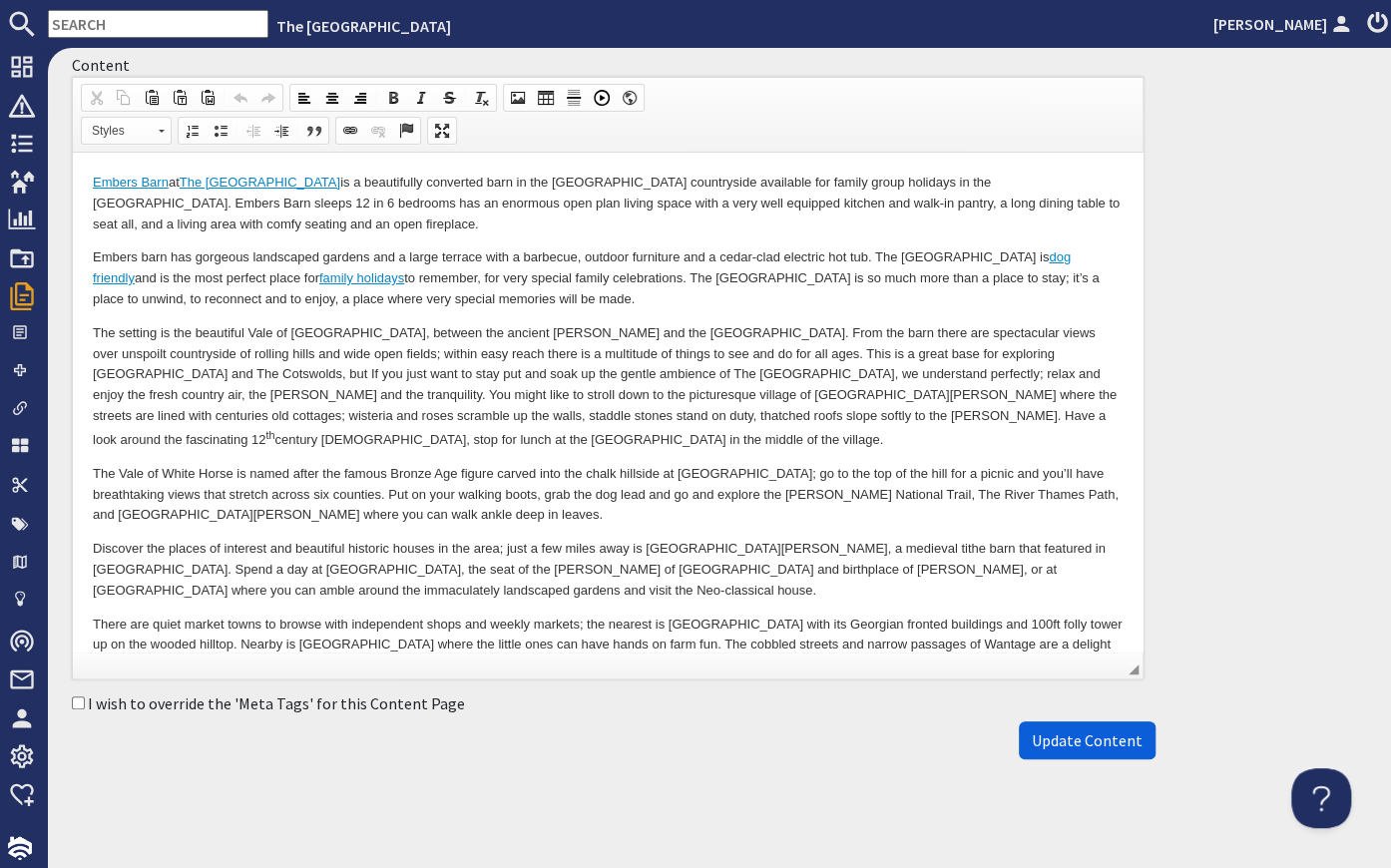 click on "Update Content" at bounding box center [1087, 740] 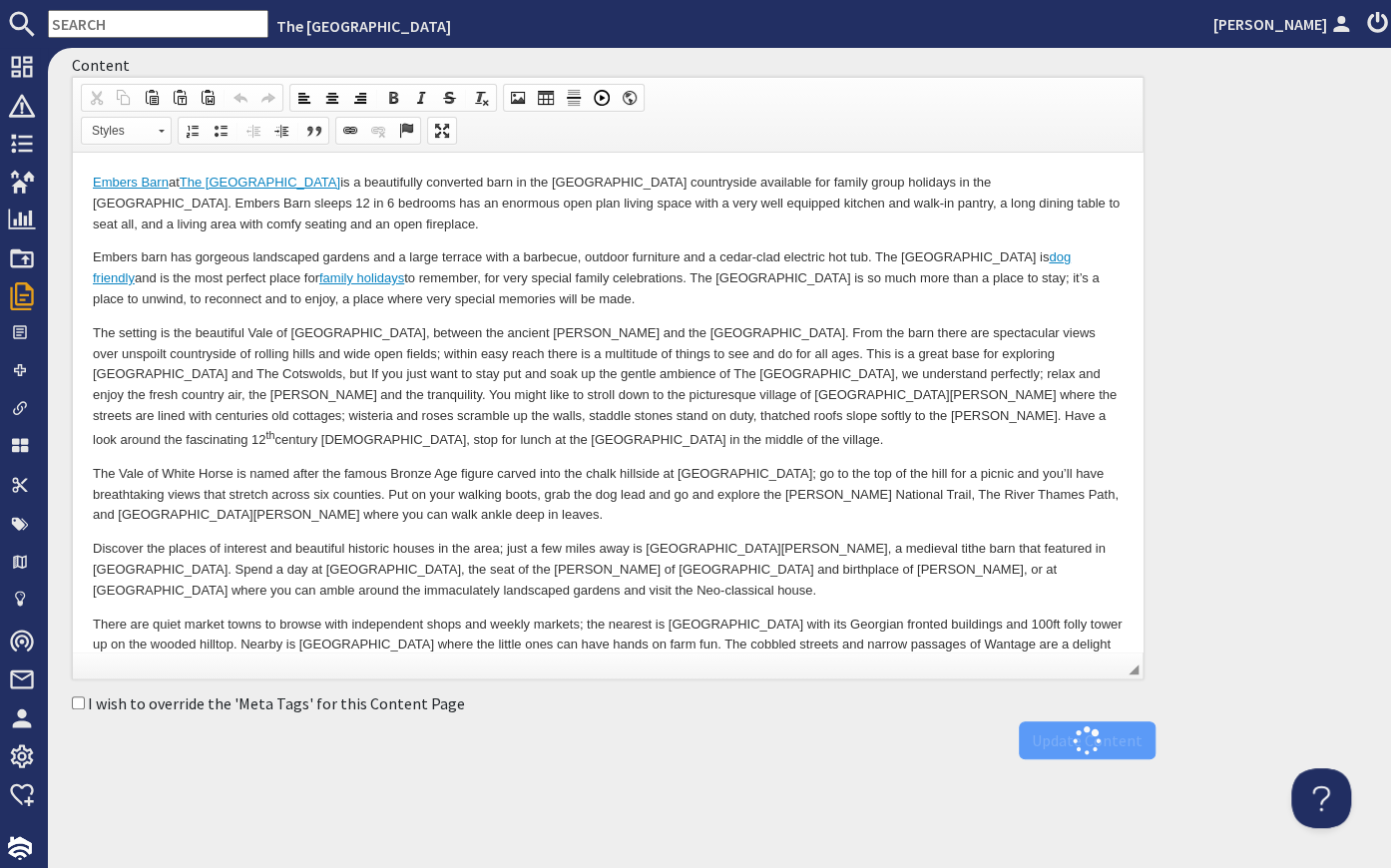 scroll, scrollTop: 0, scrollLeft: 0, axis: both 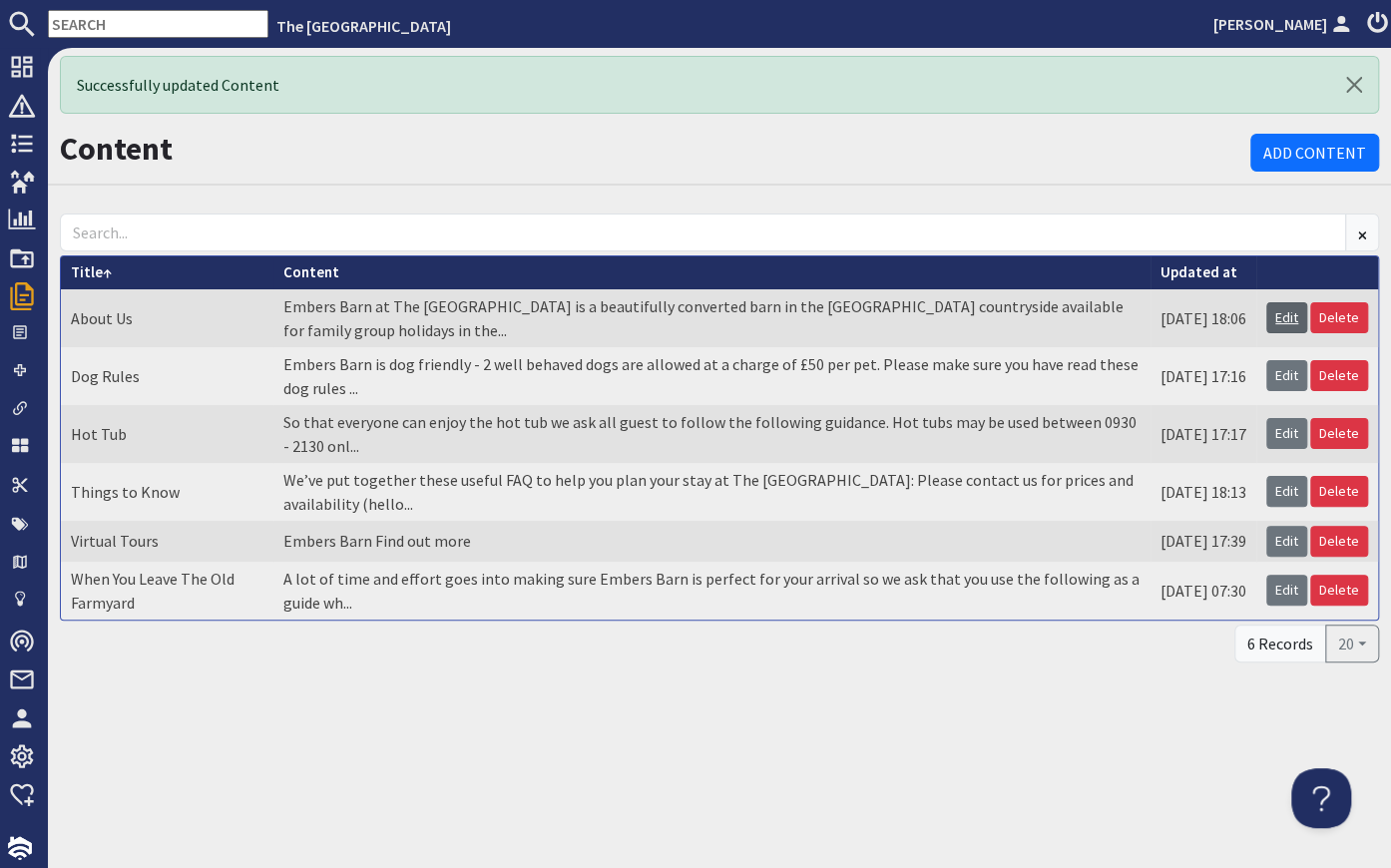 click on "Edit" at bounding box center (1286, 317) 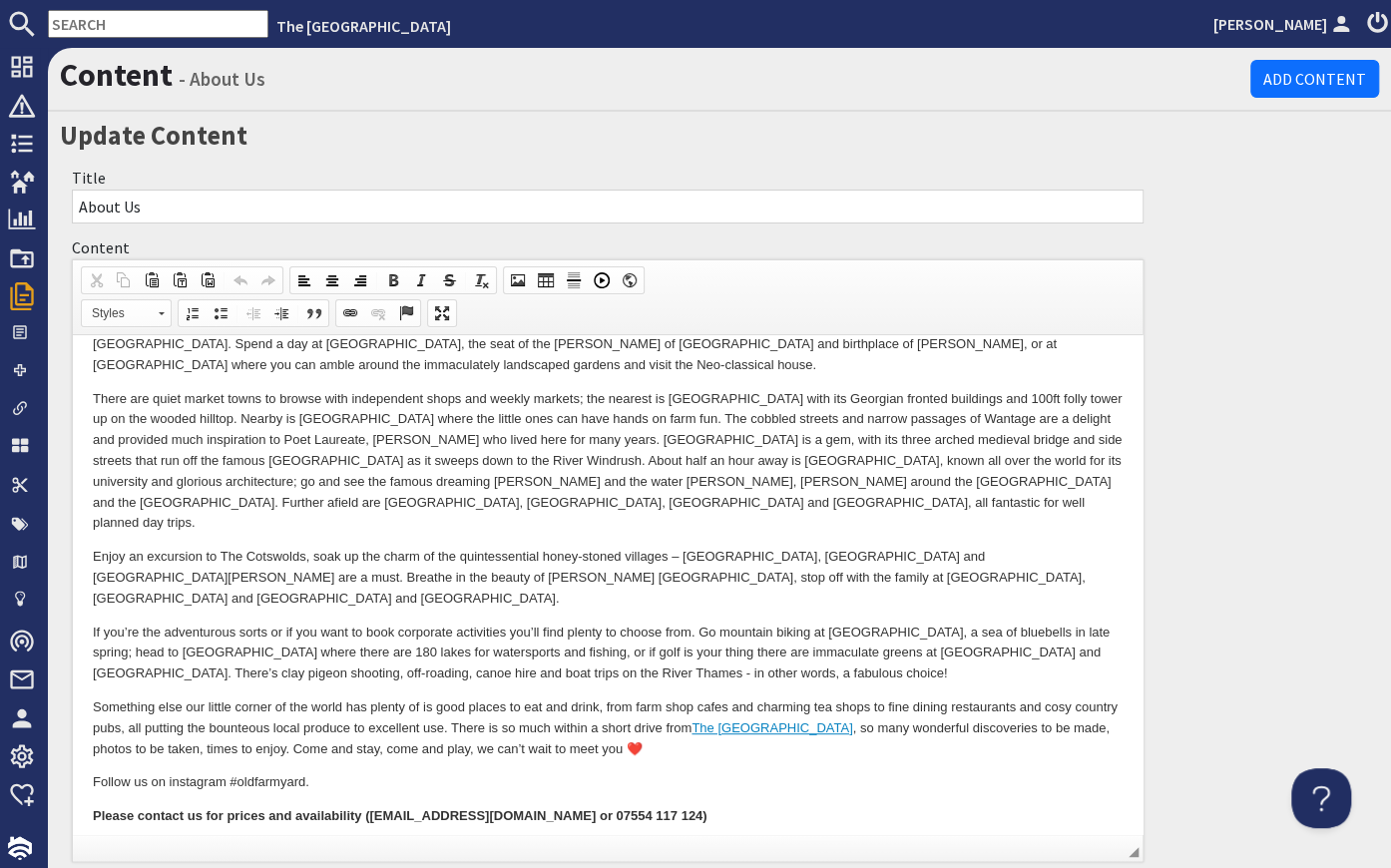 scroll, scrollTop: 446, scrollLeft: 0, axis: vertical 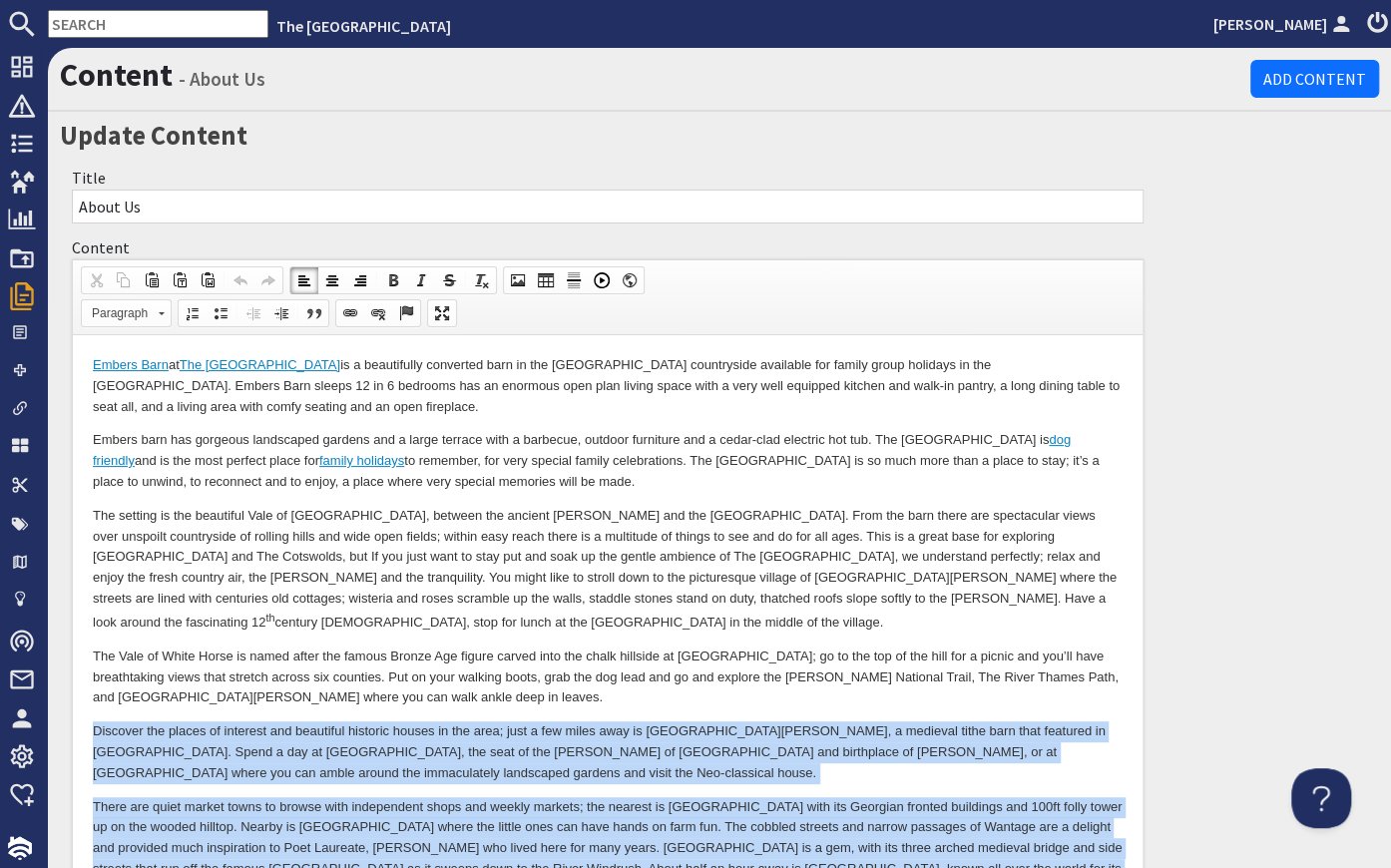 drag, startPoint x: 632, startPoint y: 738, endPoint x: 81, endPoint y: 740, distance: 551.0036 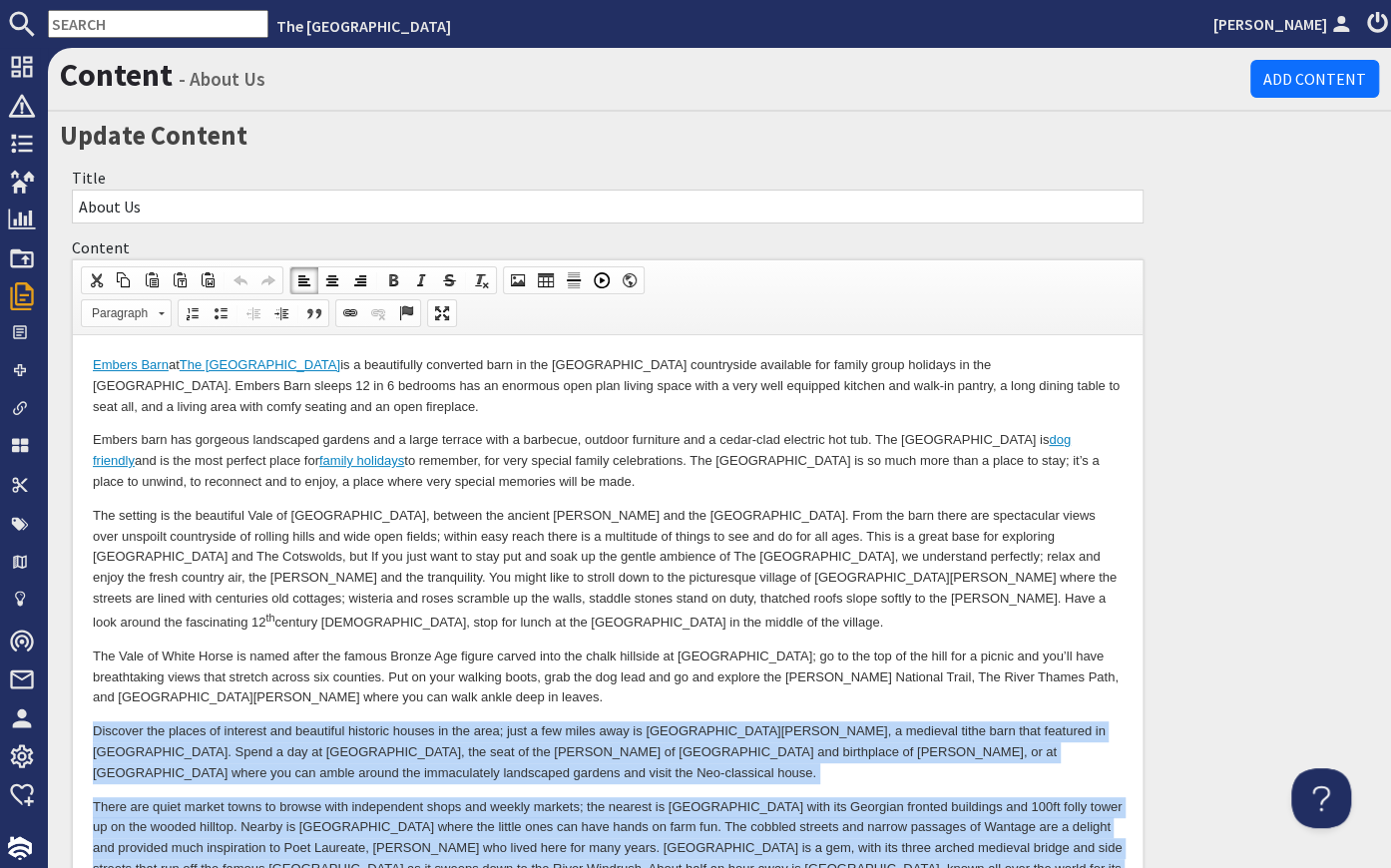 scroll, scrollTop: 453, scrollLeft: 0, axis: vertical 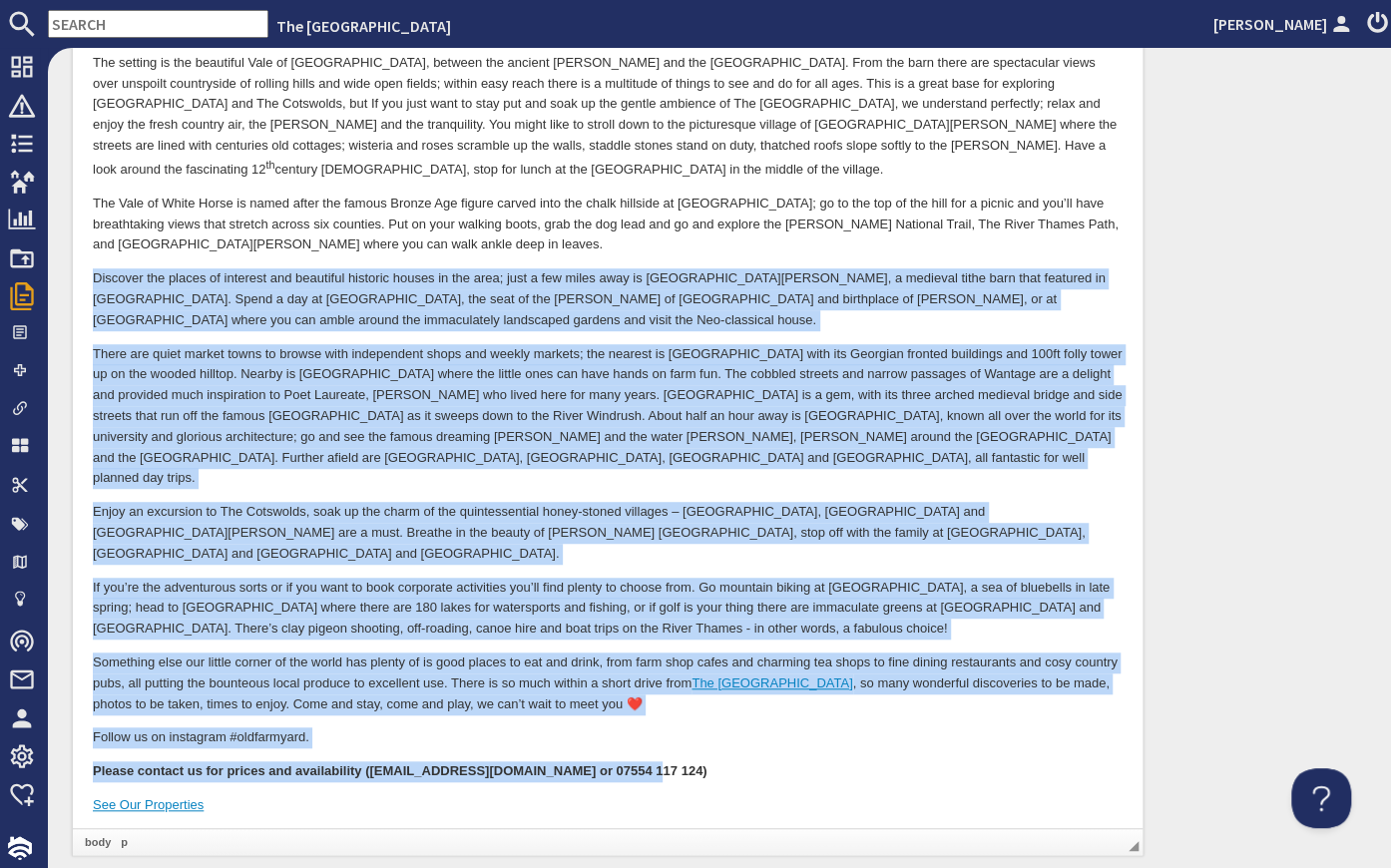 drag, startPoint x: 763, startPoint y: 710, endPoint x: 636, endPoint y: 745, distance: 131.73458 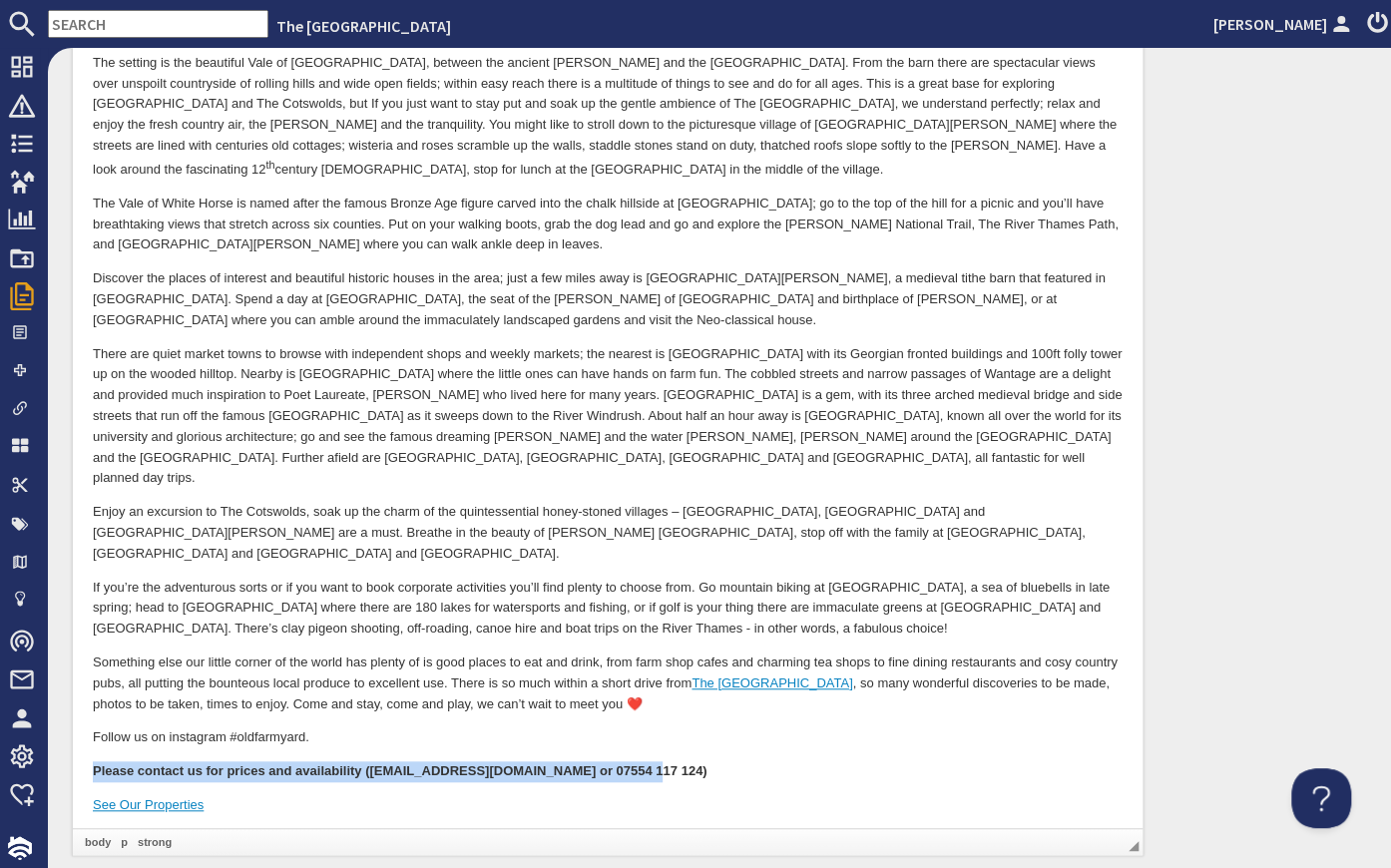 drag, startPoint x: 587, startPoint y: 735, endPoint x: 84, endPoint y: 734, distance: 503.001 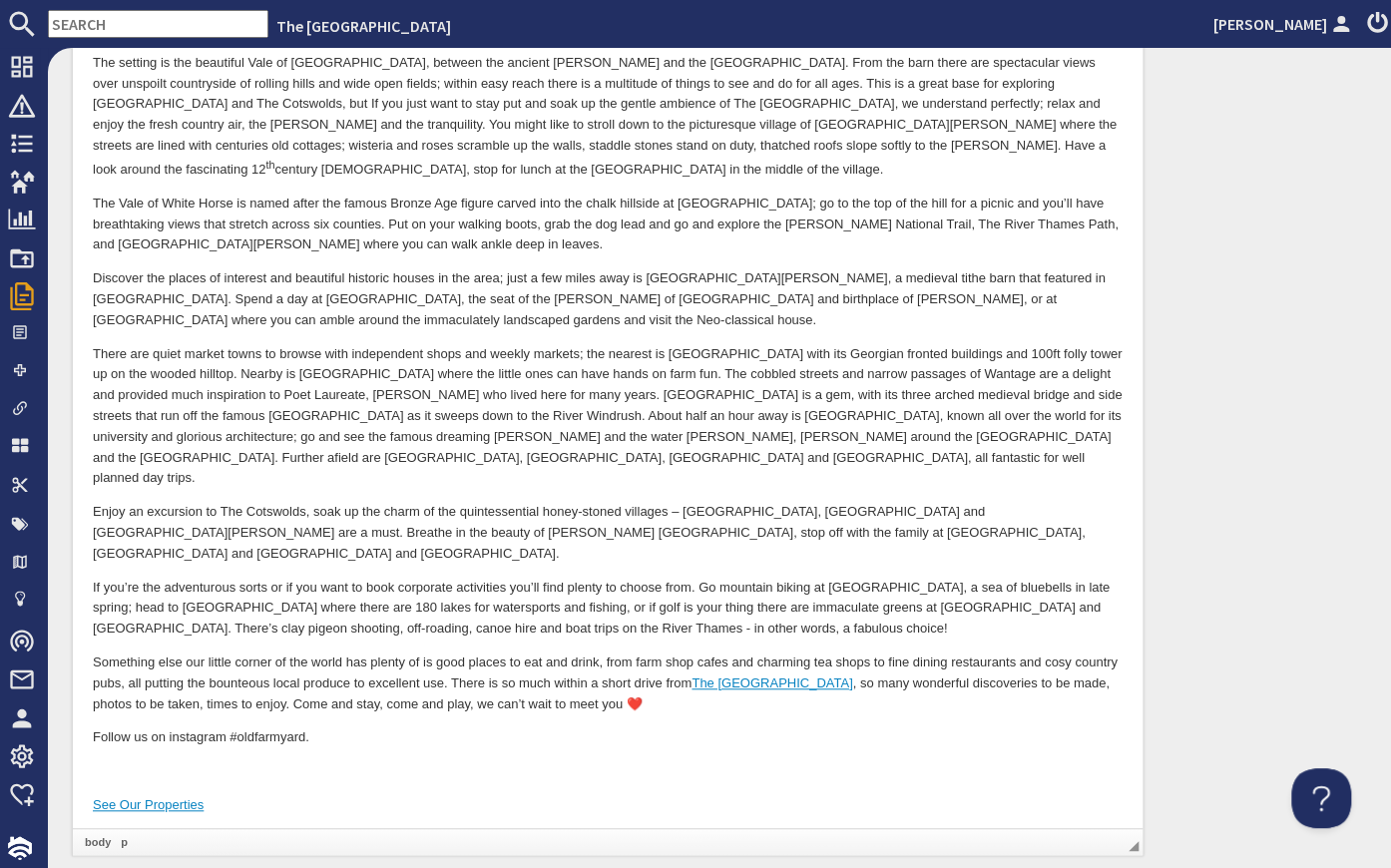 scroll, scrollTop: 0, scrollLeft: 0, axis: both 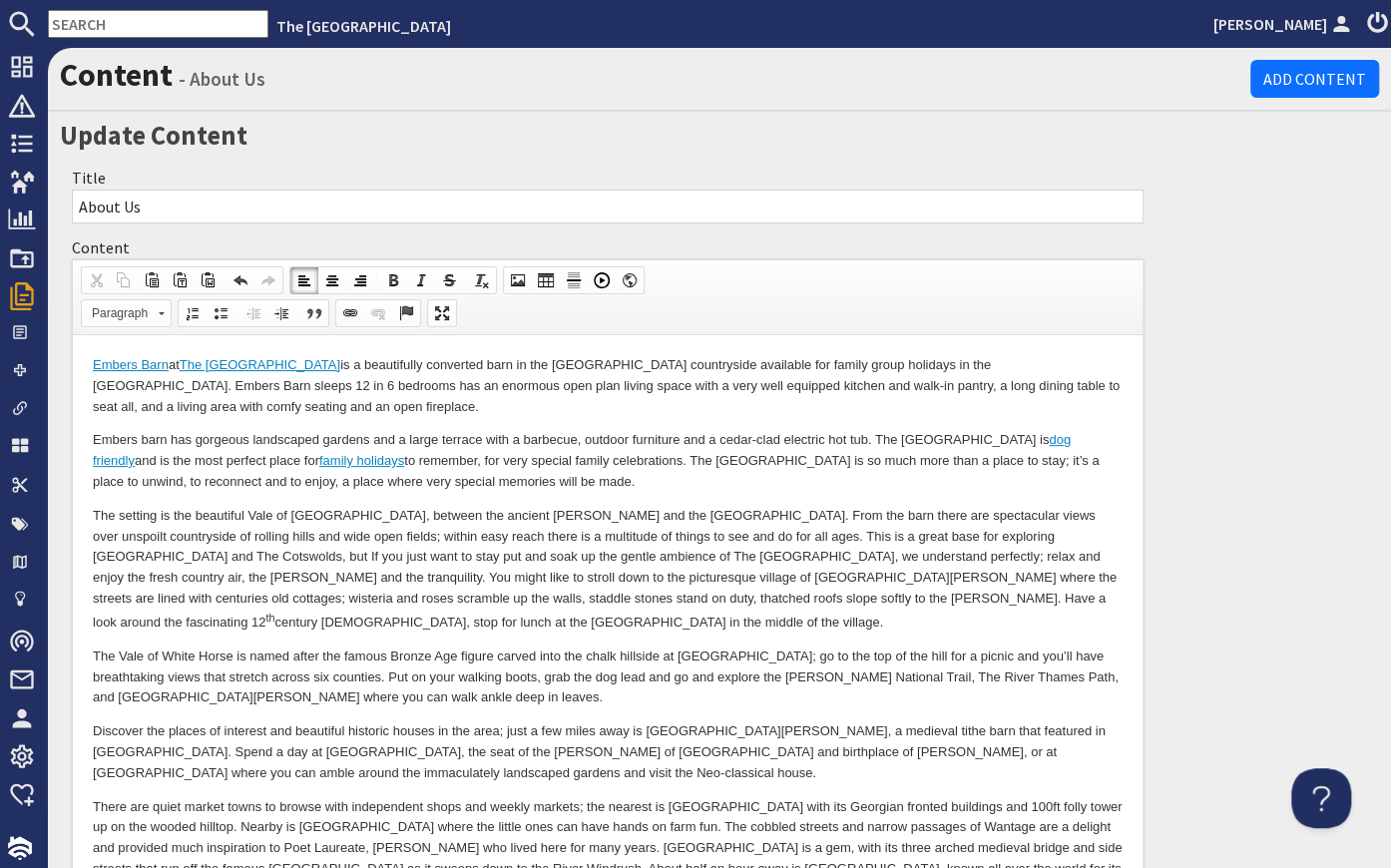 click on "Embers Barn  at  The Old Farmyard  is a beautifully converted barn in the Oxfordshire countryside available for family group holidays in the UK. Embers Barn sleeps 12 in 6 bedrooms has an enormous open plan living space with a very well equipped kitchen and walk-in pantry, a long dining table to seat all, and a living area with comfy seating and an open fireplace. Embers barn has gorgeous landscaped gardens and a large terrace with a barbecue, outdoor furniture and a cedar-clad electric hot tub. The Old Farmyard is  dog friendly  and is the most perfect place for  family holidays  to remember, for very special family celebrations. The Old Farmyard is so much more than a place to stay; it’s a place to unwind, to reconnect and to enjoy, a place where very special memories will be made. th  century church, stop for lunch at the red brick Eagle Tavern in the middle of the village. The Old Farmyard Follow us on instagram #oldfarmyard. See Our Properties" at bounding box center [608, 829] 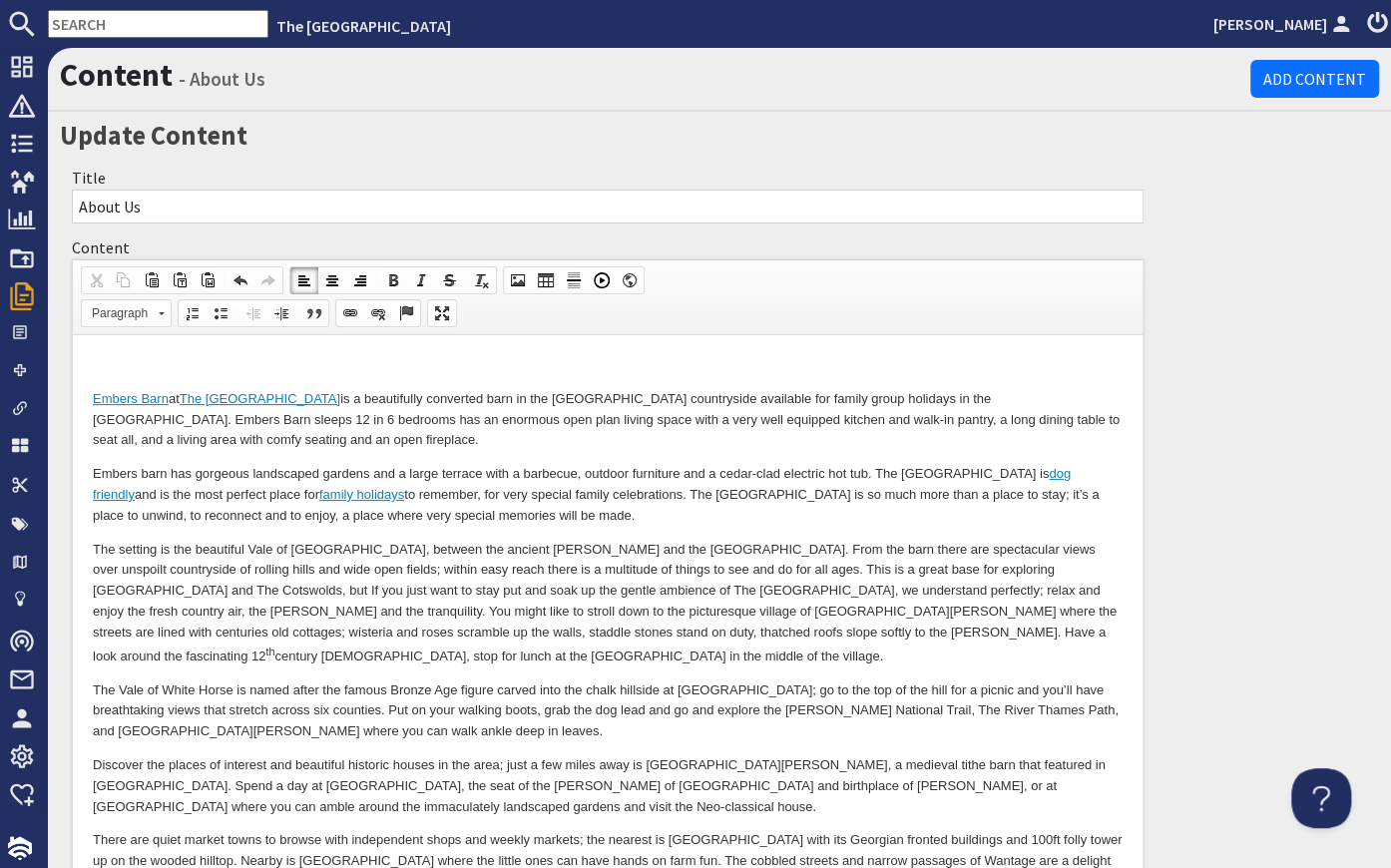 click at bounding box center [608, 365] 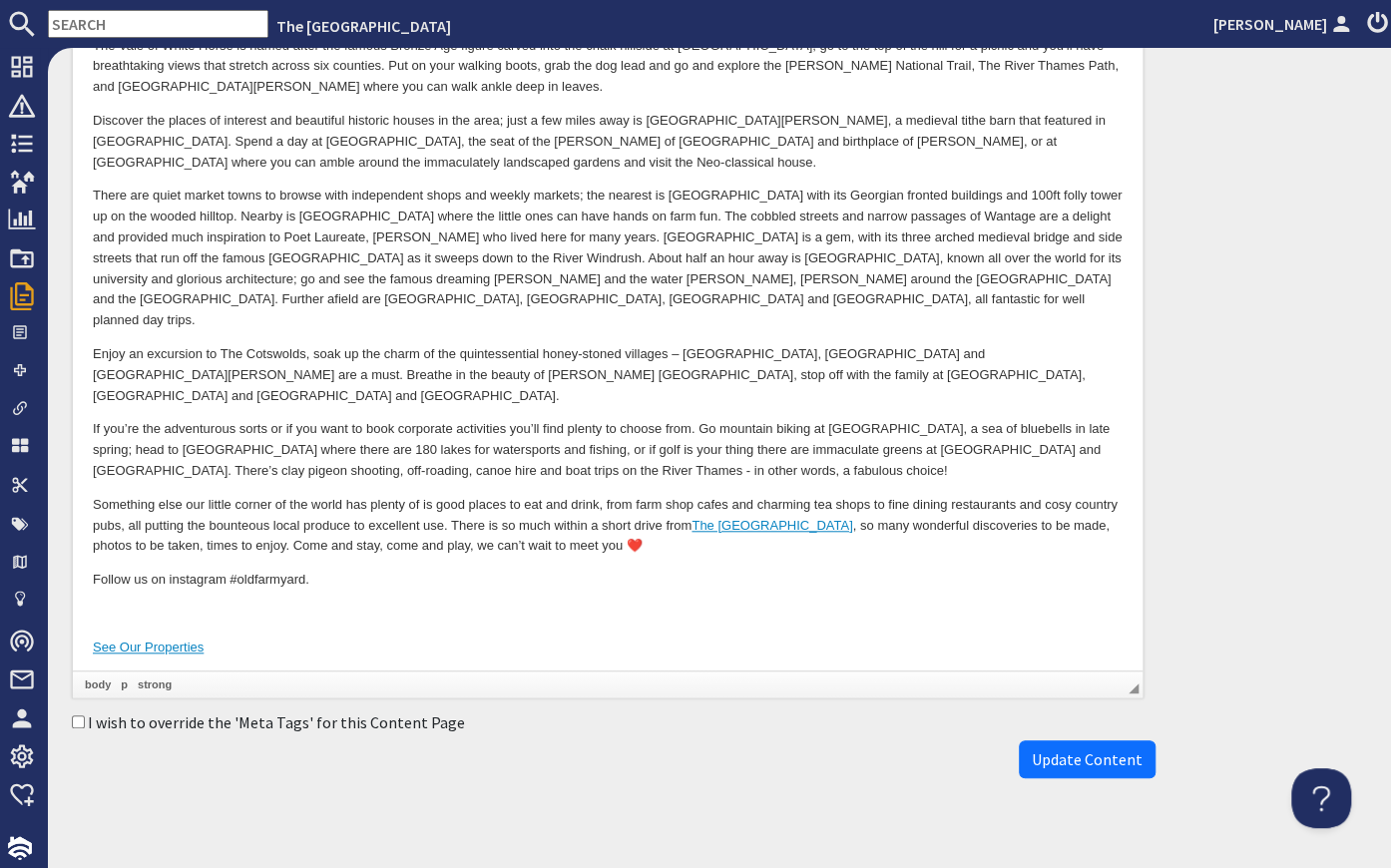 scroll, scrollTop: 663, scrollLeft: 0, axis: vertical 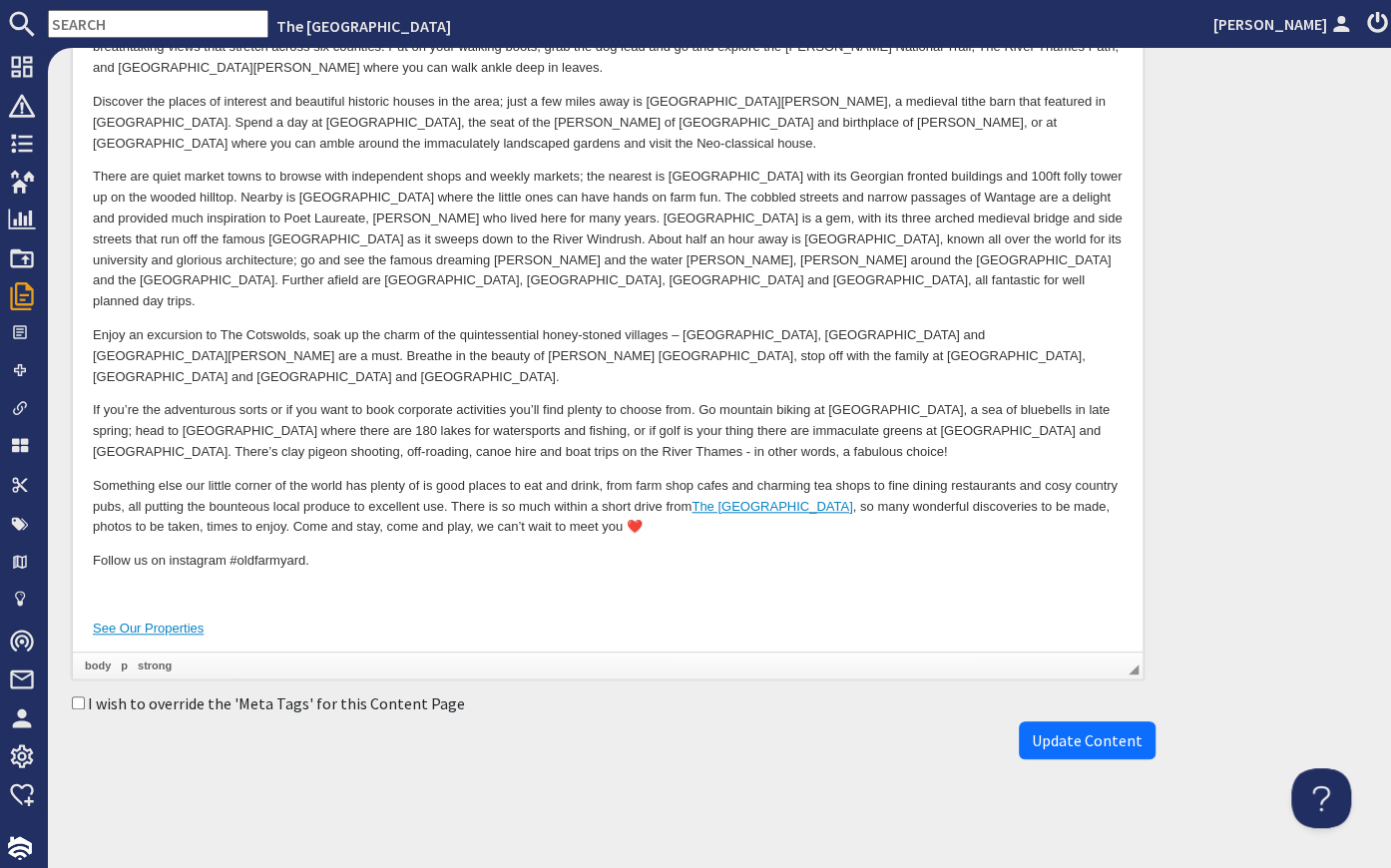 click on "Please contact us for prices and availability (hello@oldfarmyard.com or 07554 117 124) Embers Barn  at  The Old Farmyard  is a beautifully converted barn in the Oxfordshire countryside available for family group holidays in the UK. Embers Barn sleeps 12 in 6 bedrooms has an enormous open plan living space with a very well equipped kitchen and walk-in pantry, a long dining table to seat all, and a living area with comfy seating and an open fireplace. Embers barn has gorgeous landscaped gardens and a large terrace with a barbecue, outdoor furniture and a cedar-clad electric hot tub. The Old Farmyard is  dog friendly  and is the most perfect place for  family holidays  to remember, for very special family celebrations. The Old Farmyard is so much more than a place to stay; it’s a place to unwind, to reconnect and to enjoy, a place where very special memories will be made. th  century church, stop for lunch at the red brick Eagle Tavern in the middle of the village. The Old Farmyard See Our Properties" at bounding box center [608, 182] 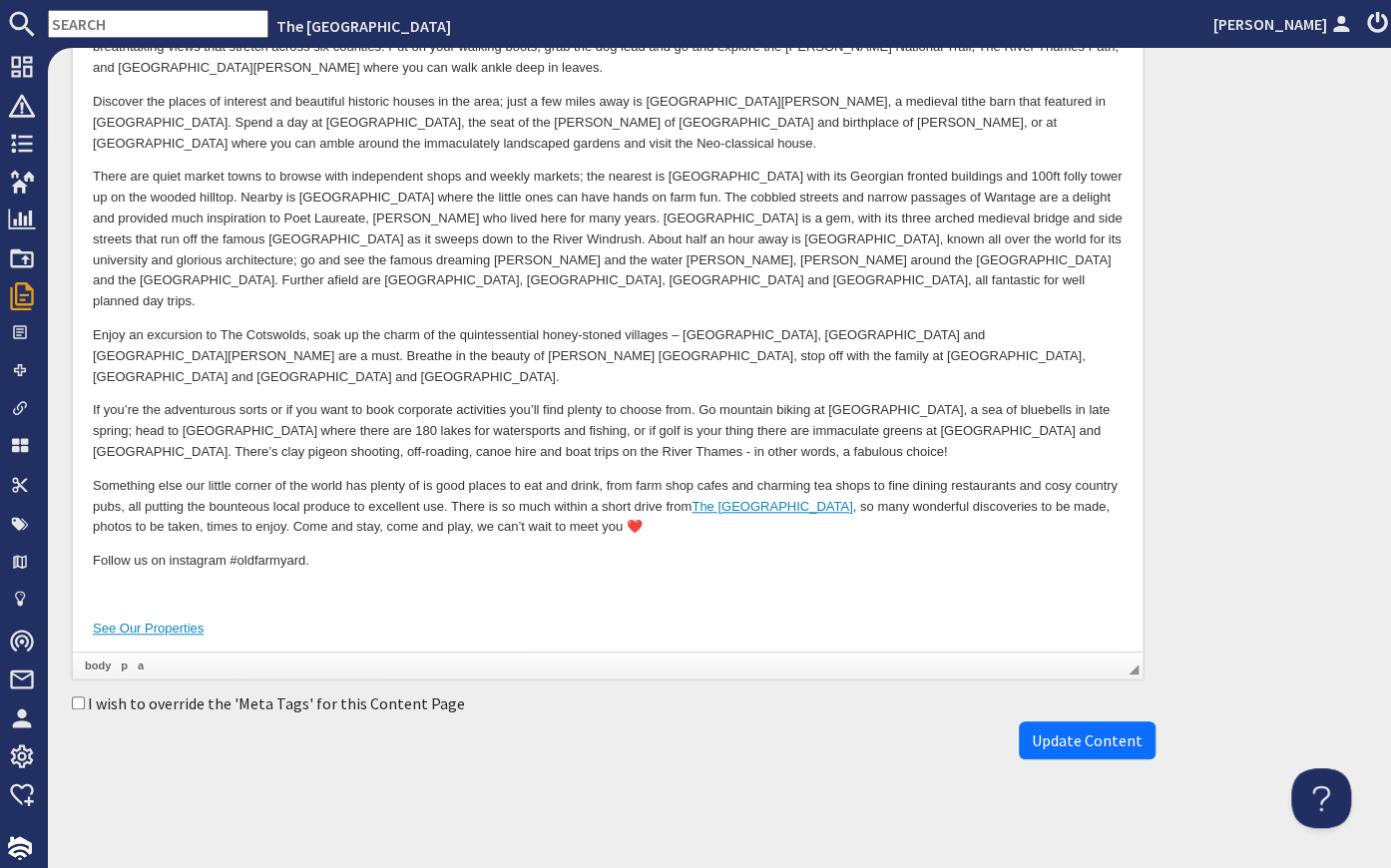 click at bounding box center [608, 595] 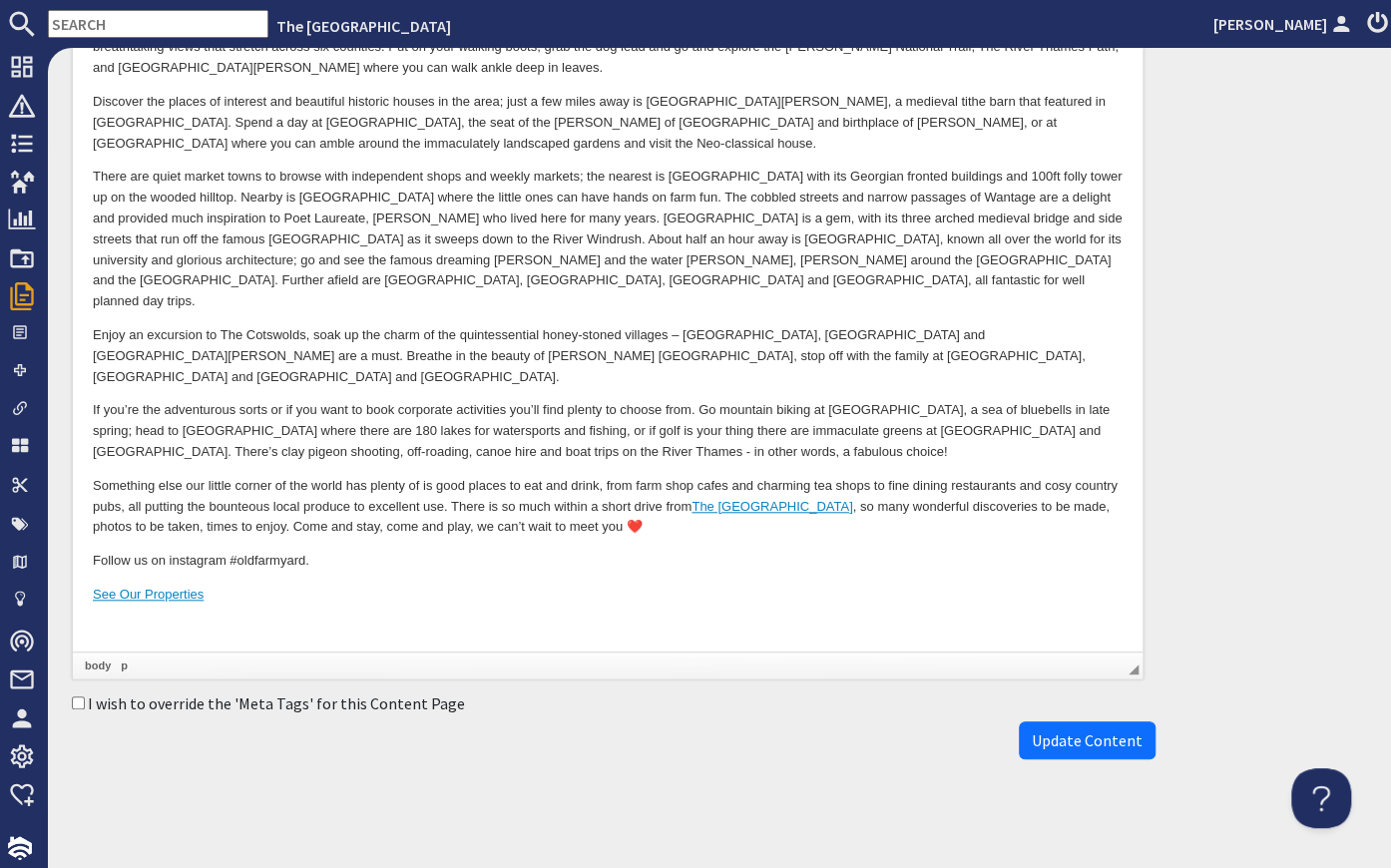 scroll, scrollTop: 630, scrollLeft: 0, axis: vertical 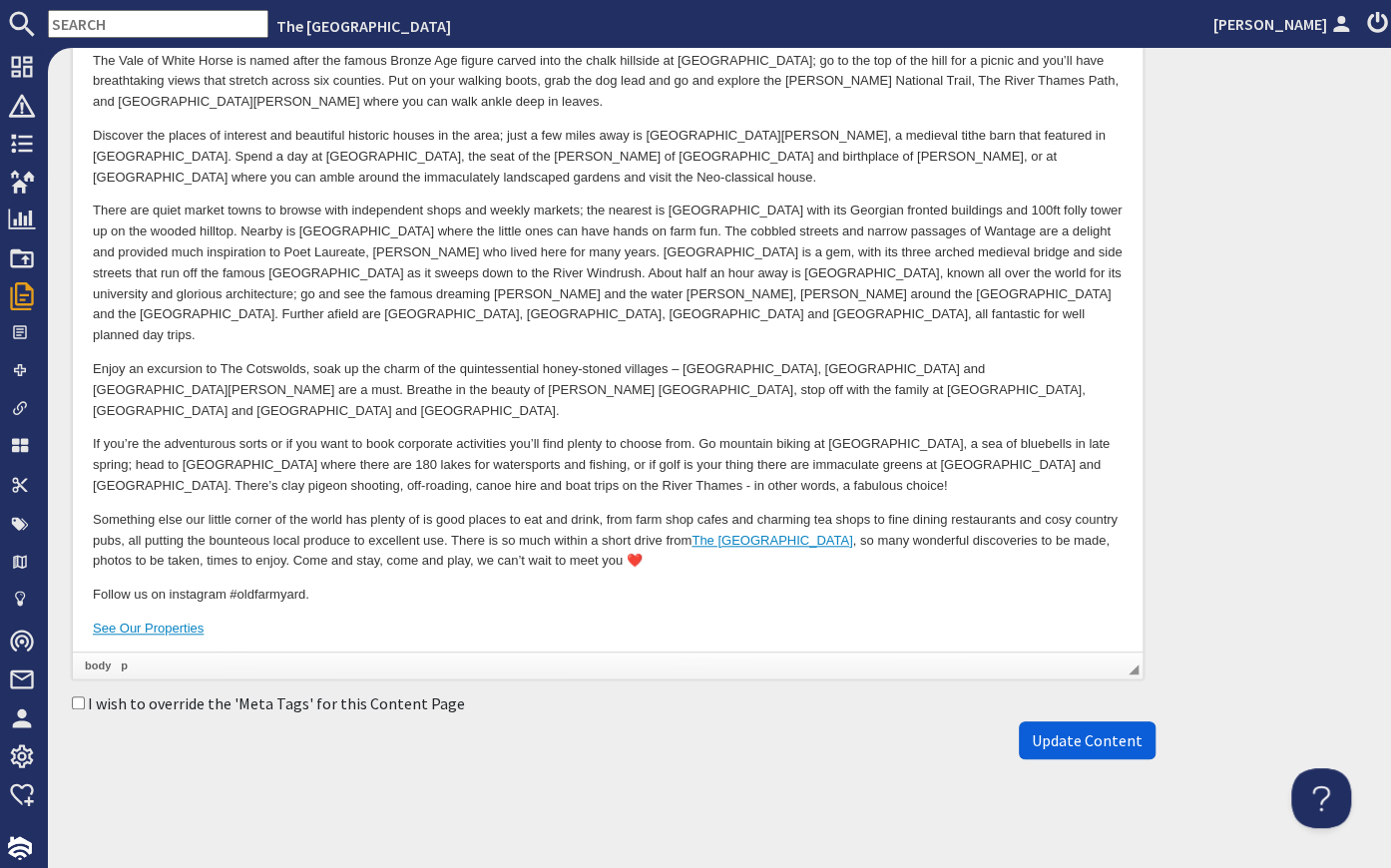 click on "Update Content" at bounding box center [1087, 740] 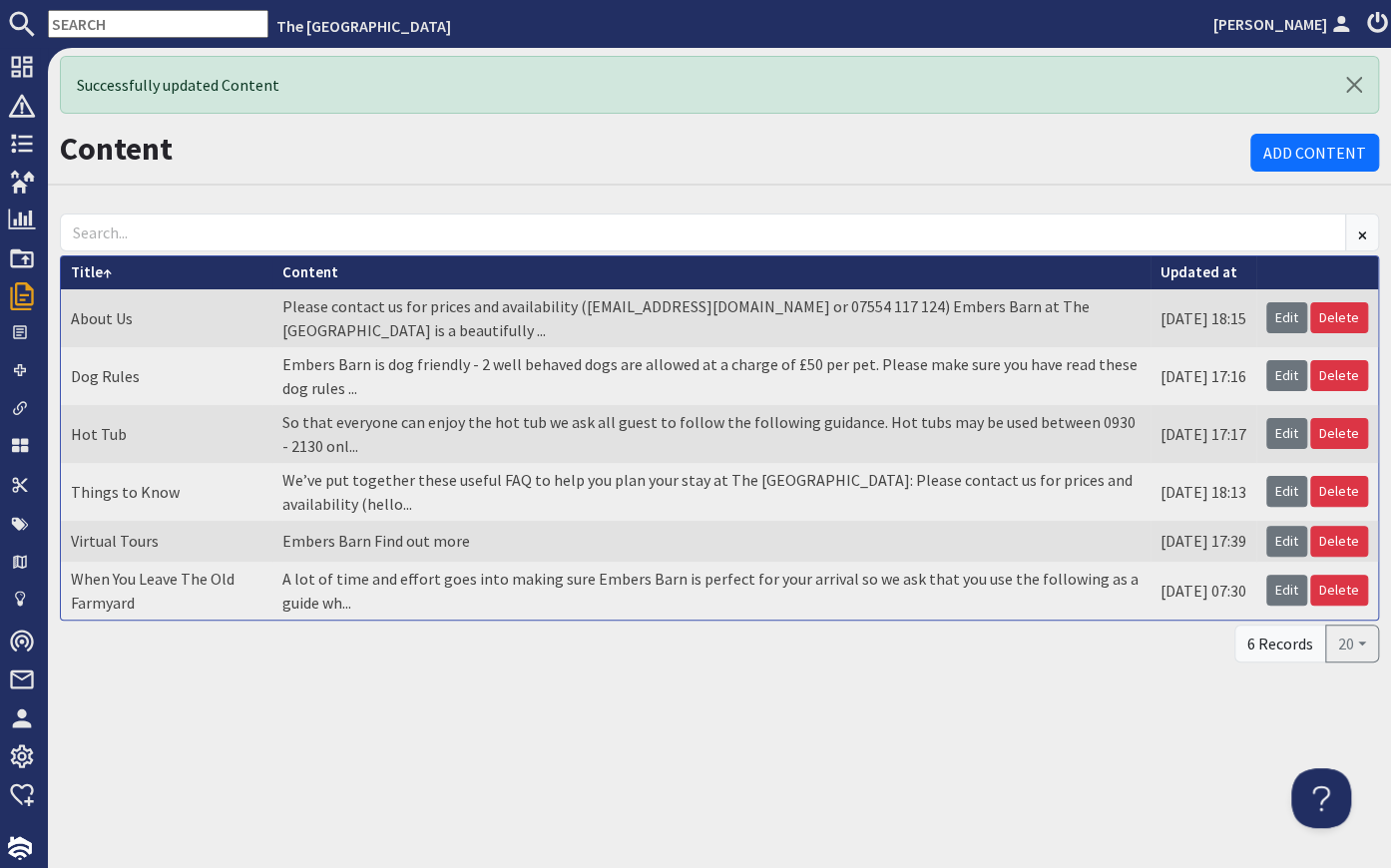 scroll, scrollTop: 0, scrollLeft: 0, axis: both 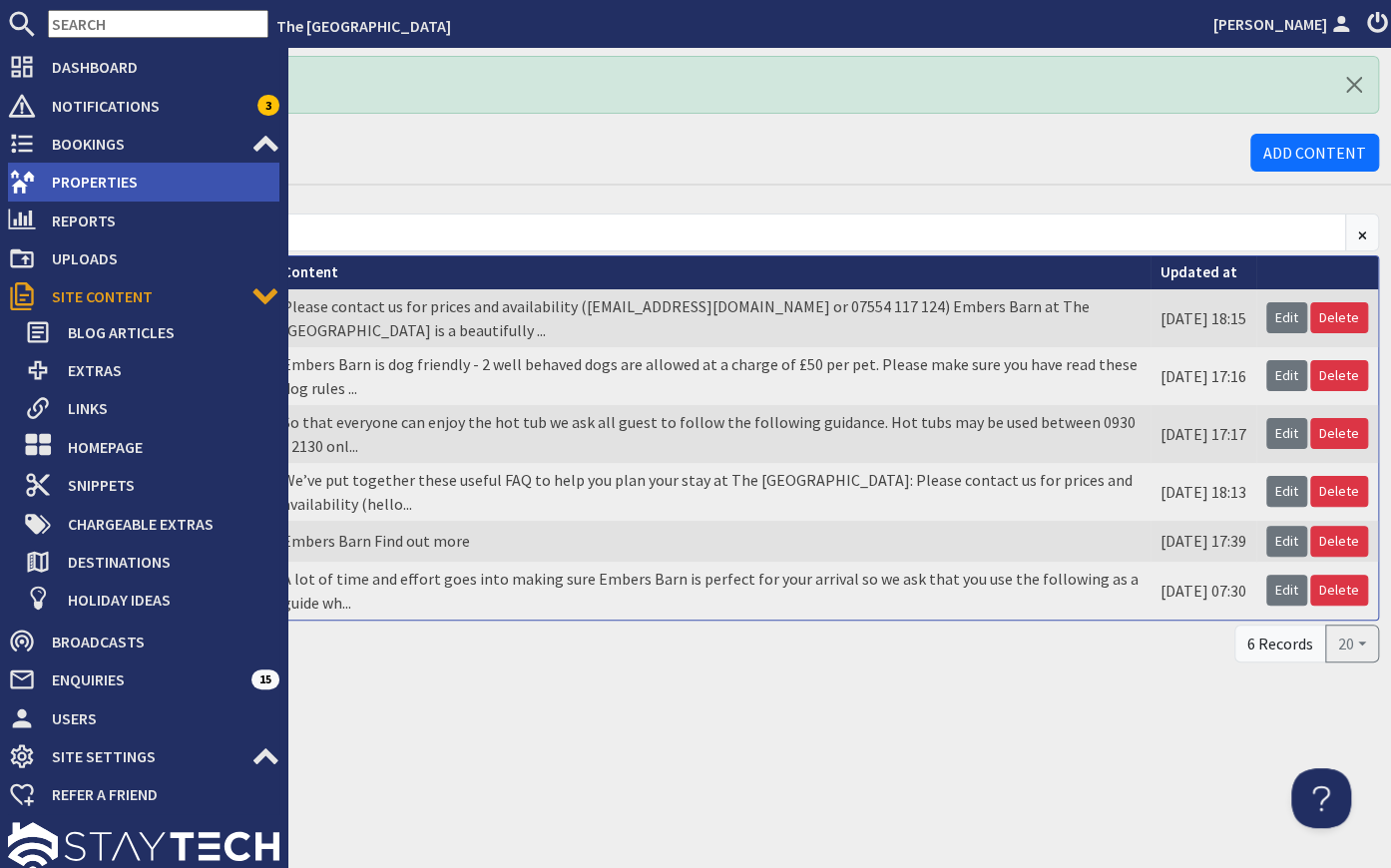 click on "Properties" at bounding box center (158, 182) 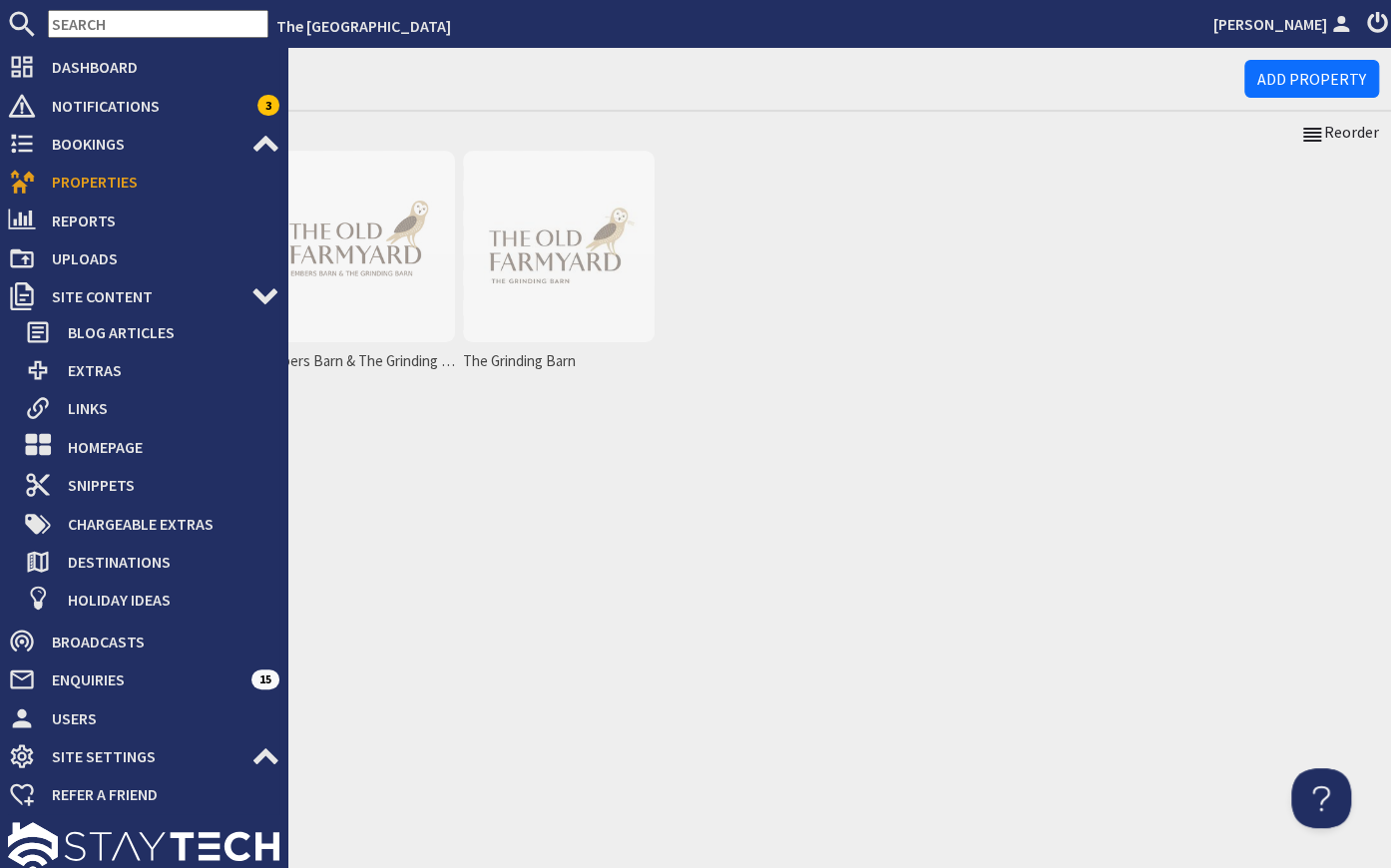scroll, scrollTop: 0, scrollLeft: 0, axis: both 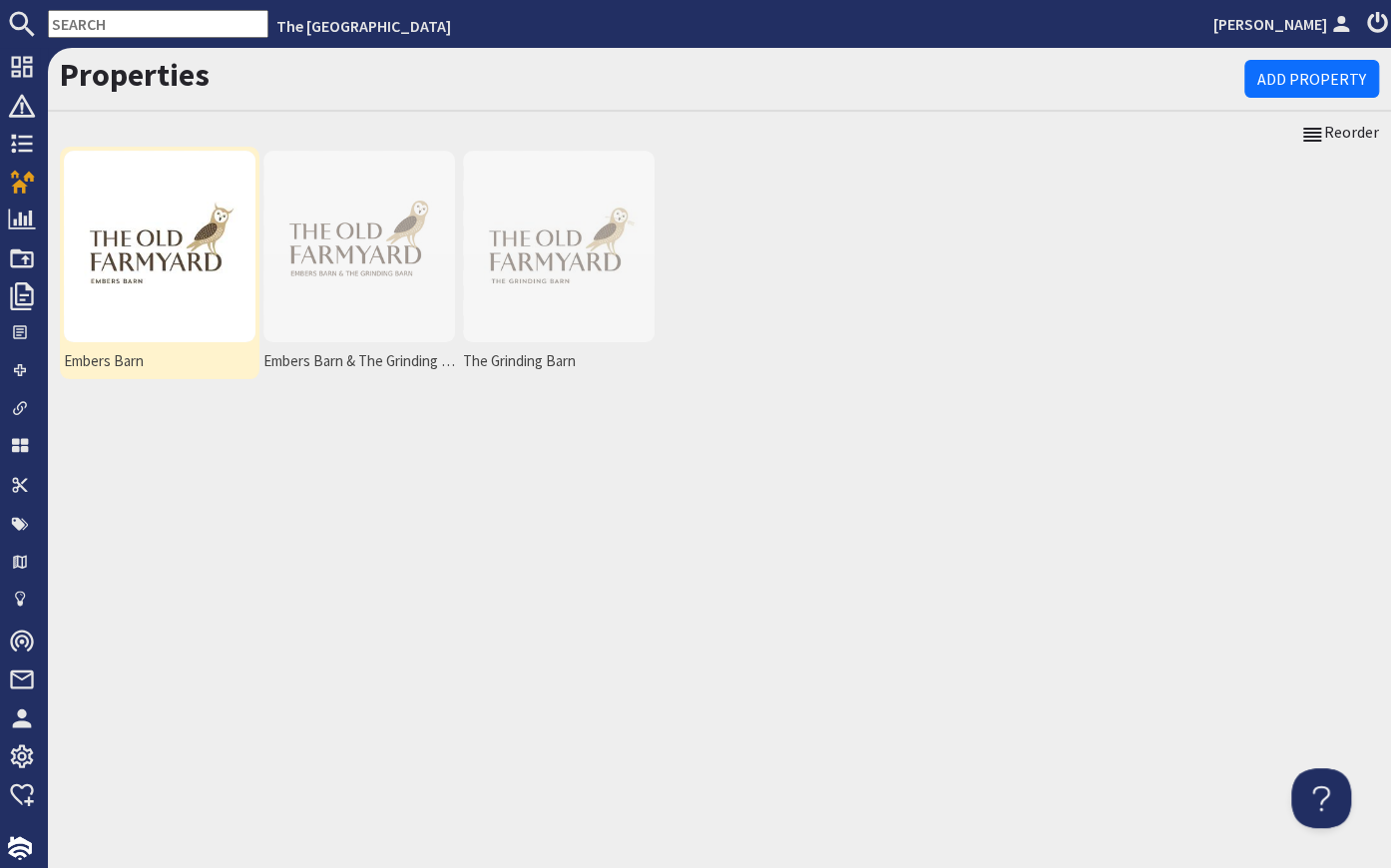 click at bounding box center (160, 246) 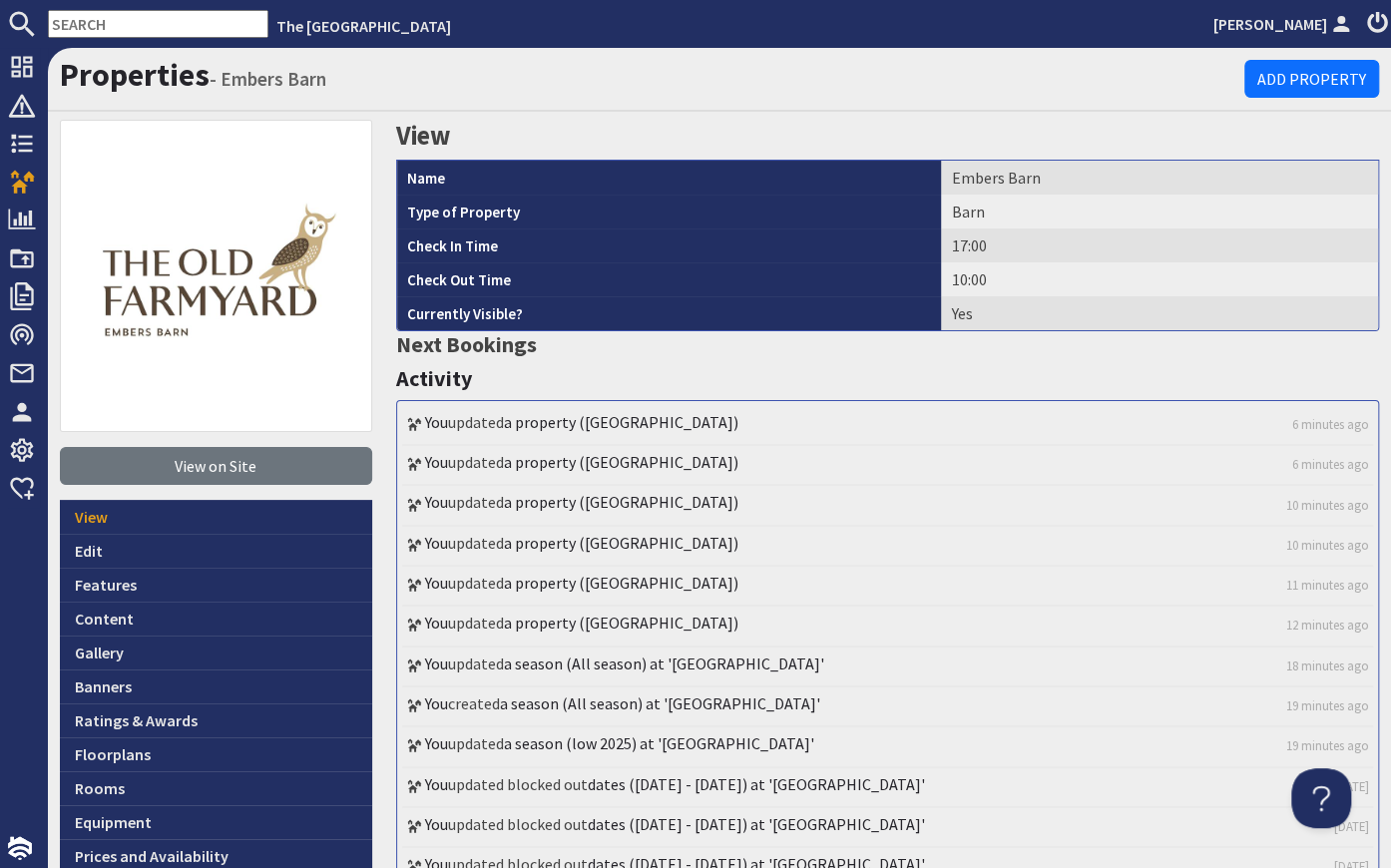 scroll, scrollTop: 0, scrollLeft: 0, axis: both 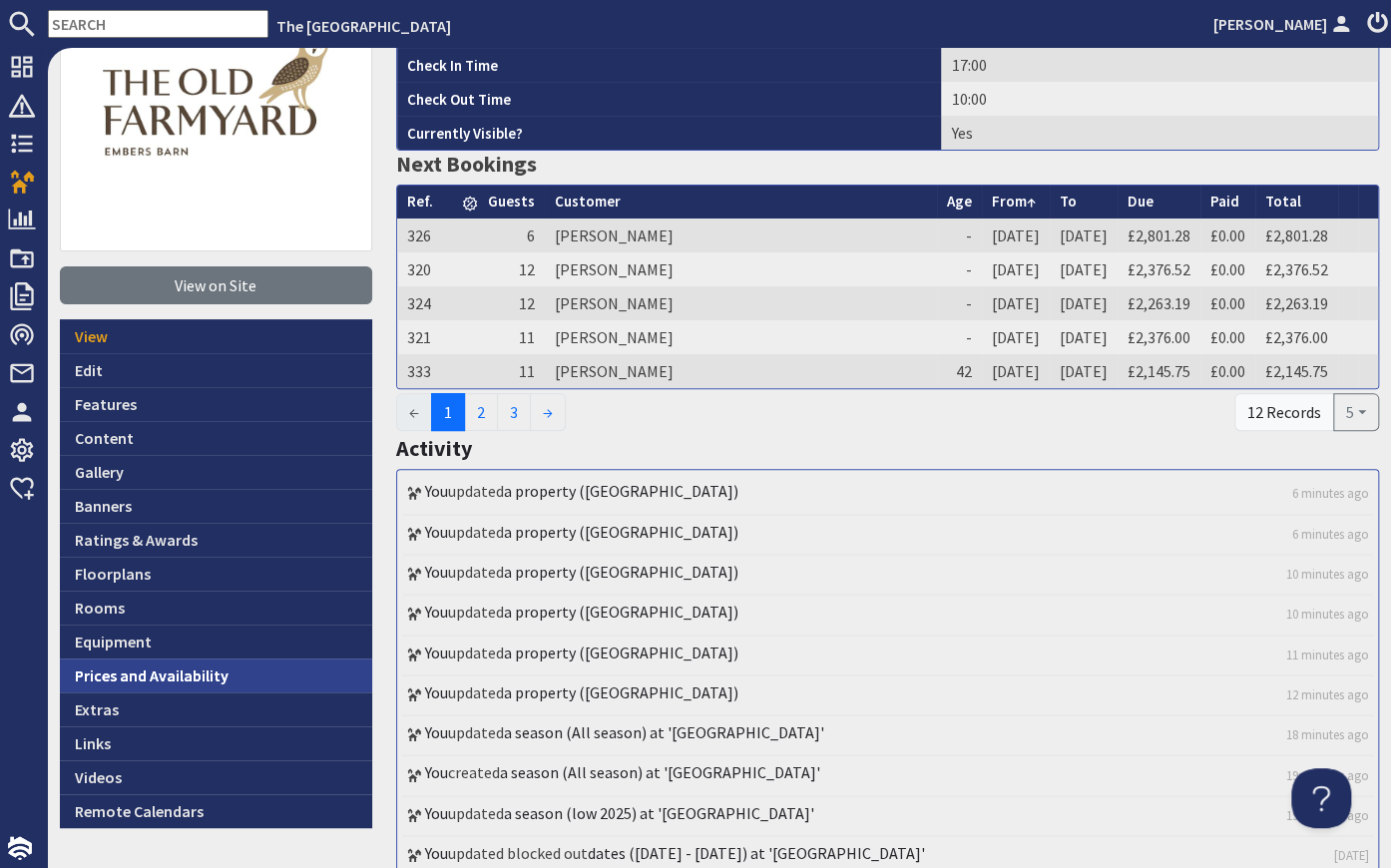 click on "Prices and Availability" at bounding box center (216, 675) 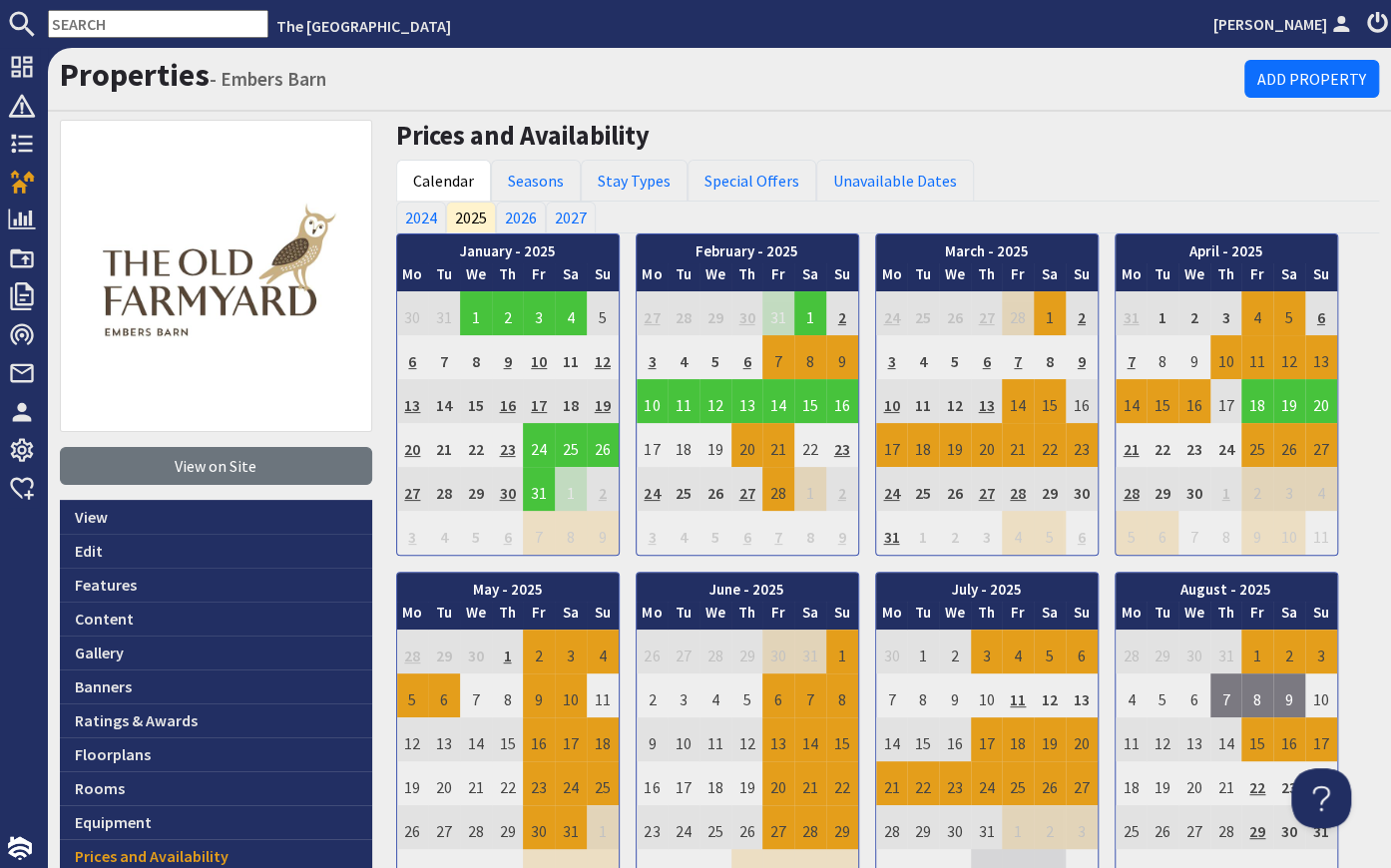 scroll, scrollTop: 0, scrollLeft: 0, axis: both 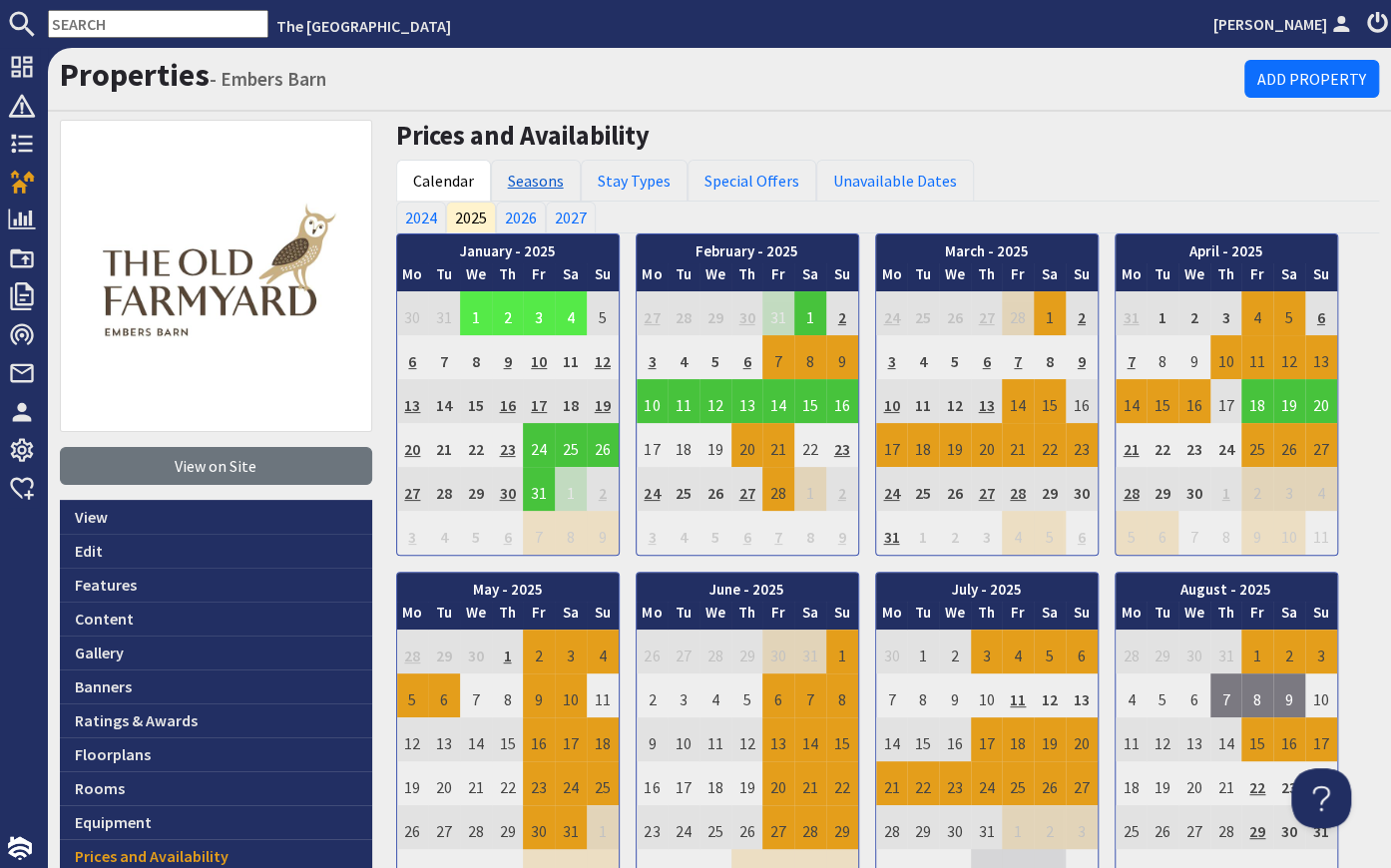 click on "Seasons" at bounding box center [536, 181] 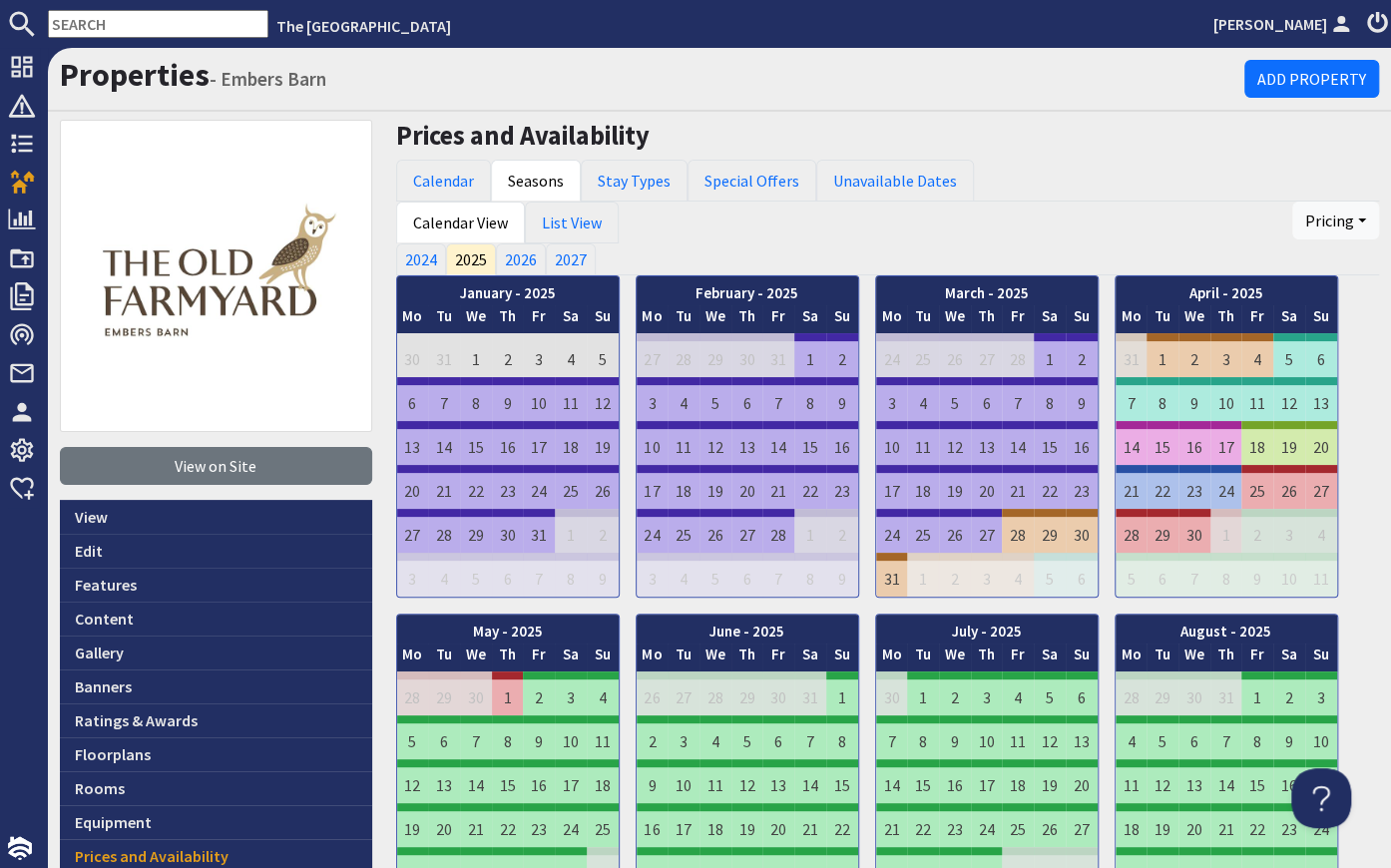 scroll, scrollTop: 0, scrollLeft: 0, axis: both 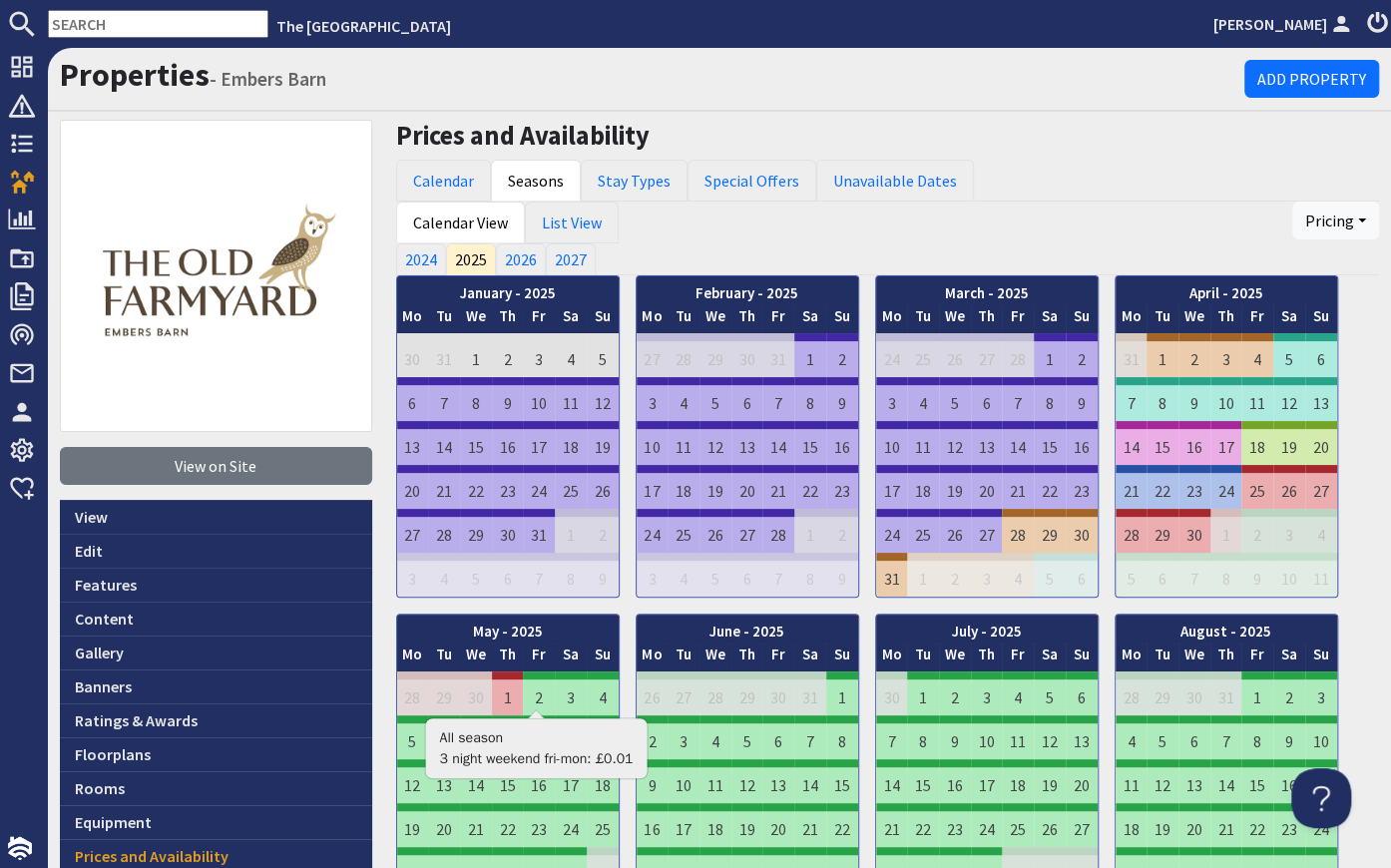 click on "All season 3 night weekend fri-mon: £0.01" at bounding box center (536, 748) 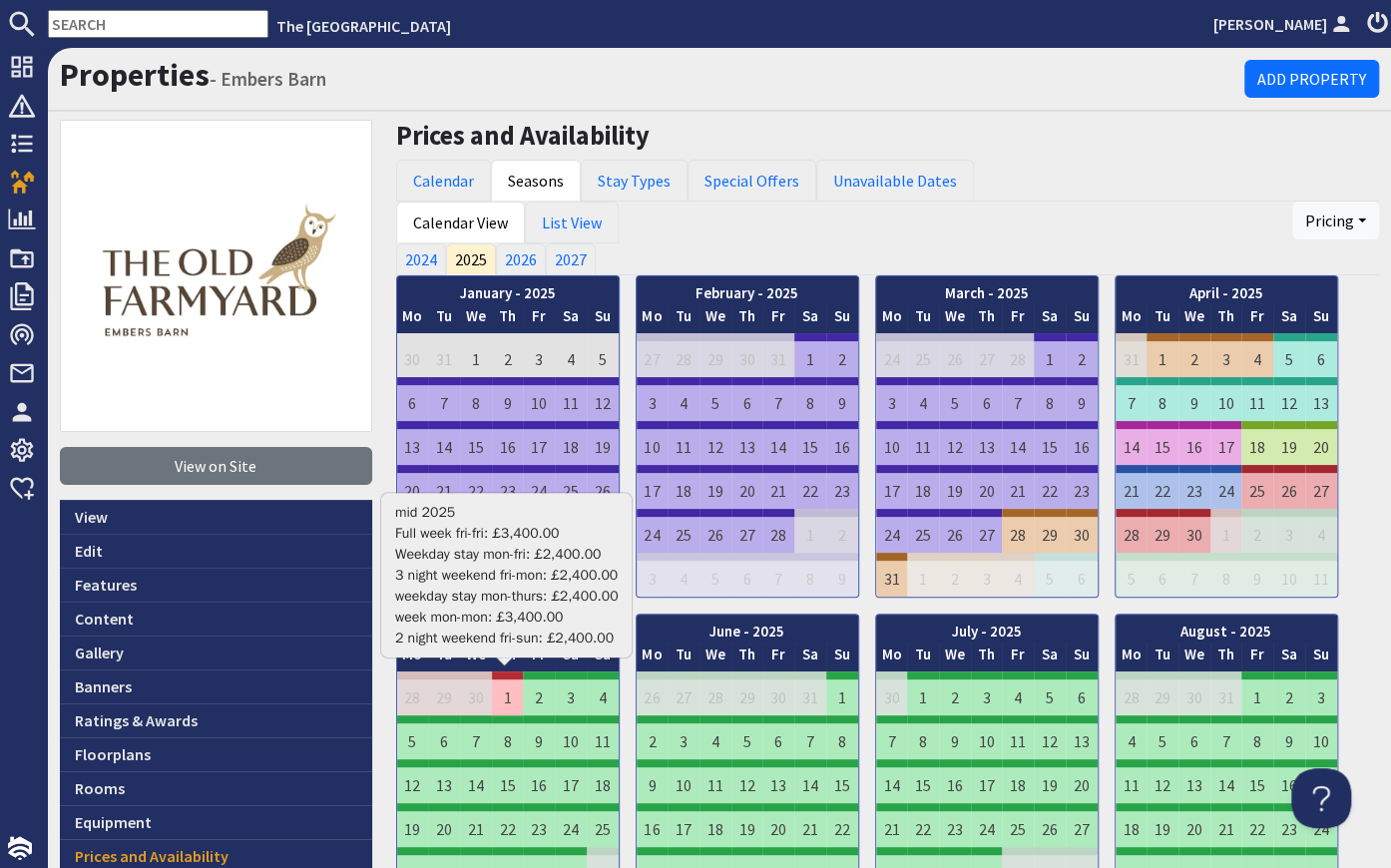 click on "1" at bounding box center (508, 693) 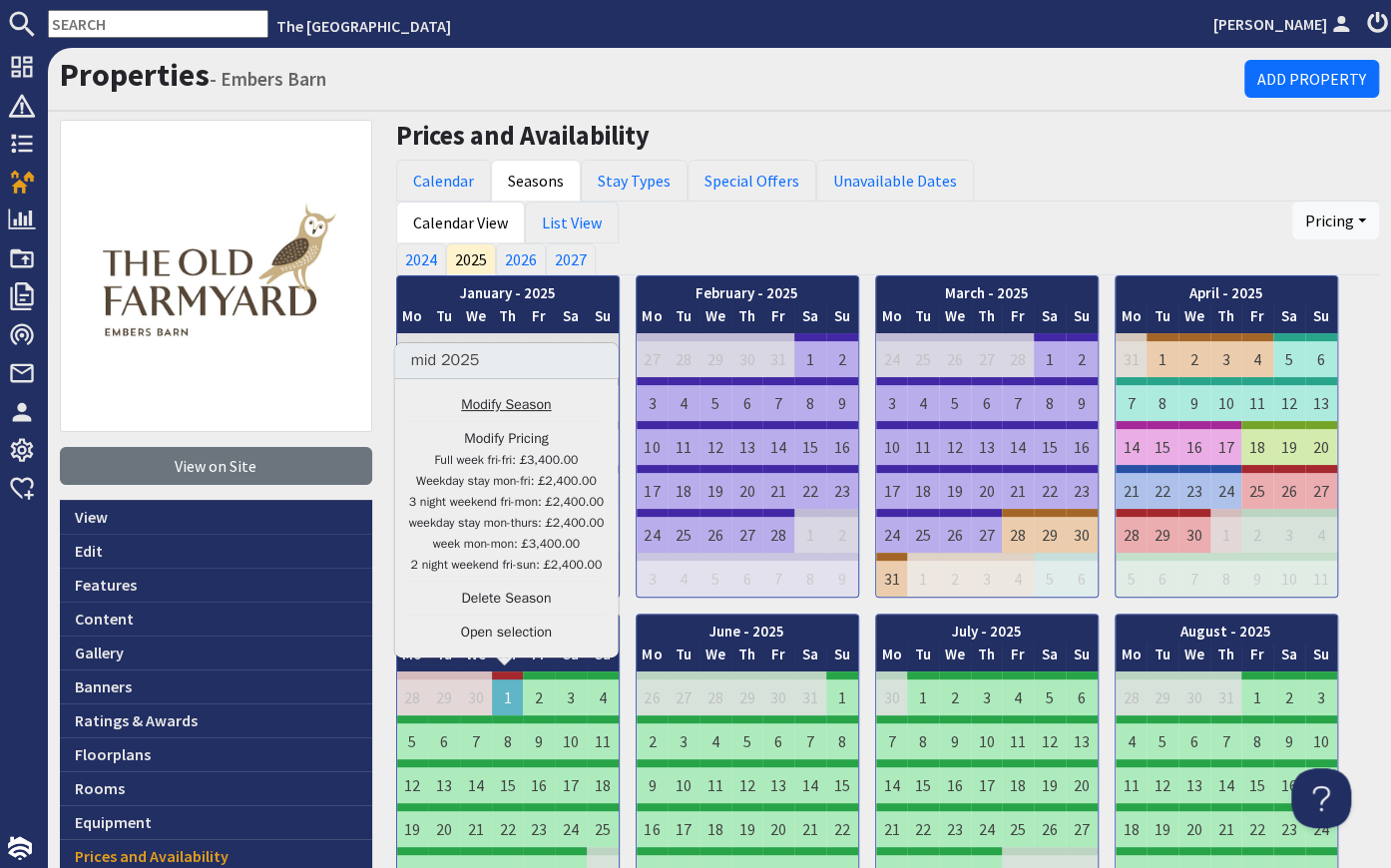 click on "Modify Season" at bounding box center [507, 404] 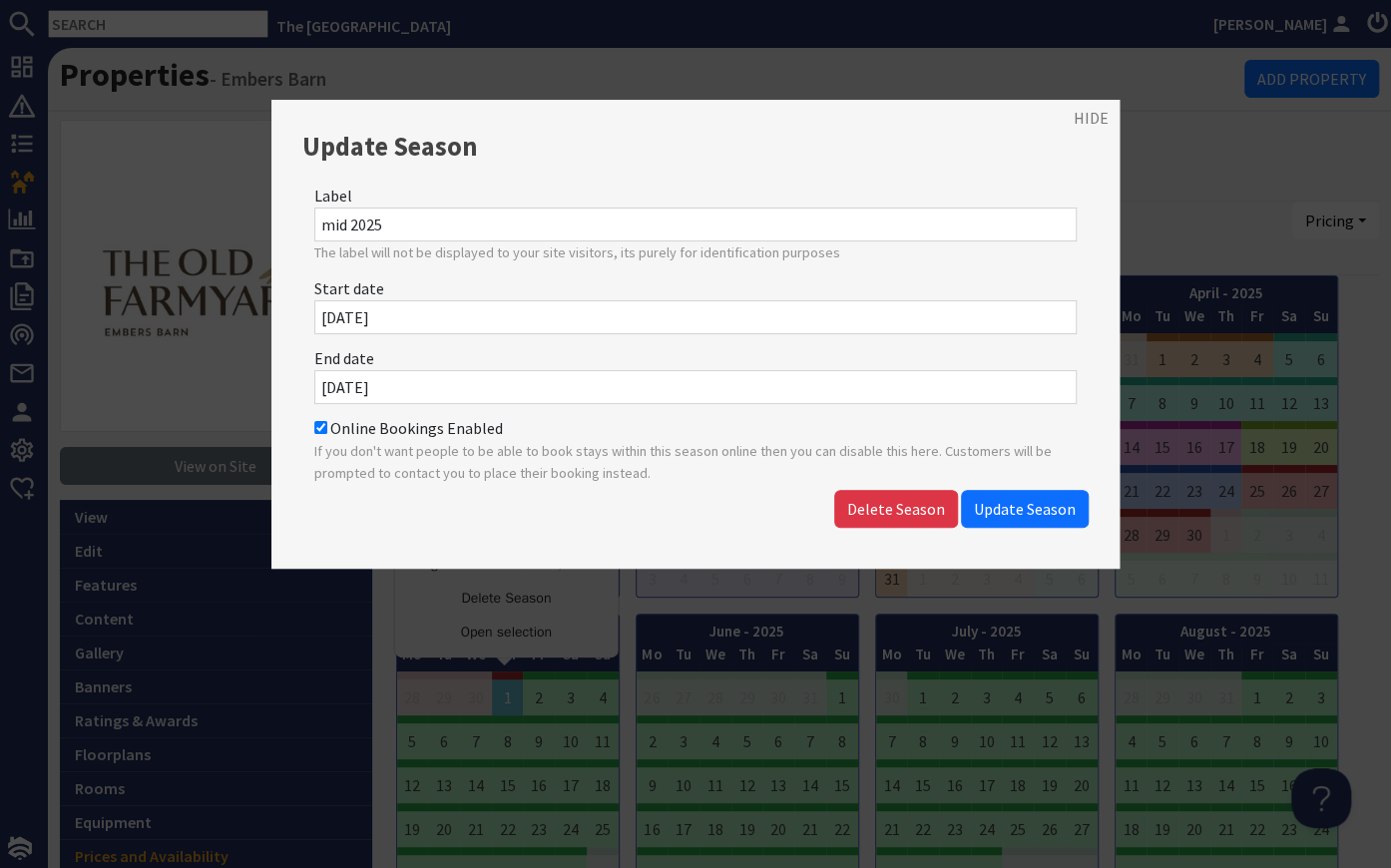 click on "Online Bookings Enabled" at bounding box center [320, 427] 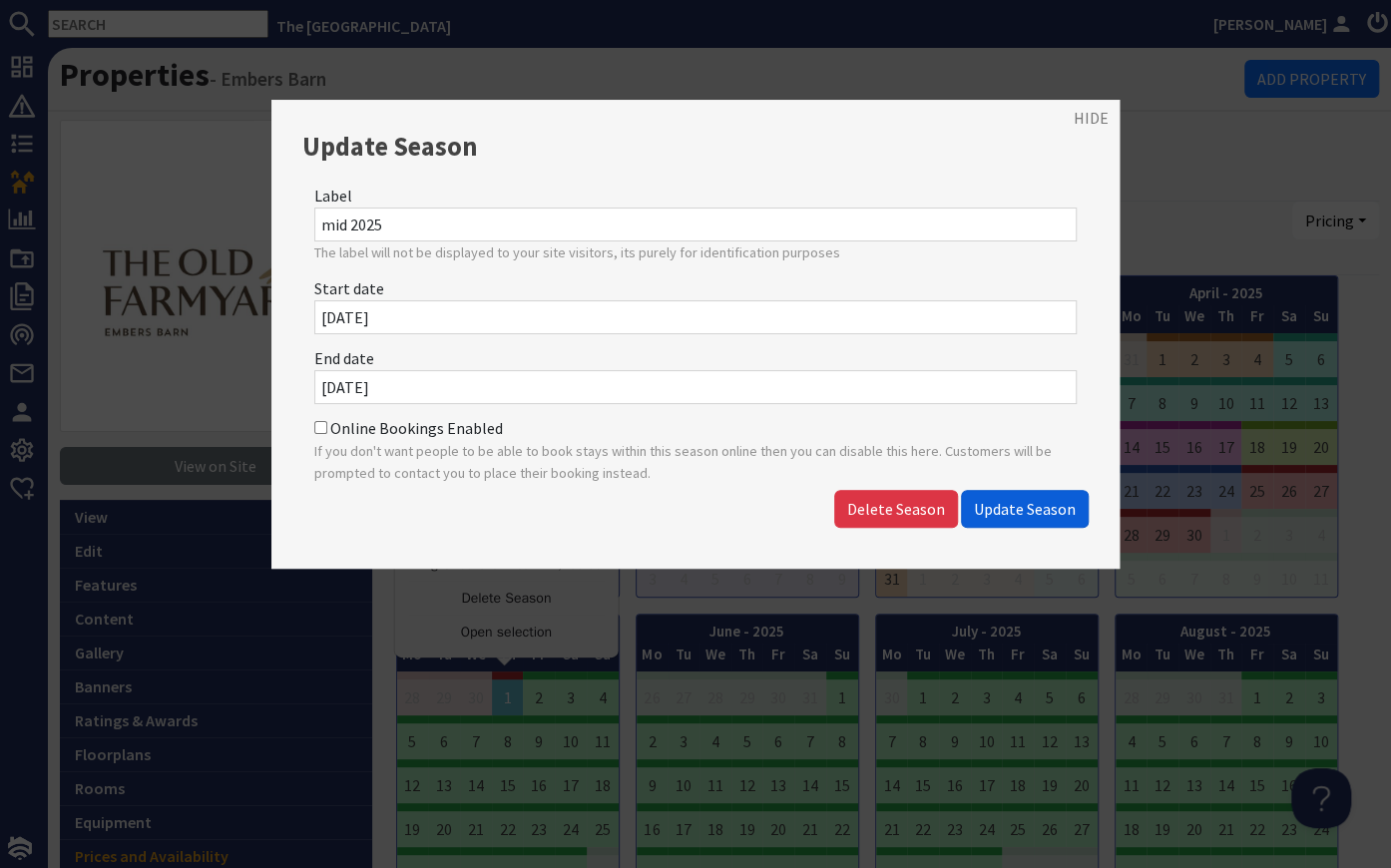 click on "Update Season" at bounding box center [1025, 509] 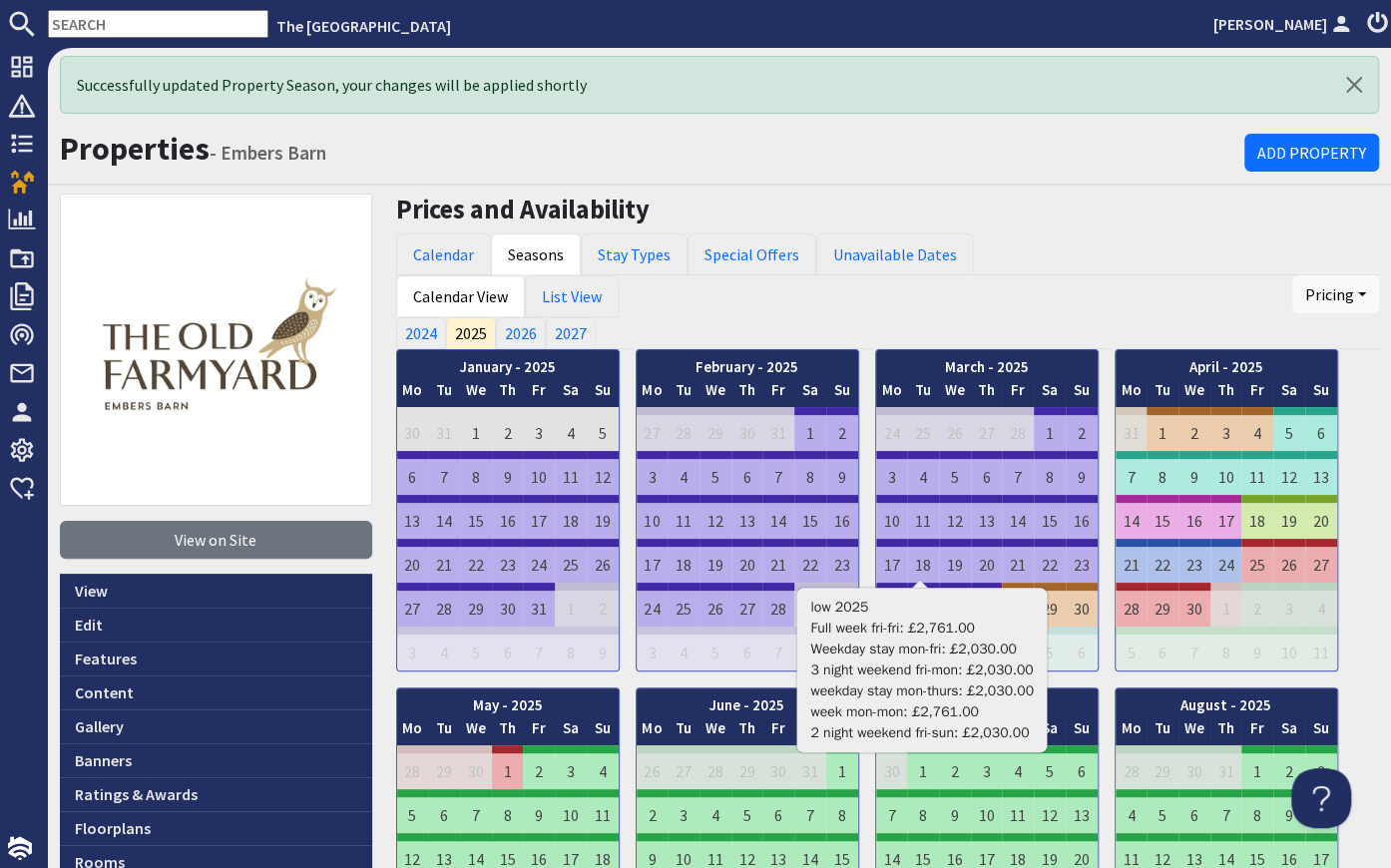 scroll, scrollTop: 0, scrollLeft: 0, axis: both 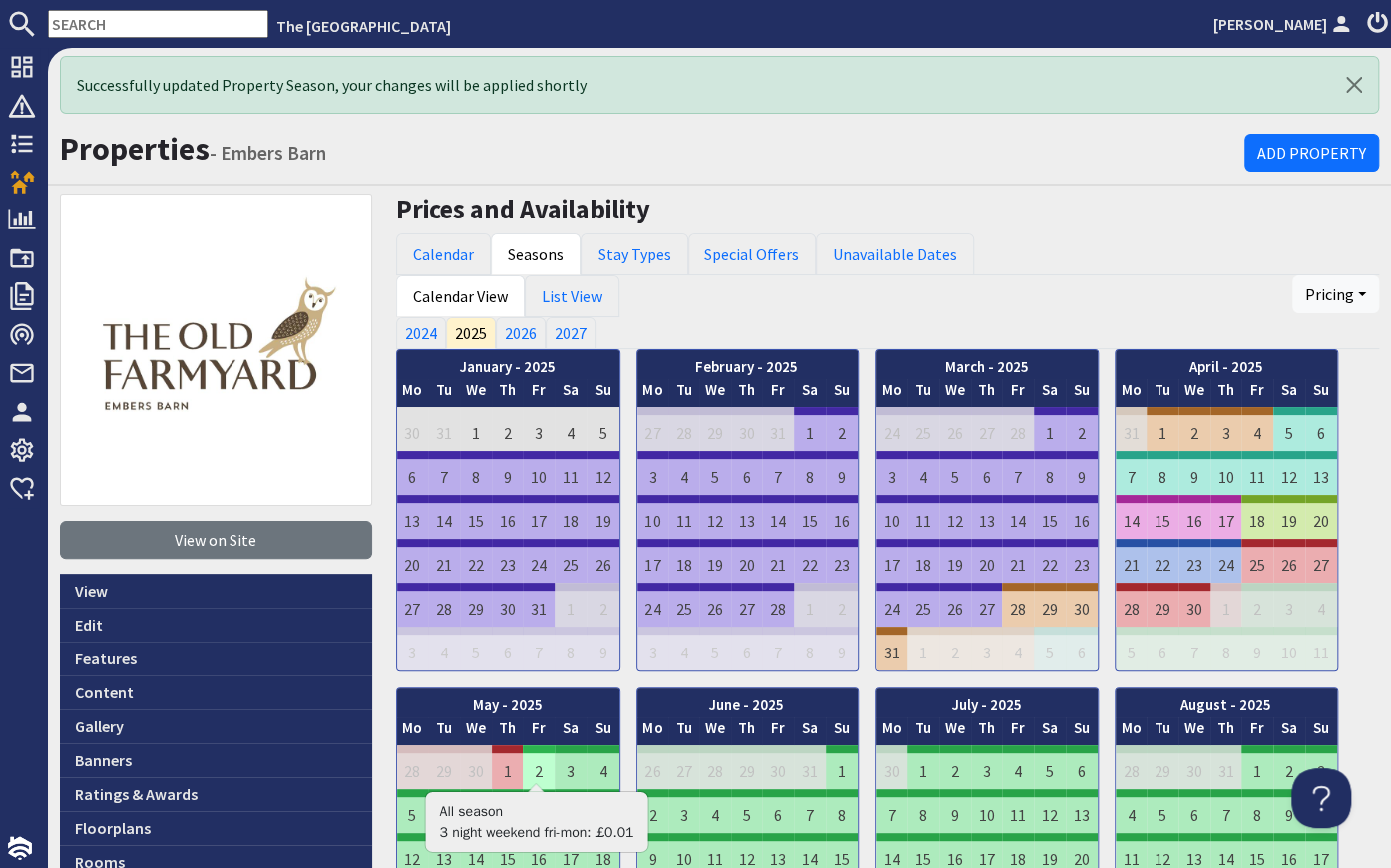 click on "2" at bounding box center (539, 767) 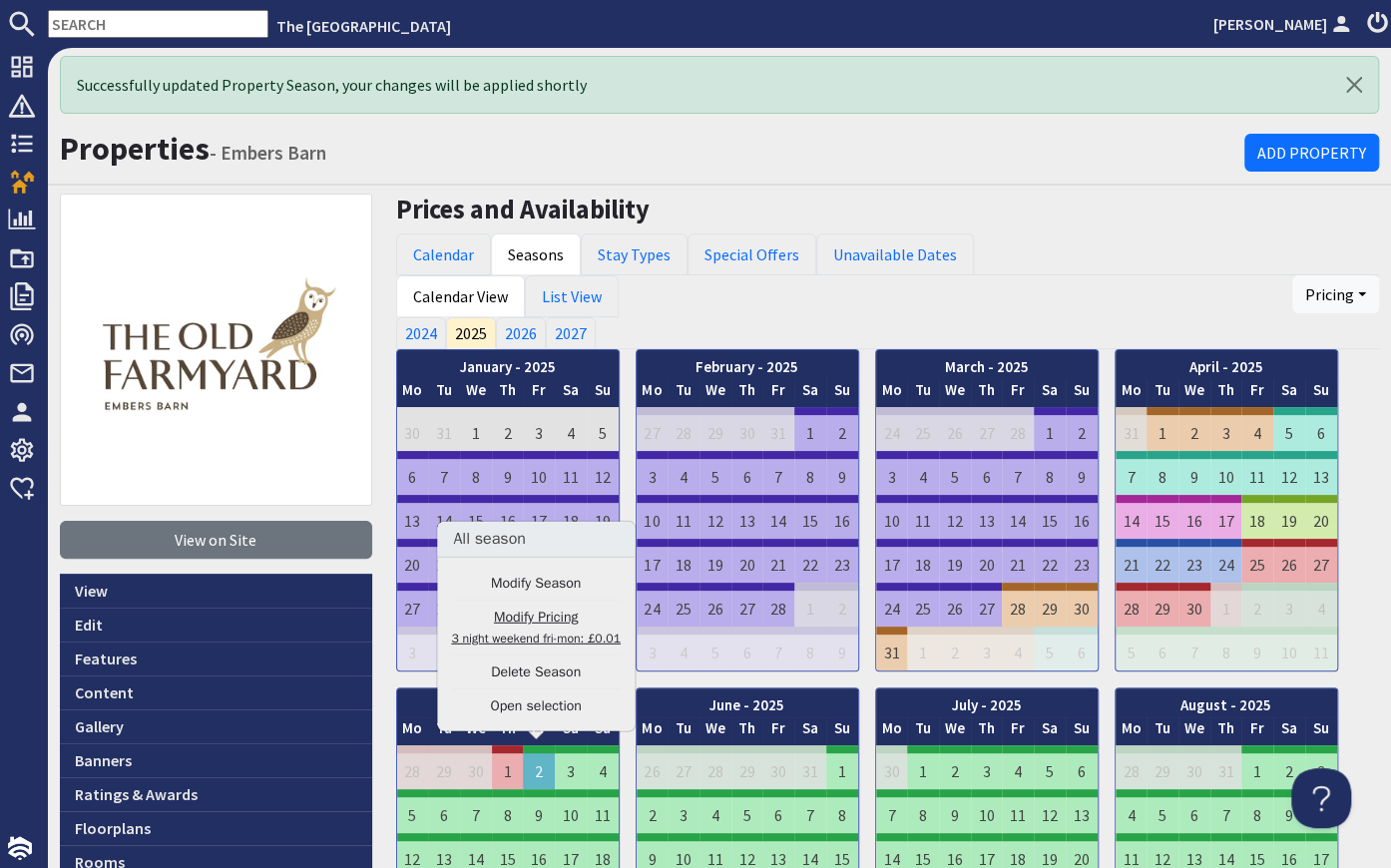 click on "Modify Pricing 3 night weekend fri-mon: £0.01" at bounding box center (536, 628) 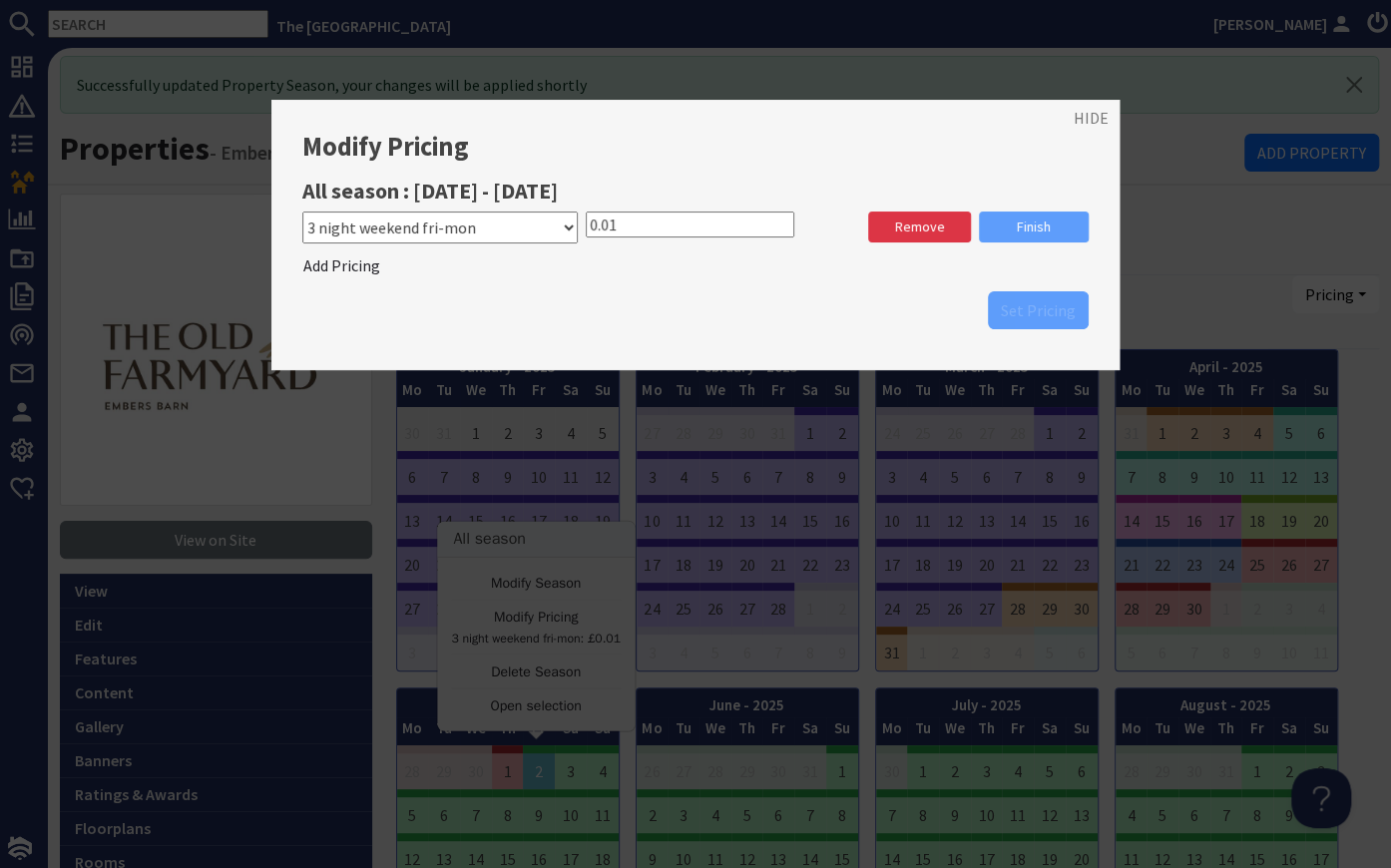 click on "0.01" at bounding box center (690, 224) 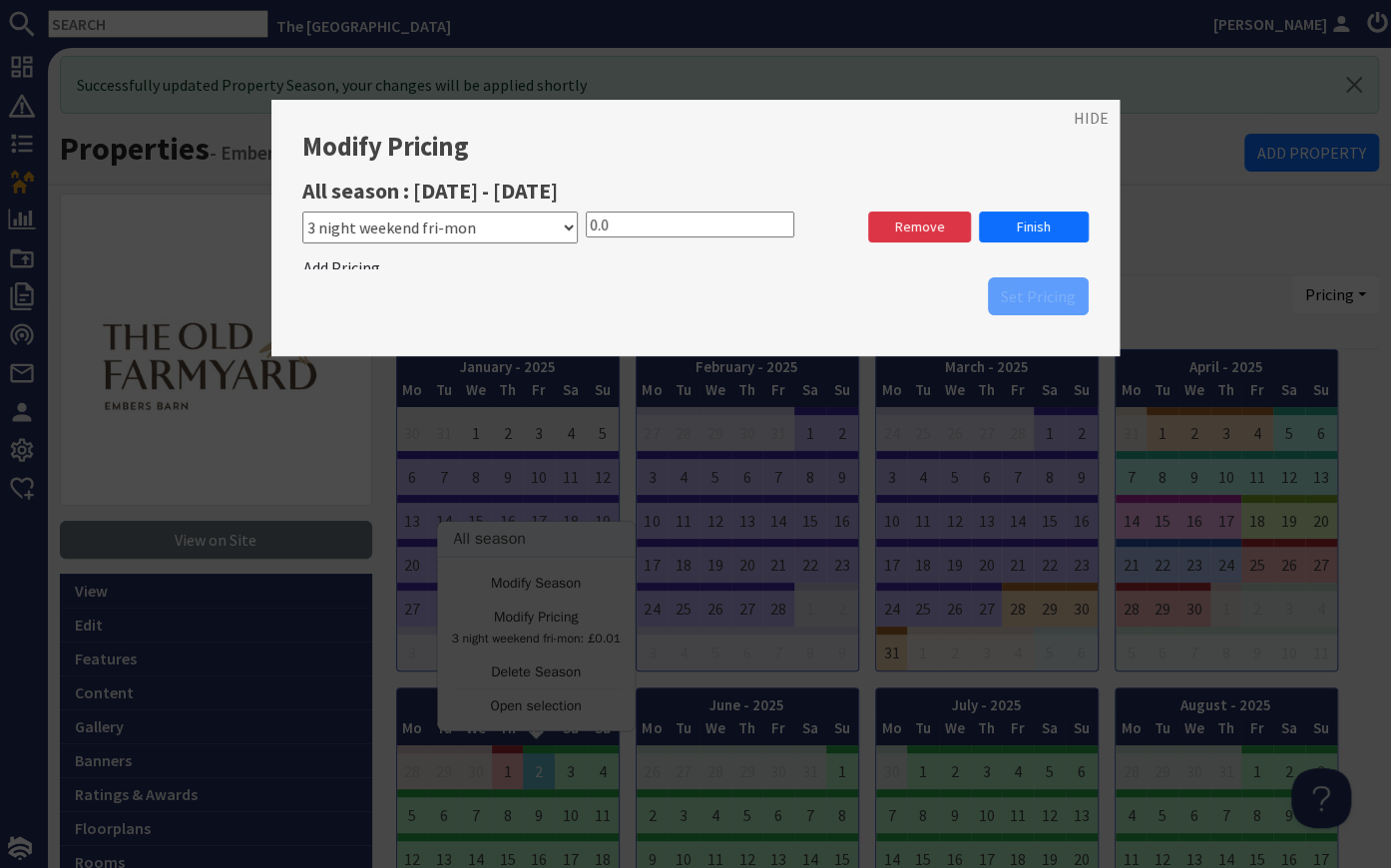 type on "0" 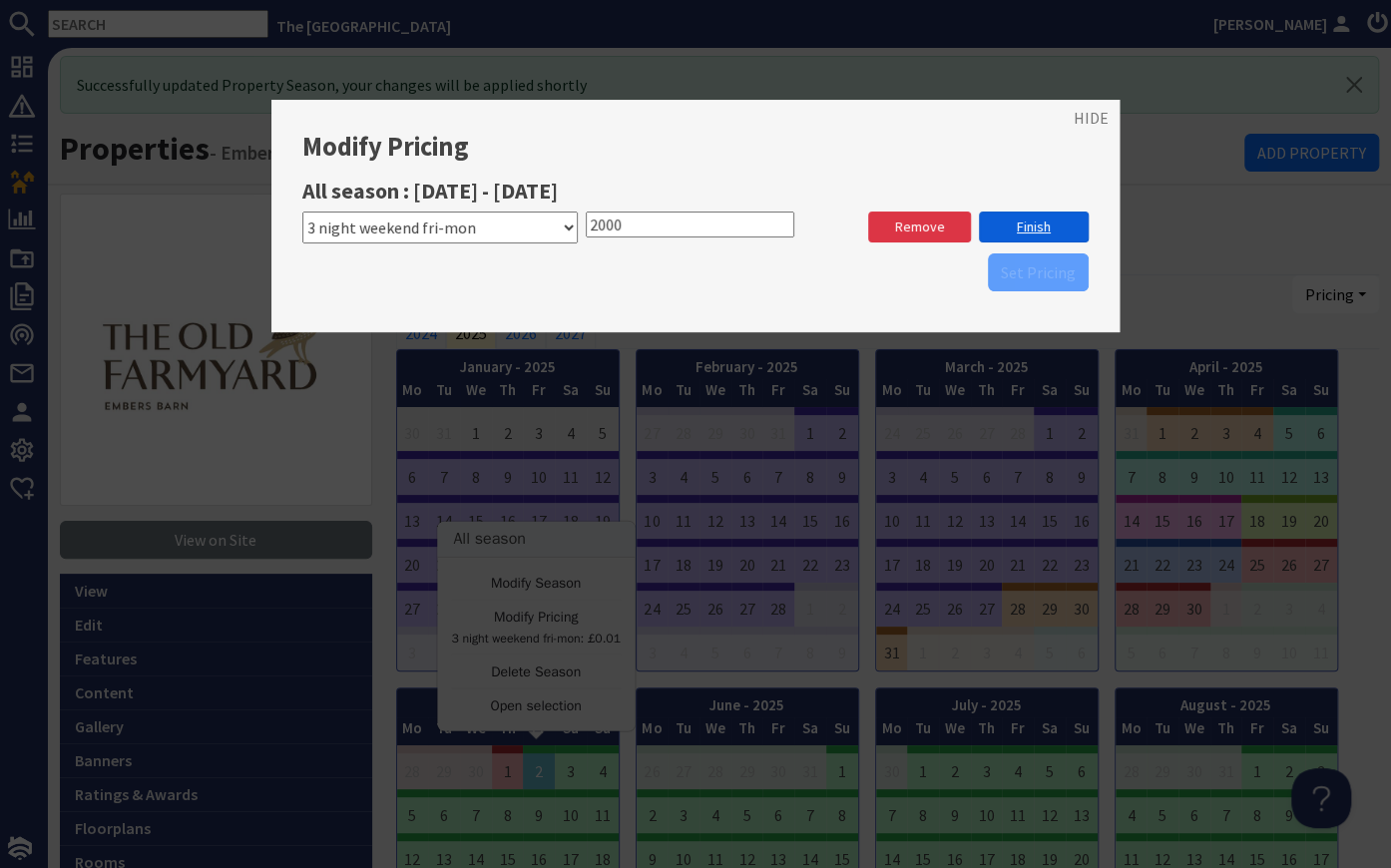 type on "2000" 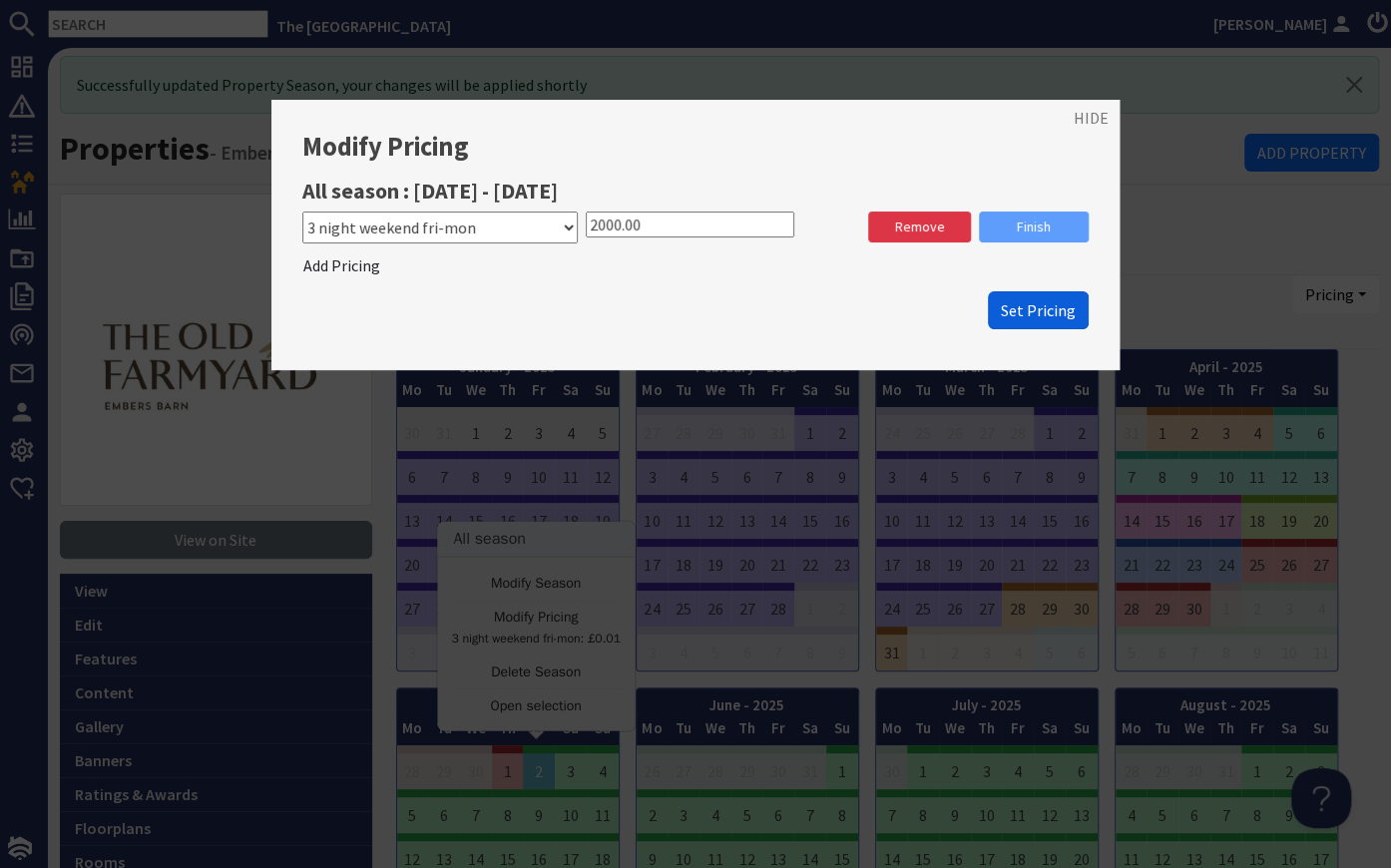 click on "Set Pricing" at bounding box center (1038, 310) 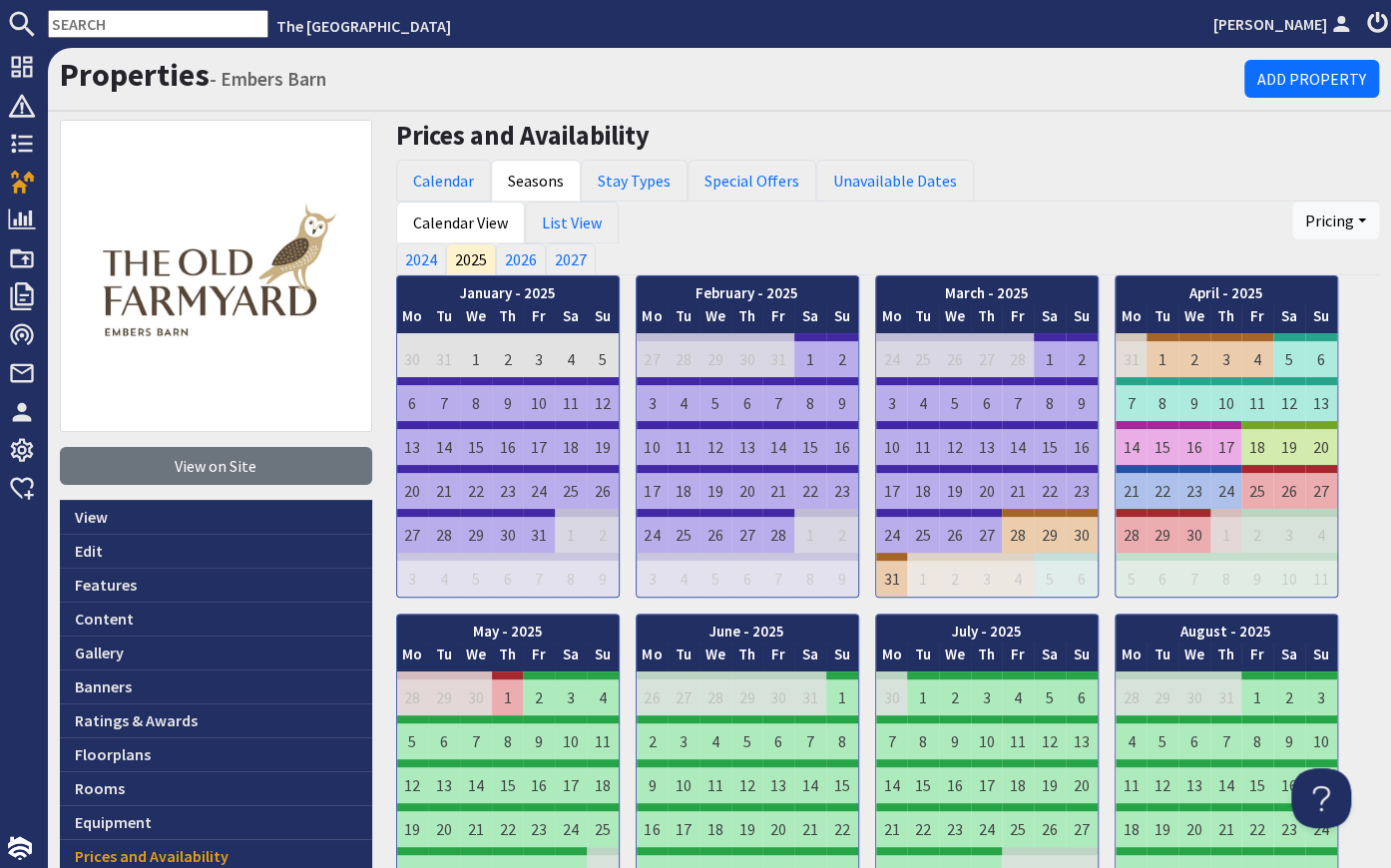 scroll, scrollTop: 0, scrollLeft: 0, axis: both 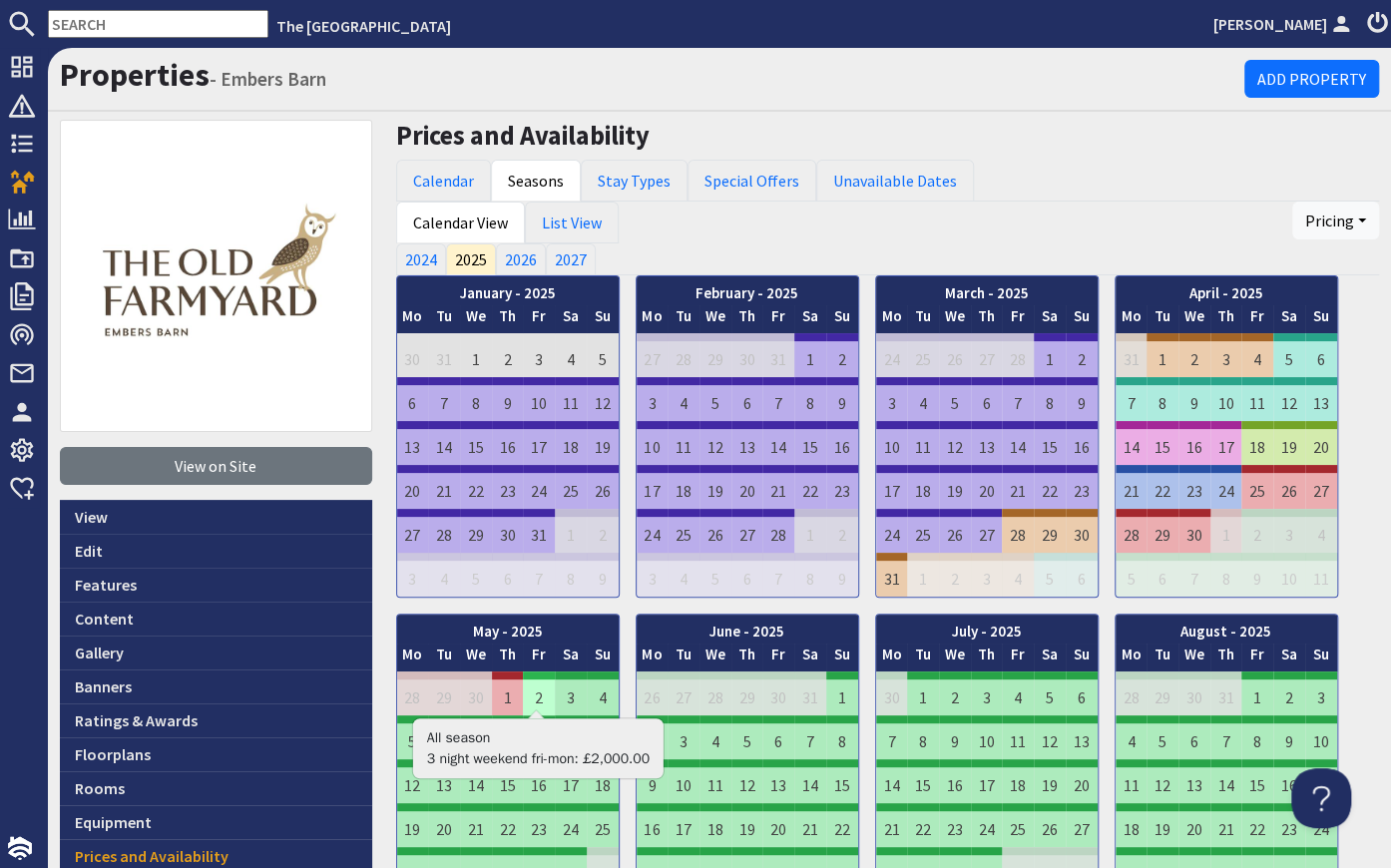 click on "2" at bounding box center (539, 693) 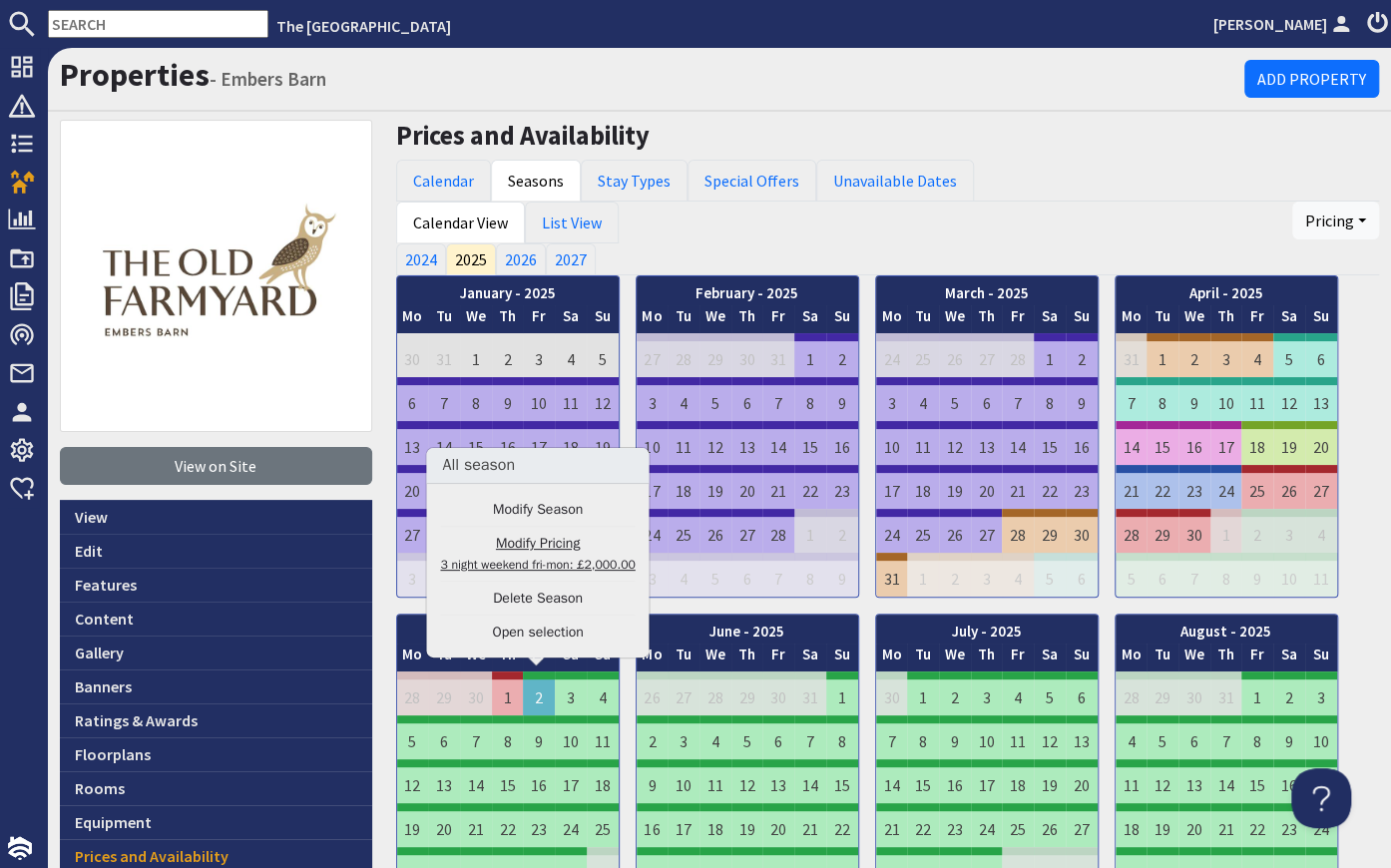 click on "Modify Pricing 3 night weekend fri-mon: £2,000.00" at bounding box center [537, 554] 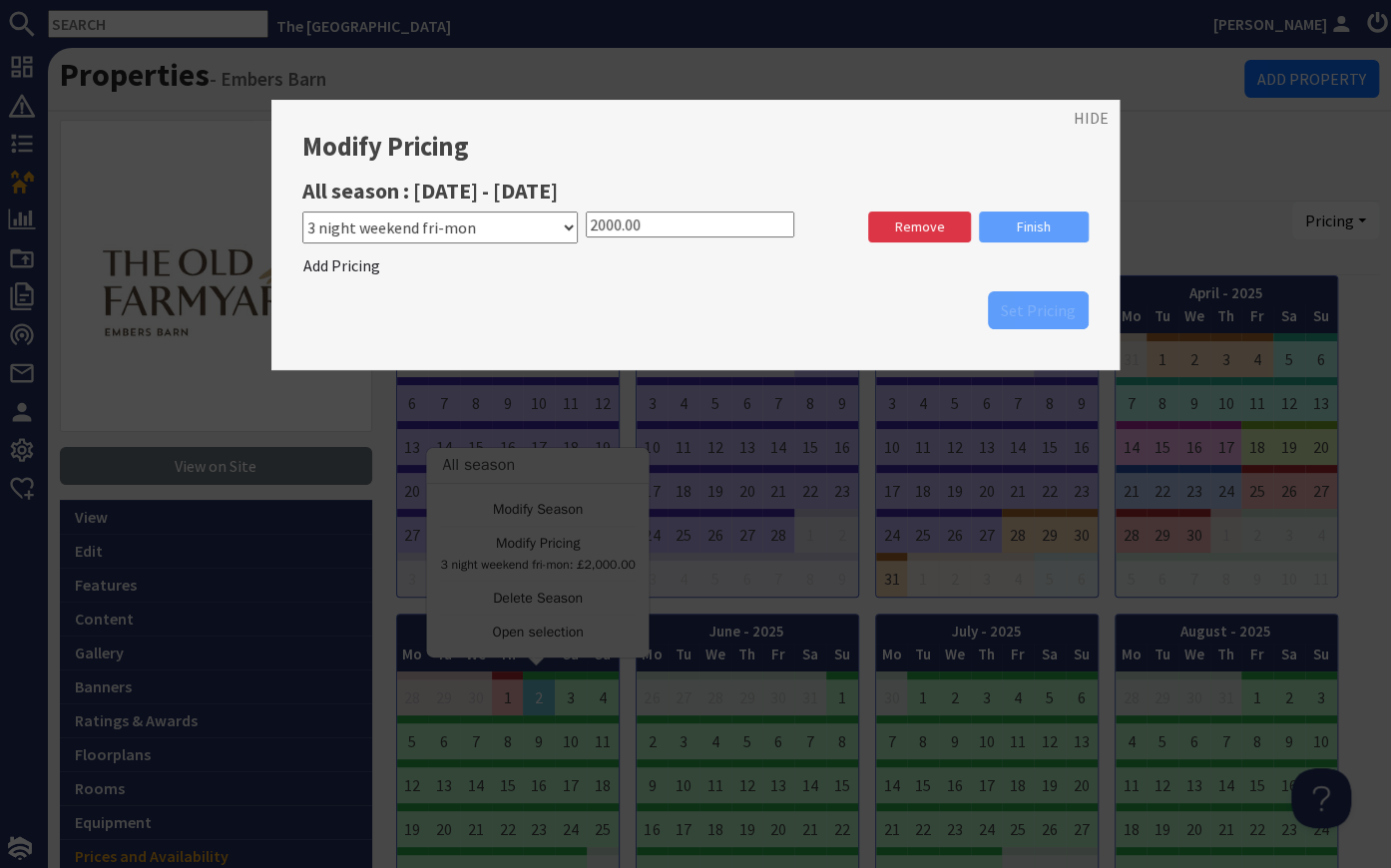 click on "Please select a stay type
Full week fri-fri Weekday stay mon-fri 3 night weekend fri-mon weekday stay mon-thurs week mon-mon 2 night weekend fri-sun" at bounding box center [440, 227] 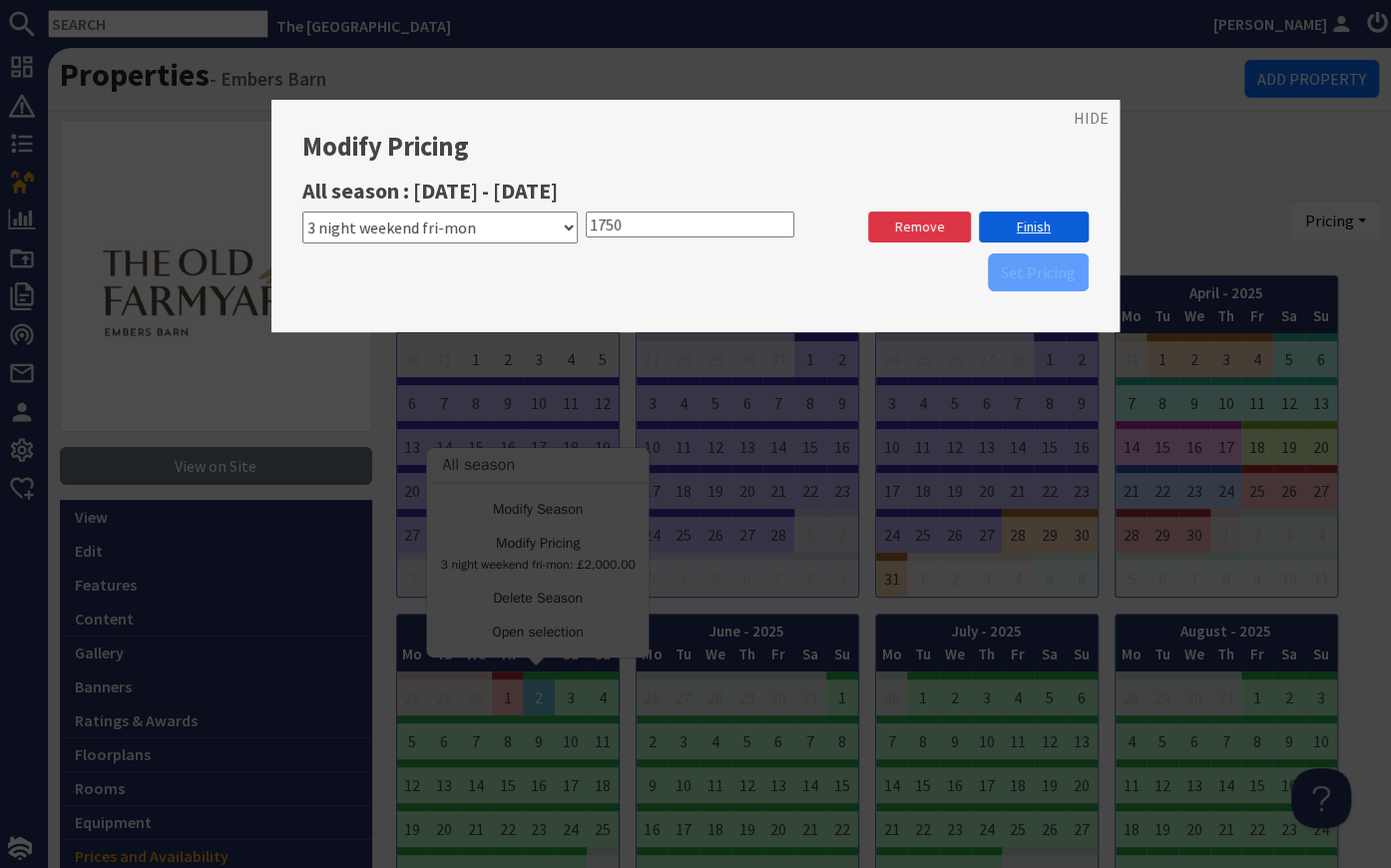 type on "1750" 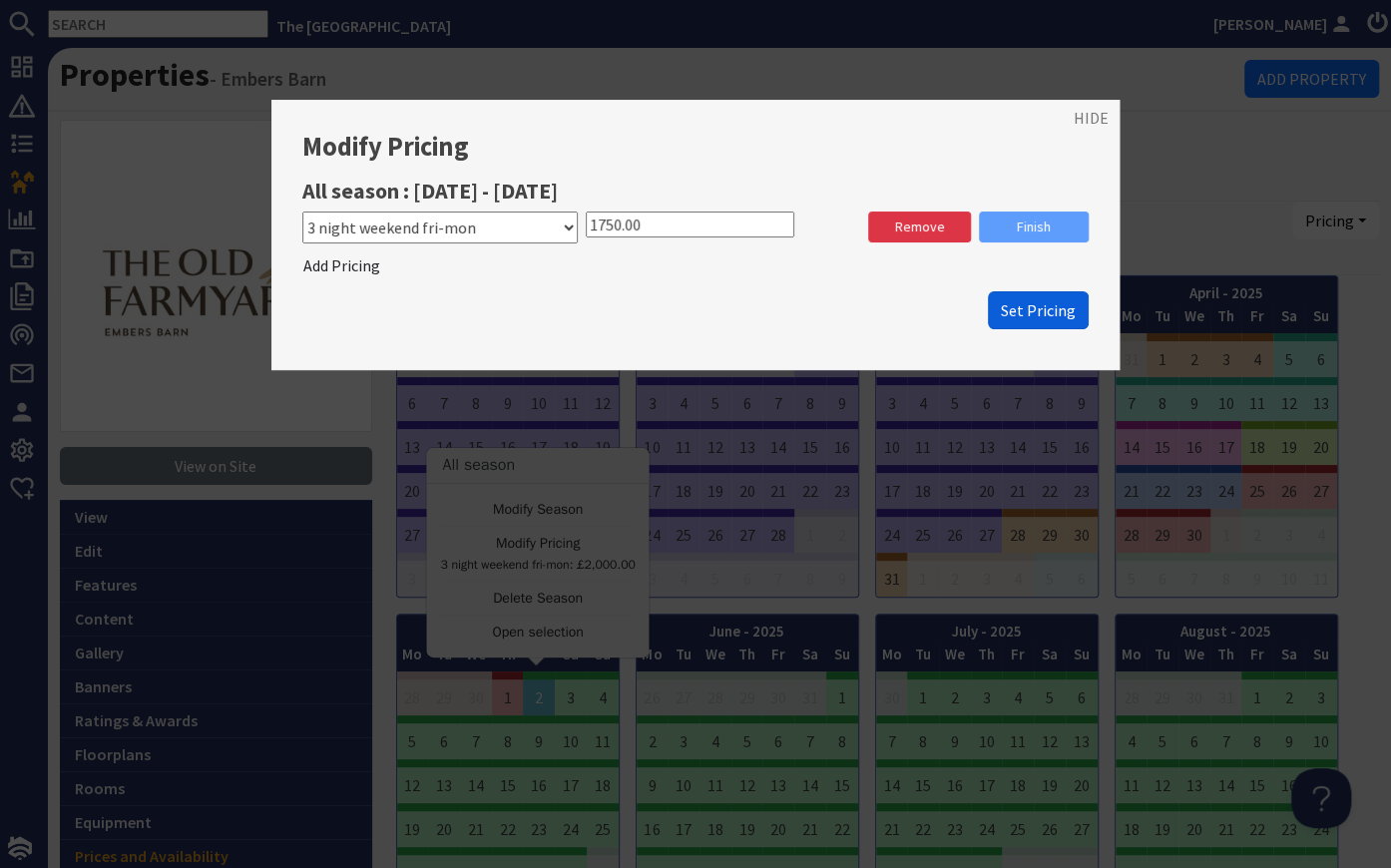 click on "Set Pricing" at bounding box center (1038, 310) 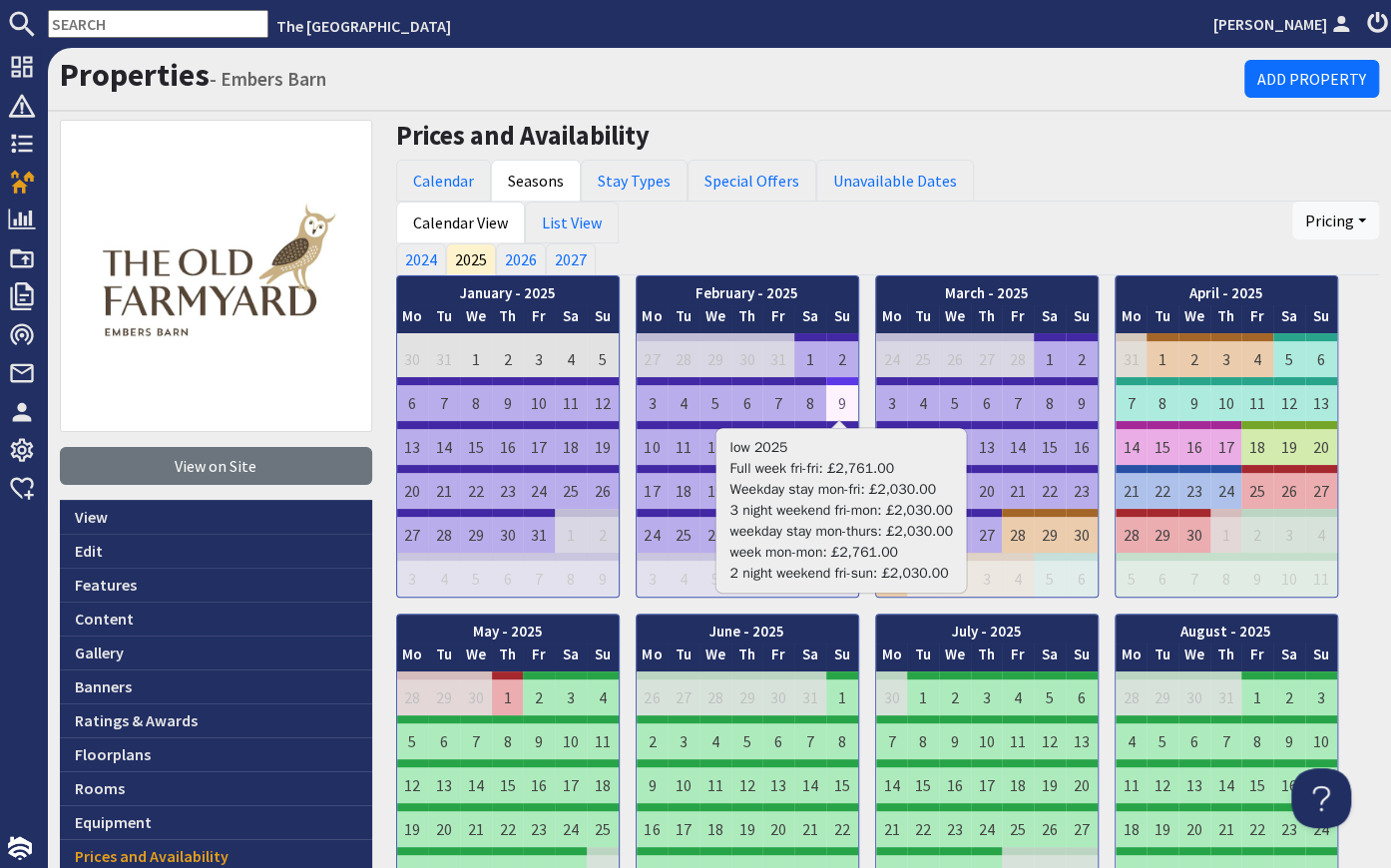 scroll, scrollTop: 0, scrollLeft: 0, axis: both 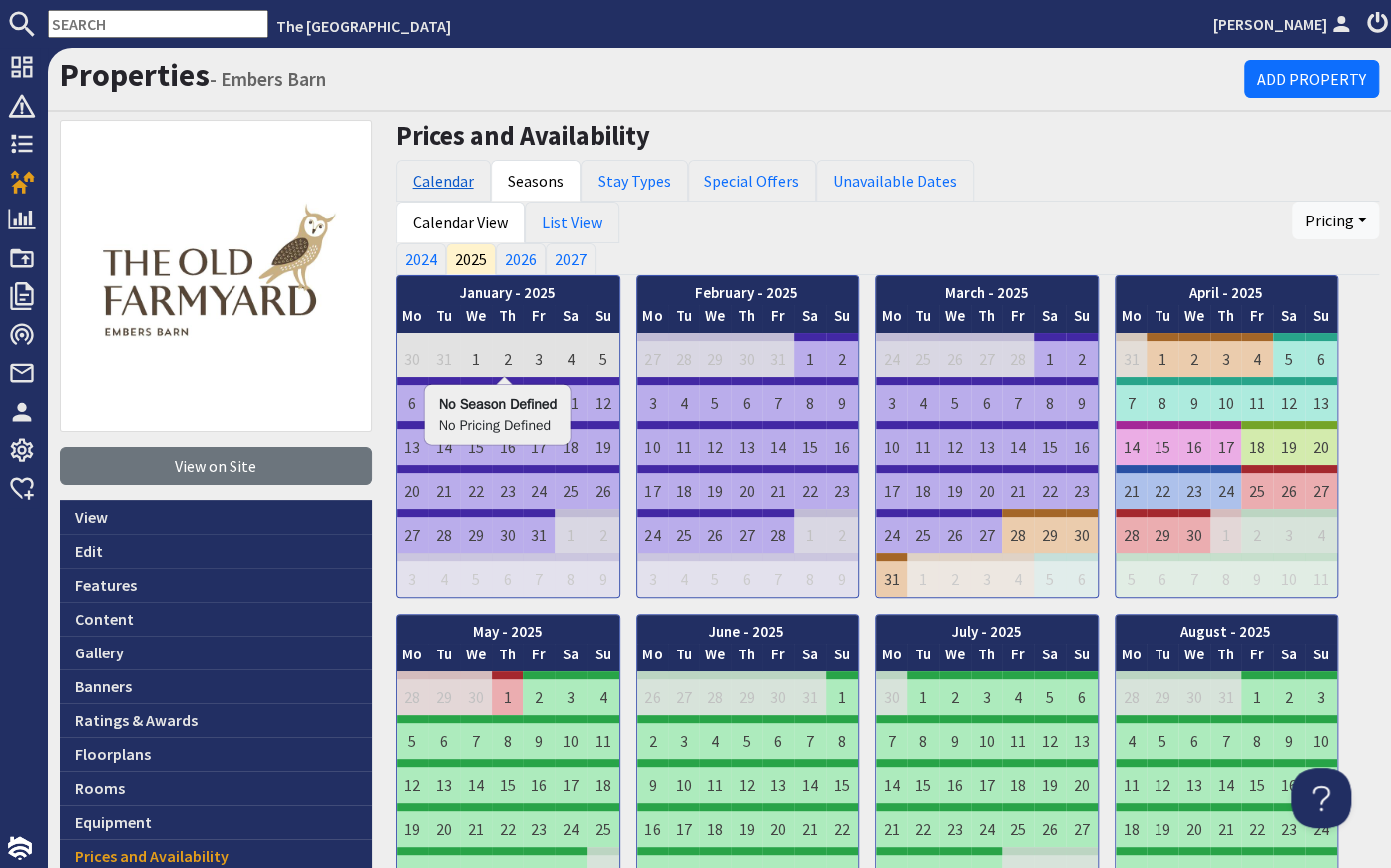 click on "Calendar" at bounding box center [443, 181] 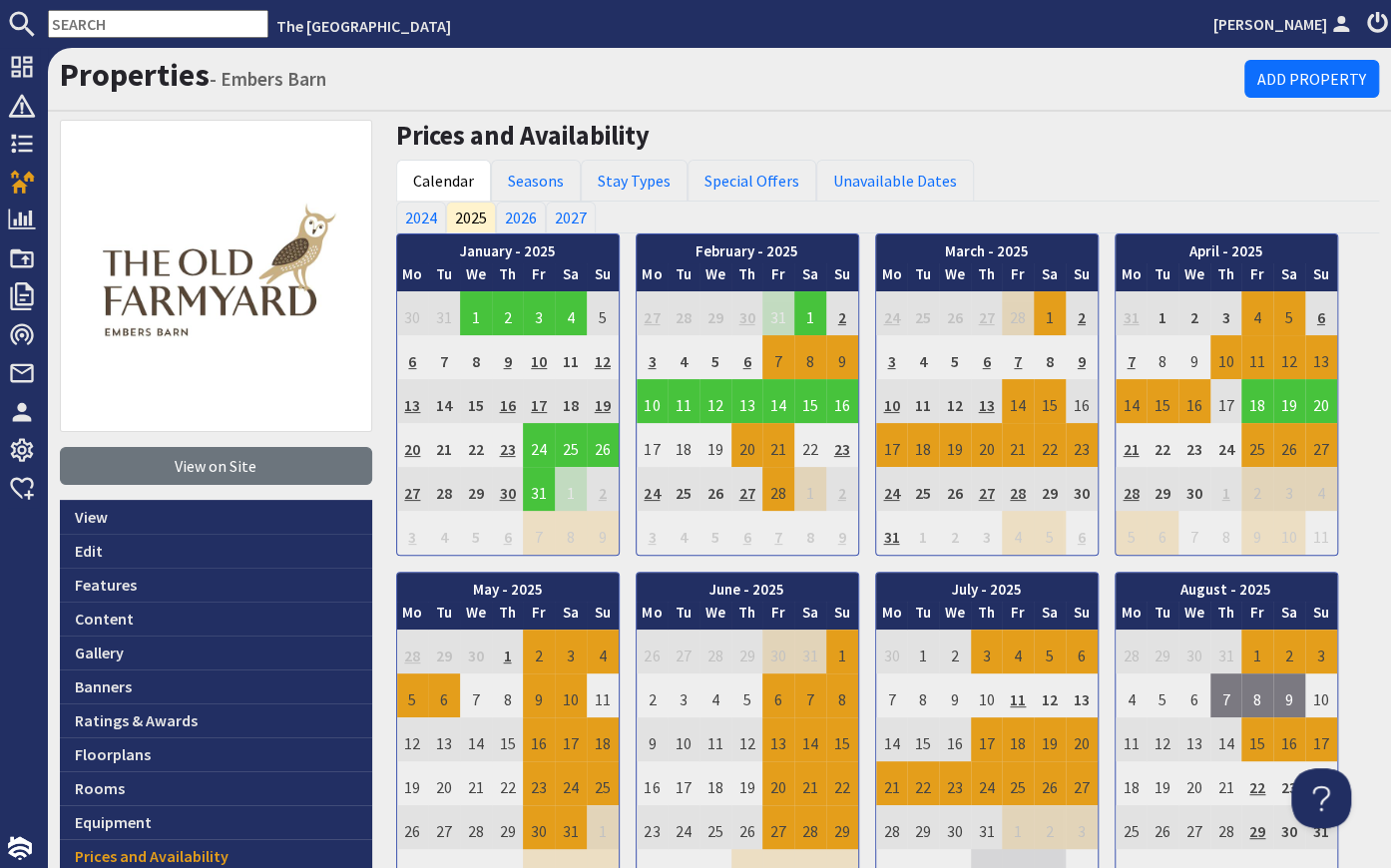 scroll, scrollTop: 0, scrollLeft: 0, axis: both 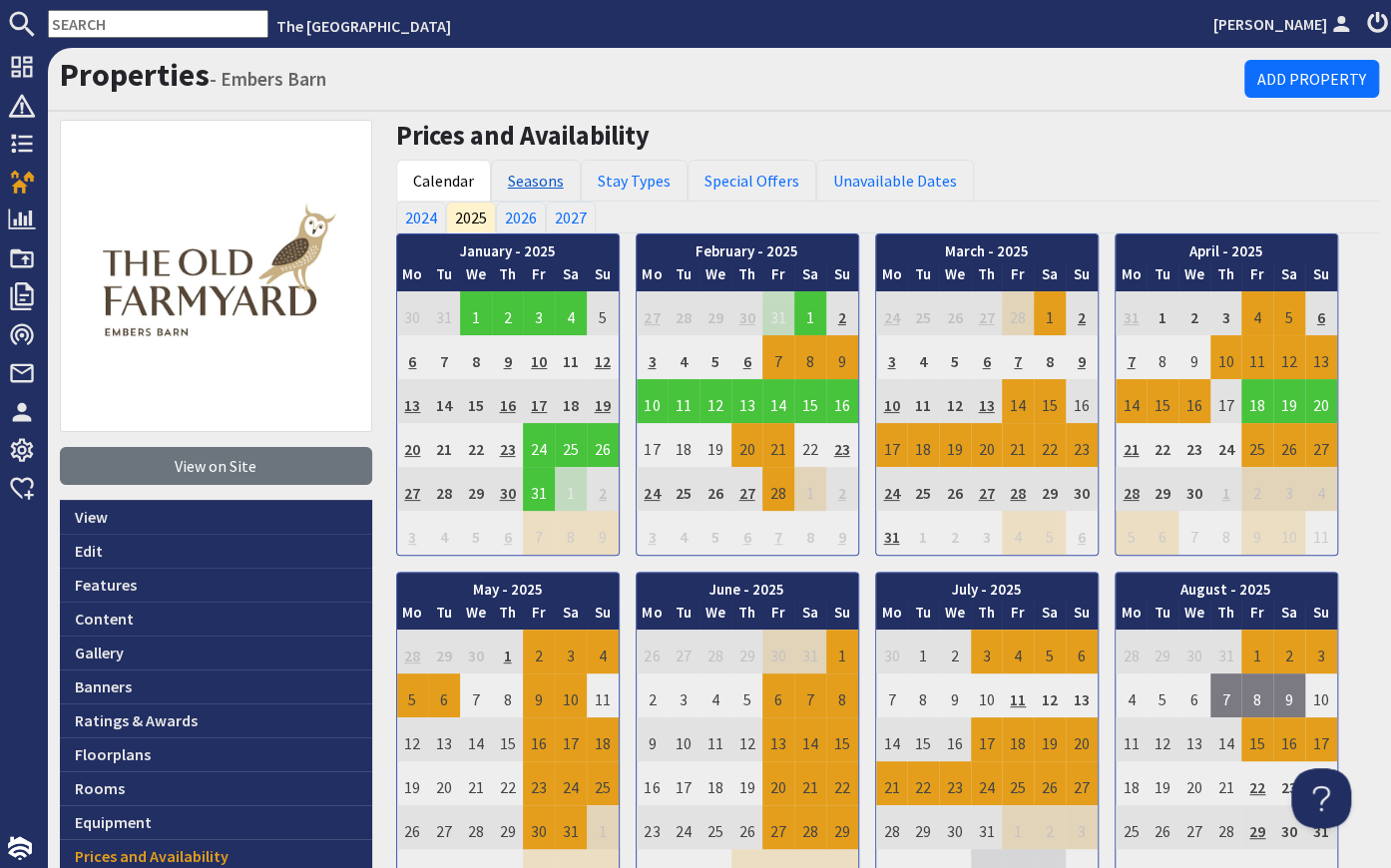click on "Seasons" at bounding box center (536, 181) 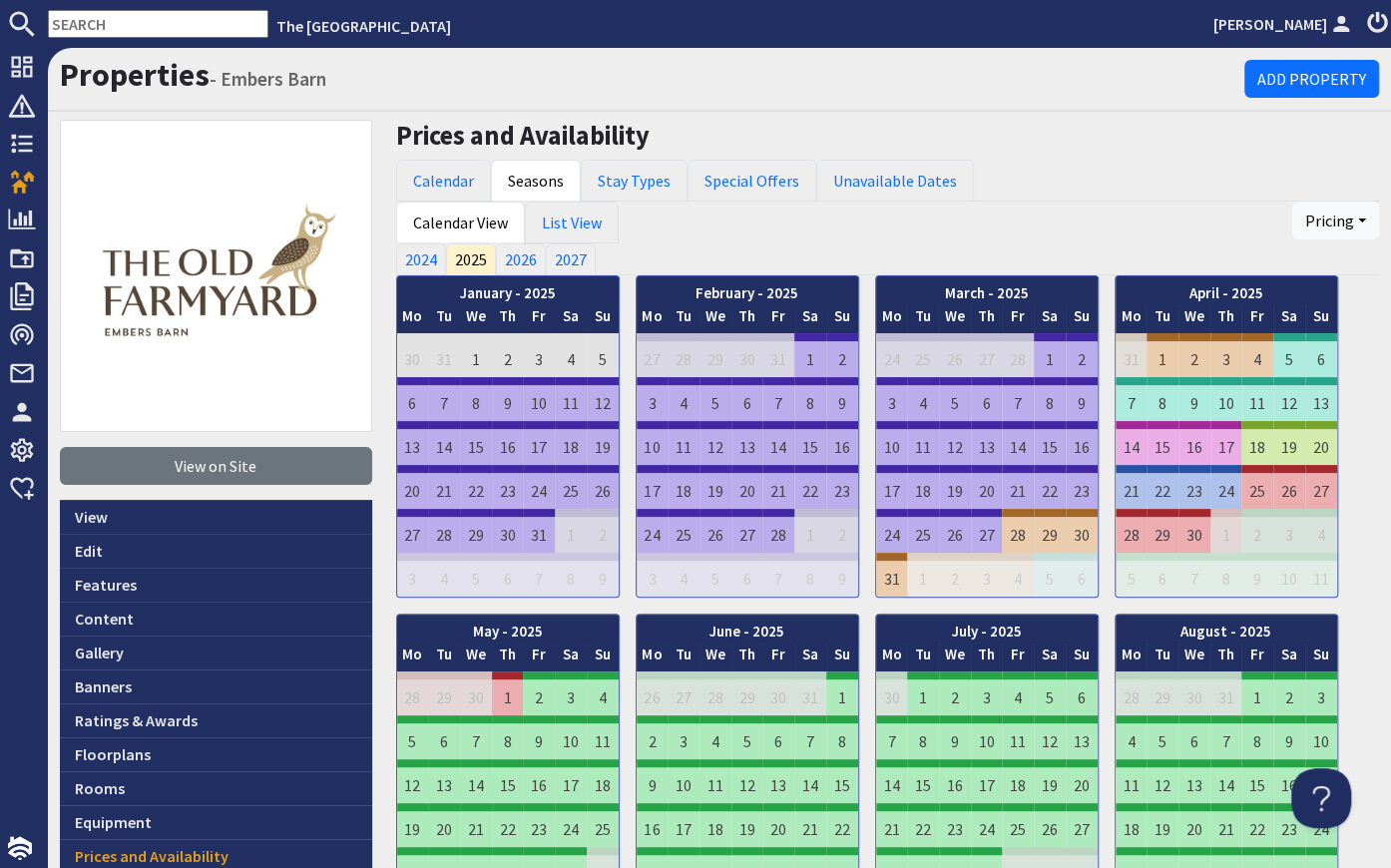 scroll, scrollTop: 0, scrollLeft: 0, axis: both 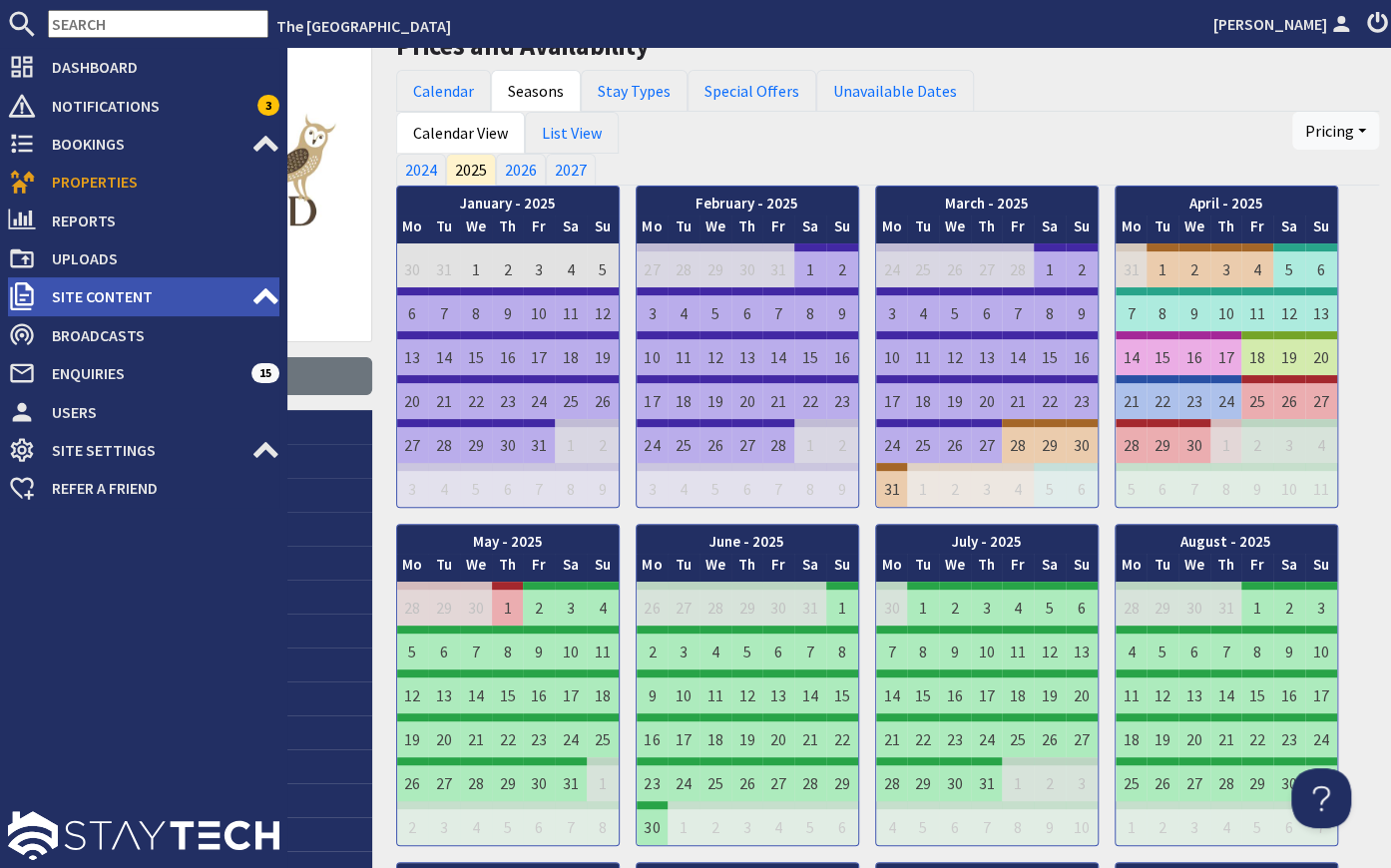 click on "Site Content" at bounding box center (144, 296) 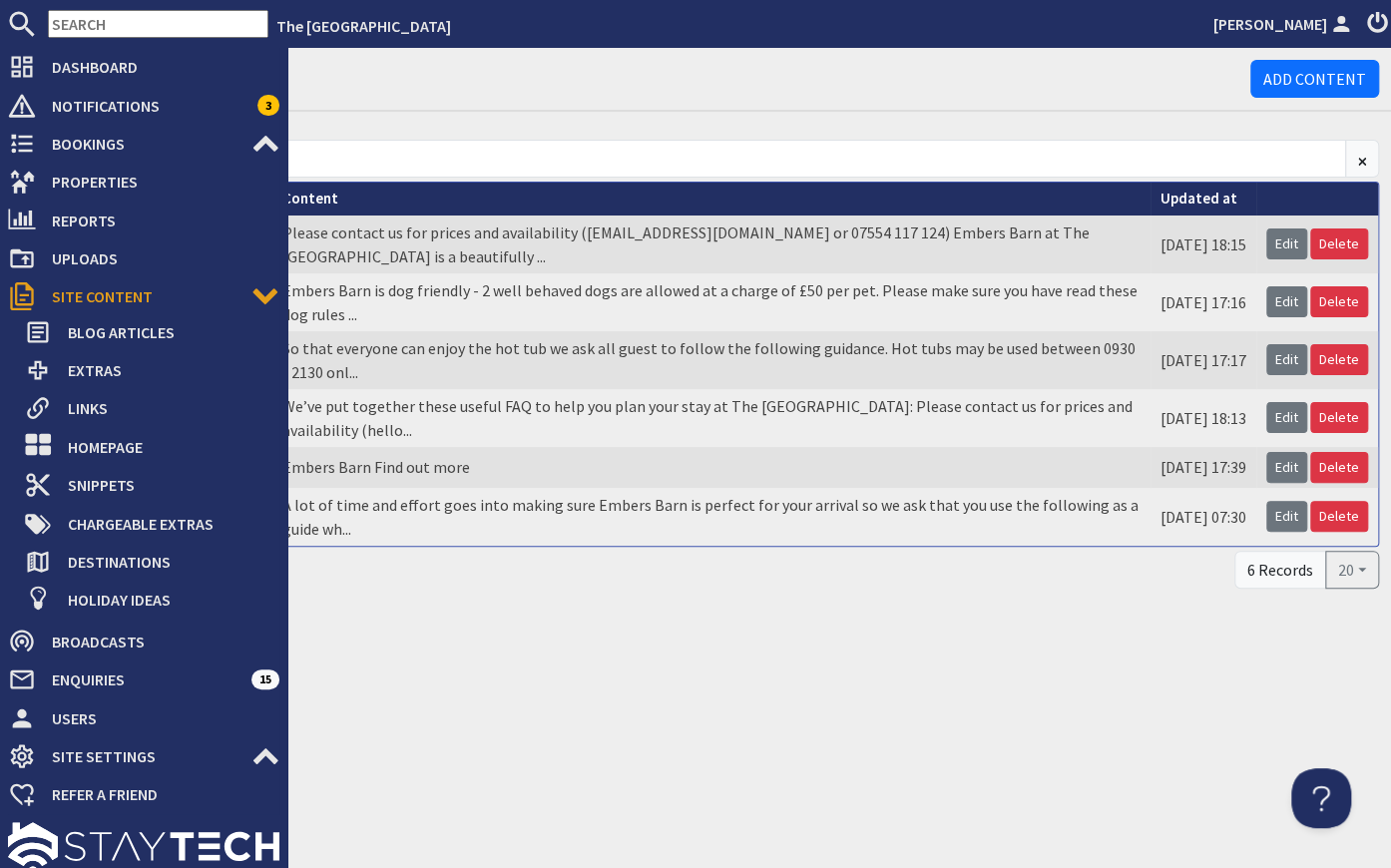 scroll, scrollTop: 0, scrollLeft: 0, axis: both 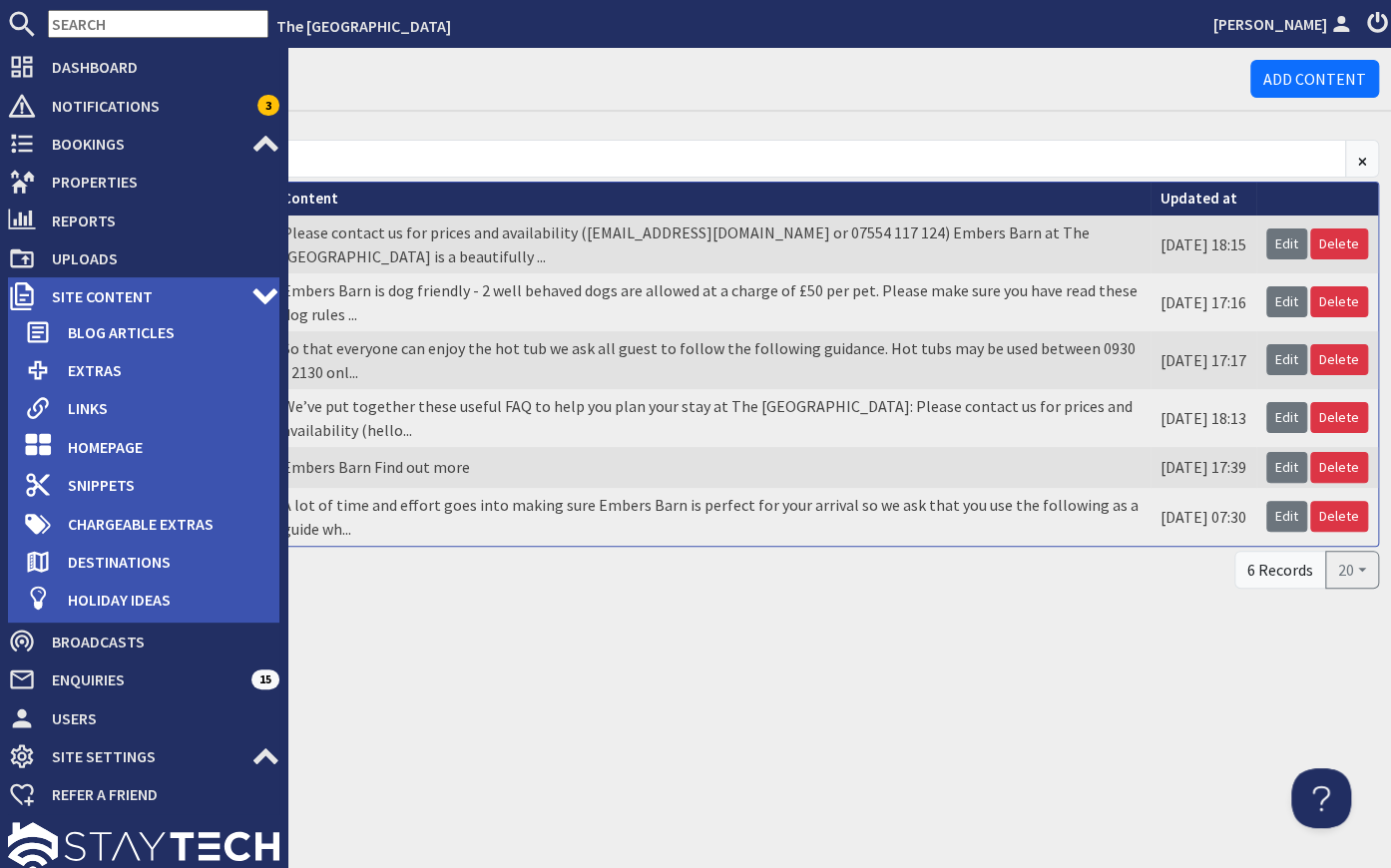click on "Site Content" at bounding box center (144, 296) 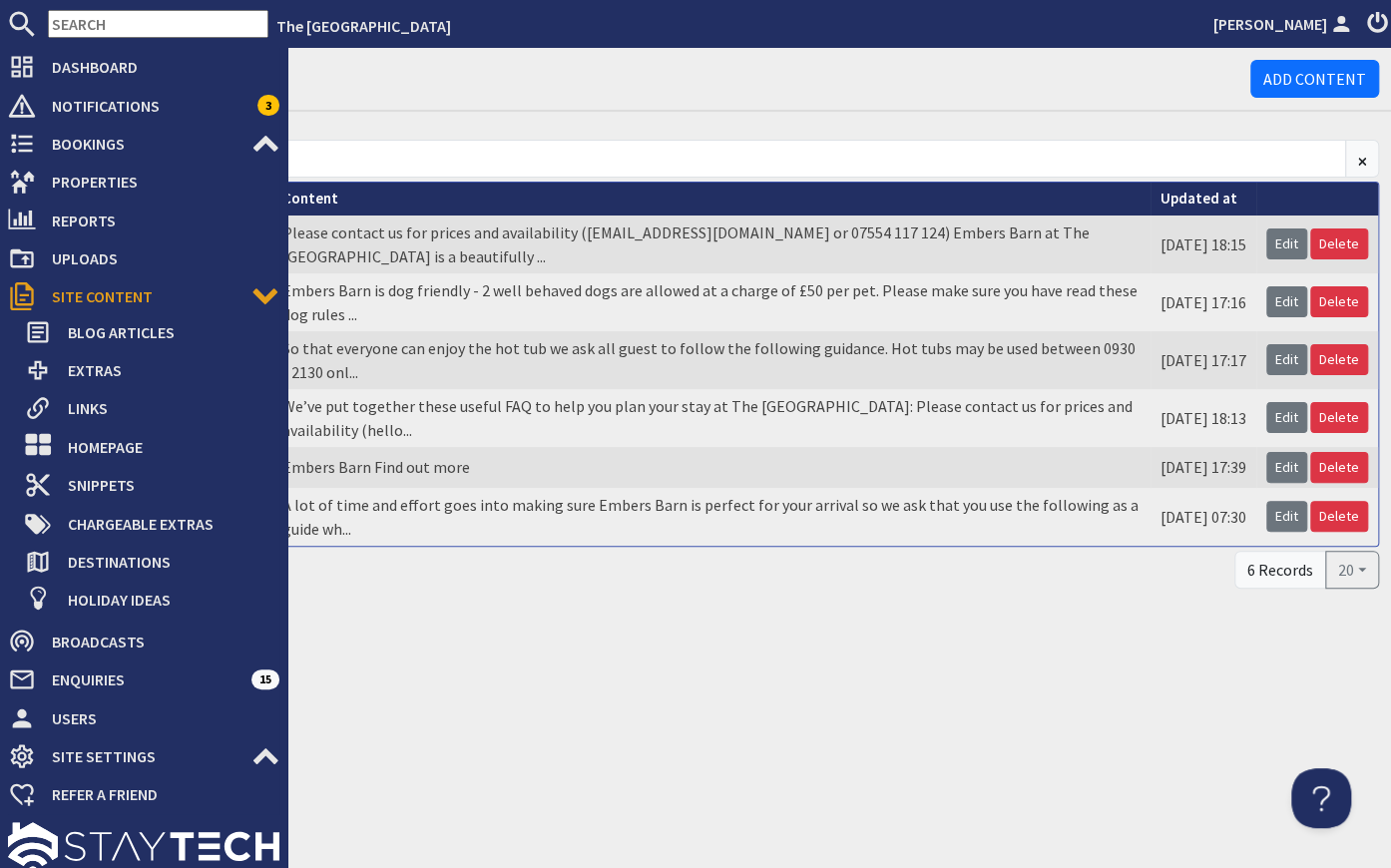 scroll, scrollTop: 0, scrollLeft: 0, axis: both 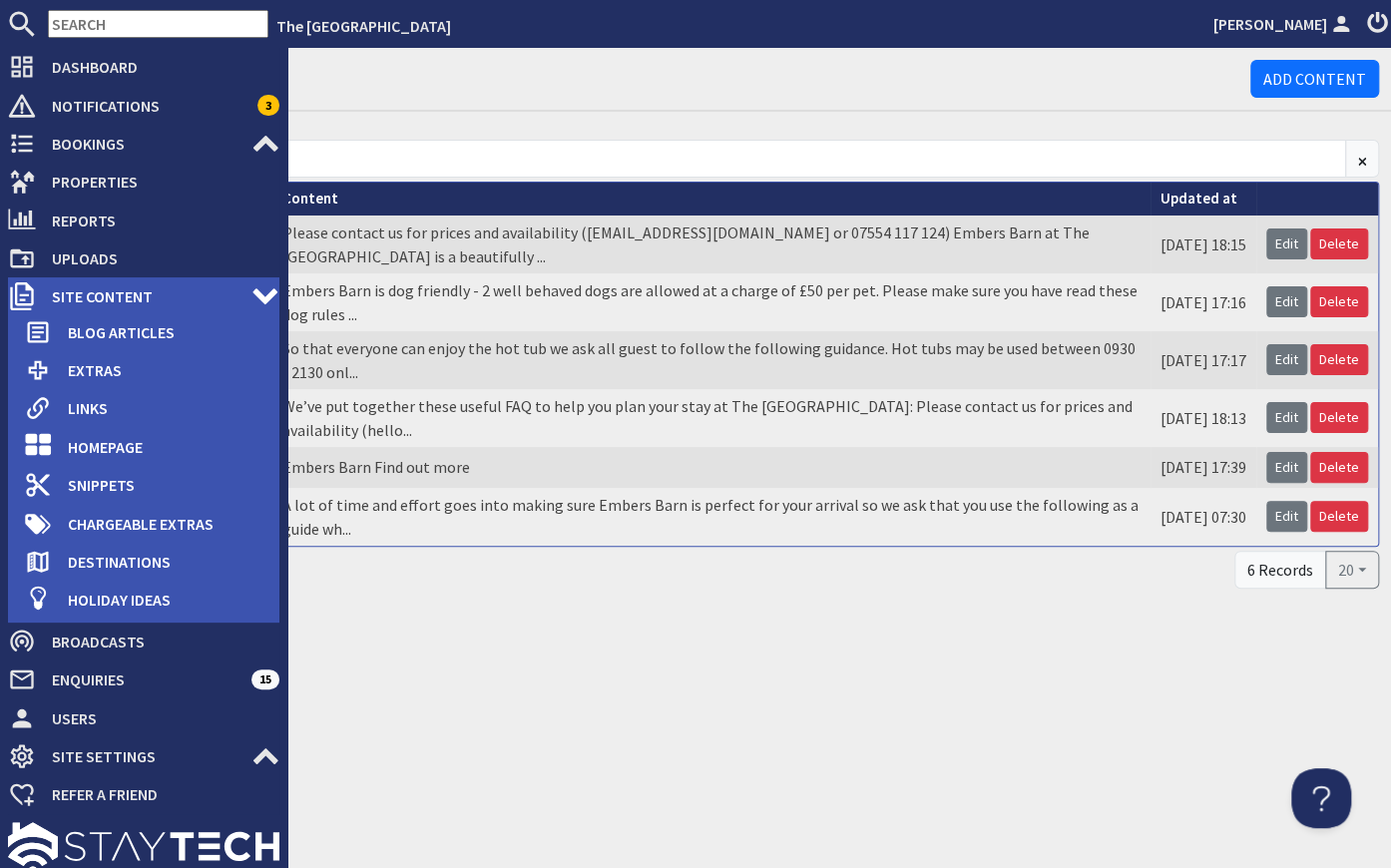 click on "Site Content" at bounding box center (144, 296) 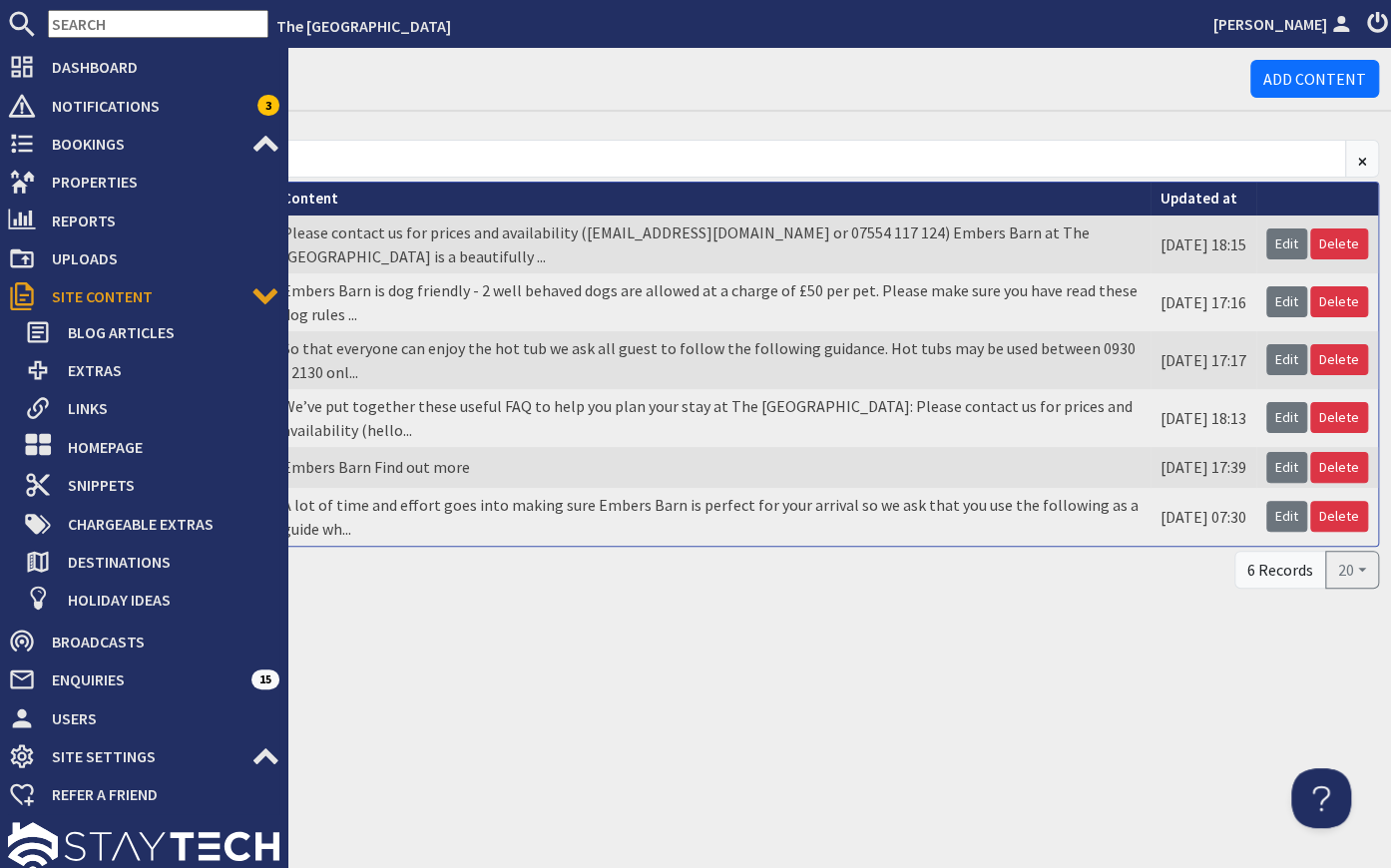 scroll, scrollTop: 0, scrollLeft: 0, axis: both 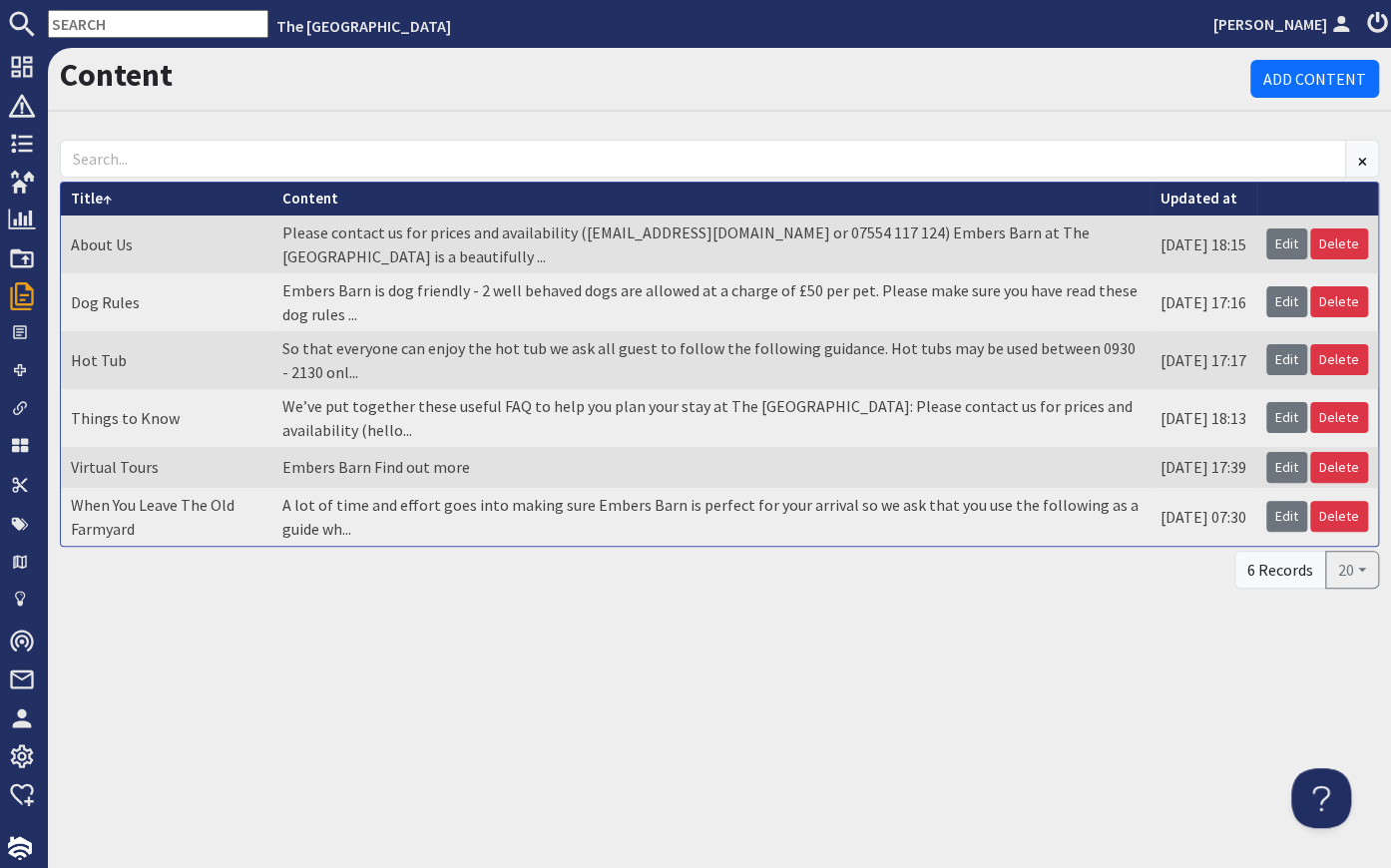 click on "Content
Add Content
Title About Us  Content Please contact us for prices and availability (hello@oldfarmyard.com or 07554 117 124)
Embers Barn at The Old Farmyard is a beautifully ... Updated at 12/07/2025 18:15
Edit
Delete
Dog Rules  Content Embers Barn is dog friendly - 2 well behaved dogs are allowed at a charge of £50 per pet. Please make sure you have read these dog rules ... Updated at 21/10/2024 17:16
Edit
Delete
Hot Tub  Content So that everyone can enjoy the hot tub we ask all guest to follow the following guidance.
Hot tubs may be used between 0930 - 2130 onl... Updated at 21/10/2024 17:17
Edit
Delete
Things to Know  Content We’ve put together these useful FAQ to help you plan your stay at The Old Farmyard:
Please contact us for prices and availability (hello... Updated at 12/07/2025 18:13
Edit
Delete
Virtual Tours  Content Updated at Edit" at bounding box center [719, 458] 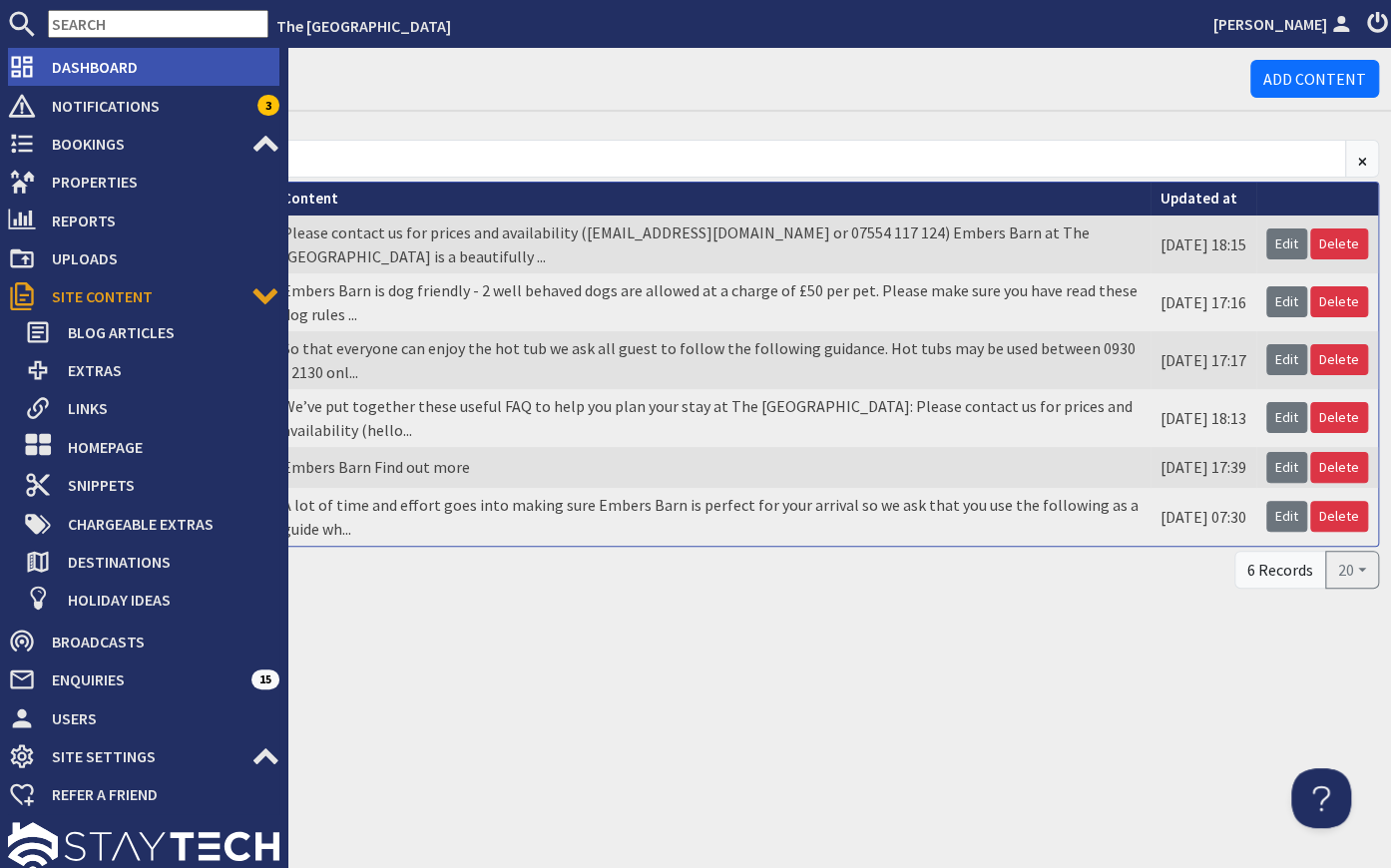 click on "Dashboard" at bounding box center [158, 67] 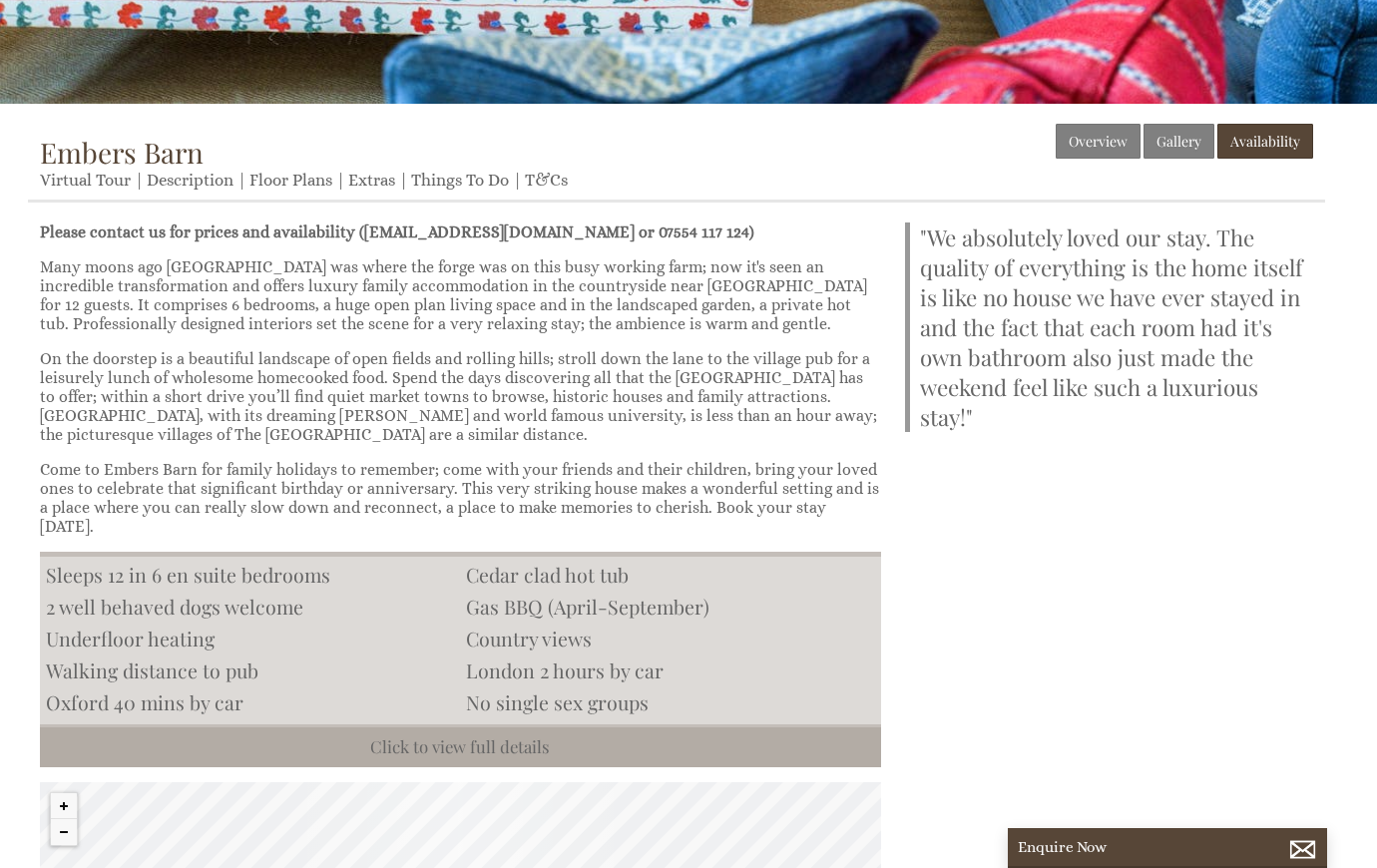 scroll, scrollTop: 400, scrollLeft: 0, axis: vertical 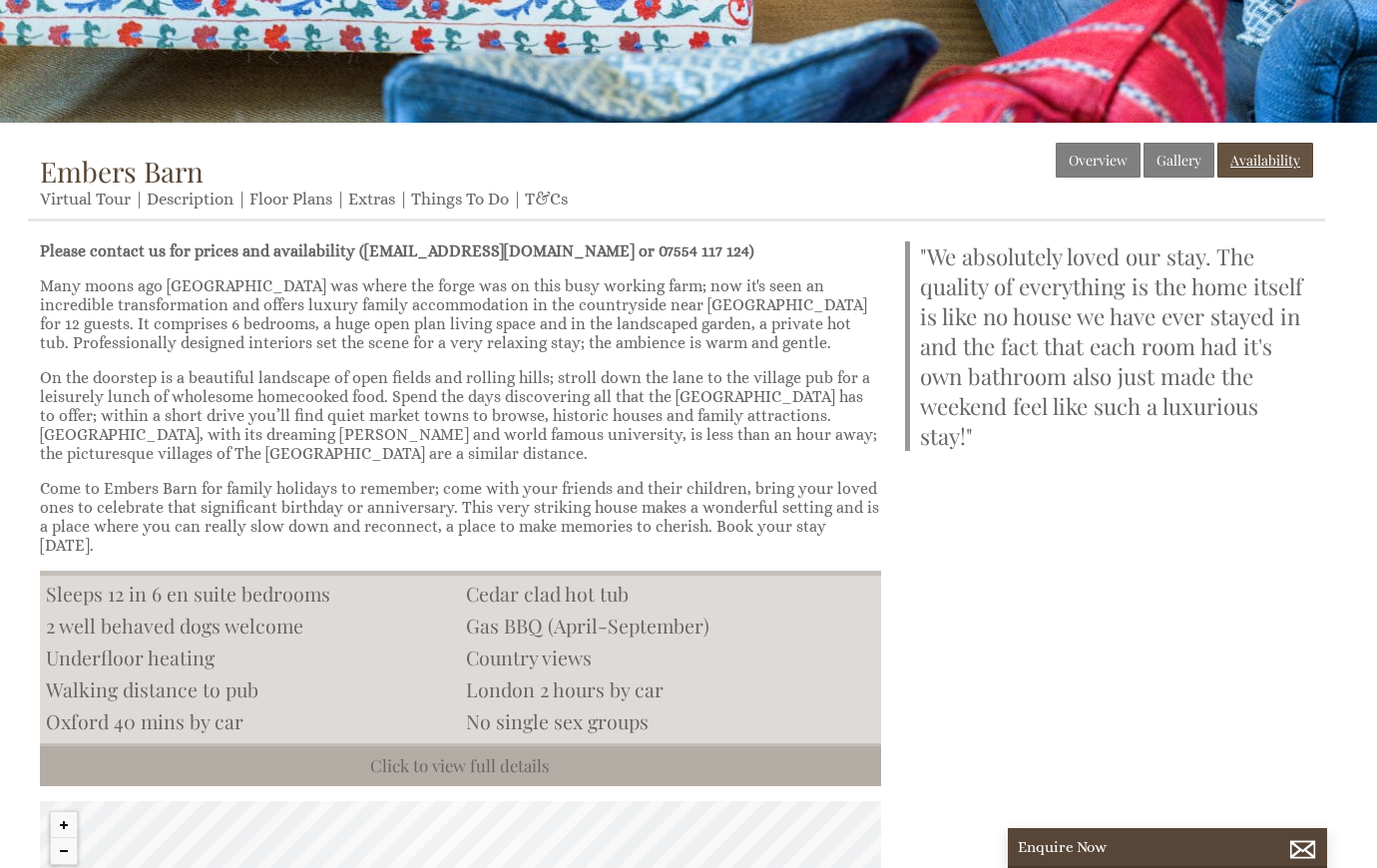 click on "Availability" at bounding box center (1265, 160) 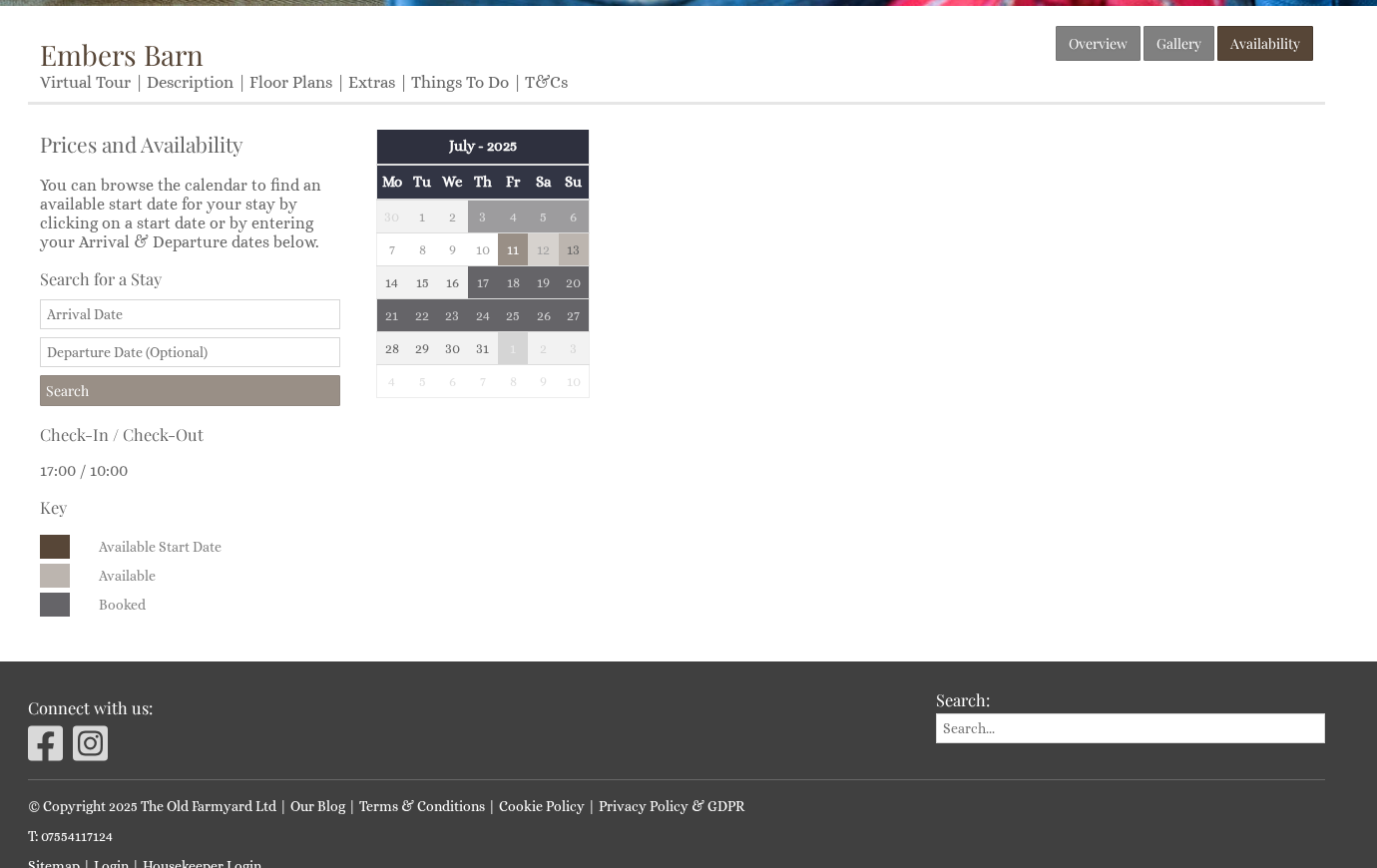 scroll, scrollTop: 335, scrollLeft: 0, axis: vertical 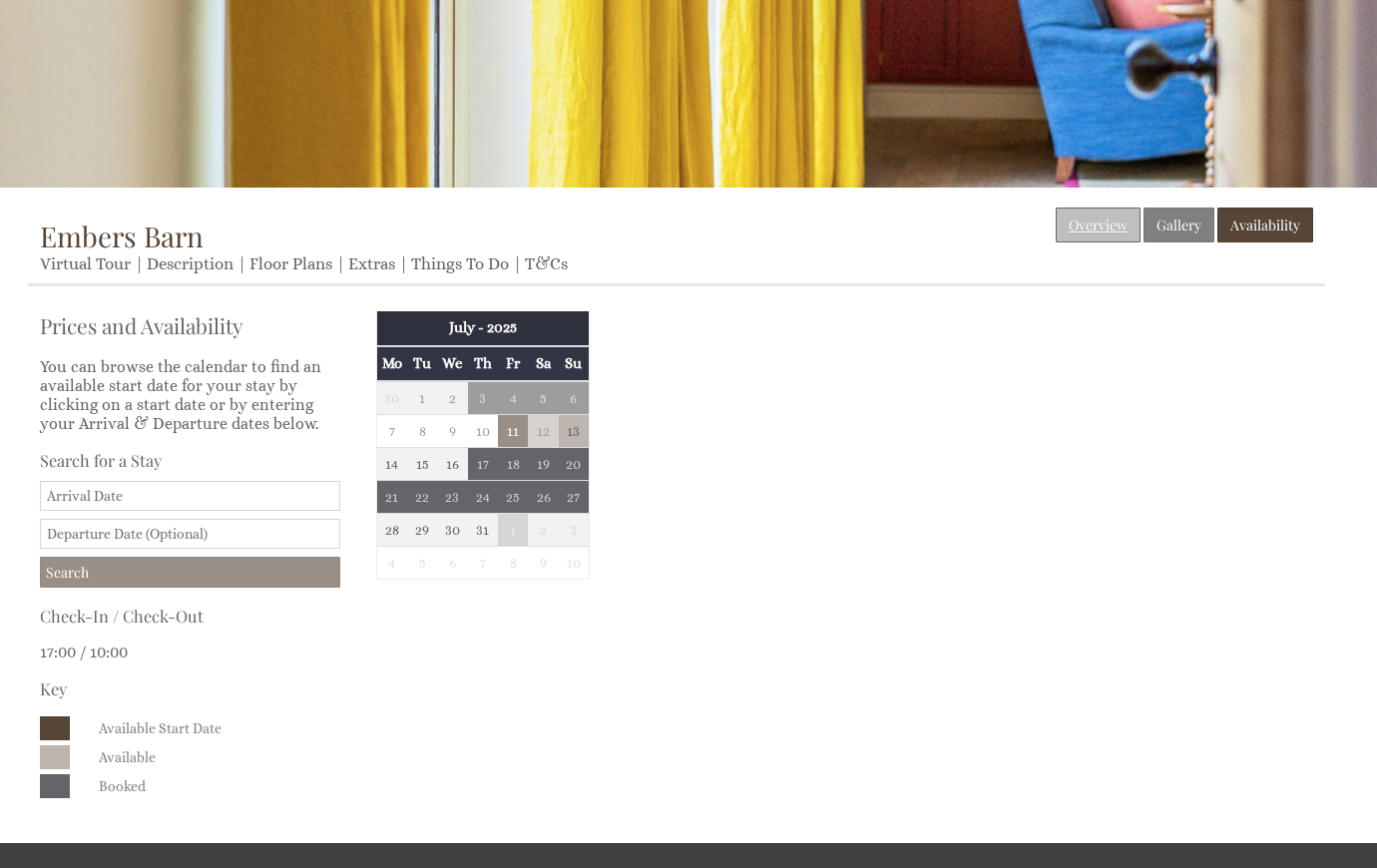 click on "Overview" at bounding box center (1098, 224) 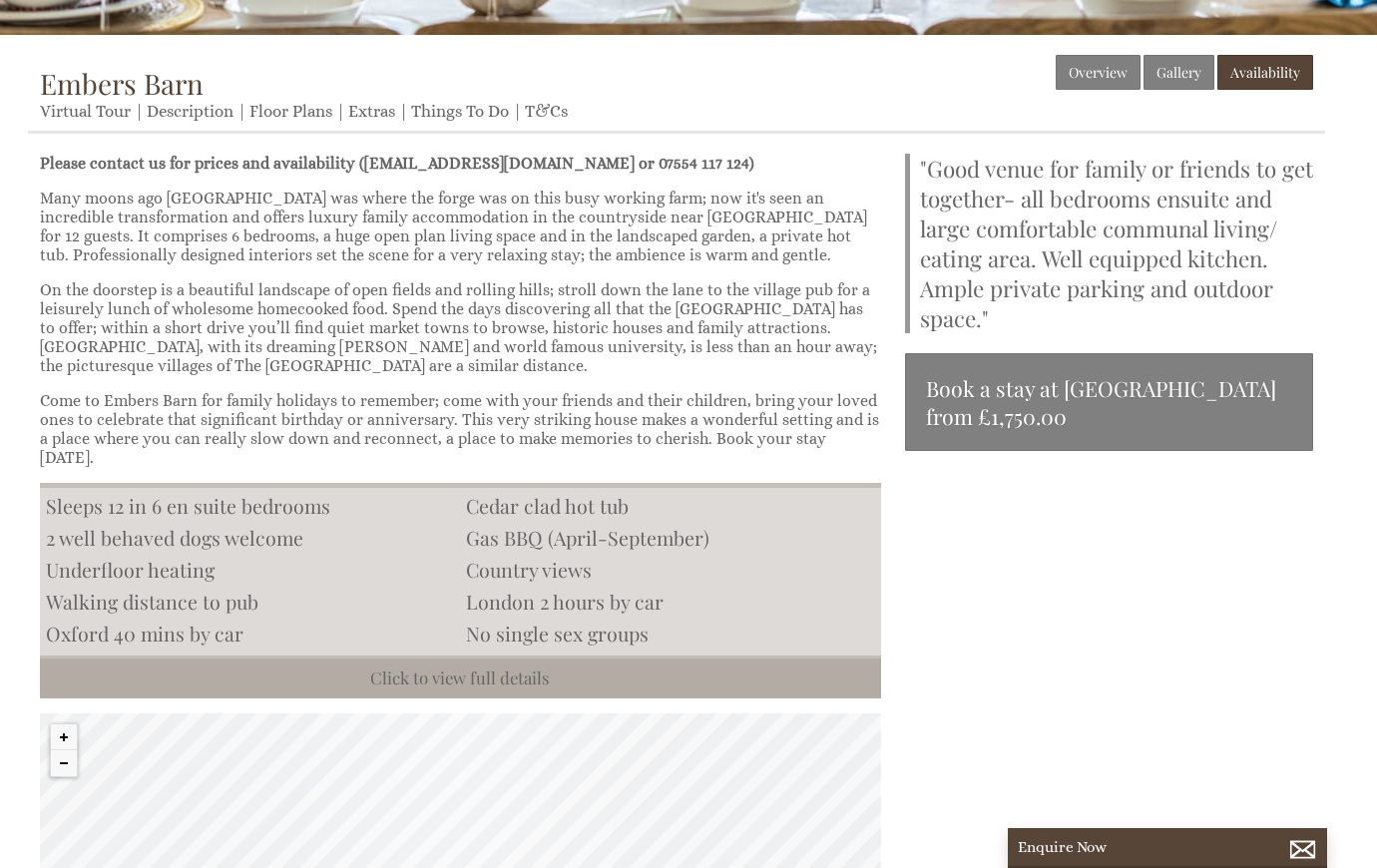 scroll, scrollTop: 544, scrollLeft: 0, axis: vertical 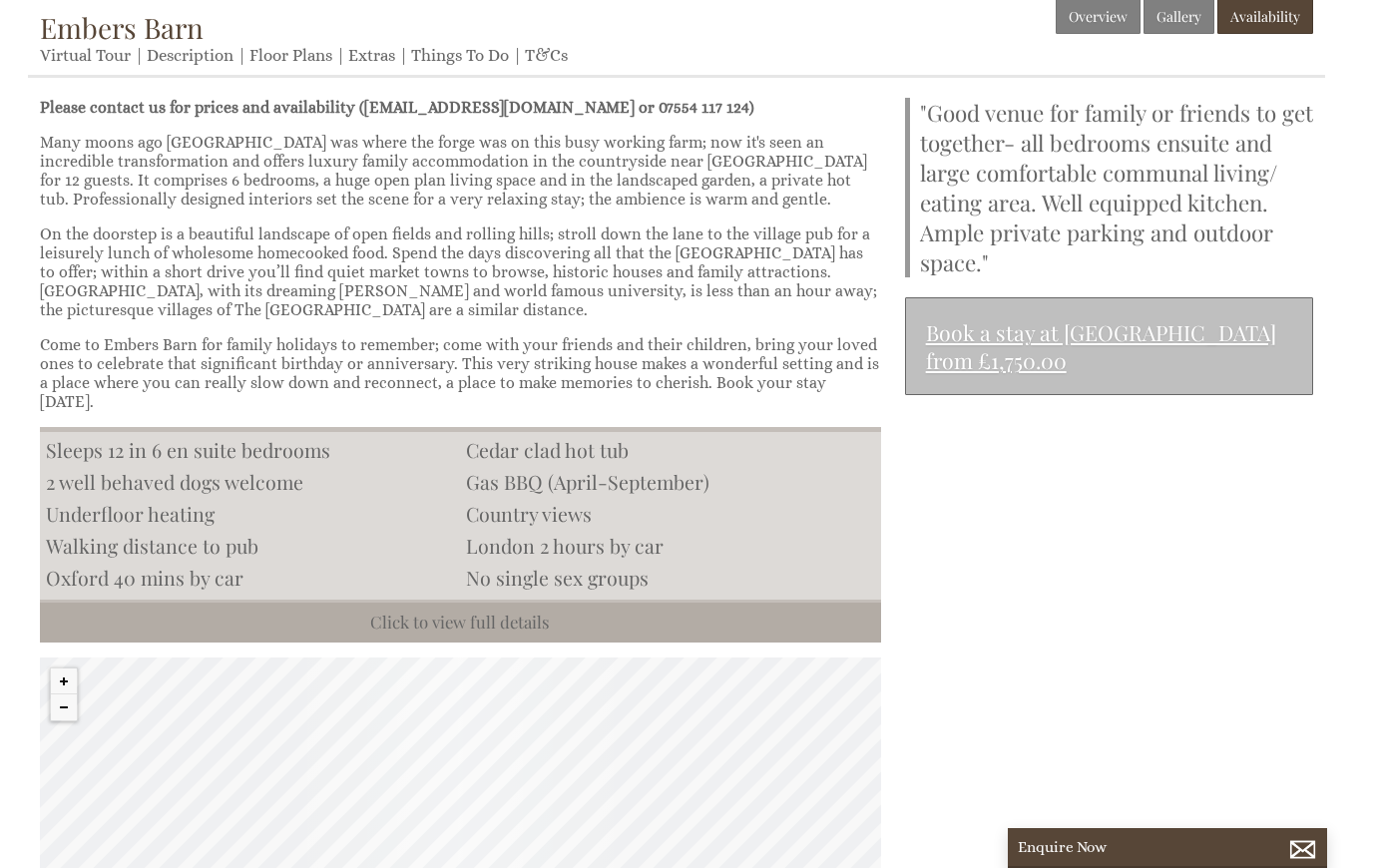 click on "Book a stay at [GEOGRAPHIC_DATA] from £1,750.00" at bounding box center [1109, 346] 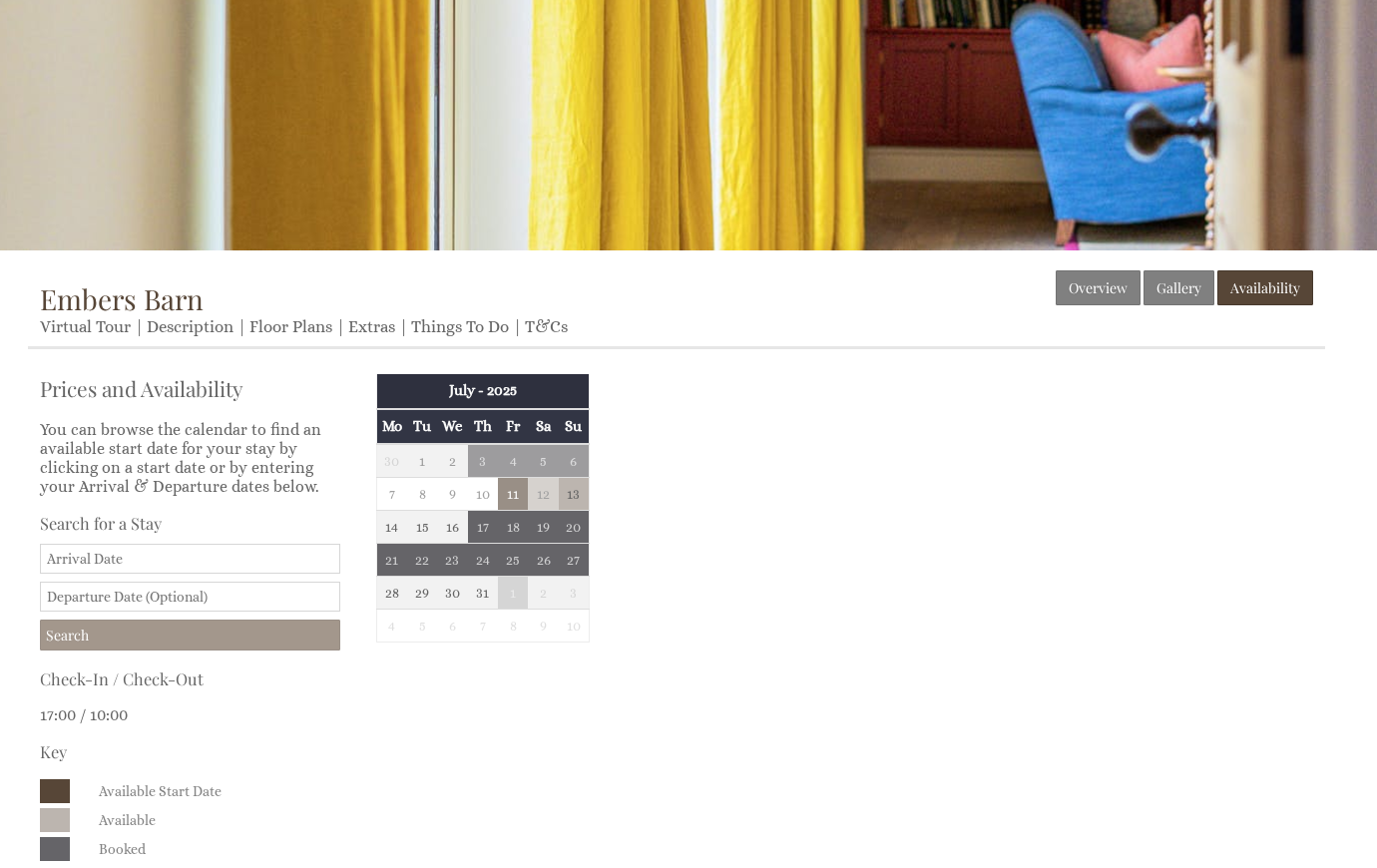 scroll, scrollTop: 244, scrollLeft: 0, axis: vertical 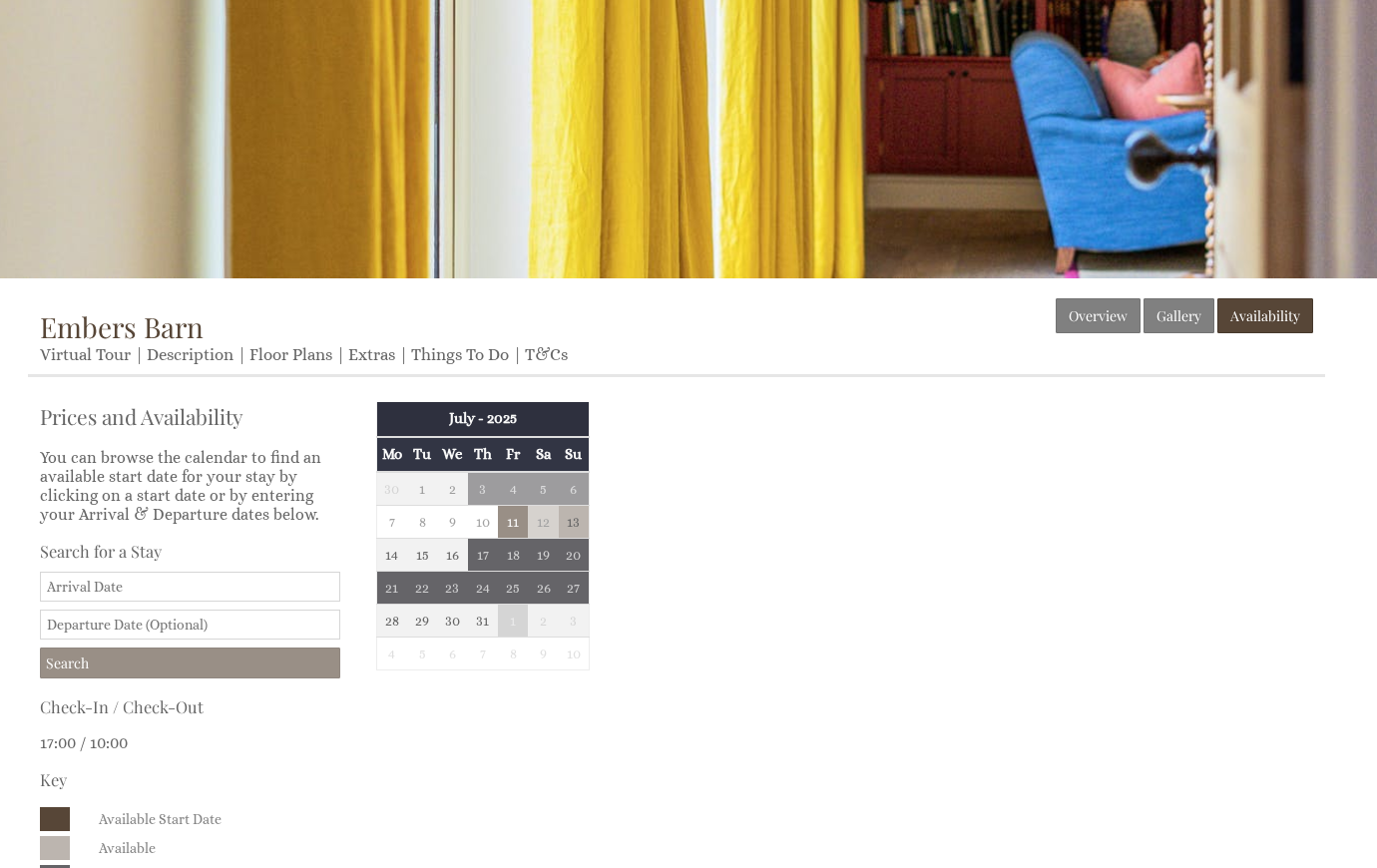 click on "Properties
Embers Barn
Overview
Gallery
Availability
Virtual Tour
Description
Floor Plans
Extras
Things To Do
T&Cs" at bounding box center [677, 337] 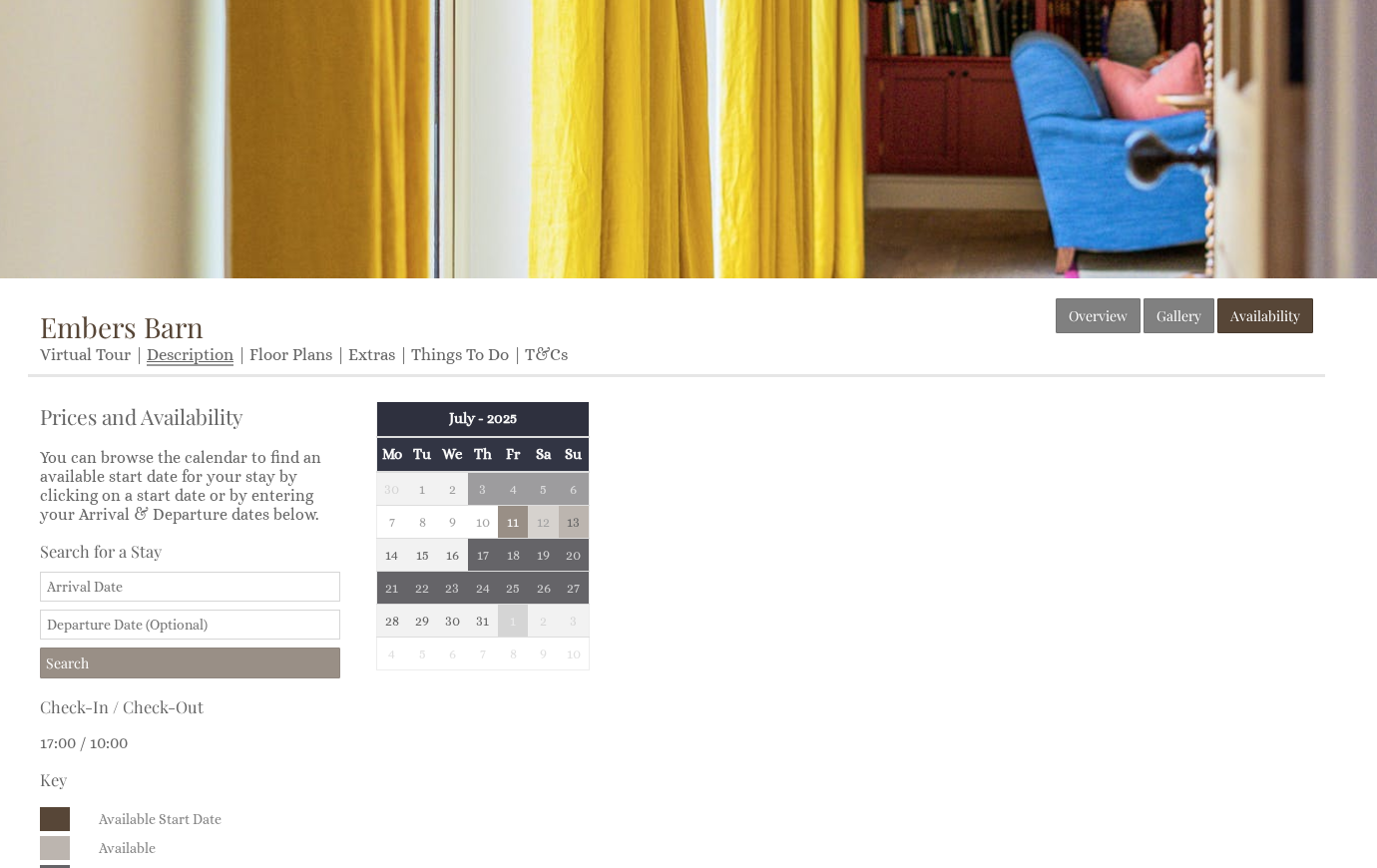 click on "Description" at bounding box center [190, 355] 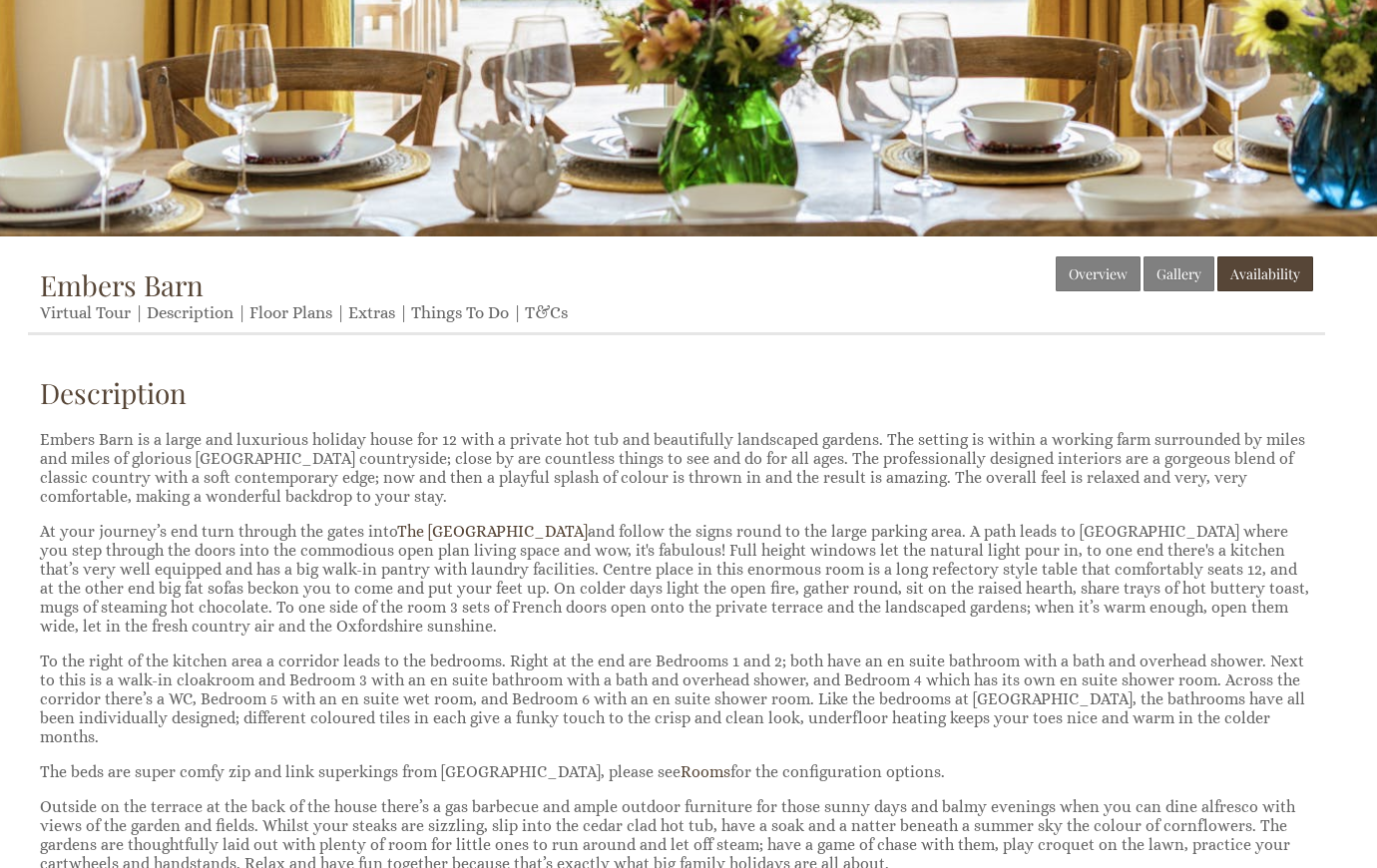 scroll, scrollTop: 271, scrollLeft: 0, axis: vertical 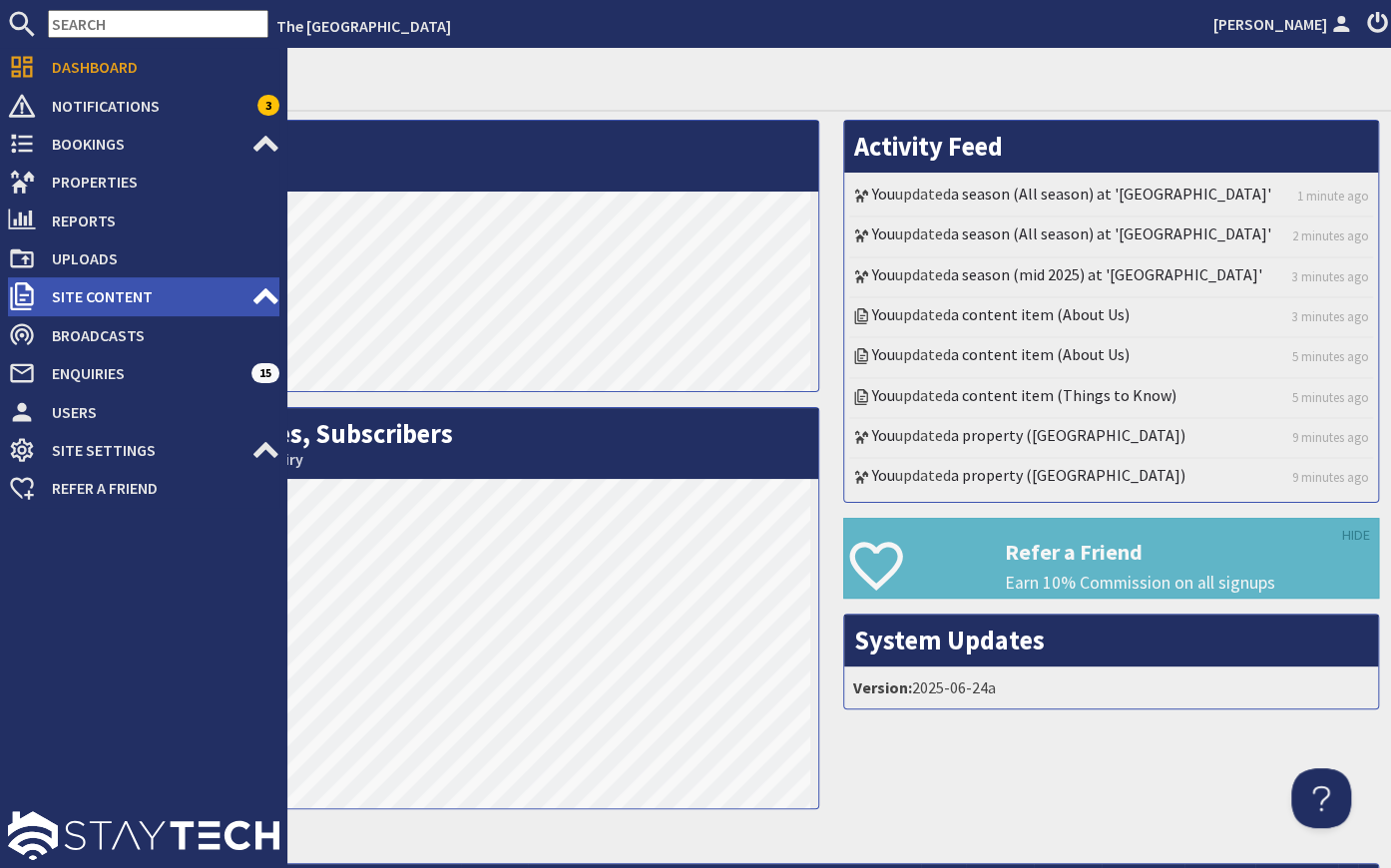 click on "Site Content" at bounding box center [144, 296] 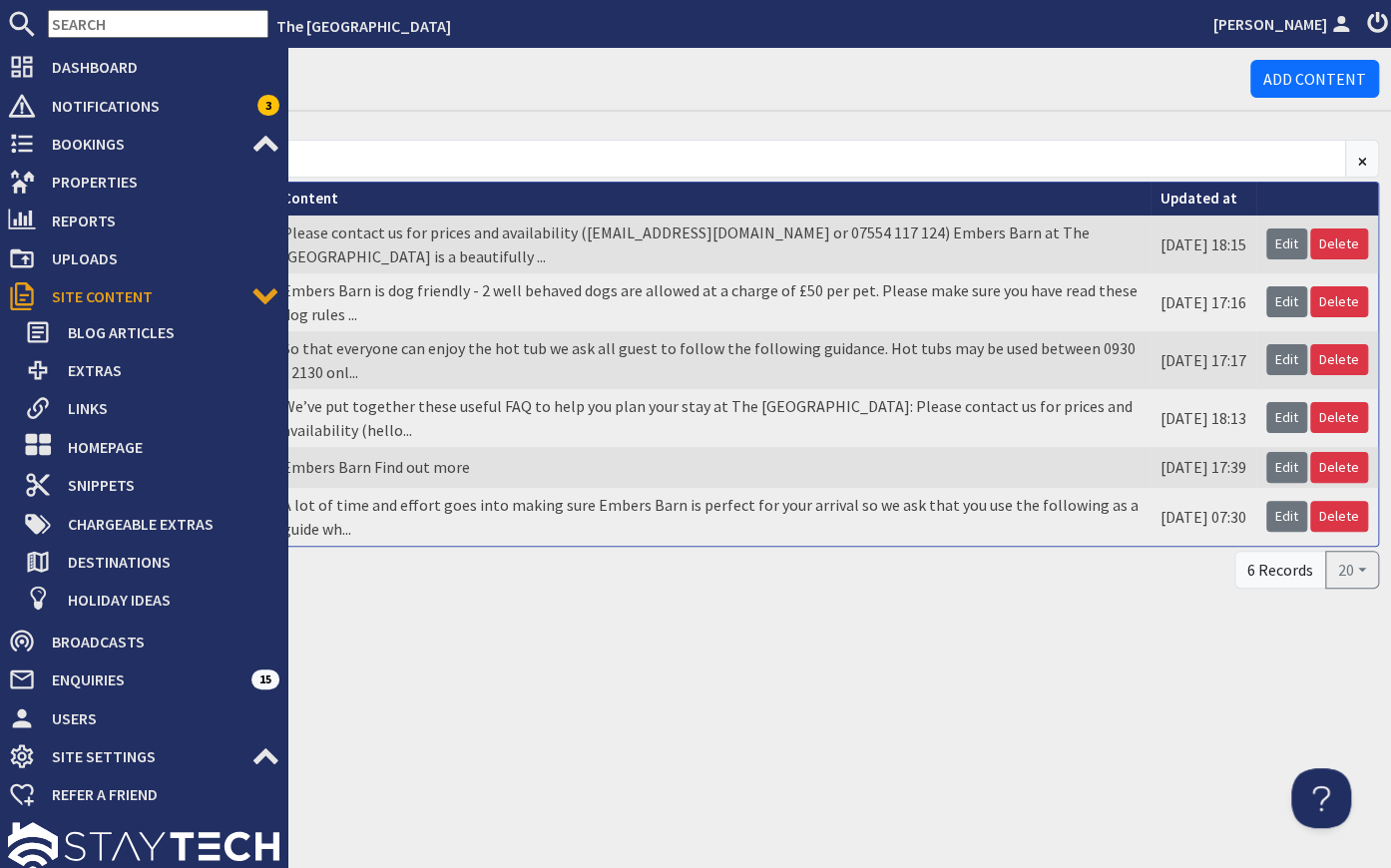 scroll, scrollTop: 0, scrollLeft: 0, axis: both 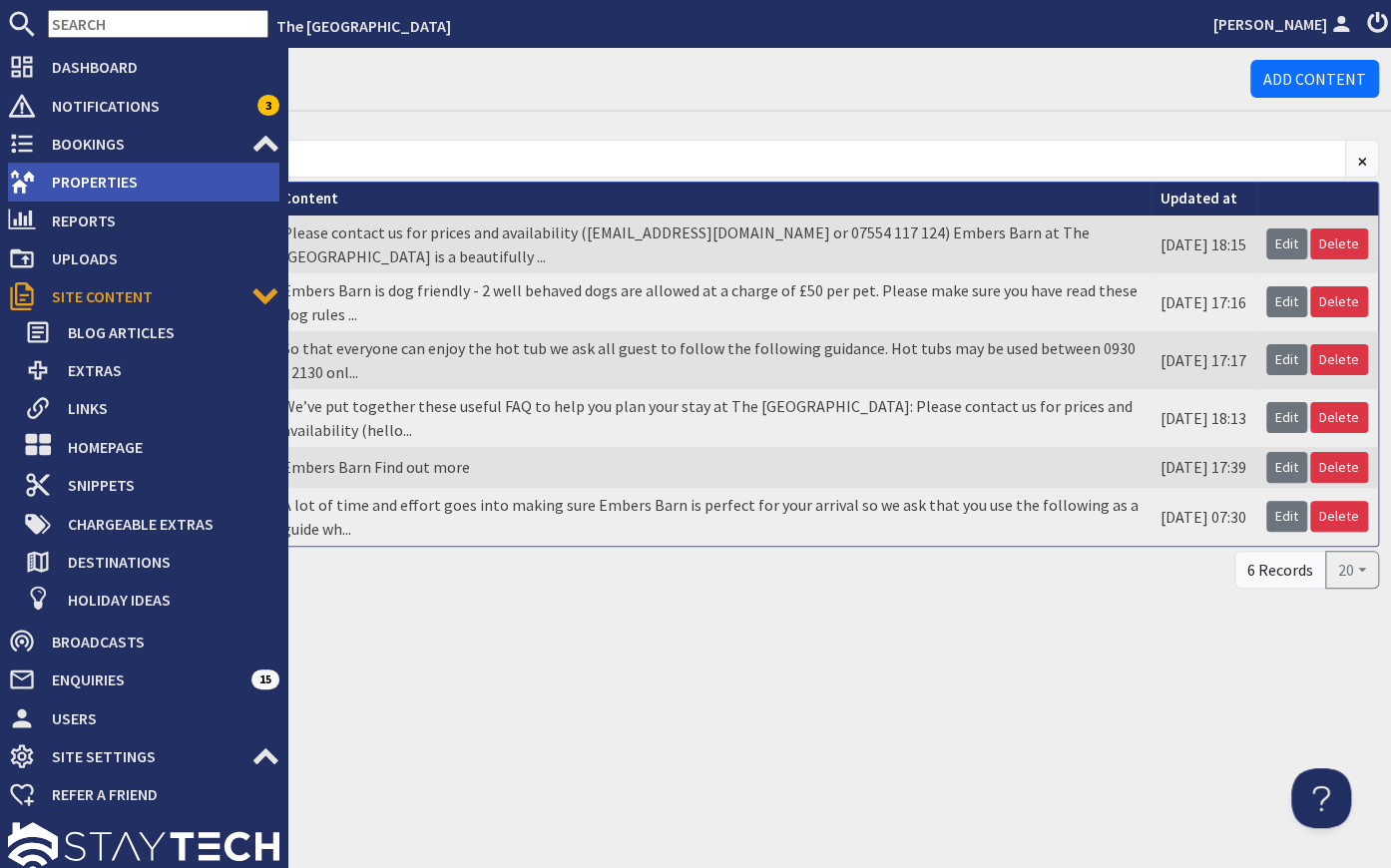 click on "Properties" at bounding box center [158, 182] 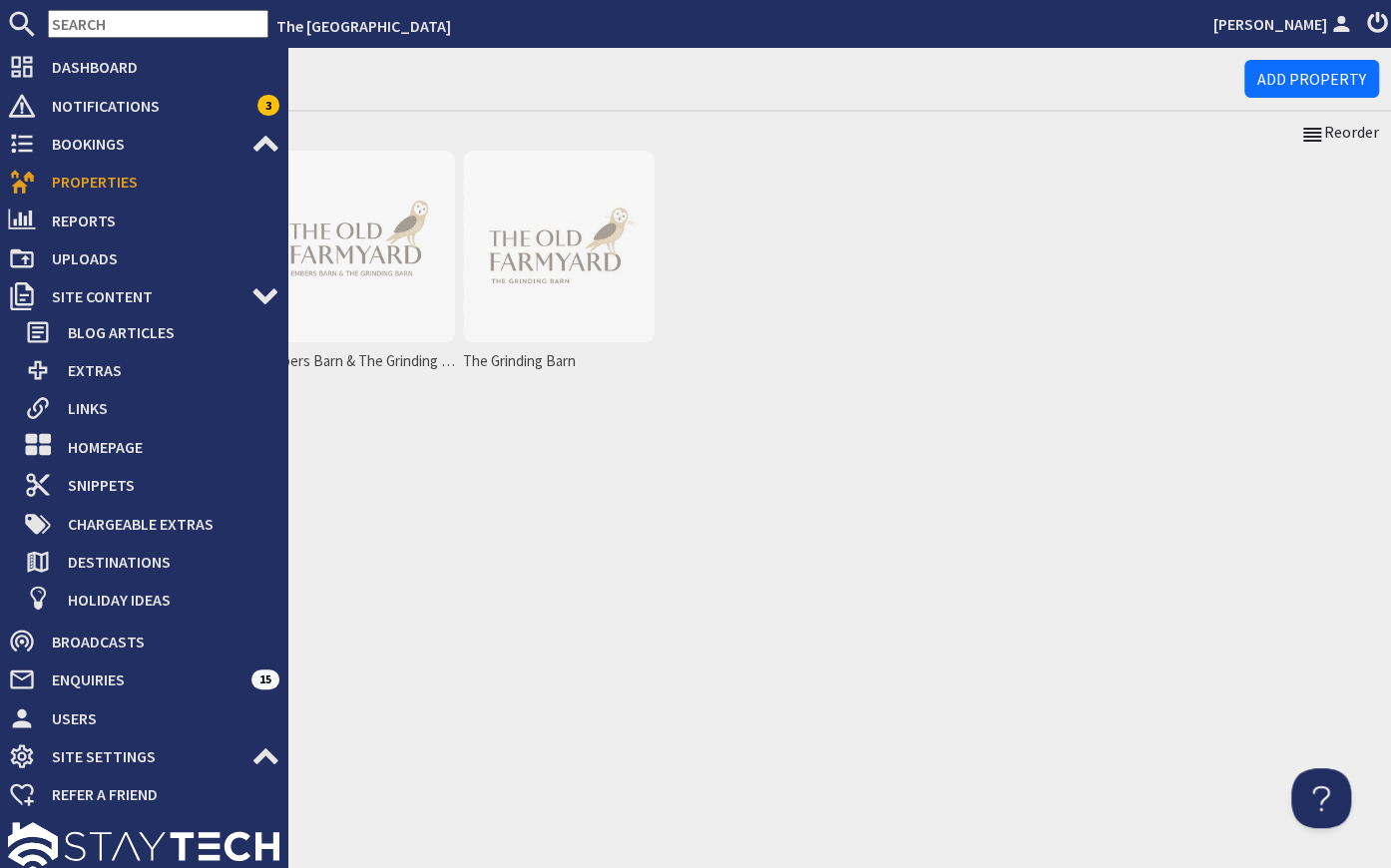 scroll, scrollTop: 0, scrollLeft: 0, axis: both 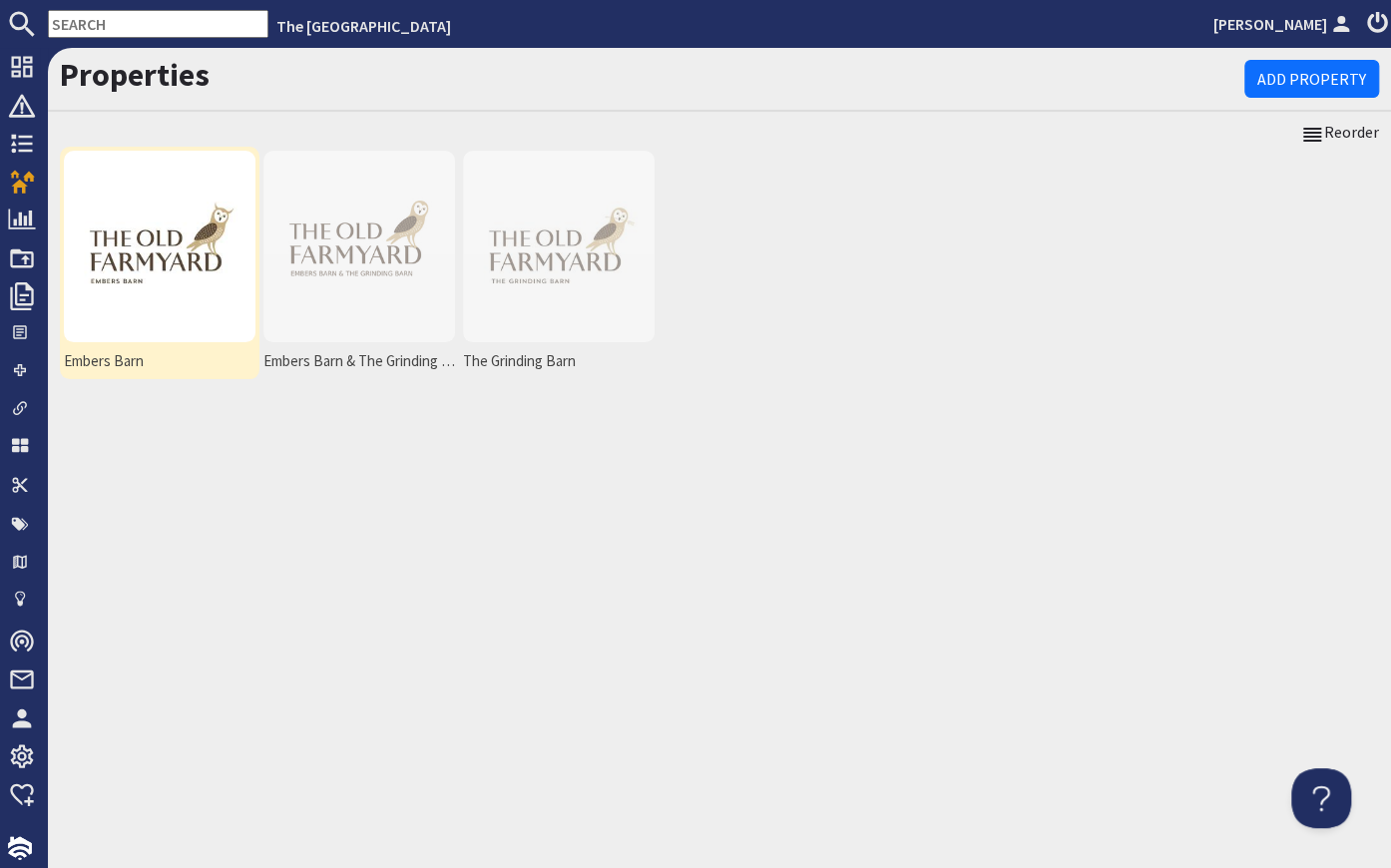 click at bounding box center [160, 246] 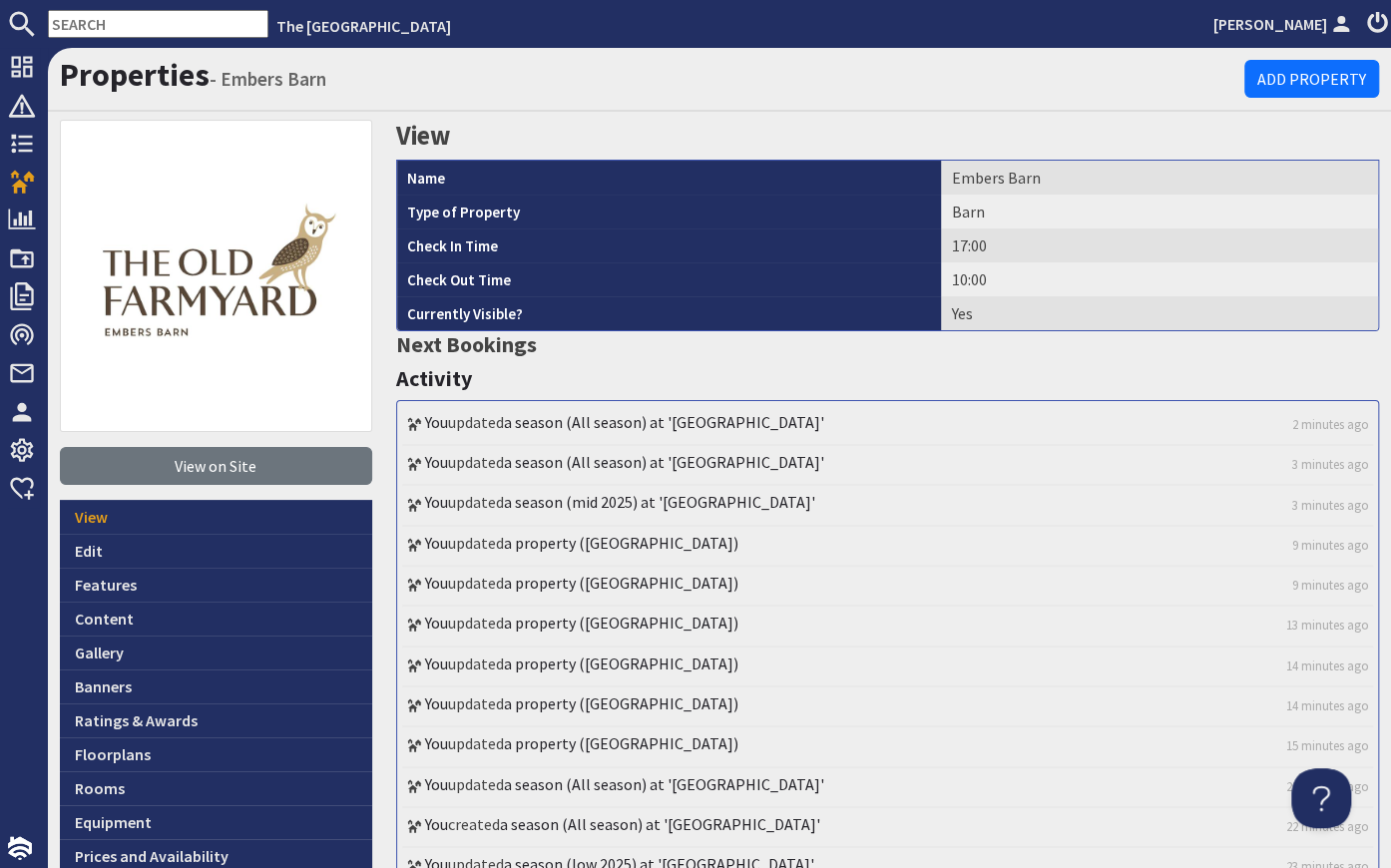 scroll, scrollTop: 0, scrollLeft: 0, axis: both 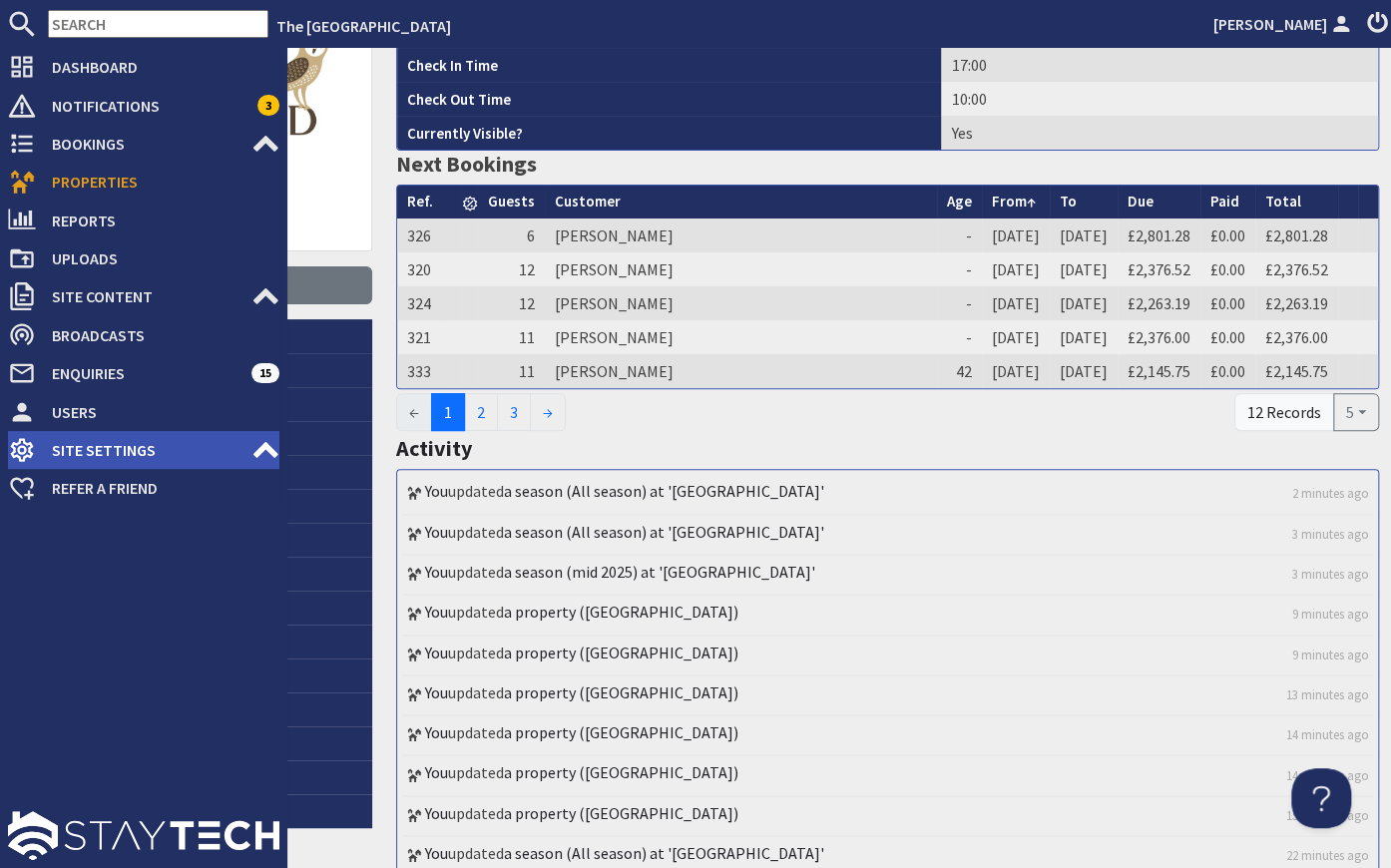 click on "Site Settings" at bounding box center (144, 450) 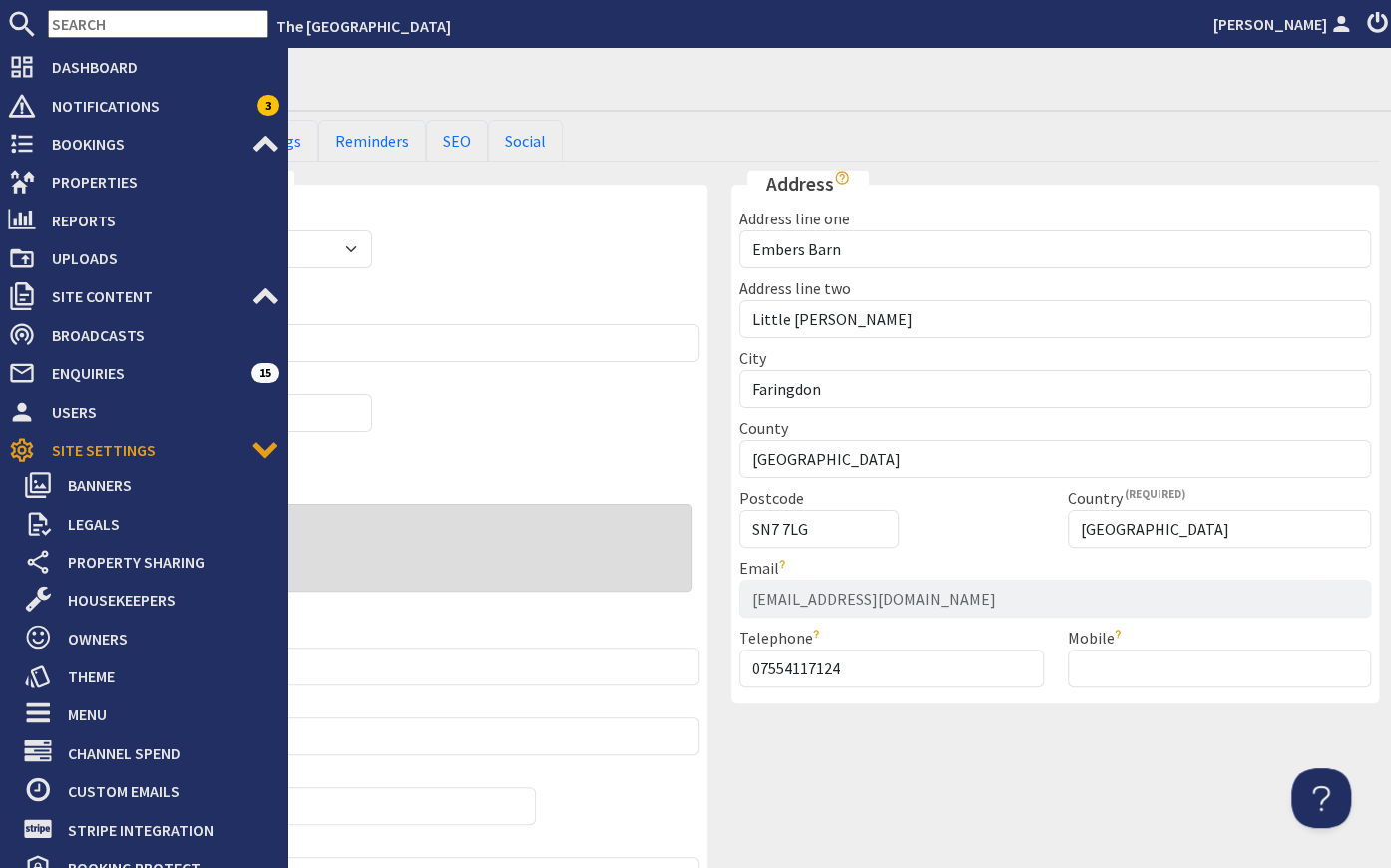 scroll, scrollTop: 0, scrollLeft: 0, axis: both 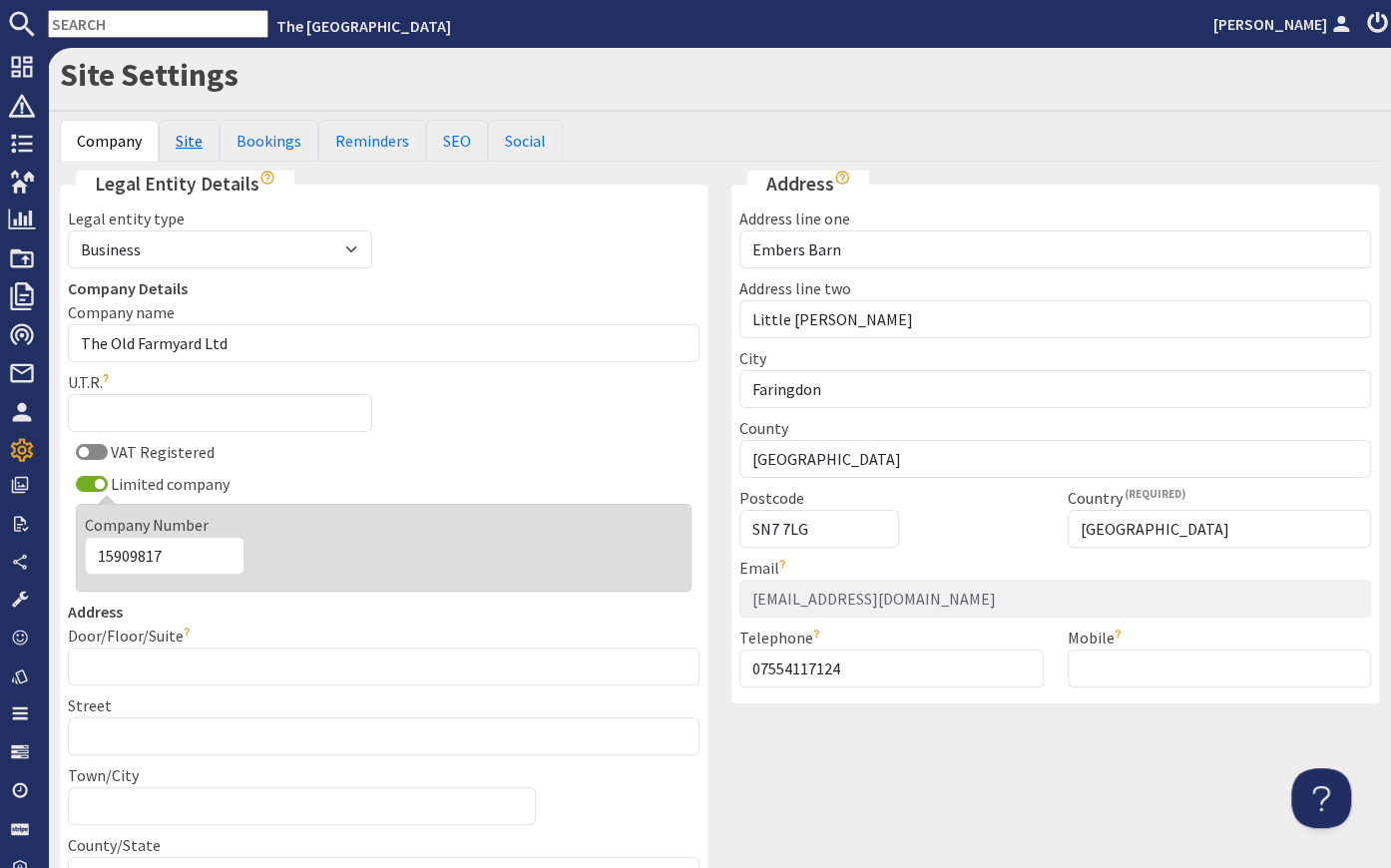 click on "Site" at bounding box center [189, 141] 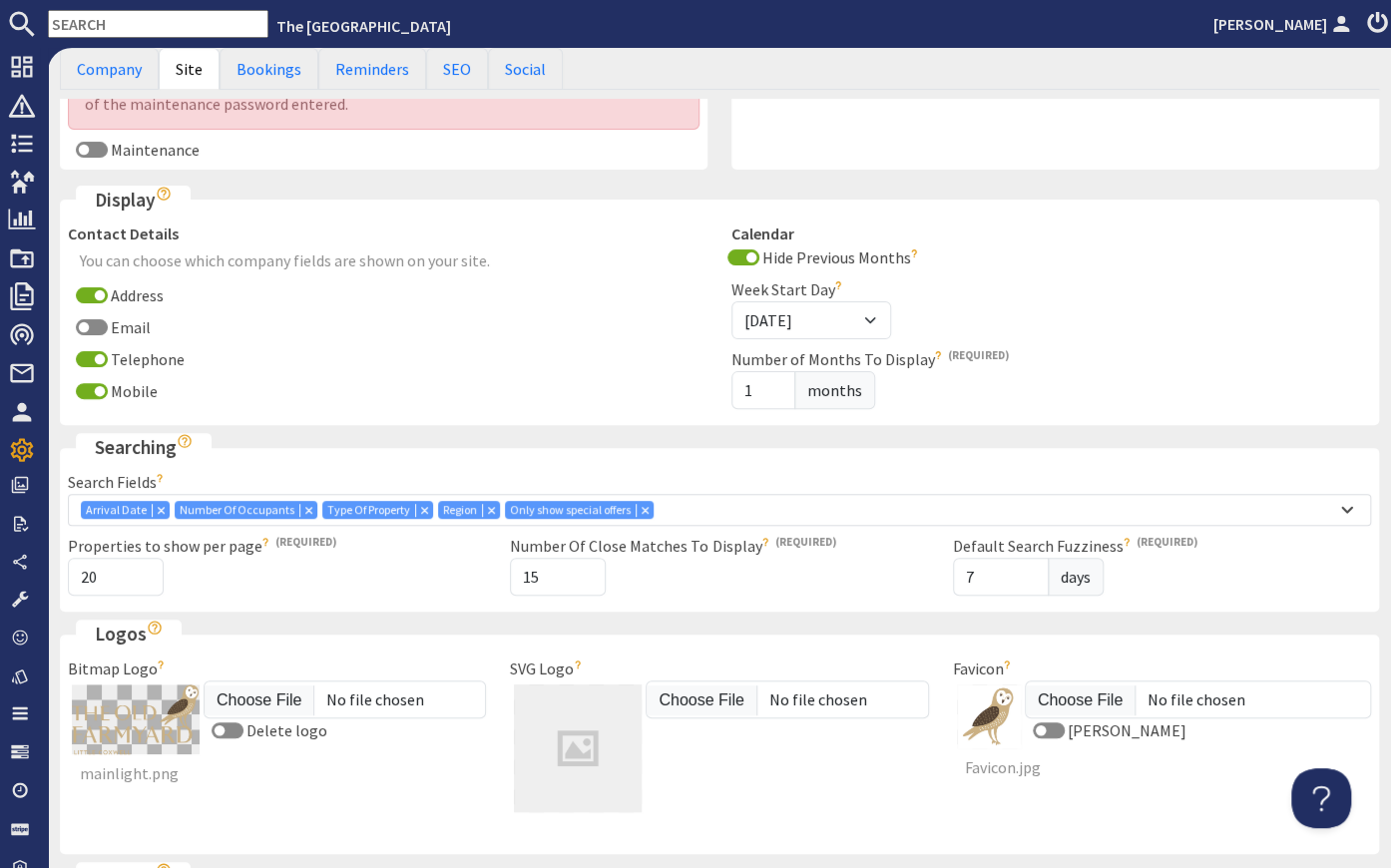 scroll, scrollTop: 181, scrollLeft: 0, axis: vertical 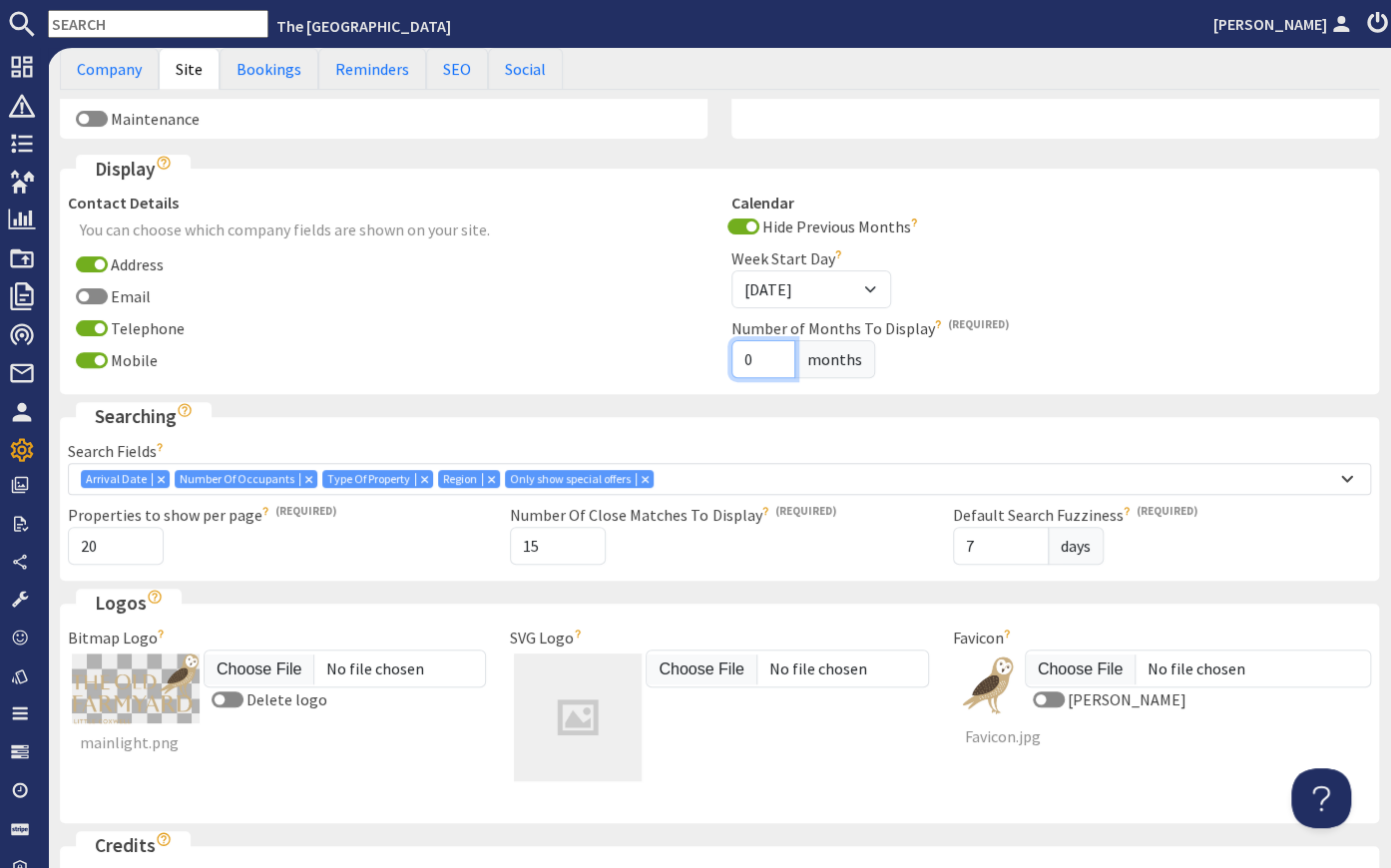 click on "0" at bounding box center [763, 359] 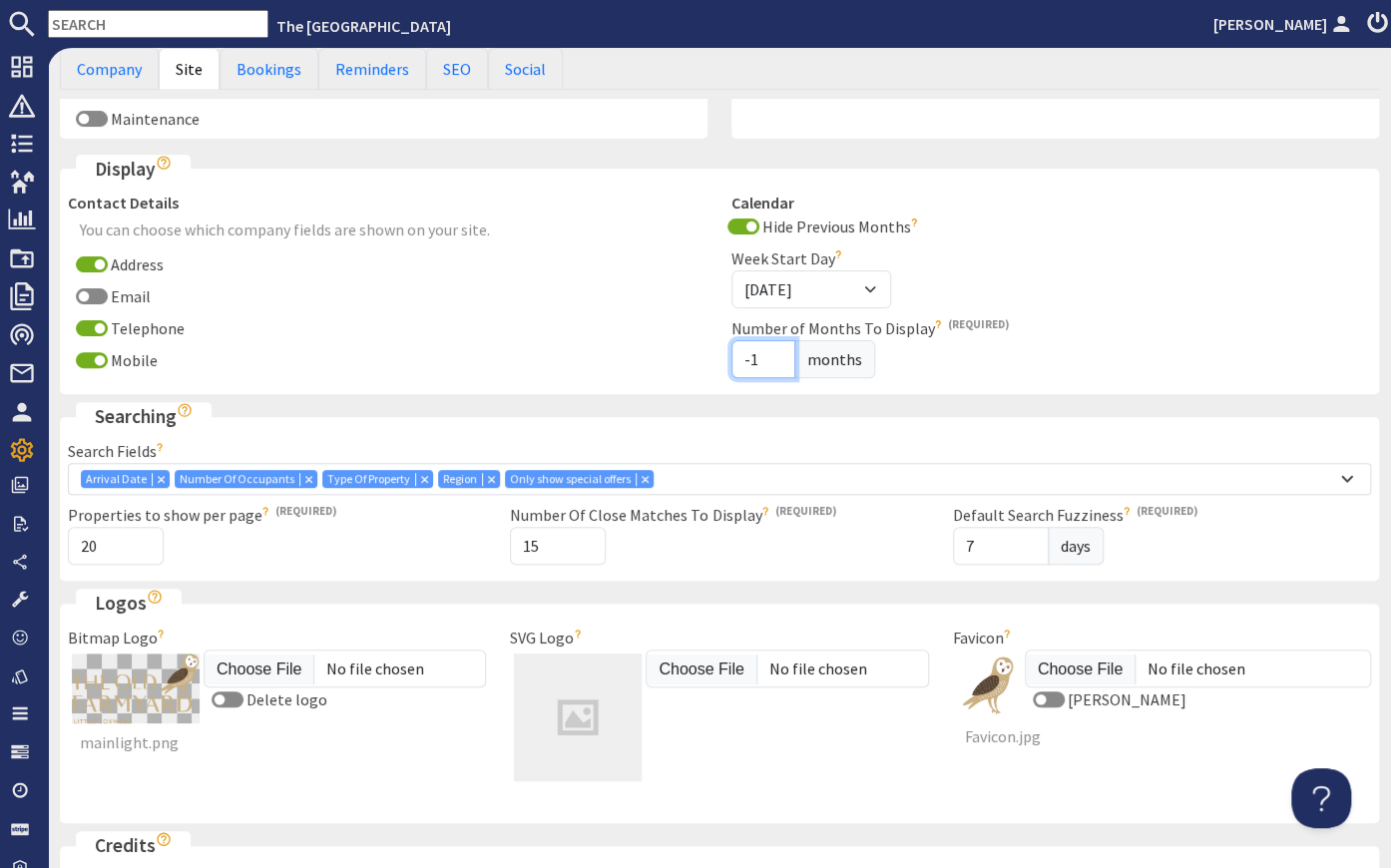 type on "-1" 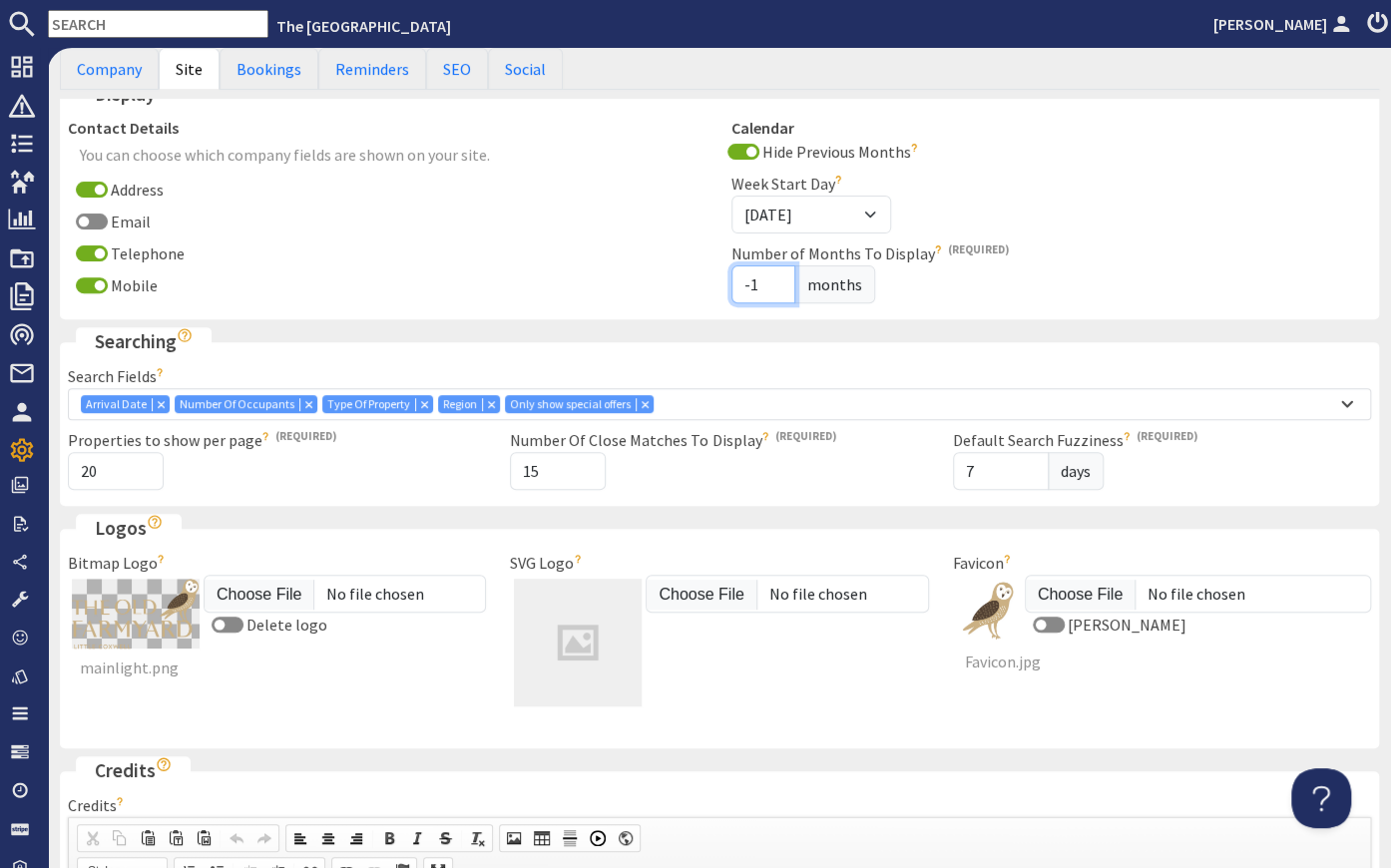 scroll, scrollTop: 453, scrollLeft: 0, axis: vertical 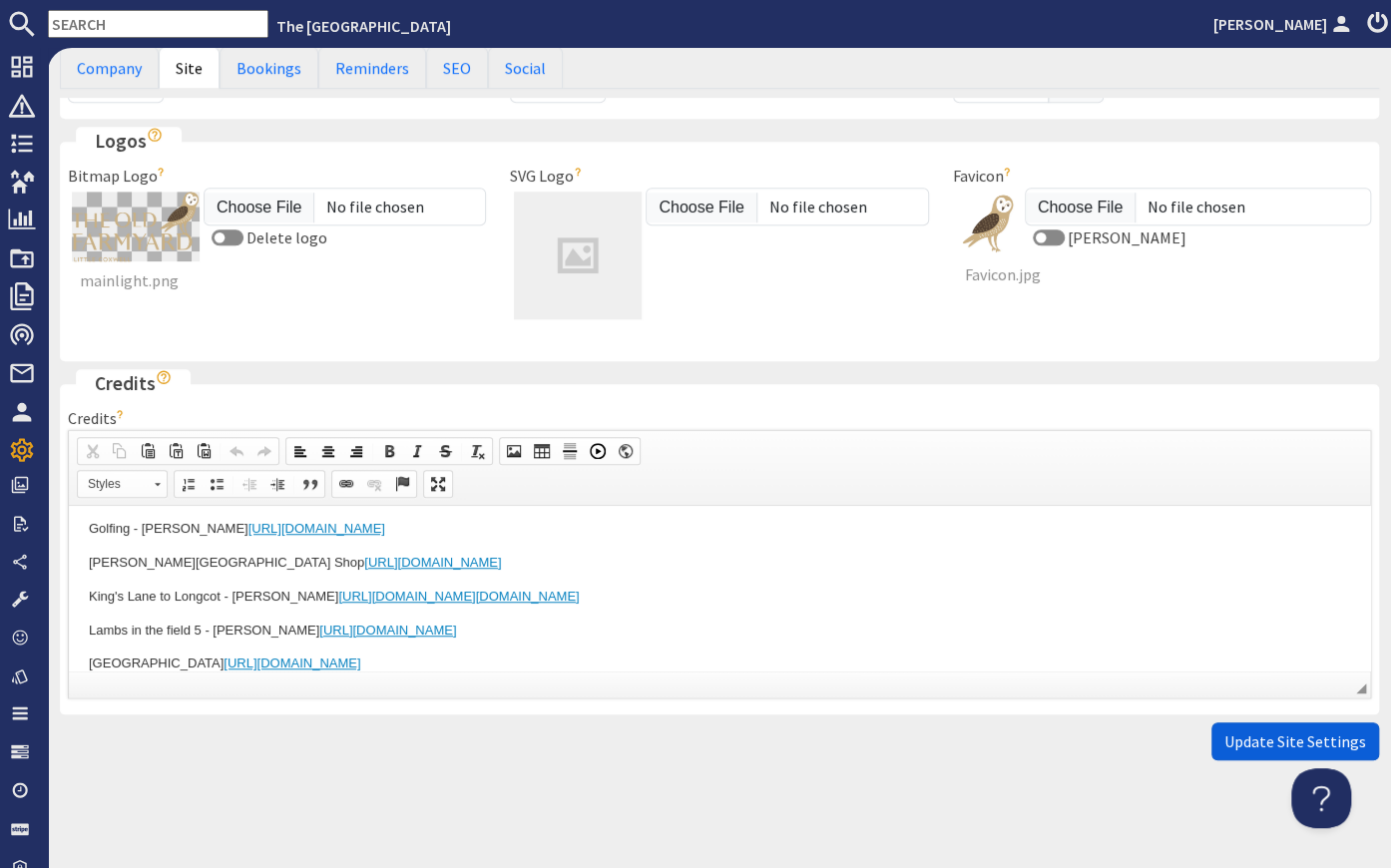 click on "Update Site Settings" at bounding box center [1295, 741] 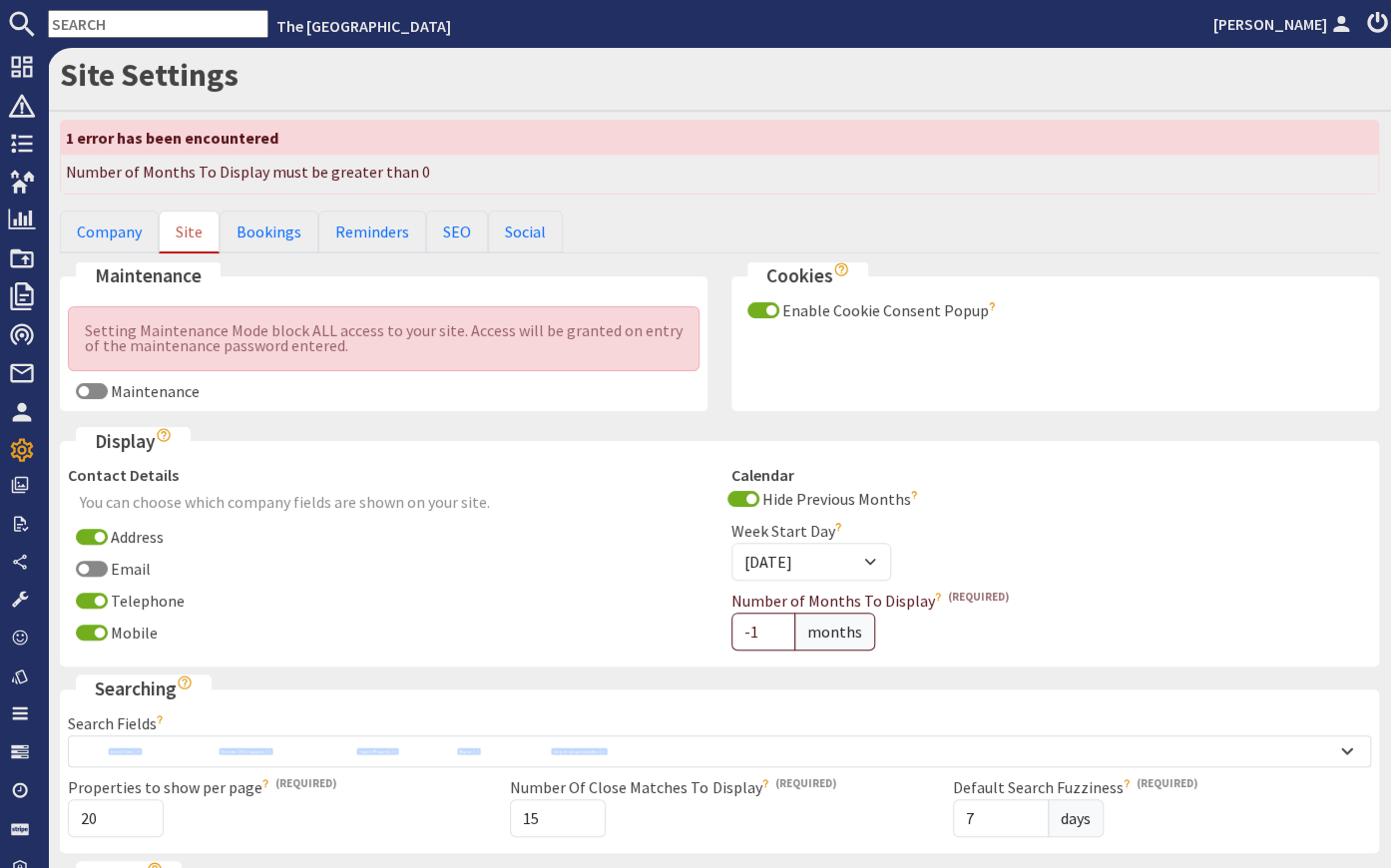 scroll, scrollTop: 0, scrollLeft: 0, axis: both 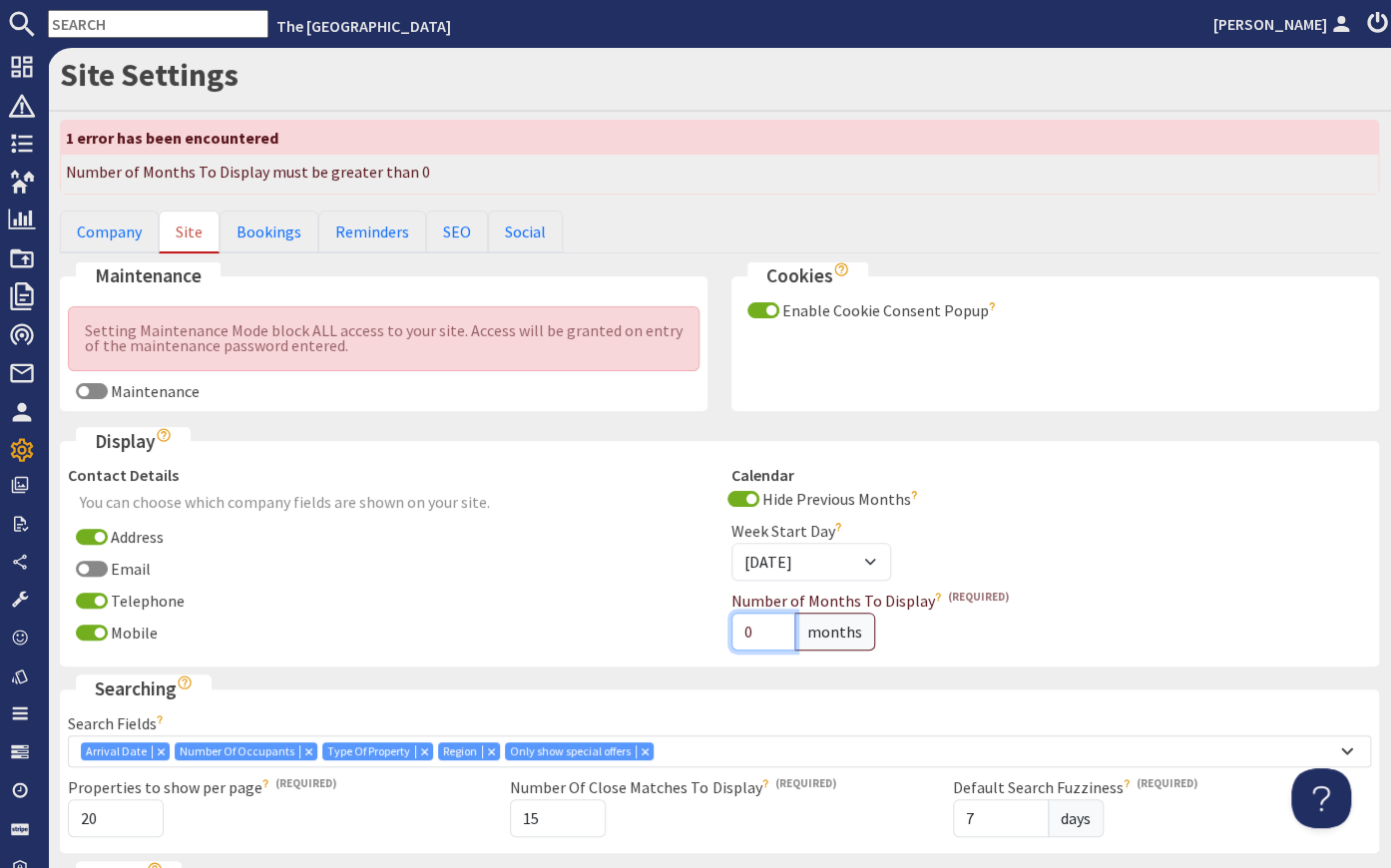 click on "0" at bounding box center [763, 632] 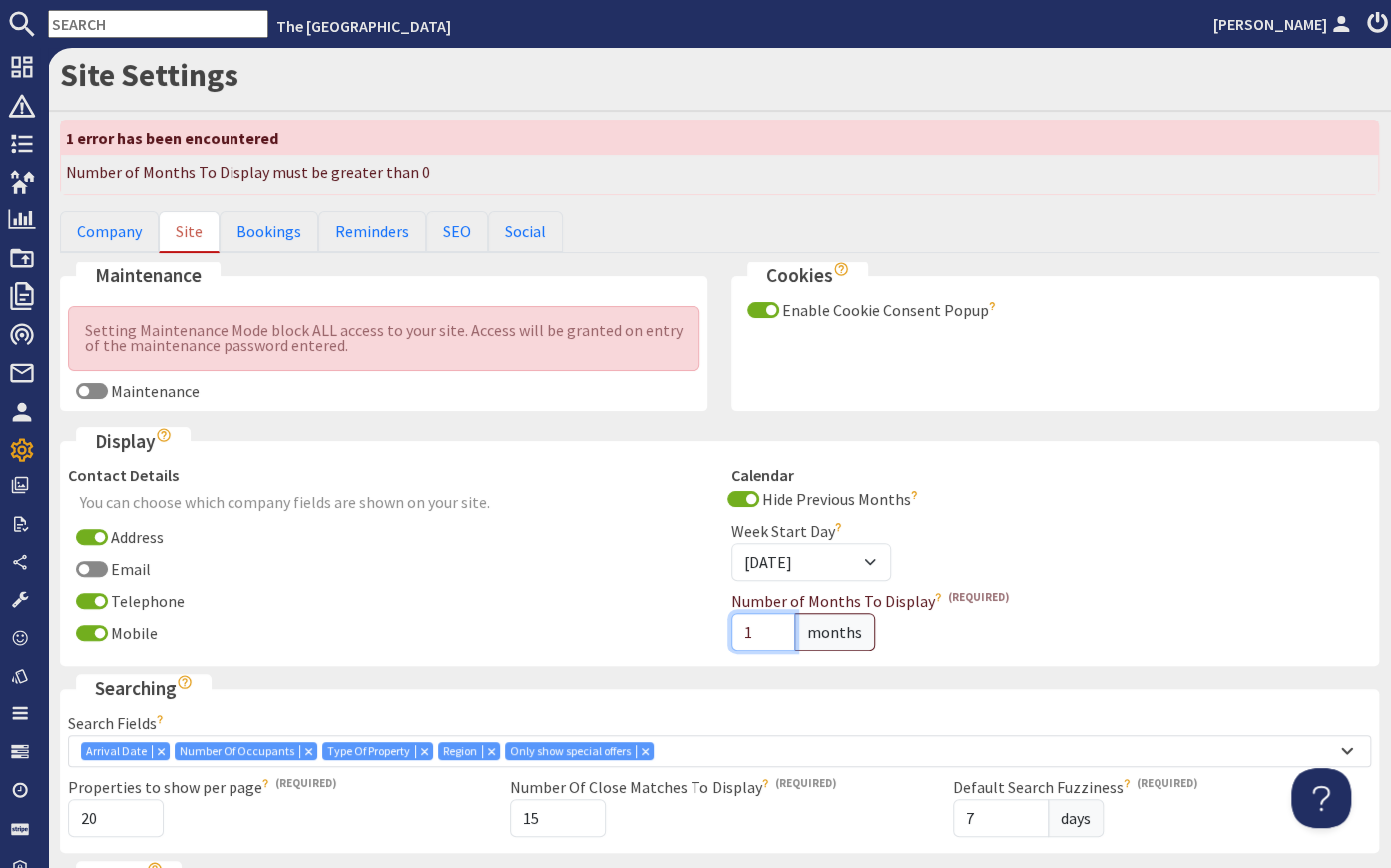 click on "1" at bounding box center (763, 632) 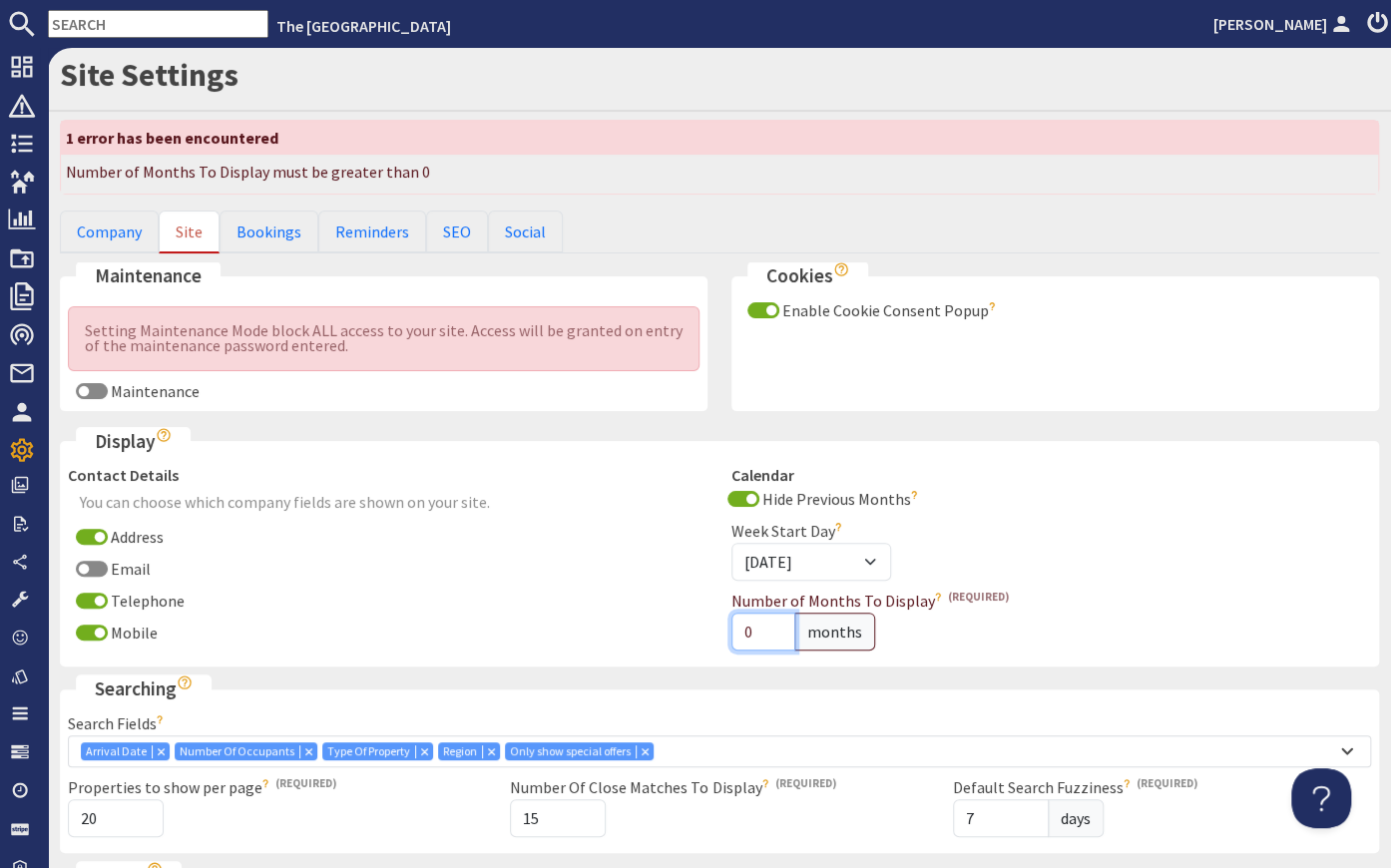 type on "0" 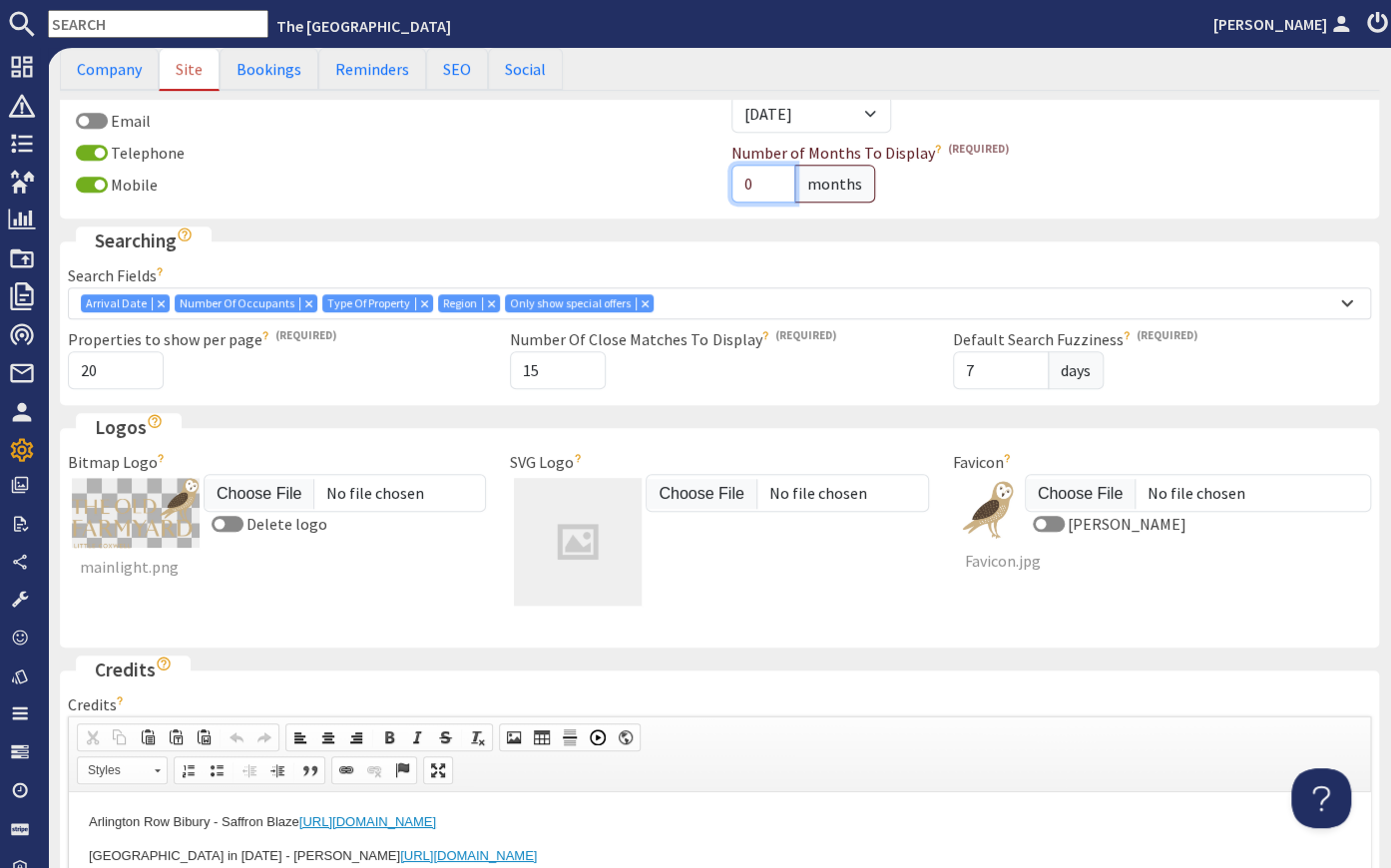 scroll, scrollTop: 635, scrollLeft: 0, axis: vertical 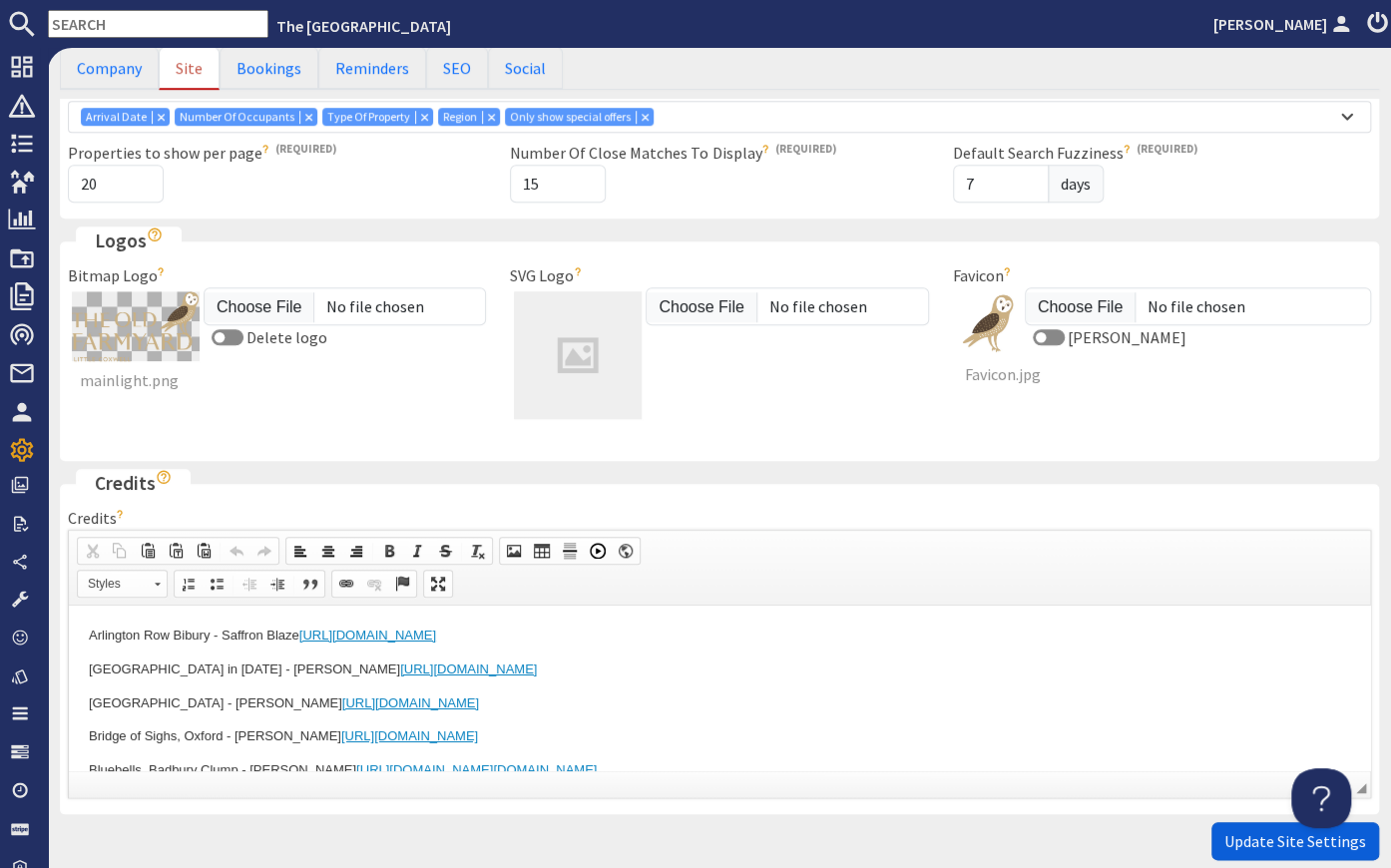 click on "Update Site Settings" at bounding box center [1295, 841] 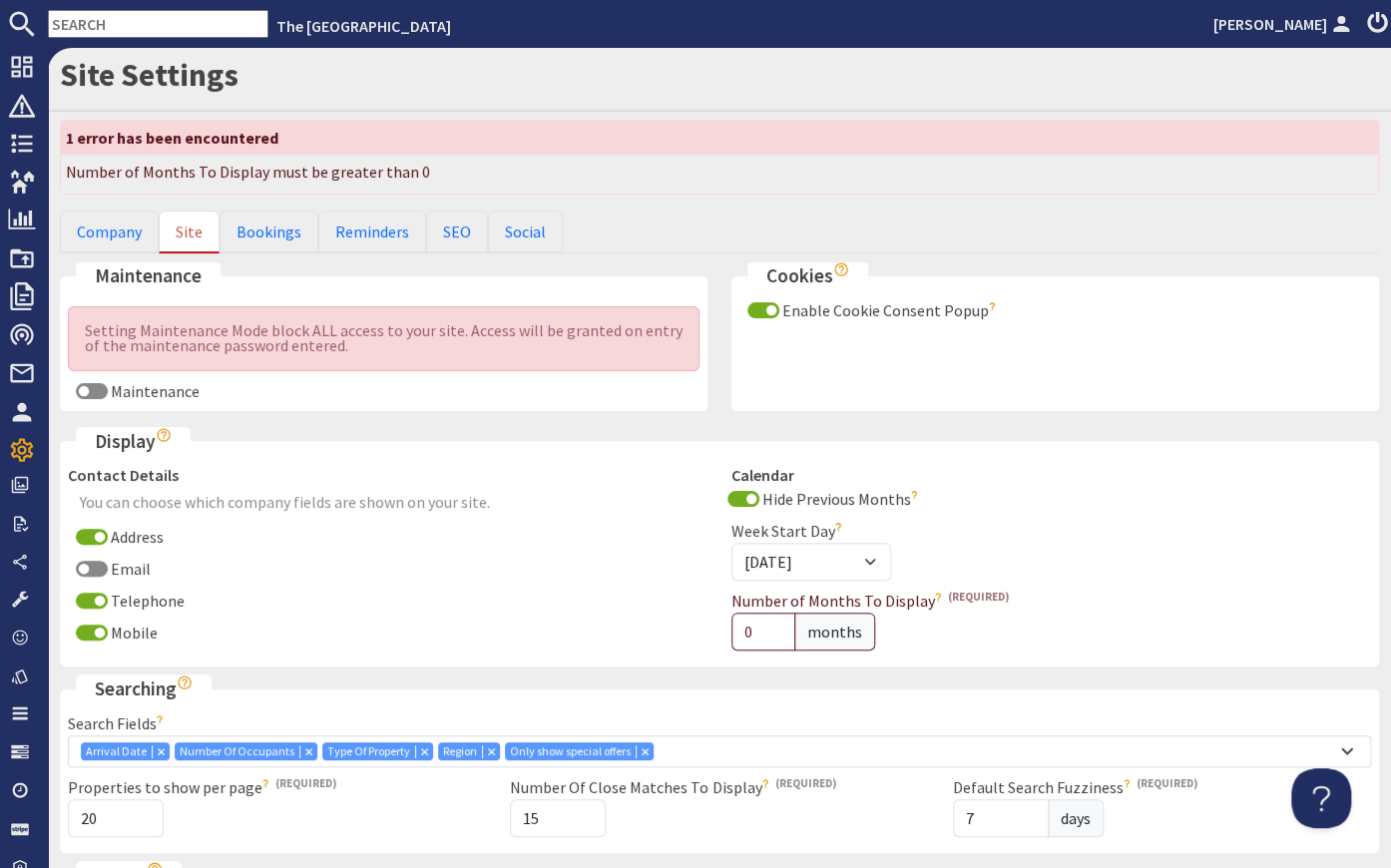 scroll, scrollTop: 0, scrollLeft: 0, axis: both 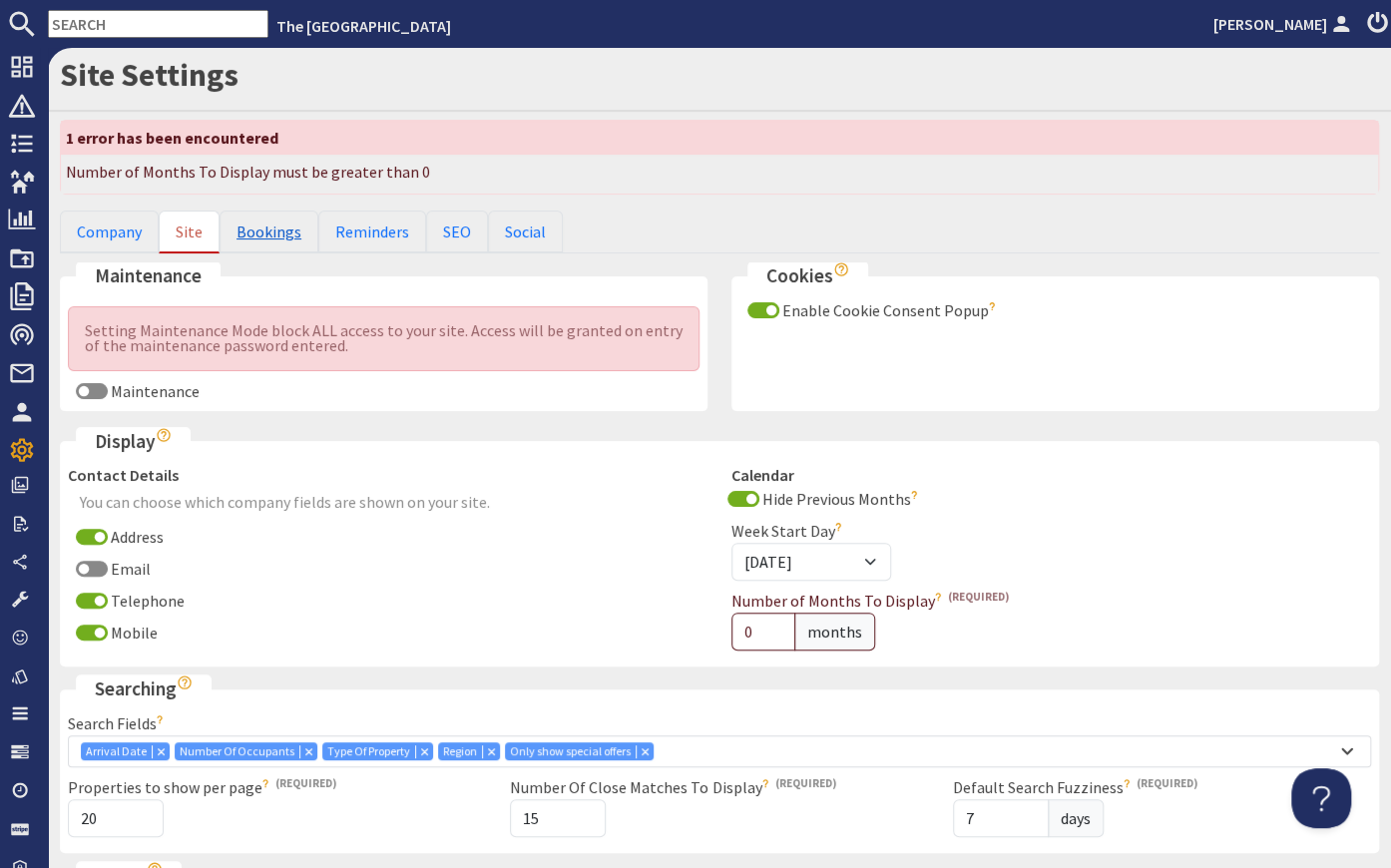 click on "Bookings" at bounding box center (268, 231) 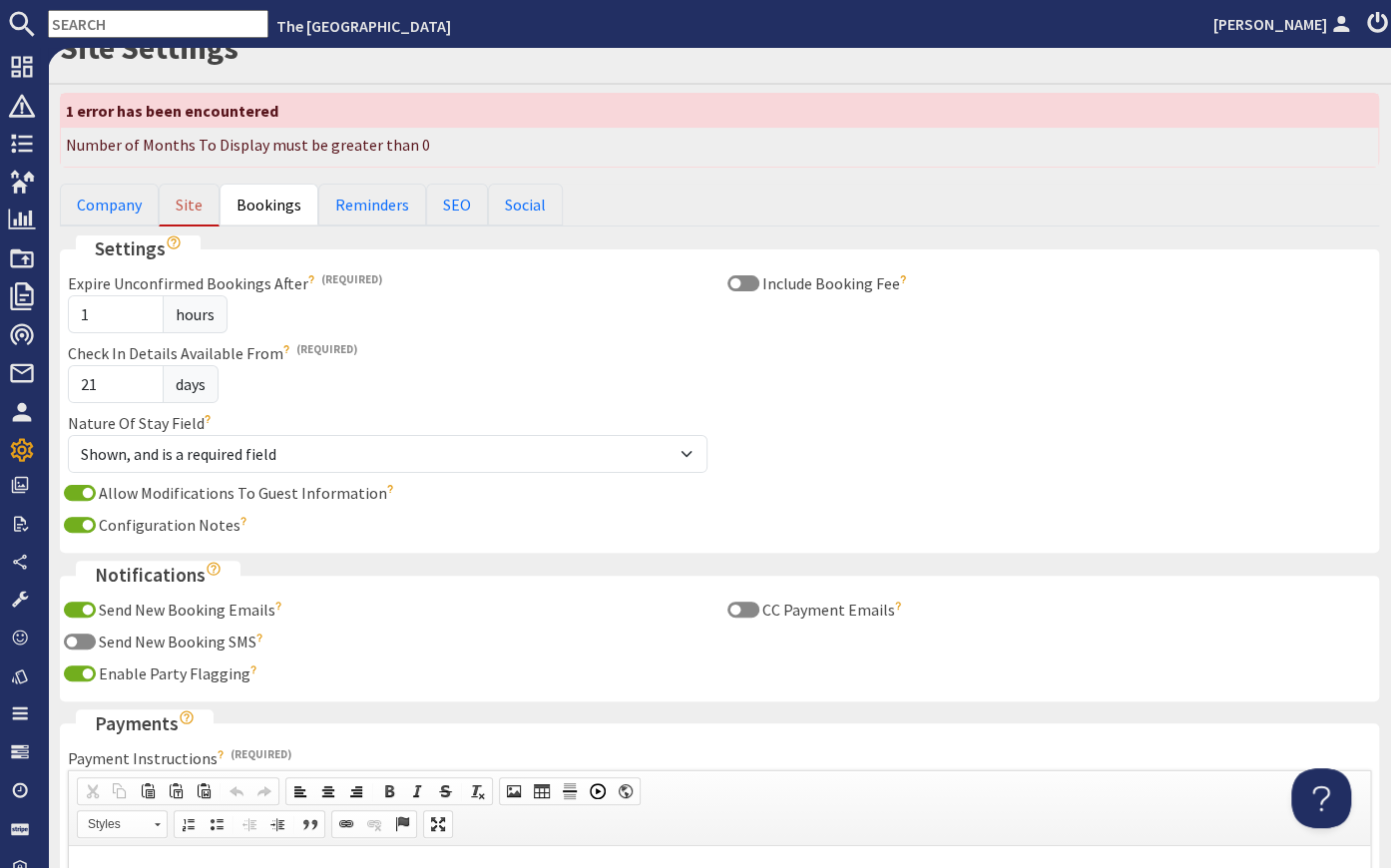 scroll, scrollTop: 0, scrollLeft: 0, axis: both 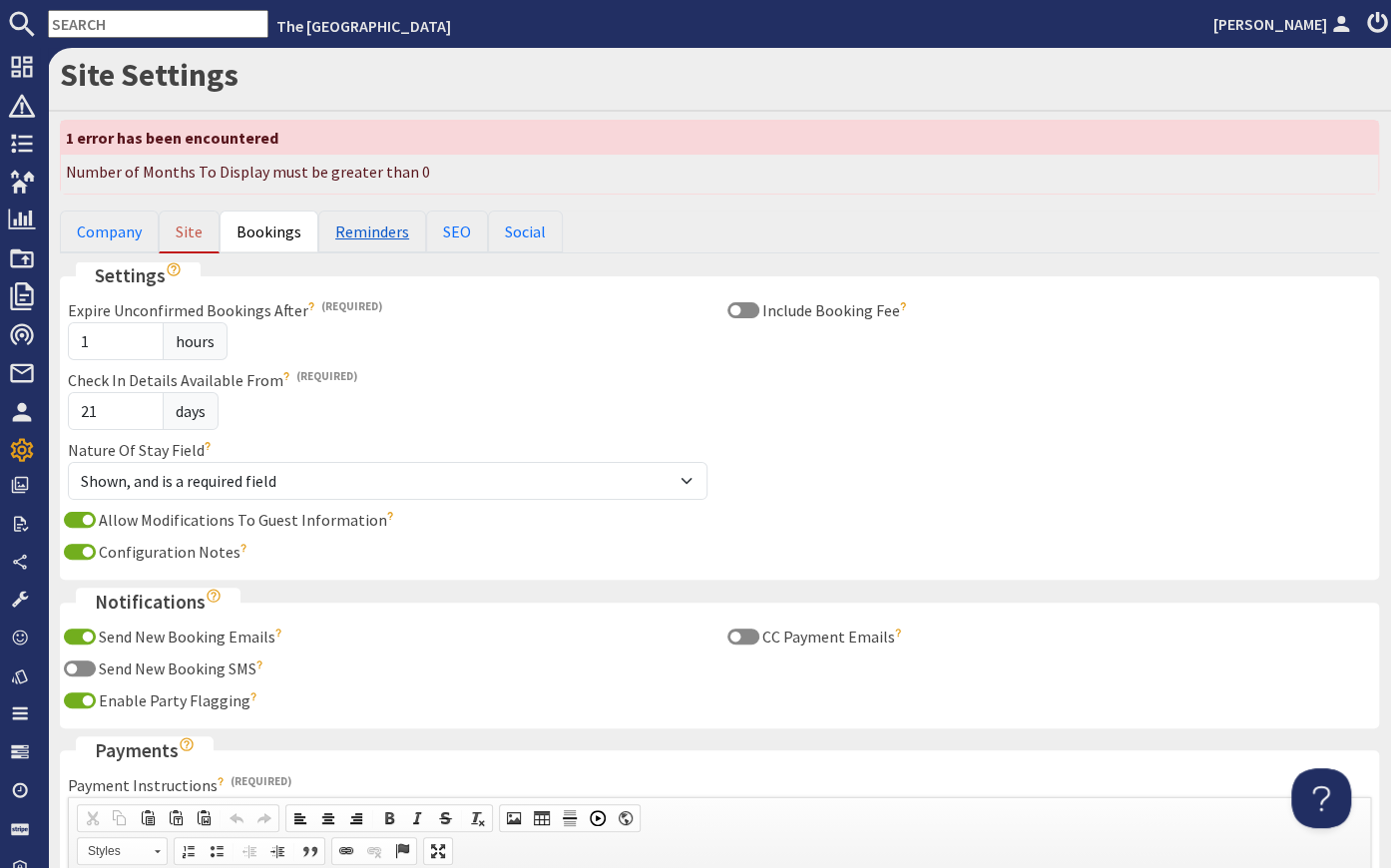 click on "Reminders" at bounding box center (372, 231) 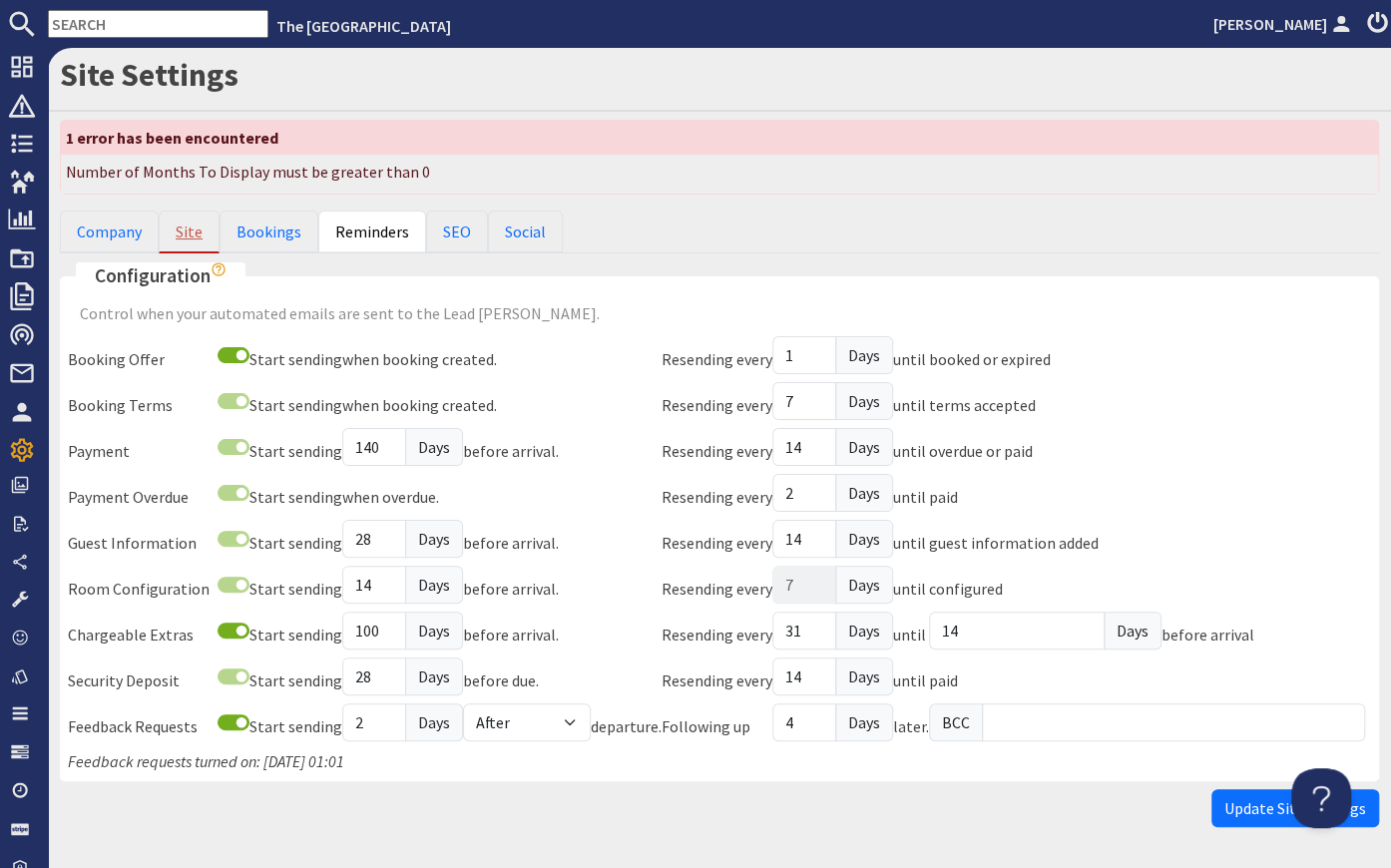 click on "Site" at bounding box center (189, 231) 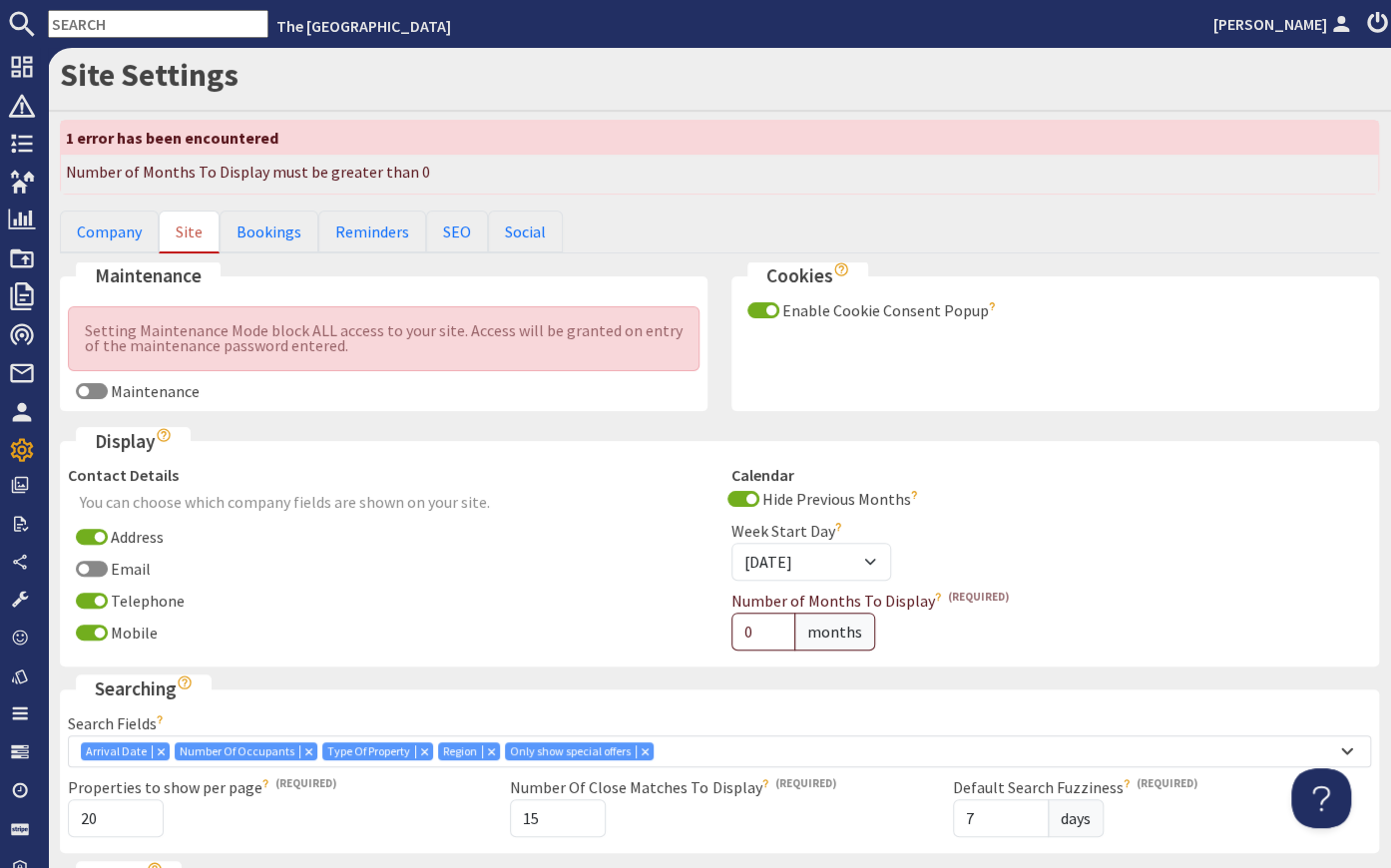 scroll, scrollTop: 90, scrollLeft: 0, axis: vertical 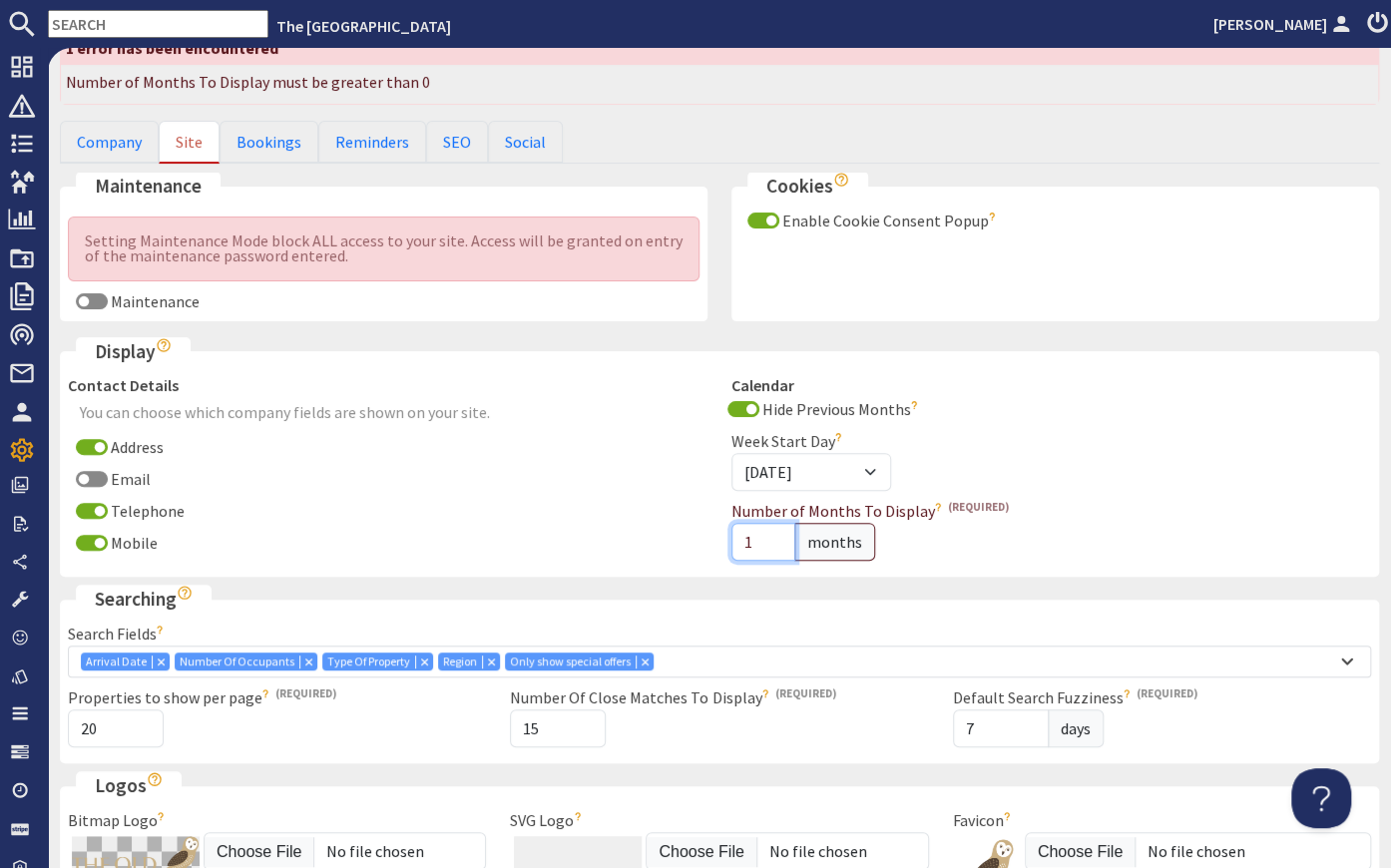type on "1" 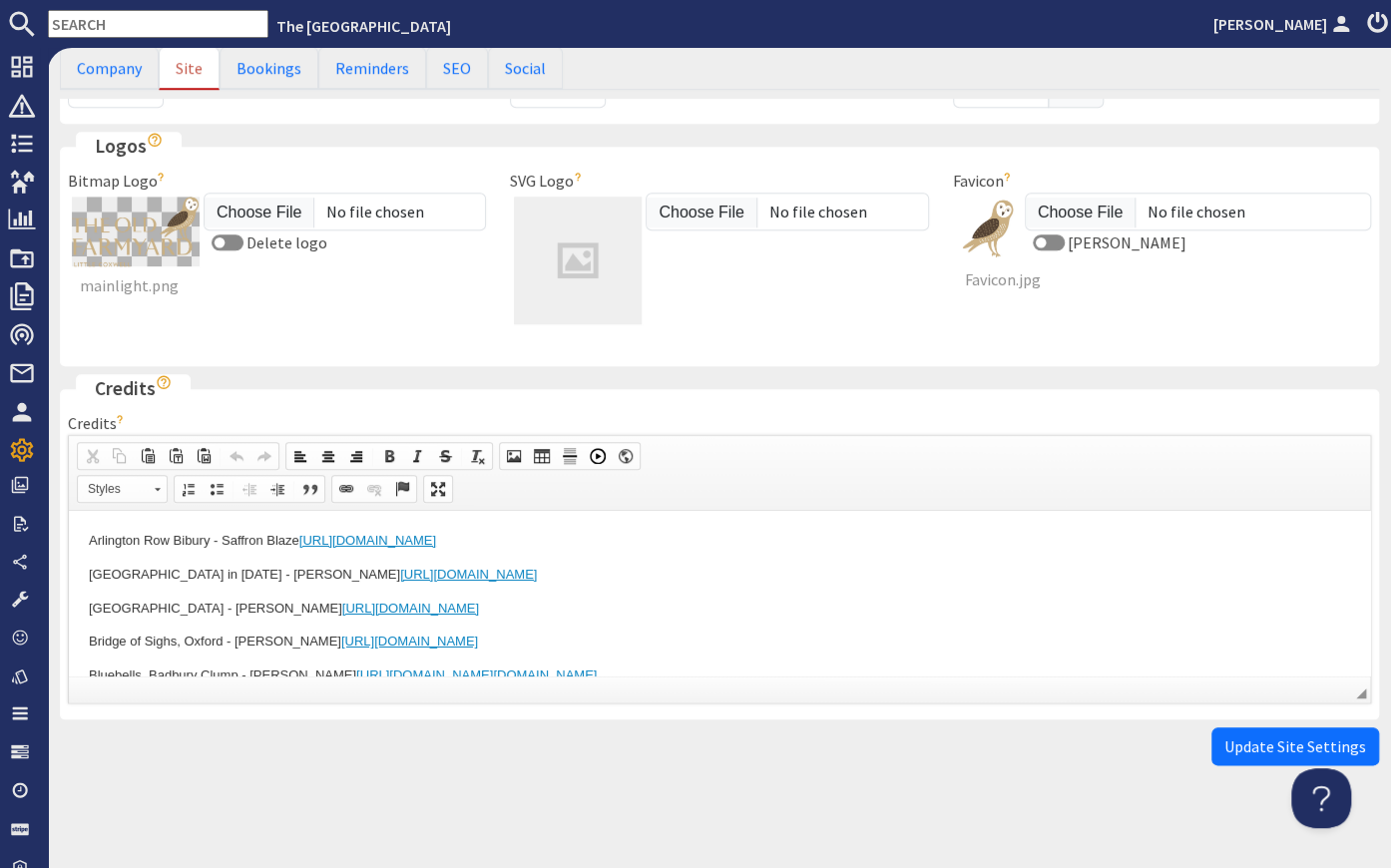scroll, scrollTop: 734, scrollLeft: 0, axis: vertical 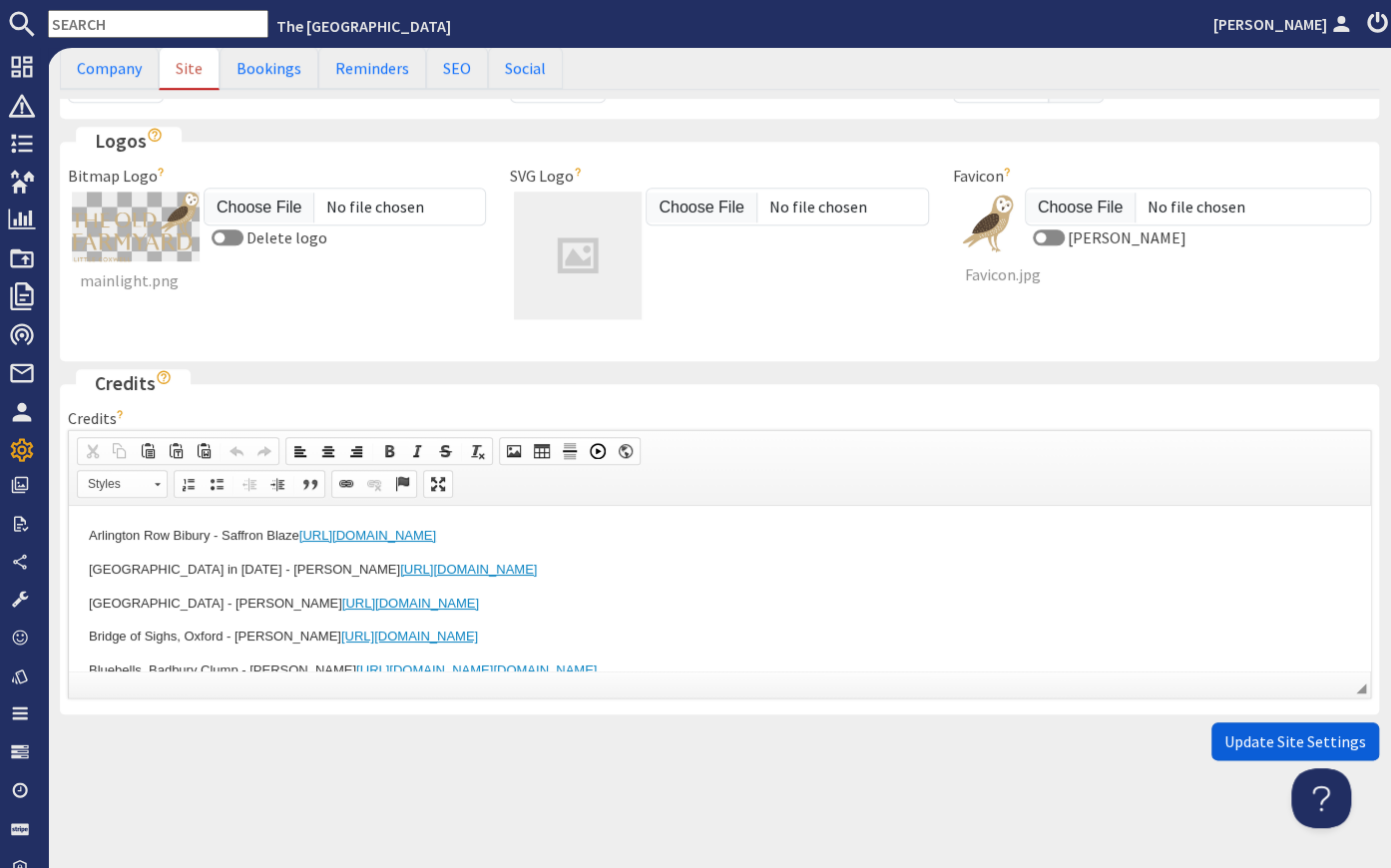 click on "Update Site Settings" at bounding box center (1295, 741) 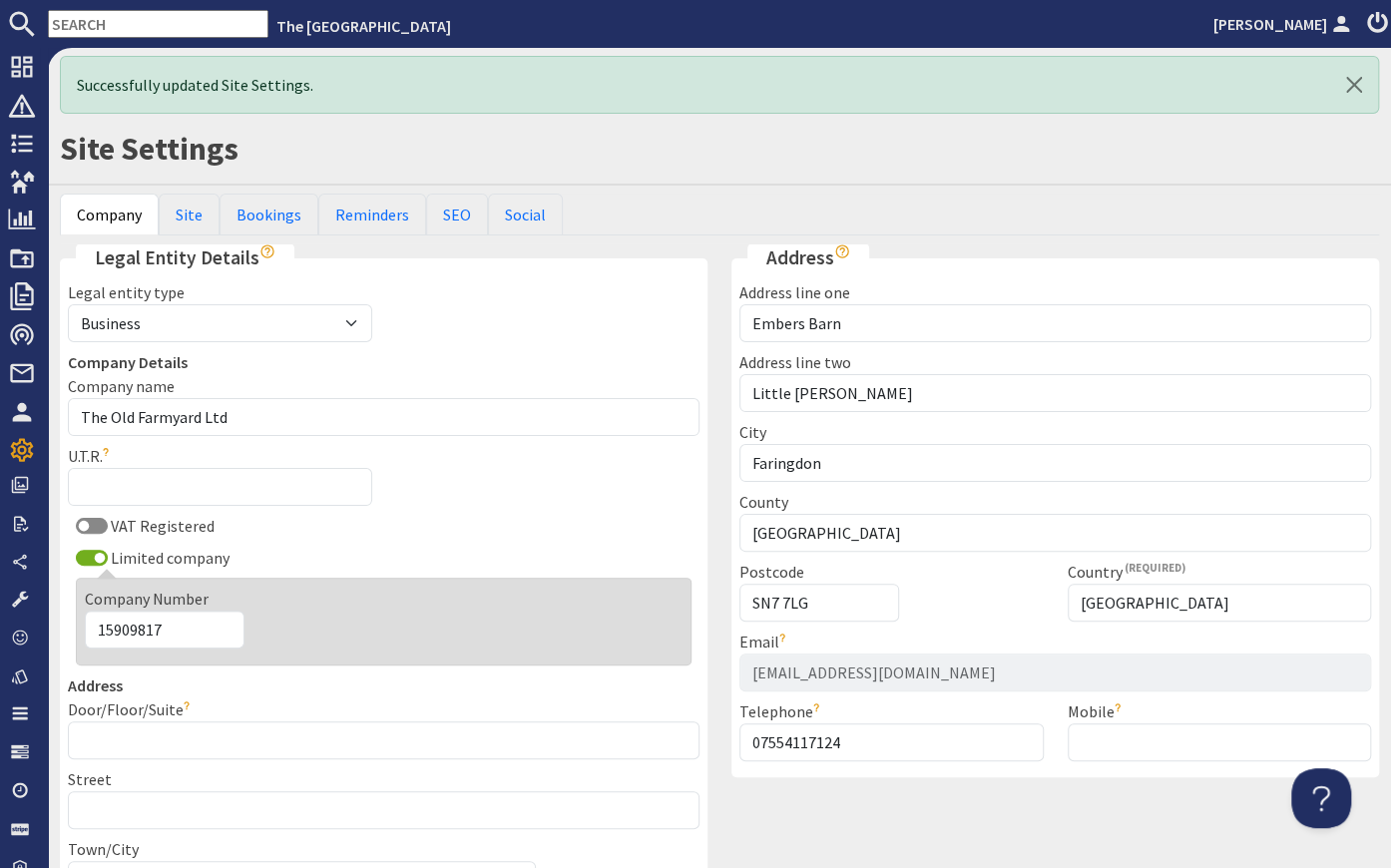 scroll, scrollTop: 0, scrollLeft: 0, axis: both 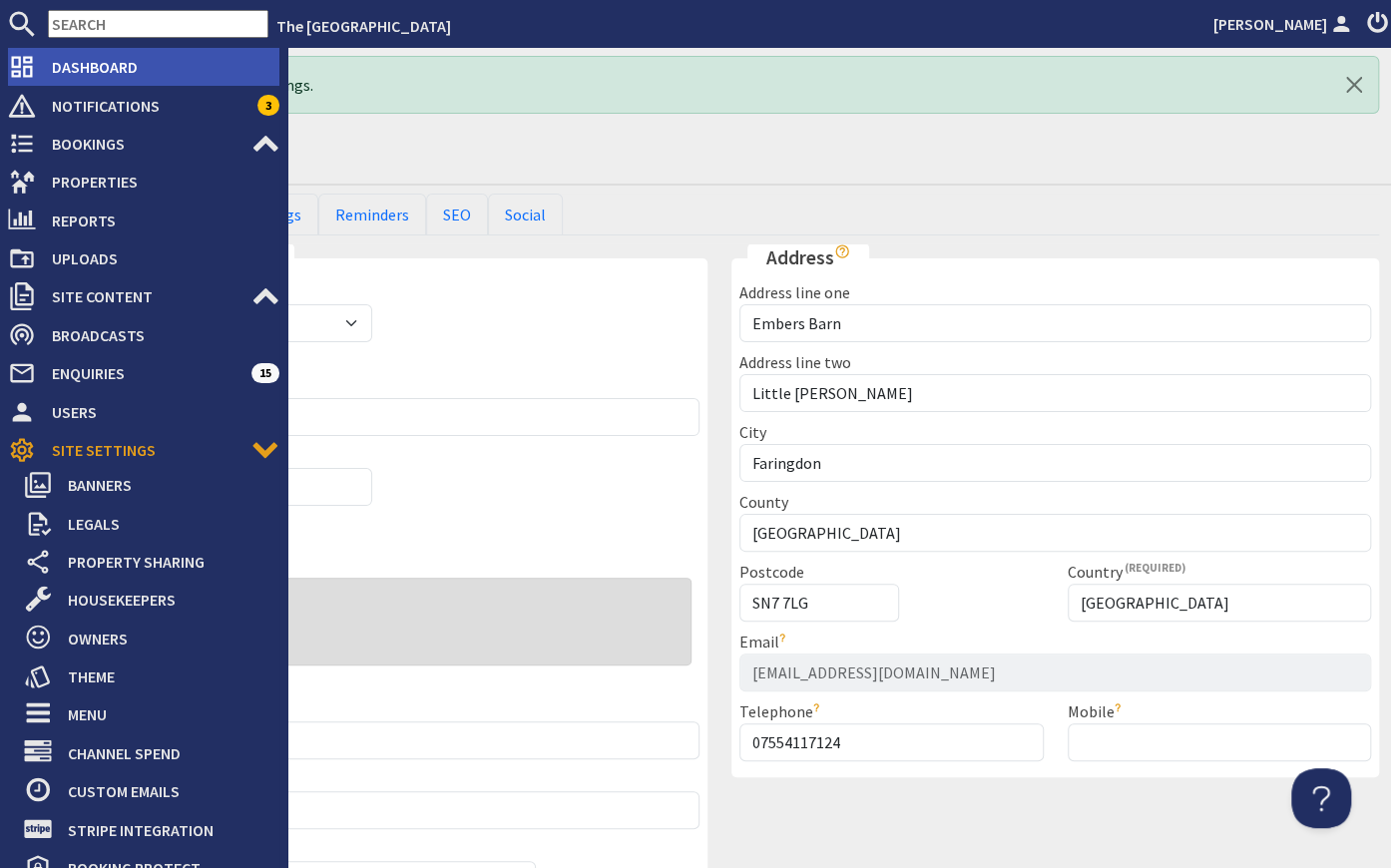 click on "Dashboard" at bounding box center [158, 67] 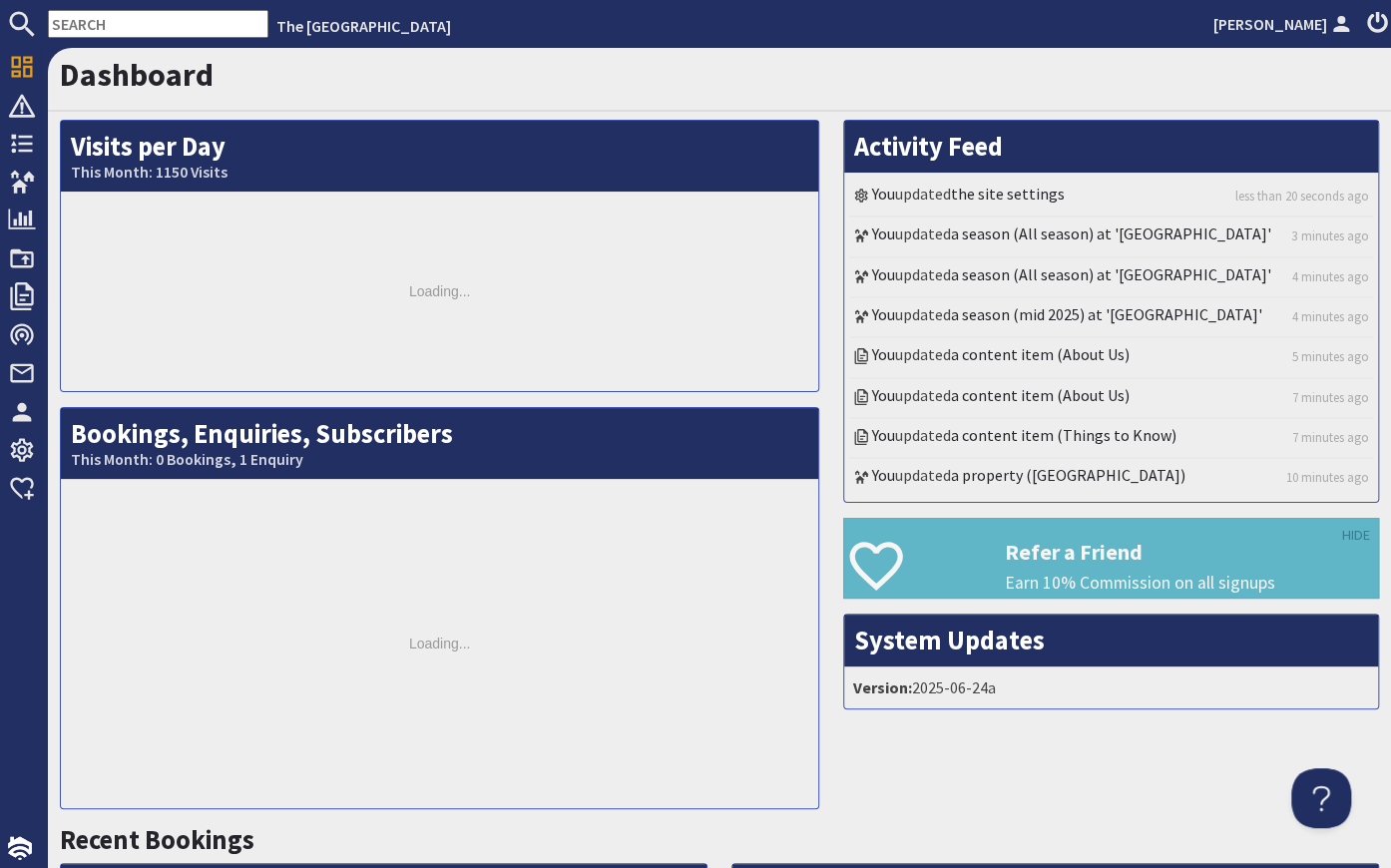 scroll, scrollTop: 0, scrollLeft: 0, axis: both 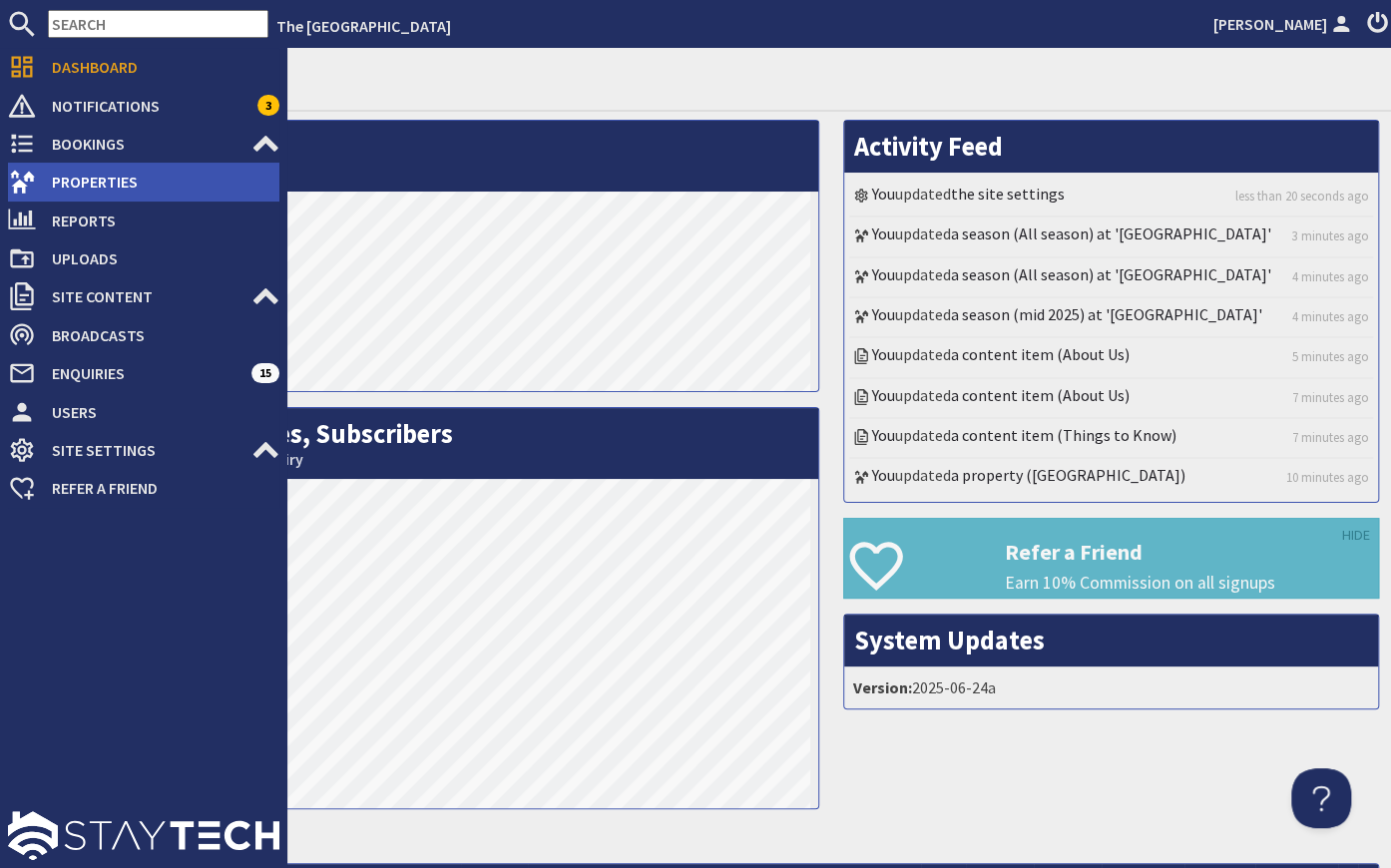 click on "Properties" at bounding box center [158, 182] 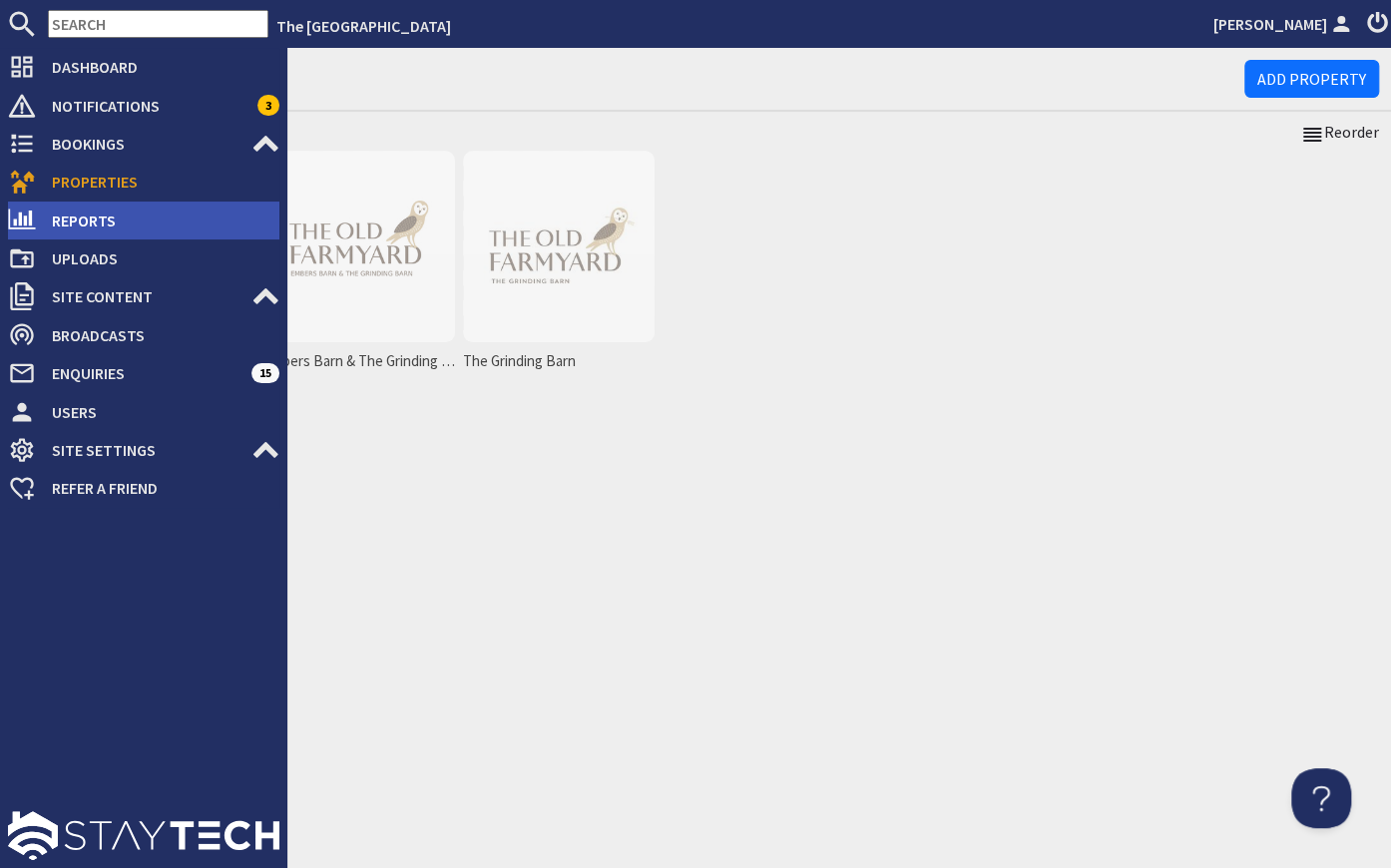 scroll, scrollTop: 0, scrollLeft: 0, axis: both 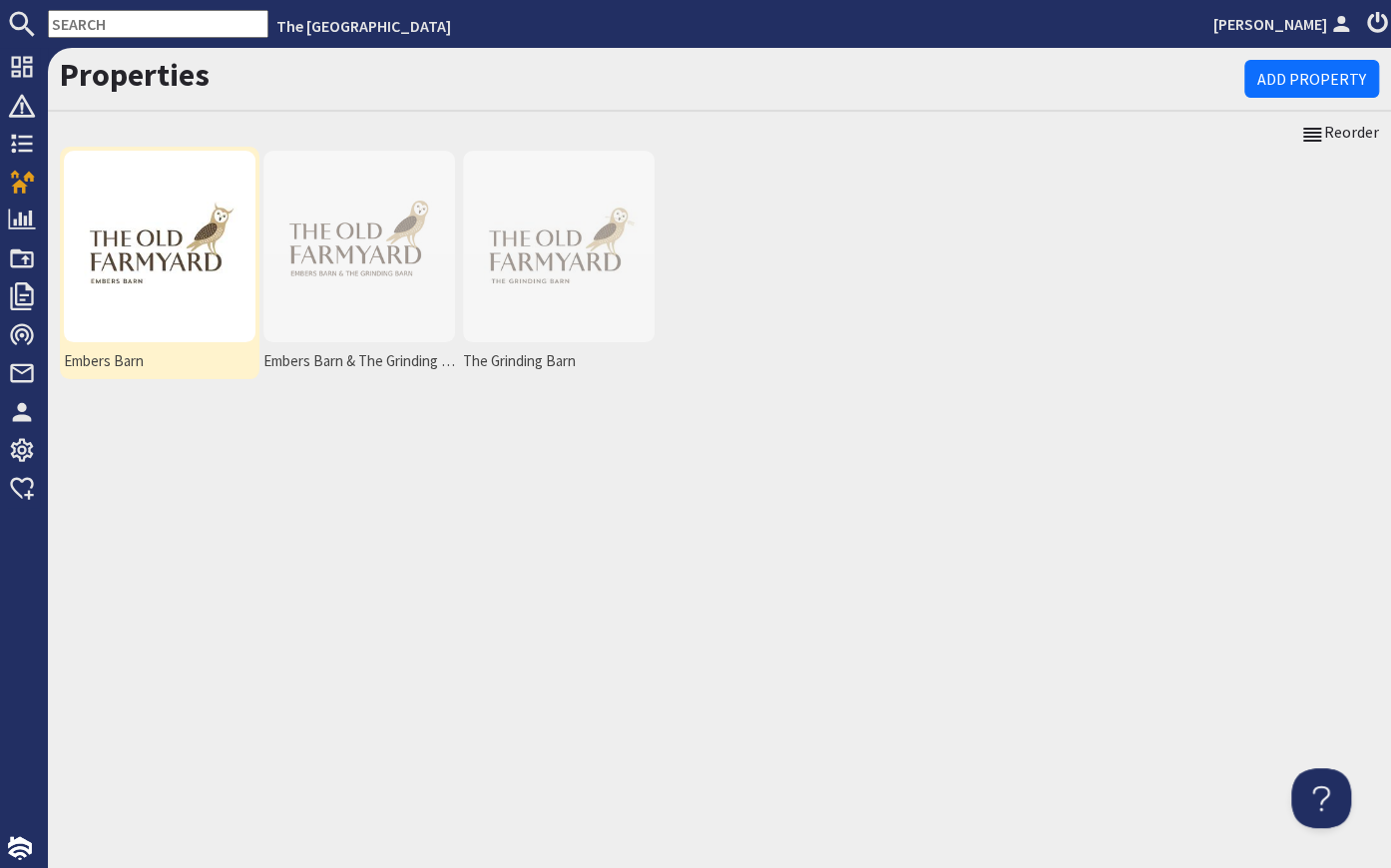 click at bounding box center [160, 246] 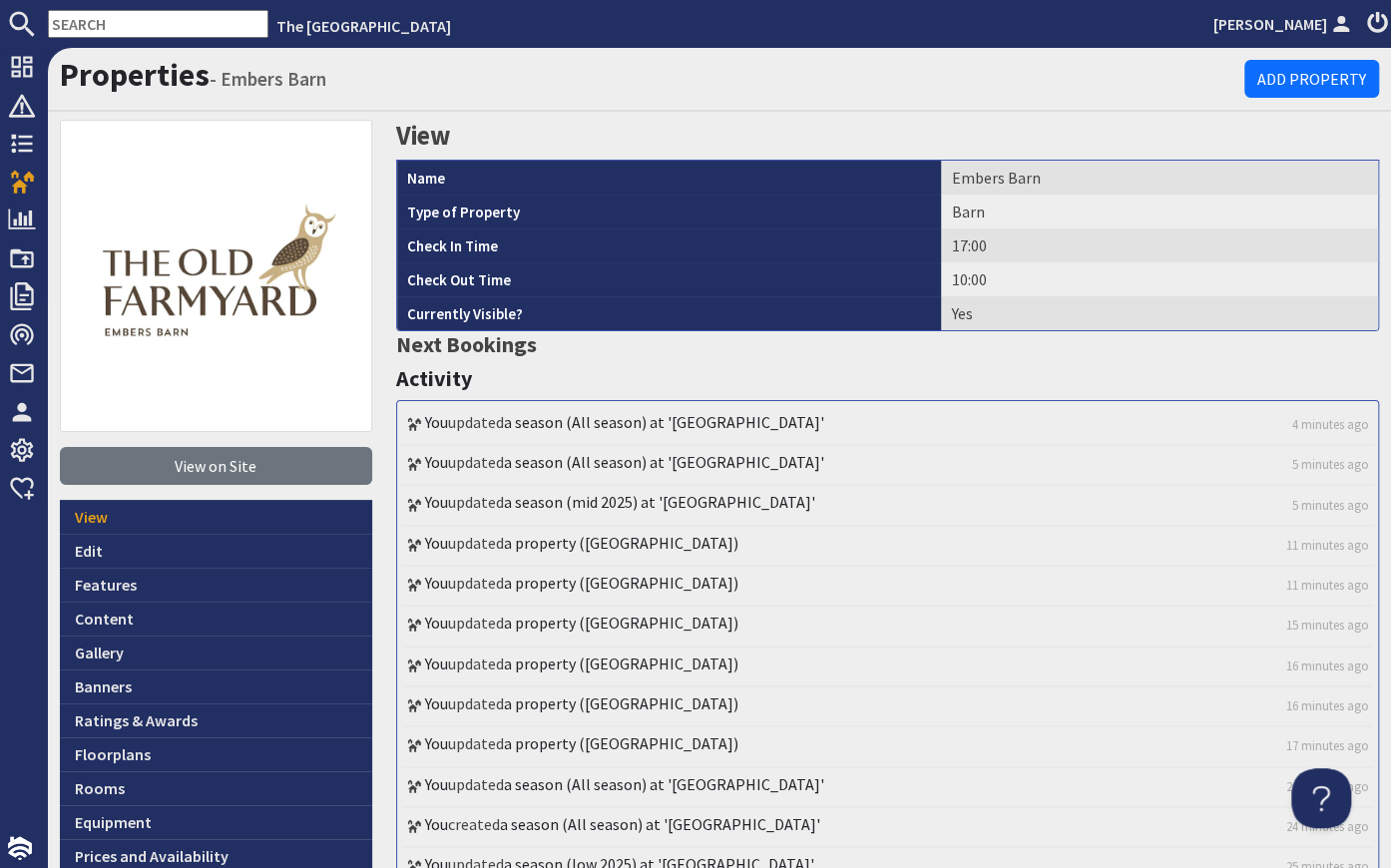 scroll, scrollTop: 0, scrollLeft: 0, axis: both 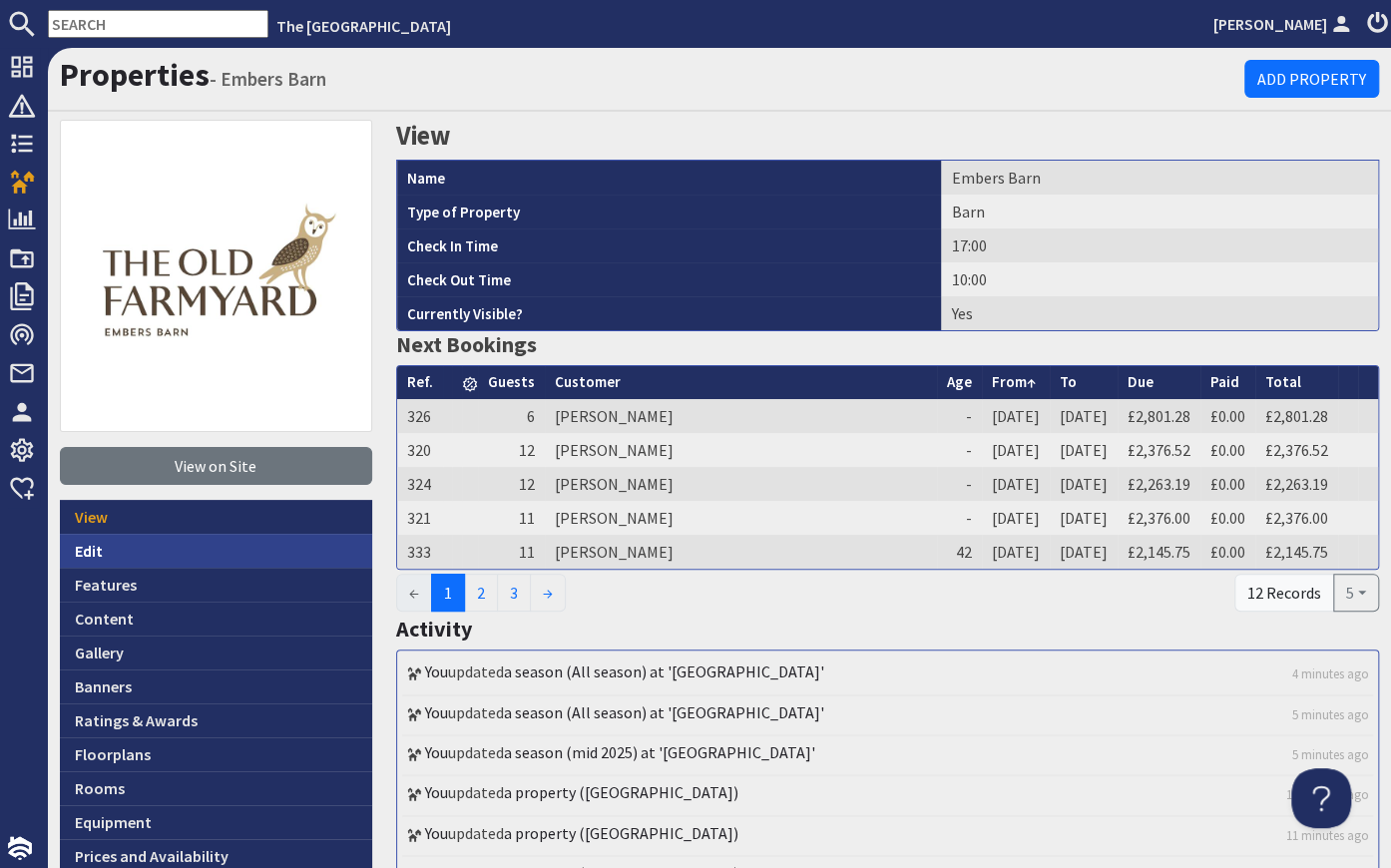 click on "Edit" at bounding box center [216, 551] 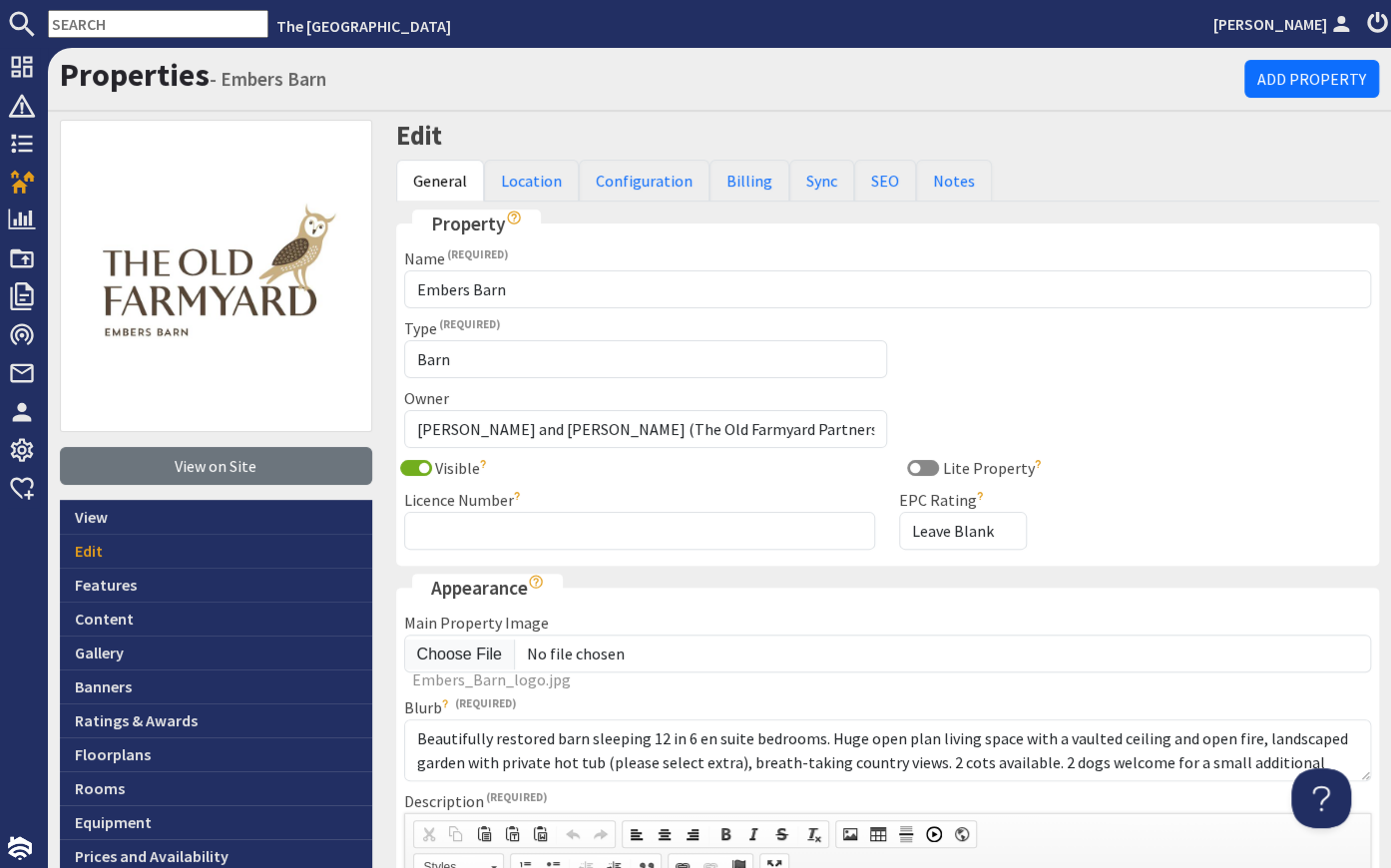 scroll, scrollTop: 0, scrollLeft: 0, axis: both 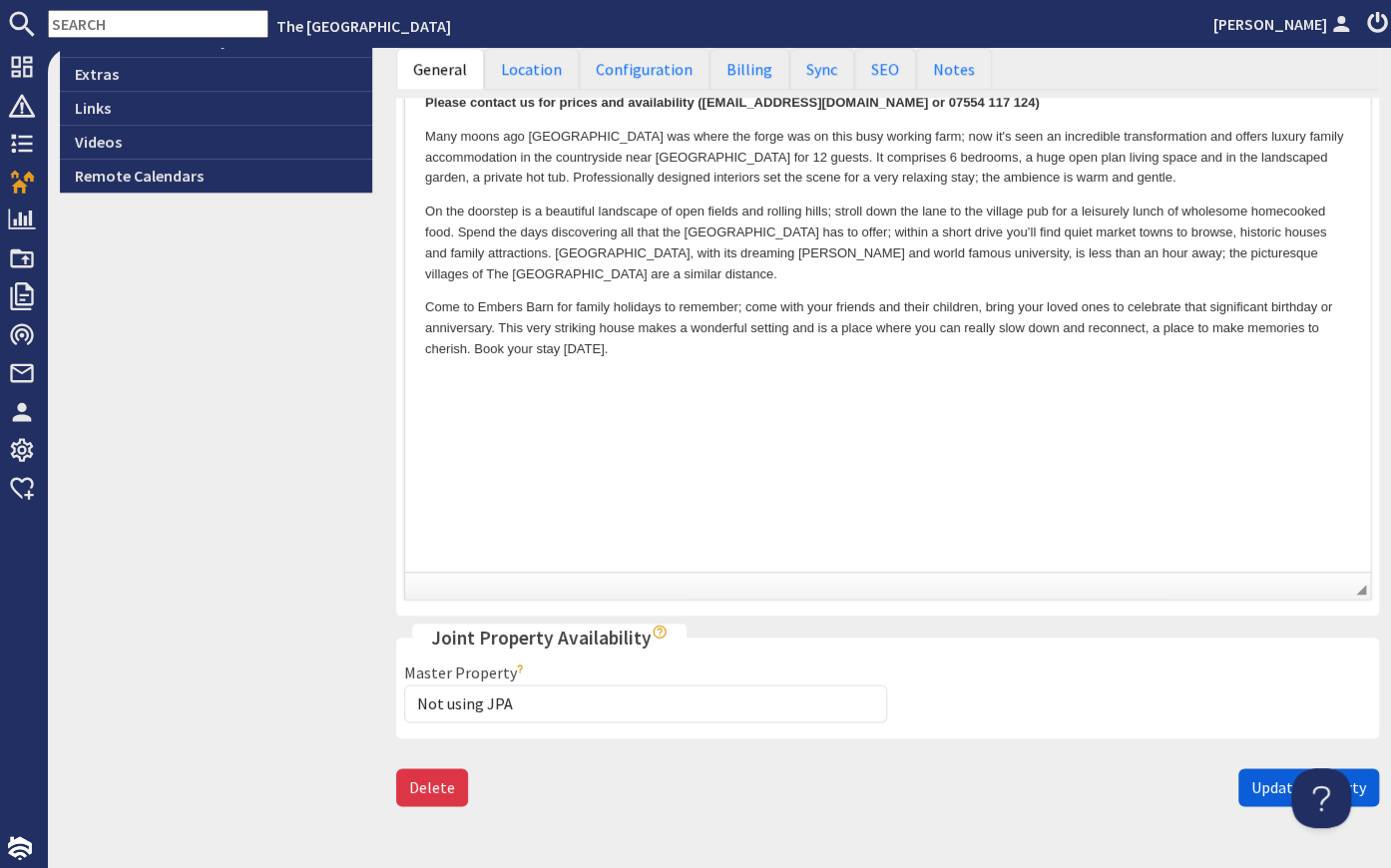 click on "Update Property" at bounding box center [1308, 787] 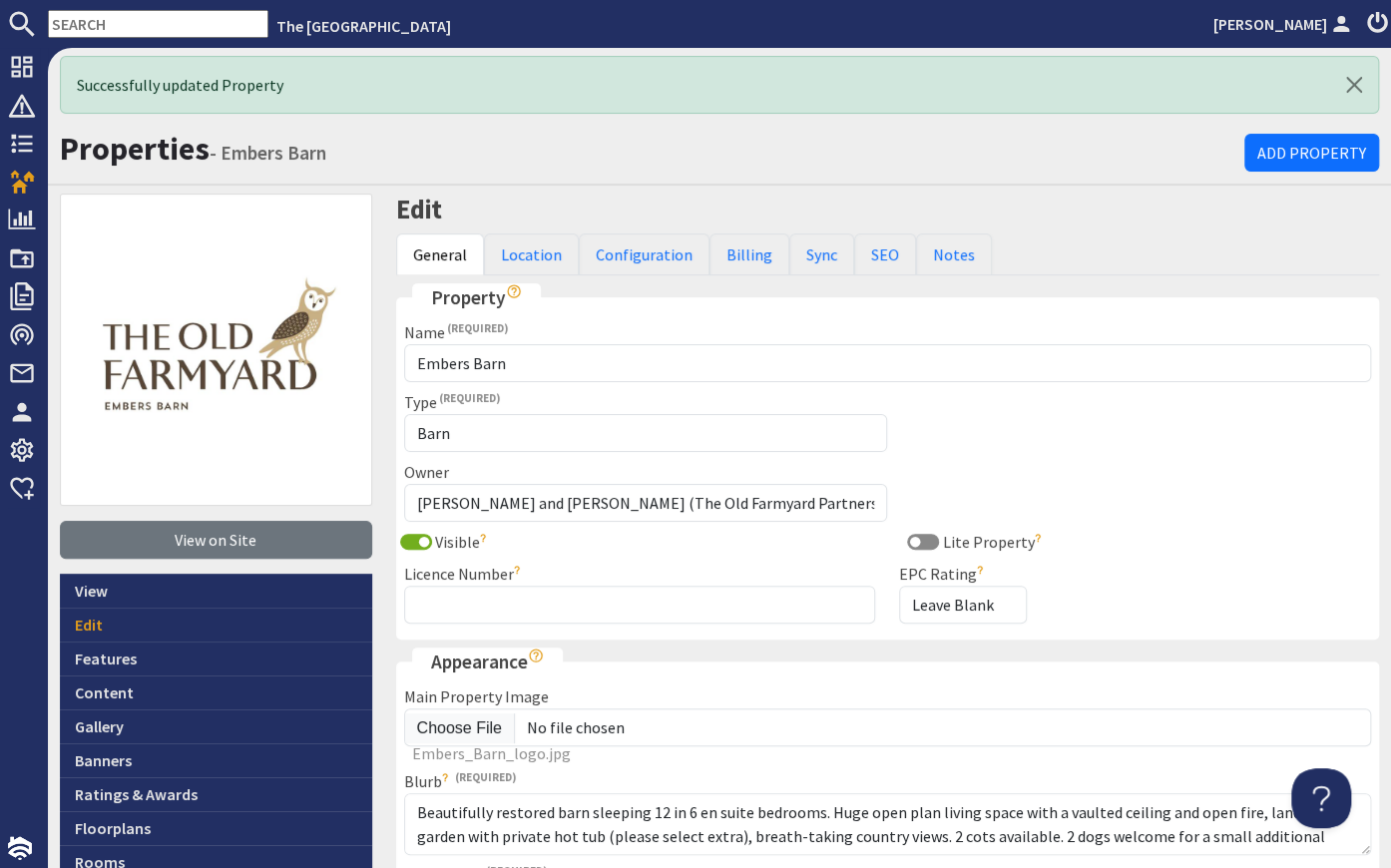 scroll, scrollTop: 0, scrollLeft: 0, axis: both 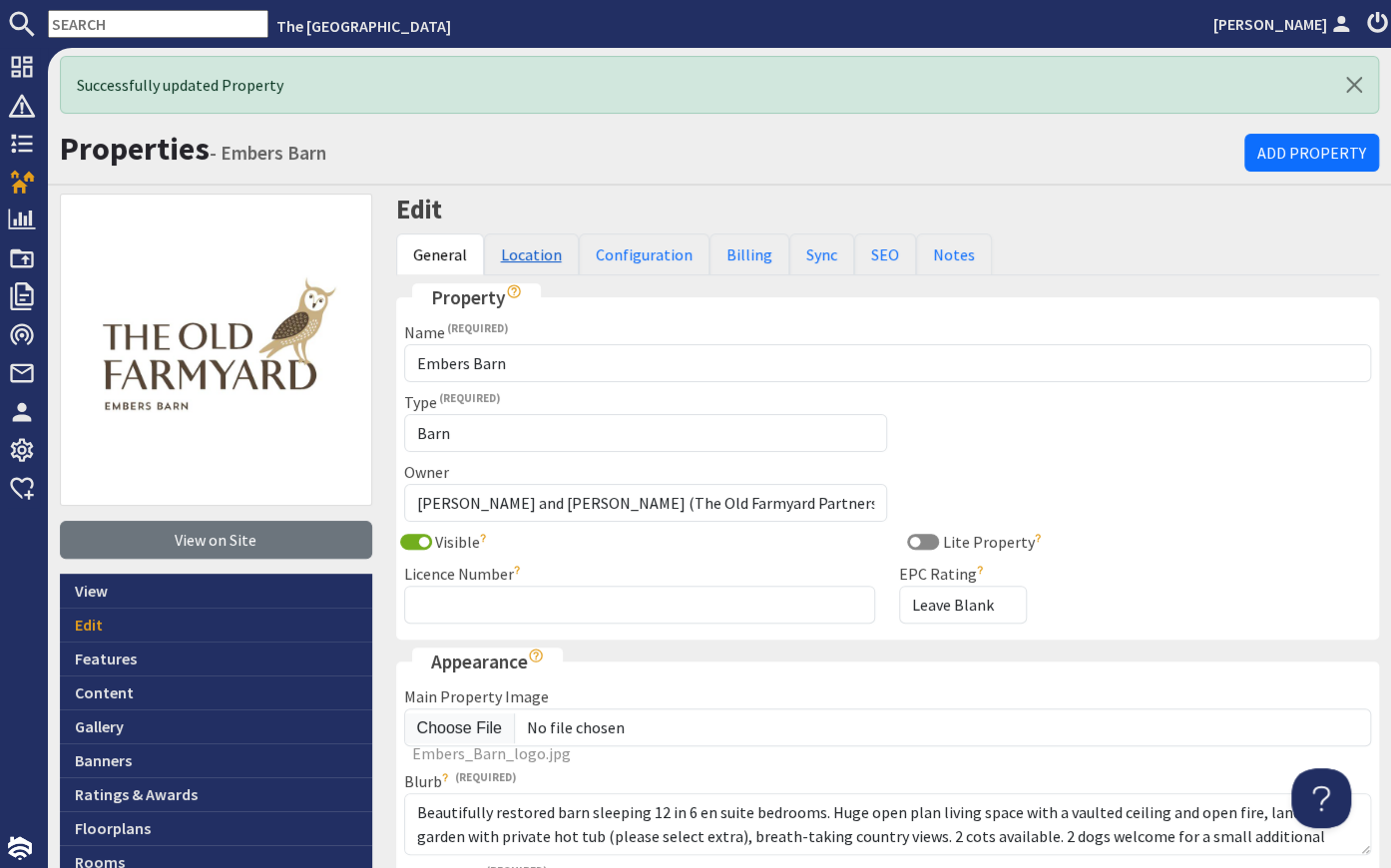 click on "Location" at bounding box center [531, 254] 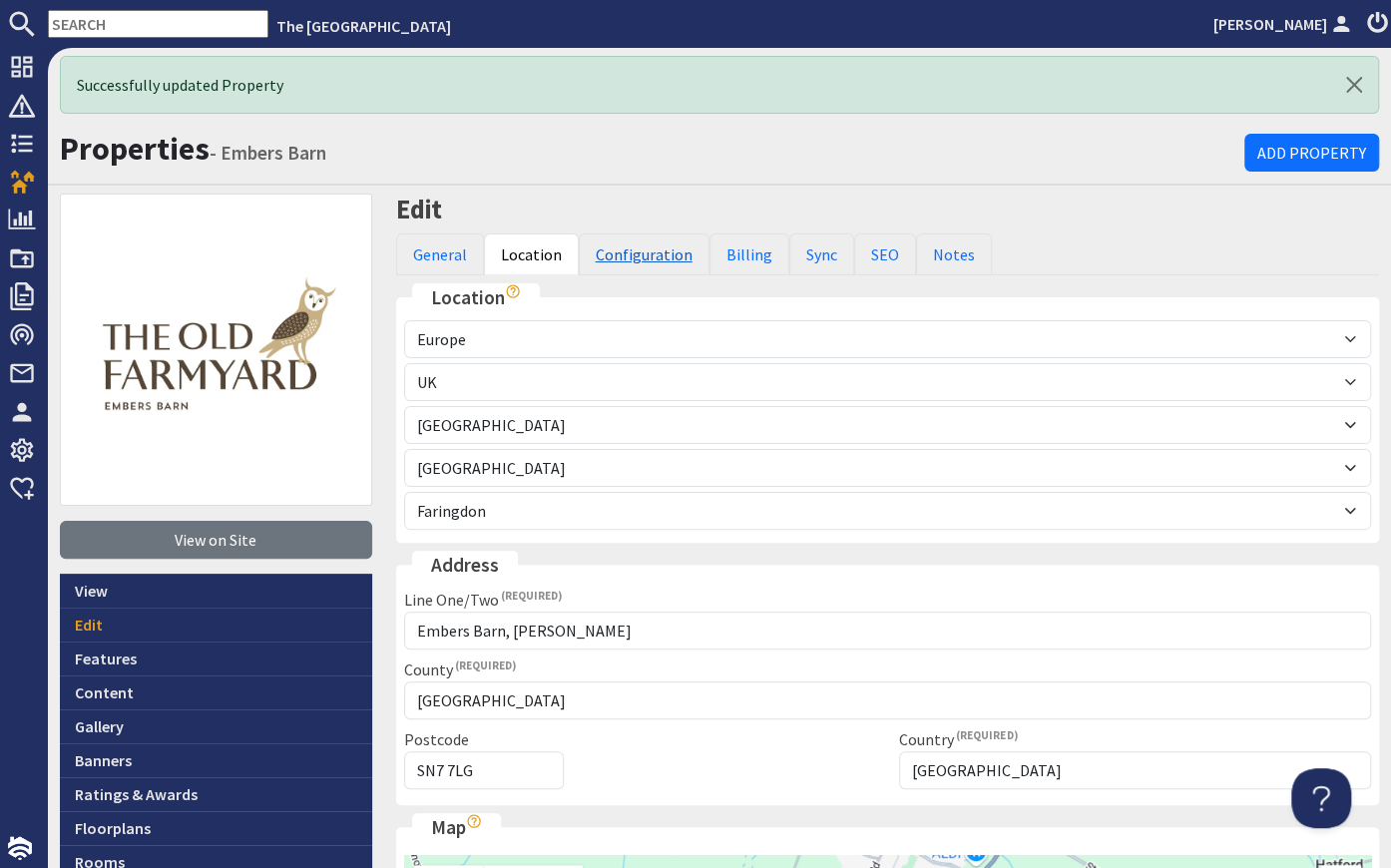 click on "Configuration" at bounding box center (644, 254) 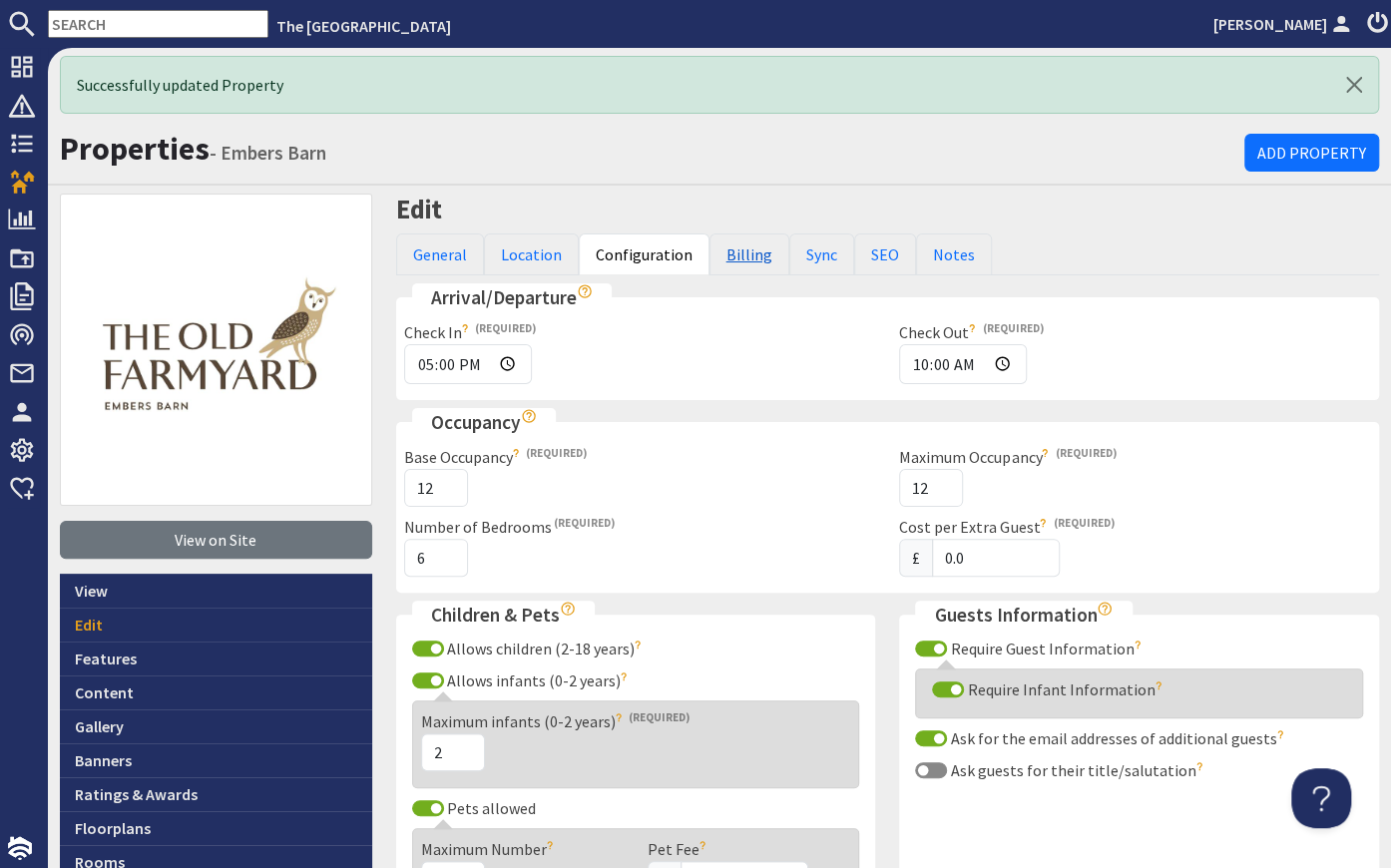 click on "Billing" at bounding box center [749, 254] 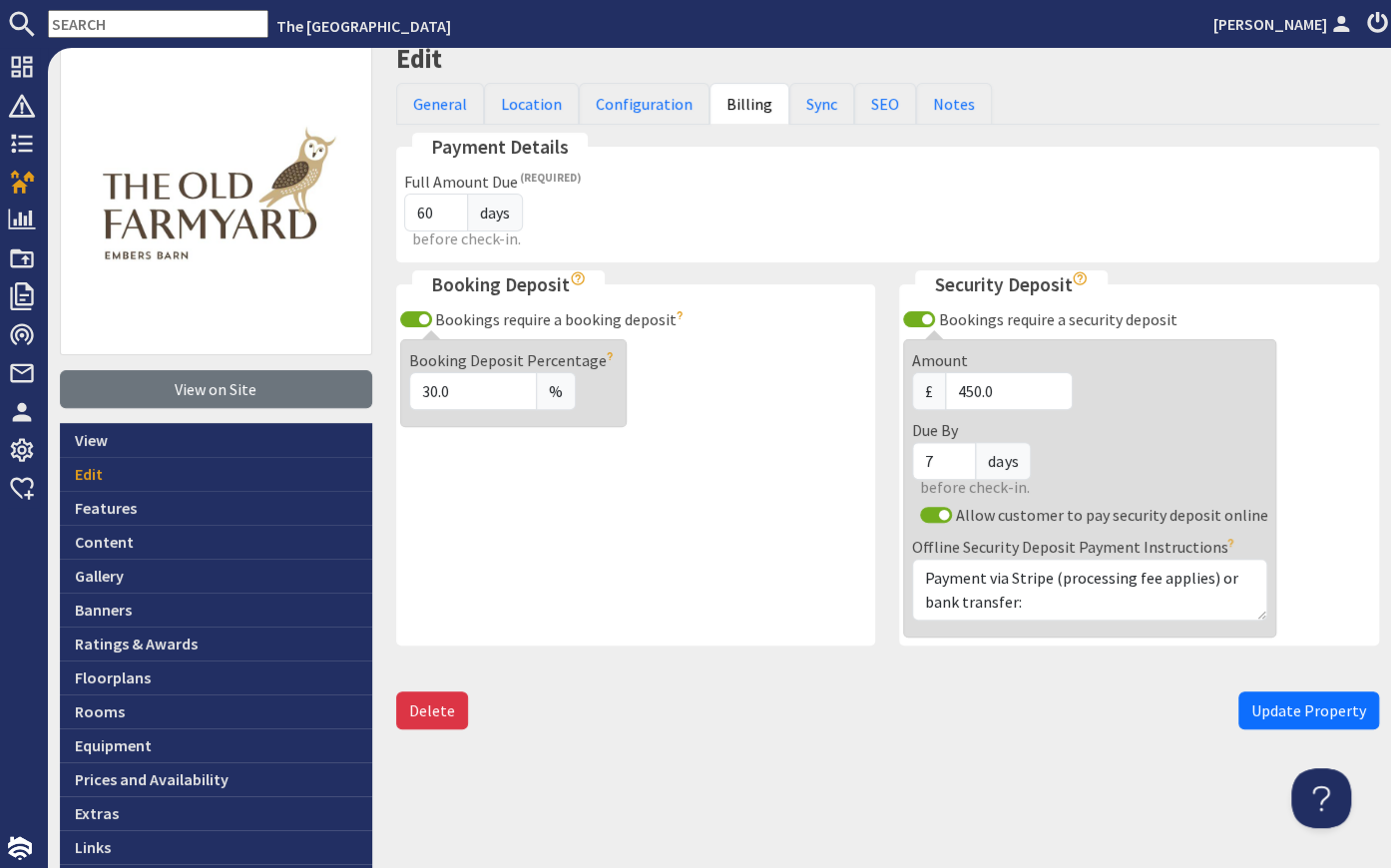 scroll, scrollTop: 0, scrollLeft: 0, axis: both 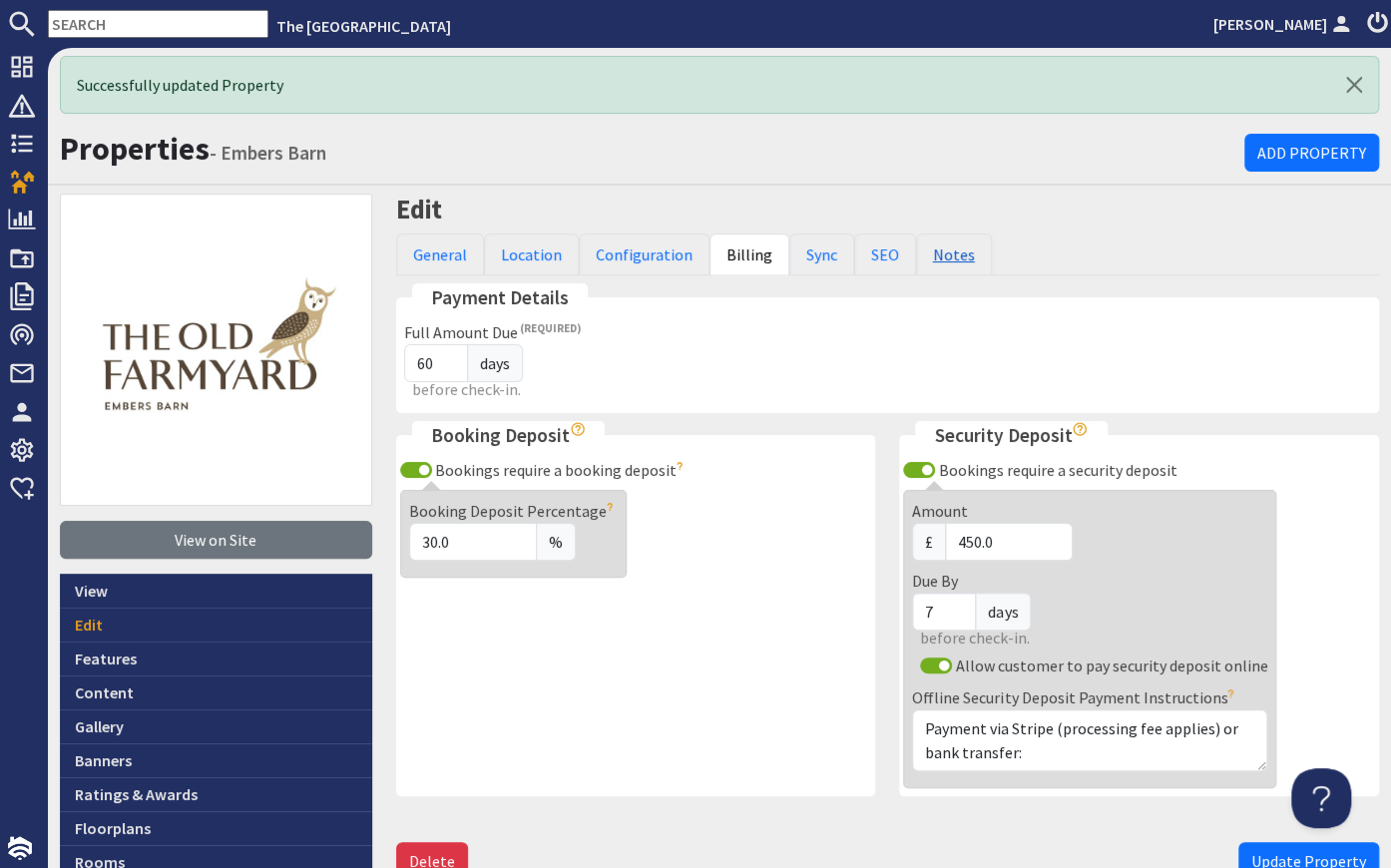 click on "Notes" at bounding box center [954, 254] 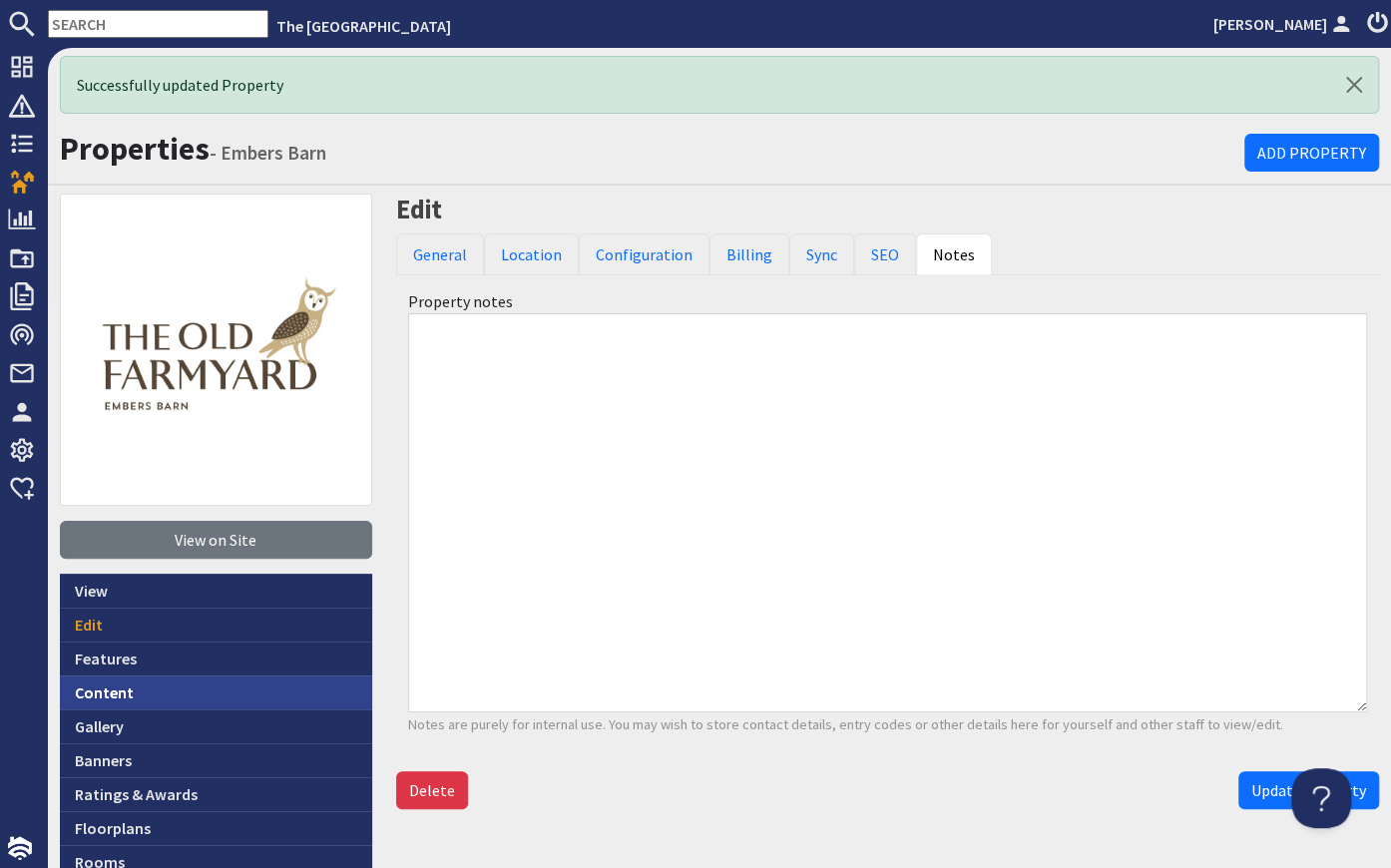 scroll, scrollTop: 90, scrollLeft: 0, axis: vertical 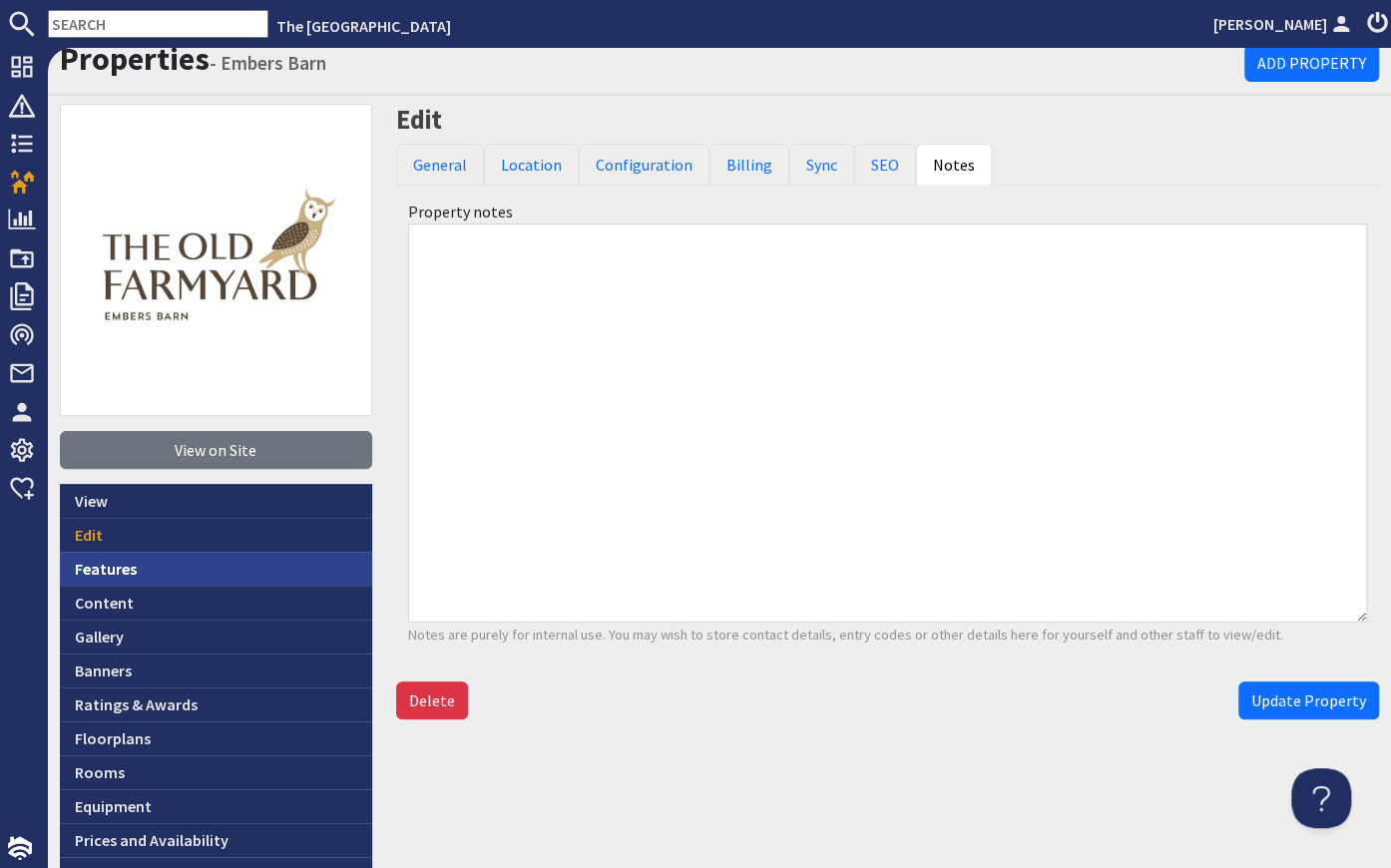 click on "Features" at bounding box center (216, 569) 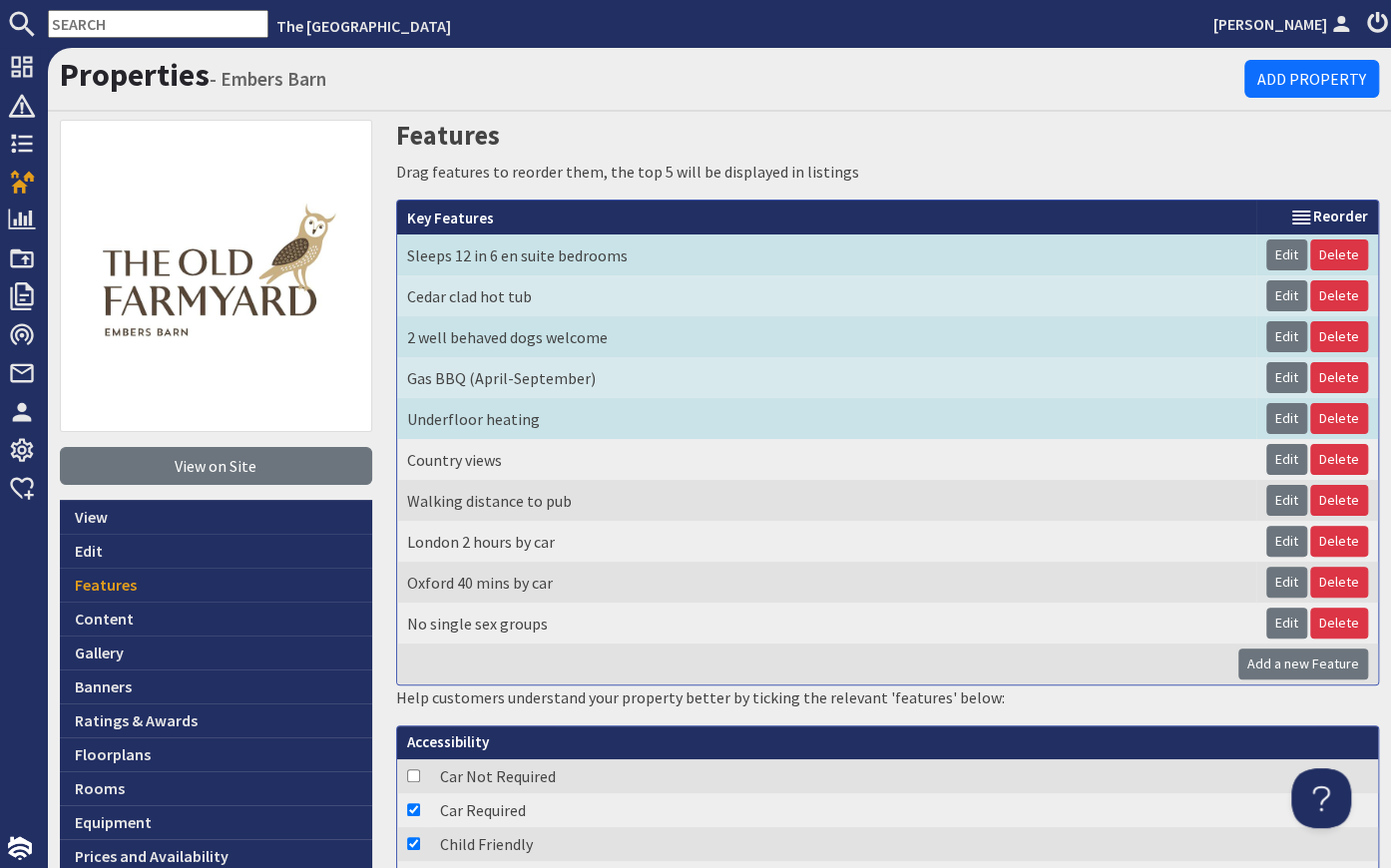 scroll, scrollTop: 0, scrollLeft: 0, axis: both 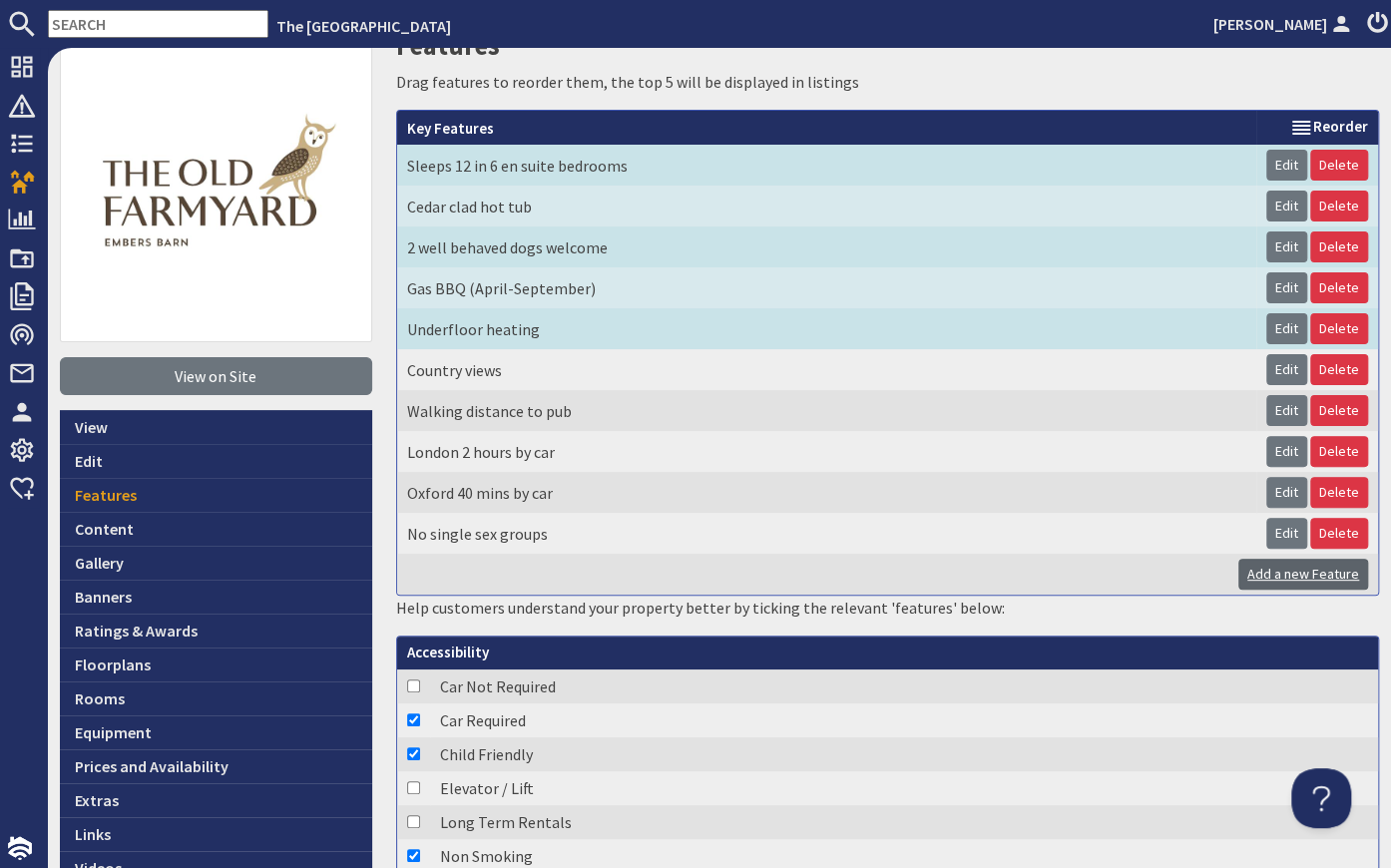 click on "Add a new Feature" at bounding box center [1303, 574] 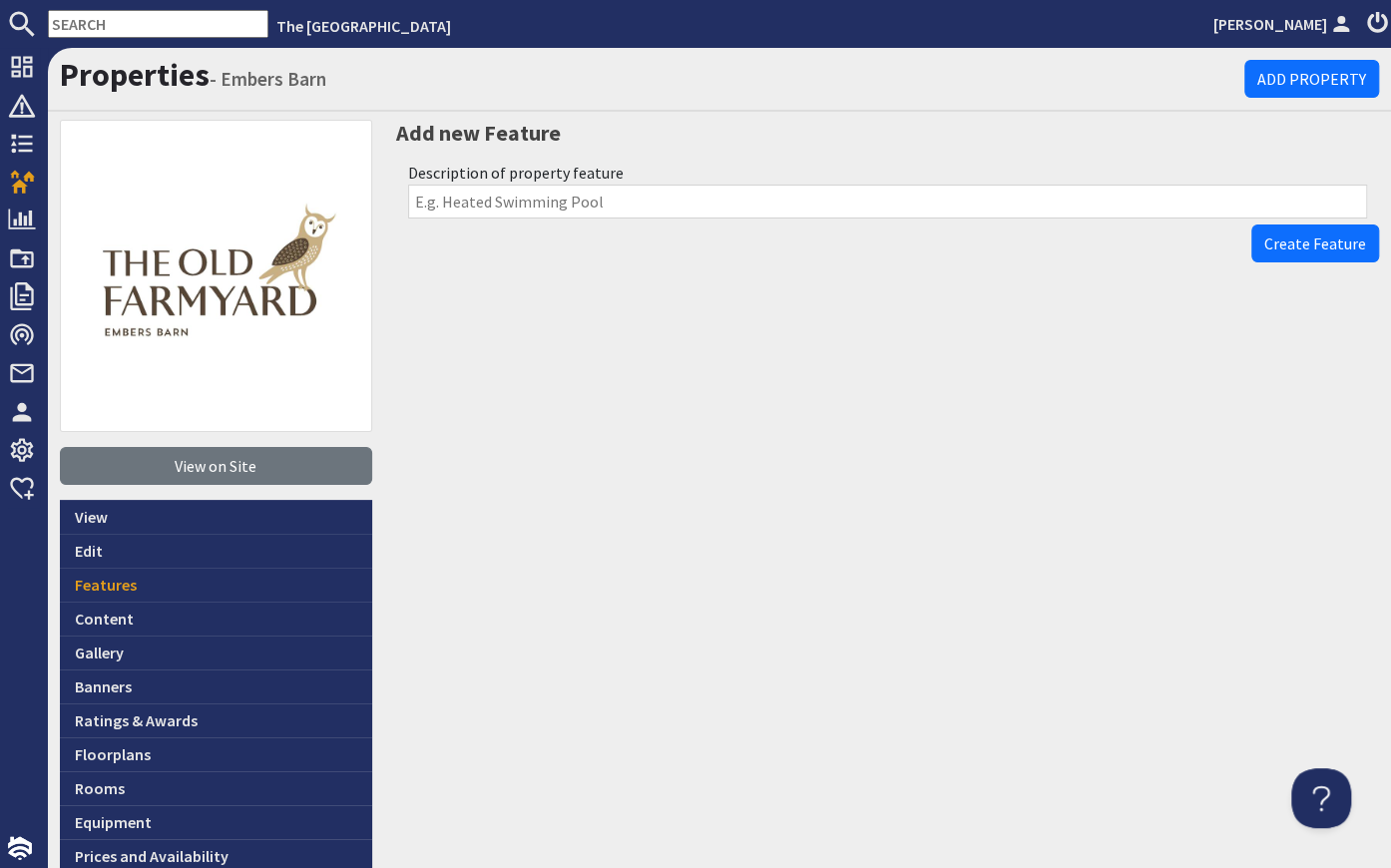 scroll, scrollTop: 0, scrollLeft: 0, axis: both 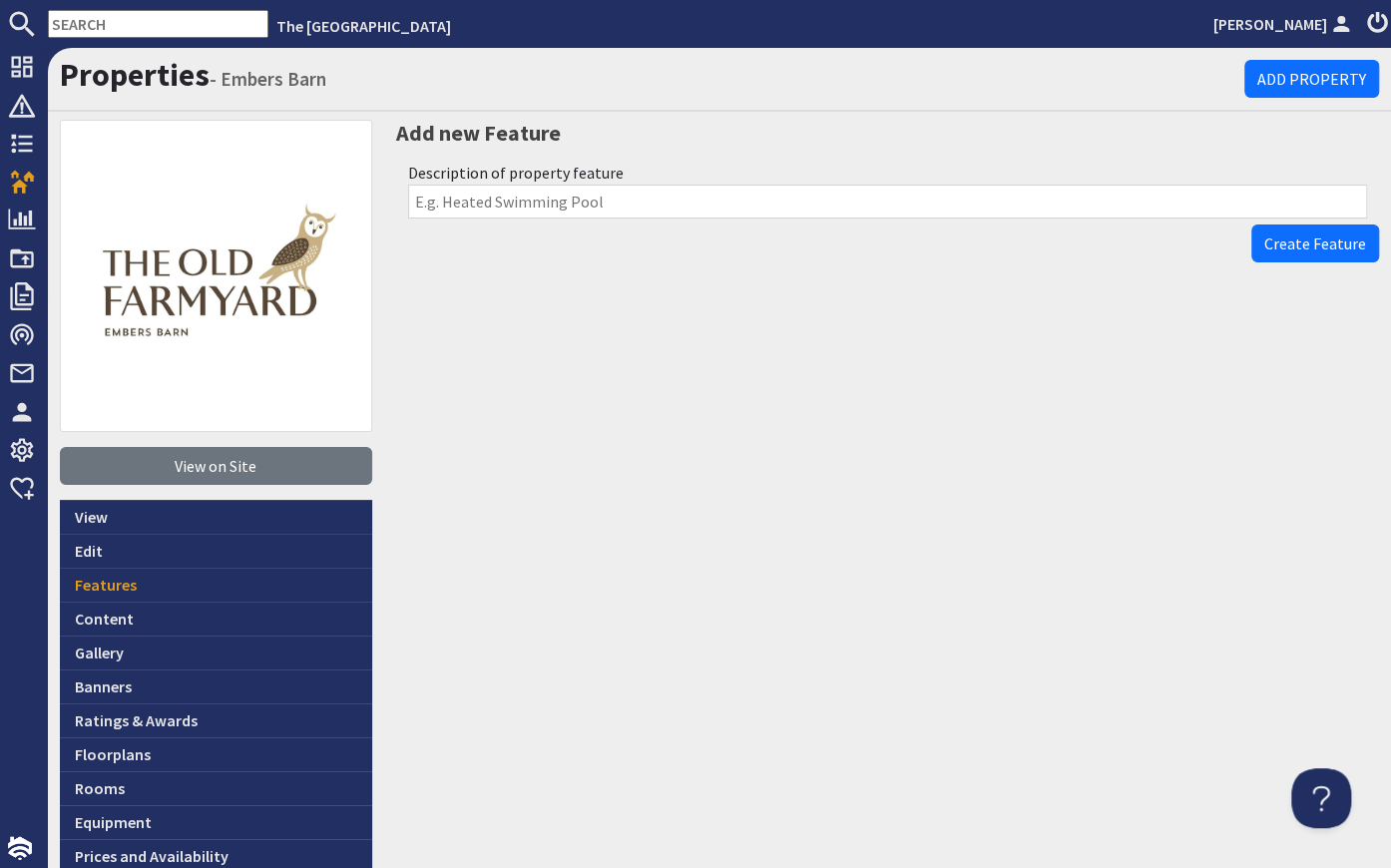 drag, startPoint x: 613, startPoint y: 200, endPoint x: 298, endPoint y: 202, distance: 315.00635 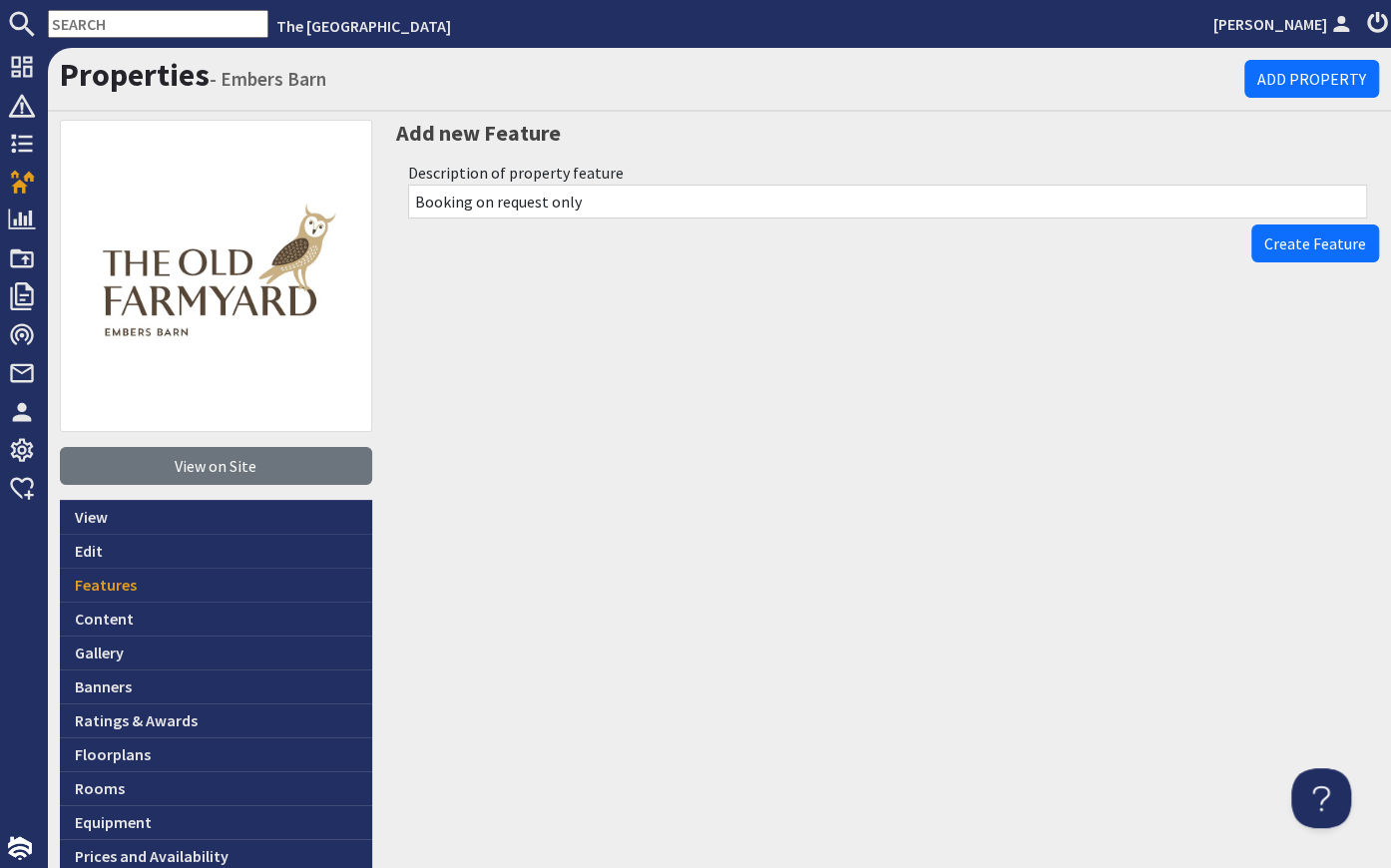 type on "Booking on request only" 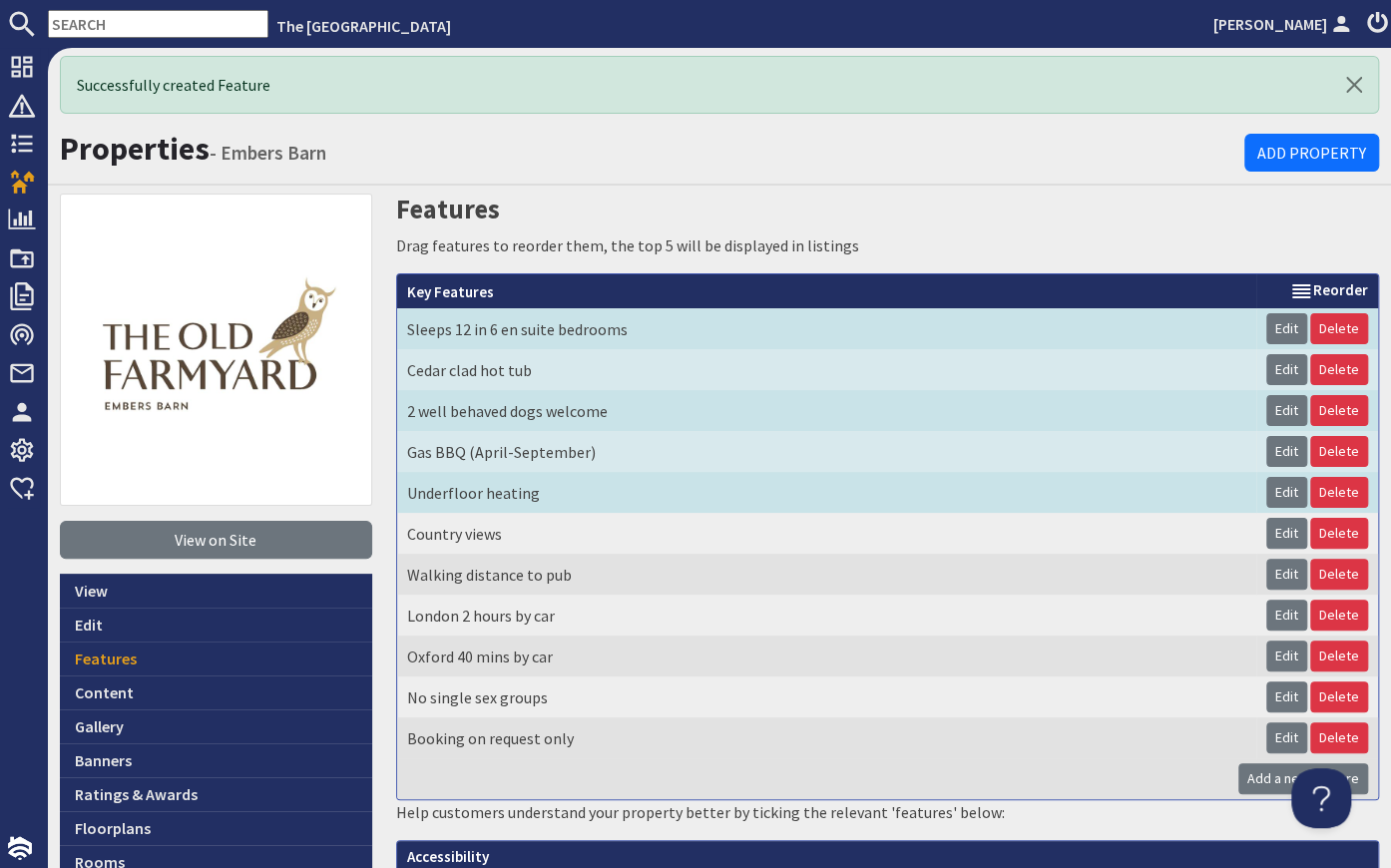 scroll, scrollTop: 0, scrollLeft: 0, axis: both 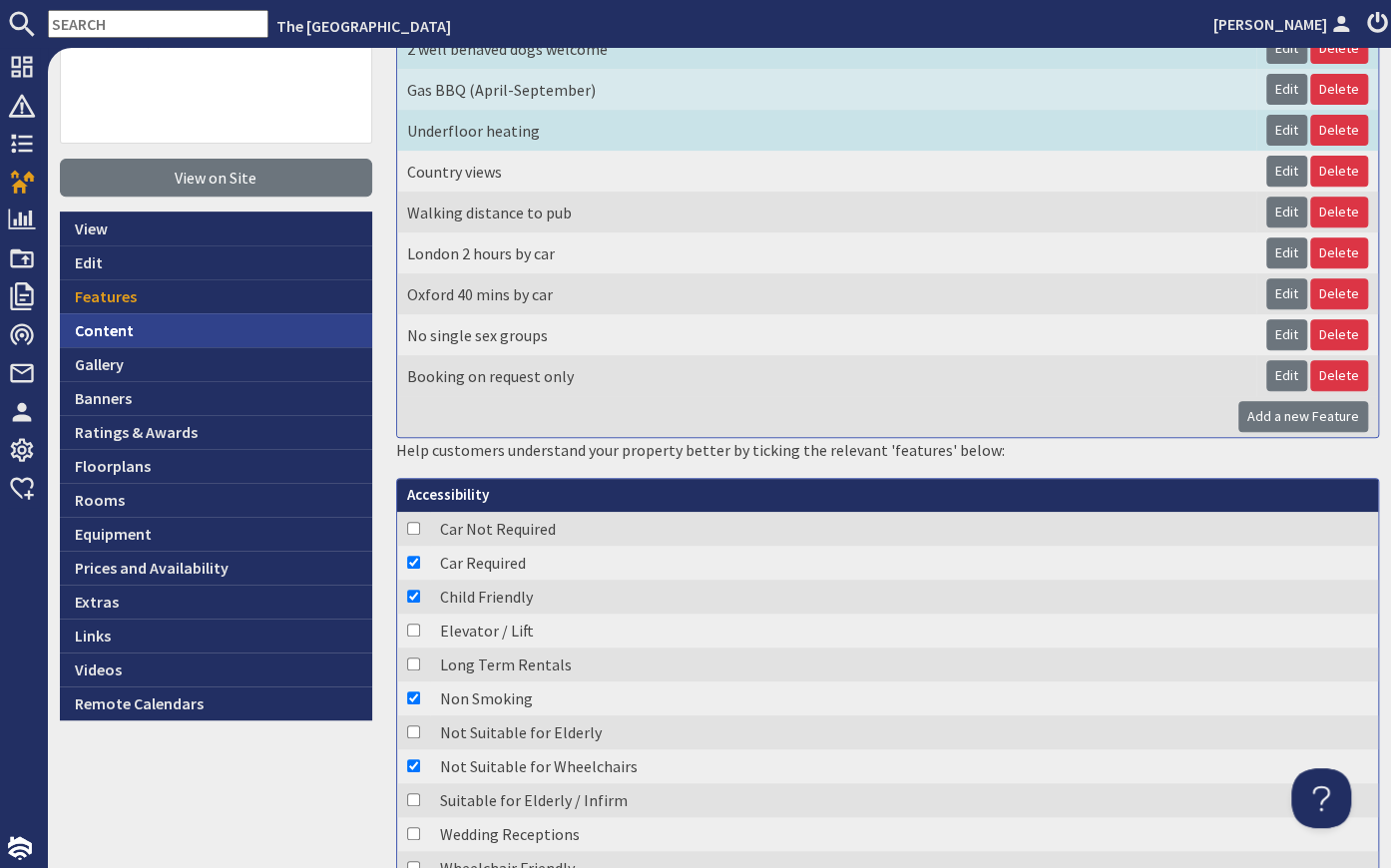 click on "Content" at bounding box center (216, 330) 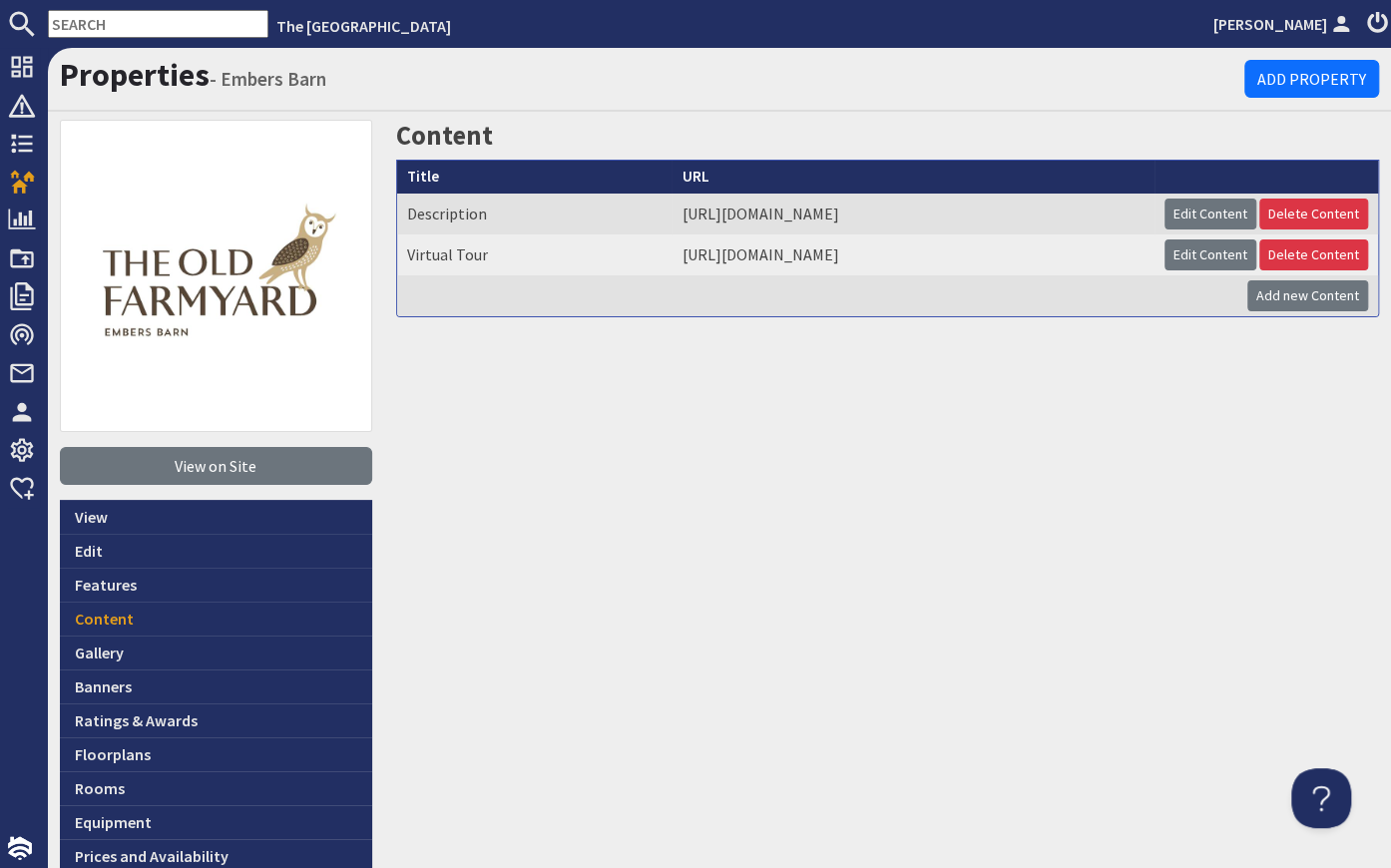 scroll, scrollTop: 0, scrollLeft: 0, axis: both 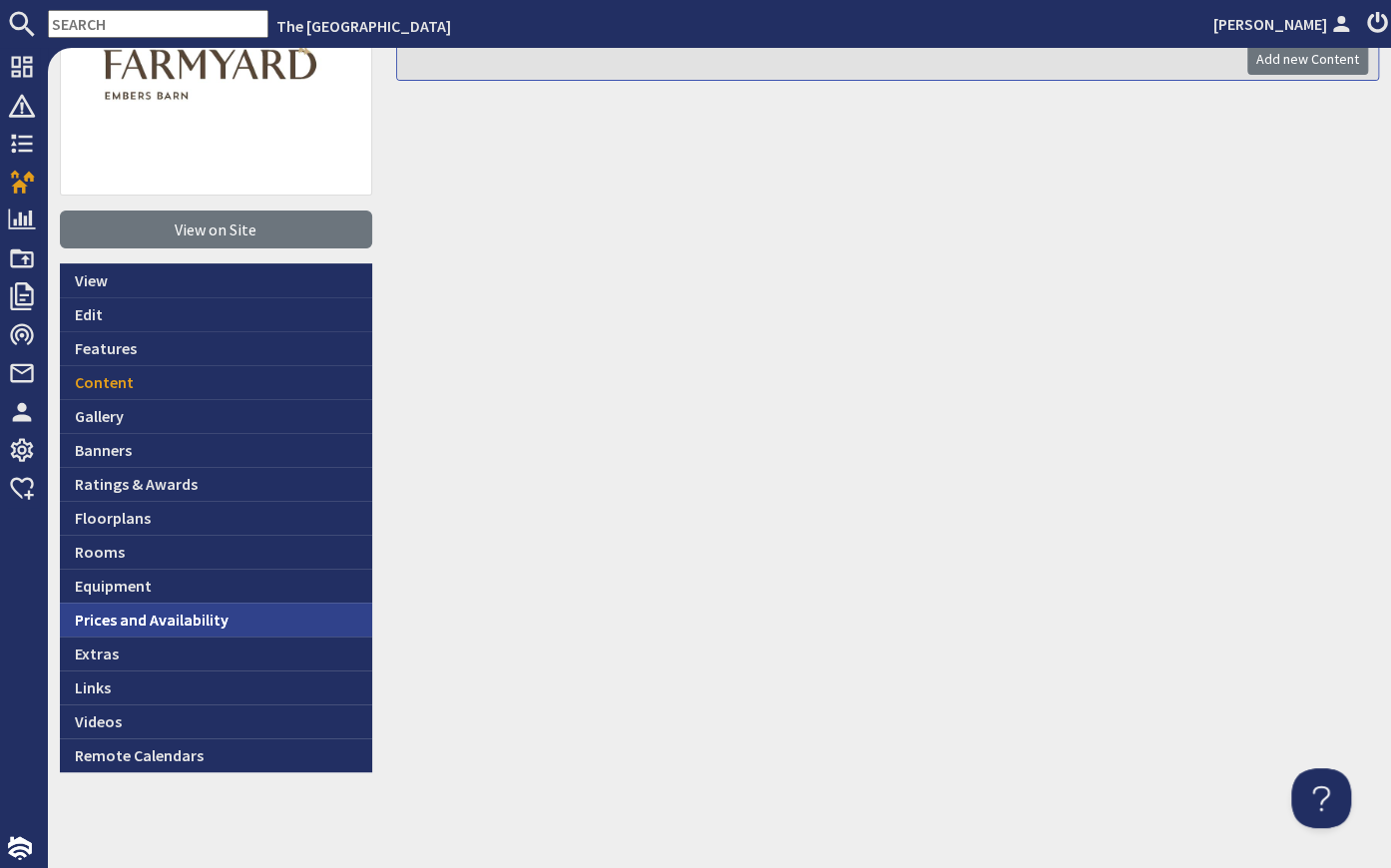 click on "Prices and Availability" at bounding box center (216, 620) 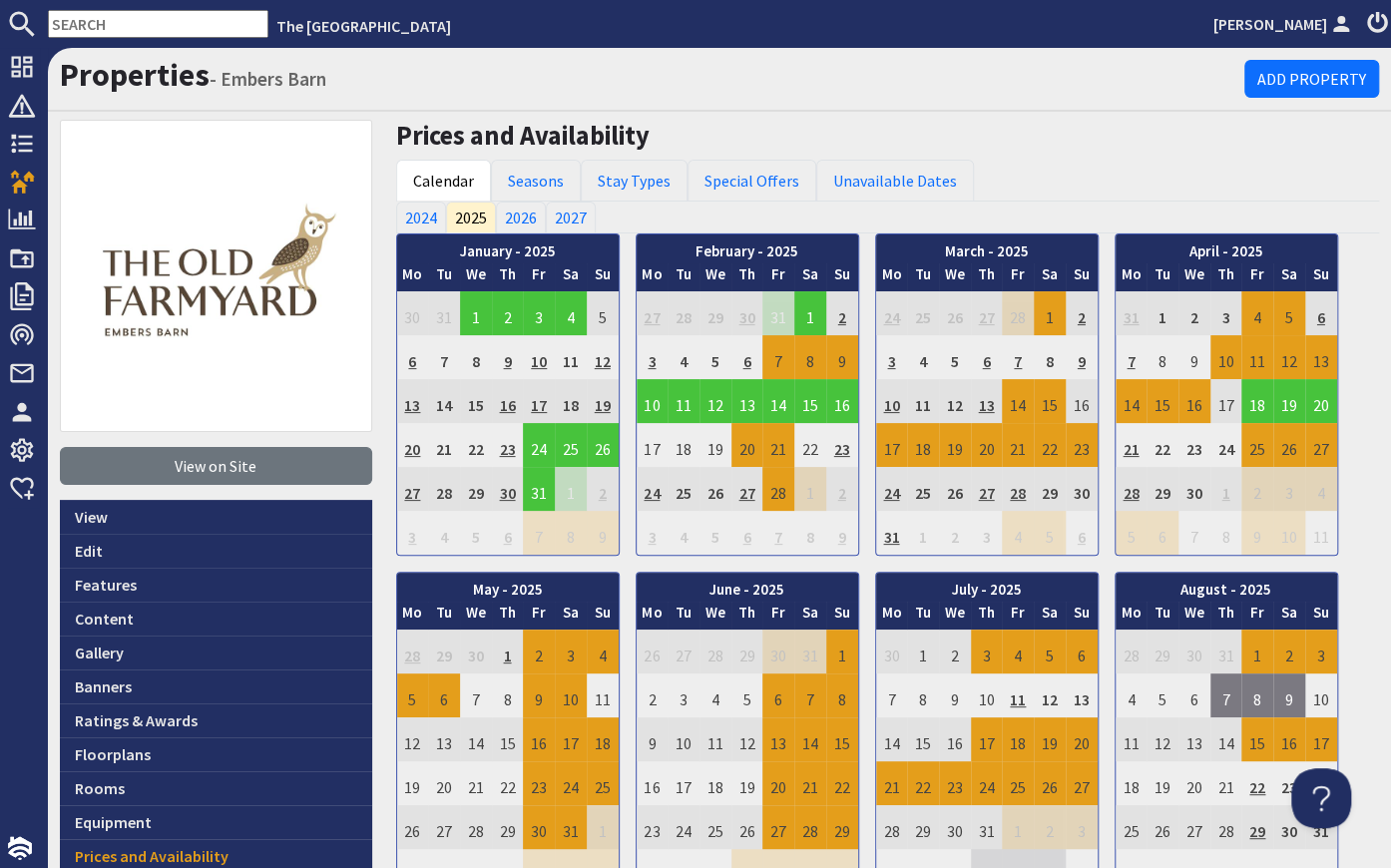 scroll, scrollTop: 0, scrollLeft: 0, axis: both 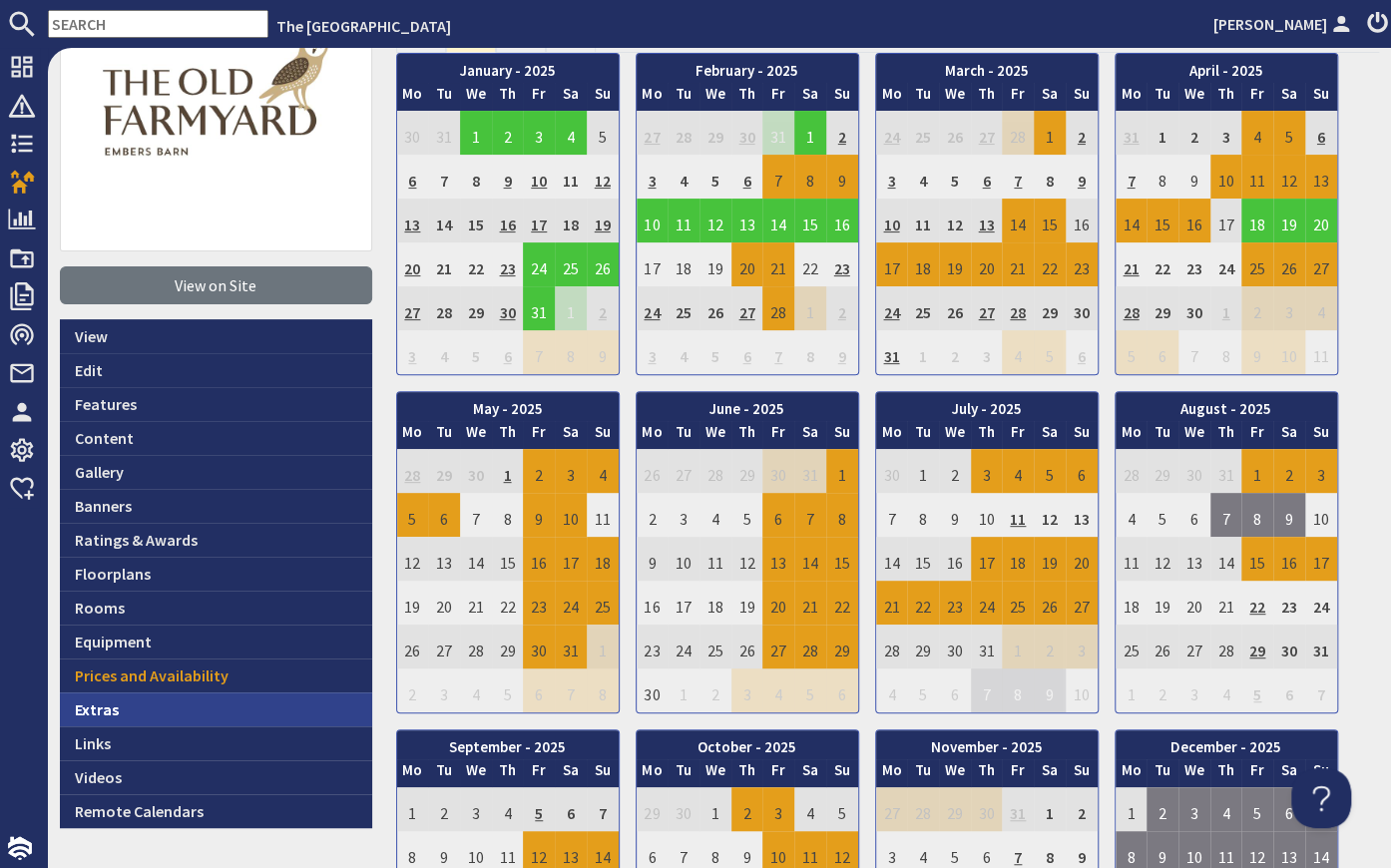 click on "Extras" at bounding box center (216, 709) 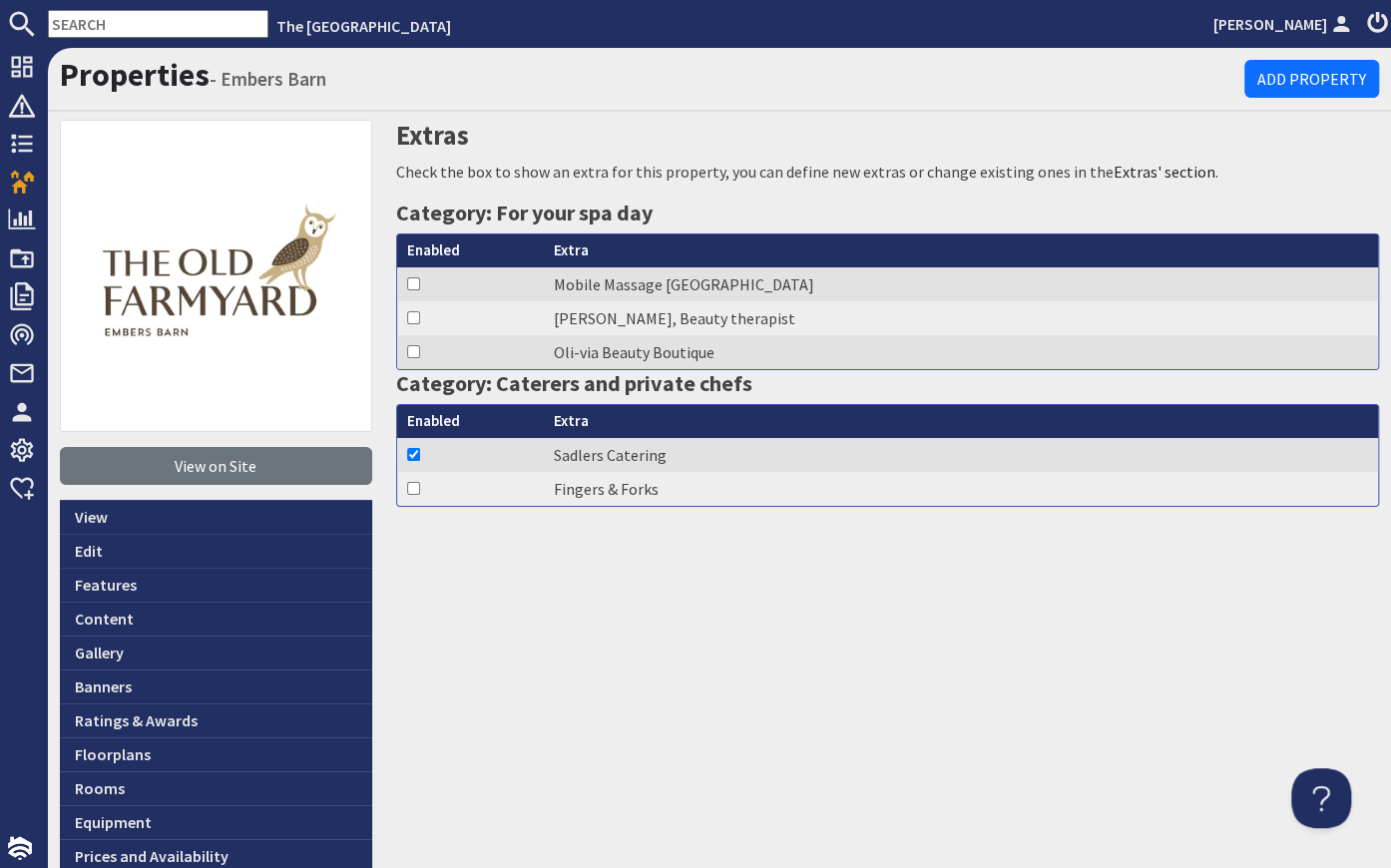 scroll, scrollTop: 0, scrollLeft: 0, axis: both 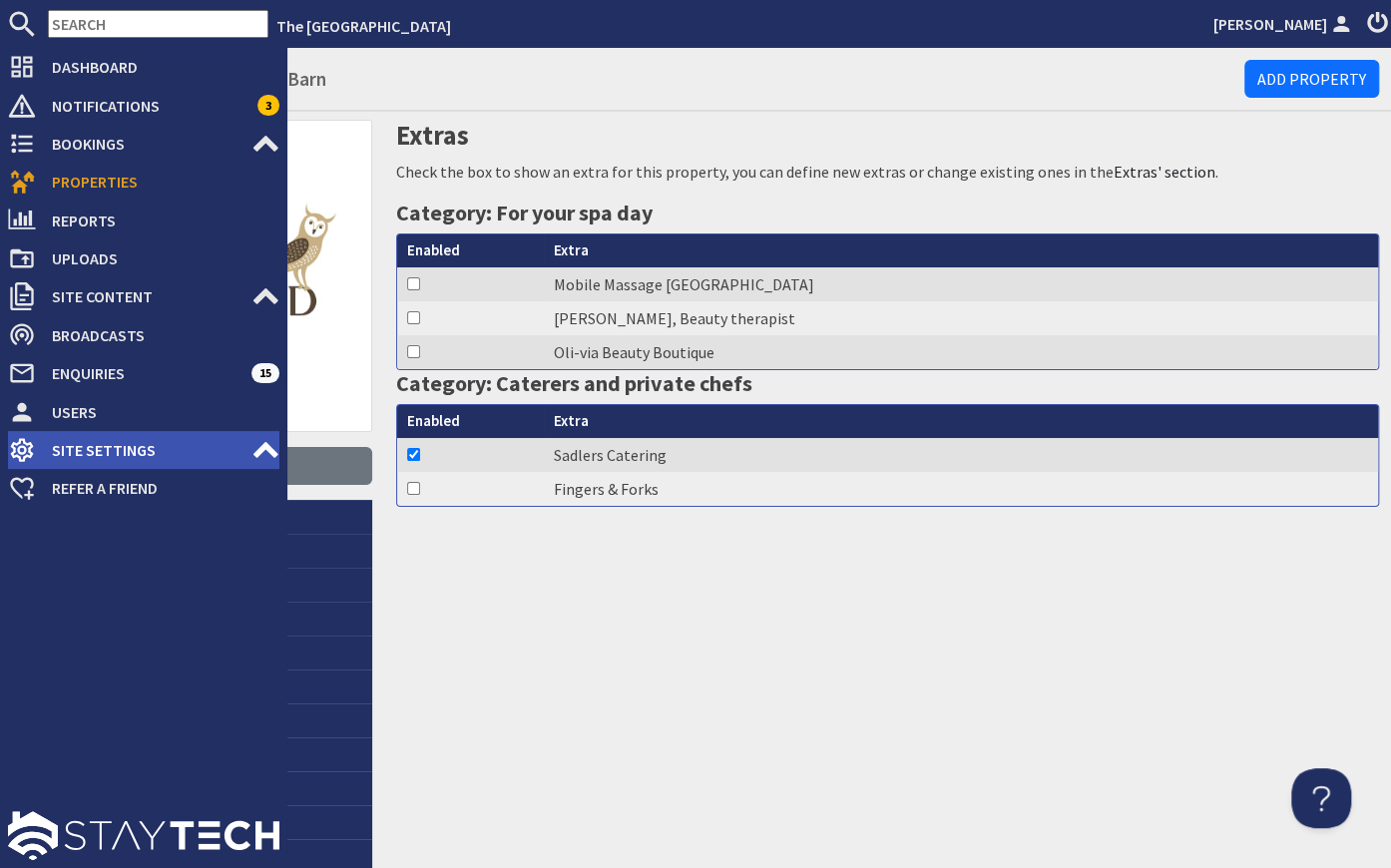 click on "Site Settings" at bounding box center [144, 450] 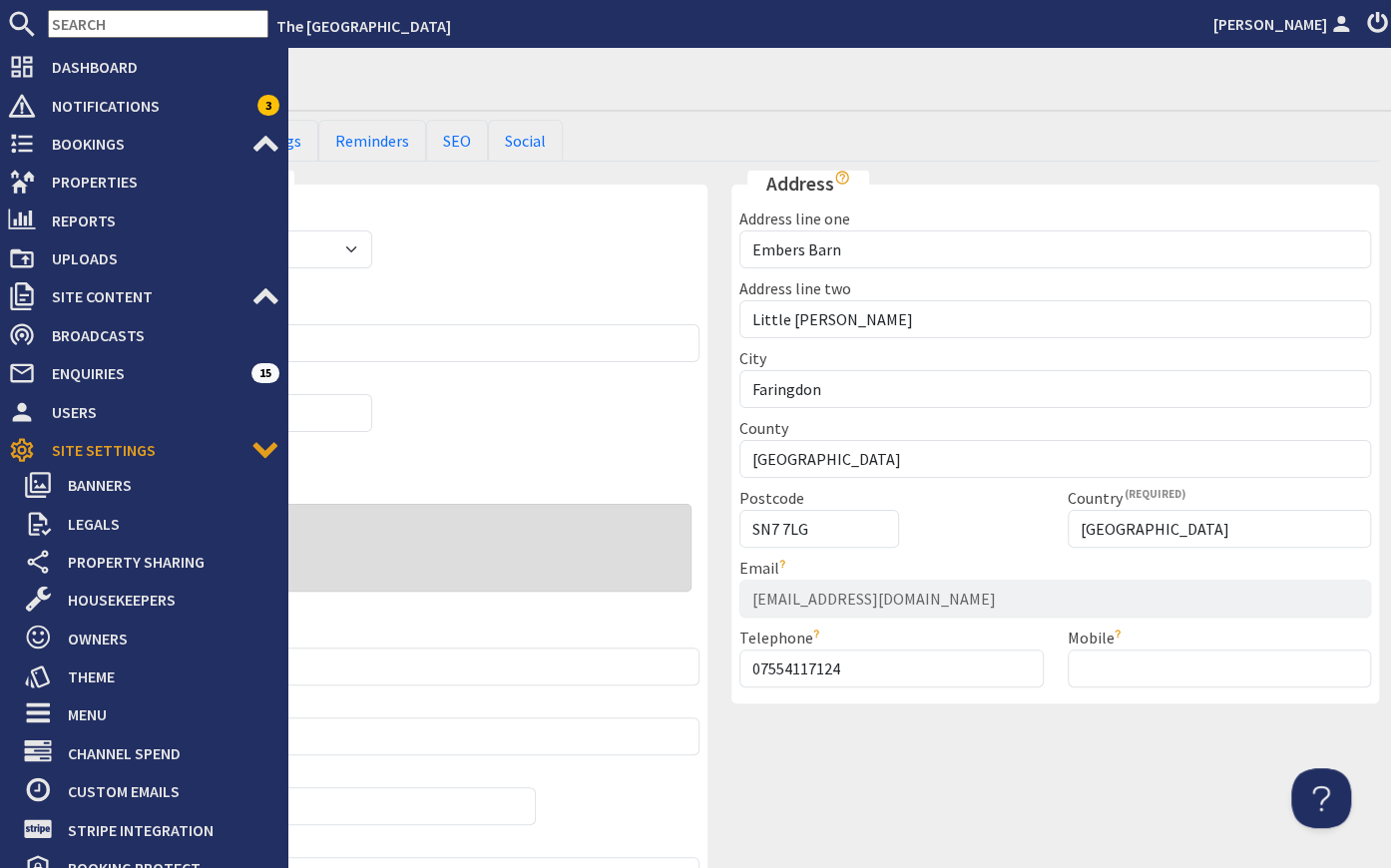scroll, scrollTop: 0, scrollLeft: 0, axis: both 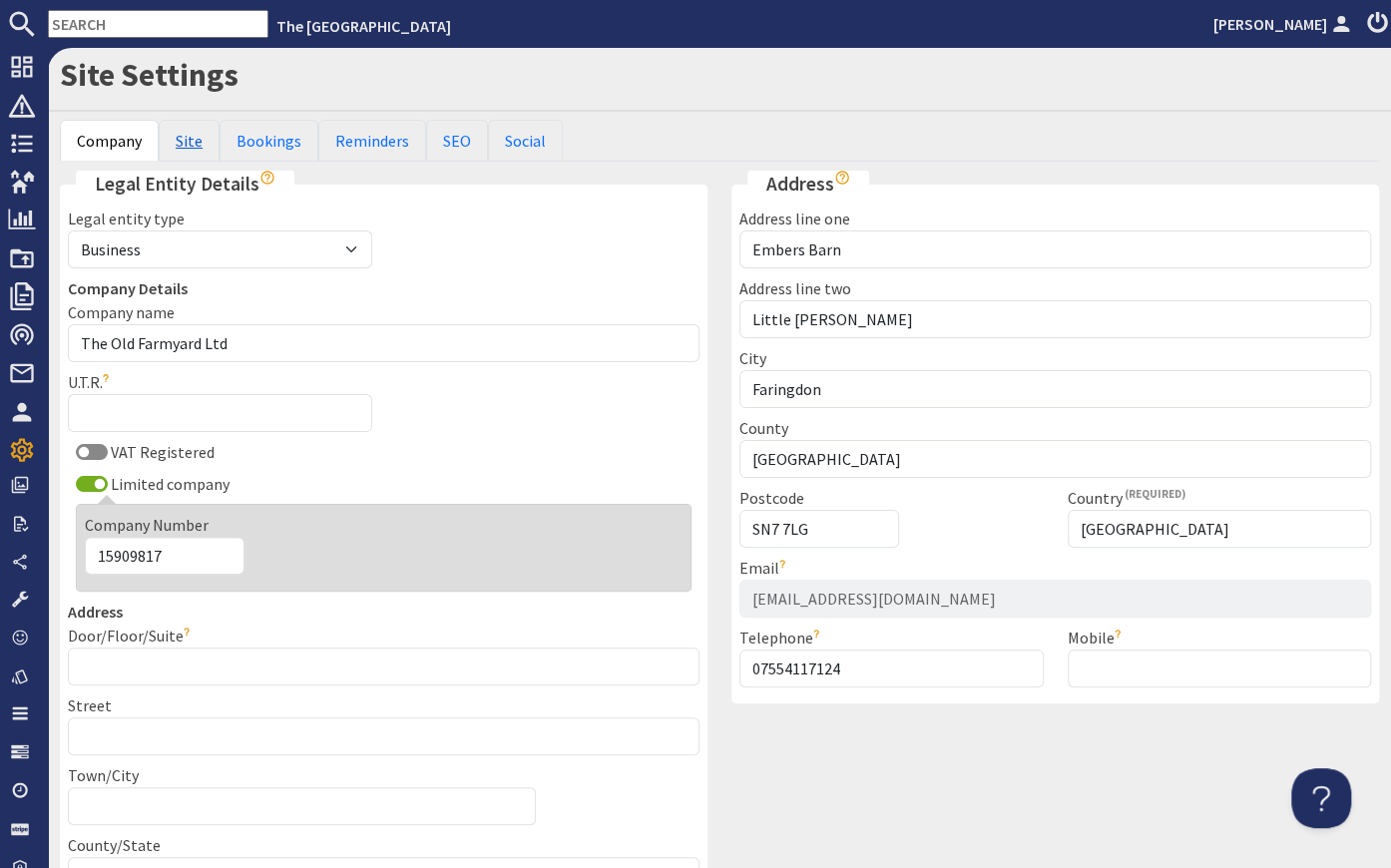 click on "Site" at bounding box center [189, 141] 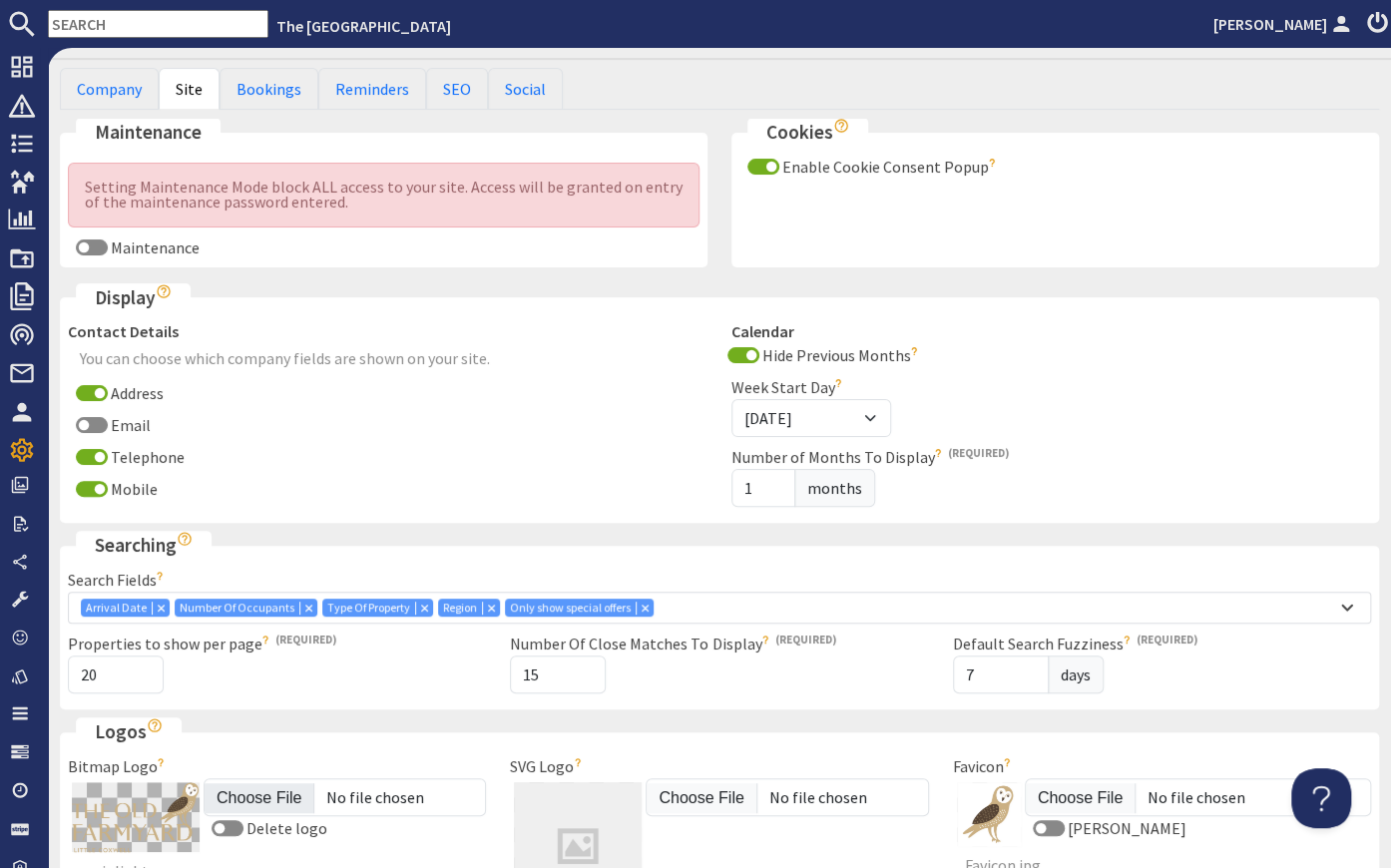 scroll, scrollTop: 0, scrollLeft: 0, axis: both 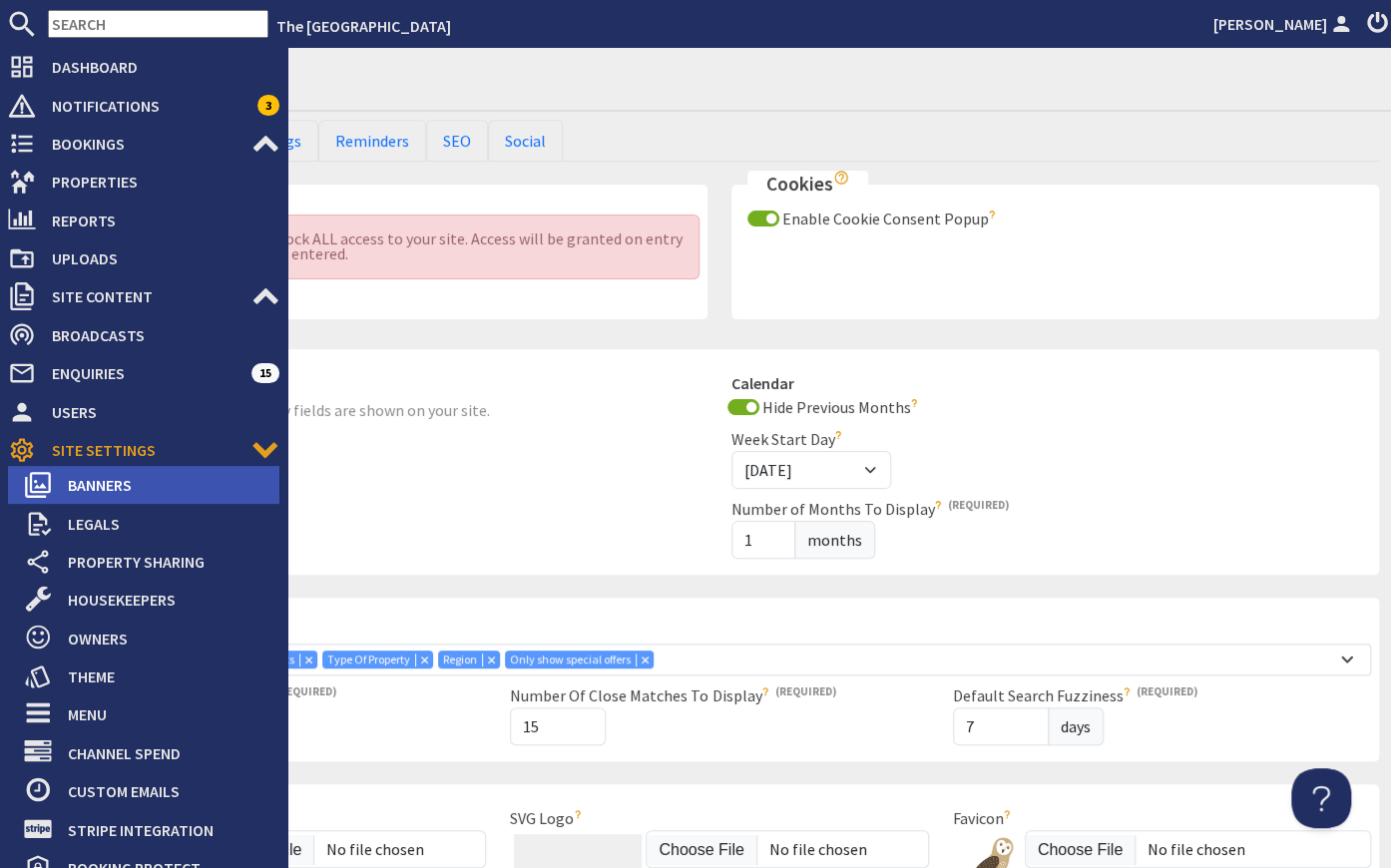 click on "Banners" at bounding box center [166, 485] 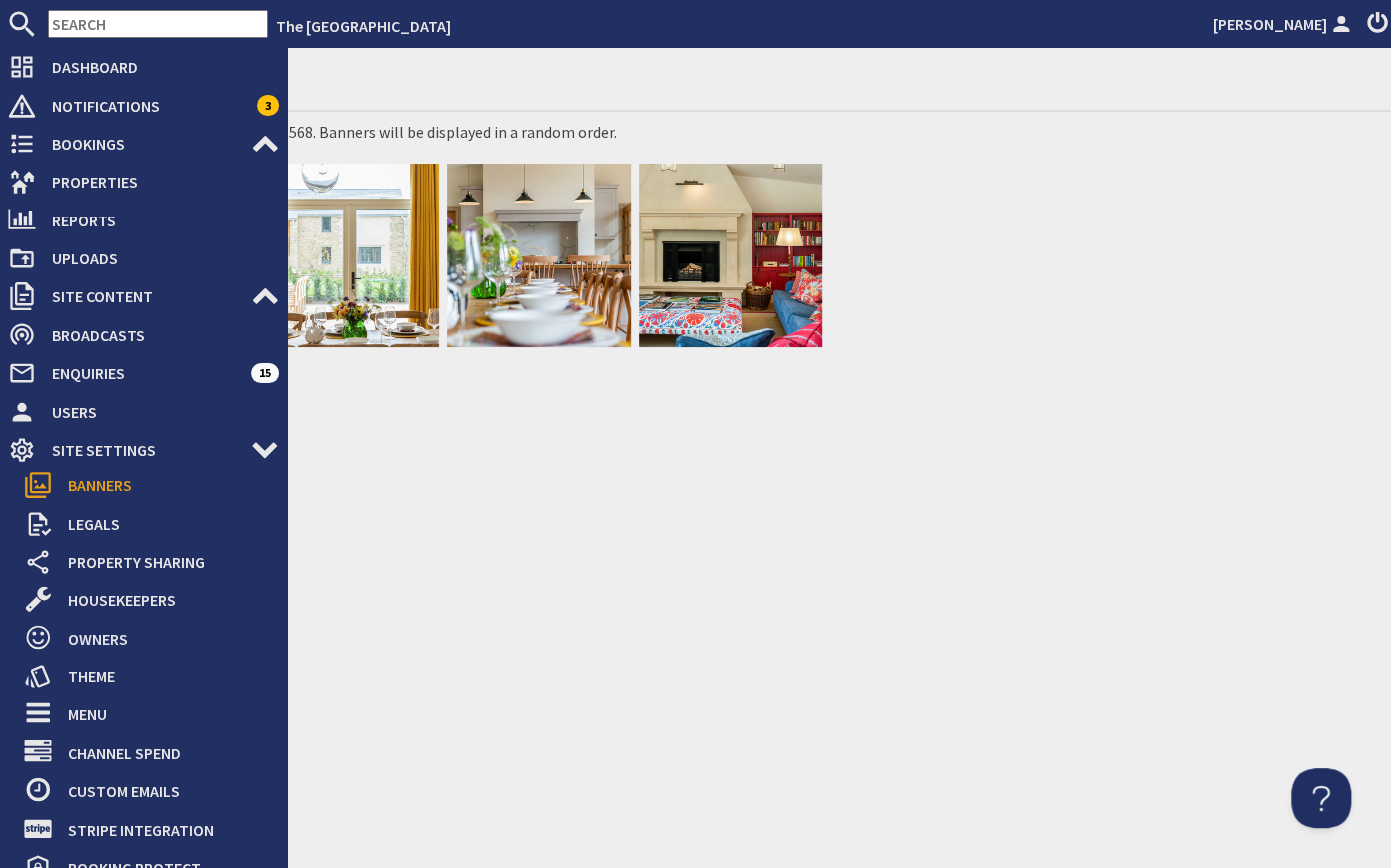 scroll, scrollTop: 0, scrollLeft: 0, axis: both 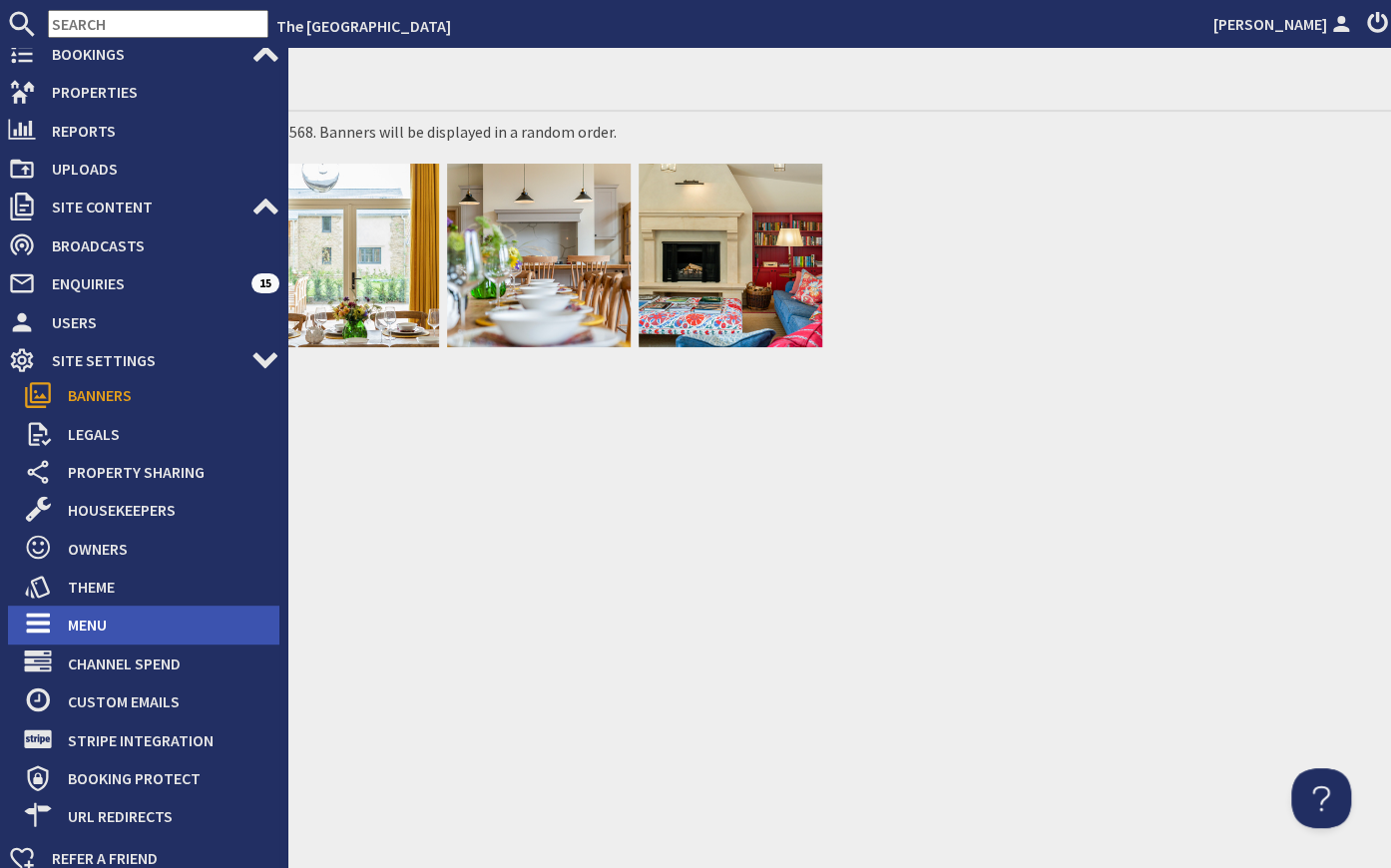 click on "Menu" at bounding box center [166, 625] 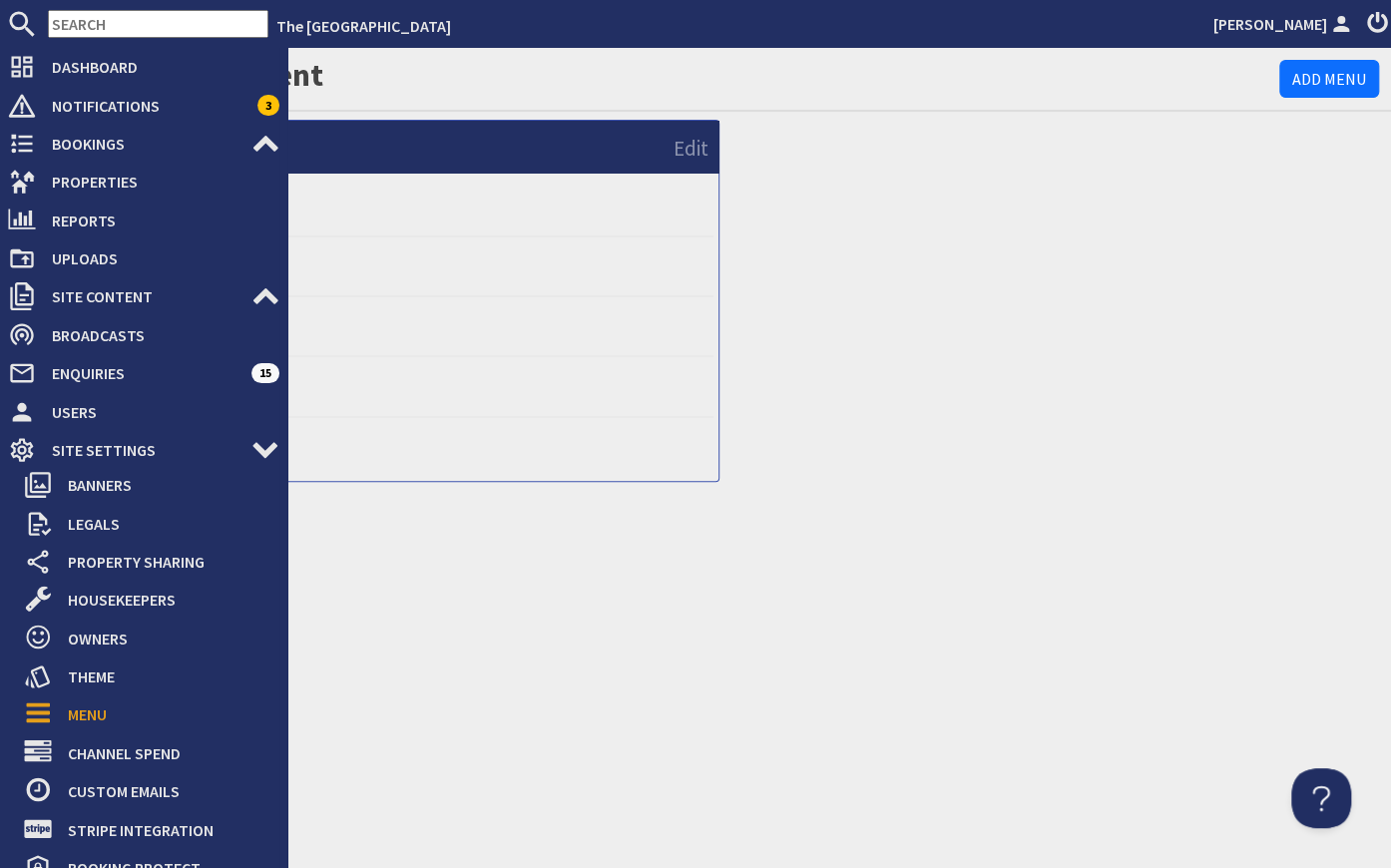 scroll, scrollTop: 0, scrollLeft: 0, axis: both 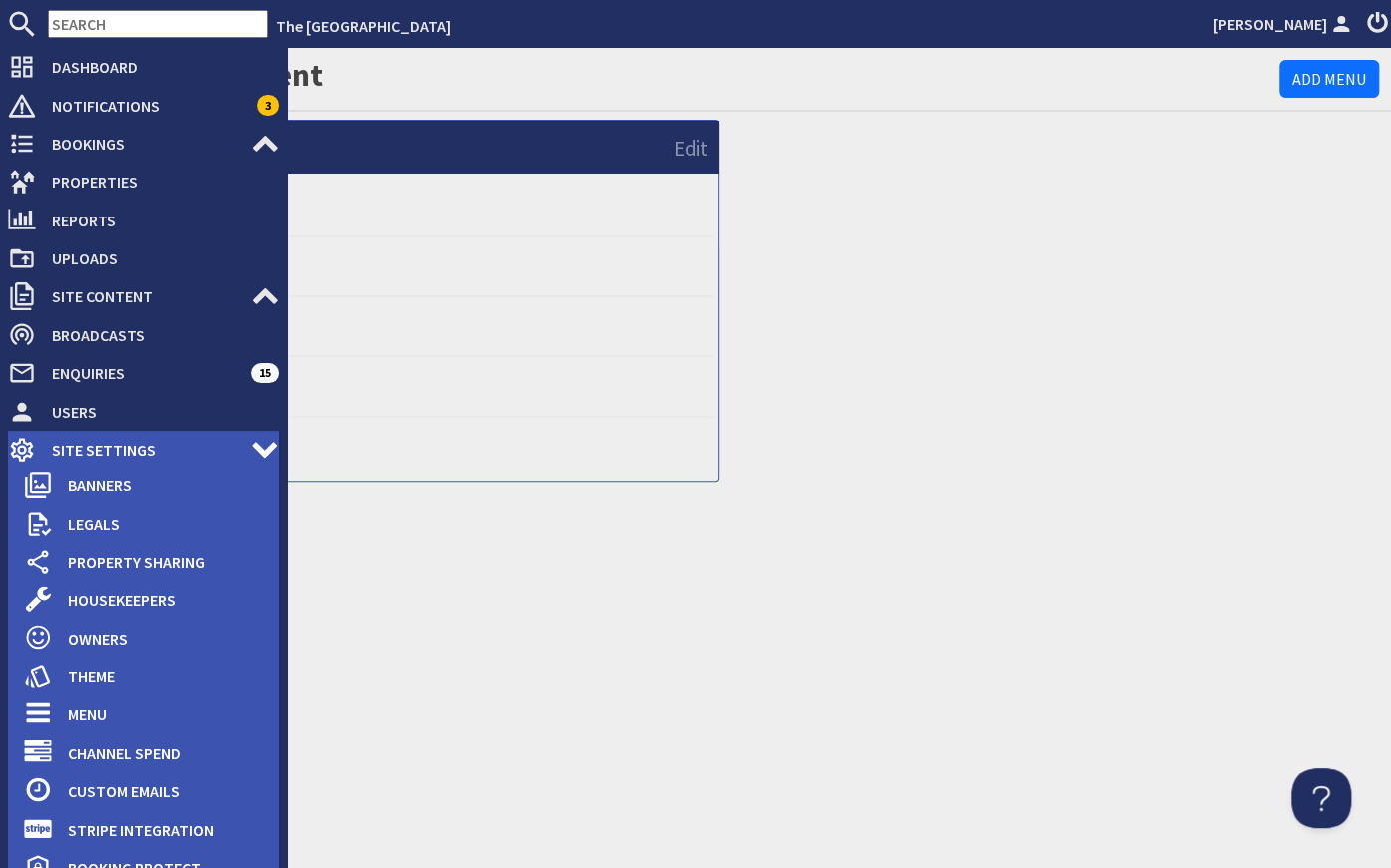 click on "Site Settings" at bounding box center (144, 450) 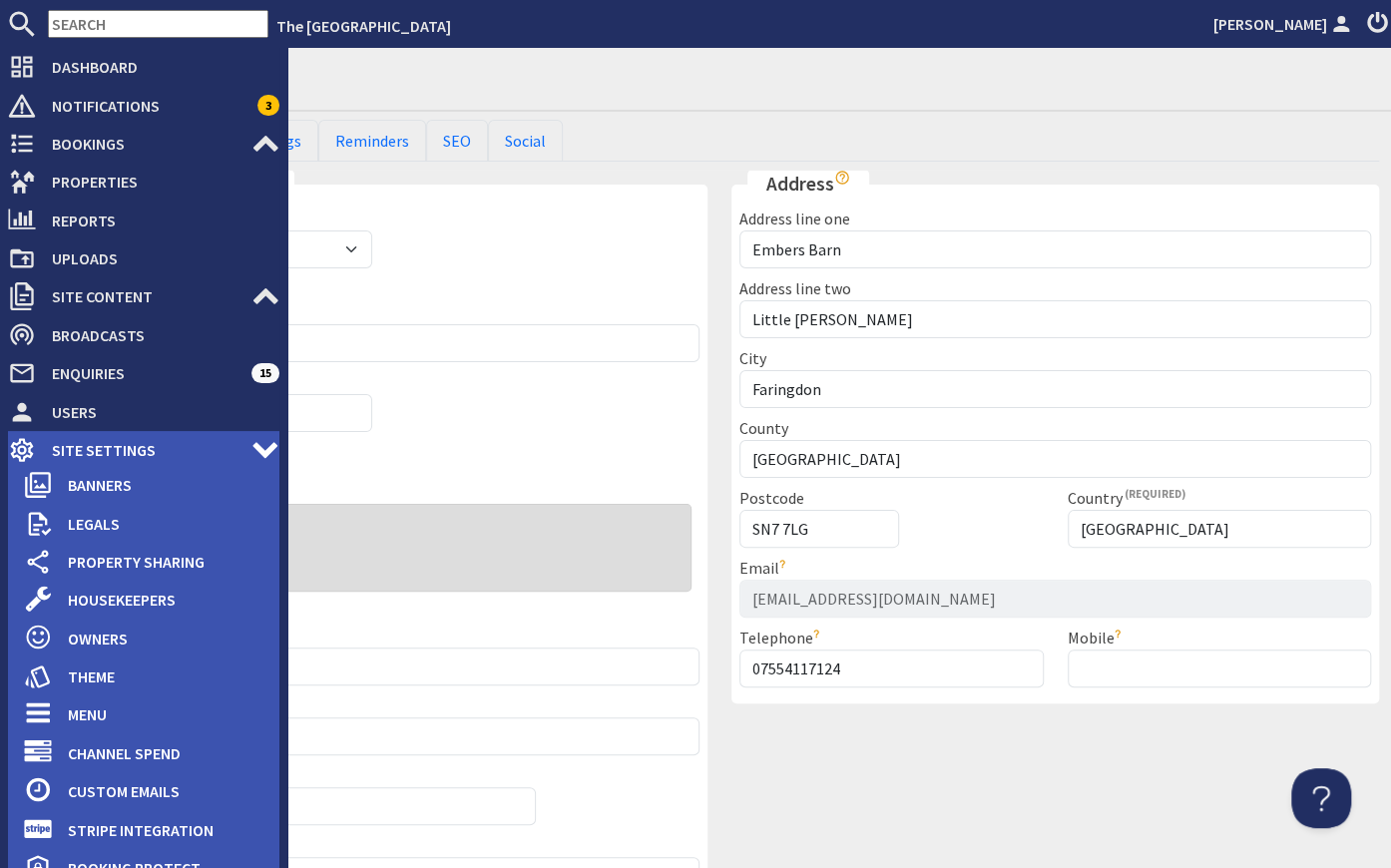 scroll, scrollTop: 0, scrollLeft: 0, axis: both 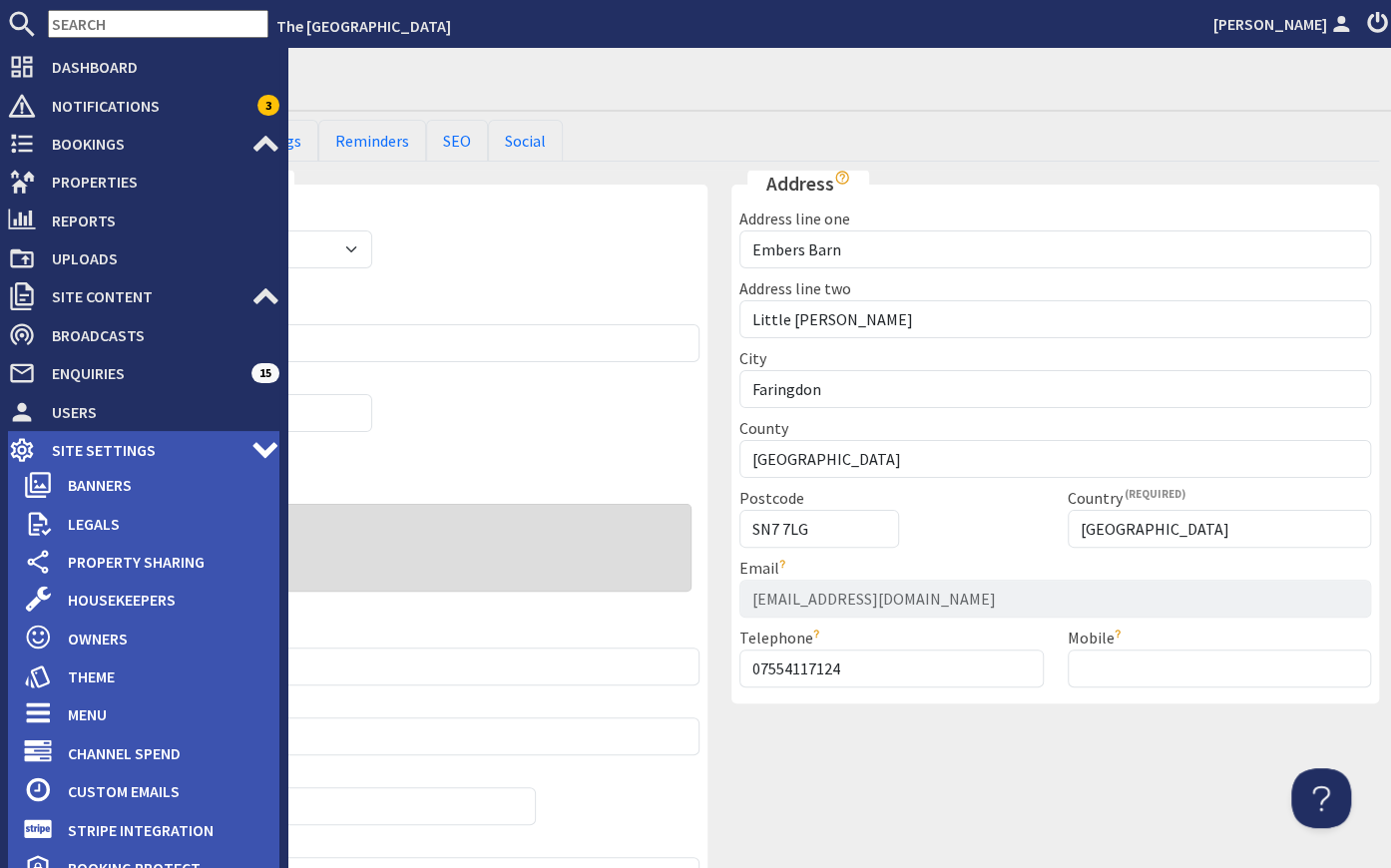 click 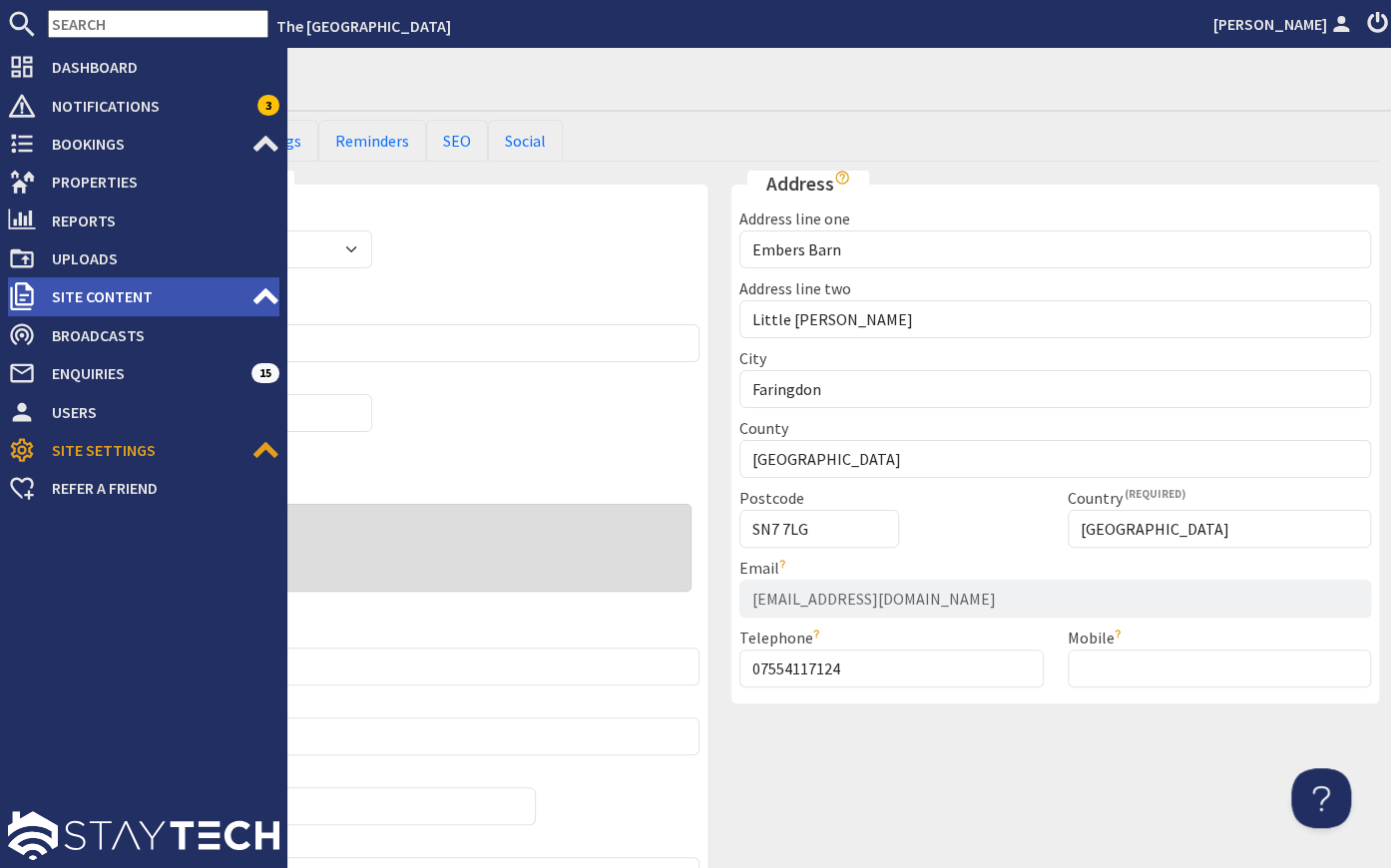 click on "Site Content" at bounding box center (144, 296) 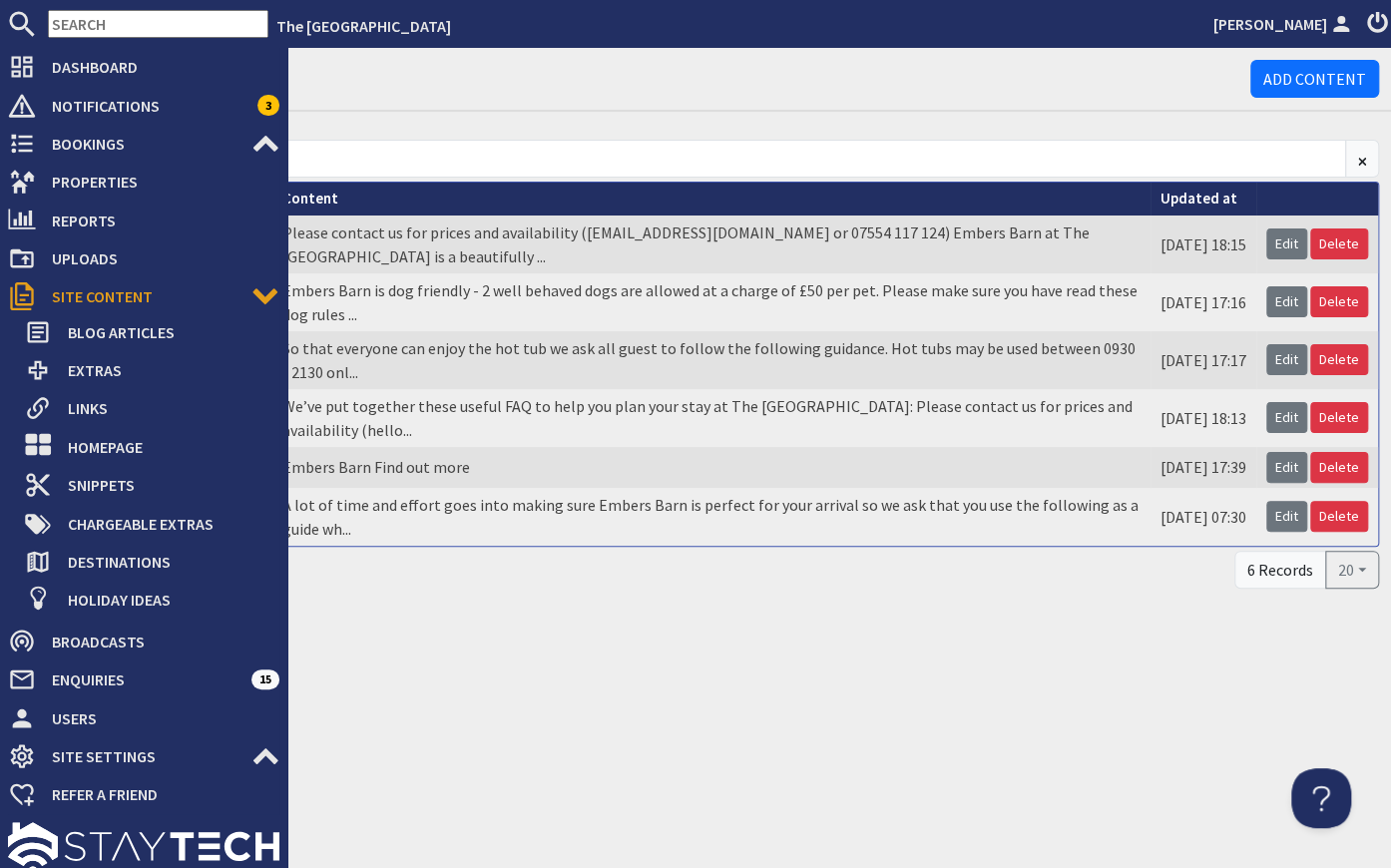scroll, scrollTop: 0, scrollLeft: 0, axis: both 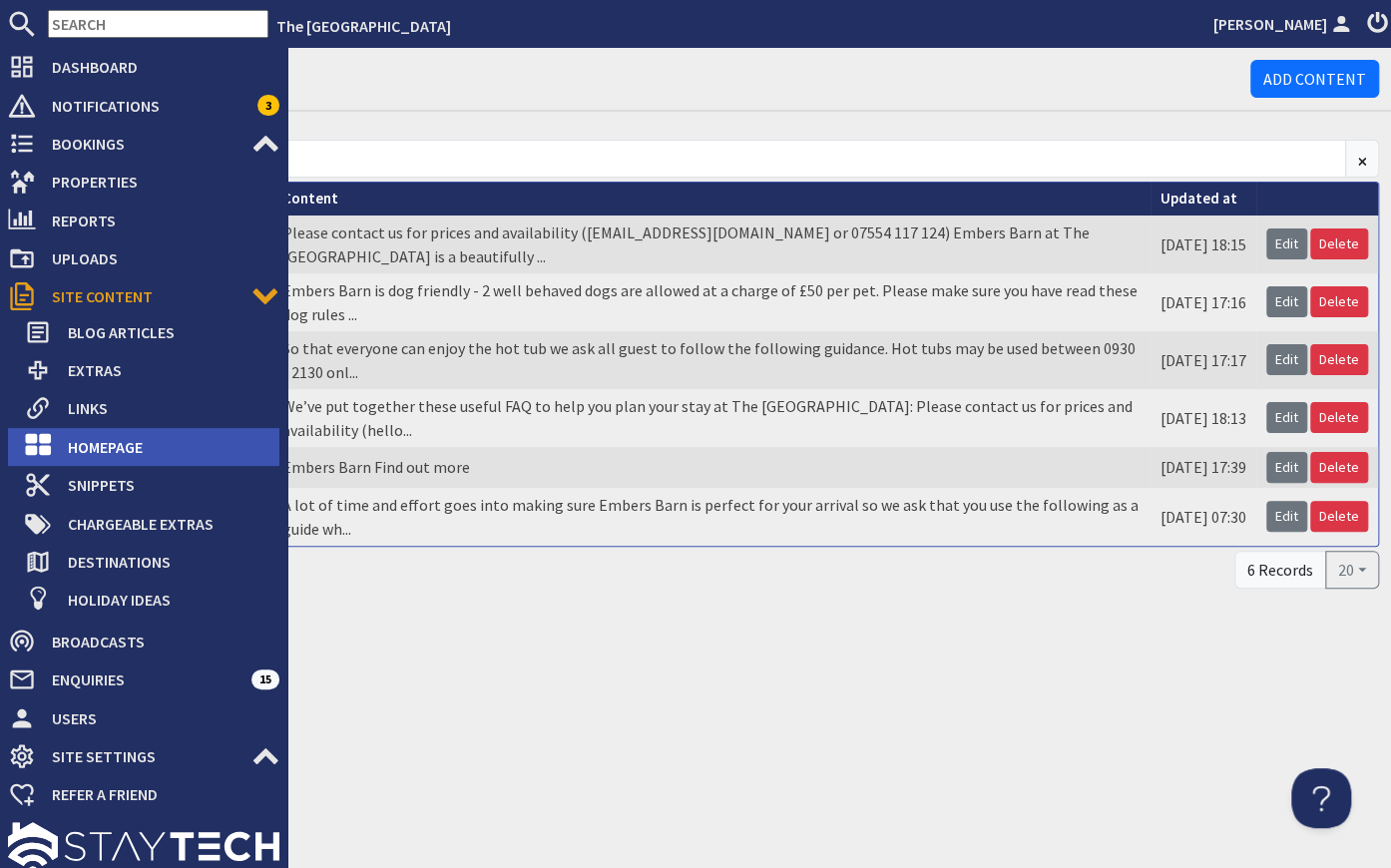 click on "Homepage" at bounding box center (166, 447) 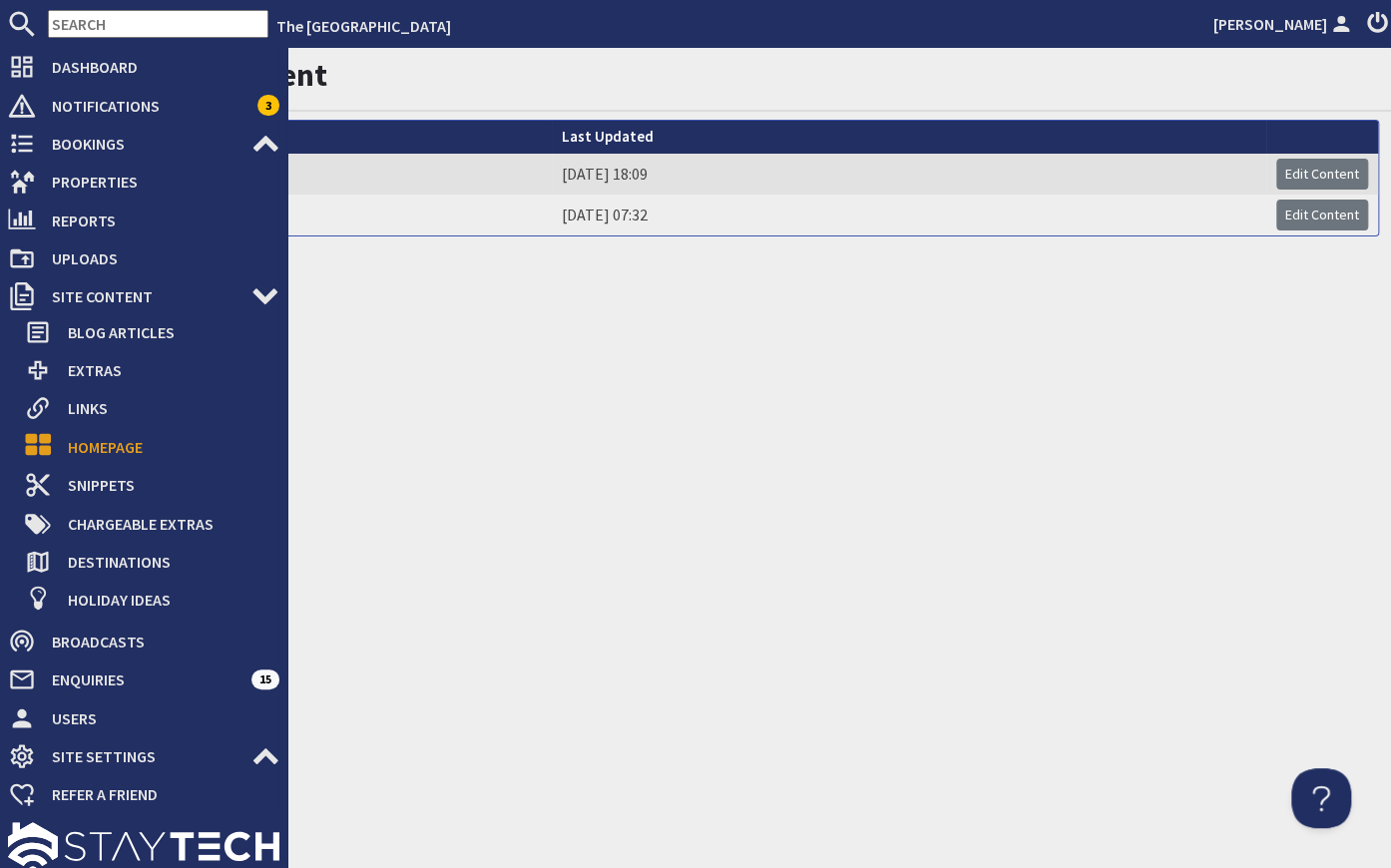 scroll, scrollTop: 0, scrollLeft: 0, axis: both 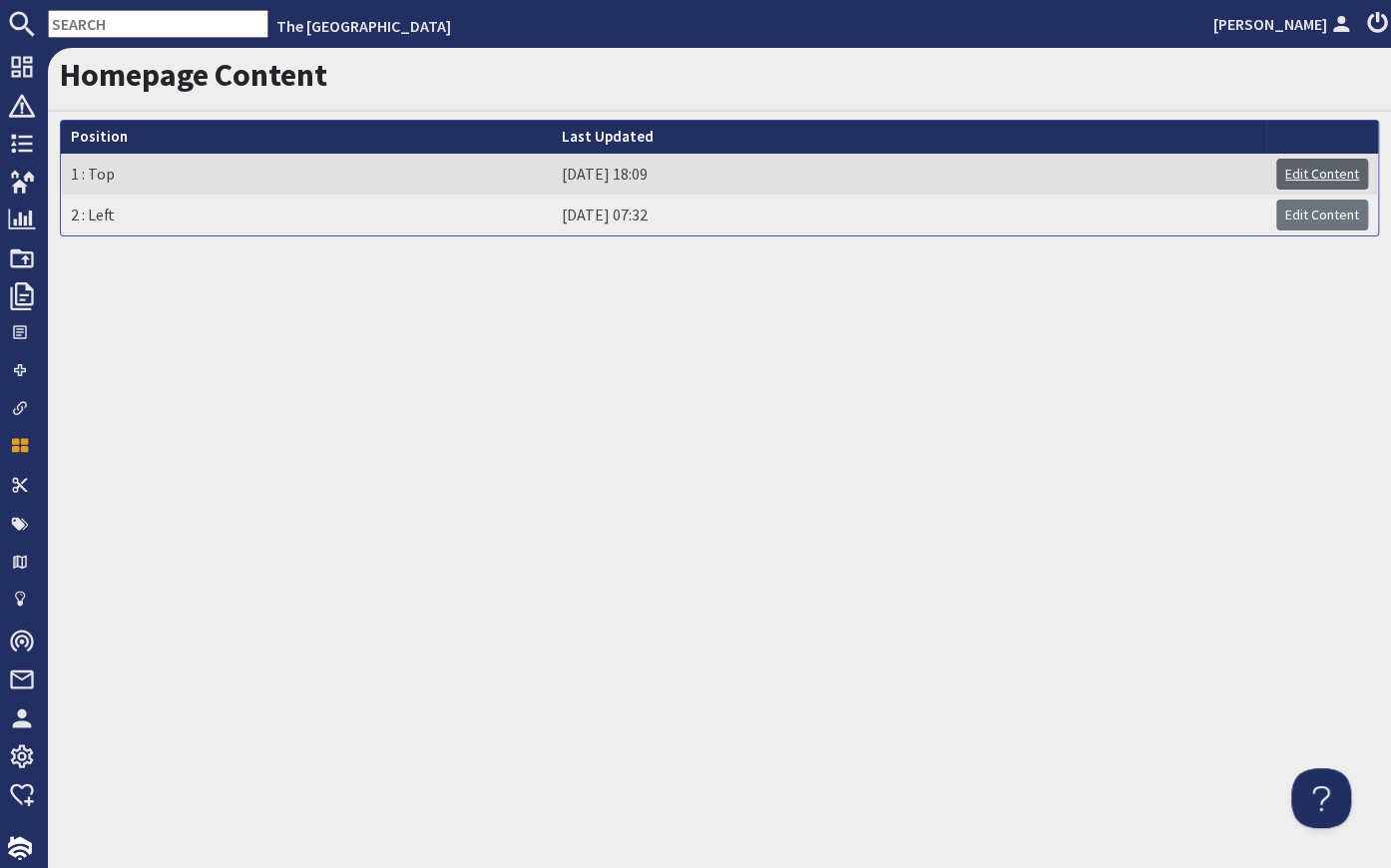 click on "Edit Content" at bounding box center [1322, 174] 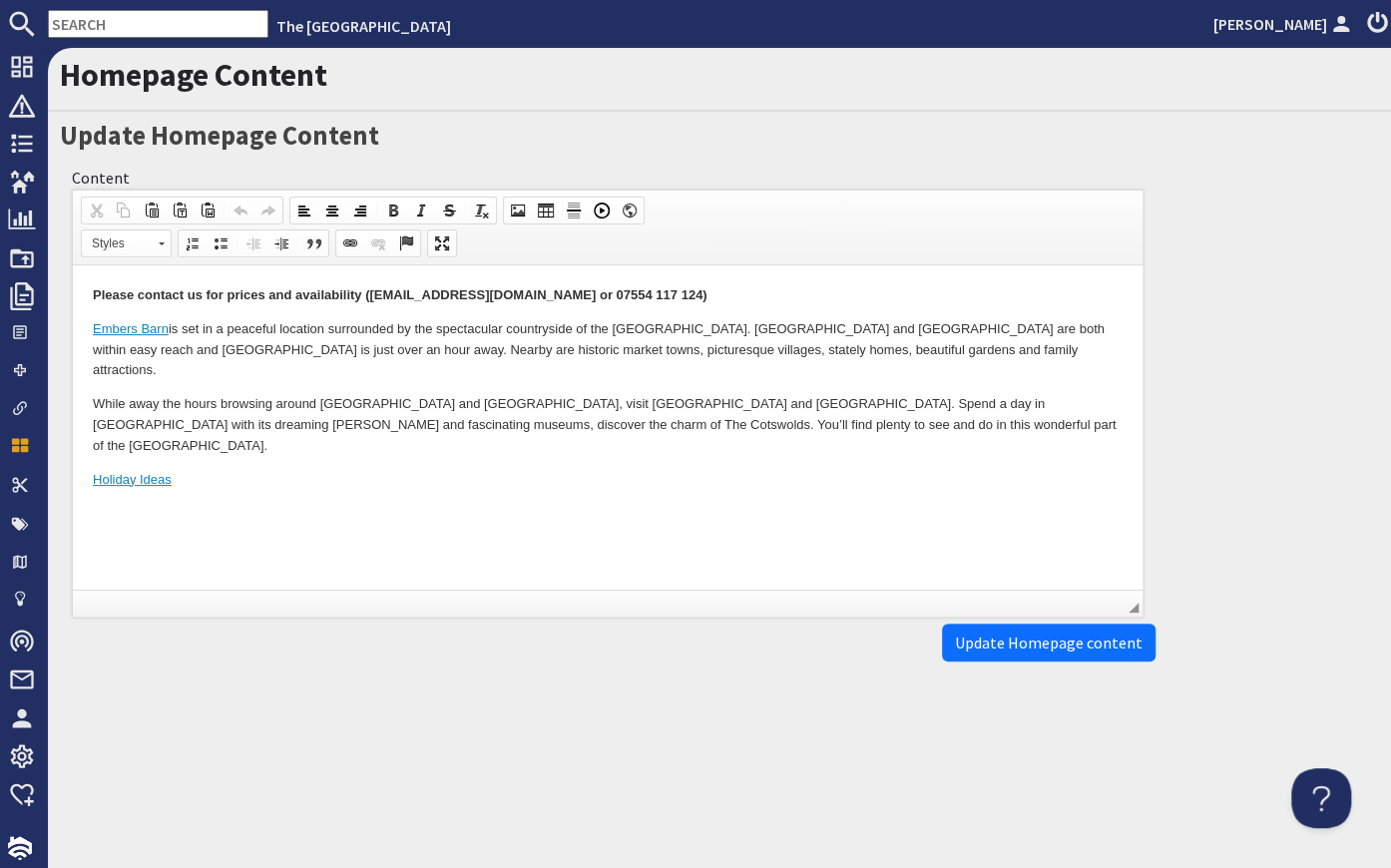 scroll, scrollTop: 0, scrollLeft: 0, axis: both 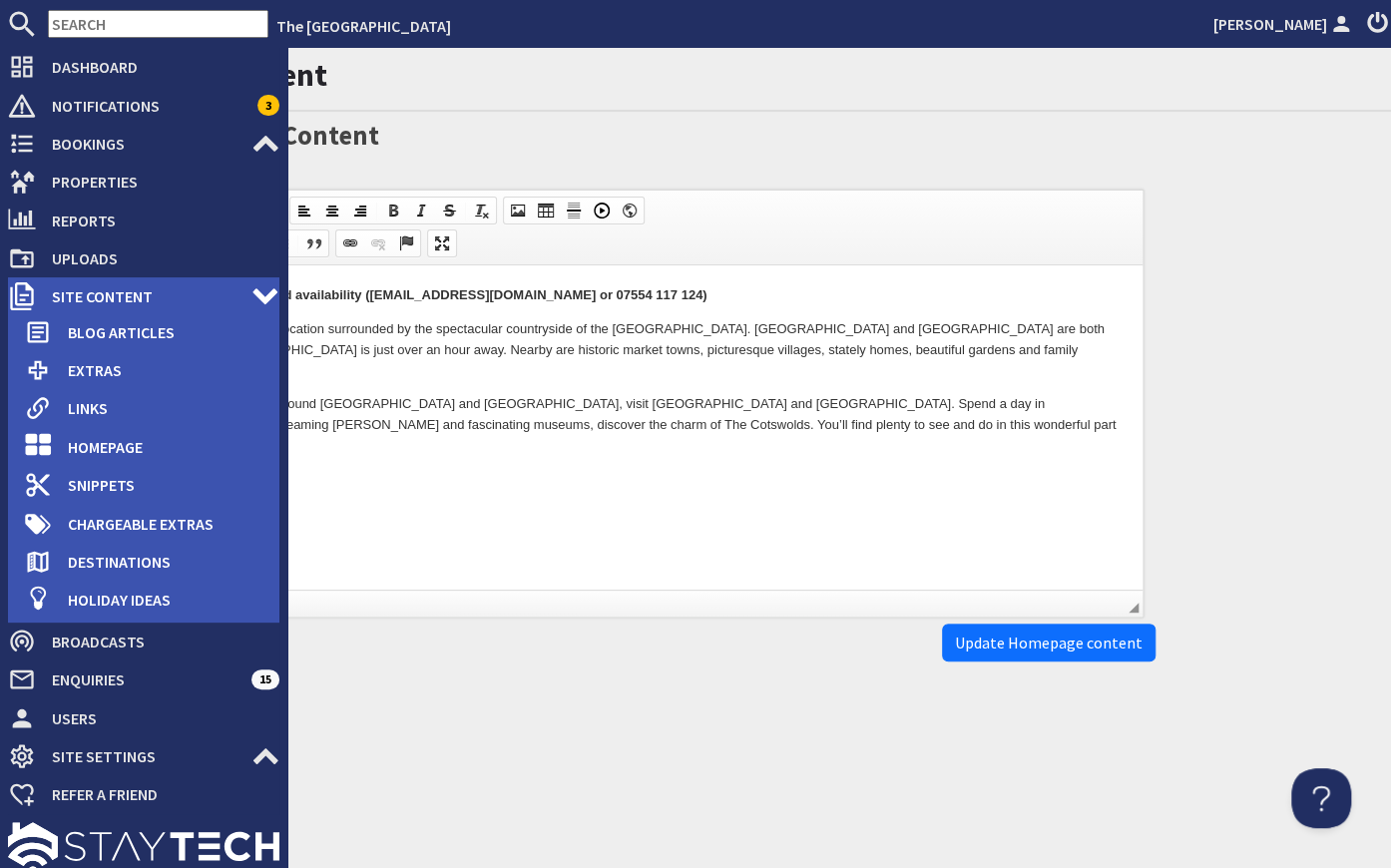 click on "Site Content" at bounding box center [144, 296] 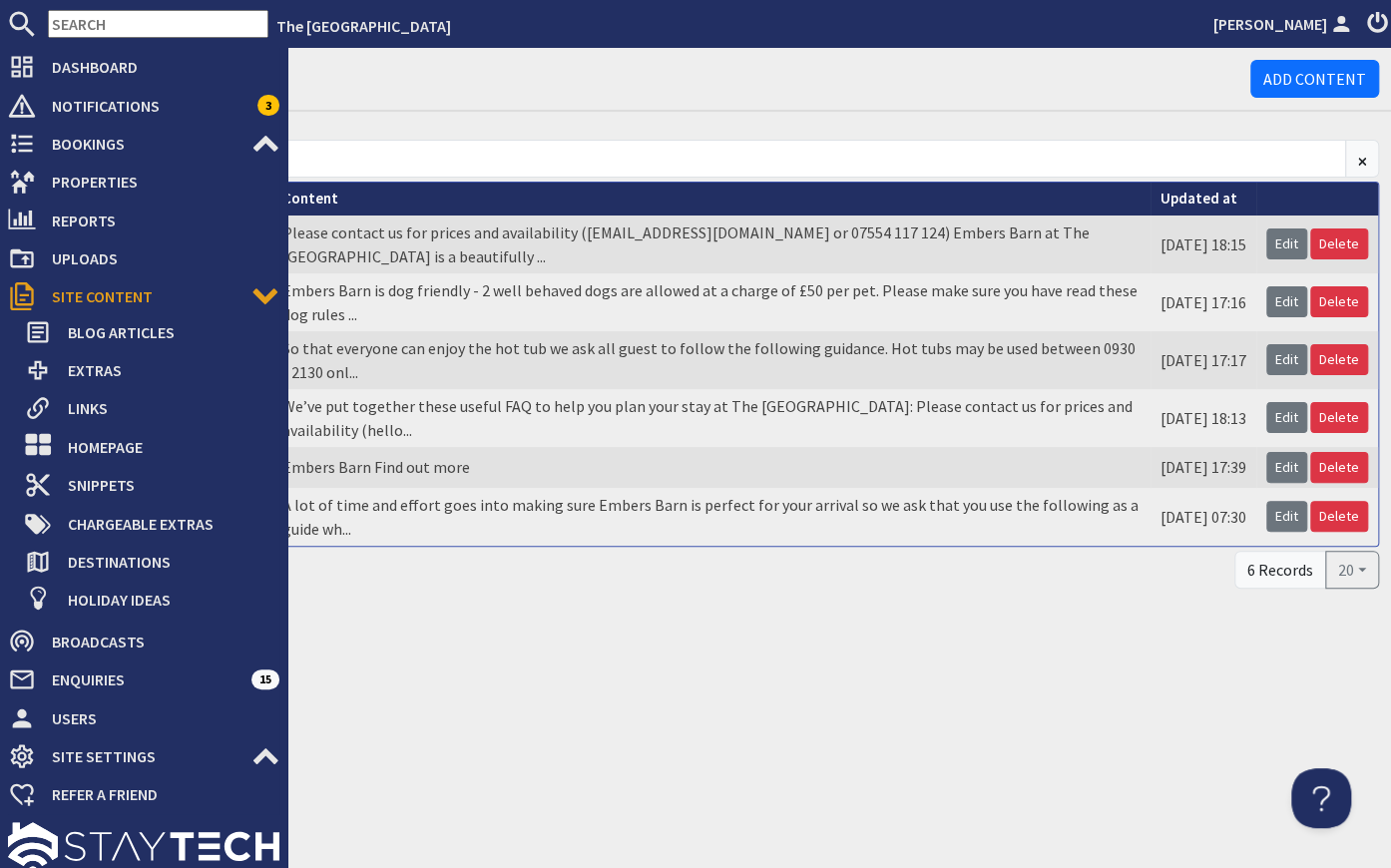 scroll, scrollTop: 0, scrollLeft: 0, axis: both 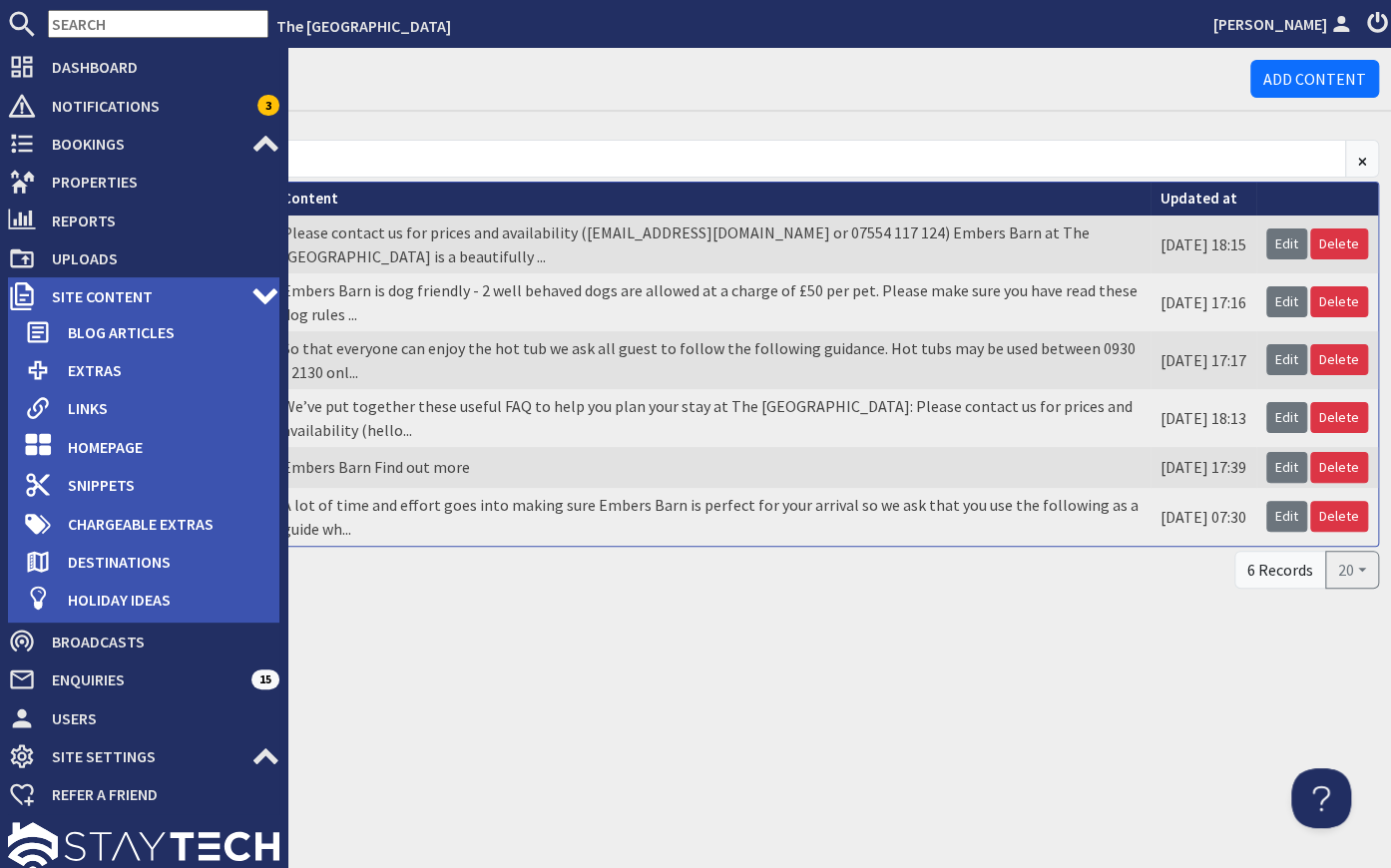 click on "Site Content" at bounding box center (144, 296) 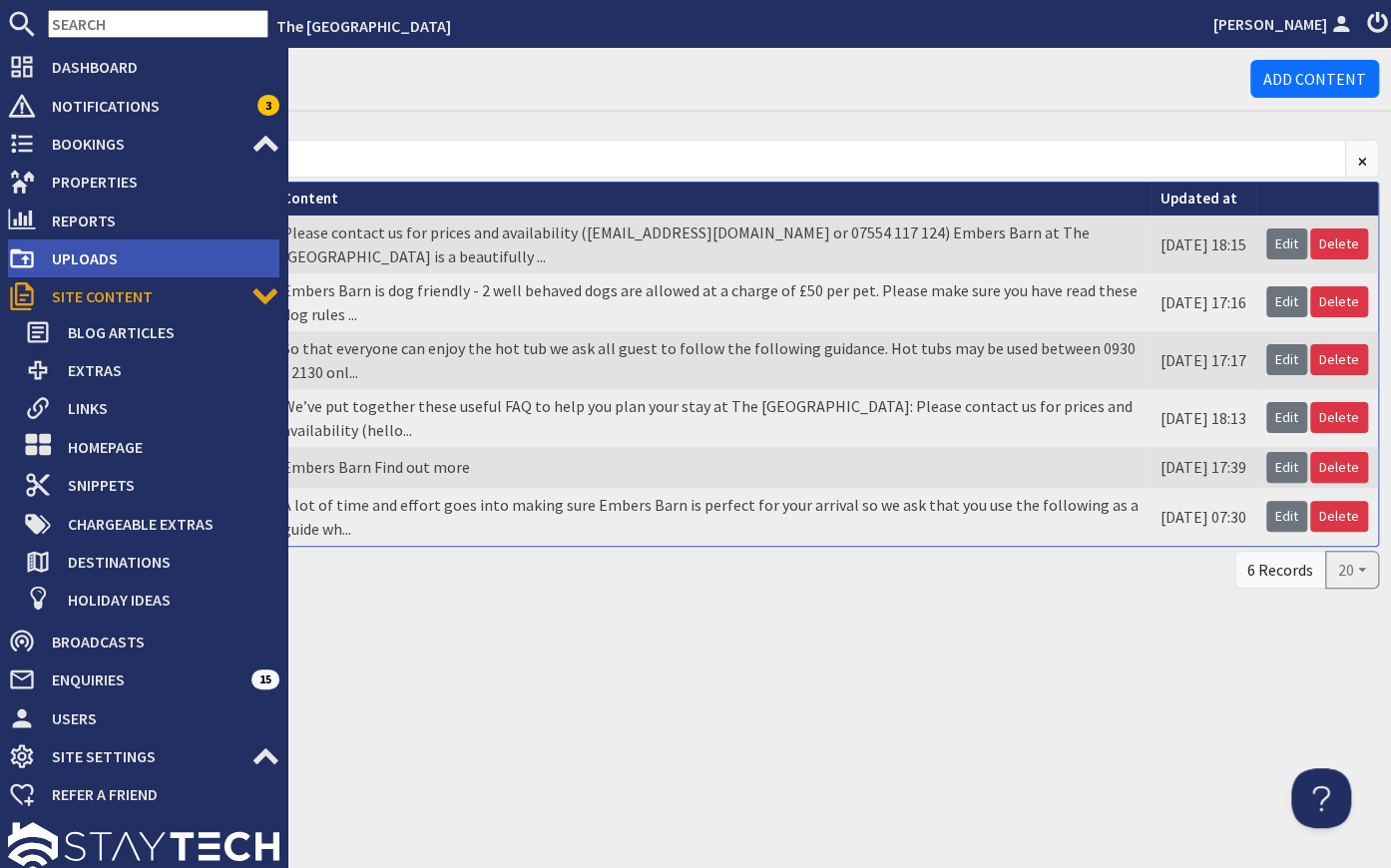 scroll, scrollTop: 0, scrollLeft: 0, axis: both 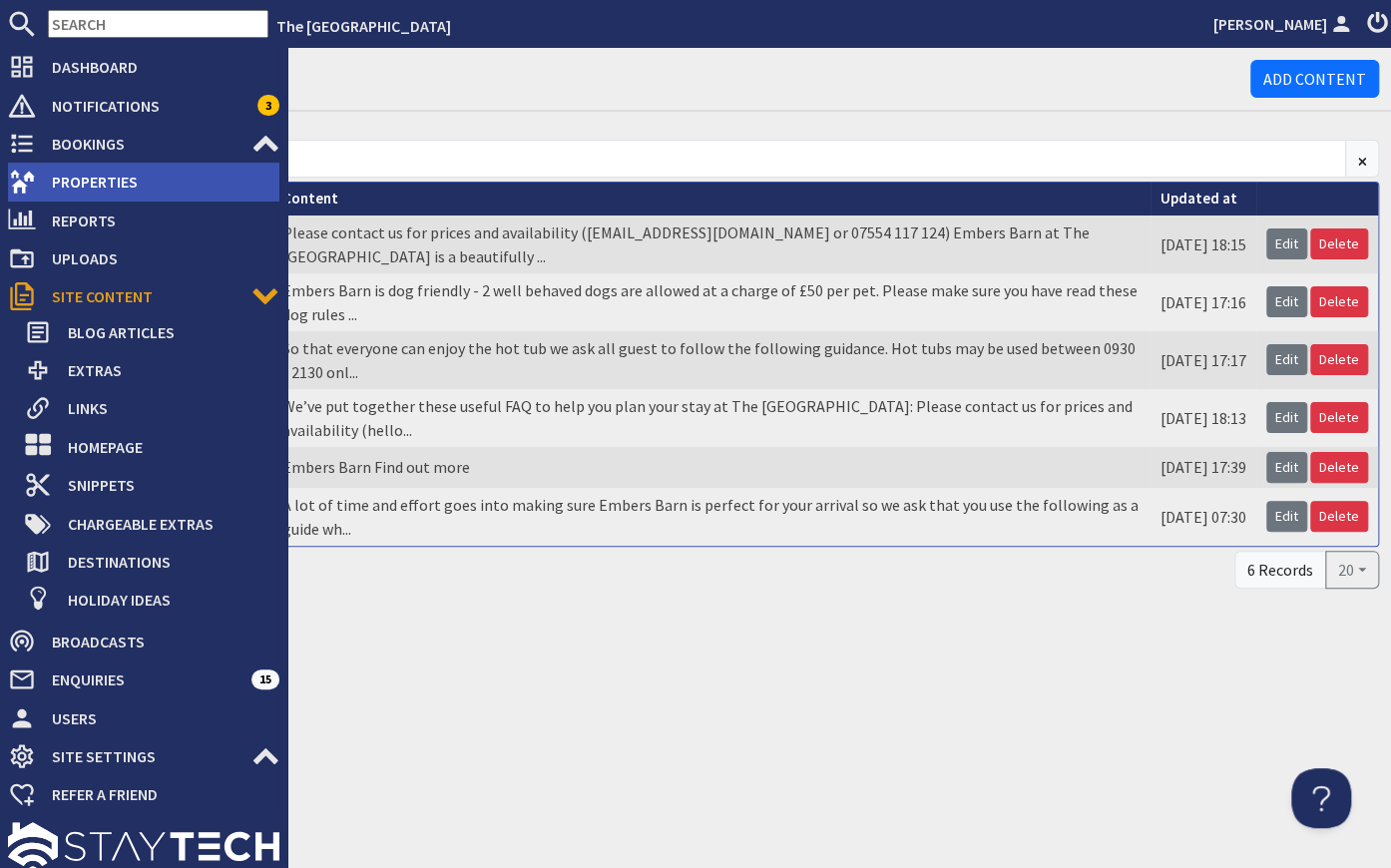 click on "Properties" at bounding box center (158, 182) 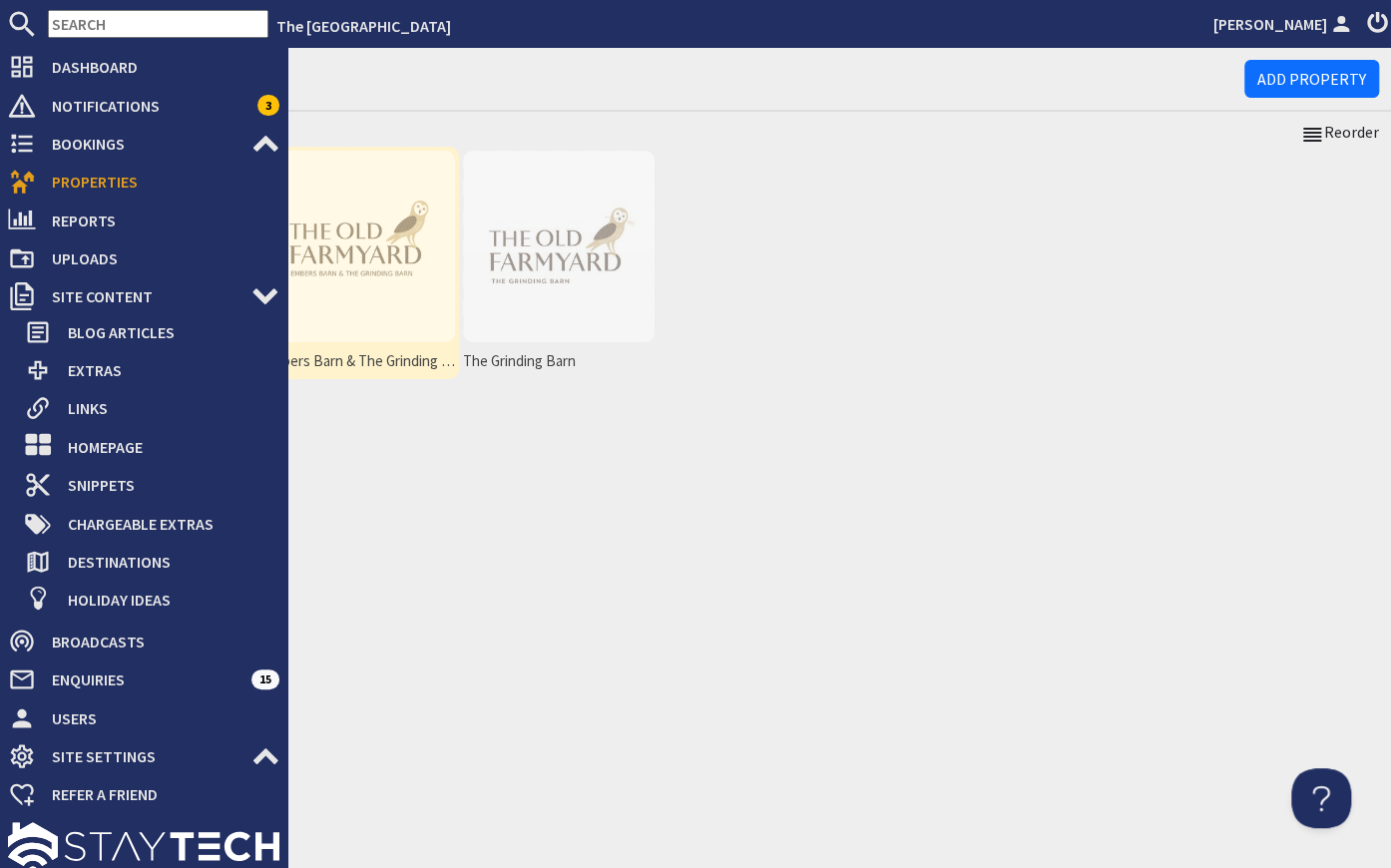 scroll, scrollTop: 0, scrollLeft: 0, axis: both 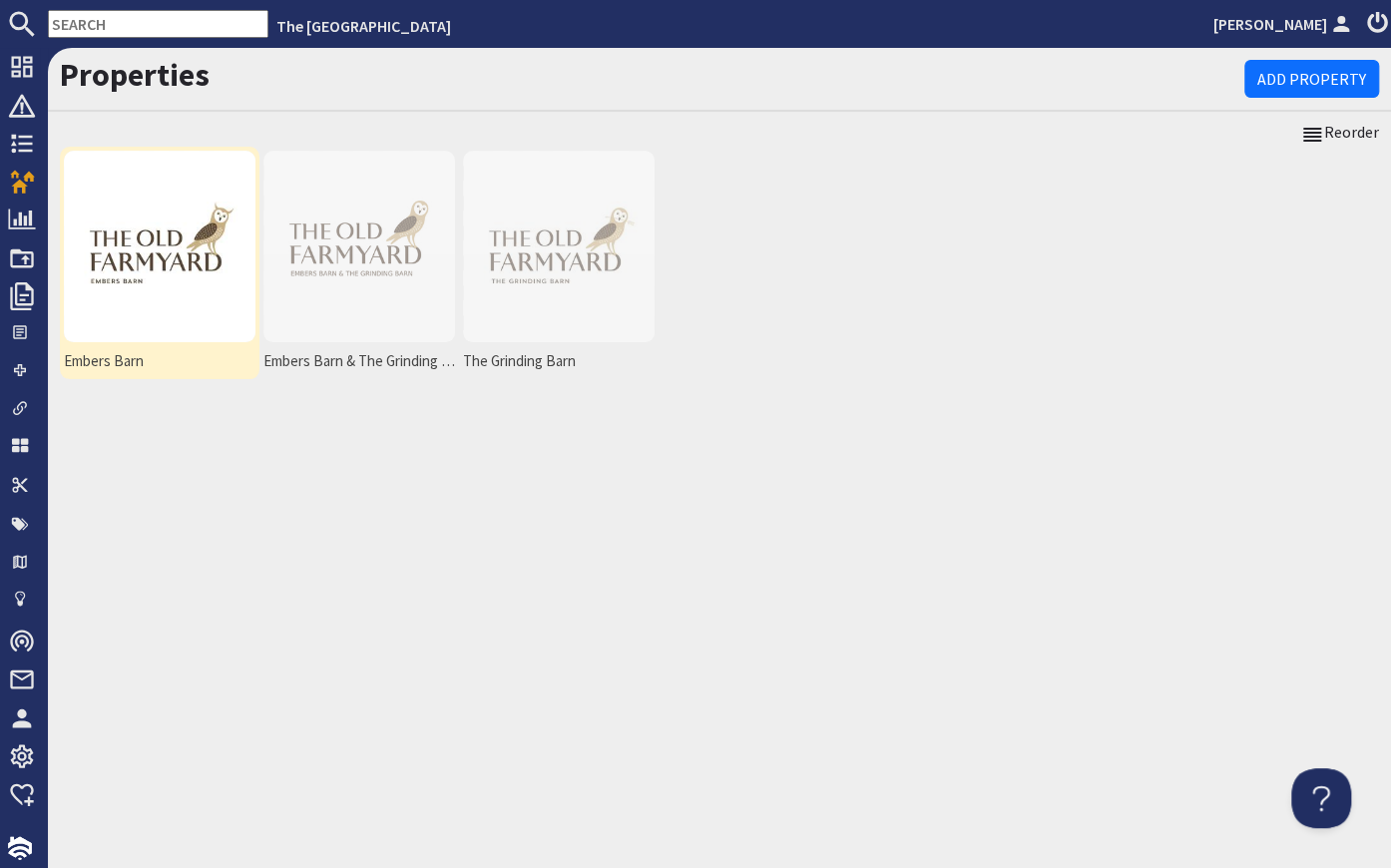 click at bounding box center [160, 246] 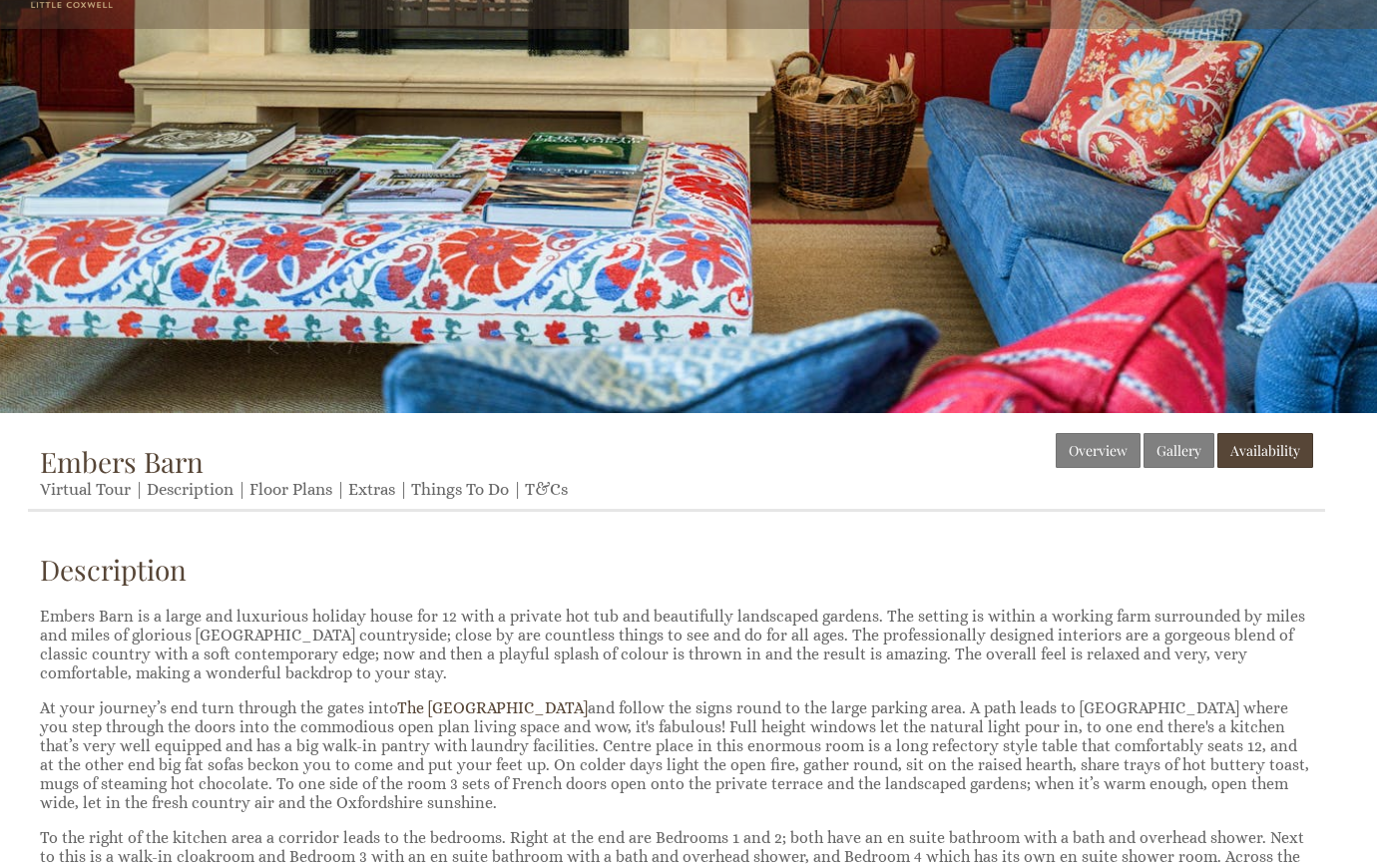 scroll, scrollTop: 0, scrollLeft: 0, axis: both 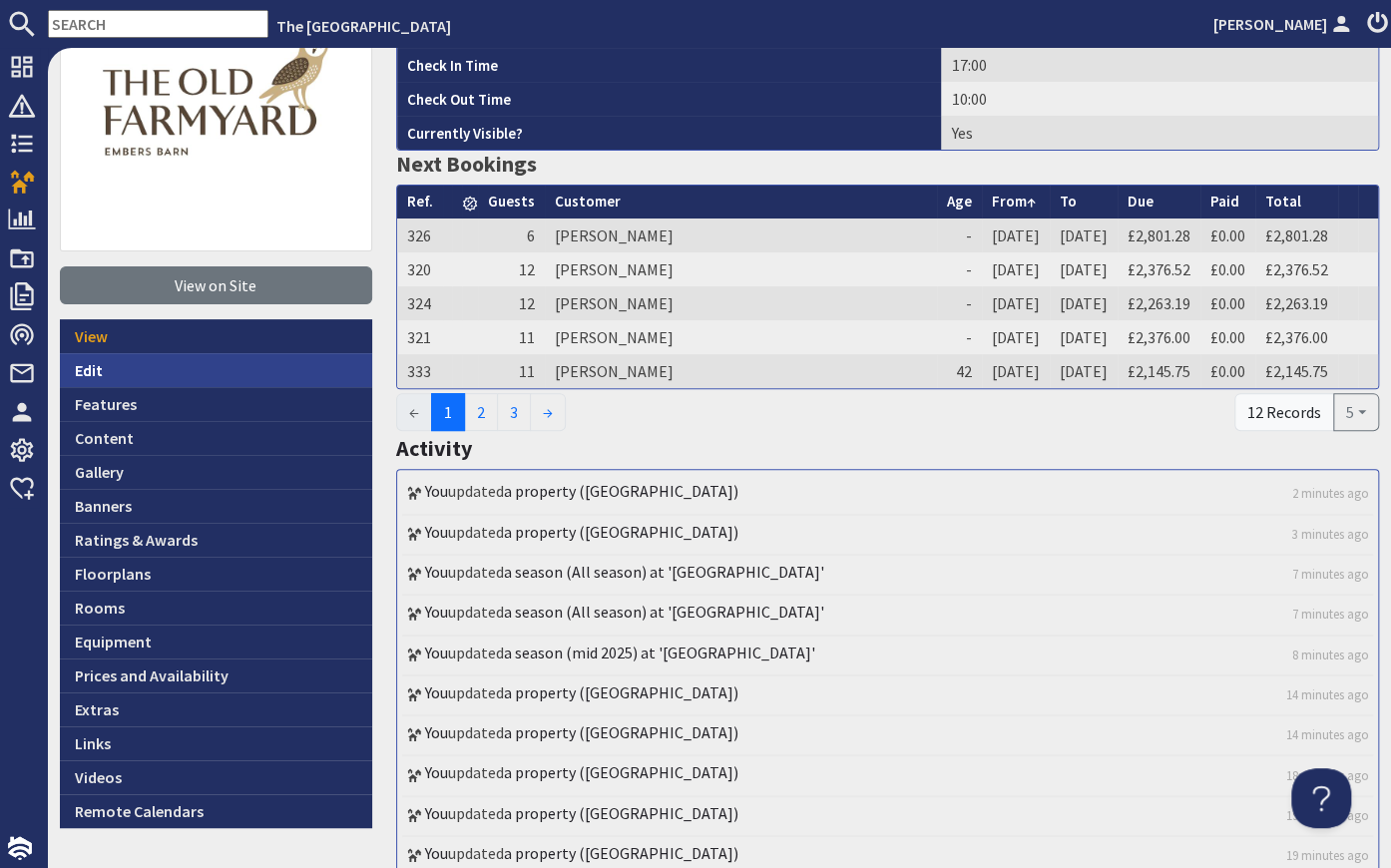 click on "Edit" at bounding box center [216, 370] 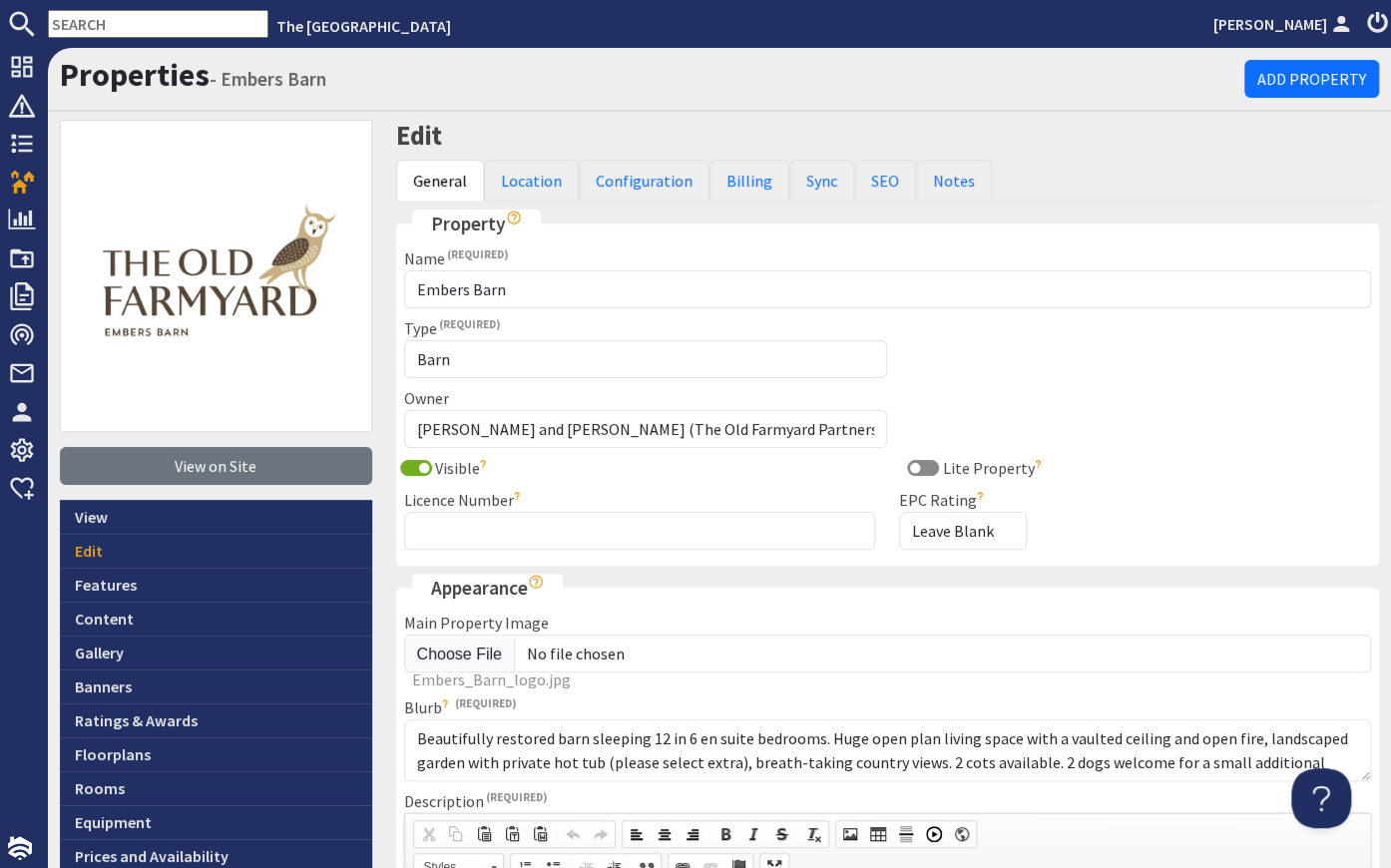 scroll, scrollTop: 0, scrollLeft: 0, axis: both 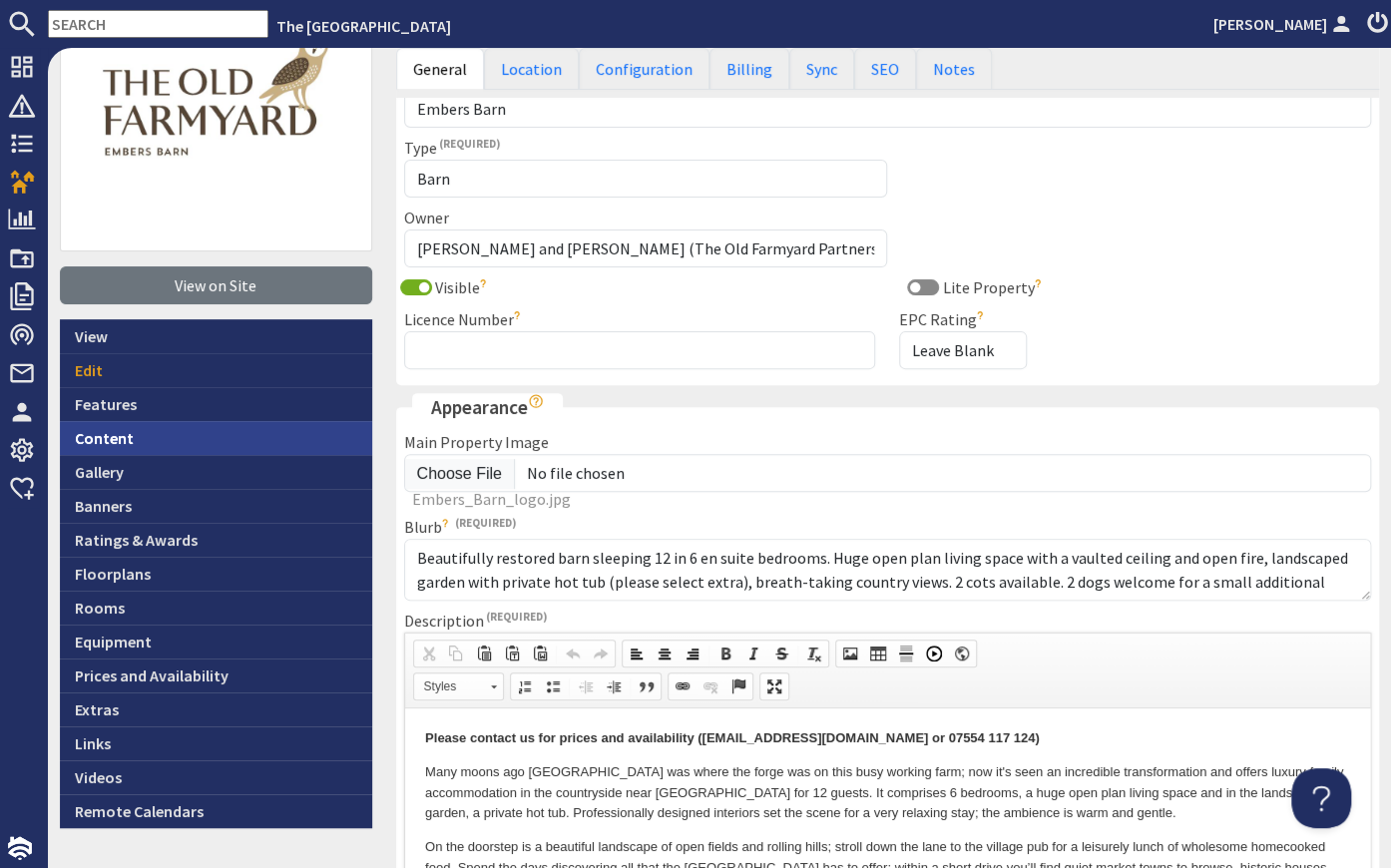 click on "Content" at bounding box center (216, 438) 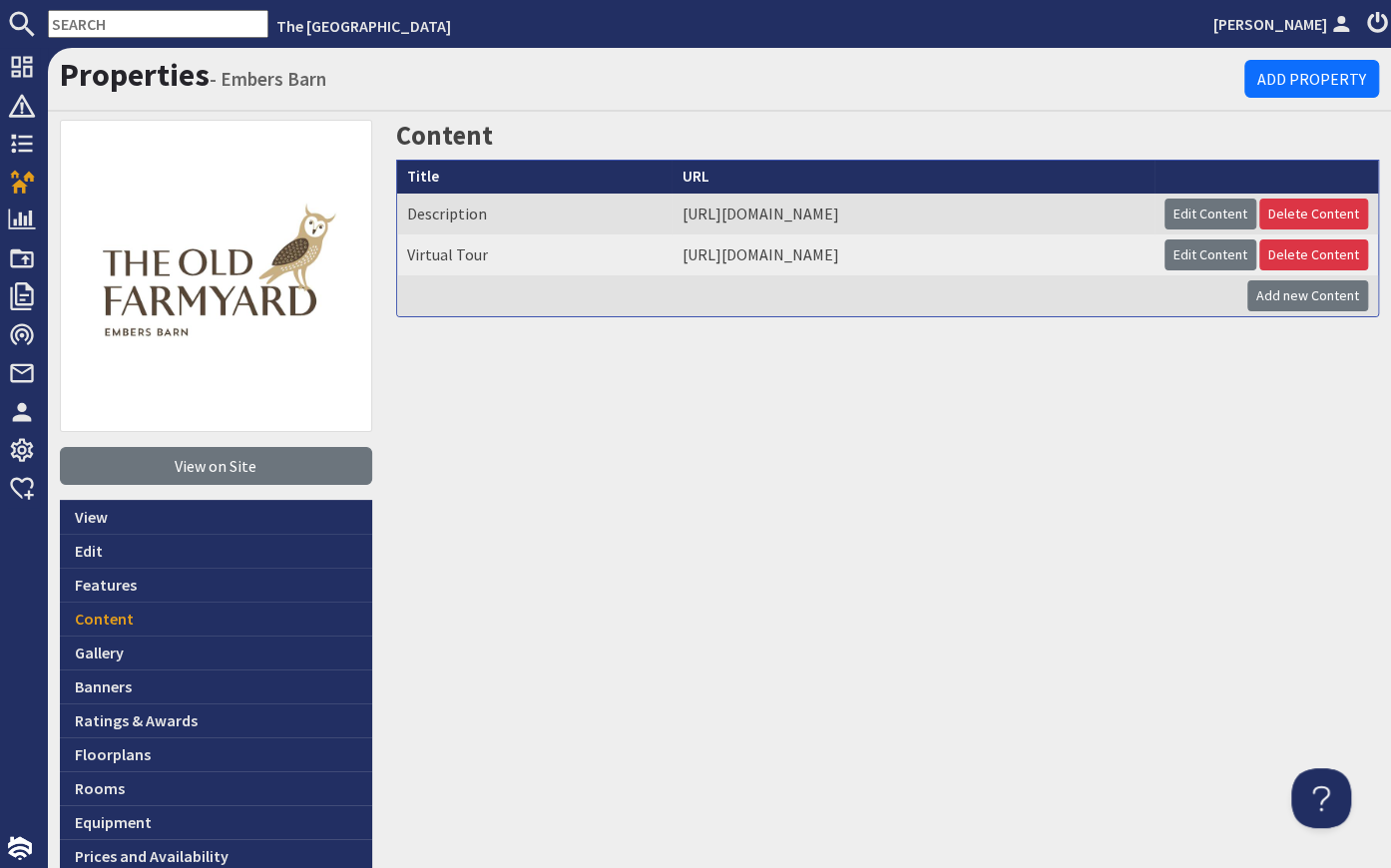 scroll, scrollTop: 0, scrollLeft: 0, axis: both 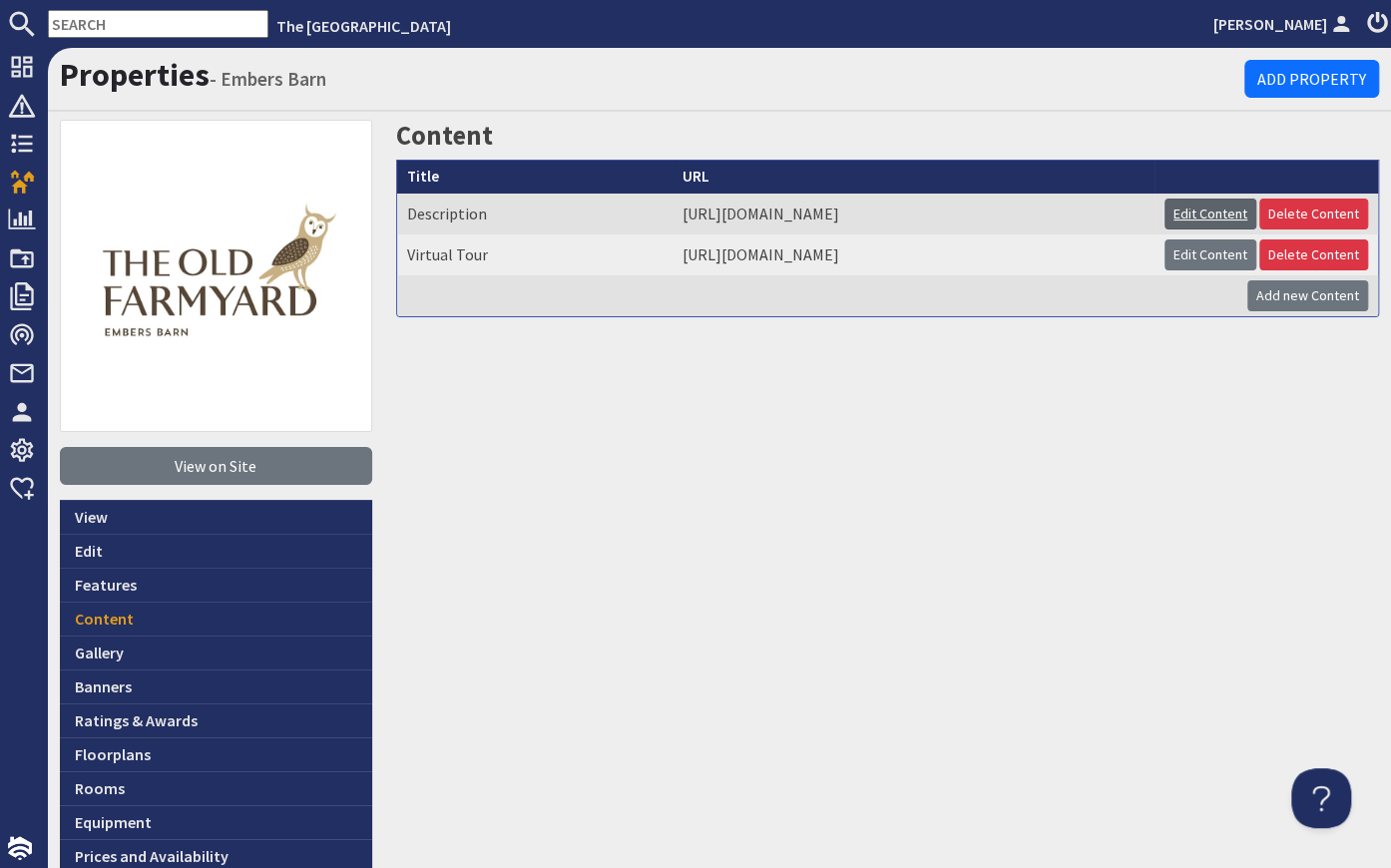click on "Edit Content" at bounding box center (1210, 214) 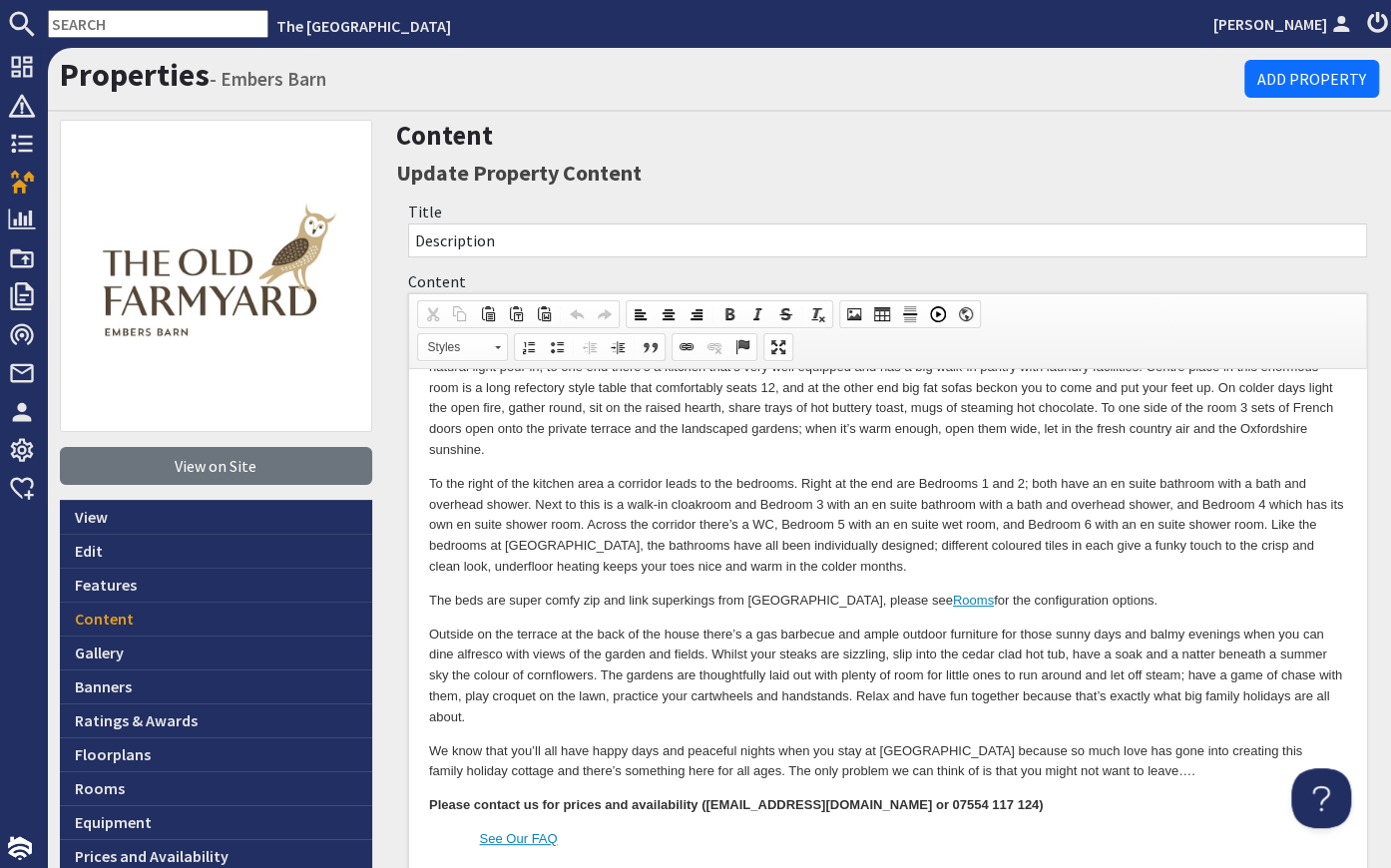 scroll, scrollTop: 171, scrollLeft: 0, axis: vertical 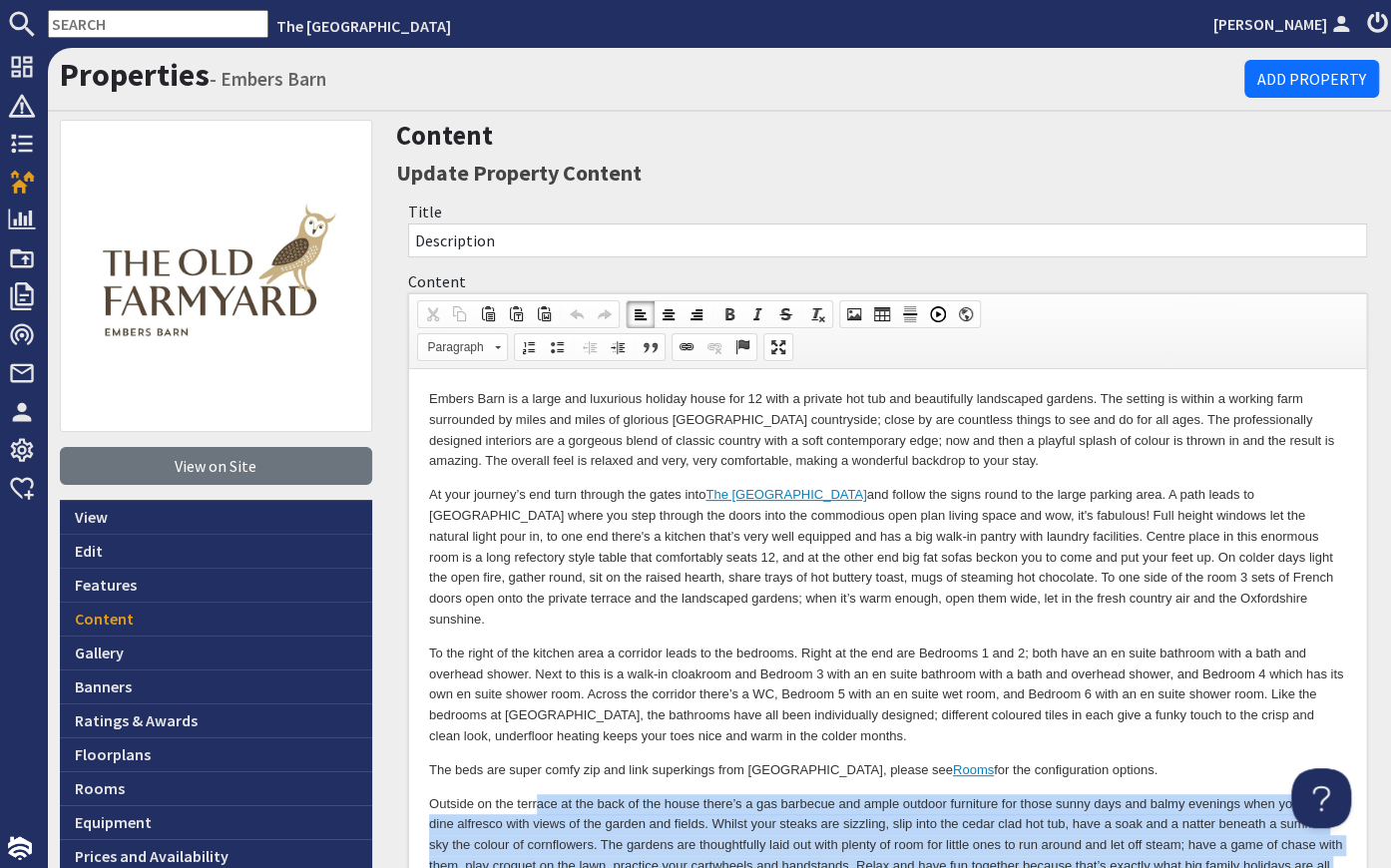 drag, startPoint x: 968, startPoint y: 799, endPoint x: 534, endPoint y: 786, distance: 434.1947 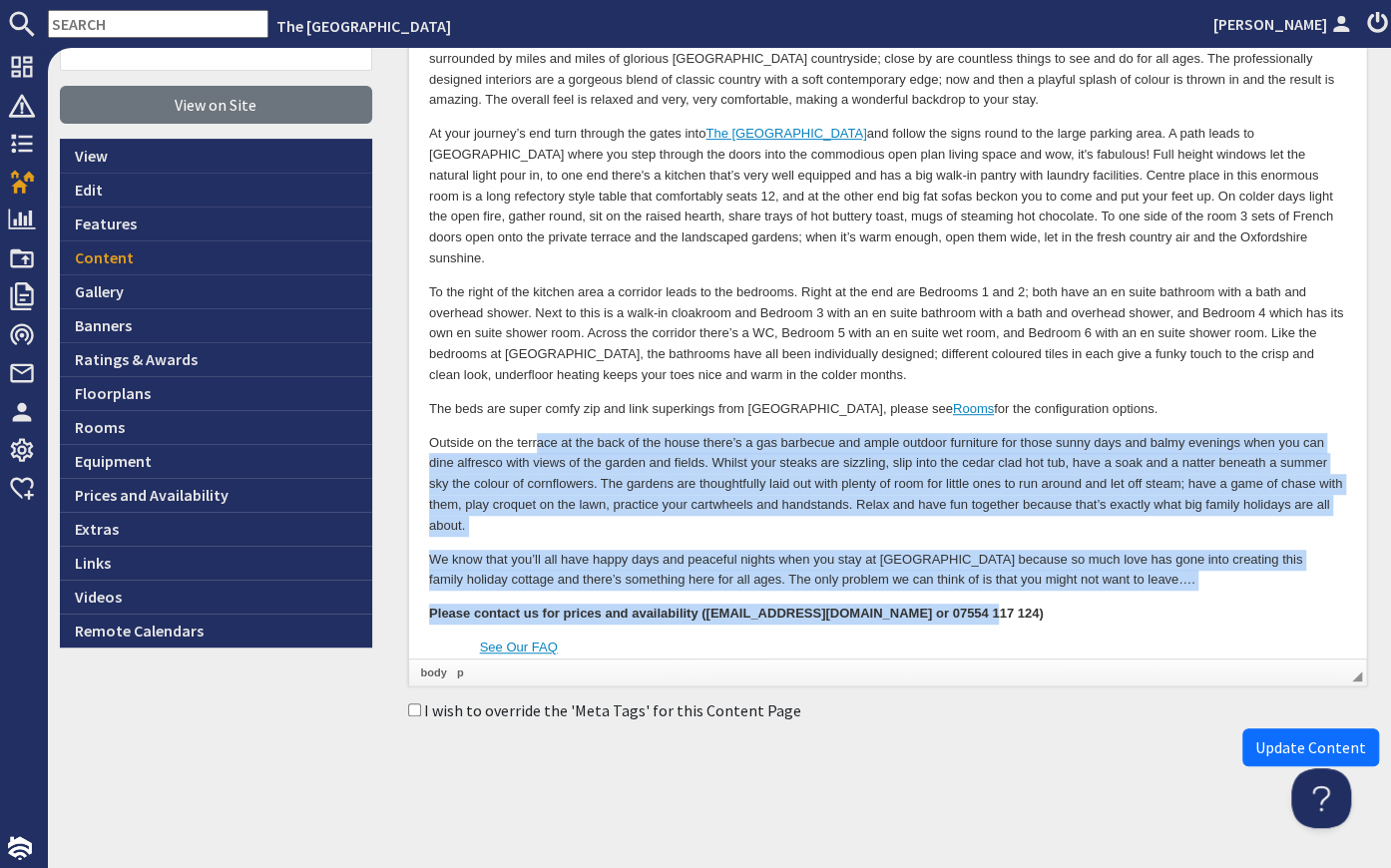 scroll, scrollTop: 369, scrollLeft: 0, axis: vertical 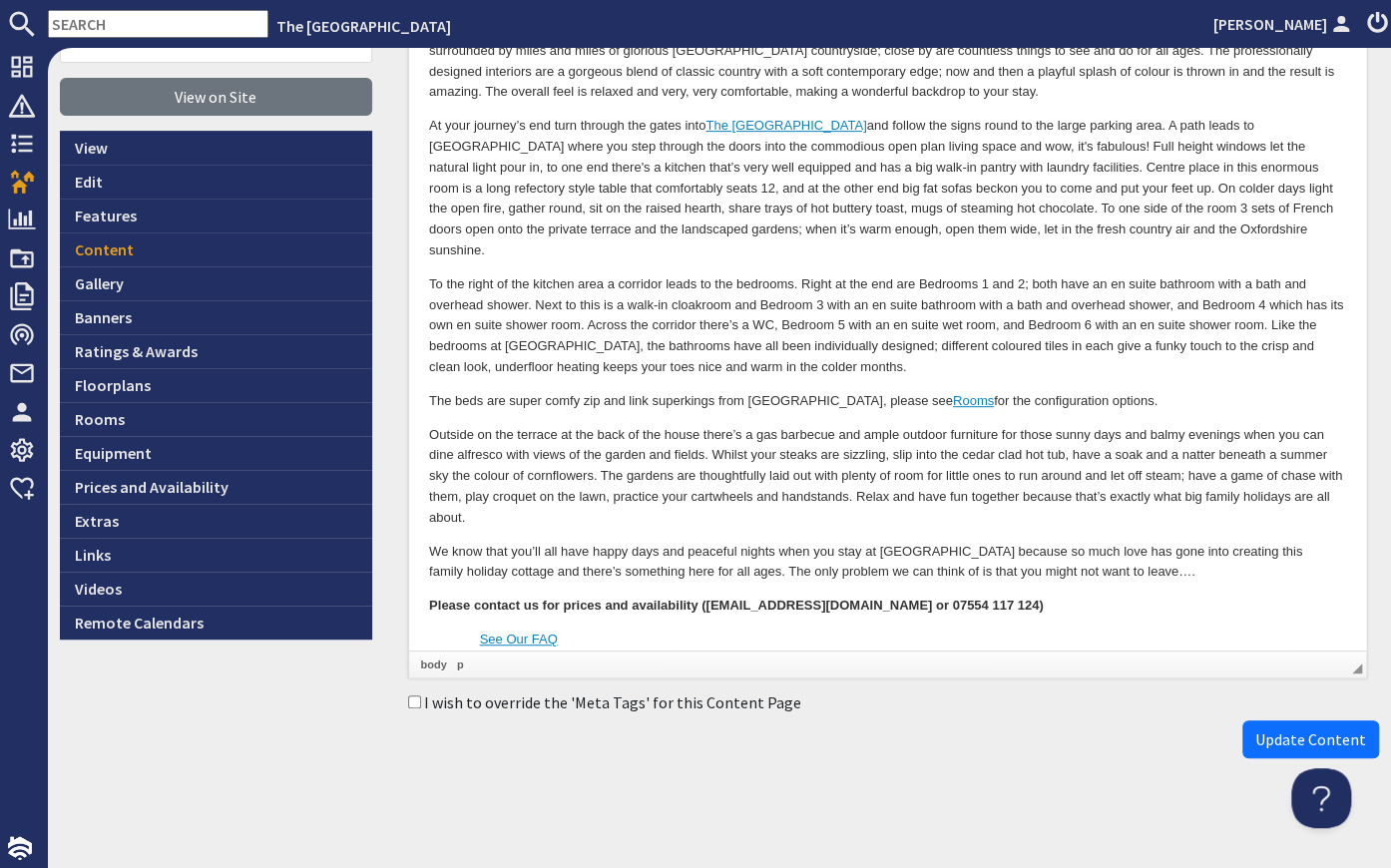 click on "Embers Barn is a large and luxurious holiday house for 12 with a private hot tub and beautifully landscaped gardens. The setting is within a working farm surrounded by miles and miles of glorious Oxfordshire countryside; close by are countless things to see and do for all ages. The professionally designed interiors are a gorgeous blend of classic country with a soft contemporary edge; now and then a playful splash of colour is thrown in and the result is amazing. The overall feel is relaxed and very, very comfortable, making a wonderful backdrop to your stay. At your journey’s end turn through the gates into  The Old Farmyard The beds are super comfy zip and link superkings from Dormy House, please see  Rooms  for the configuration options. Please contact us for prices and availability (hello@oldfarmyard.com or 07554 117 124)                See Our FAQ" at bounding box center [887, 335] 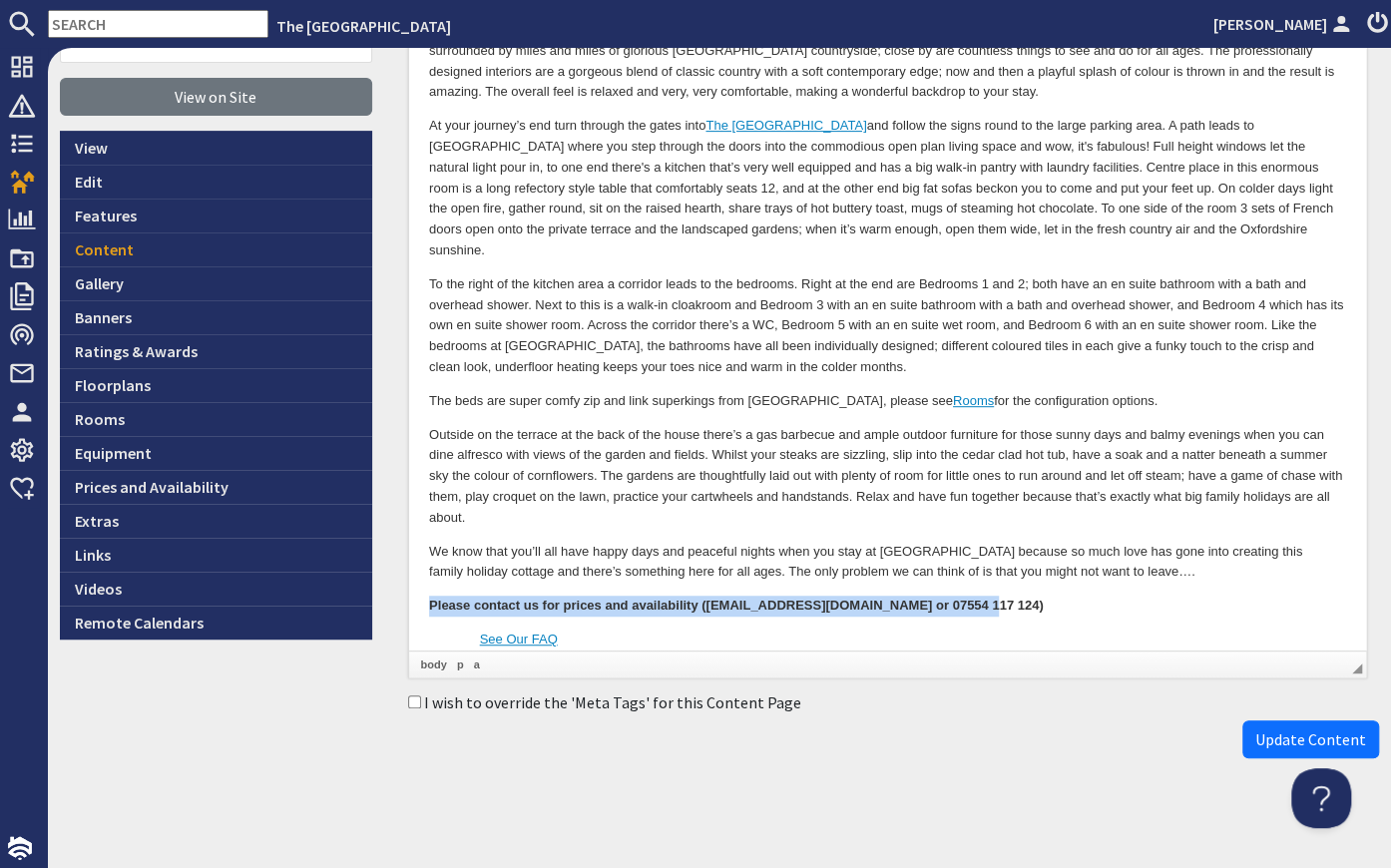 drag, startPoint x: 890, startPoint y: 594, endPoint x: 390, endPoint y: 584, distance: 500.1 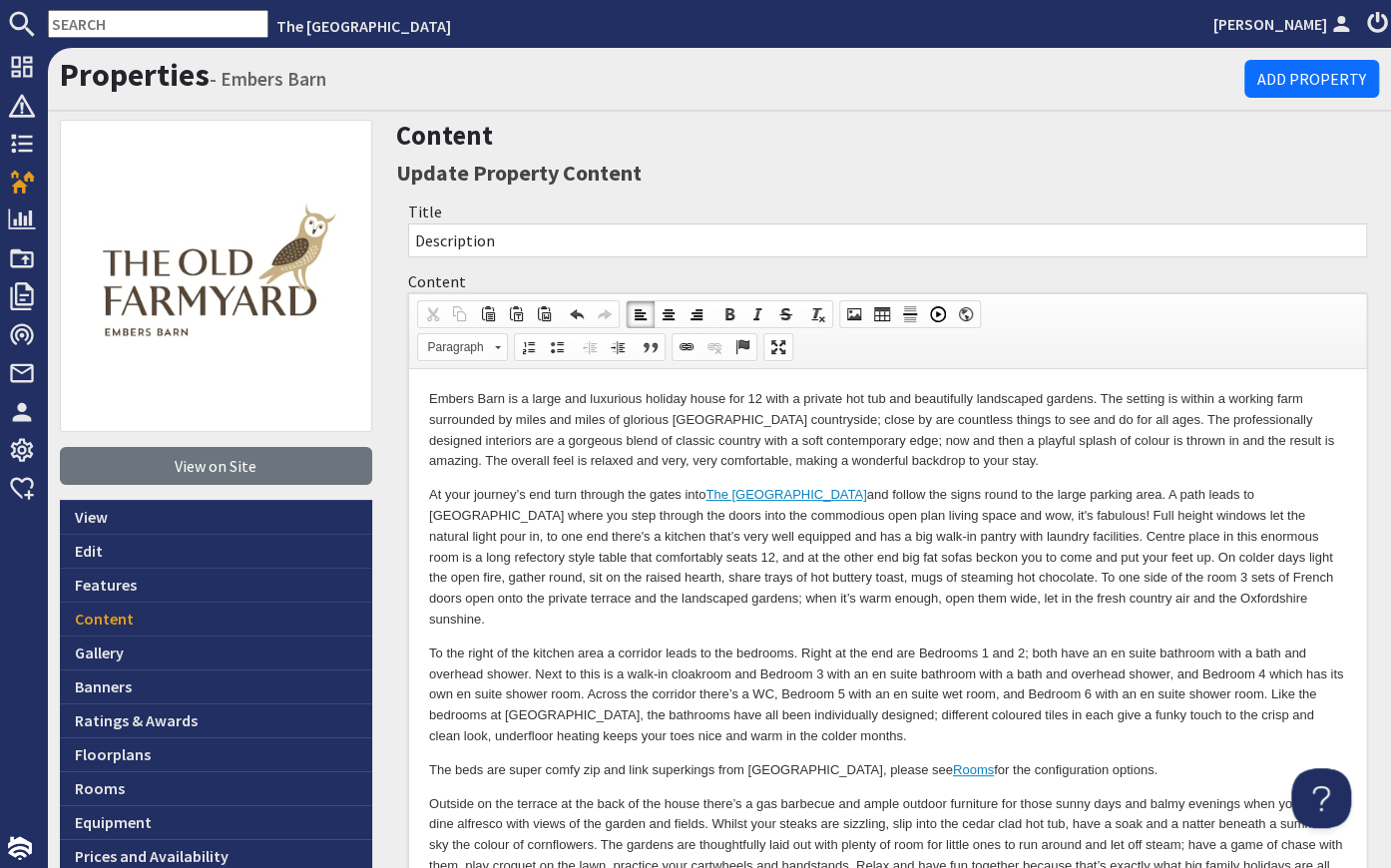 scroll, scrollTop: 0, scrollLeft: 0, axis: both 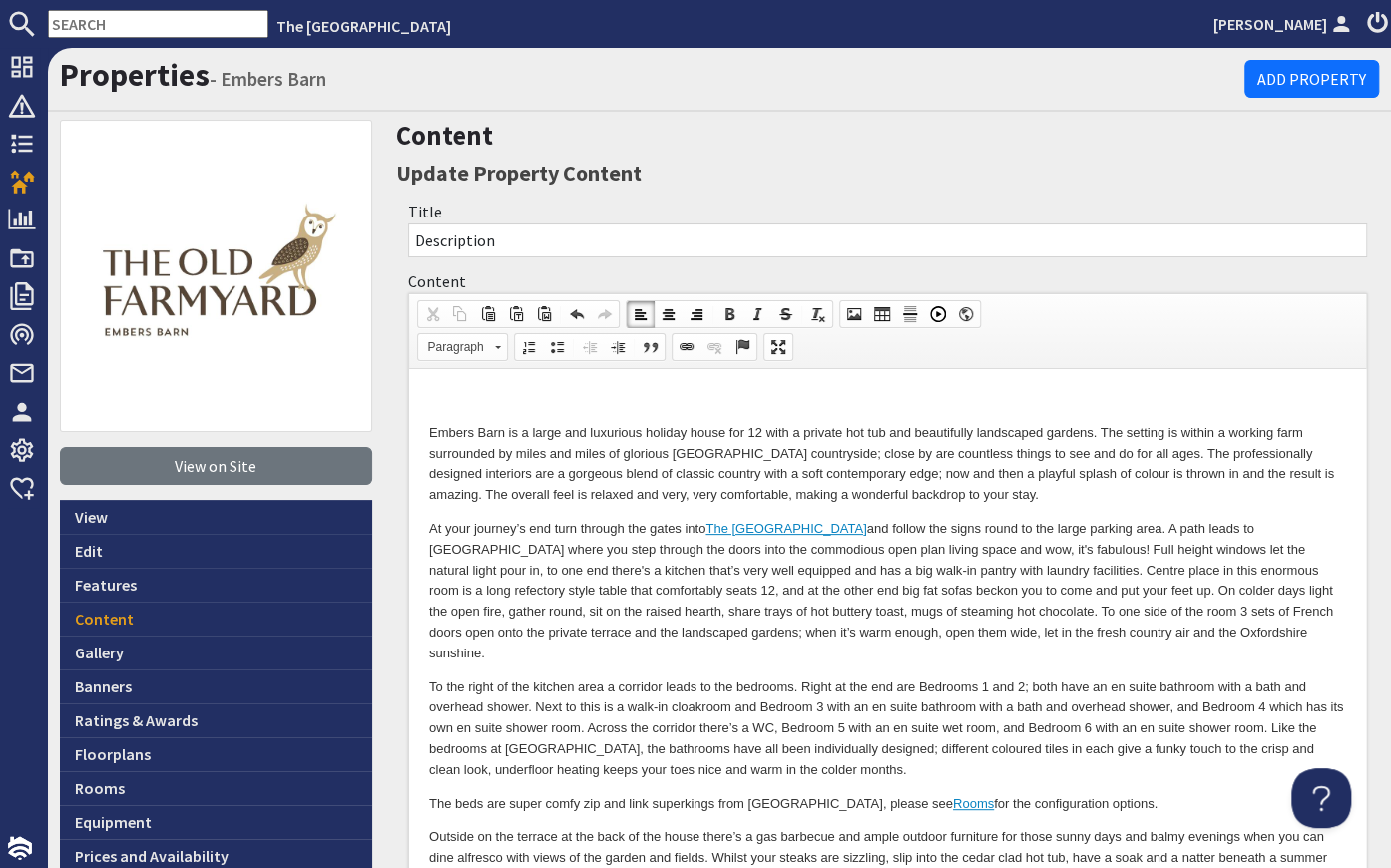 click on "Embers Barn is a large and luxurious holiday house for 12 with a private hot tub and beautifully landscaped gardens. The setting is within a working farm surrounded by miles and miles of glorious Oxfordshire countryside; close by are countless things to see and do for all ages. The professionally designed interiors are a gorgeous blend of classic country with a soft contemporary edge; now and then a playful splash of colour is thrown in and the result is amazing. The overall feel is relaxed and very, very comfortable, making a wonderful backdrop to your stay. At your journey’s end turn through the gates into  The Old Farmyard The beds are super comfy zip and link superkings from Dormy House, please see  Rooms  for the configuration options.                See Our FAQ" at bounding box center (887, 721) 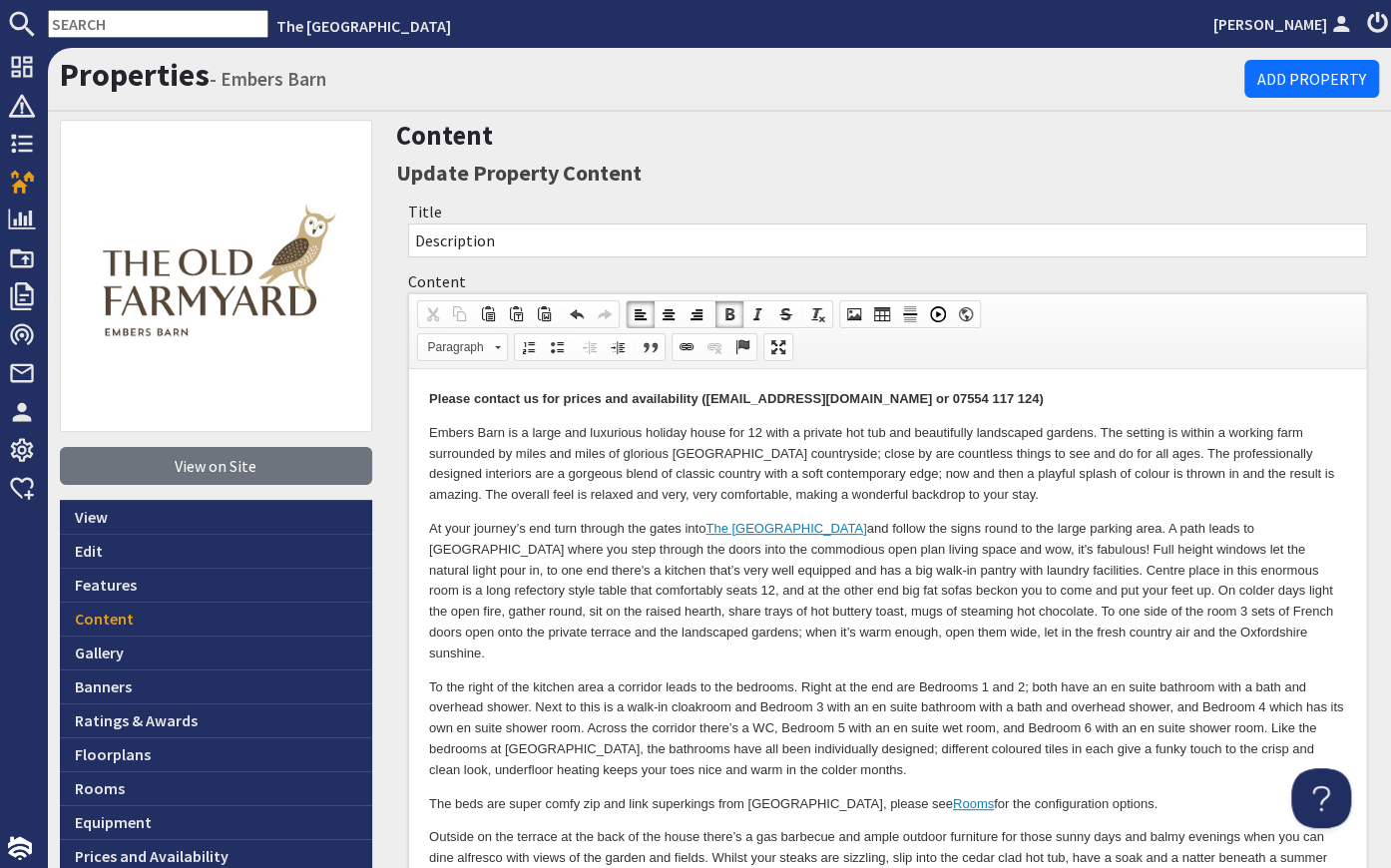 type 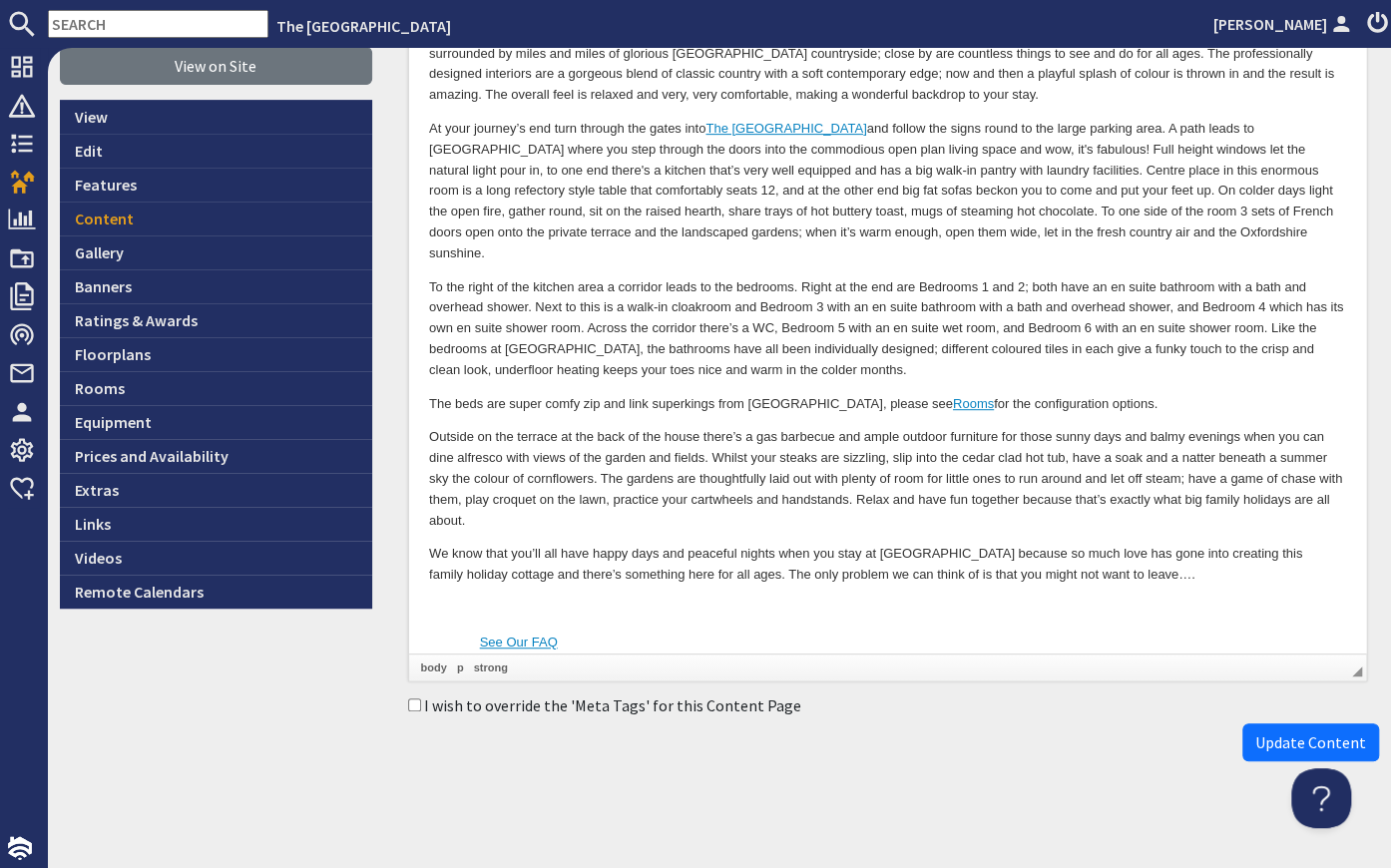 scroll, scrollTop: 402, scrollLeft: 0, axis: vertical 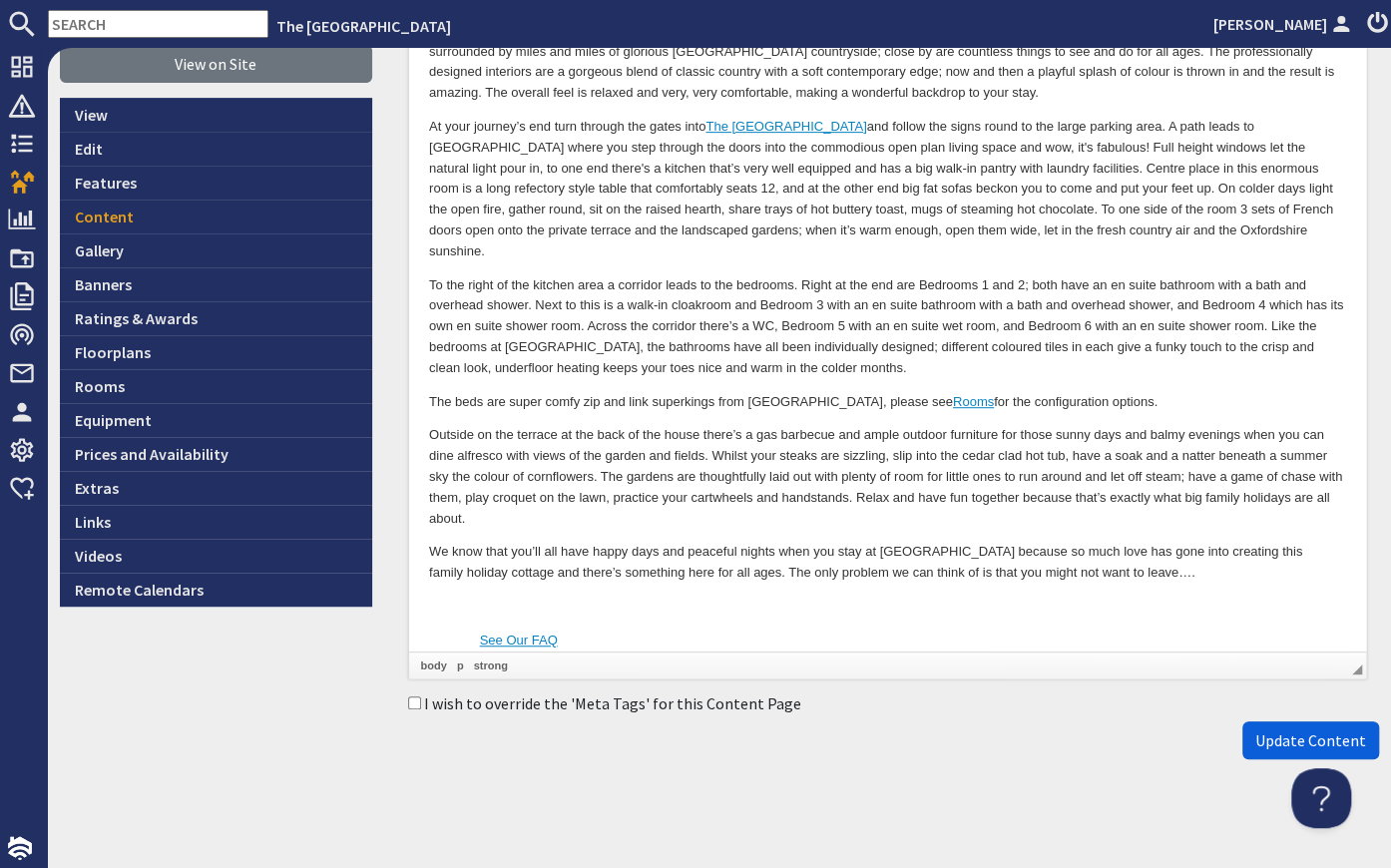 click on "Update Content" at bounding box center (1310, 740) 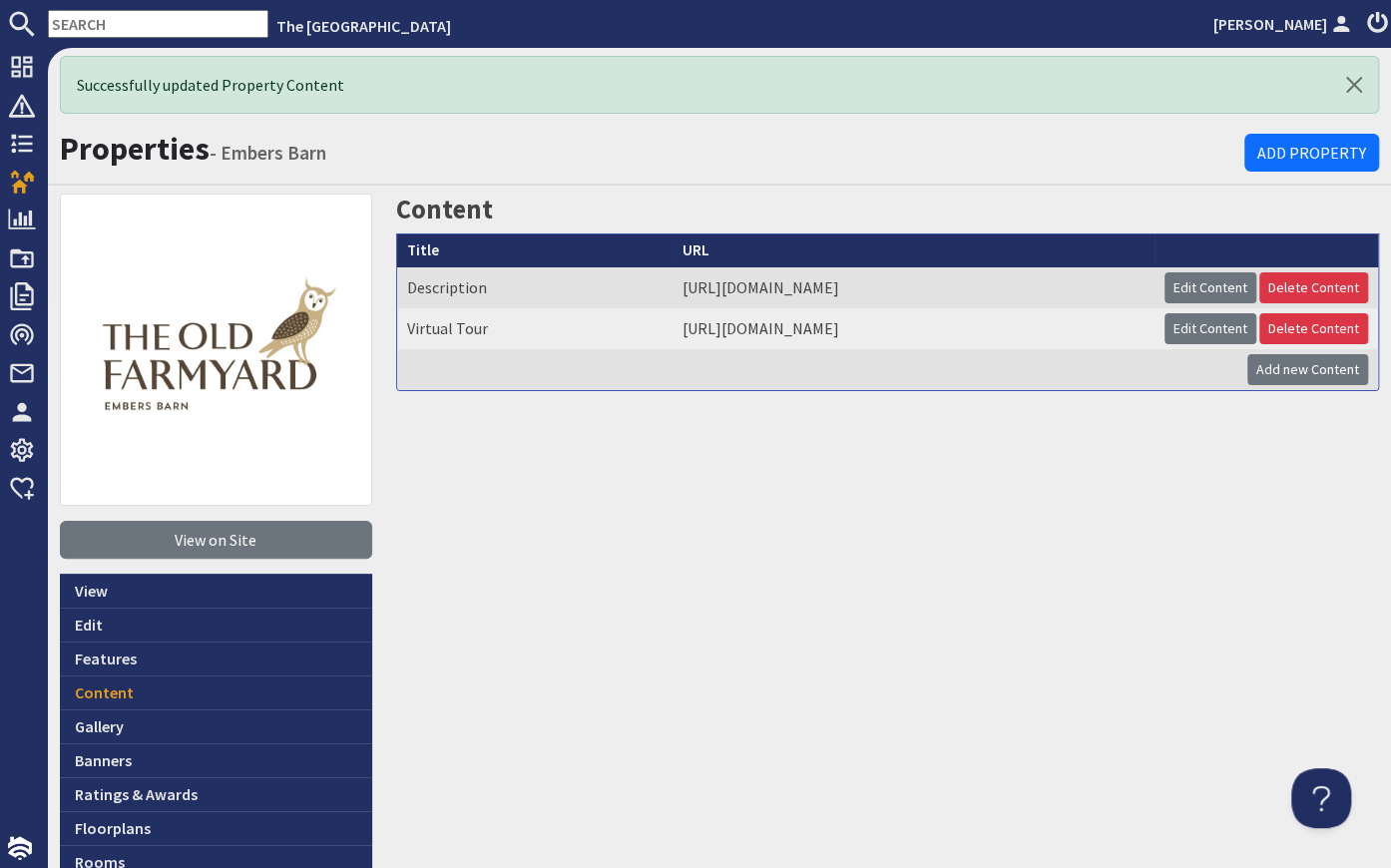 scroll, scrollTop: 0, scrollLeft: 0, axis: both 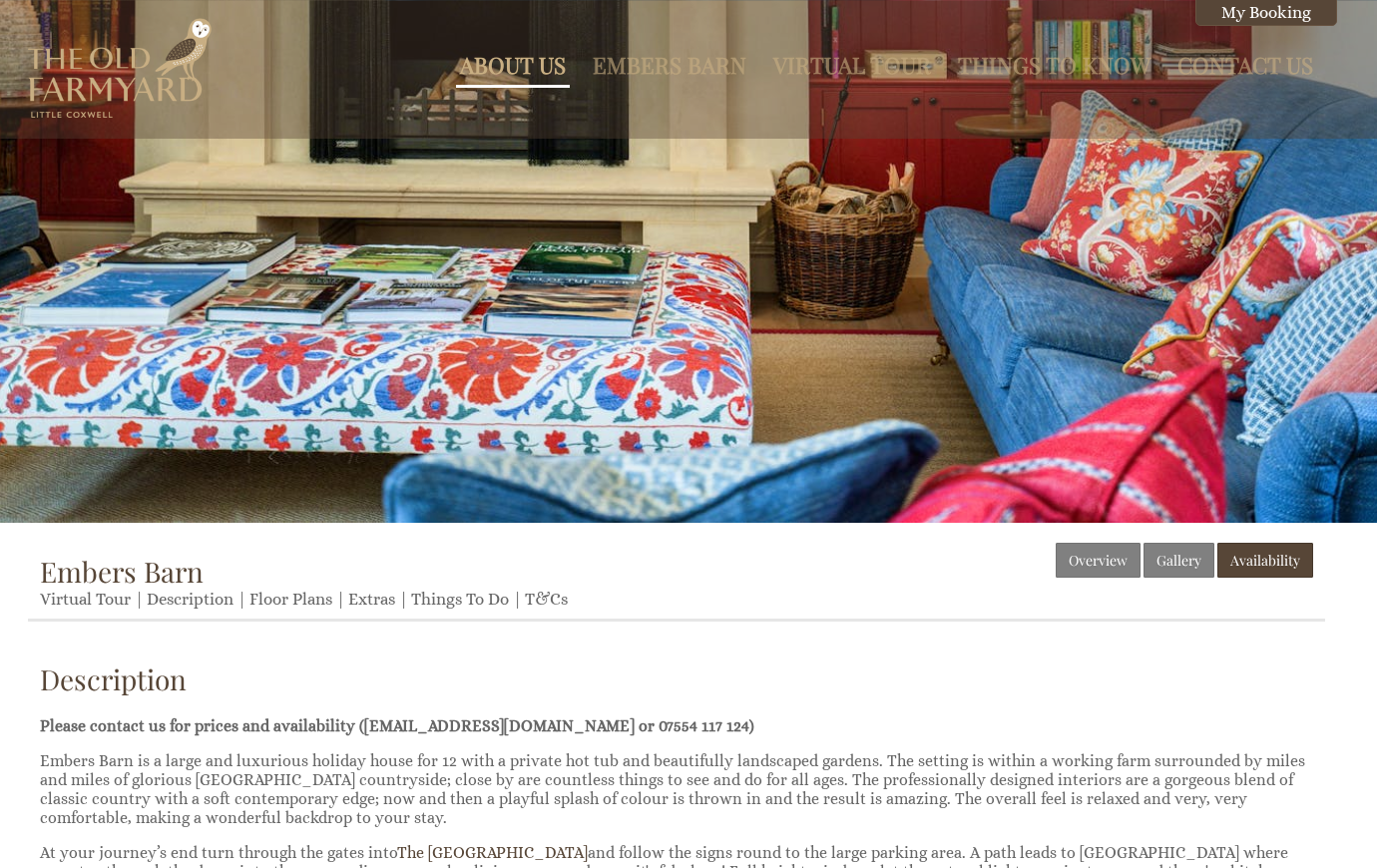 click on "About Us" at bounding box center (513, 65) 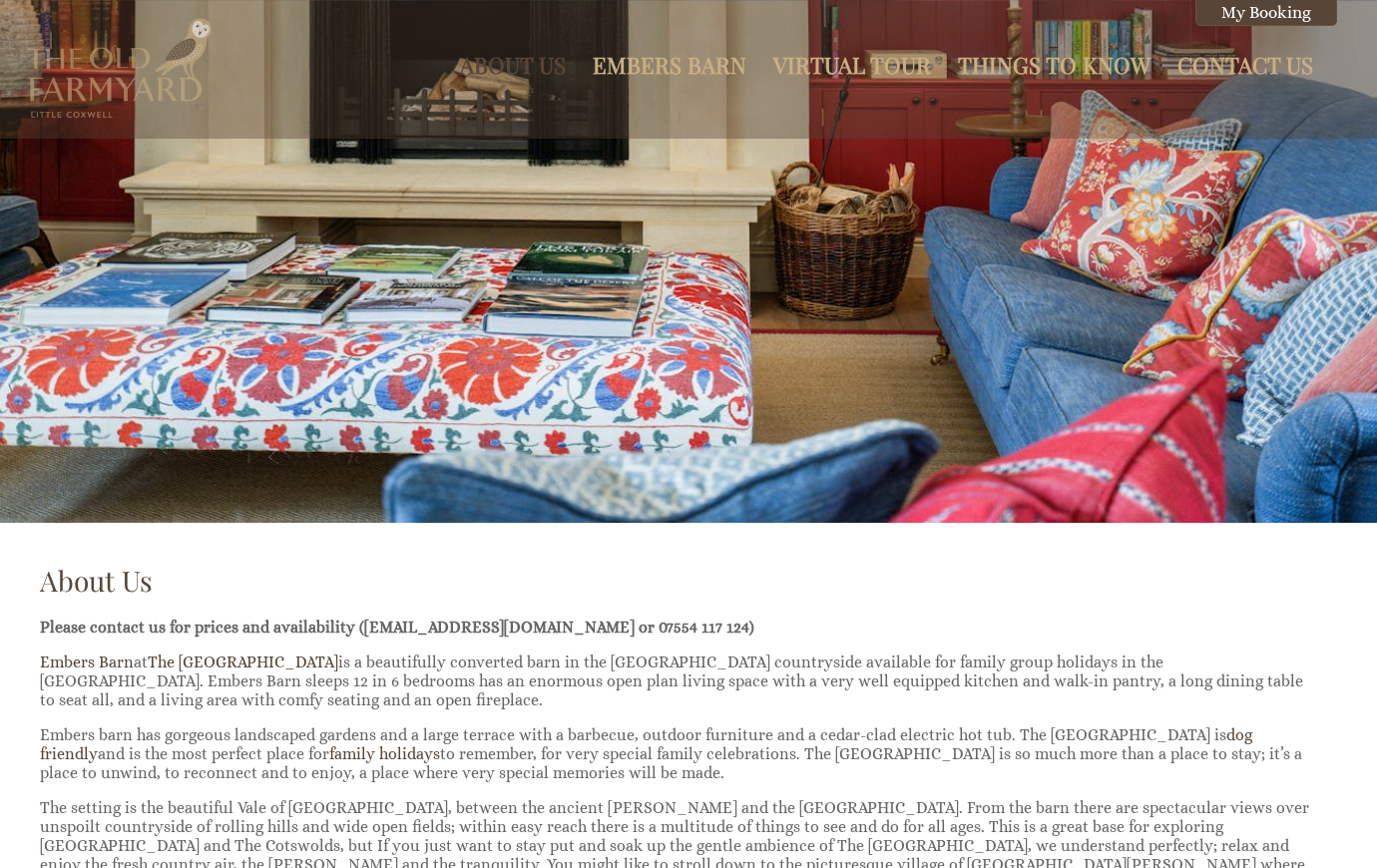 click at bounding box center [120, 68] 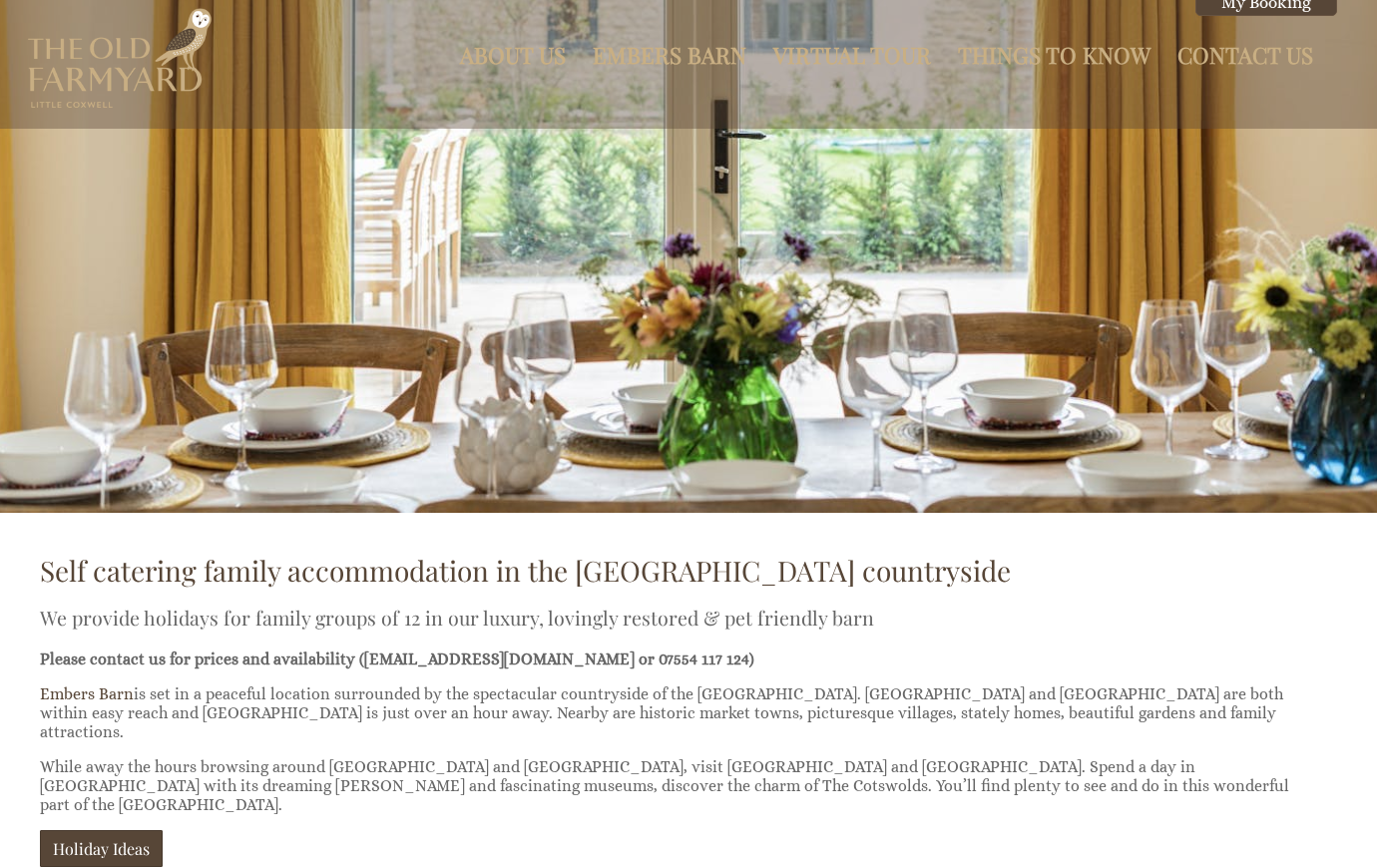 scroll, scrollTop: 0, scrollLeft: 0, axis: both 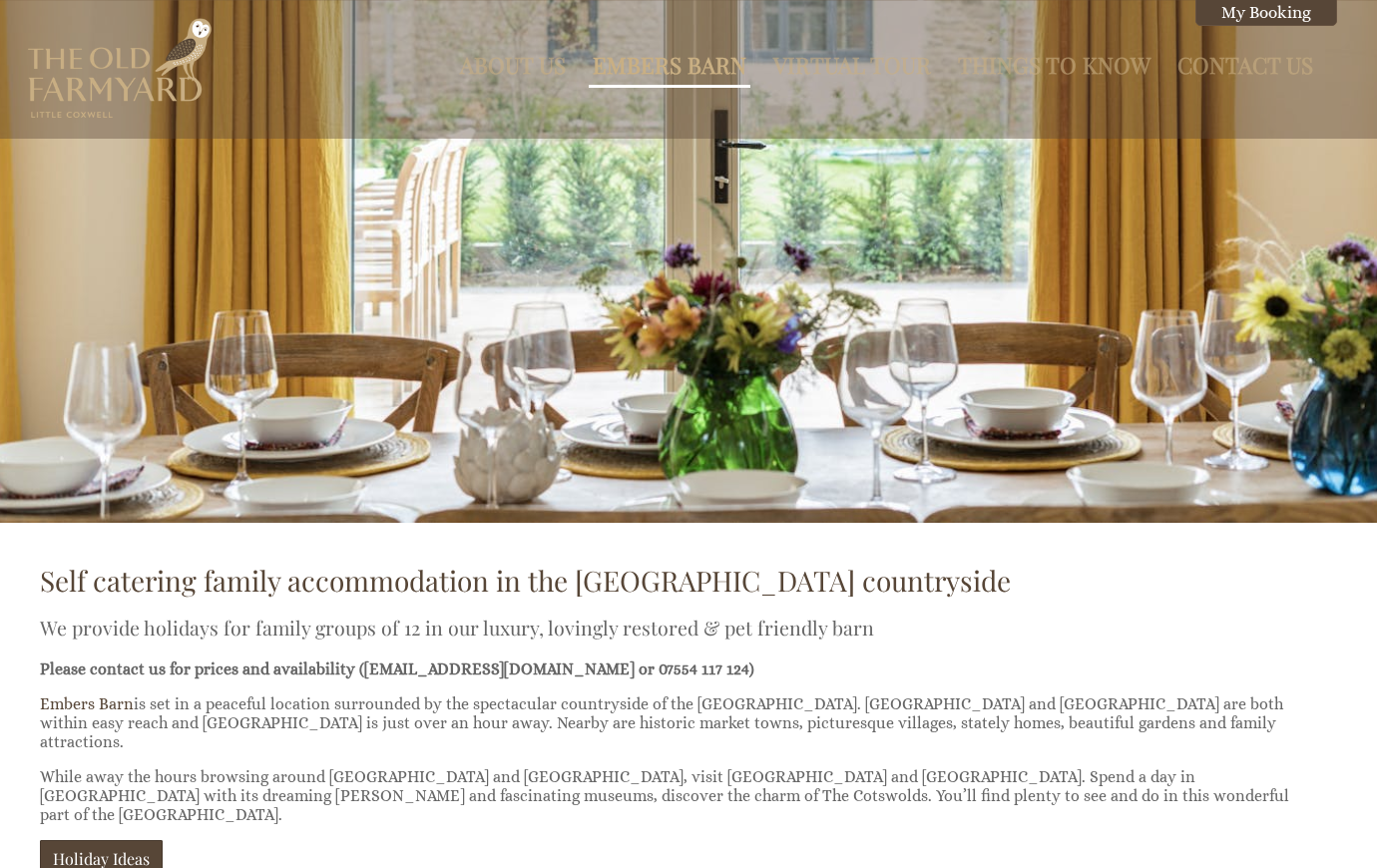 click on "Embers Barn" at bounding box center [670, 65] 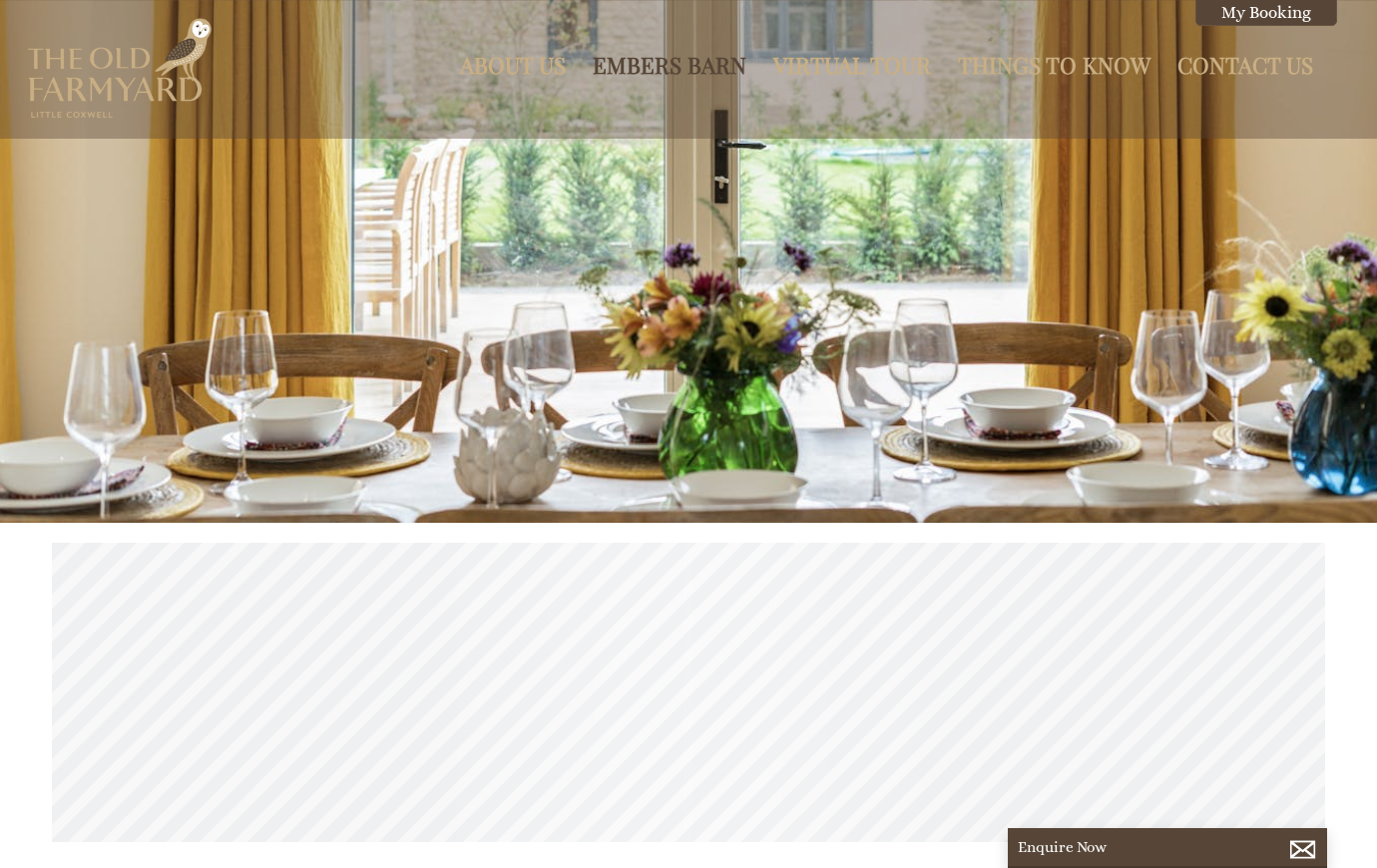 scroll, scrollTop: 0, scrollLeft: 18, axis: horizontal 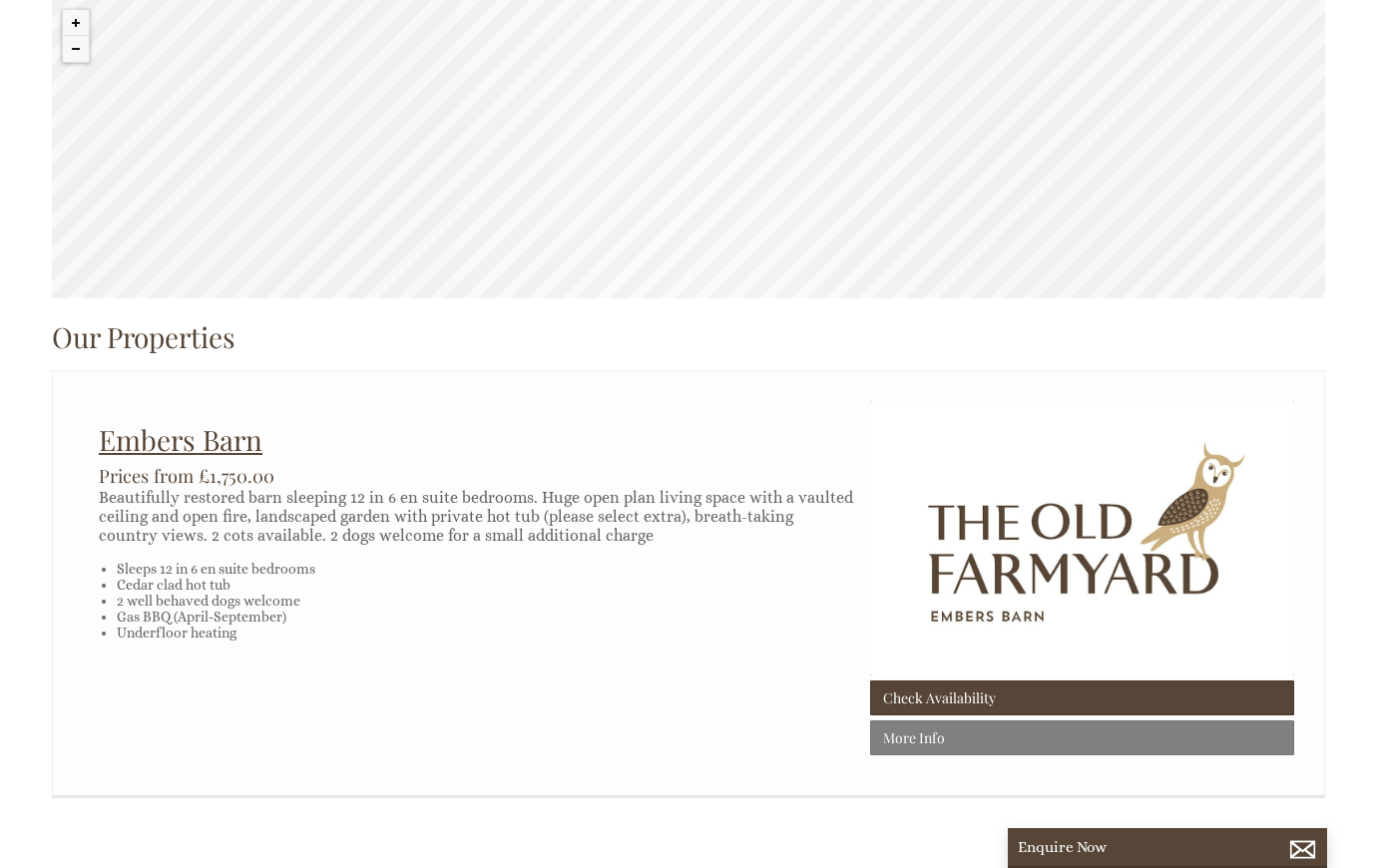 click on "Embers Barn" at bounding box center (181, 439) 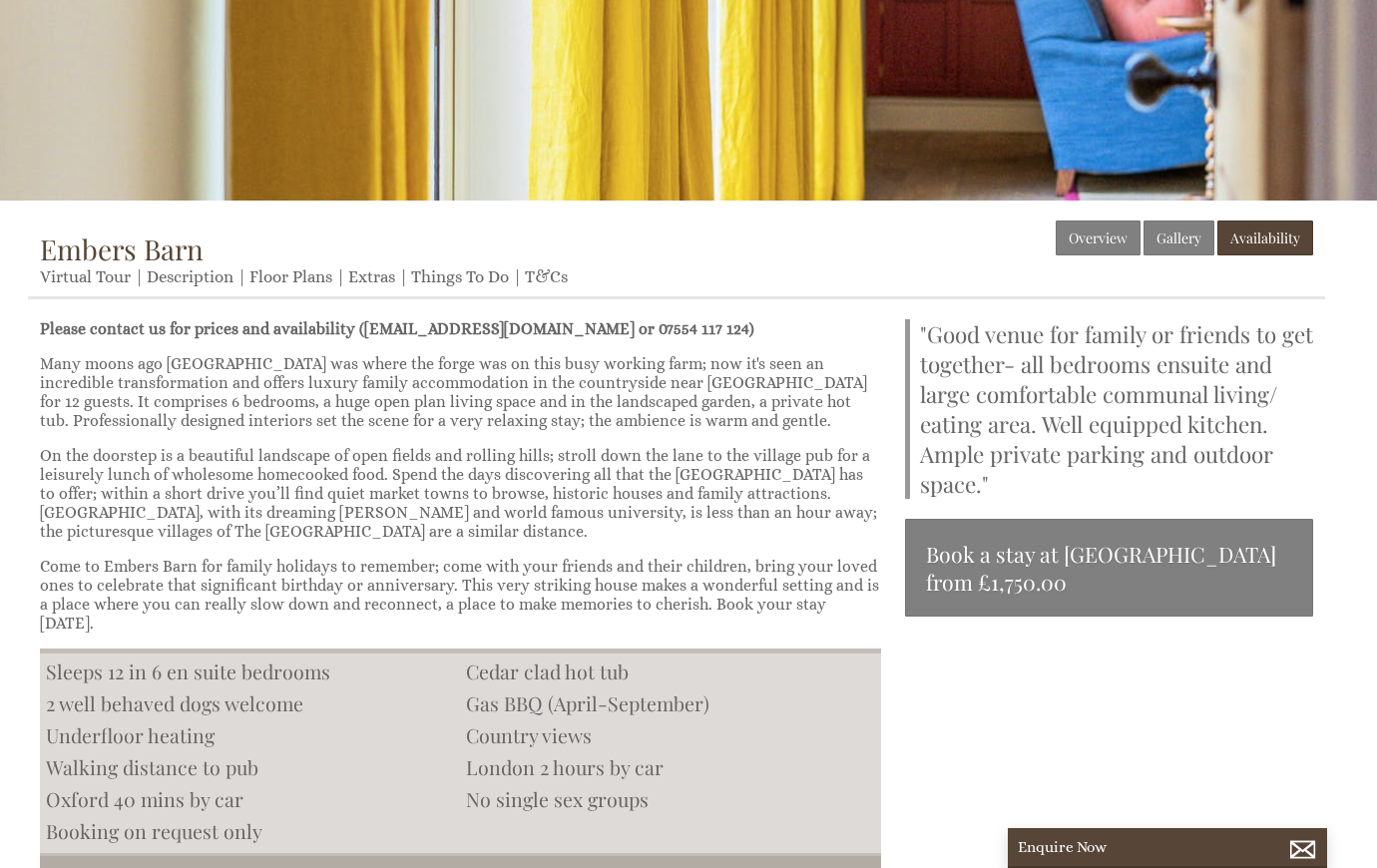 scroll, scrollTop: 181, scrollLeft: 0, axis: vertical 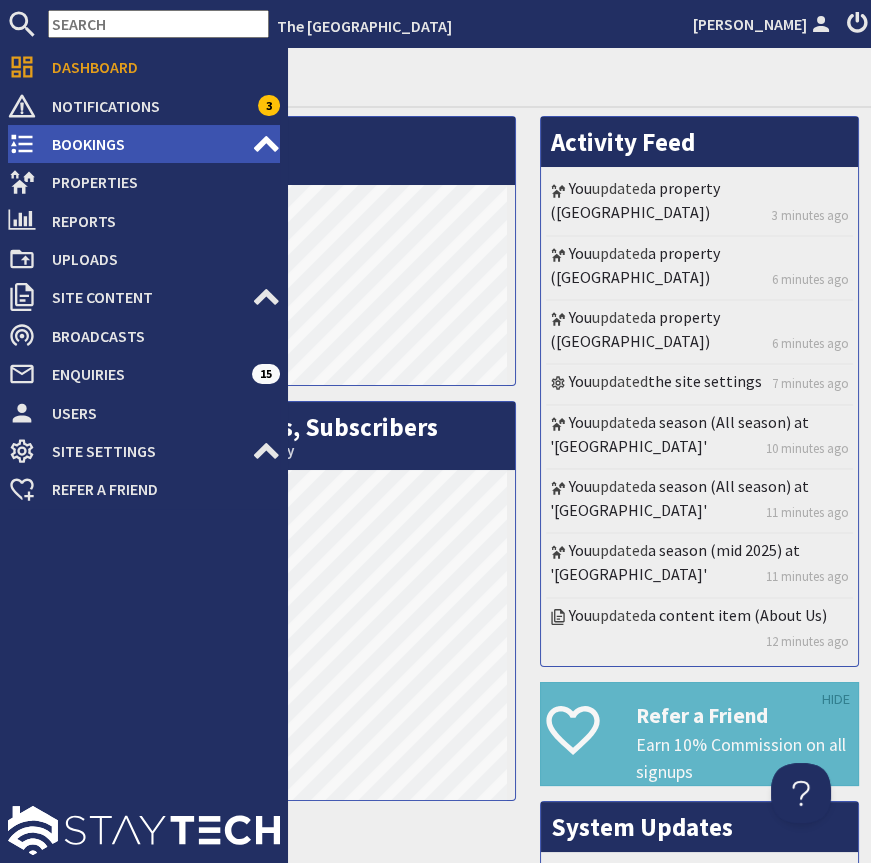 click on "Bookings" at bounding box center (144, 144) 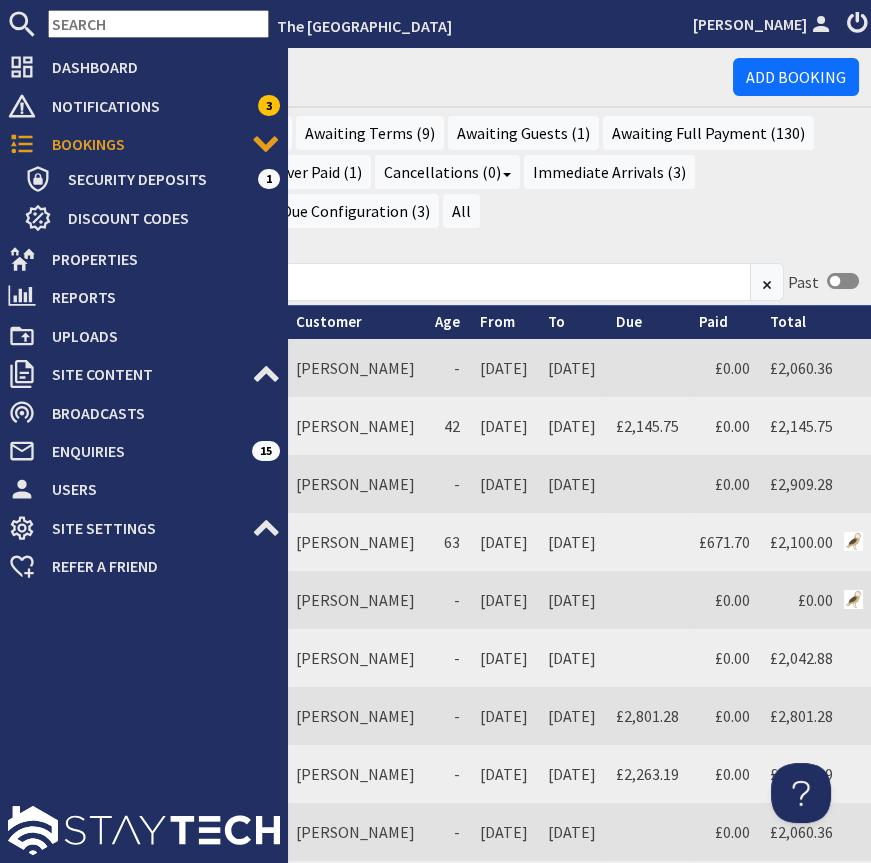 scroll, scrollTop: 0, scrollLeft: 0, axis: both 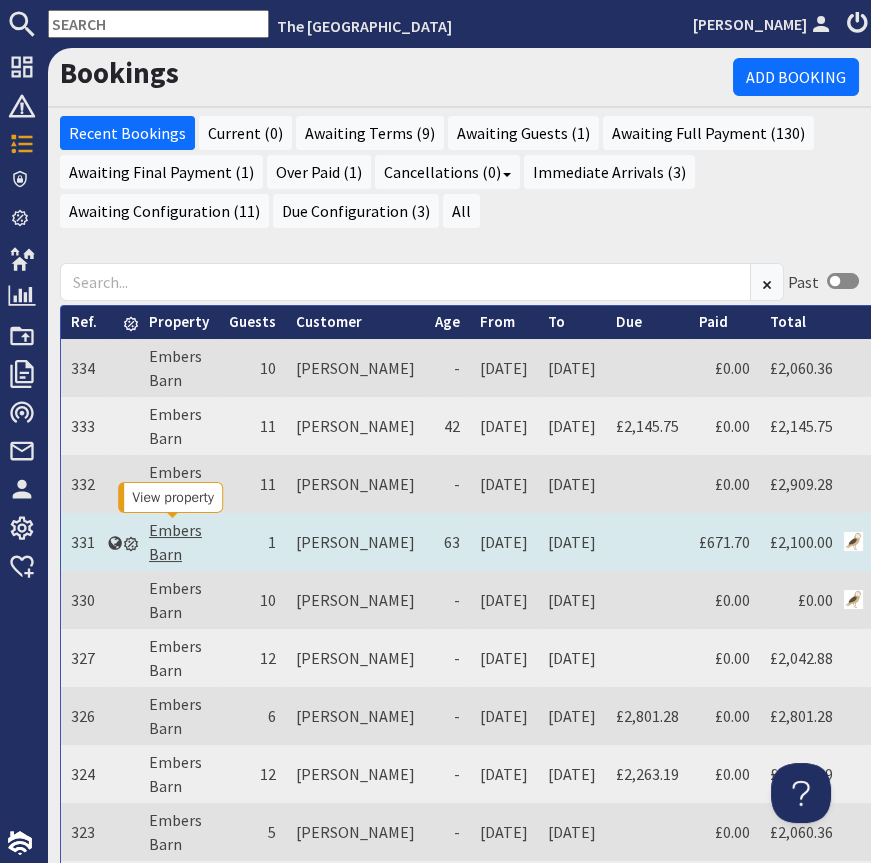 click on "Embers Barn" at bounding box center (175, 542) 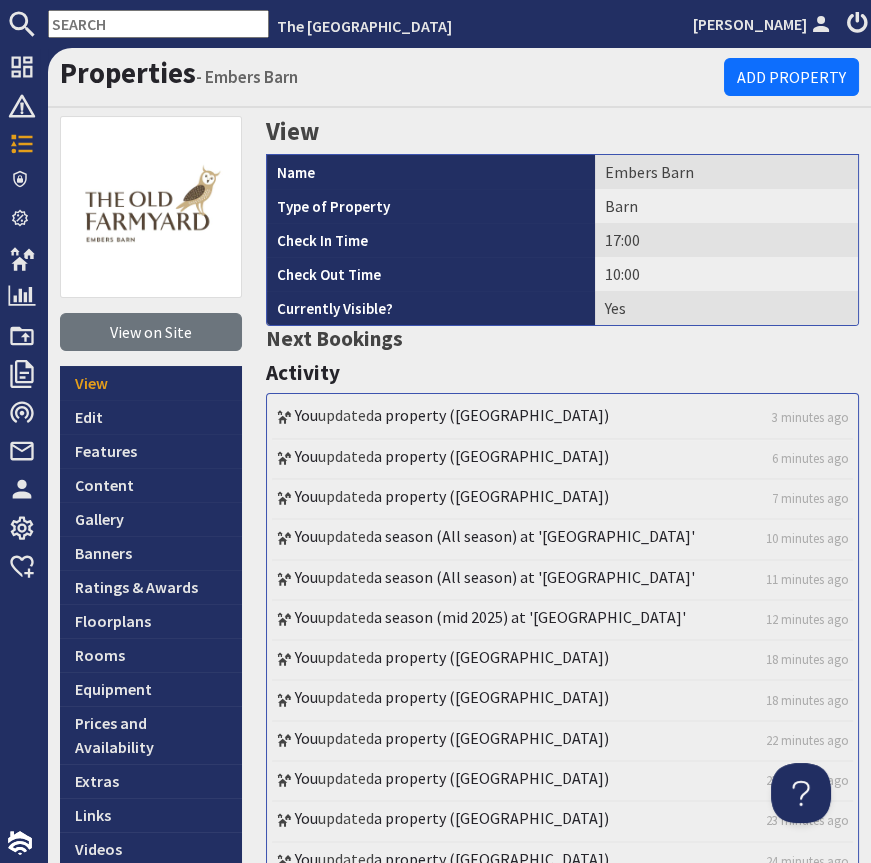 scroll, scrollTop: 0, scrollLeft: 0, axis: both 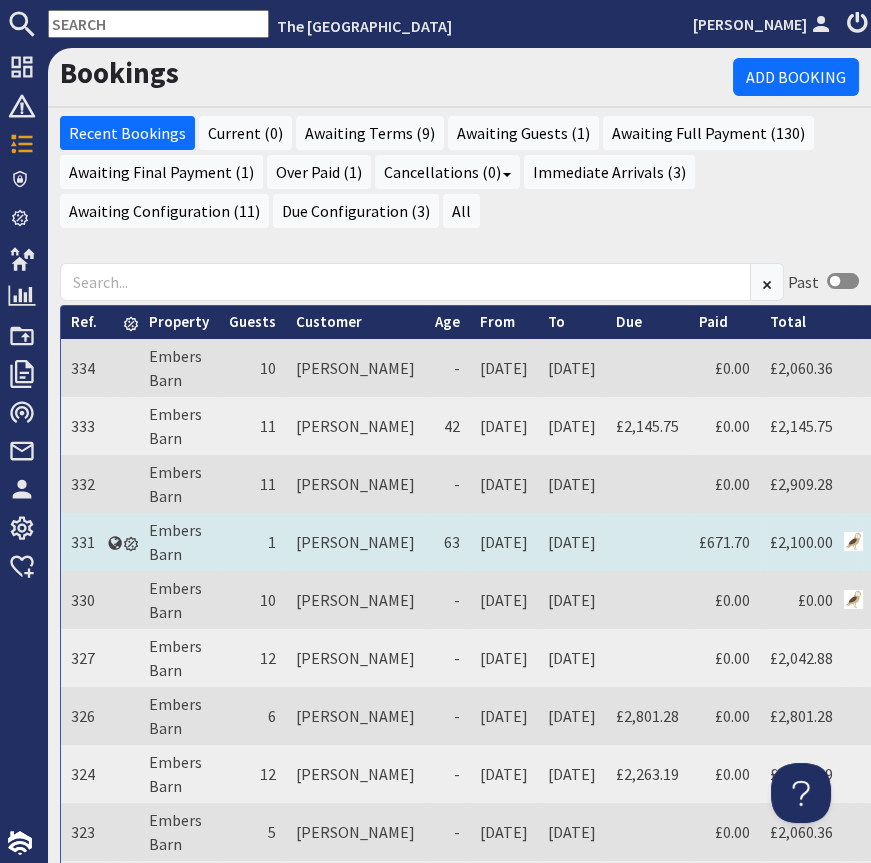 click on "331" at bounding box center (84, 542) 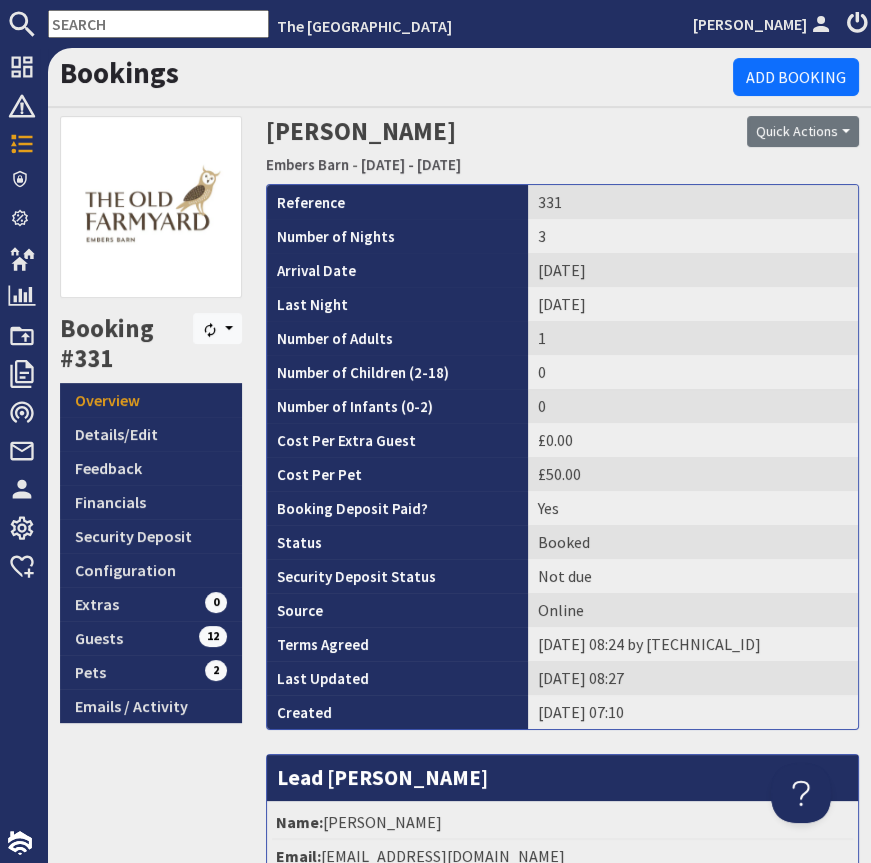 scroll, scrollTop: 0, scrollLeft: 0, axis: both 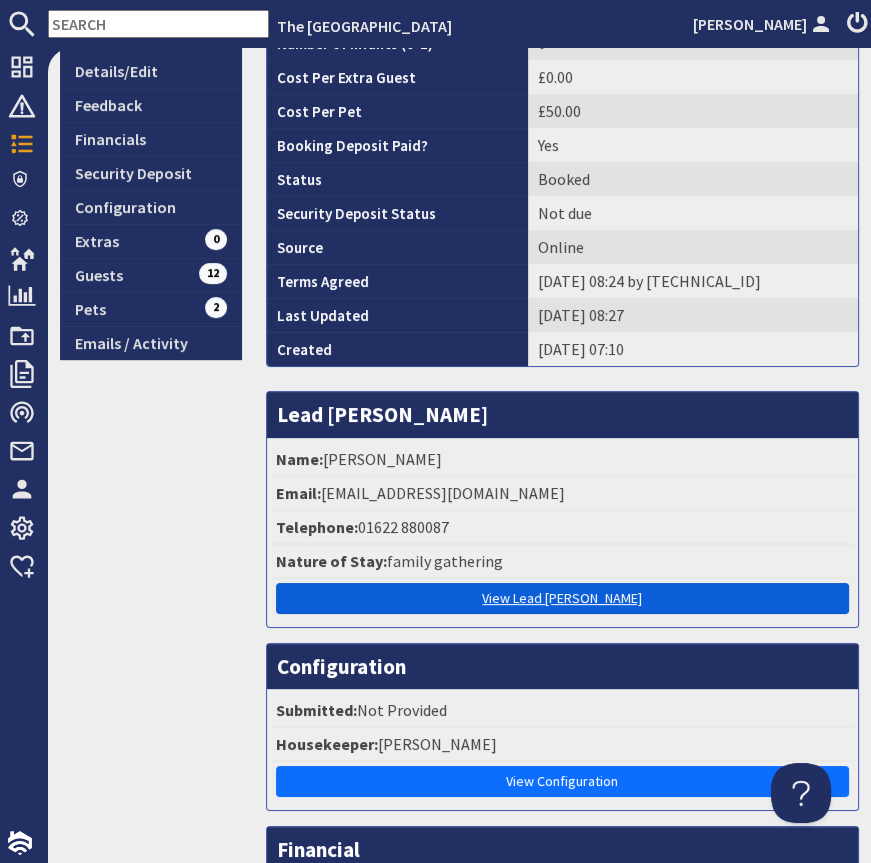 click on "View Lead [PERSON_NAME]" at bounding box center (562, 598) 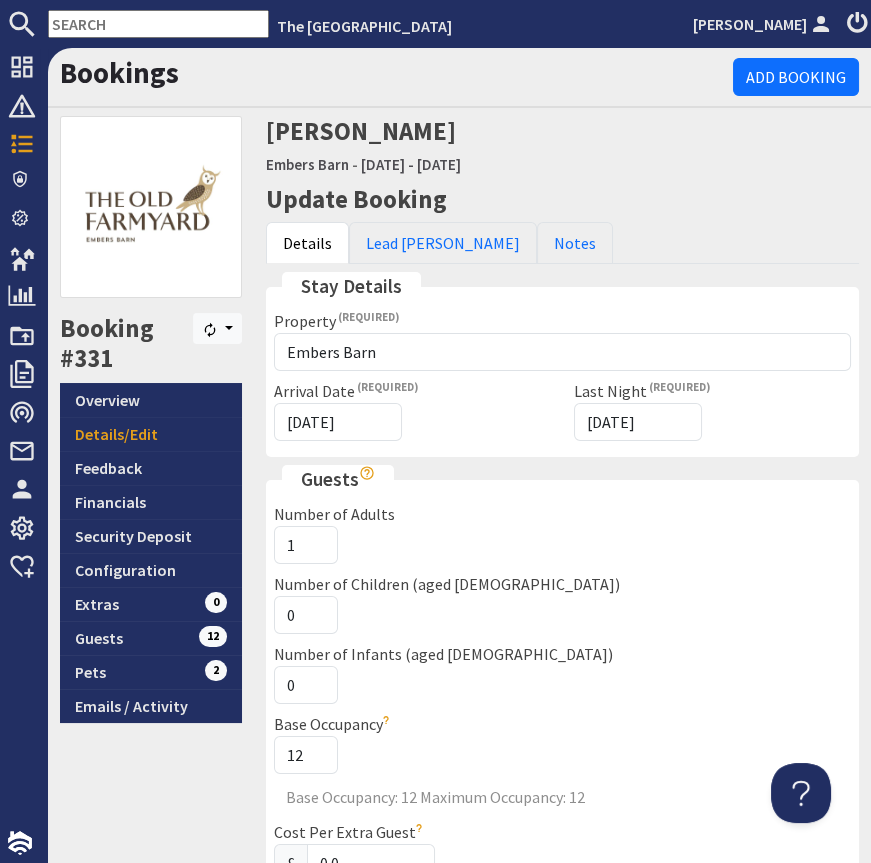 scroll, scrollTop: 0, scrollLeft: 0, axis: both 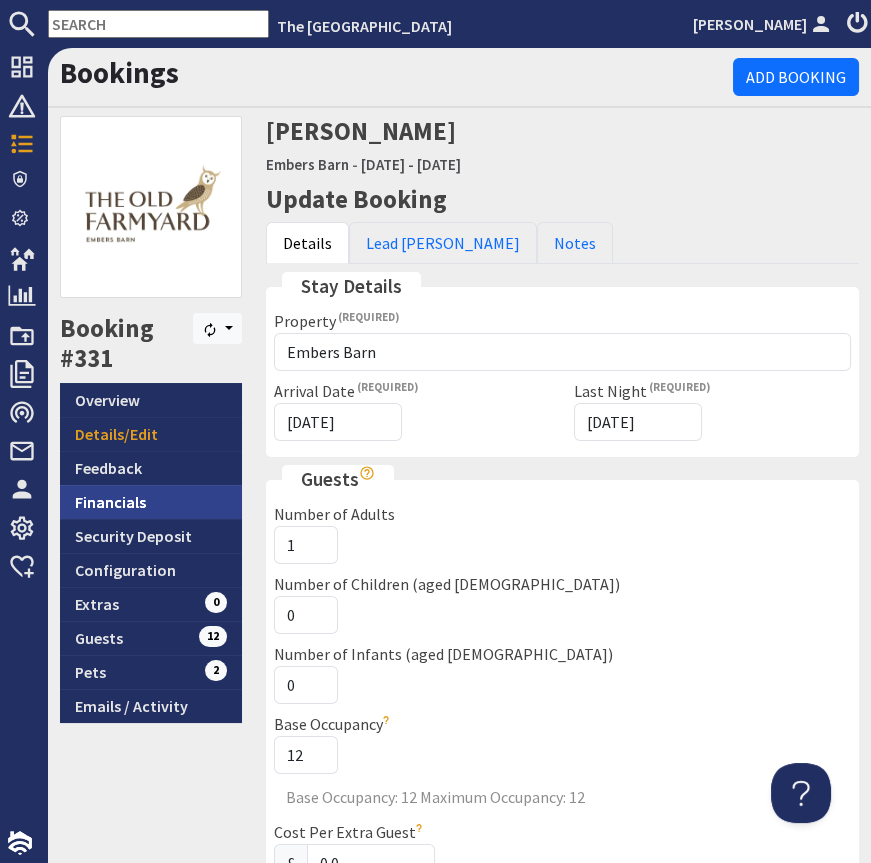 click on "Financials" at bounding box center (151, 502) 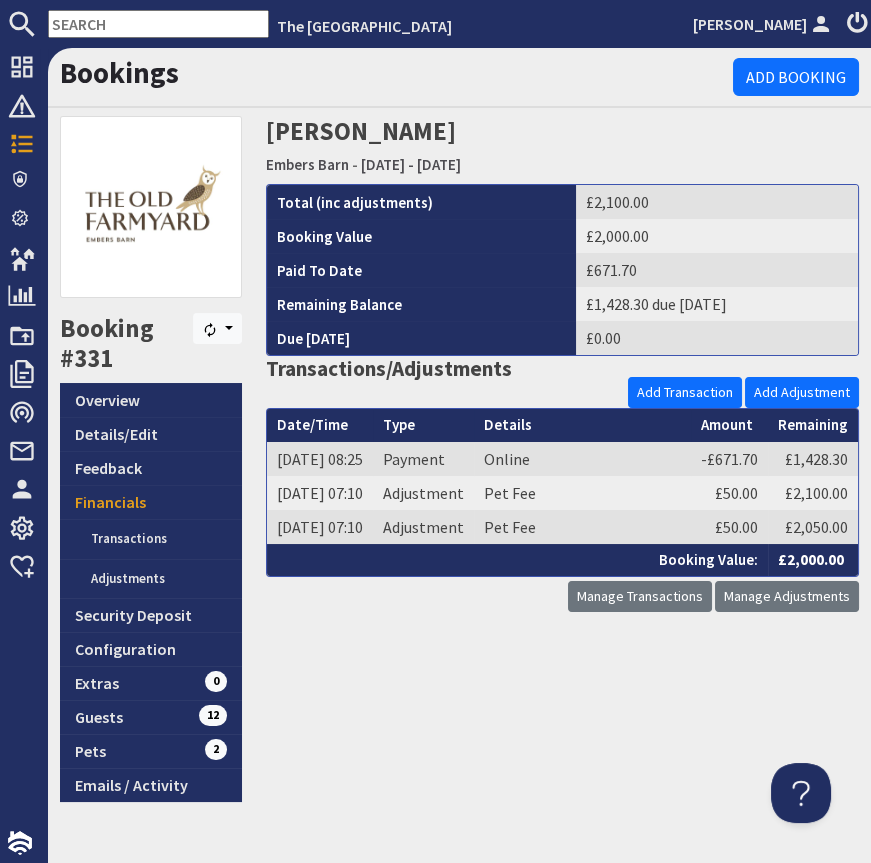 scroll, scrollTop: 0, scrollLeft: 0, axis: both 